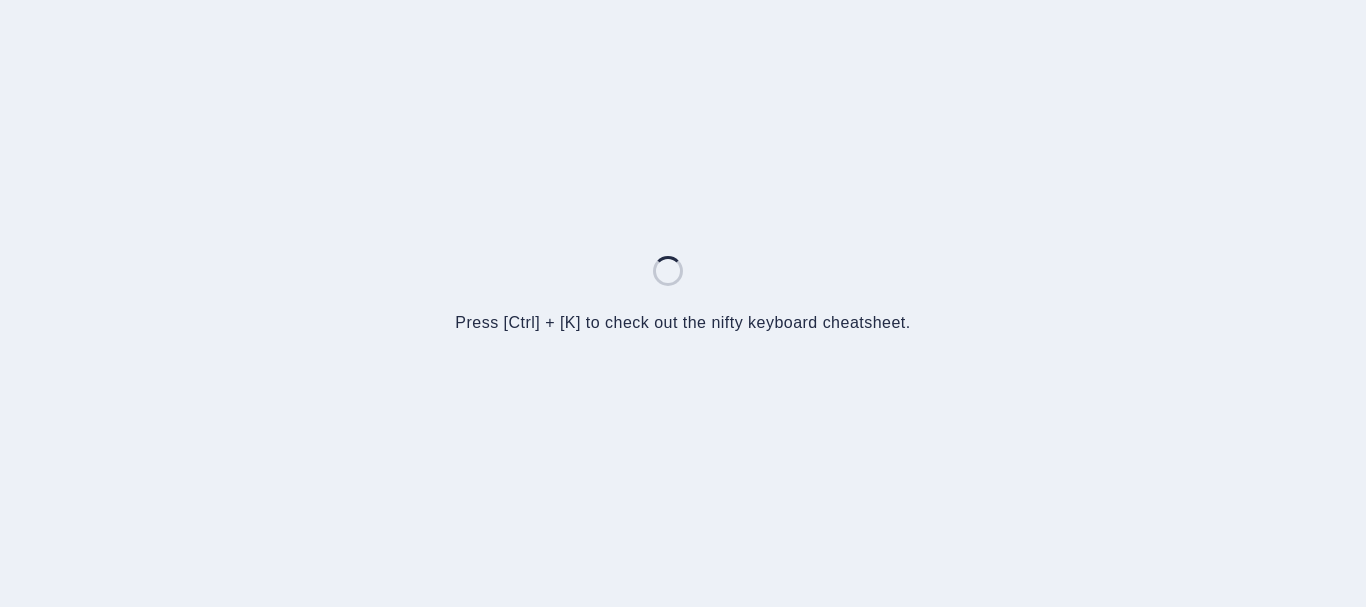 scroll, scrollTop: 0, scrollLeft: 0, axis: both 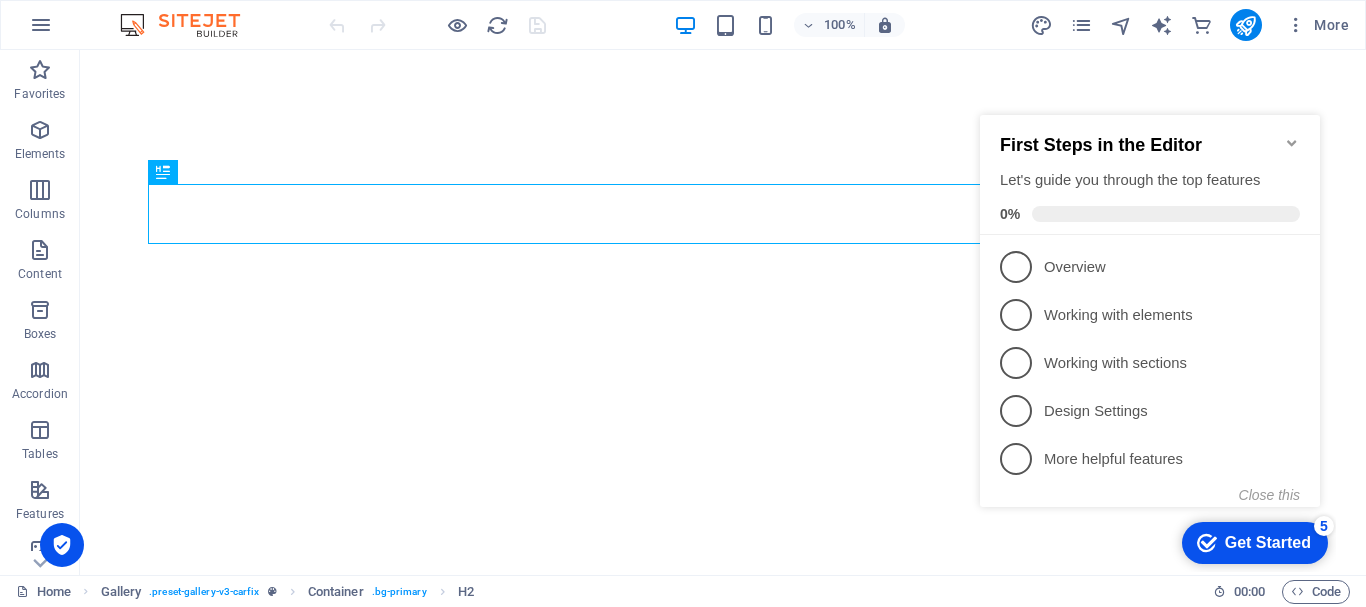 click on "Get Started" at bounding box center (1268, 543) 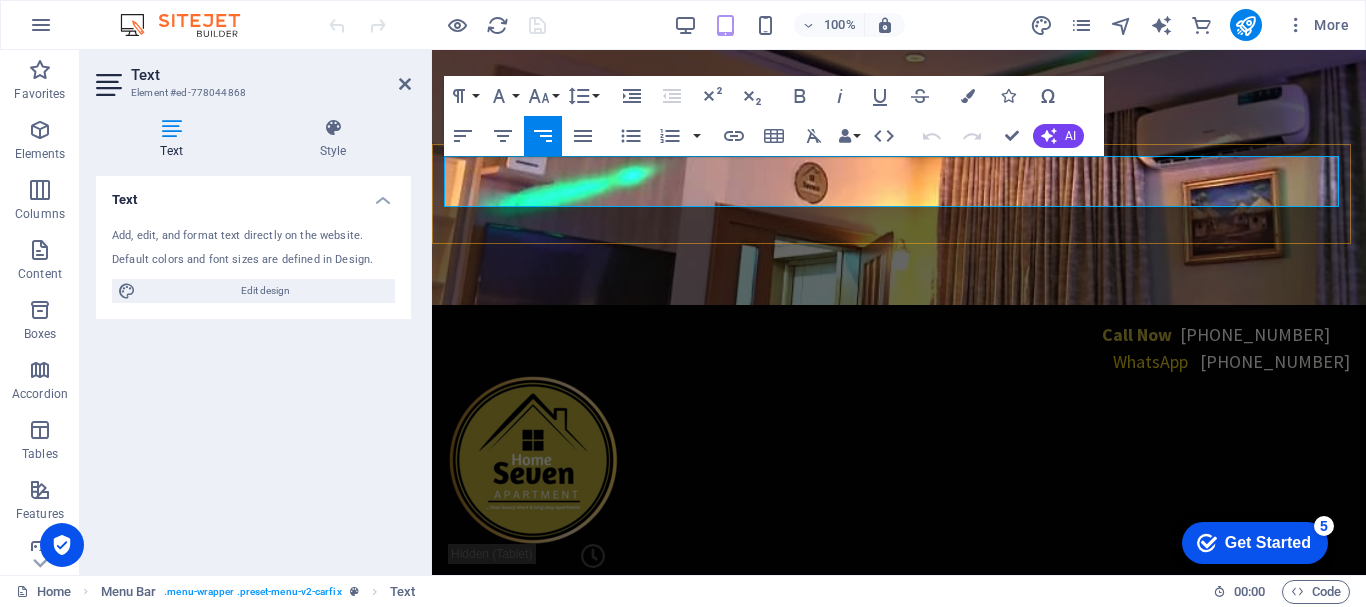 scroll, scrollTop: 175, scrollLeft: 0, axis: vertical 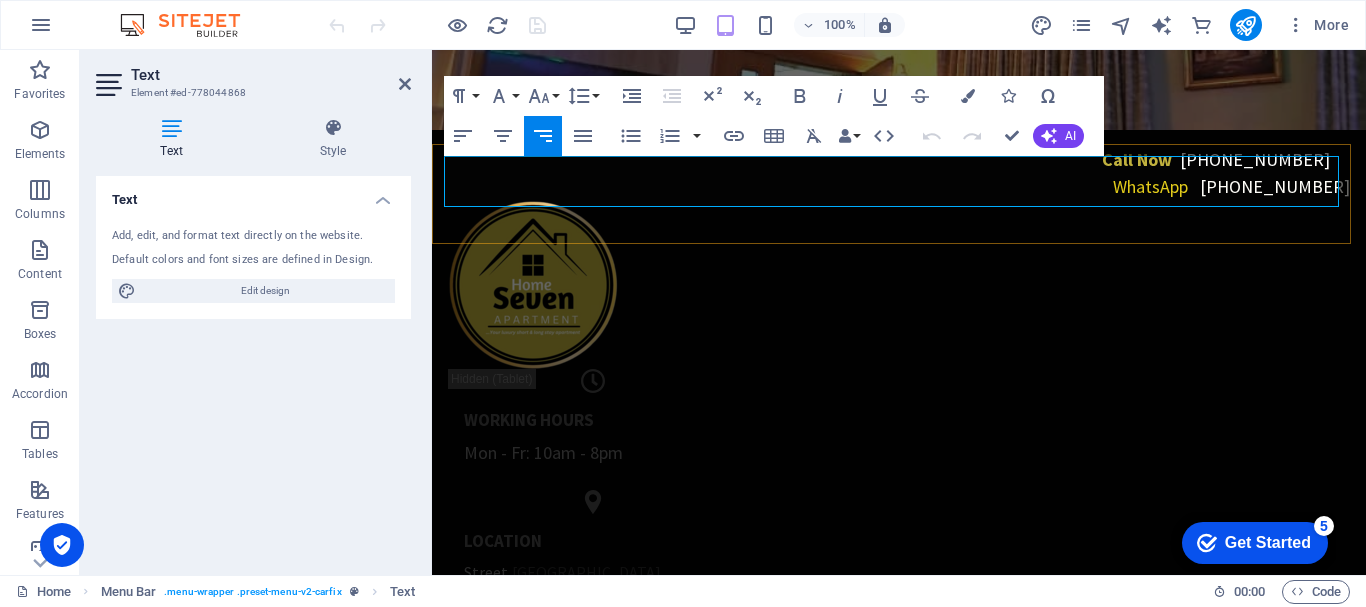 click on "Call Now     [PHONE_NUMBER]" at bounding box center (899, 809) 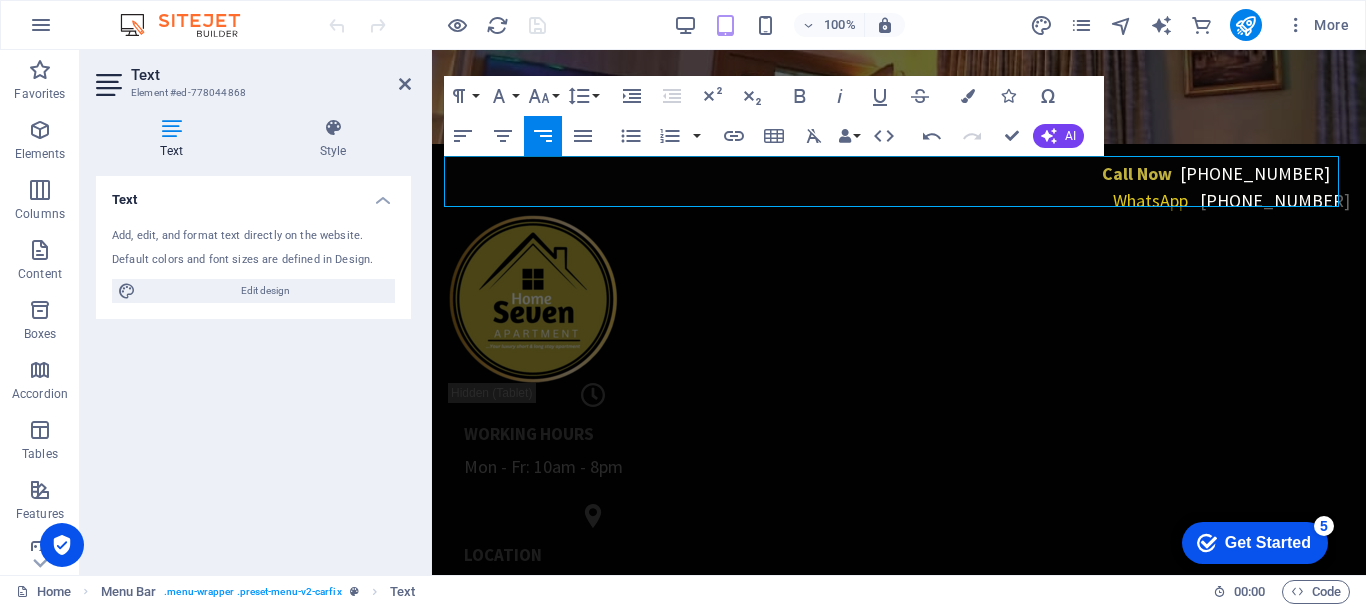 click at bounding box center (899, 9) 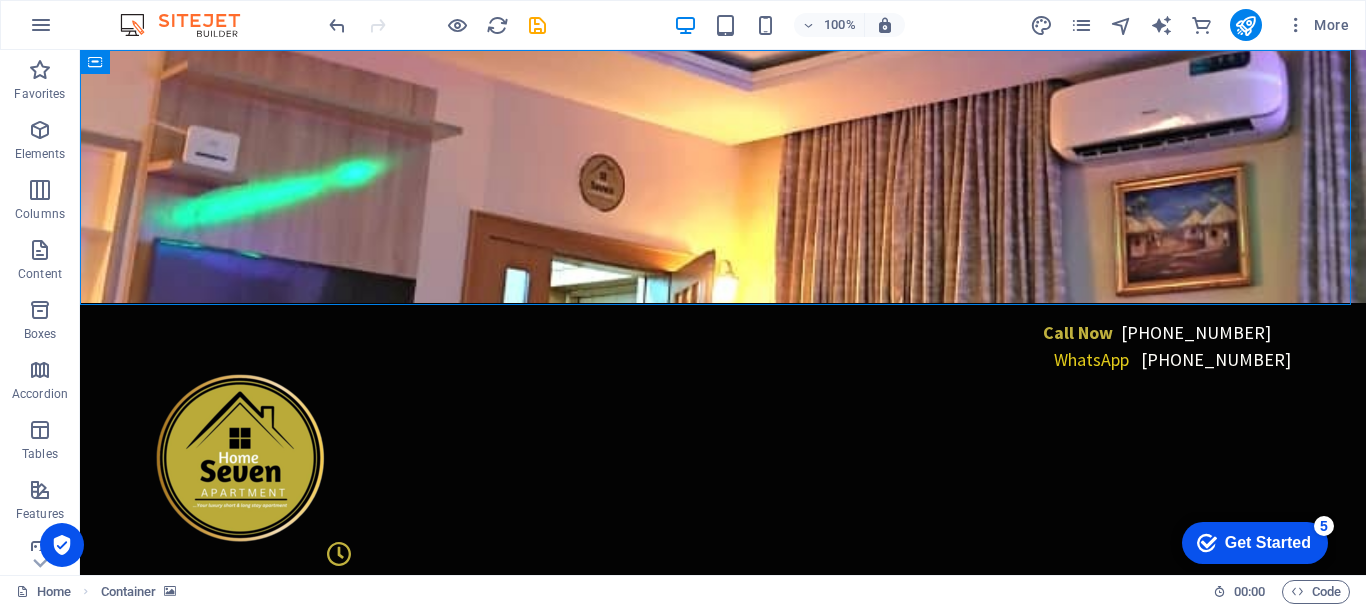 scroll, scrollTop: 0, scrollLeft: 0, axis: both 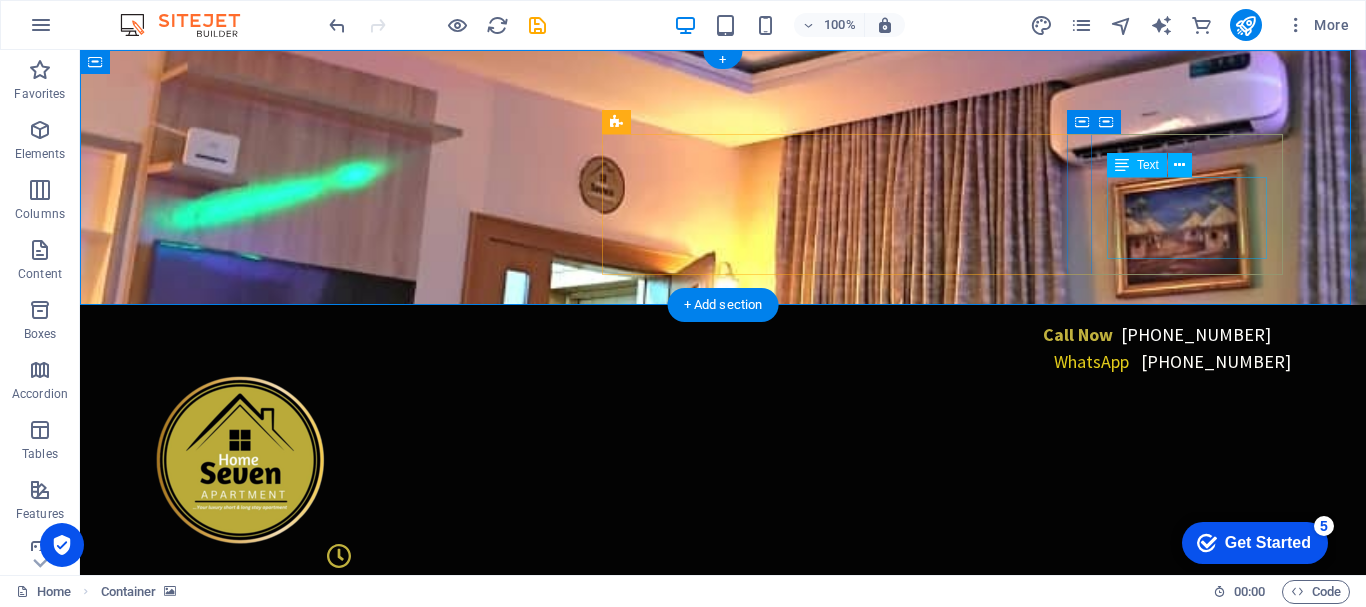 click on "0123 - 456789" at bounding box center (217, 904) 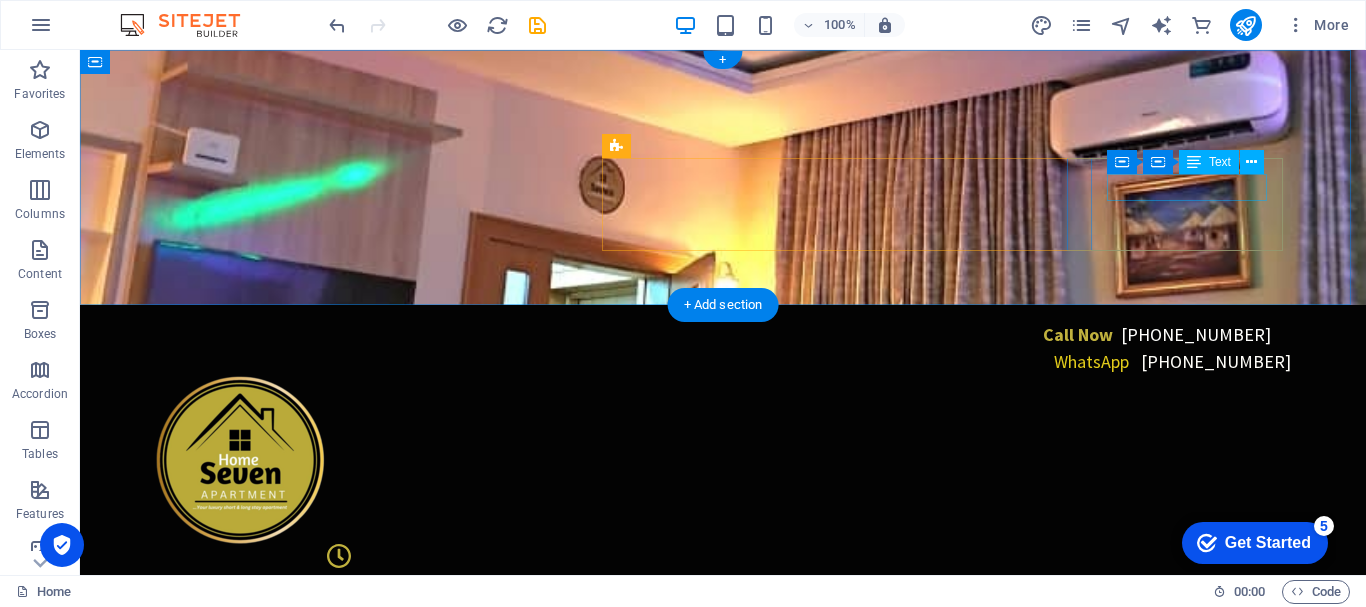 click on "Tel:  [PHONE_NUMBER] 4" at bounding box center (339, 844) 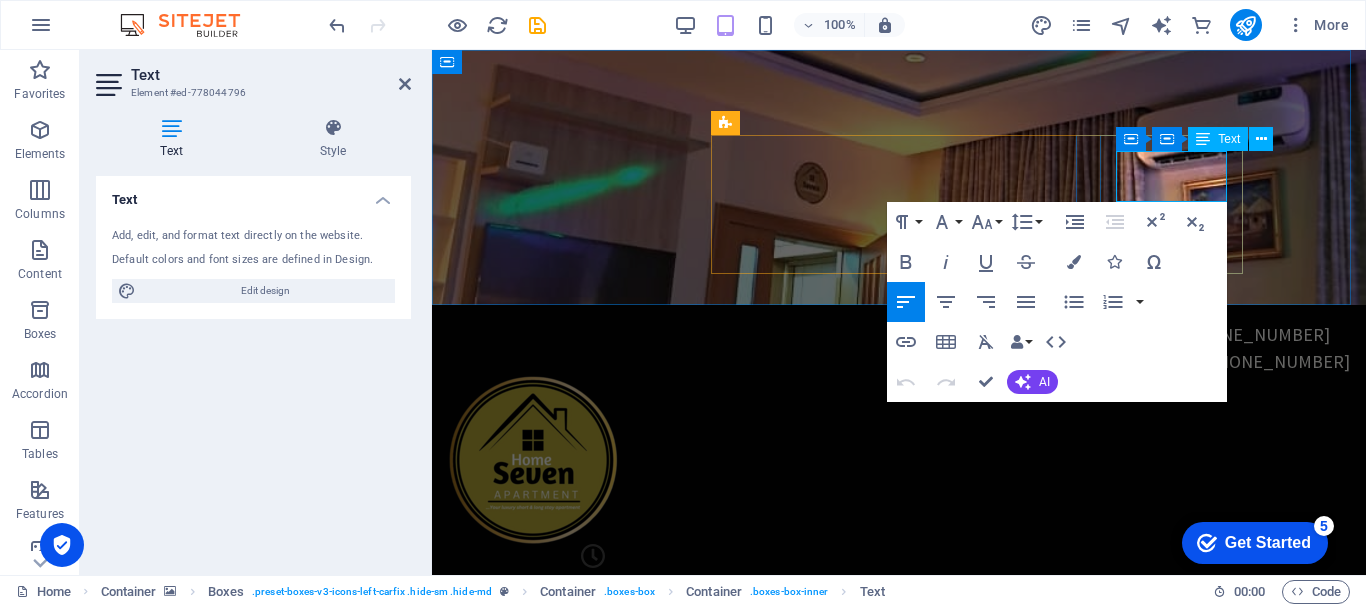 click on "[PHONE_NUMBER]" at bounding box center (557, 837) 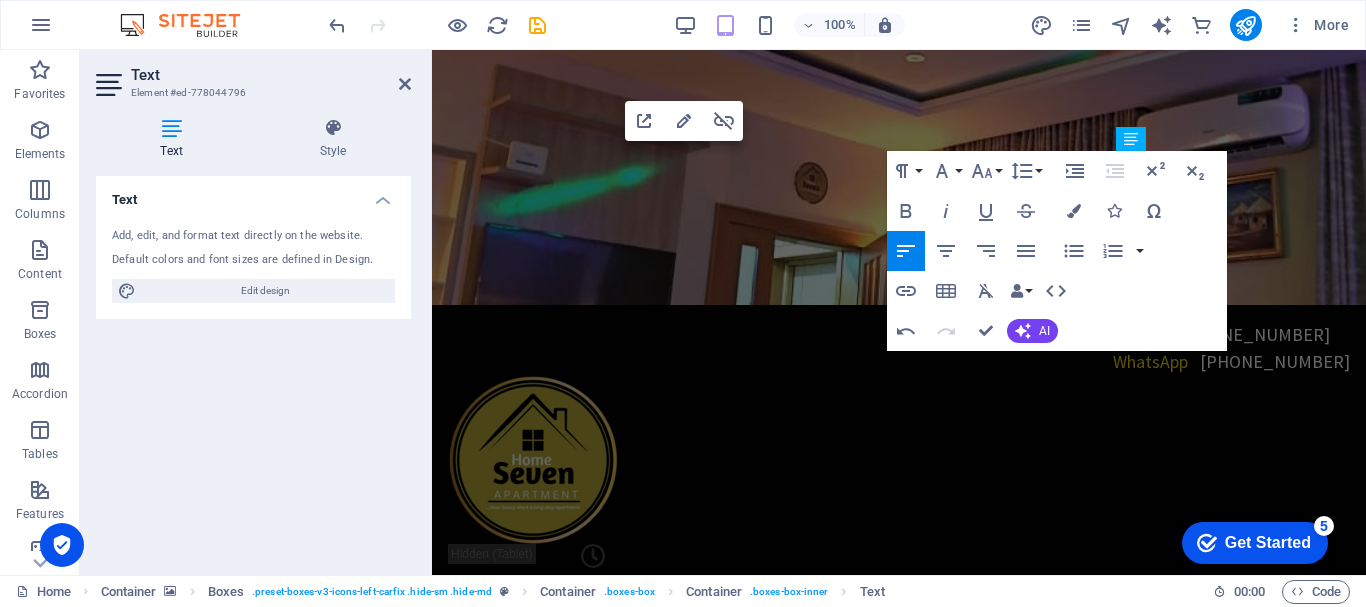 drag, startPoint x: 1217, startPoint y: 156, endPoint x: 799, endPoint y: 87, distance: 423.6567 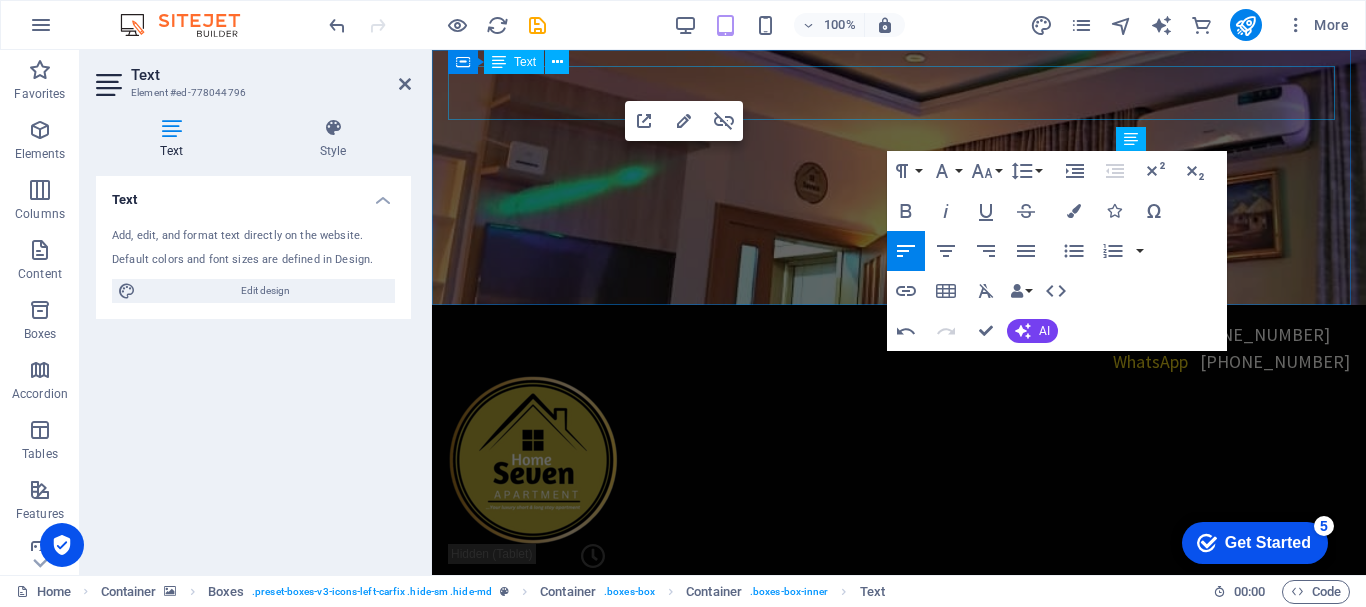 click on "Call Now     [PHONE_NUMBER]         WhatsApp       [PHONE_NUMBER]" at bounding box center [899, 348] 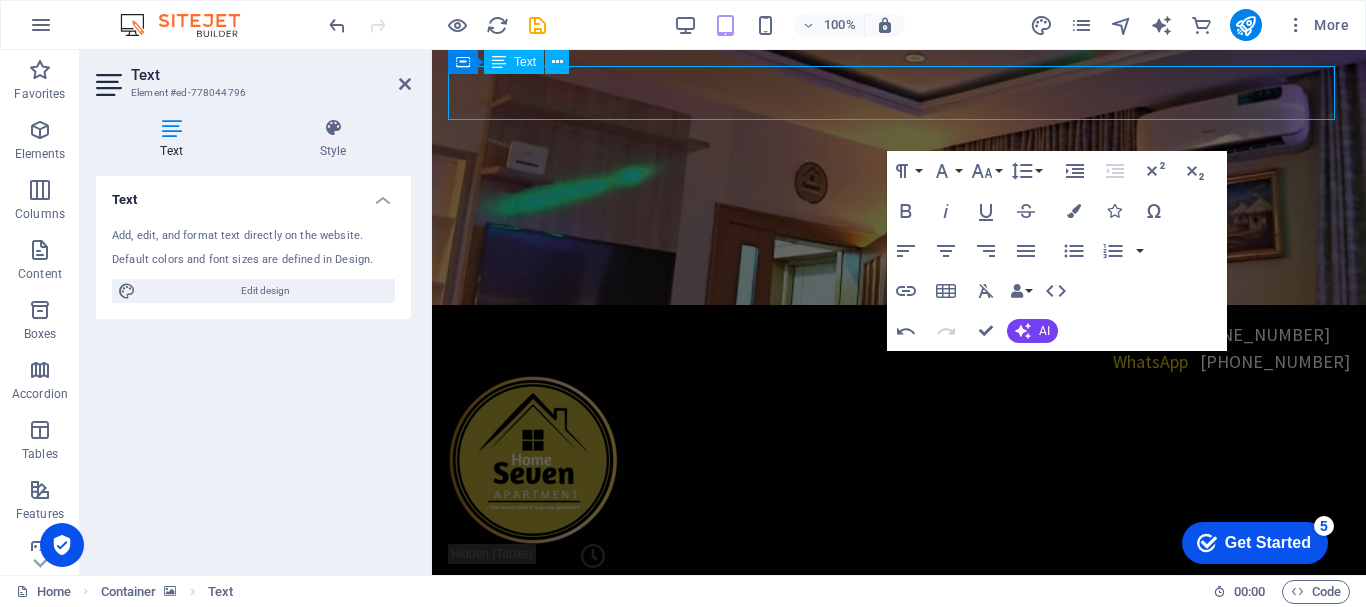 click on "Call Now     [PHONE_NUMBER]         WhatsApp       [PHONE_NUMBER]" at bounding box center [899, 348] 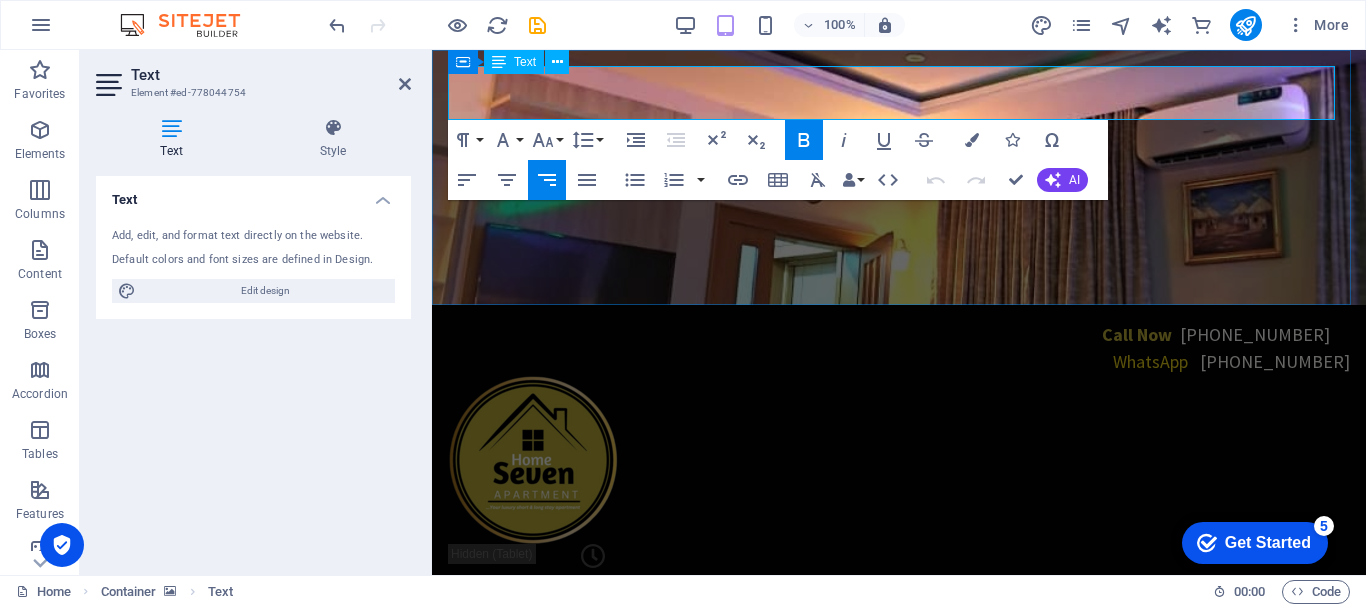 click on "WhatsApp       [PHONE_NUMBER]" at bounding box center [899, 361] 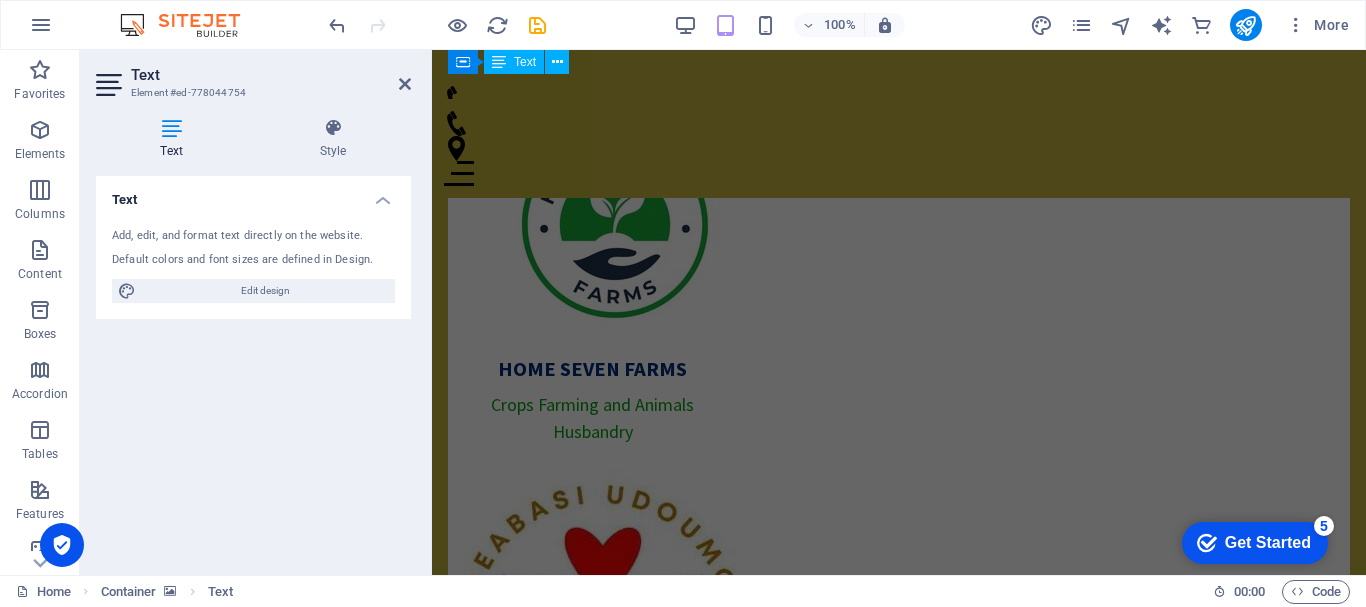 scroll, scrollTop: 2610, scrollLeft: 0, axis: vertical 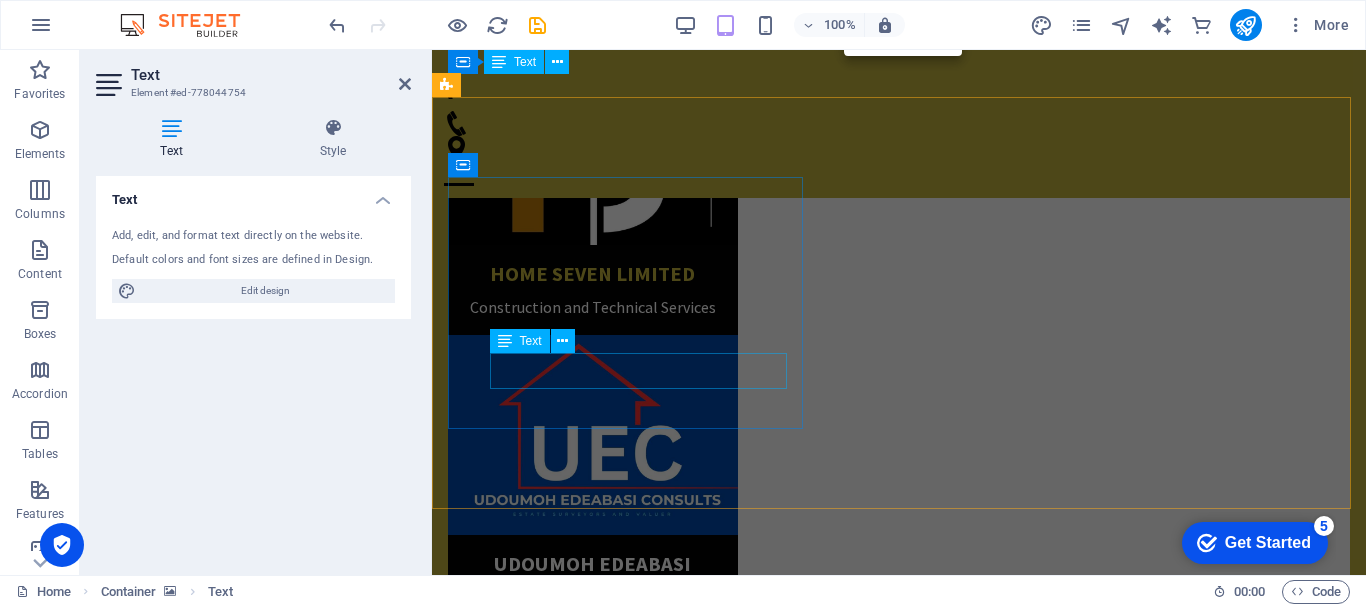 click on "[EMAIL_ADDRESS][DOMAIN_NAME]" at bounding box center (899, 3520) 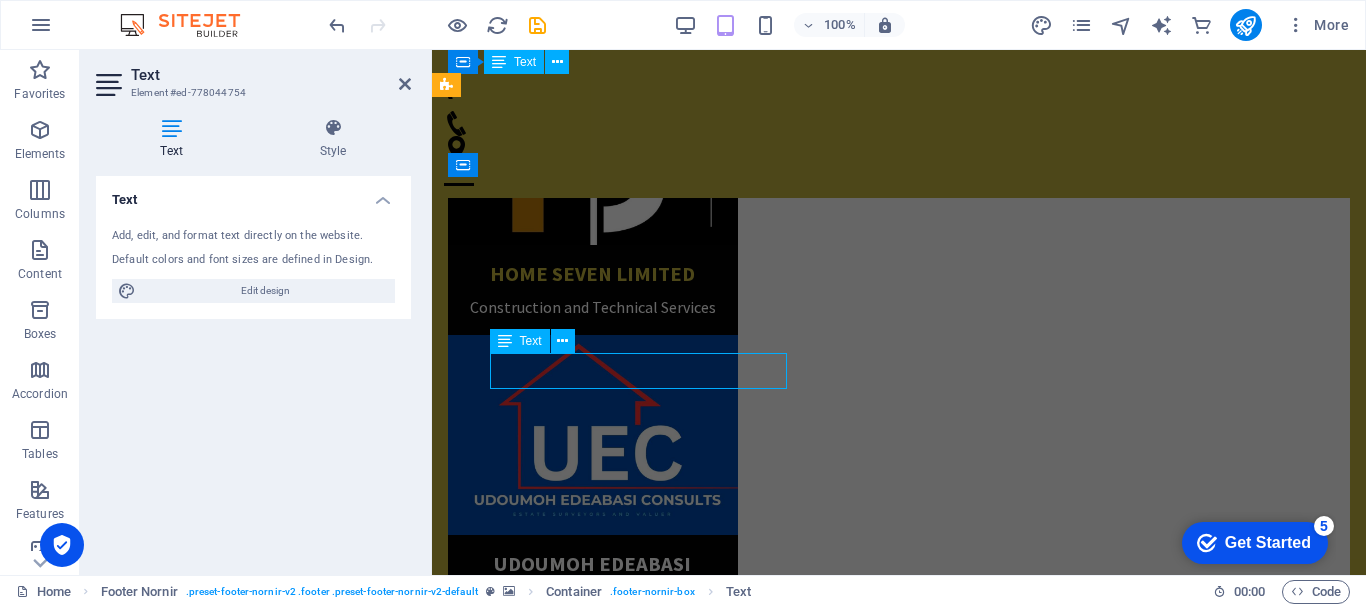 click on "[EMAIL_ADDRESS][DOMAIN_NAME]" at bounding box center [899, 3520] 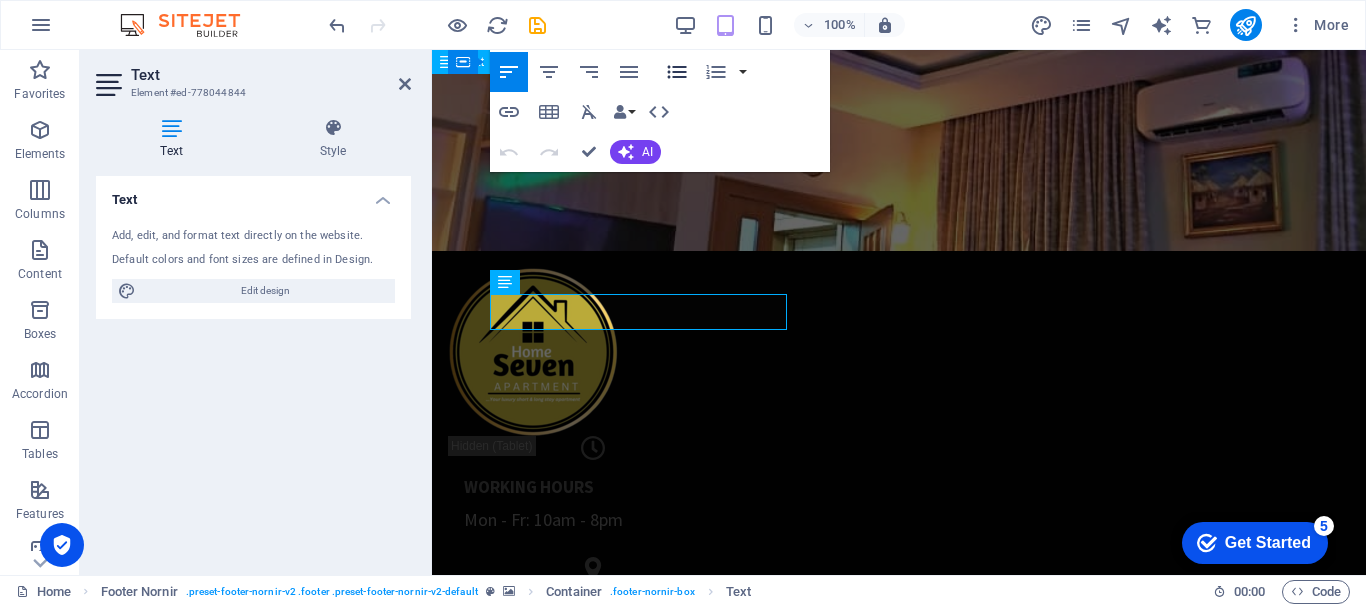 scroll, scrollTop: 2172, scrollLeft: 0, axis: vertical 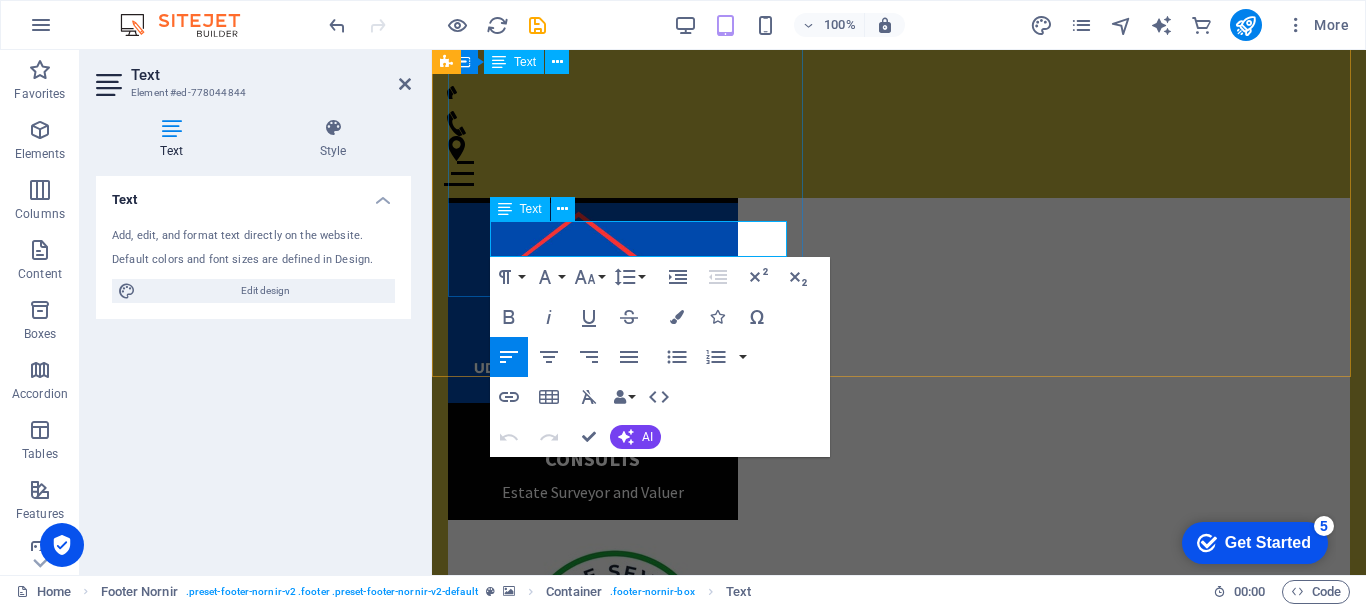 click on "[EMAIL_ADDRESS][DOMAIN_NAME]" at bounding box center [899, 3388] 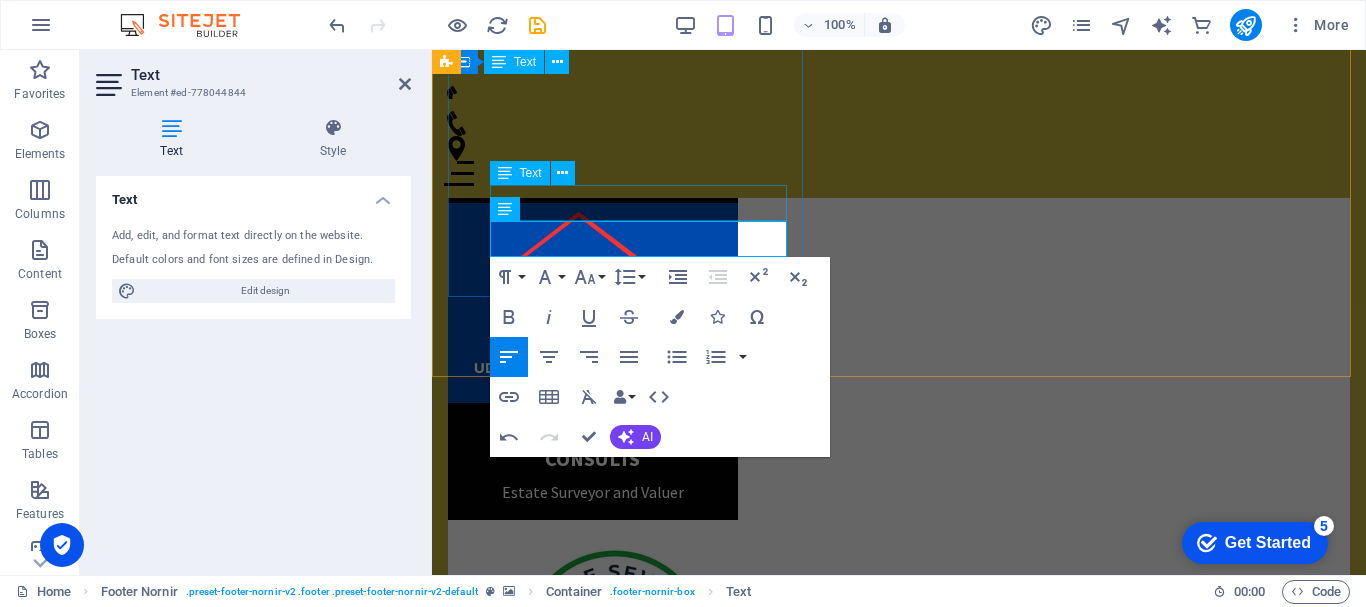click on "0123 - 456789" at bounding box center [899, 3328] 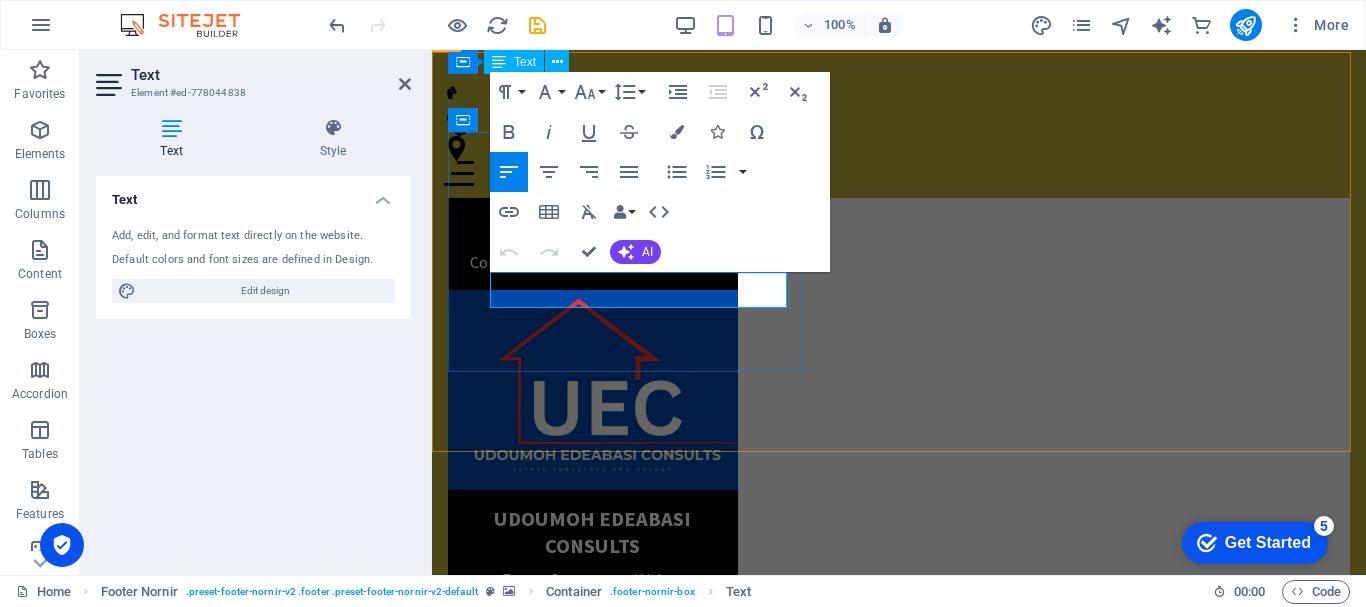 click on "0123 - 456789" at bounding box center (899, 3403) 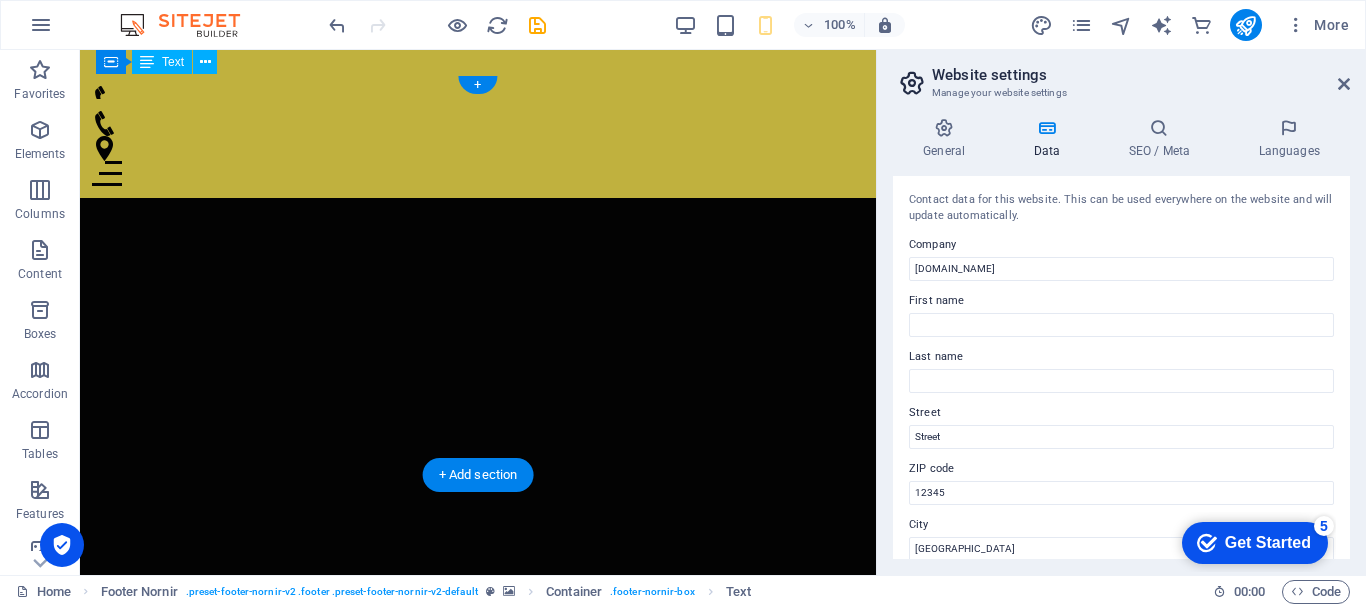 scroll, scrollTop: 2003, scrollLeft: 0, axis: vertical 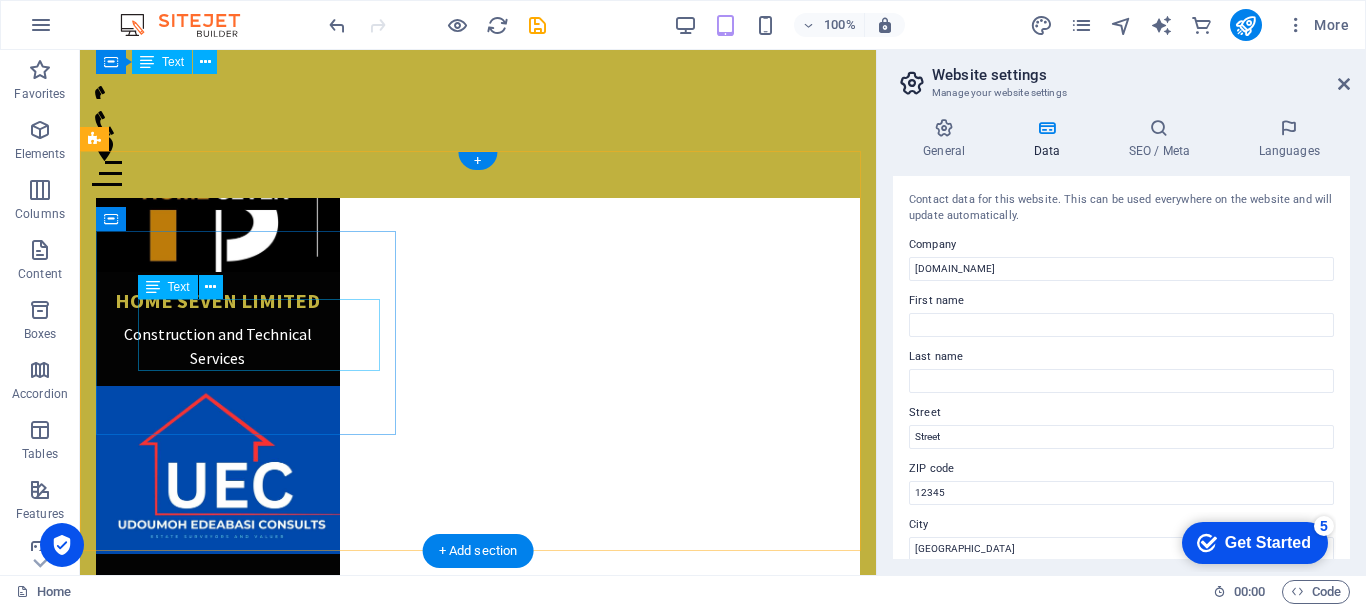 click on "[STREET_ADDRESS][PERSON_NAME] Abuja" at bounding box center [478, 3523] 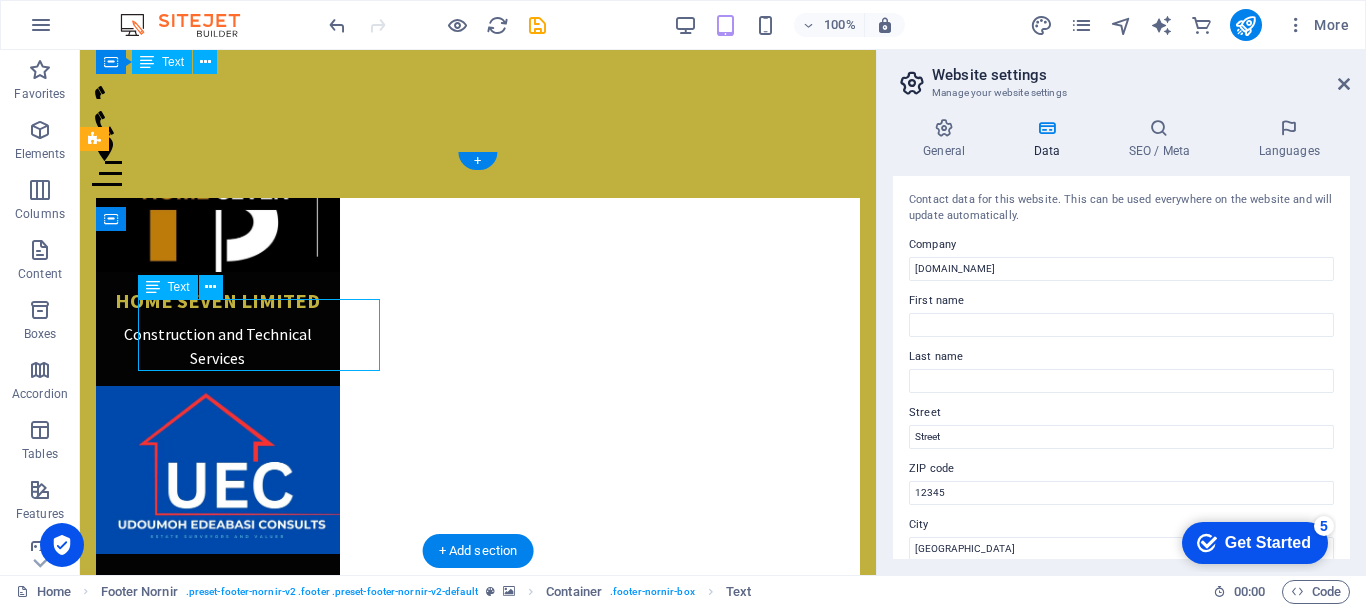 click on "[STREET_ADDRESS][PERSON_NAME] Abuja" at bounding box center [478, 3523] 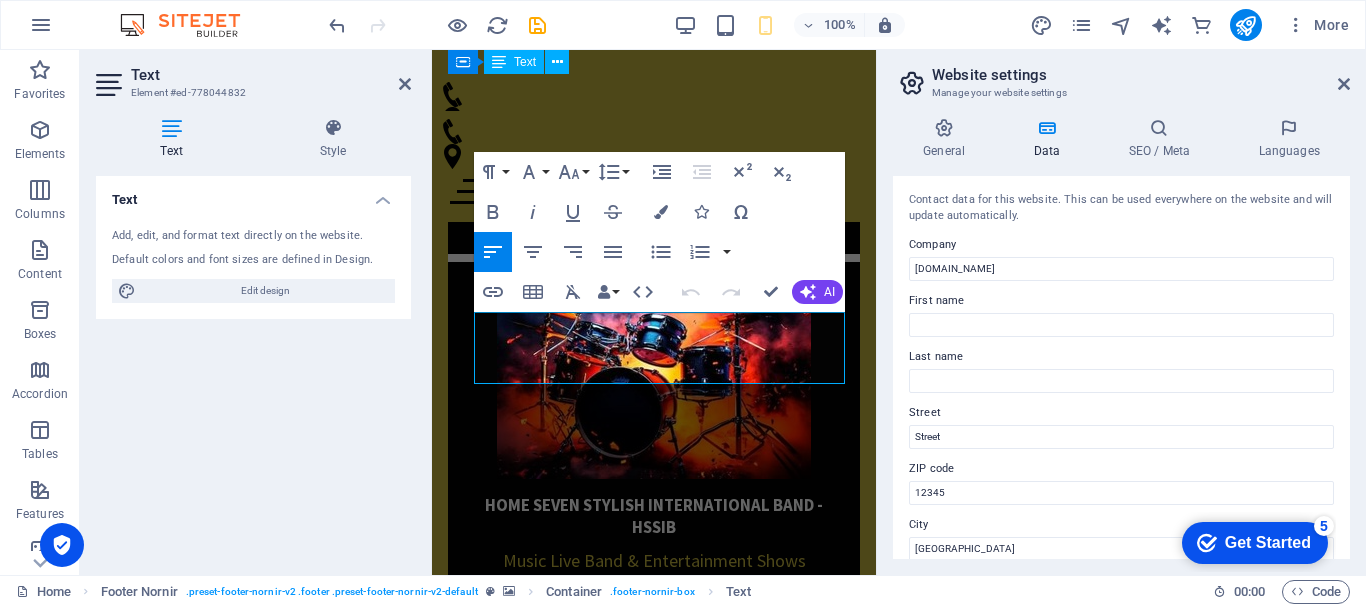 scroll, scrollTop: 3813, scrollLeft: 0, axis: vertical 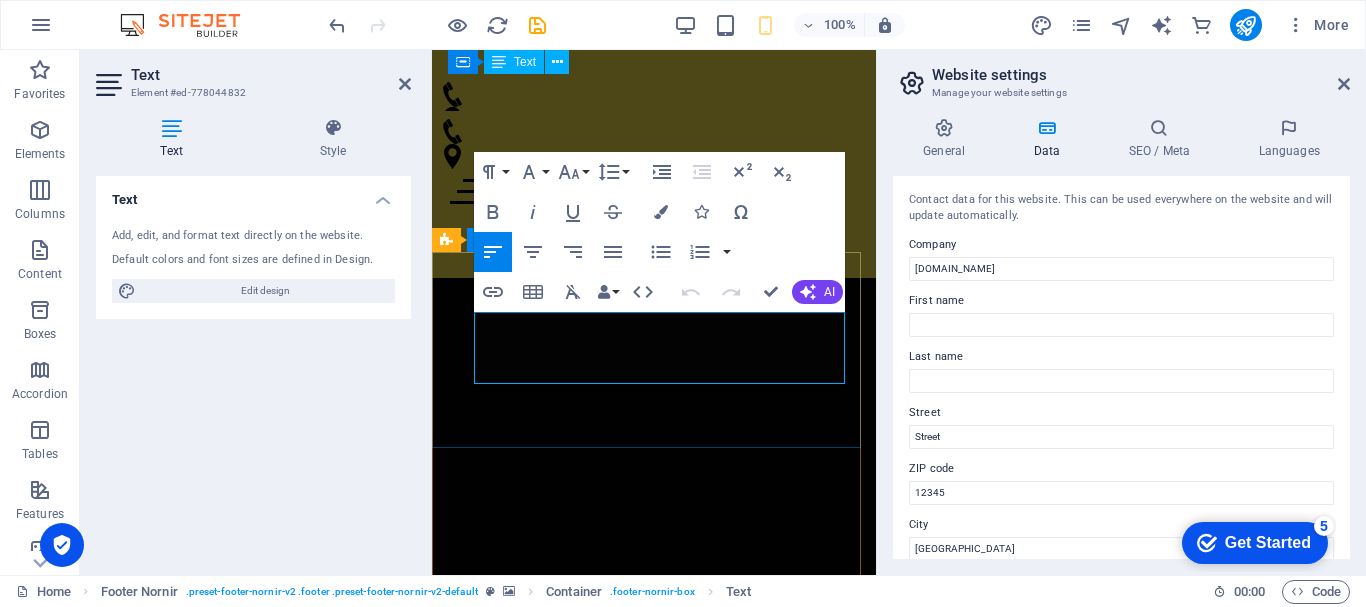 click on "[STREET_ADDRESS][PERSON_NAME] Abuja" at bounding box center [654, 2389] 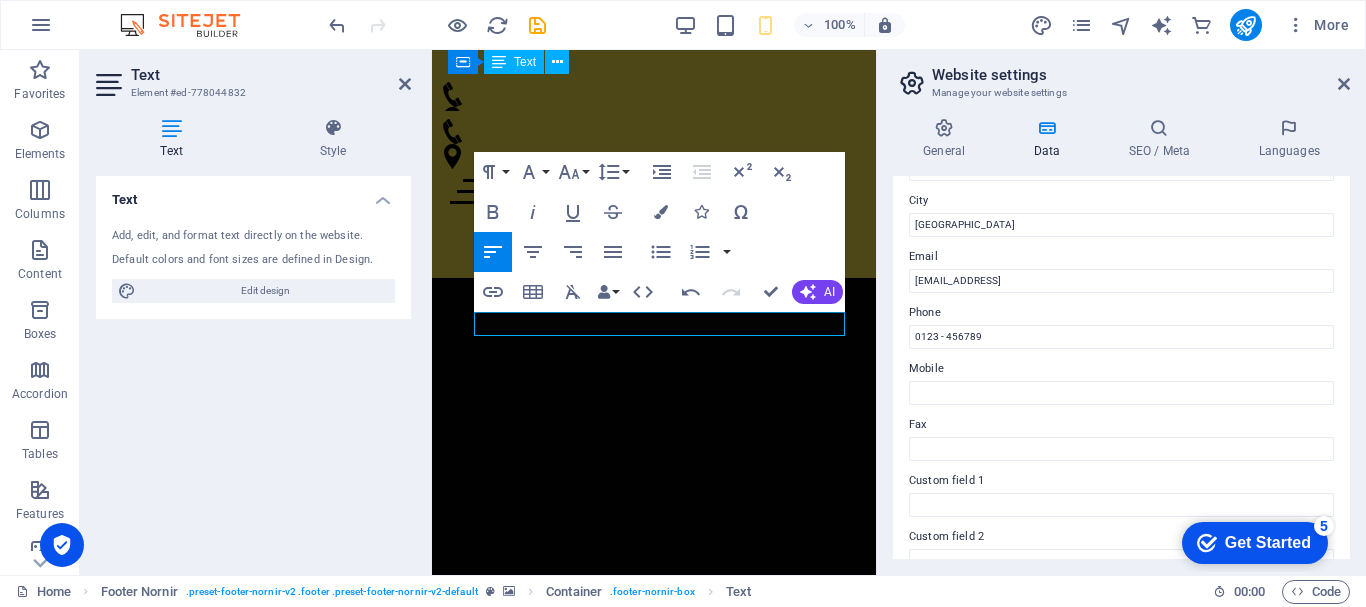scroll, scrollTop: 299, scrollLeft: 0, axis: vertical 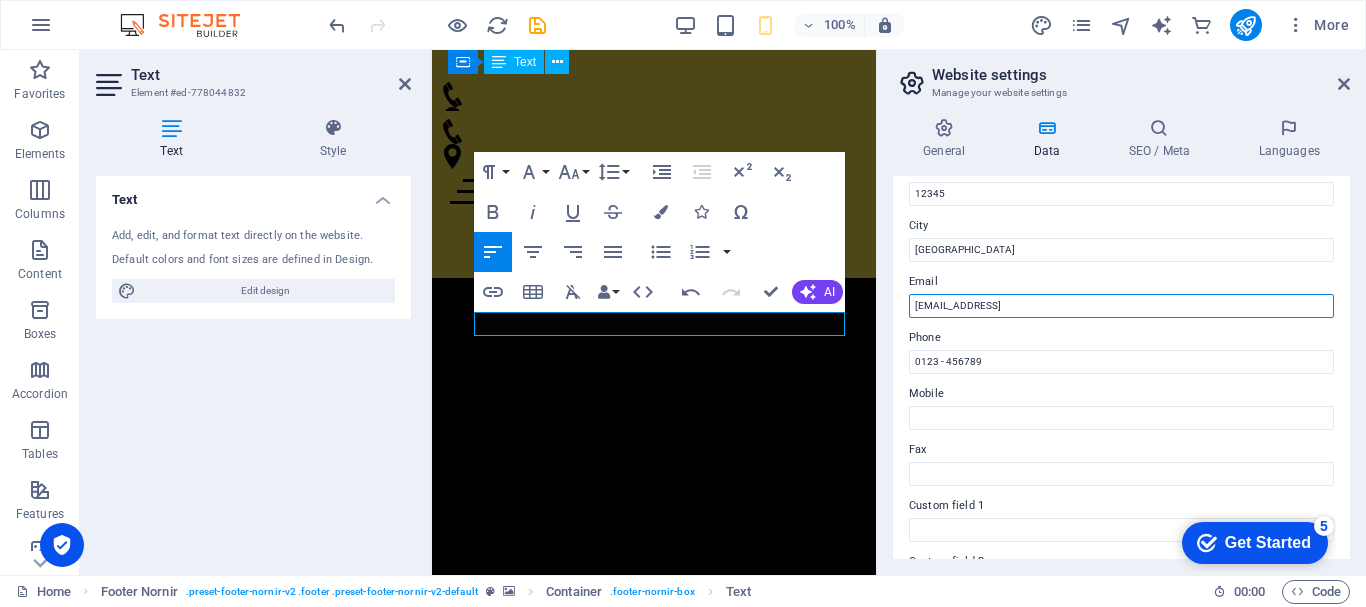 click on "[EMAIL_ADDRESS]" at bounding box center (1121, 306) 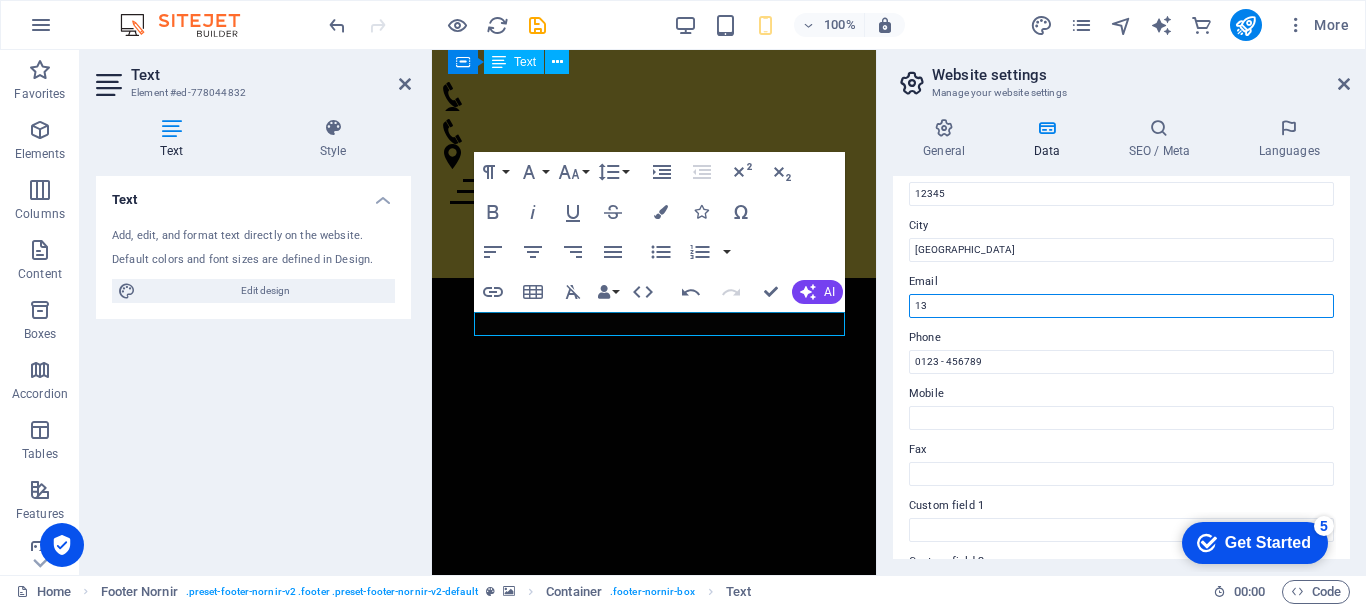 type on "1" 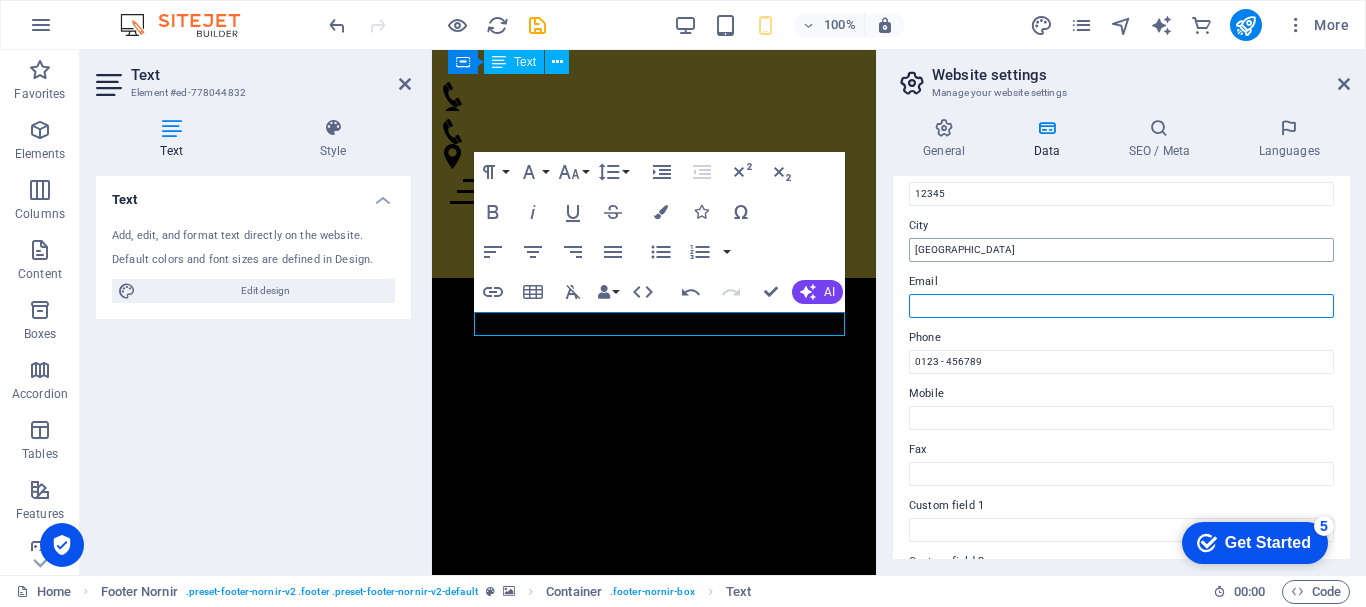 type 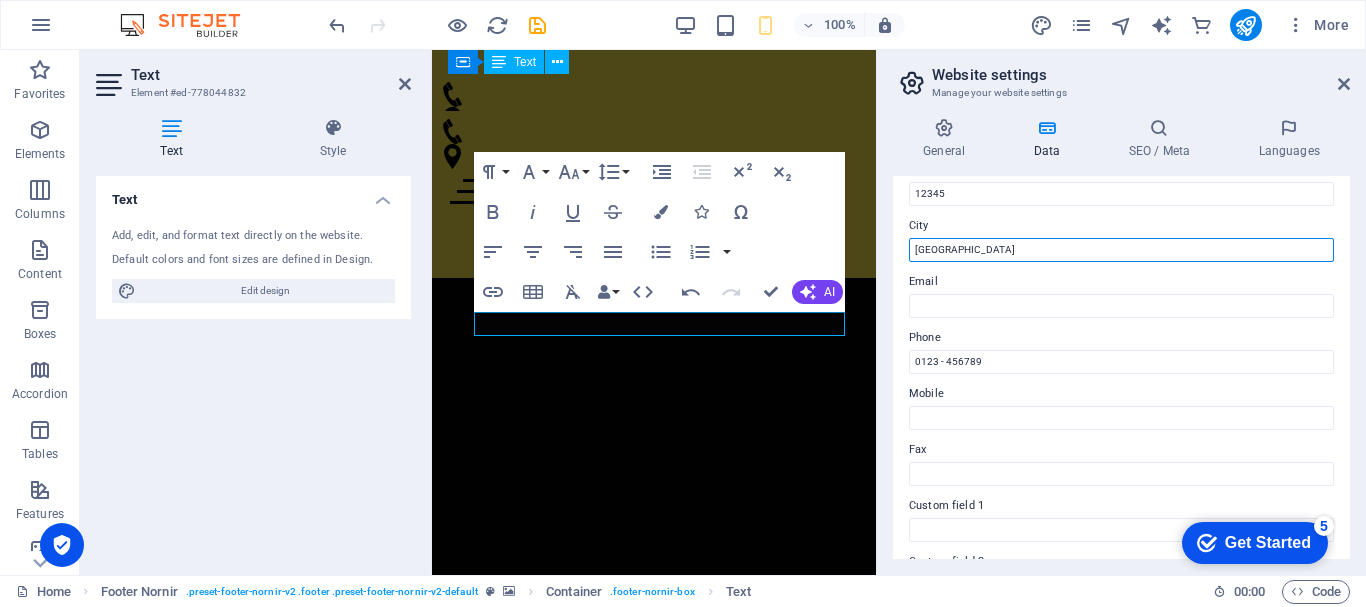 click on "[GEOGRAPHIC_DATA]" at bounding box center [1121, 250] 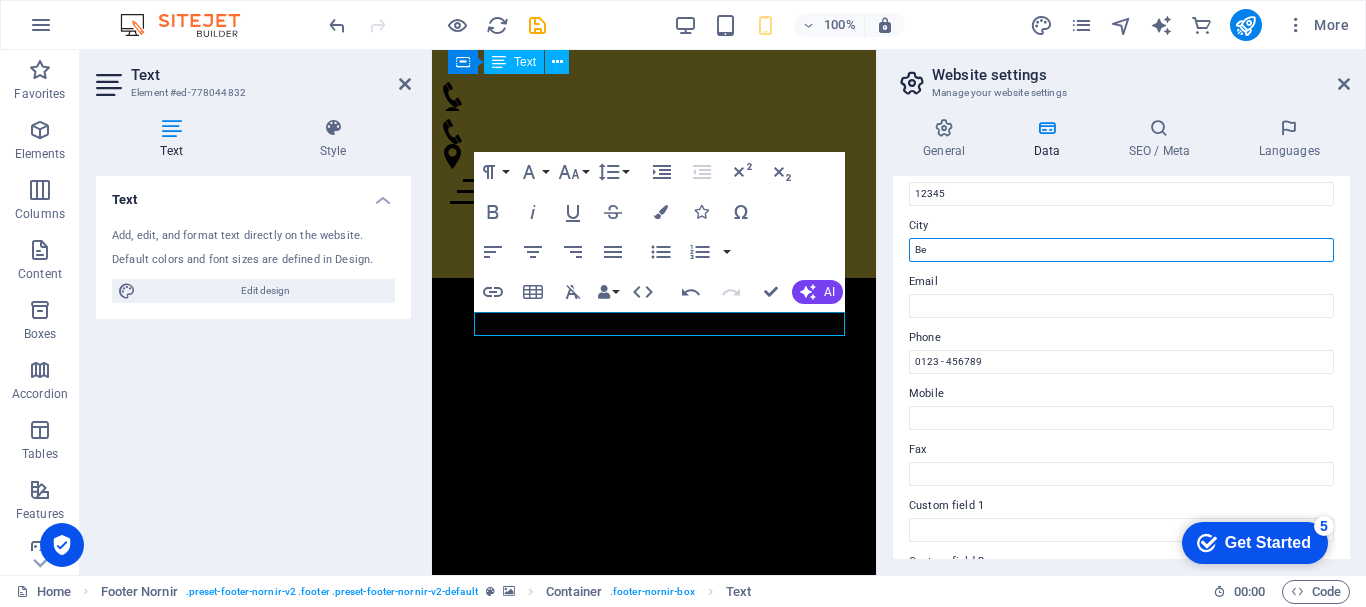 type on "B" 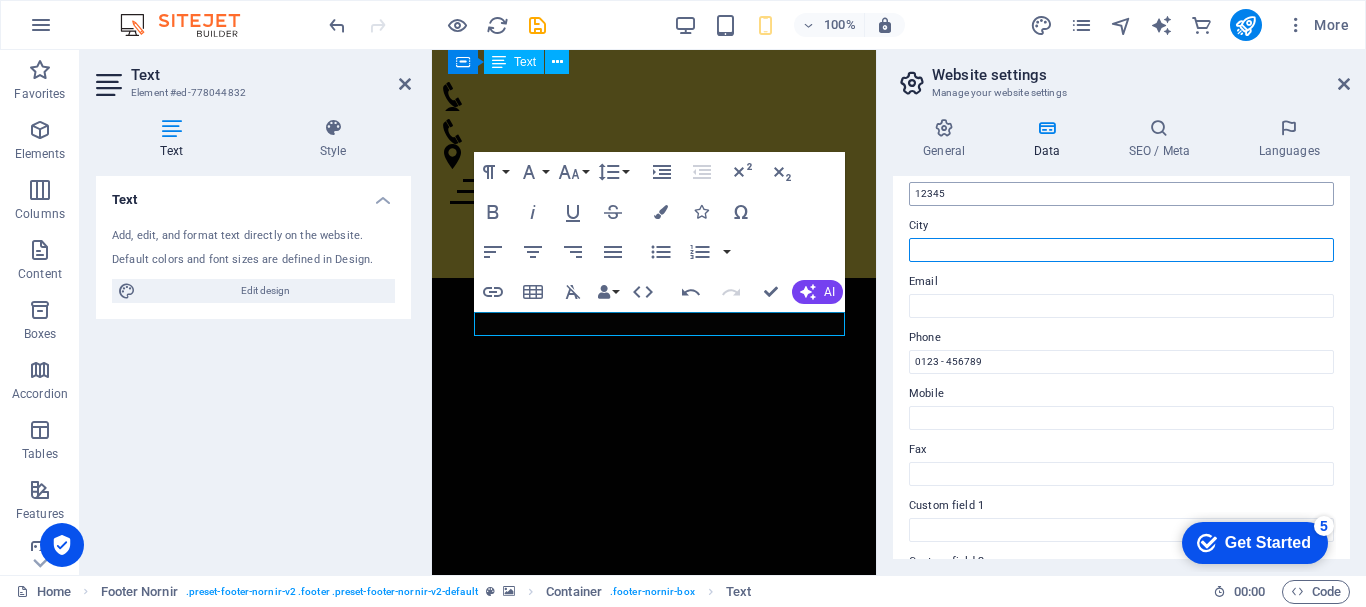 type 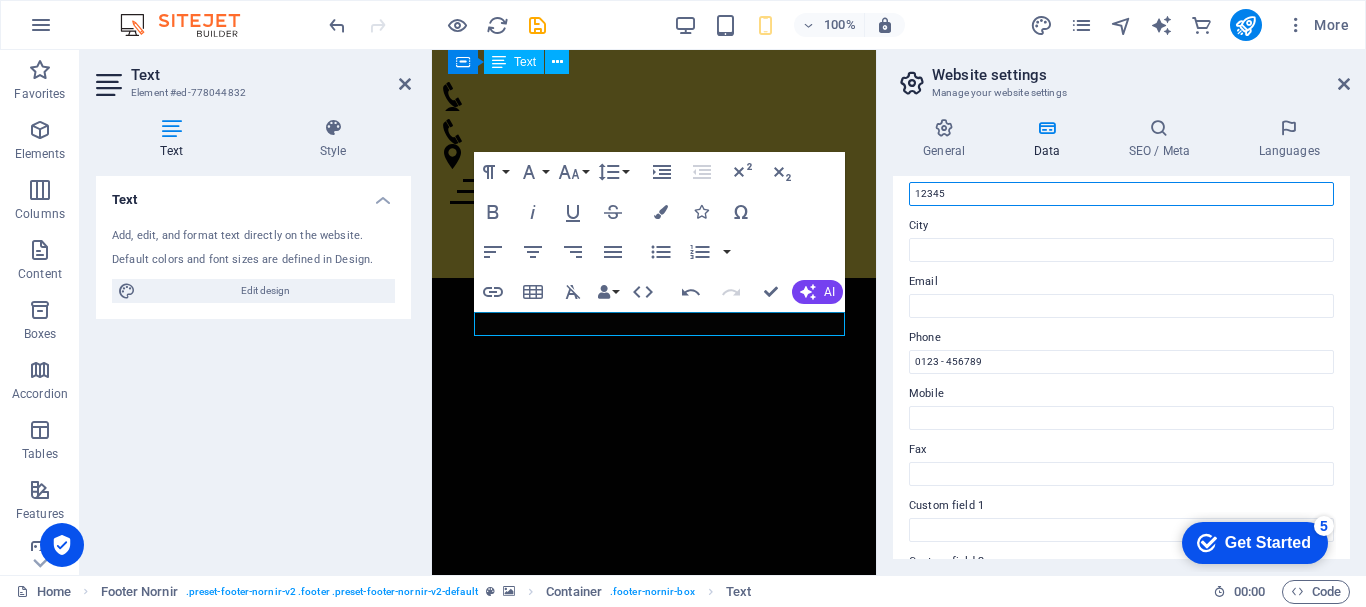 click on "12345" at bounding box center (1121, 194) 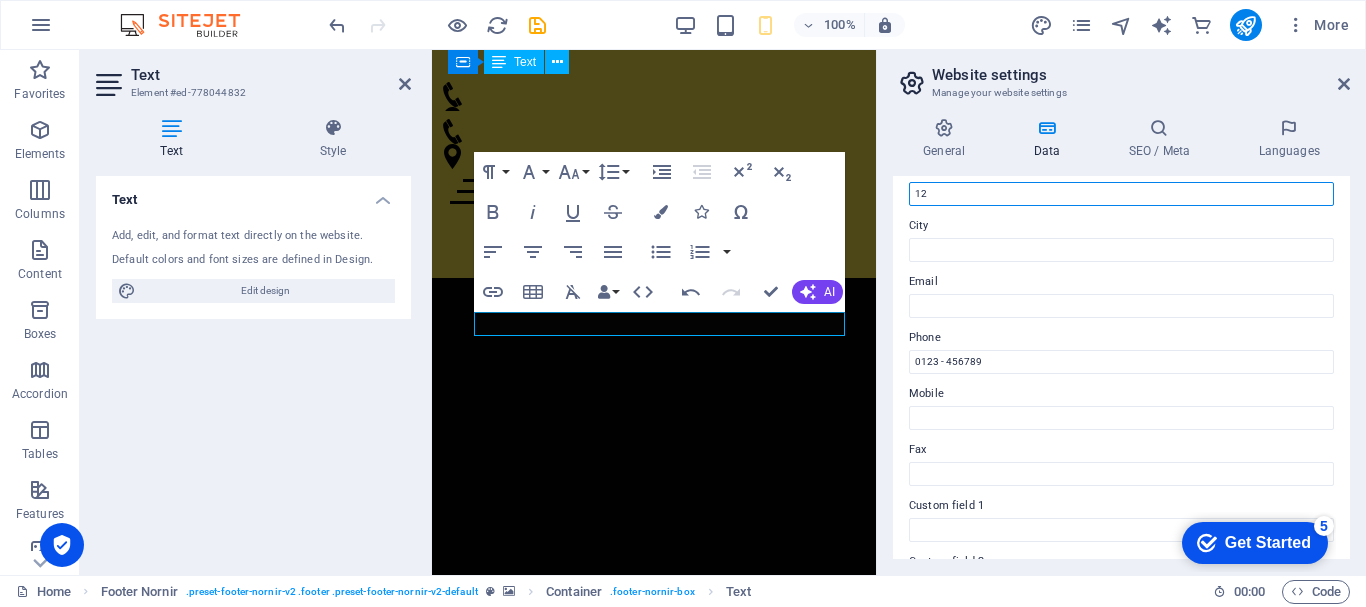 type on "1" 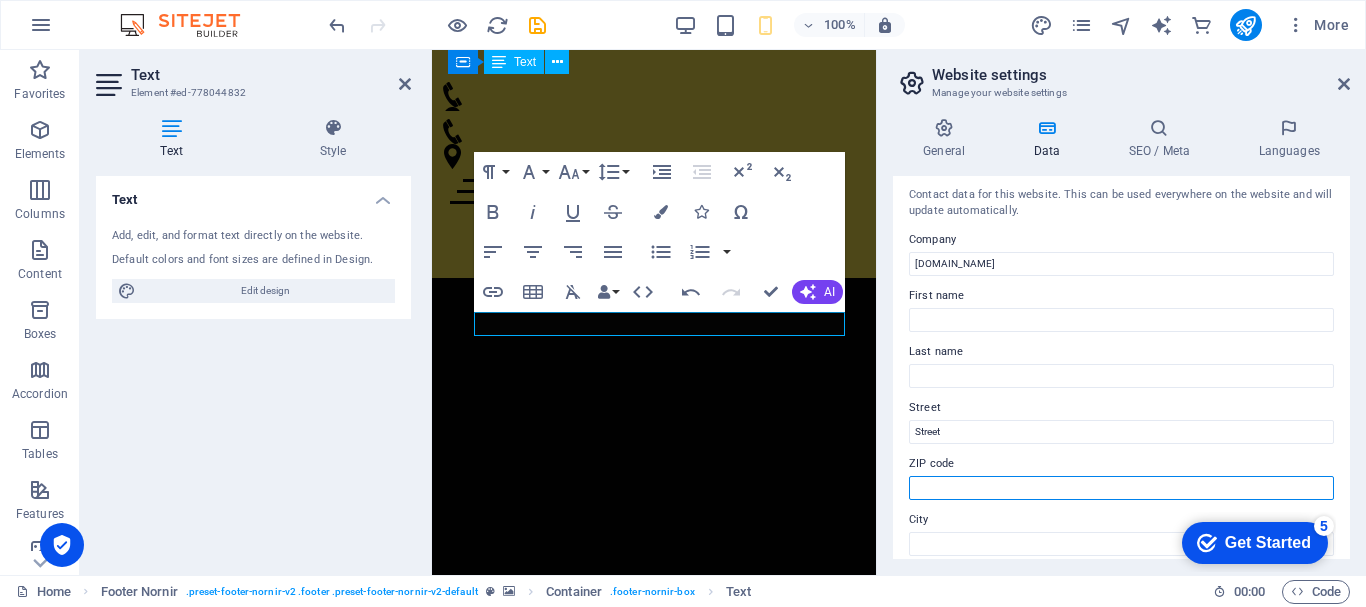 scroll, scrollTop: 0, scrollLeft: 0, axis: both 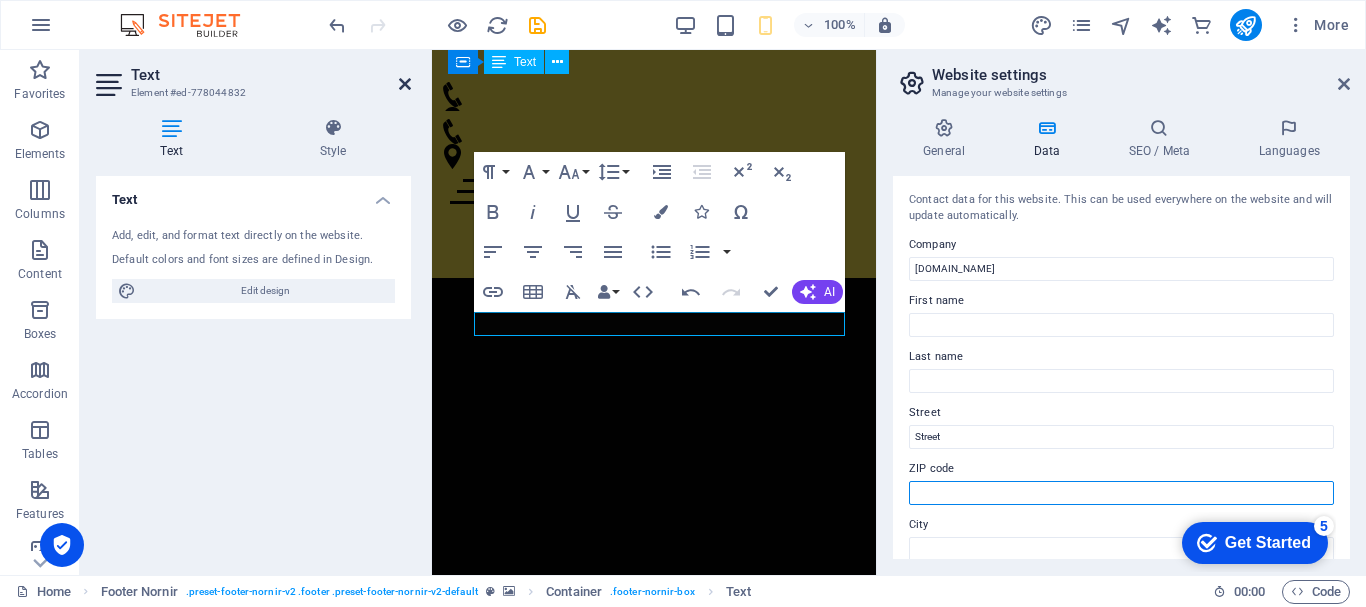 type 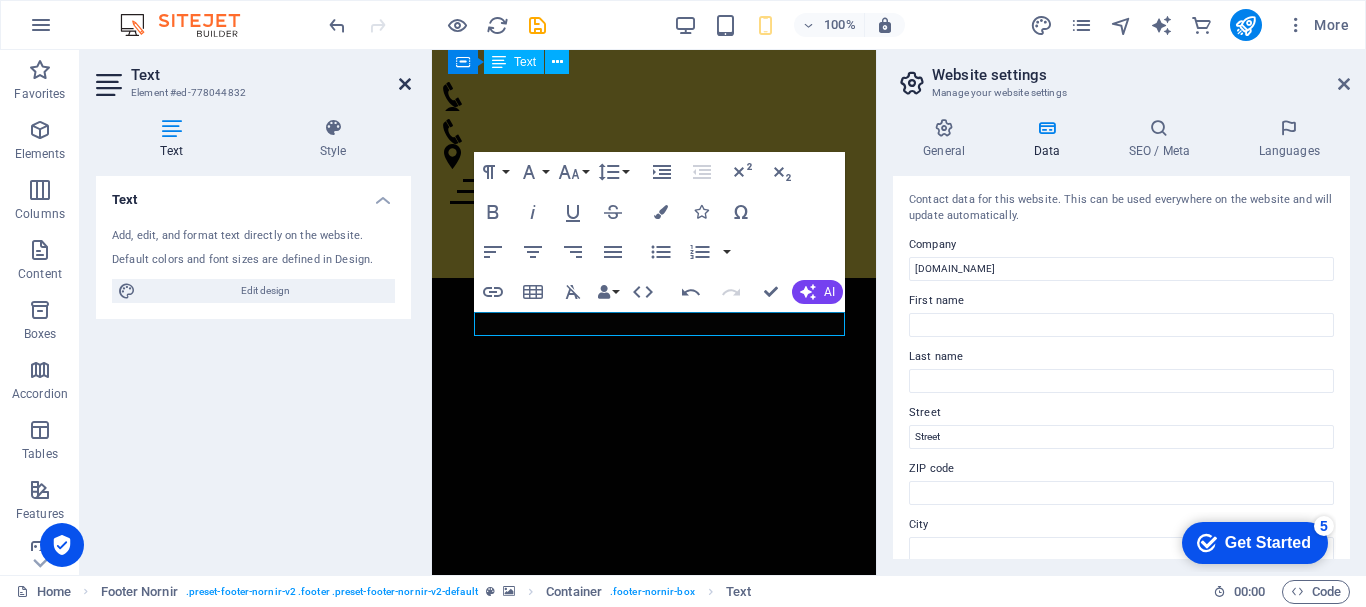 click at bounding box center [405, 84] 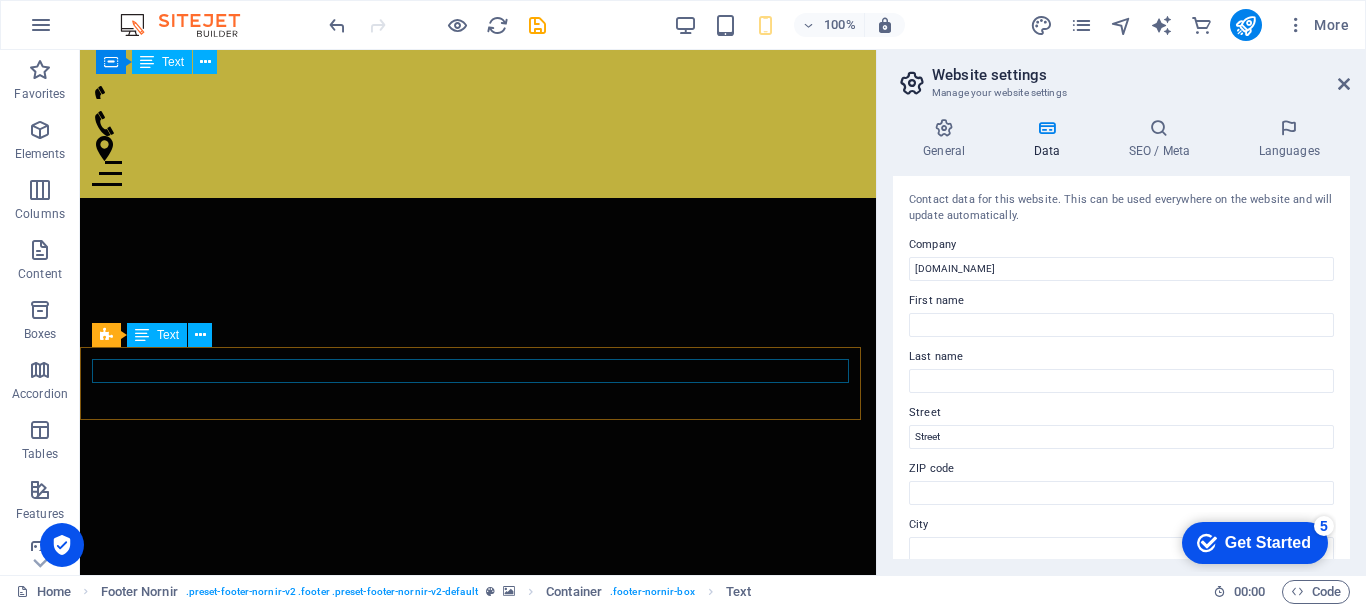 scroll, scrollTop: 1949, scrollLeft: 0, axis: vertical 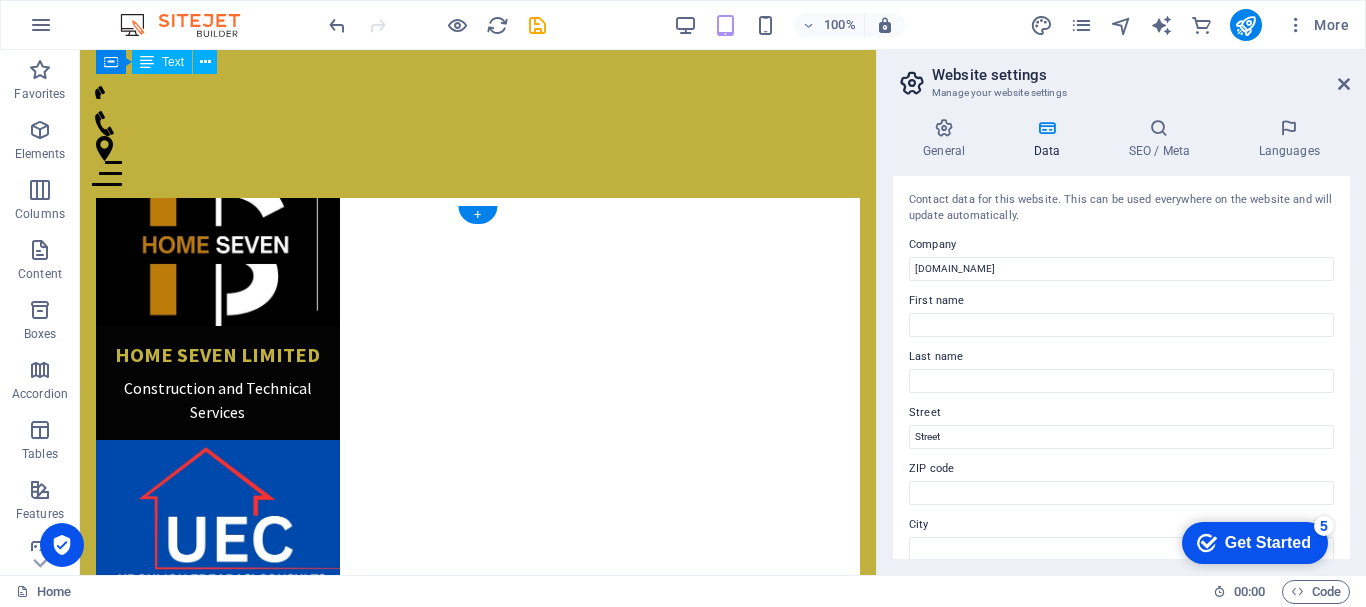 drag, startPoint x: 470, startPoint y: 386, endPoint x: 643, endPoint y: 279, distance: 203.41583 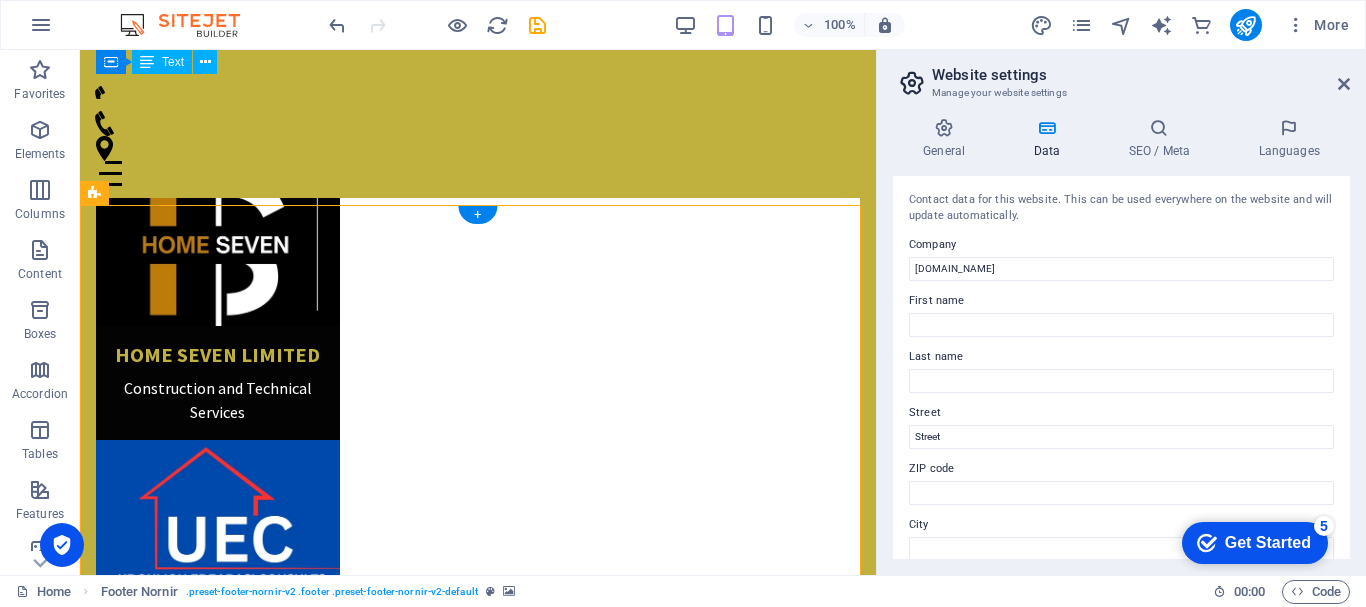 click at bounding box center [478, 3187] 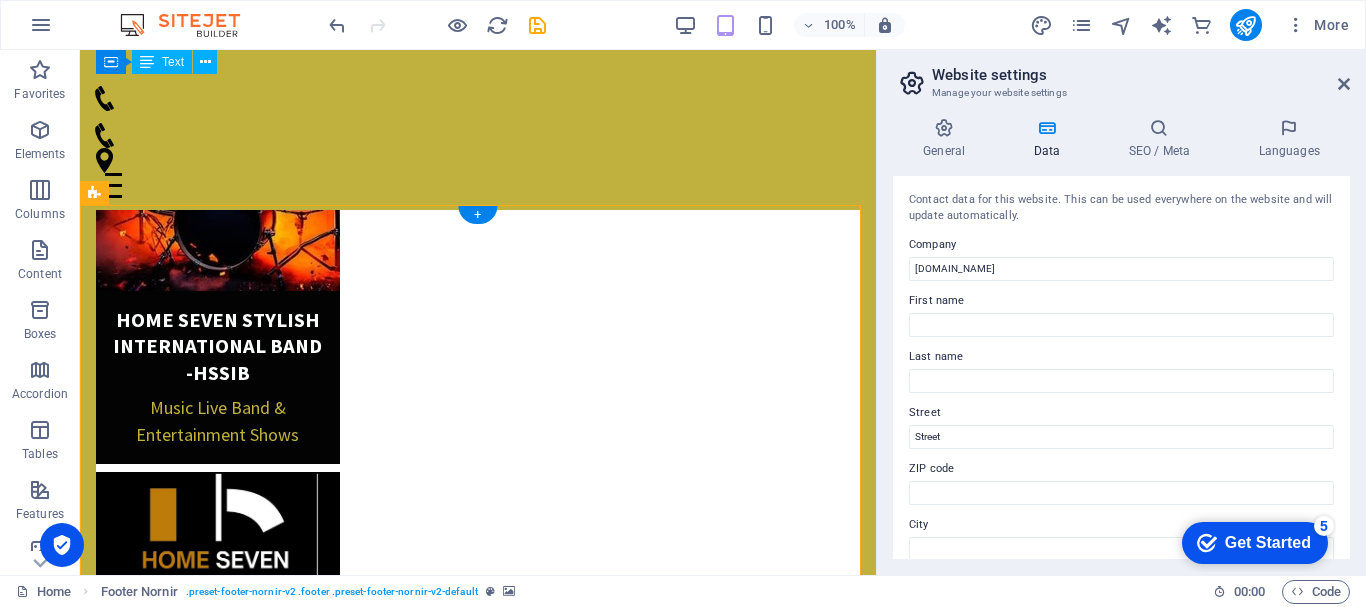 select on "px" 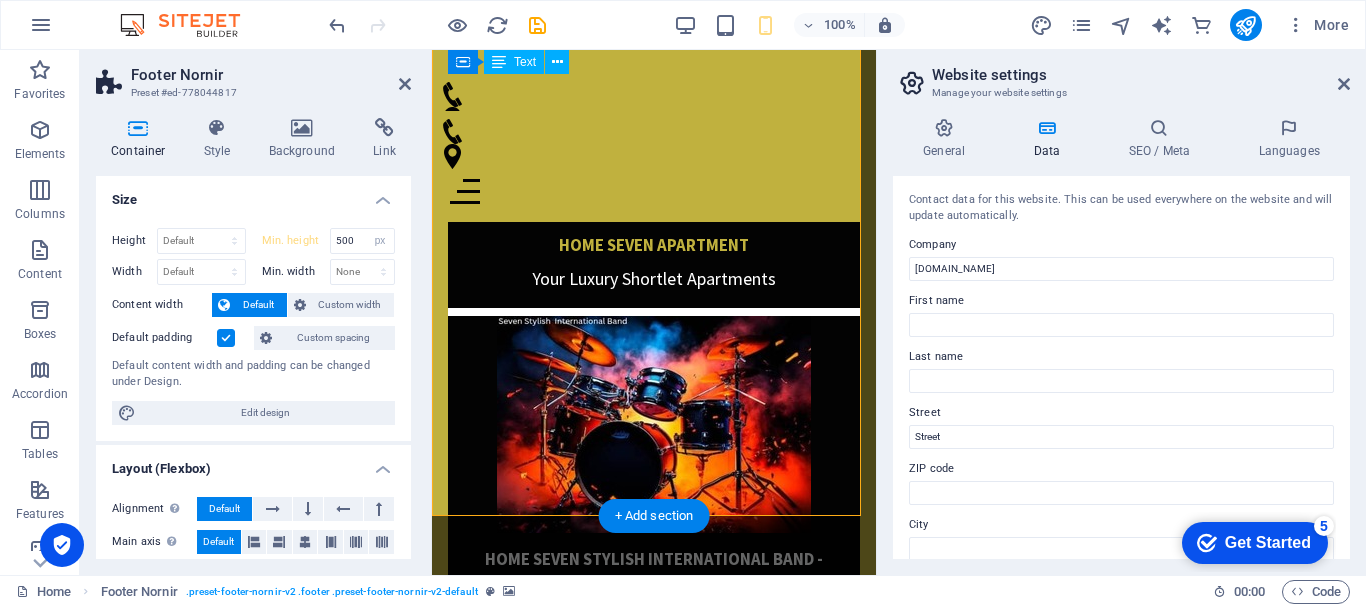scroll, scrollTop: 4049, scrollLeft: 0, axis: vertical 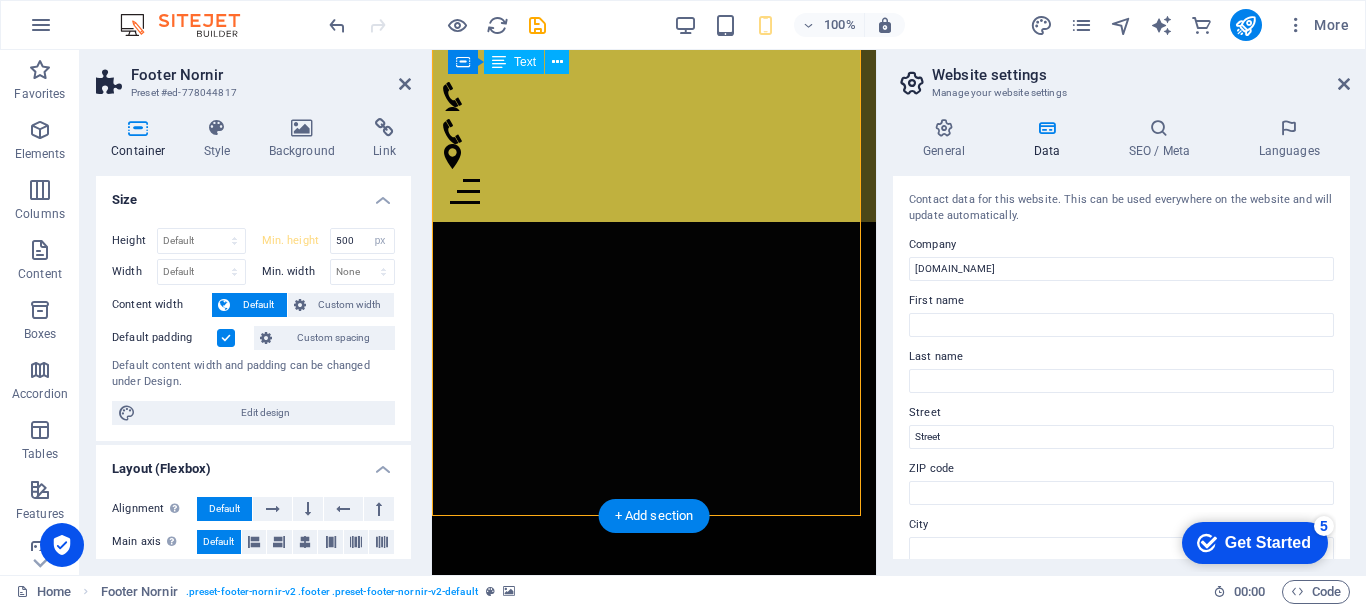 click at bounding box center (654, 1782) 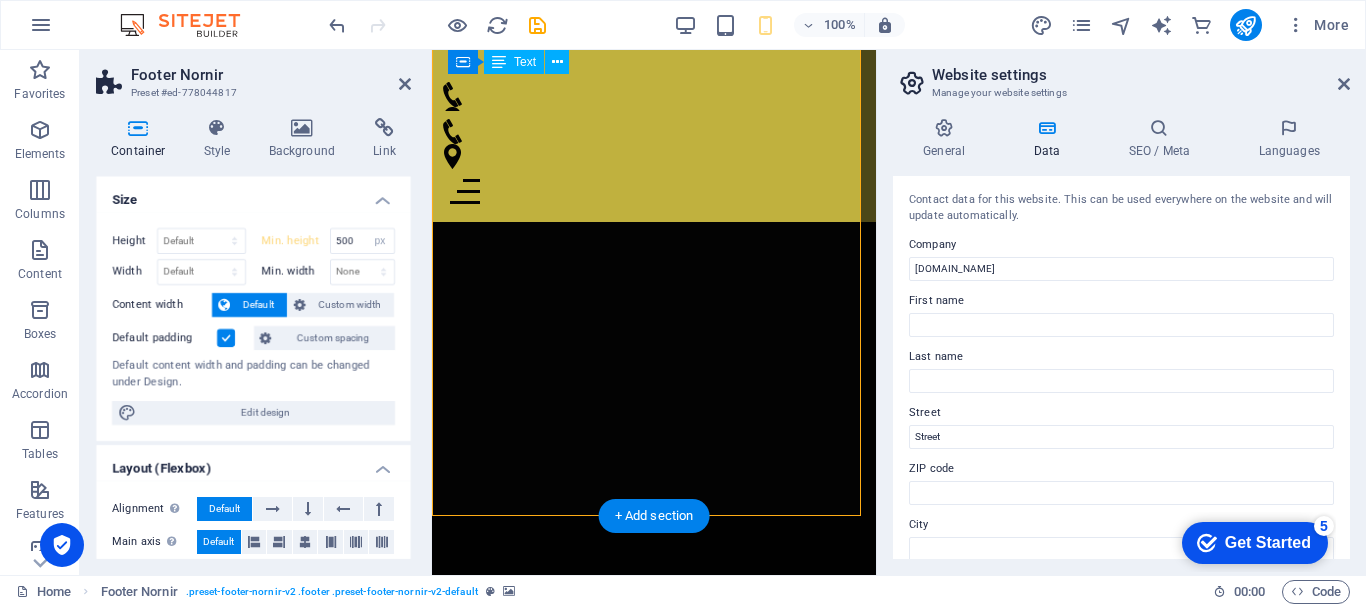 click at bounding box center (654, 1782) 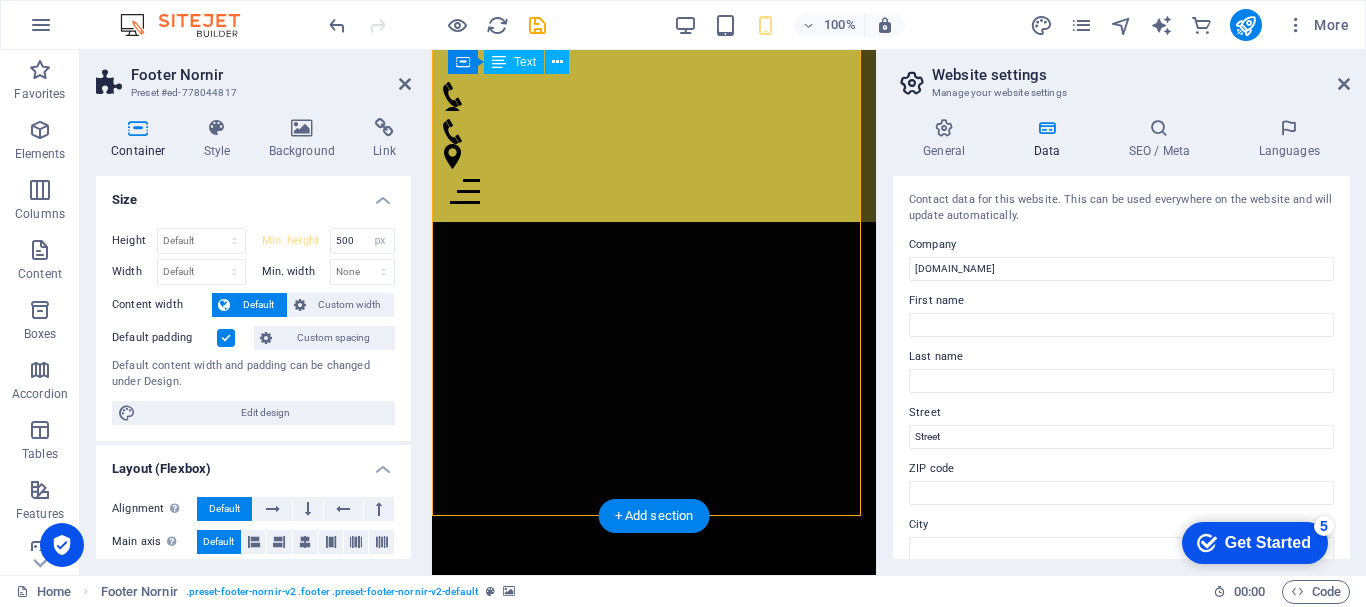 click at bounding box center [654, 1782] 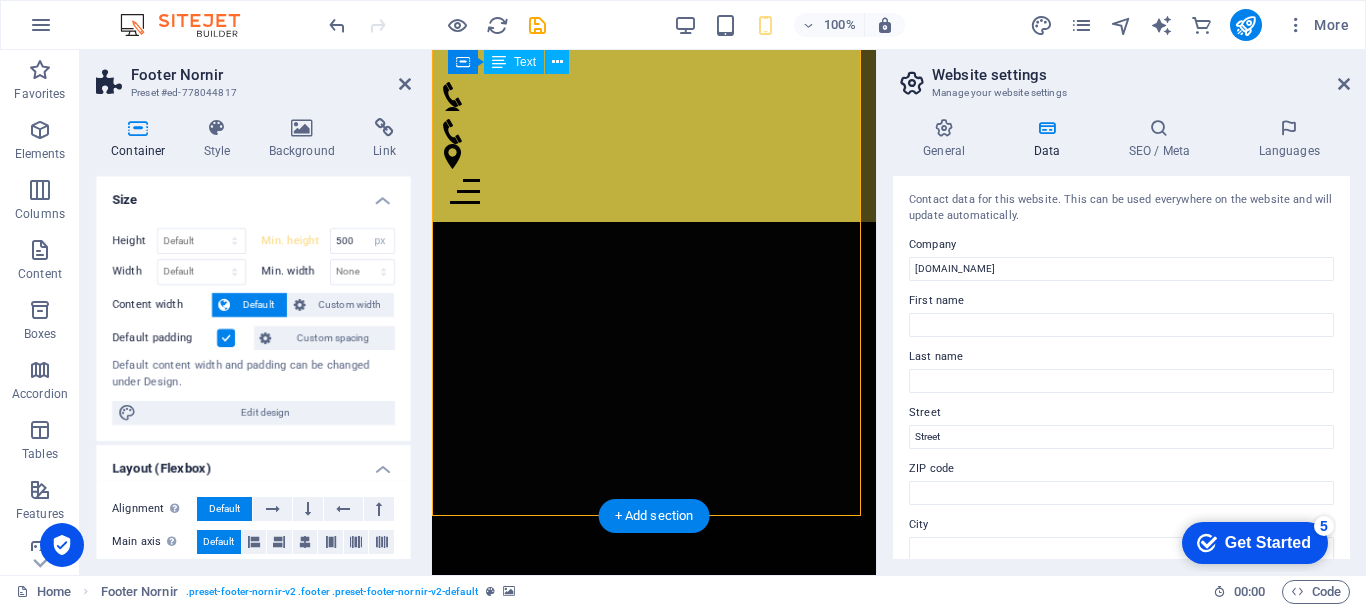 click at bounding box center (654, 1782) 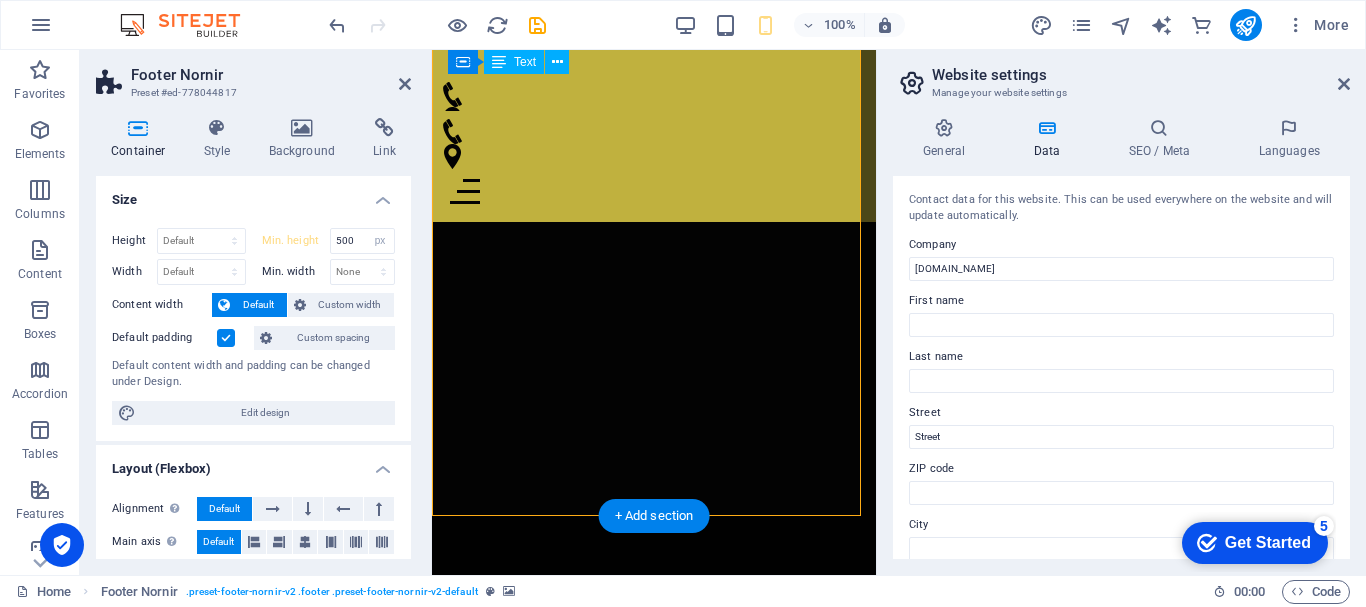 drag, startPoint x: 649, startPoint y: 248, endPoint x: 670, endPoint y: 231, distance: 27.018513 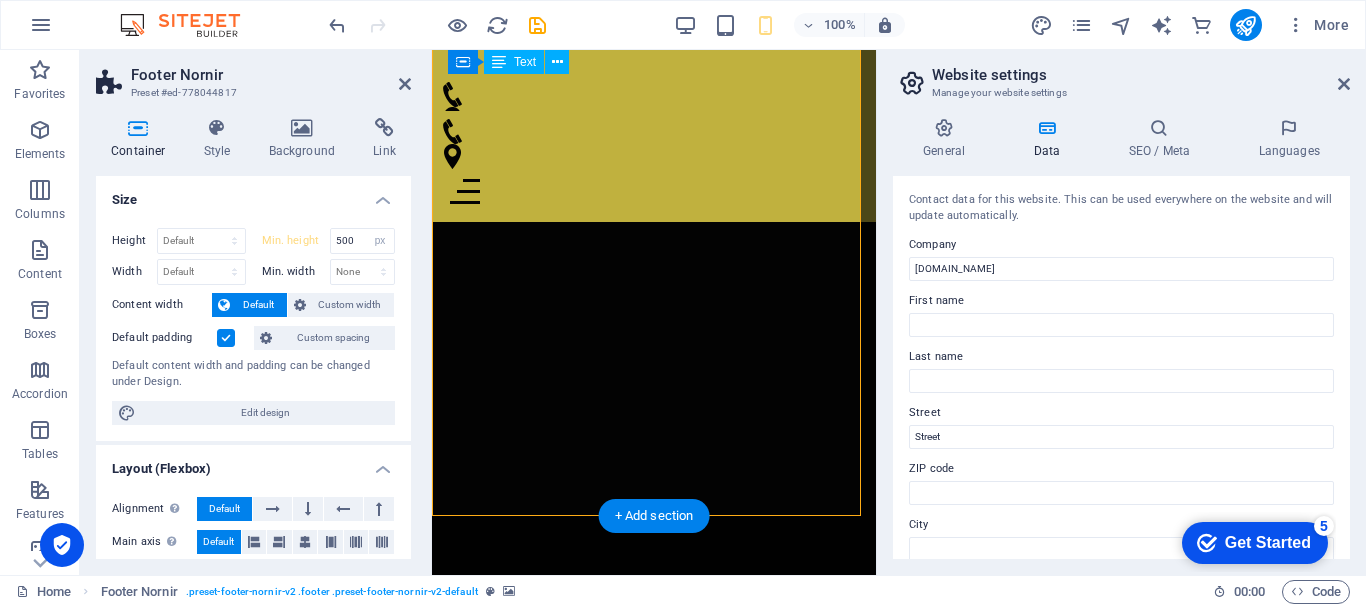 click at bounding box center [654, 1782] 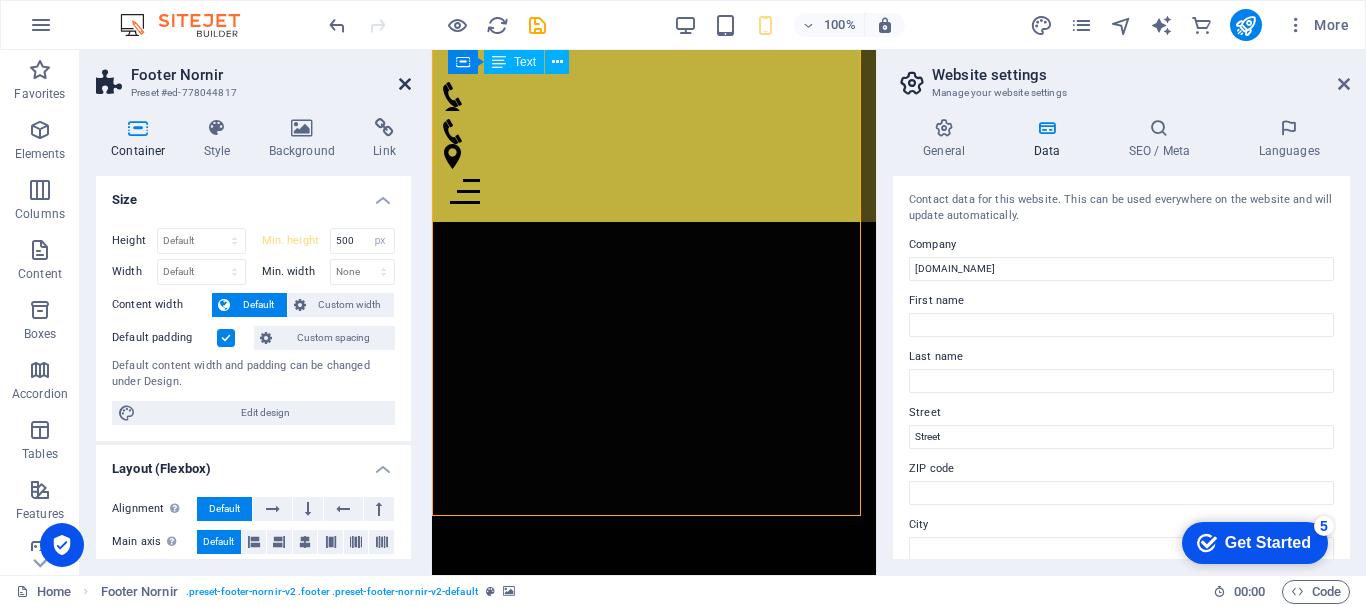 click at bounding box center (405, 84) 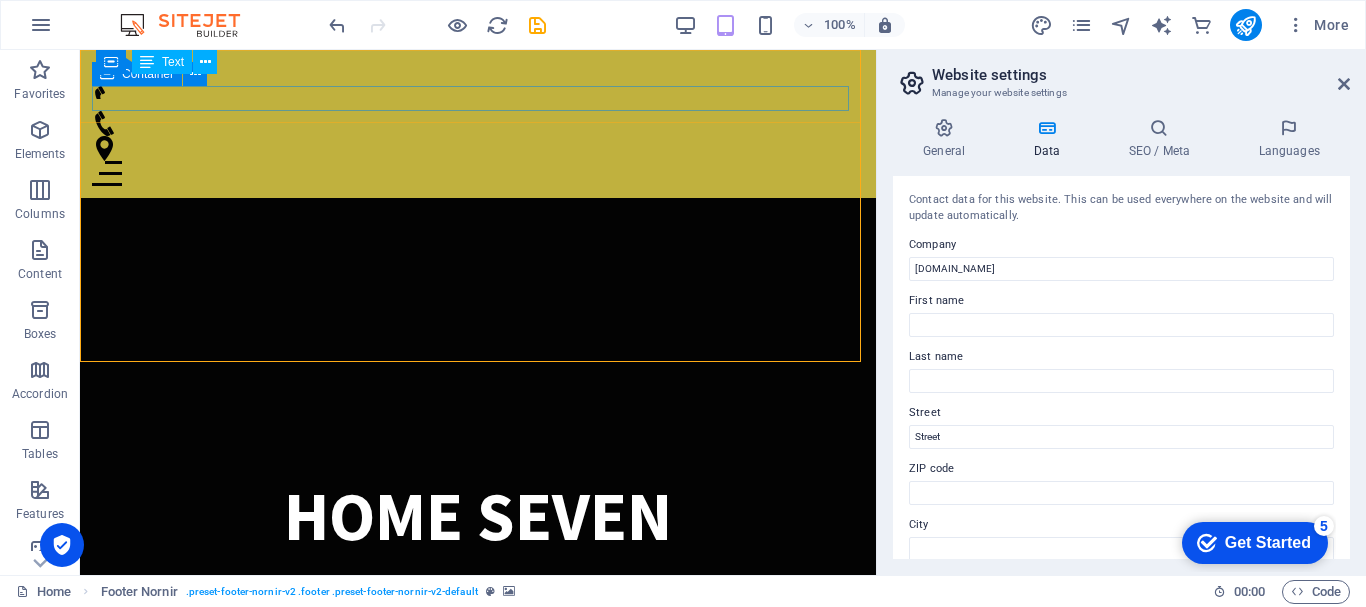 scroll, scrollTop: 2104, scrollLeft: 0, axis: vertical 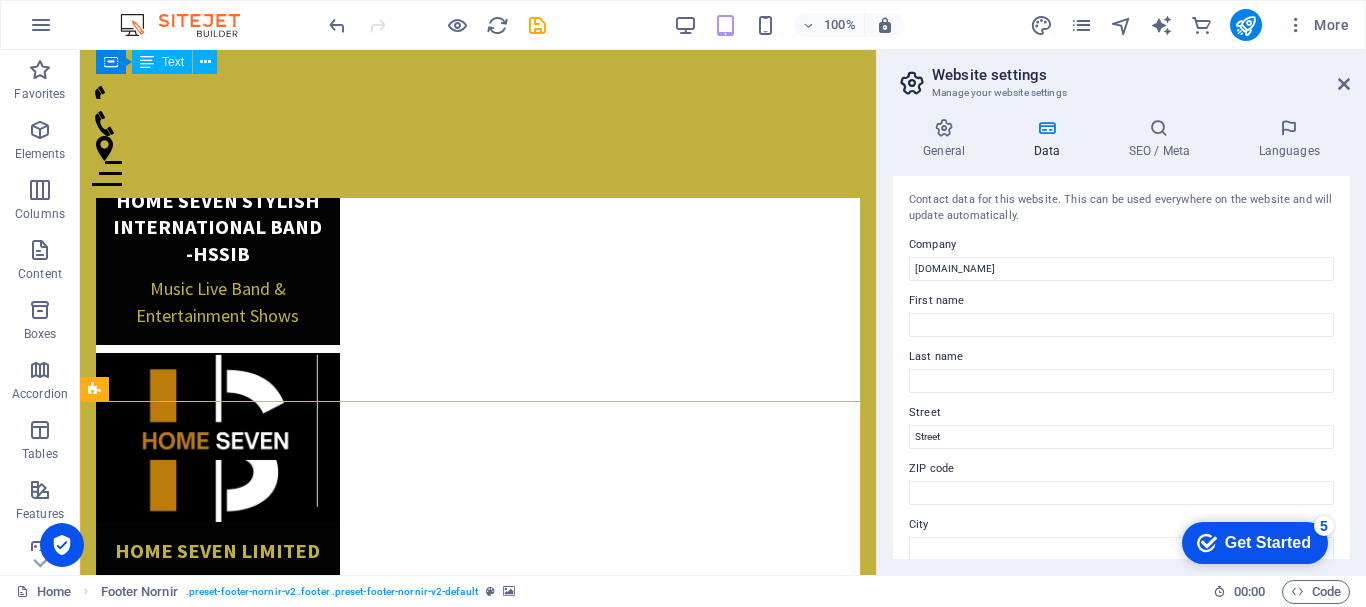 drag, startPoint x: 866, startPoint y: 425, endPoint x: 964, endPoint y: 421, distance: 98.0816 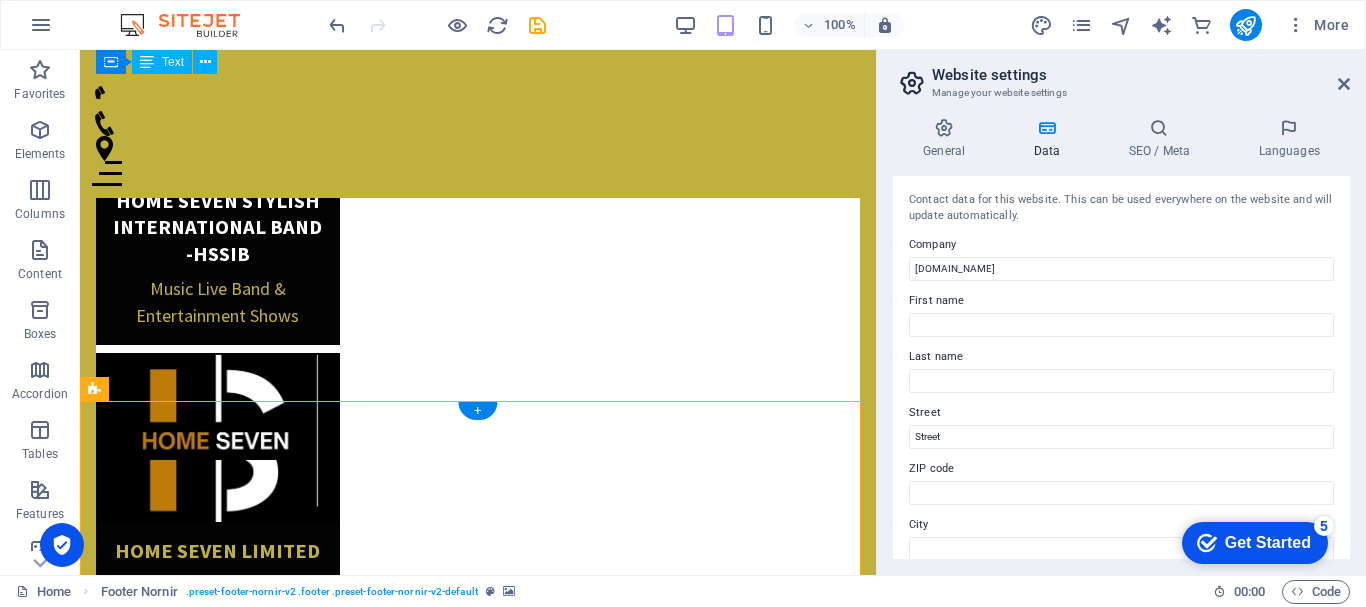 click at bounding box center (478, 3487) 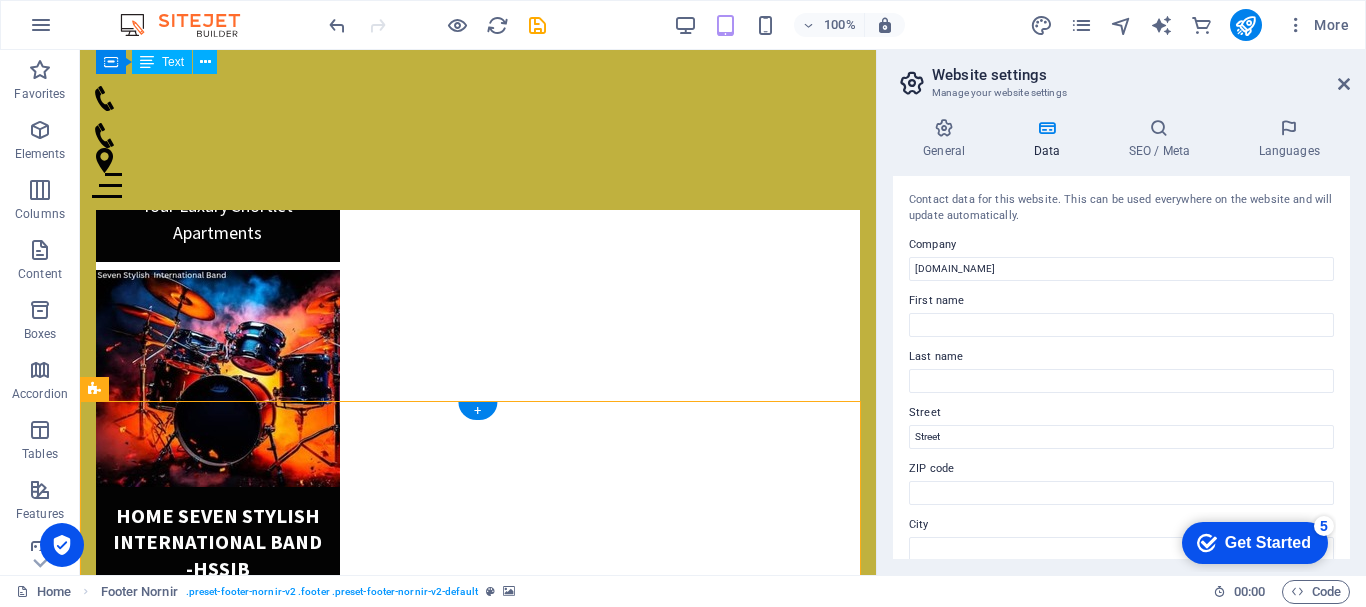 scroll, scrollTop: 4068, scrollLeft: 0, axis: vertical 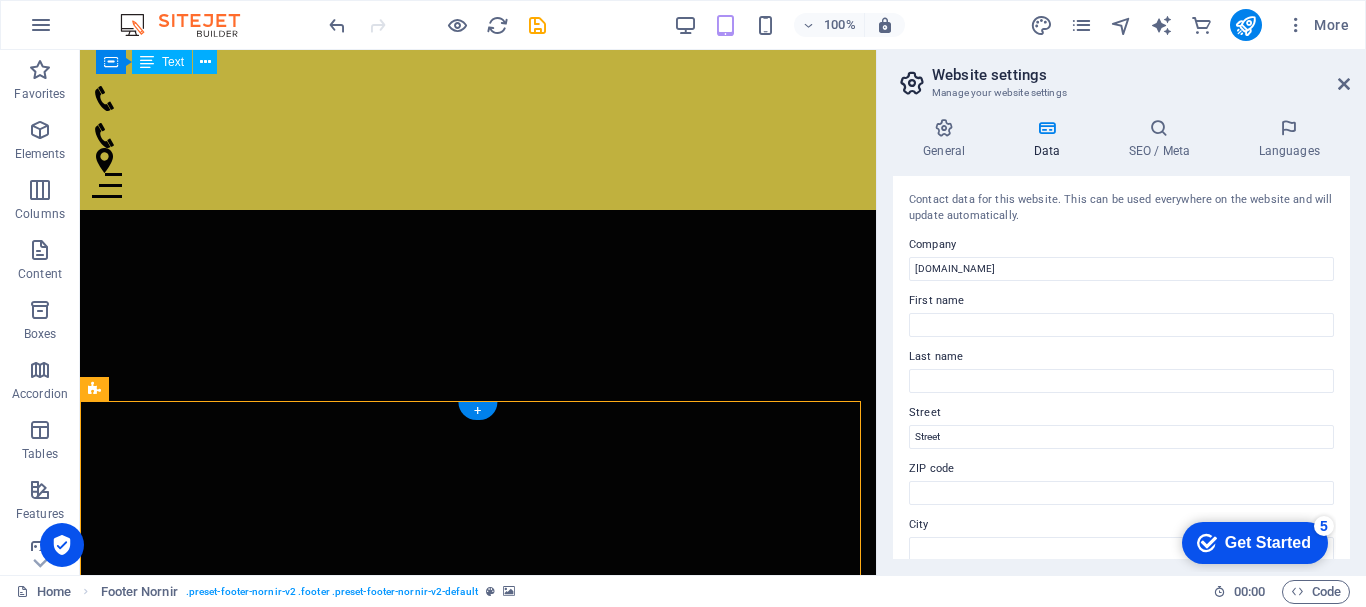 select on "px" 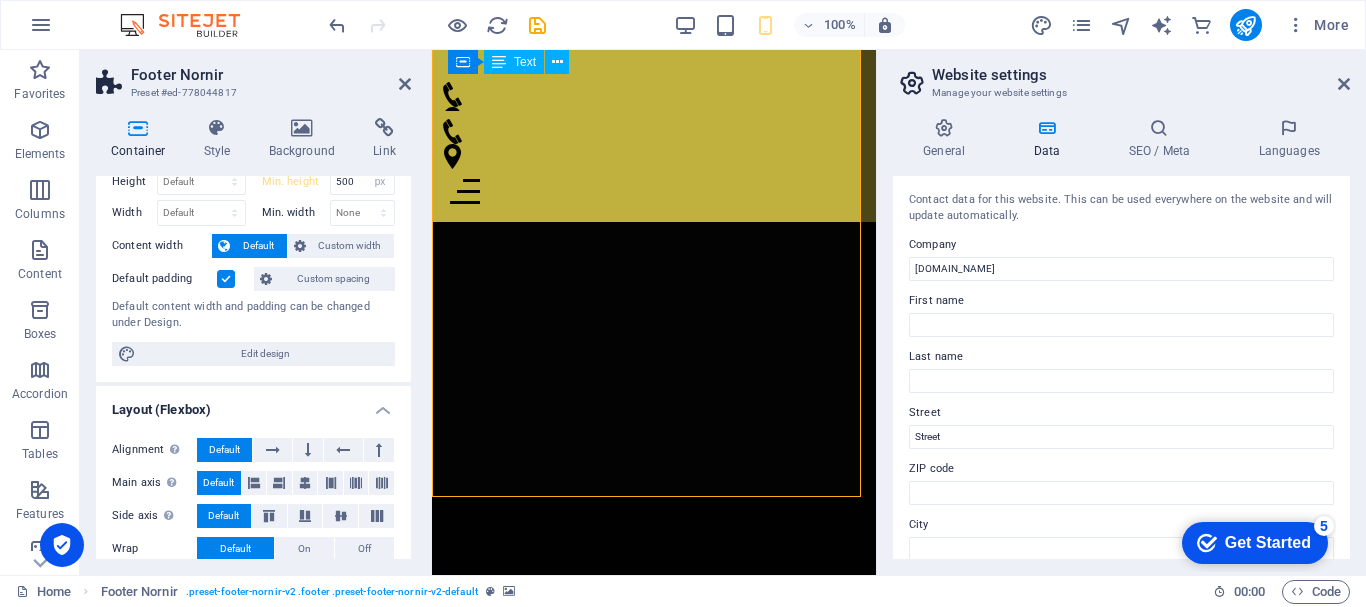 scroll, scrollTop: 8, scrollLeft: 0, axis: vertical 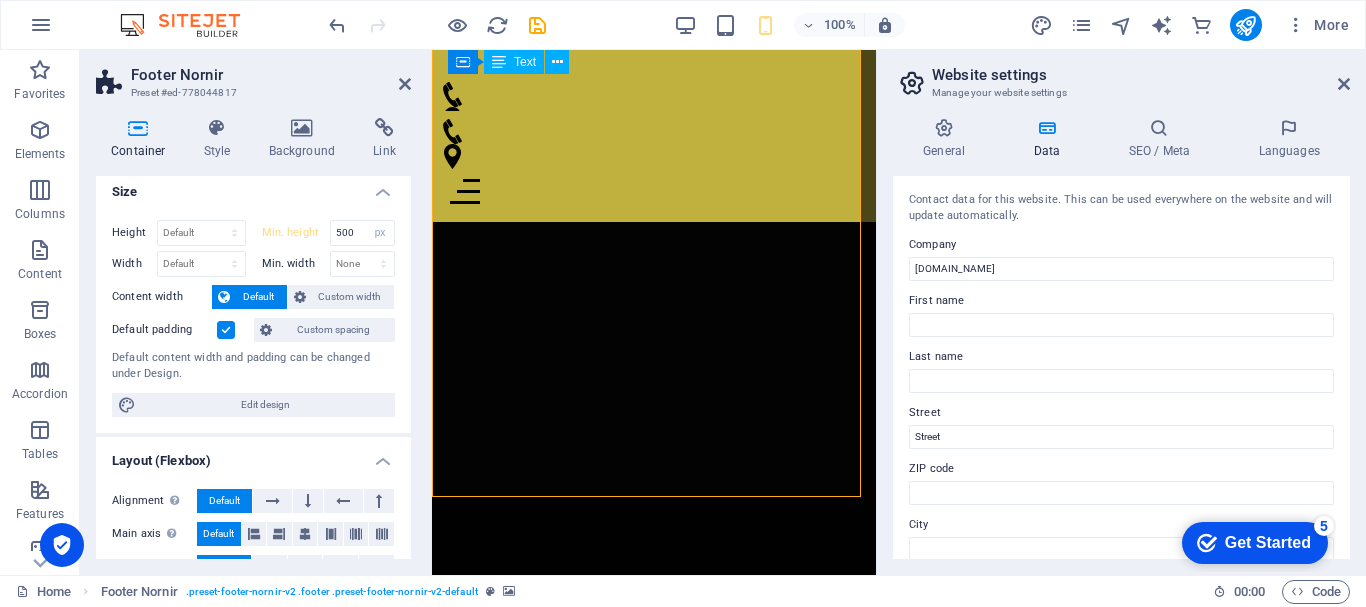 click at bounding box center [654, 1763] 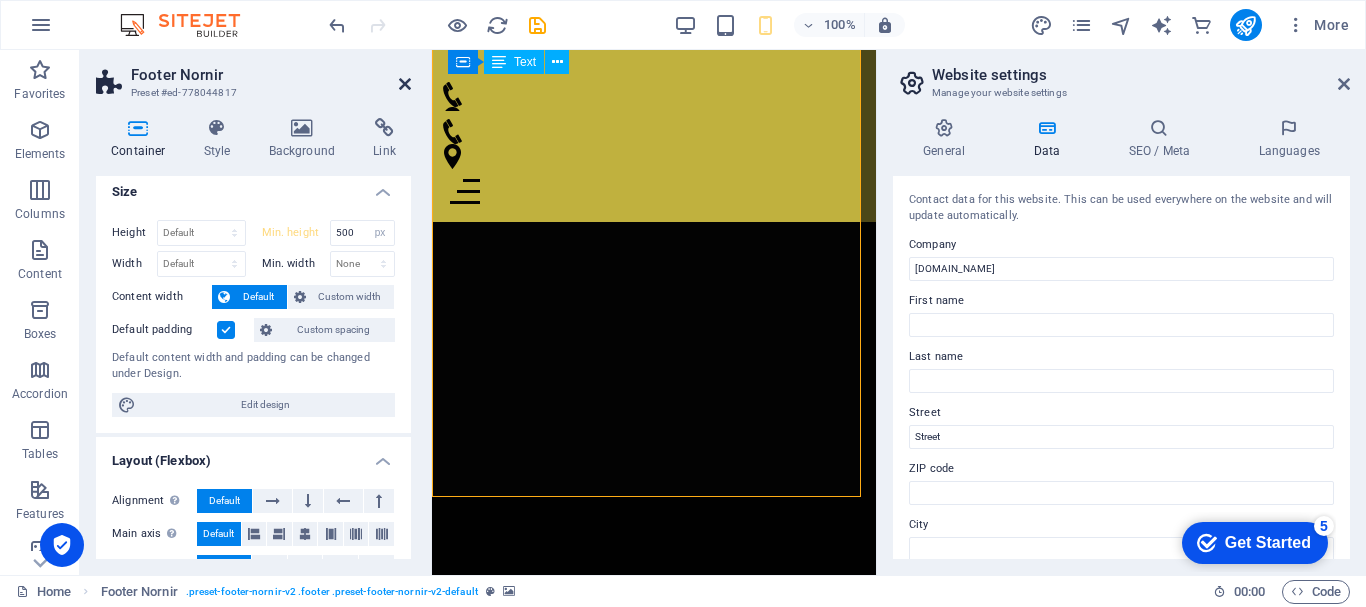 click at bounding box center (405, 84) 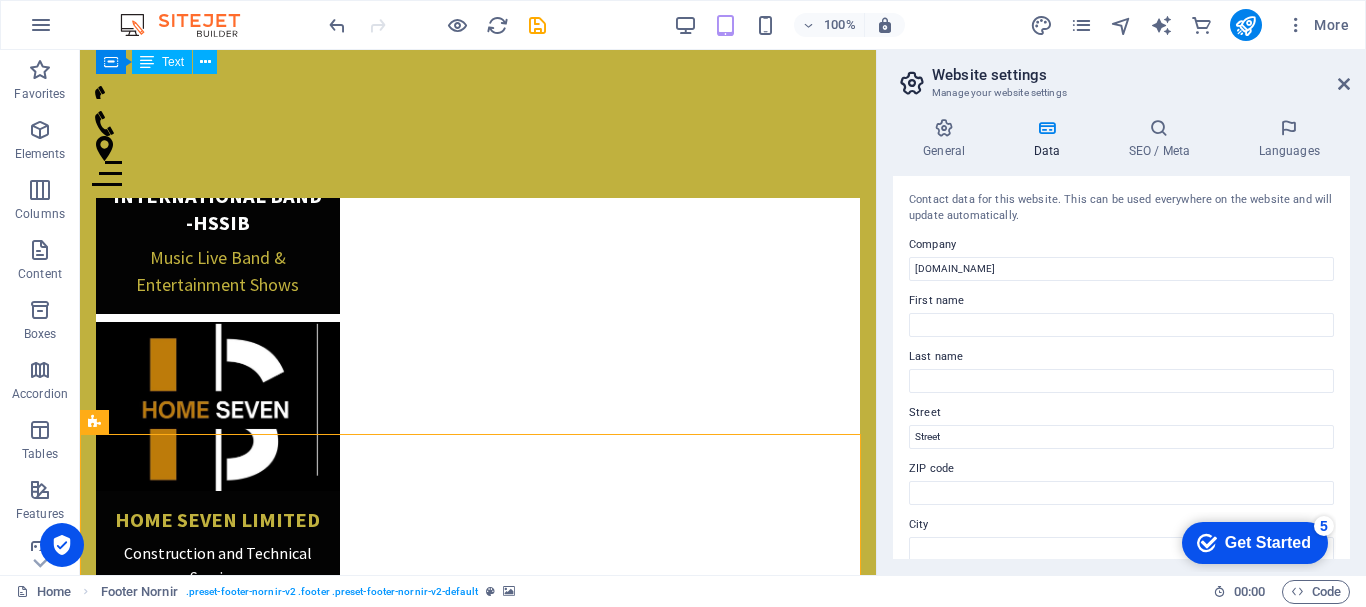 scroll, scrollTop: 1714, scrollLeft: 0, axis: vertical 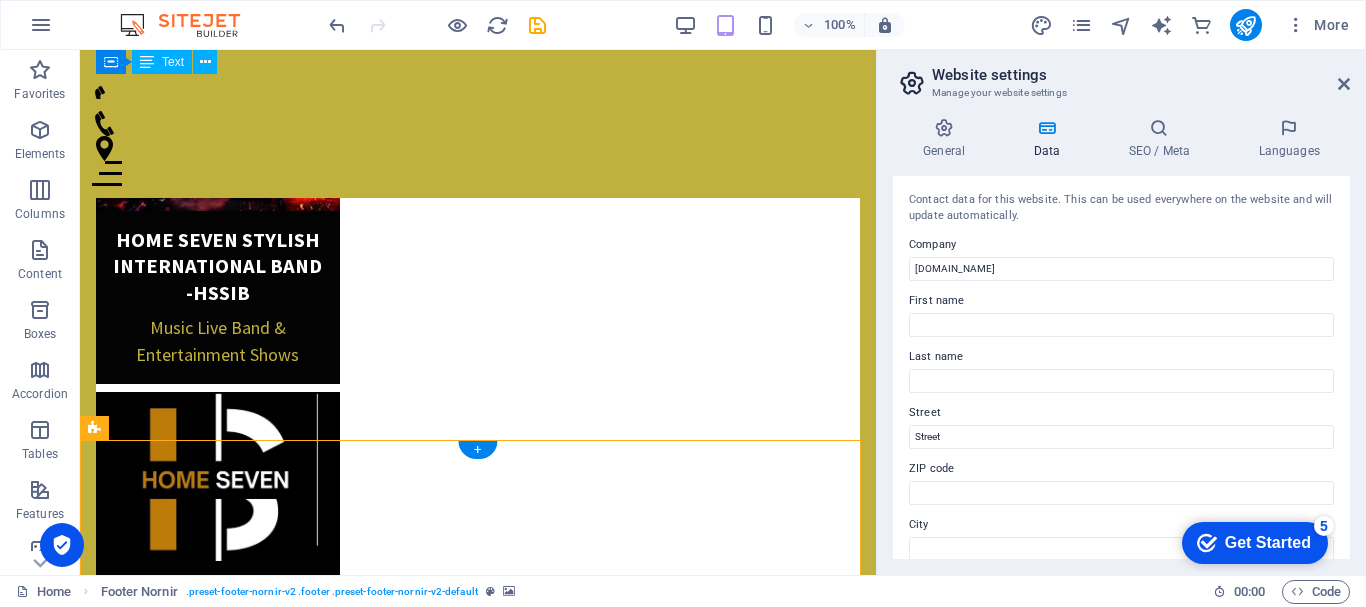 click at bounding box center [478, 3526] 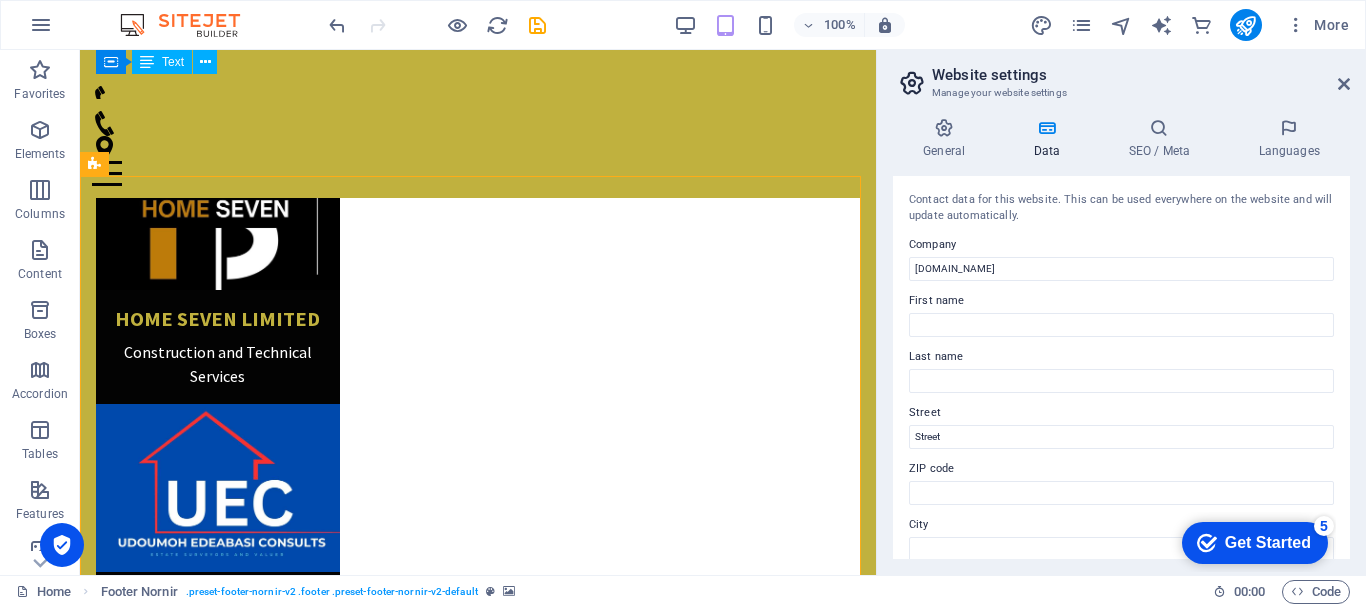 scroll, scrollTop: 1978, scrollLeft: 0, axis: vertical 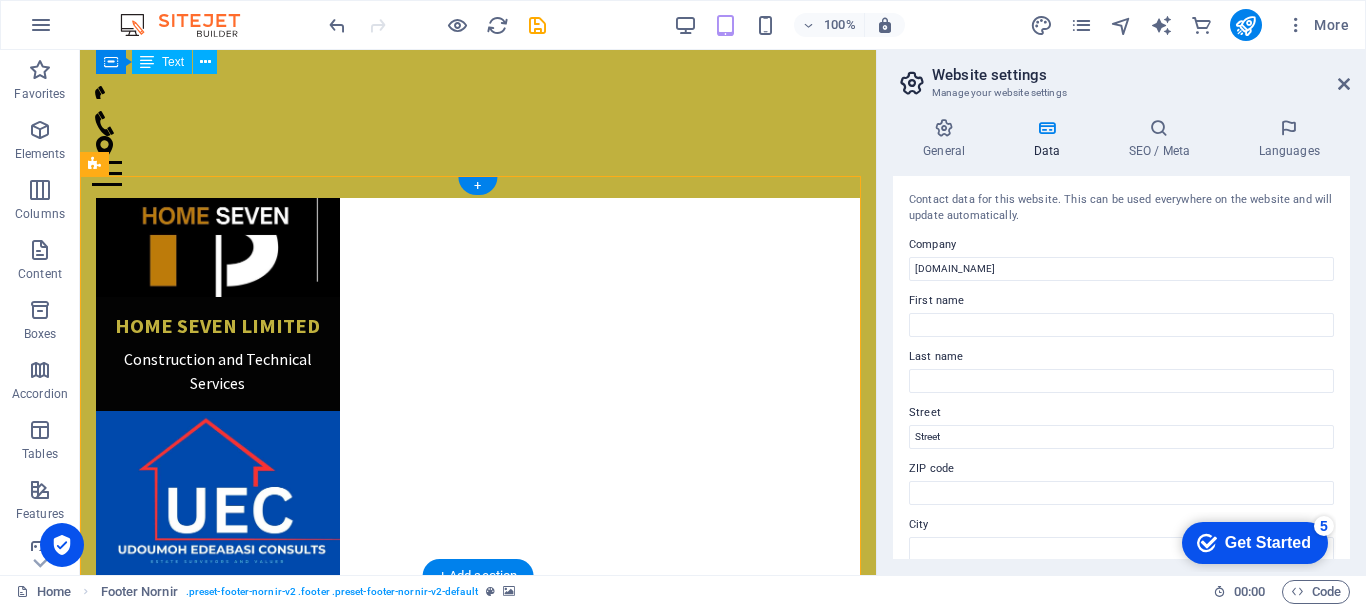 click at bounding box center [478, 3262] 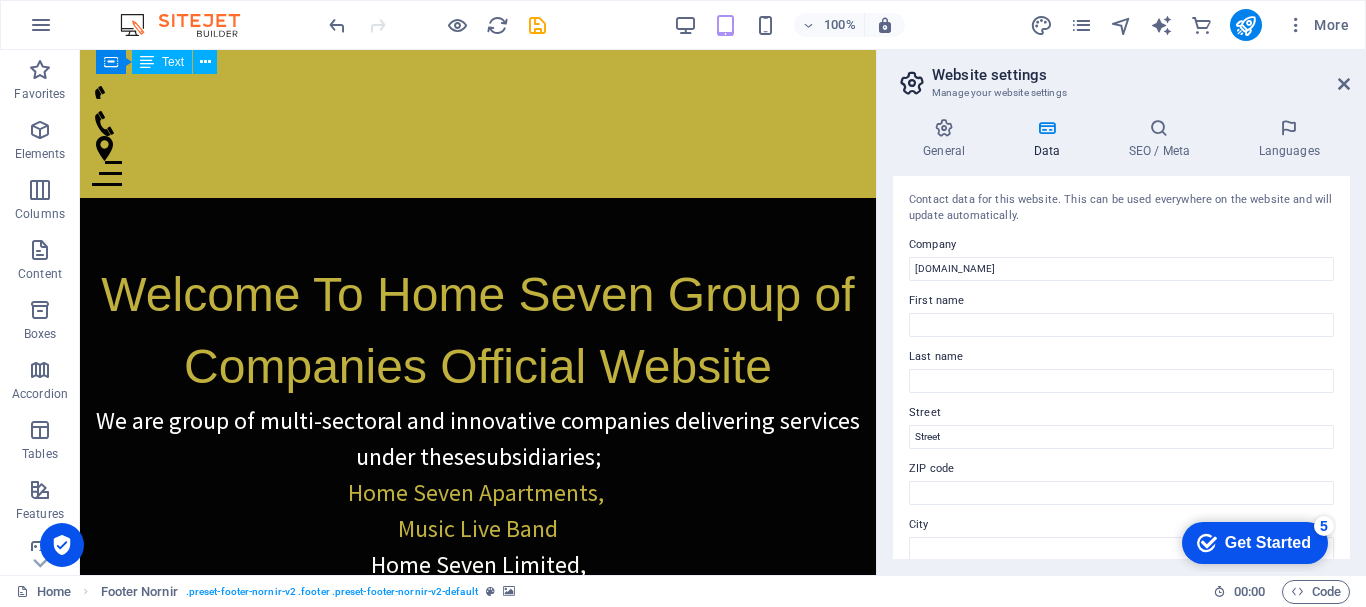 scroll, scrollTop: 71, scrollLeft: 0, axis: vertical 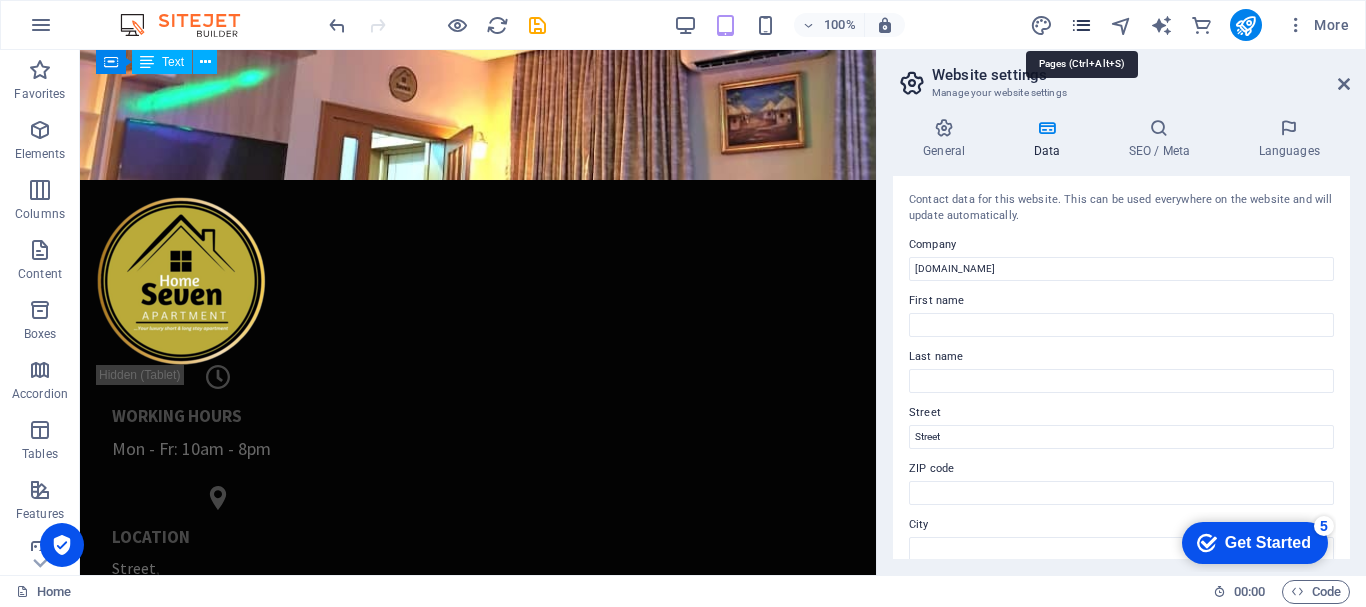 click at bounding box center (1081, 25) 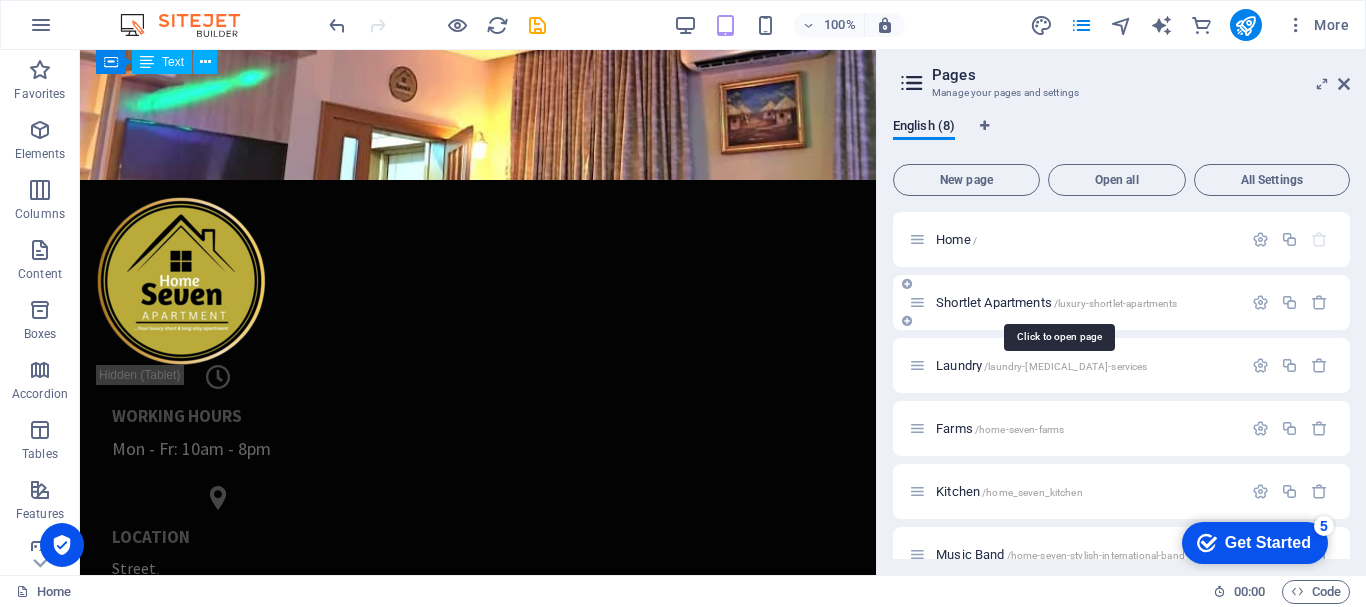 click on "Shortlet Apartments /luxury-shortlet-apartments" at bounding box center [1056, 302] 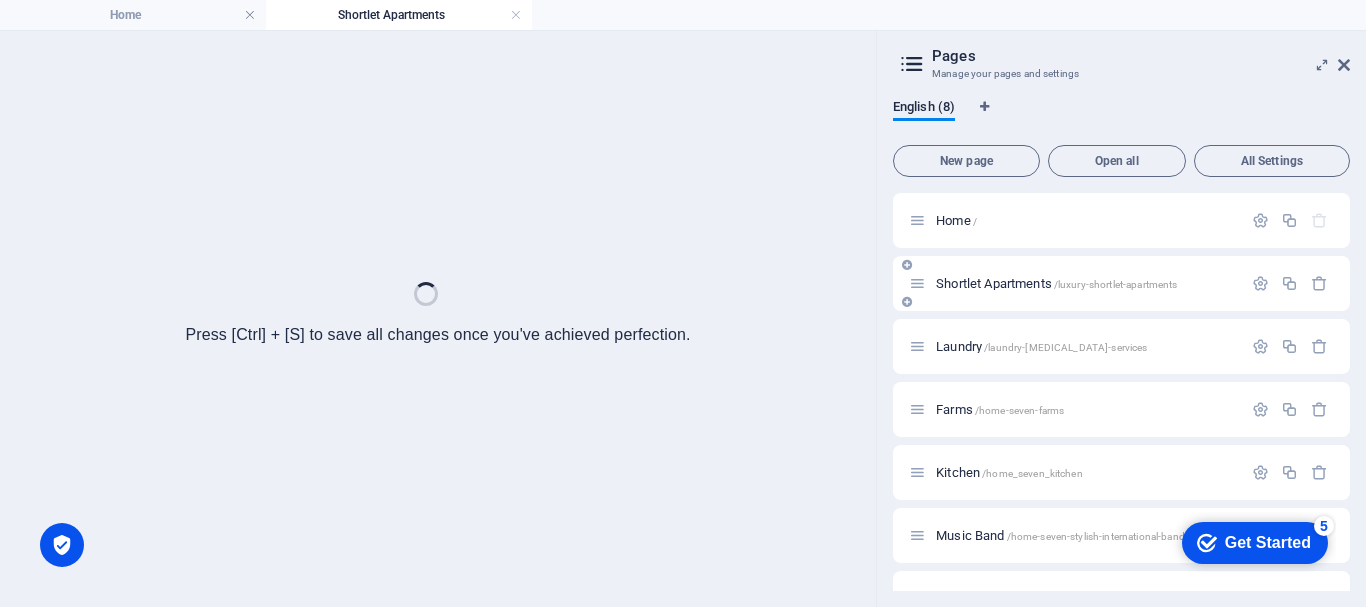 scroll, scrollTop: 0, scrollLeft: 0, axis: both 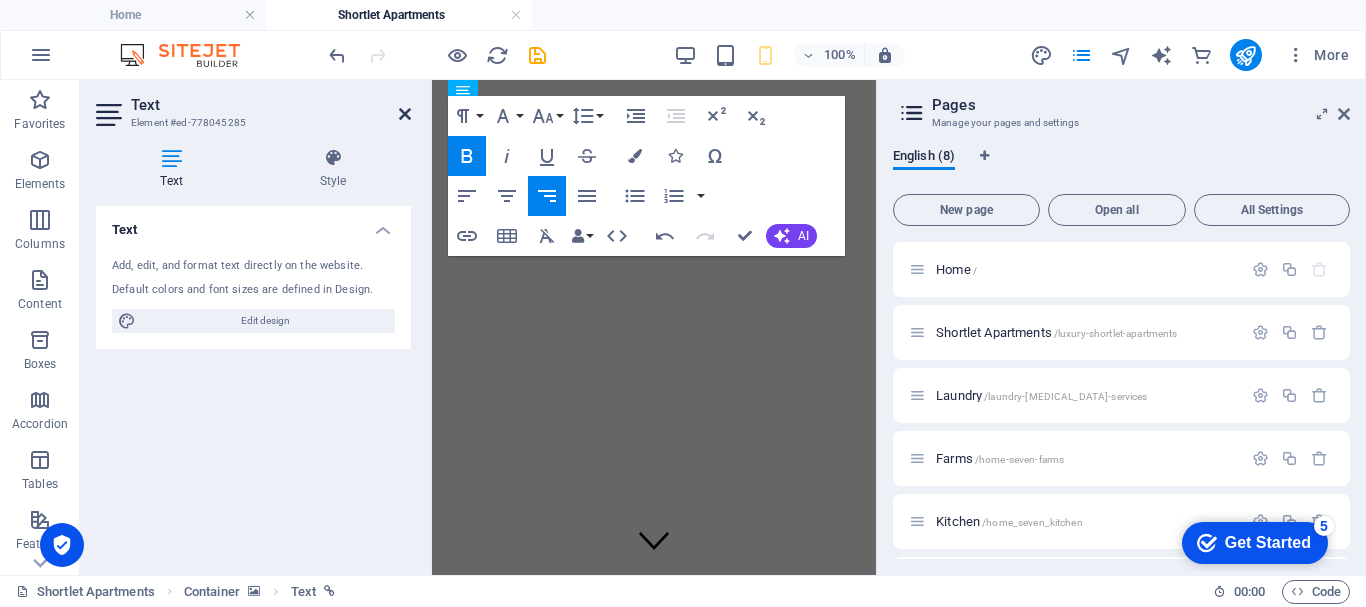 click at bounding box center [405, 114] 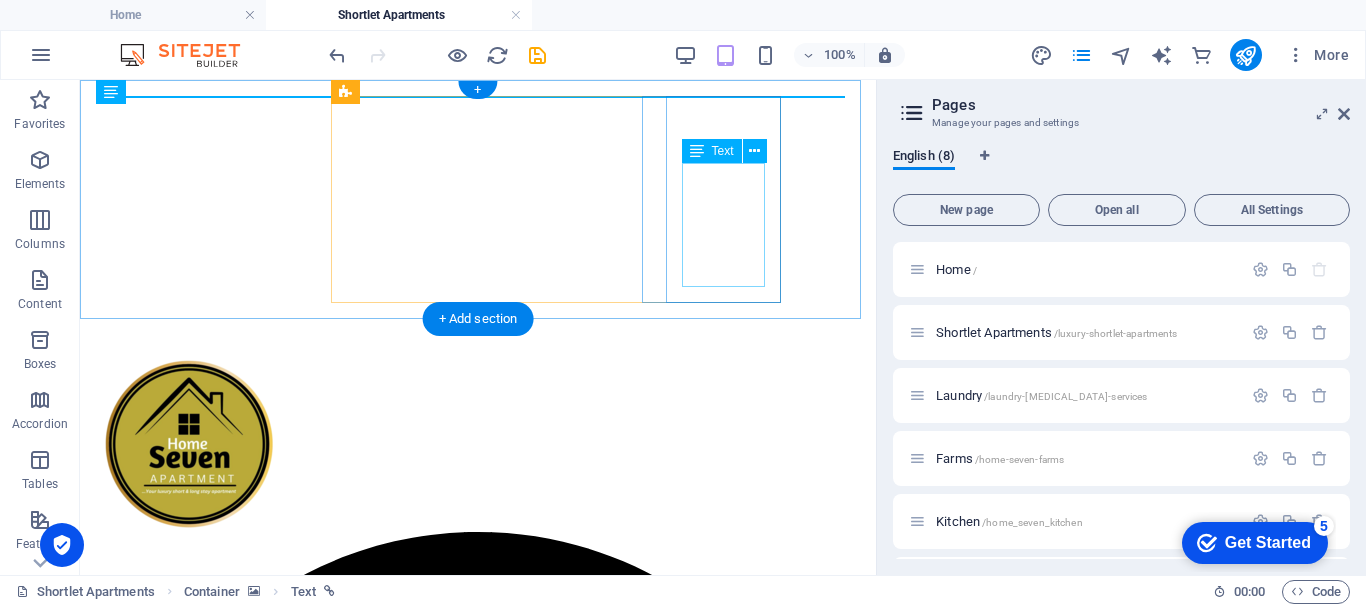 click on "0123 - 456789" at bounding box center (150, 3437) 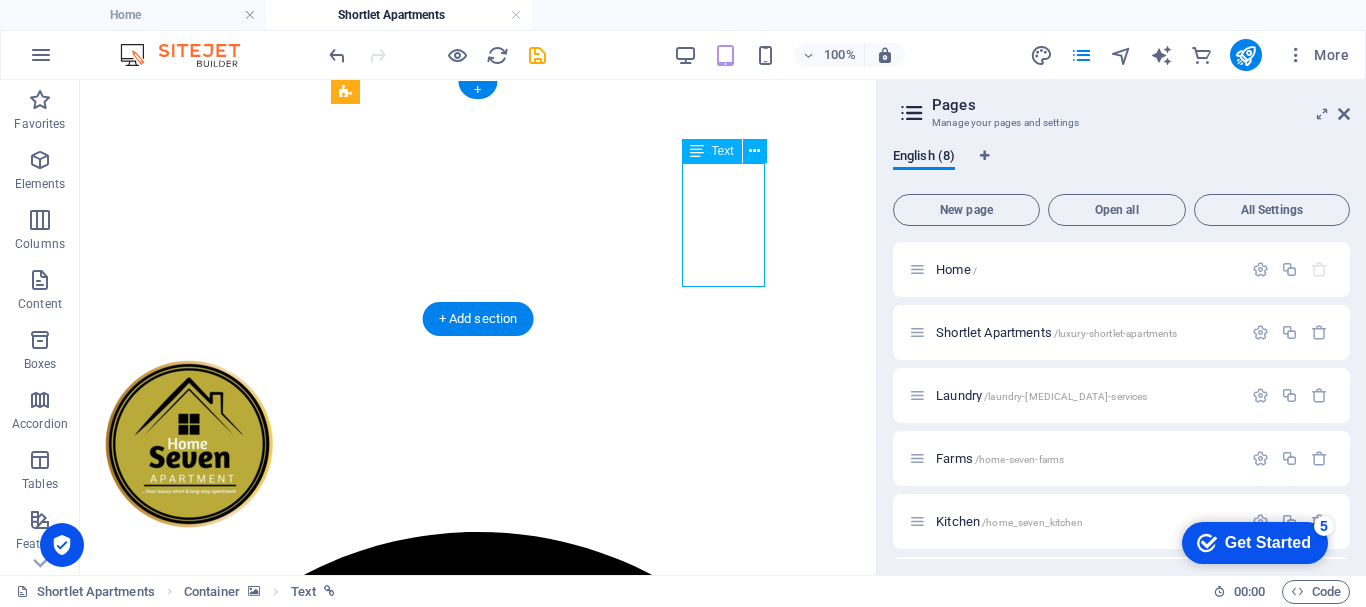 click on "0123 - 456789" at bounding box center (150, 3437) 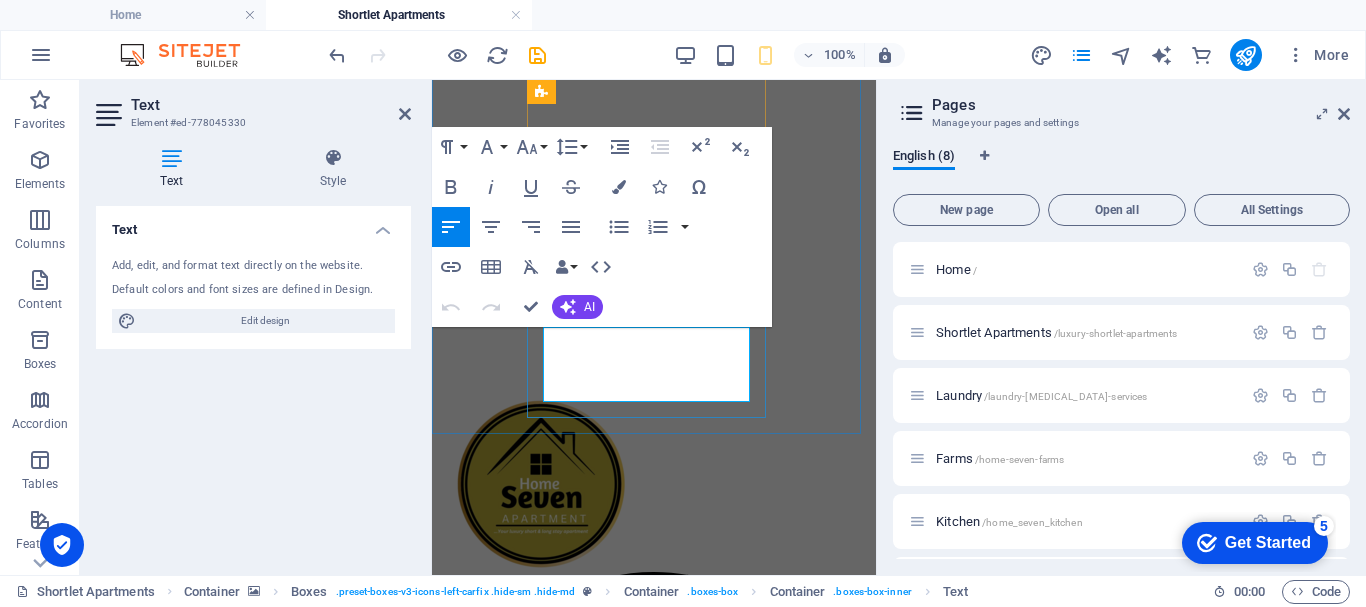 click on "0123 - 456789" at bounding box center (502, 2255) 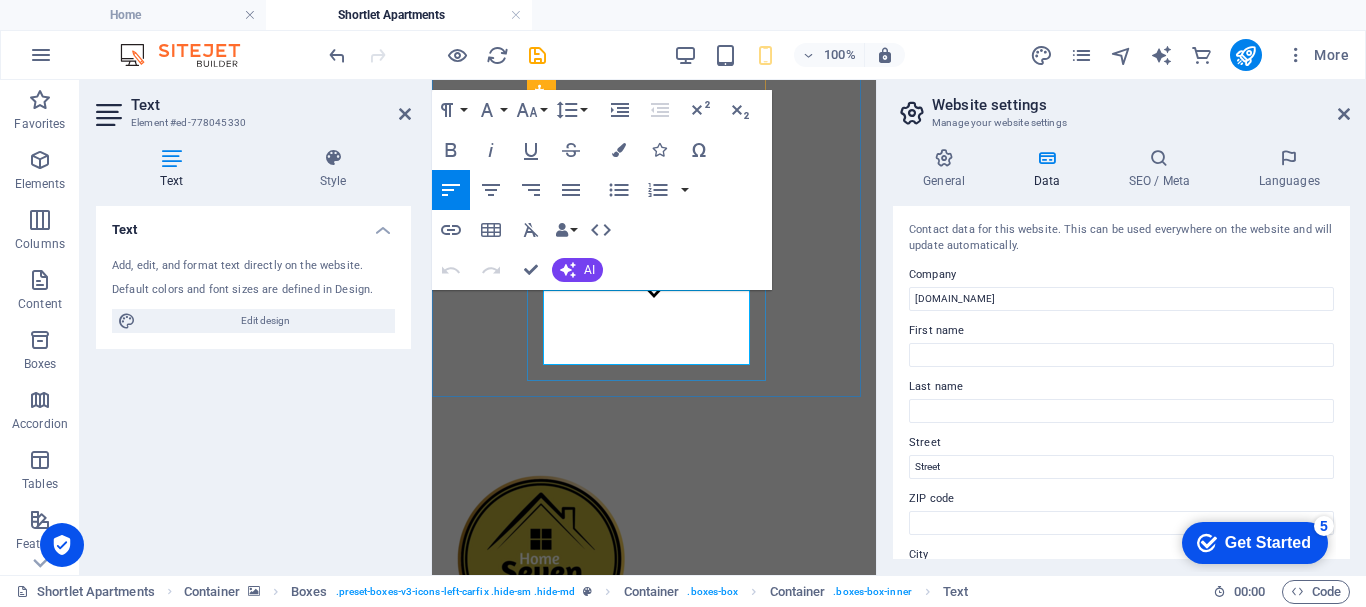 scroll, scrollTop: 289, scrollLeft: 0, axis: vertical 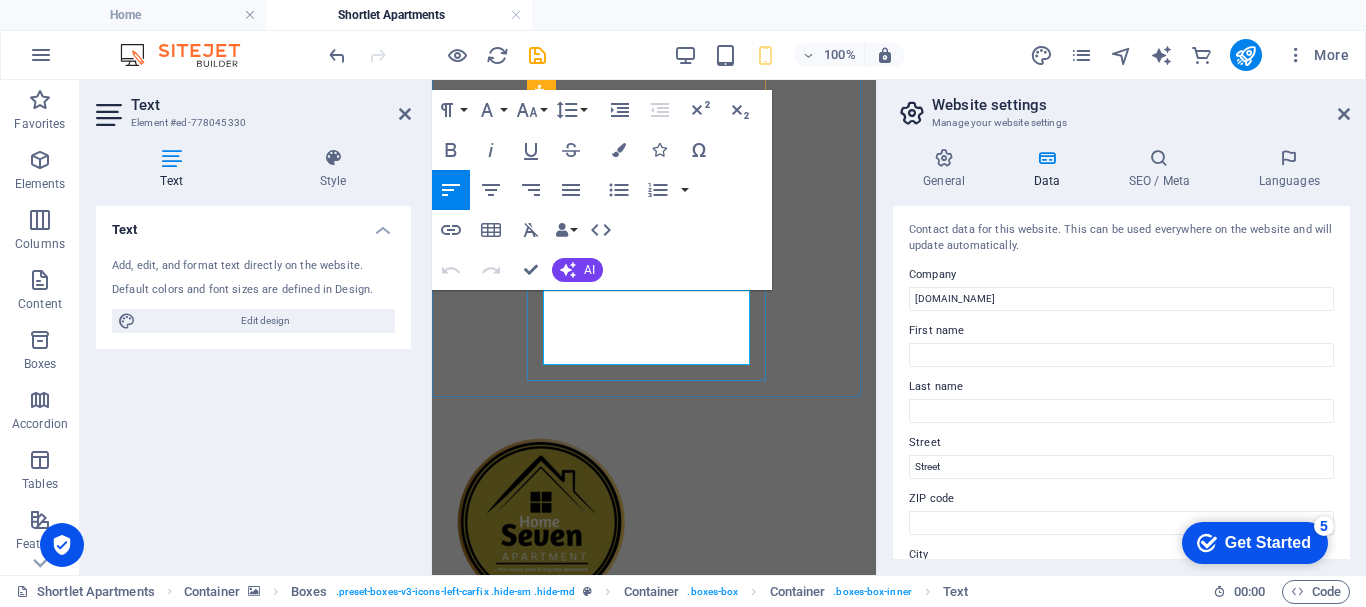 click on "0123 - 456789" at bounding box center (502, 2293) 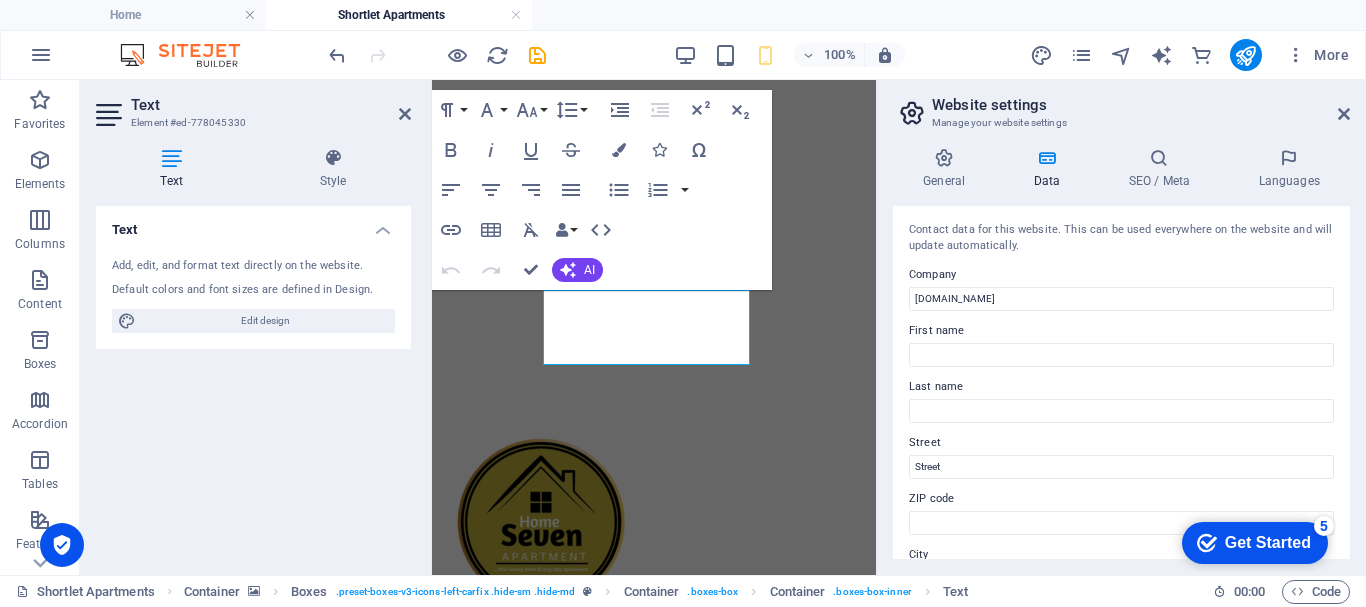 drag, startPoint x: 1350, startPoint y: 284, endPoint x: 1348, endPoint y: 391, distance: 107.01869 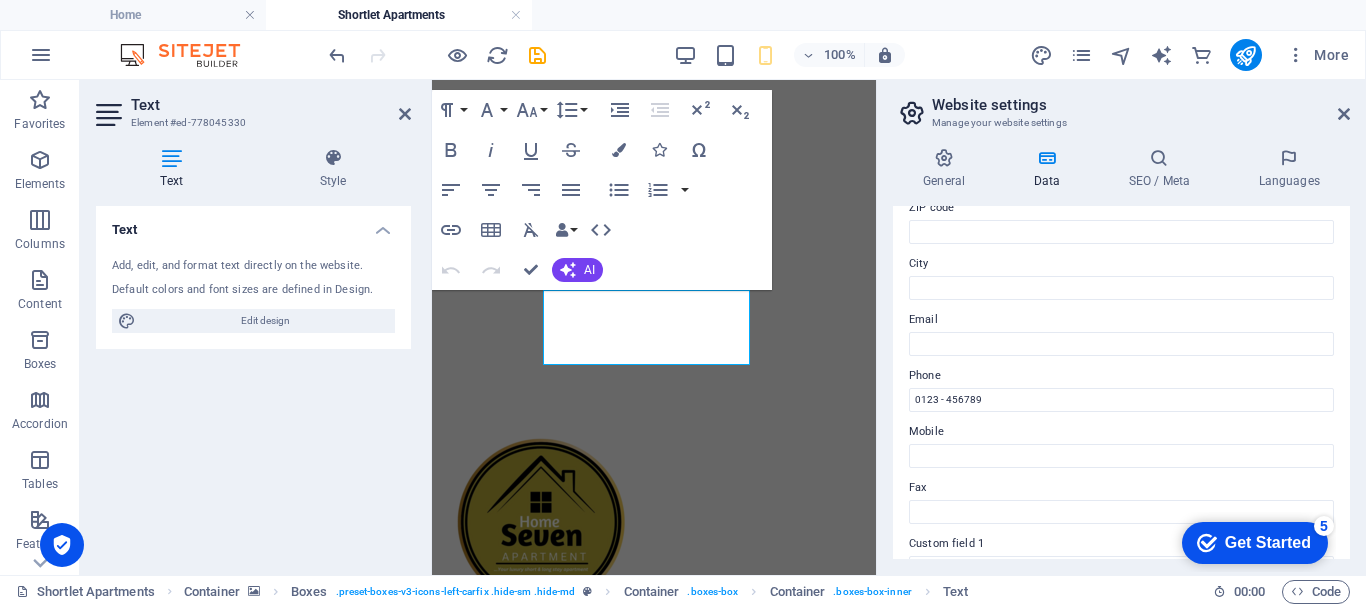 scroll, scrollTop: 297, scrollLeft: 0, axis: vertical 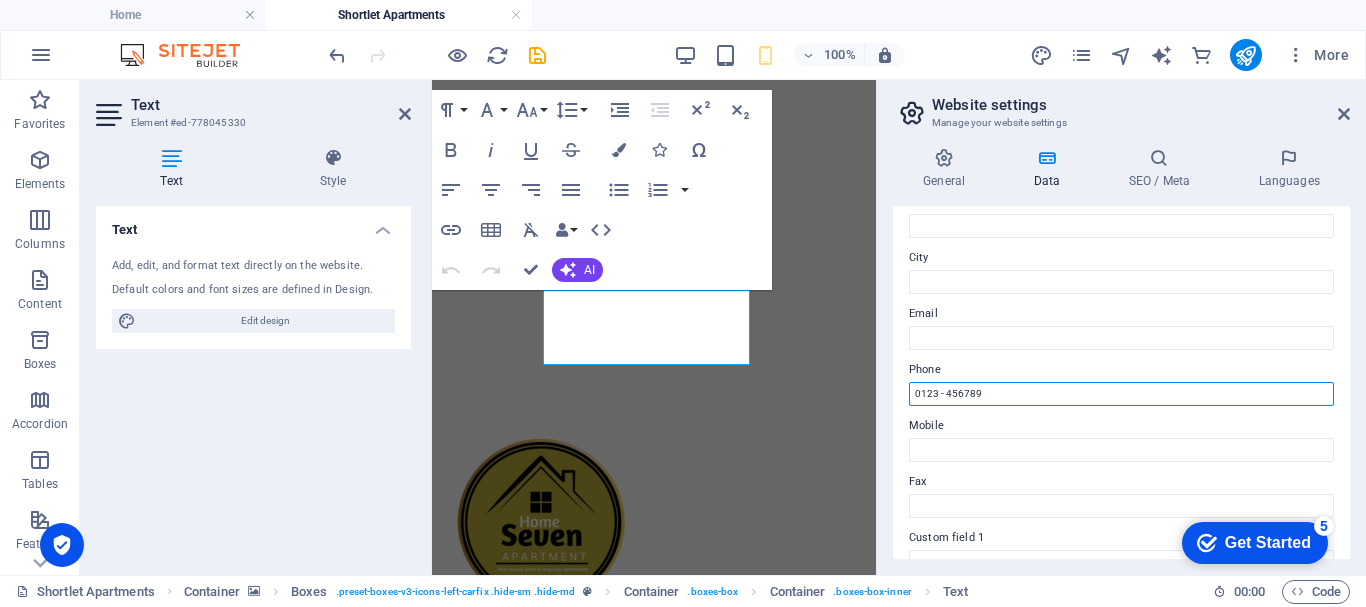 click on "0123 - 456789" at bounding box center [1121, 394] 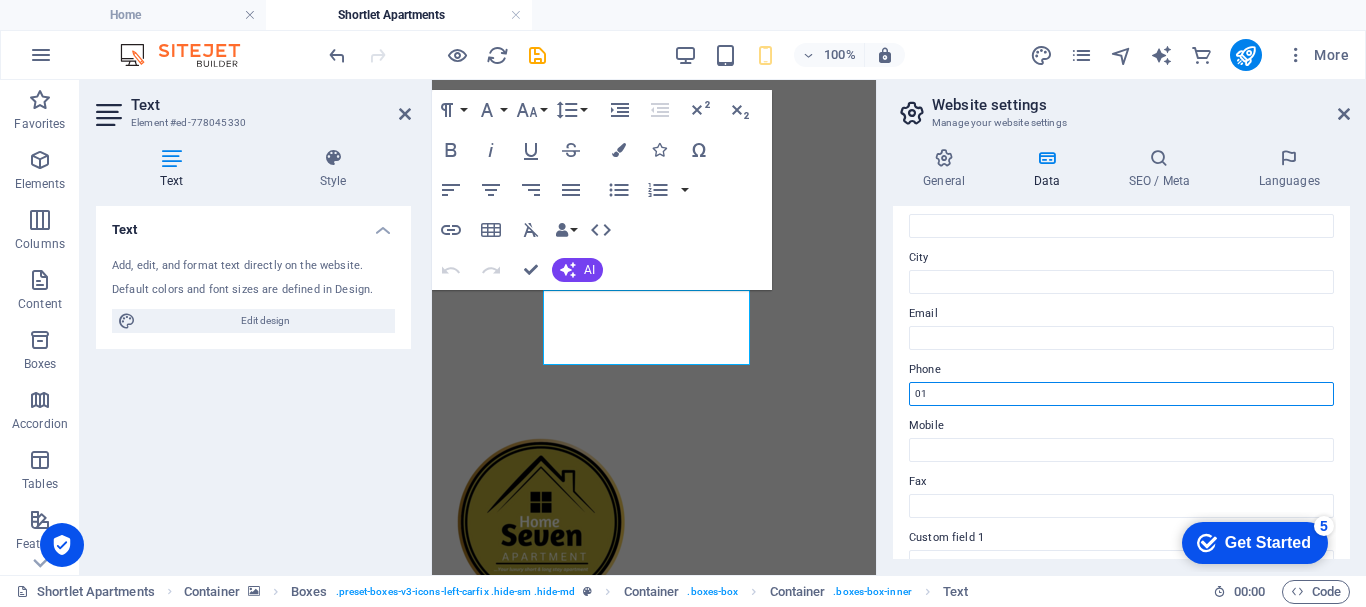 type on "0" 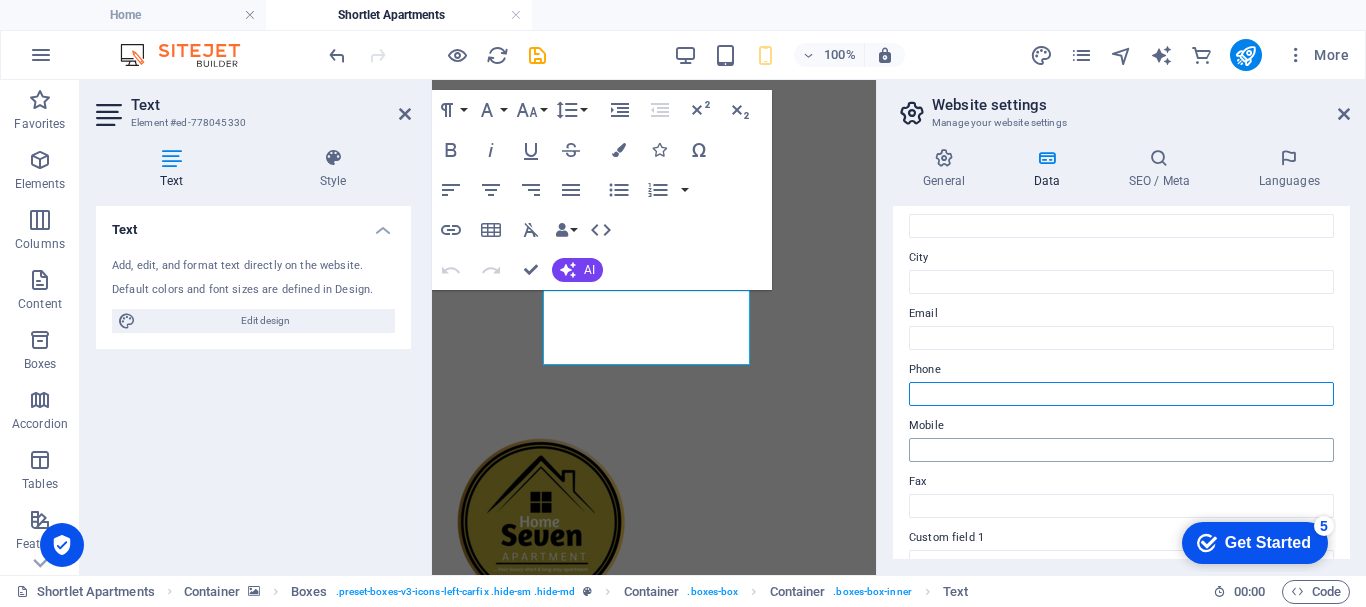 type 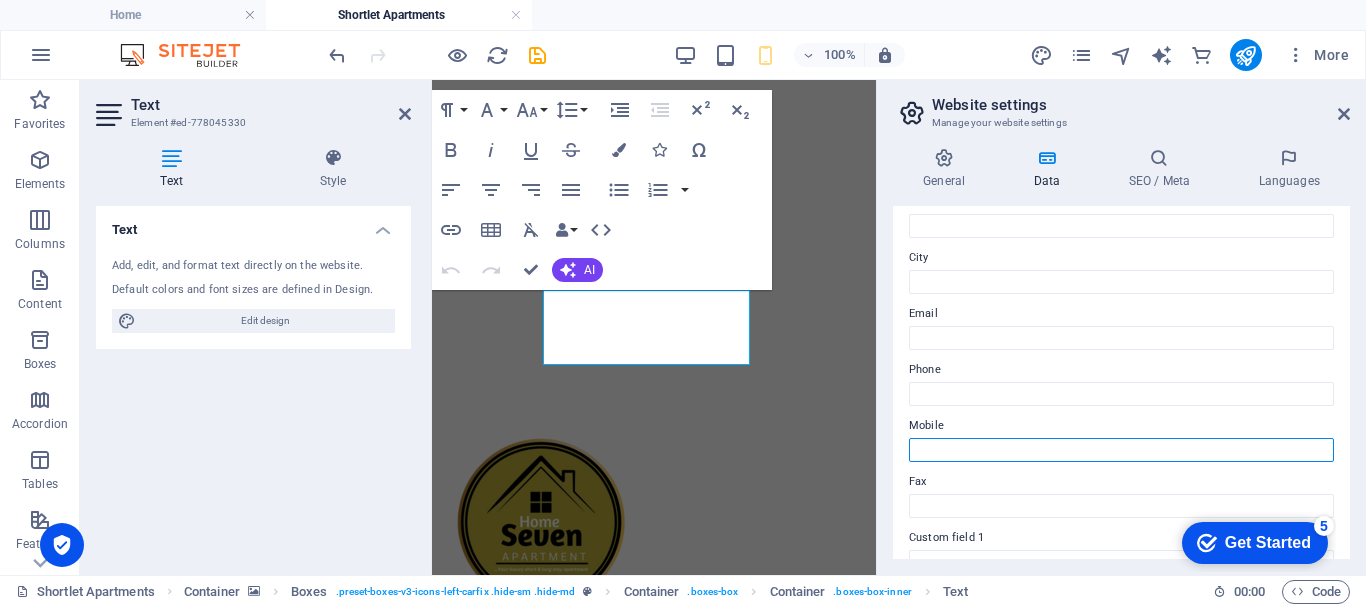 click on "Mobile" at bounding box center (1121, 450) 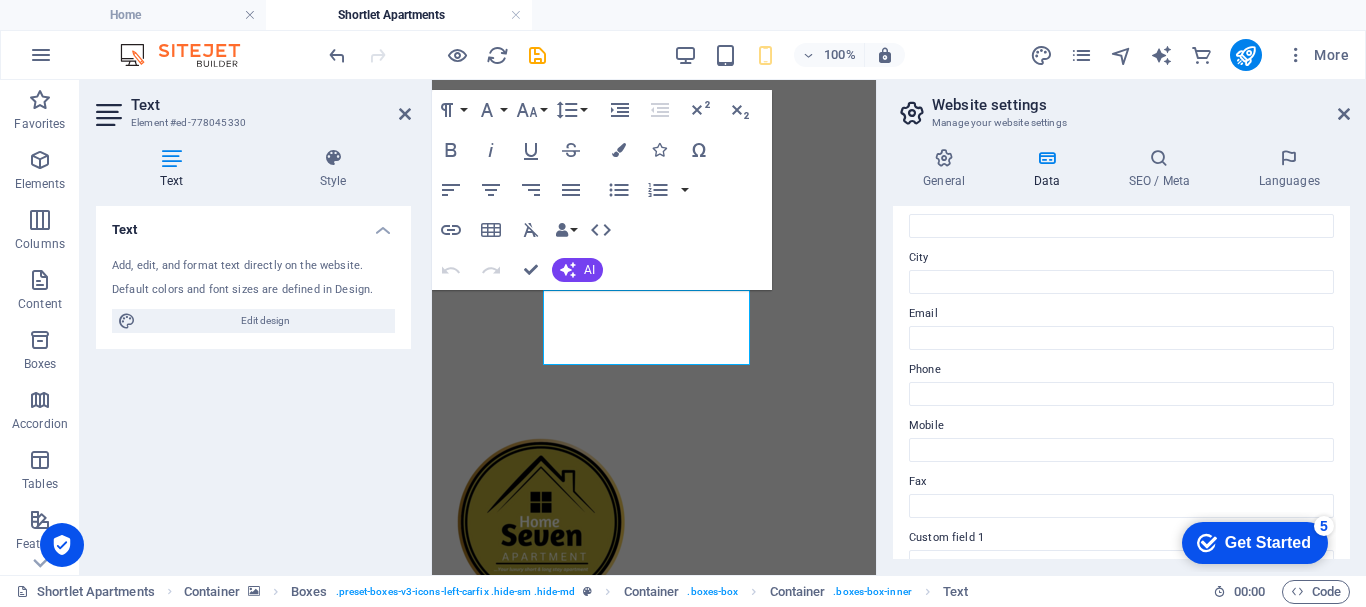 drag, startPoint x: 1350, startPoint y: 389, endPoint x: 1361, endPoint y: 473, distance: 84.71718 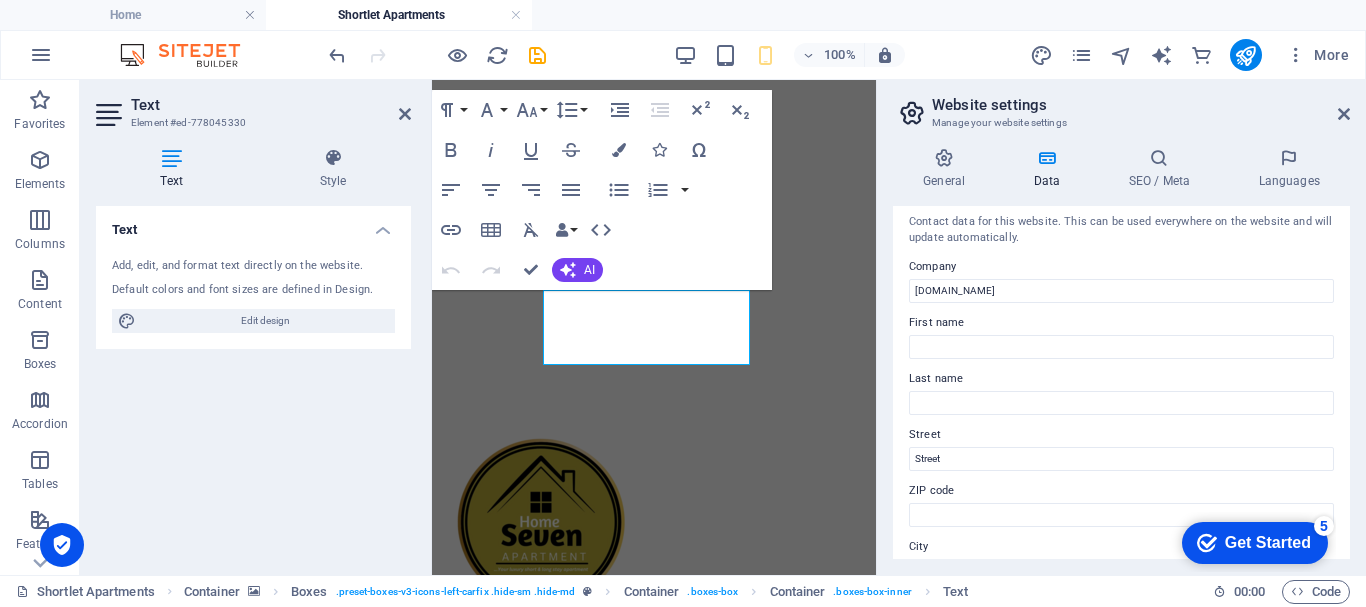 scroll, scrollTop: 0, scrollLeft: 0, axis: both 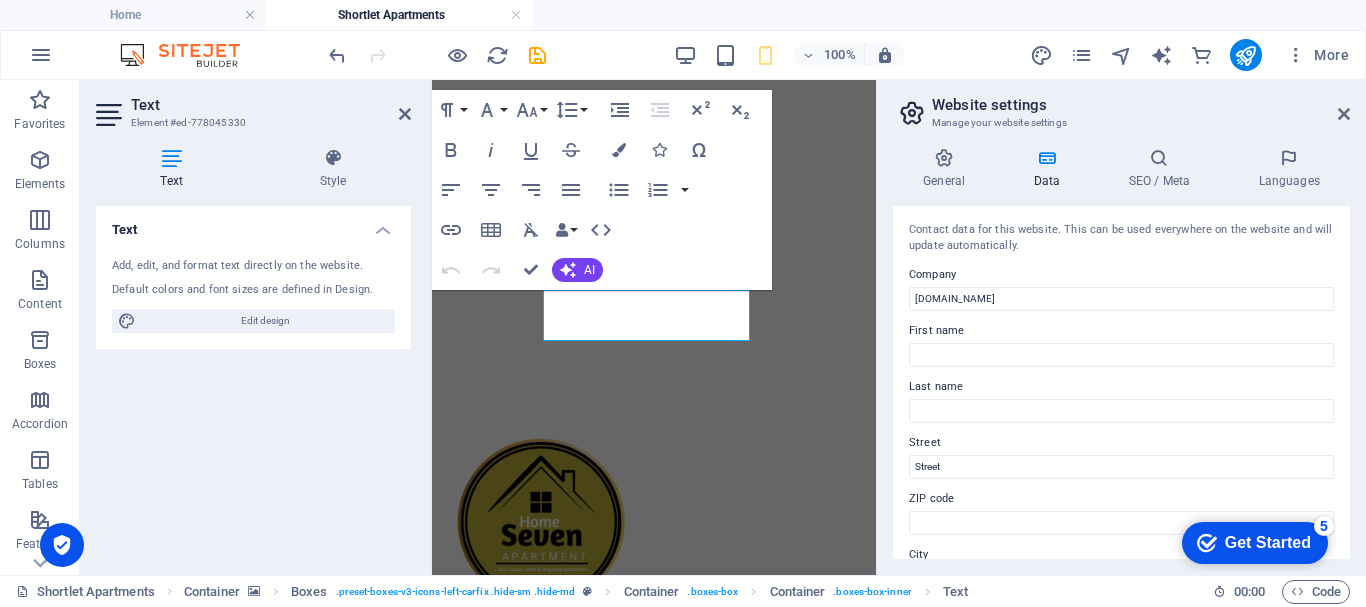 click at bounding box center (654, -201) 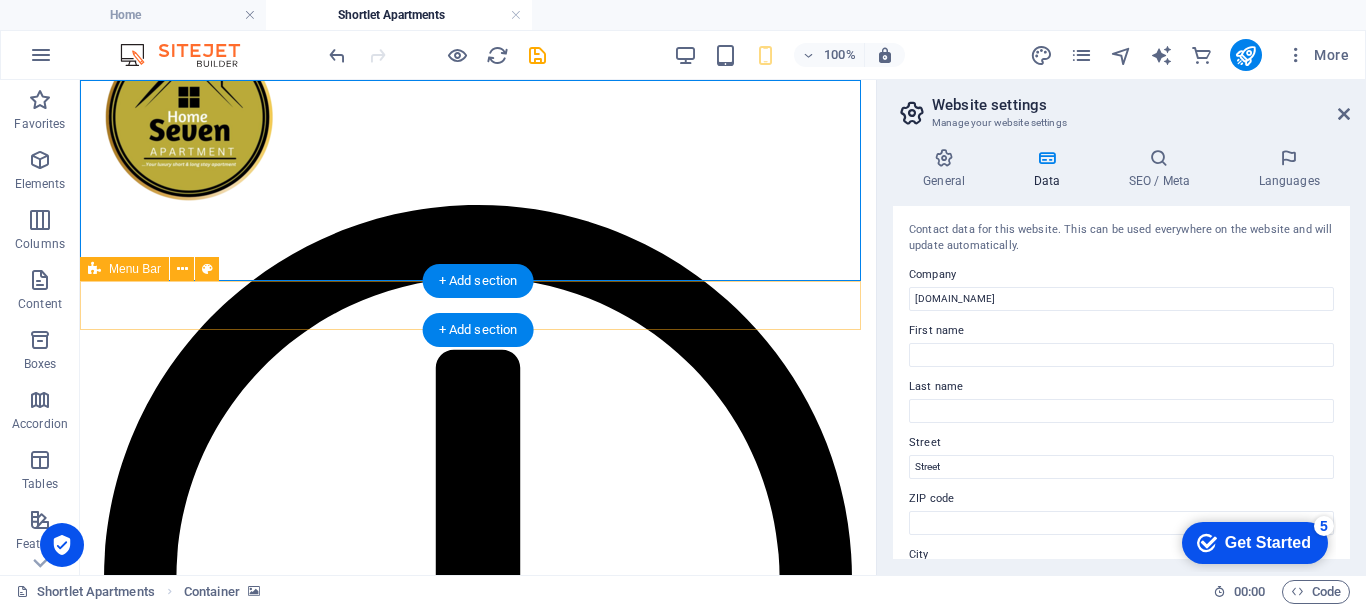 scroll, scrollTop: 0, scrollLeft: 0, axis: both 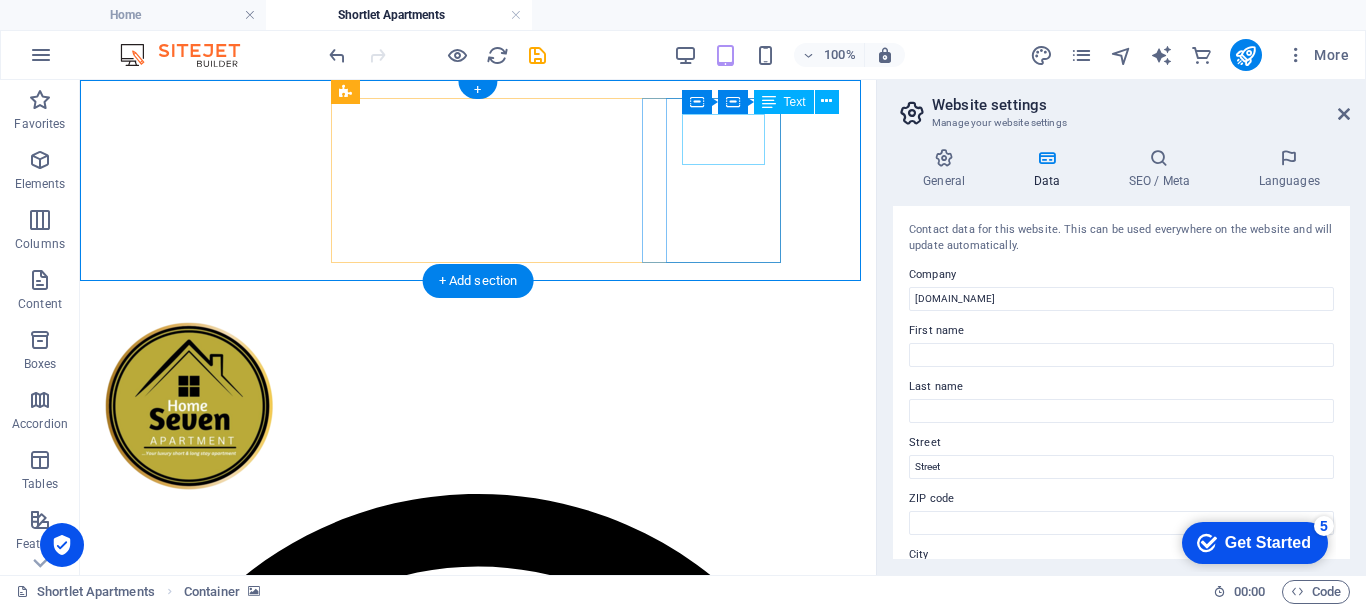 click on "Tel:  [PHONE_NUMBER] 4" at bounding box center [478, 3320] 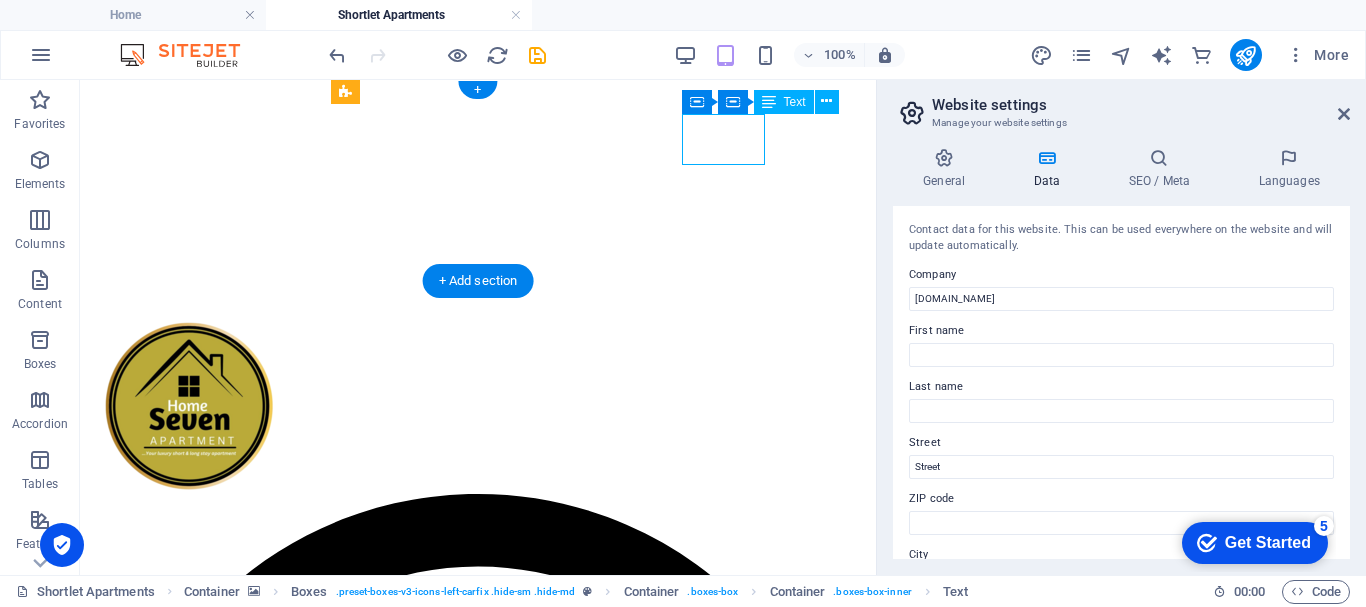 click on "Tel:  [PHONE_NUMBER] 4" at bounding box center [478, 3320] 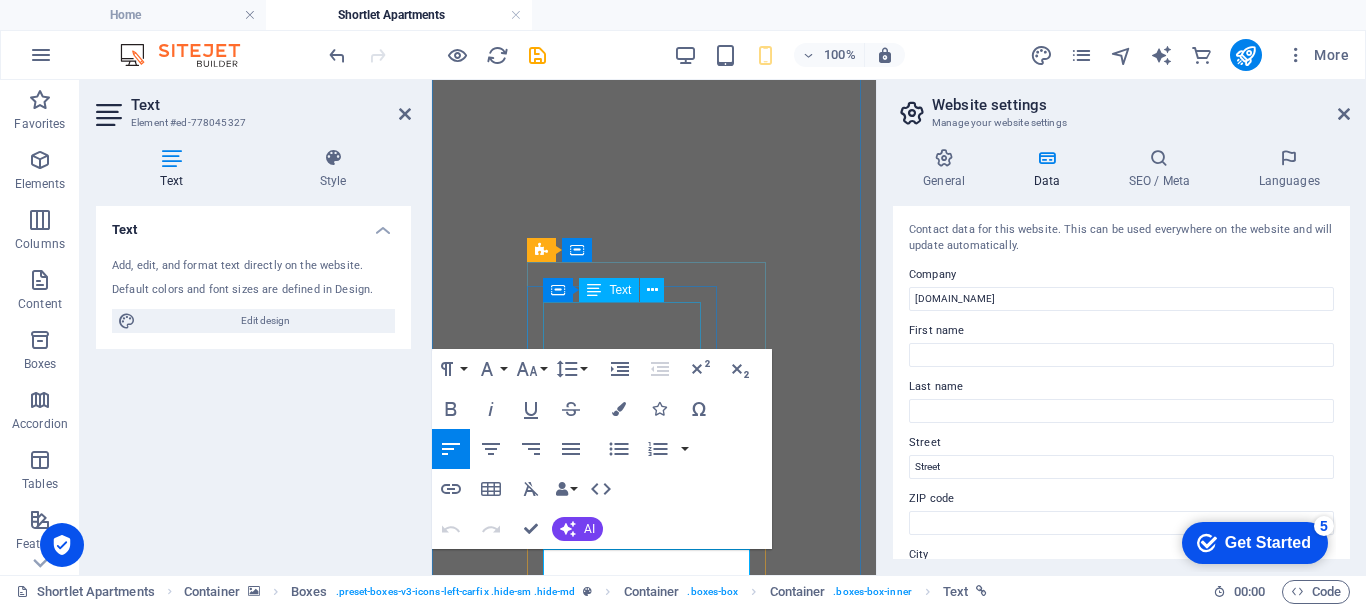 click on "WORKING HOURS Mon - Fr: 10am - 8pm" at bounding box center (654, 1323) 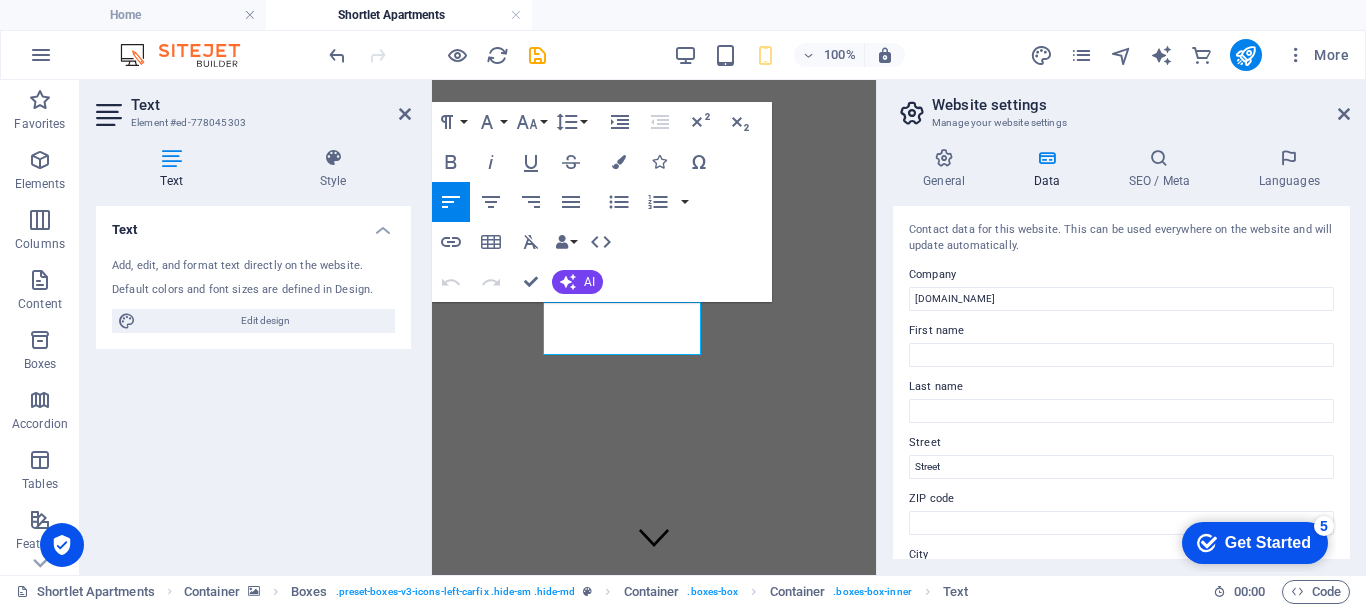 click at bounding box center (654, 85) 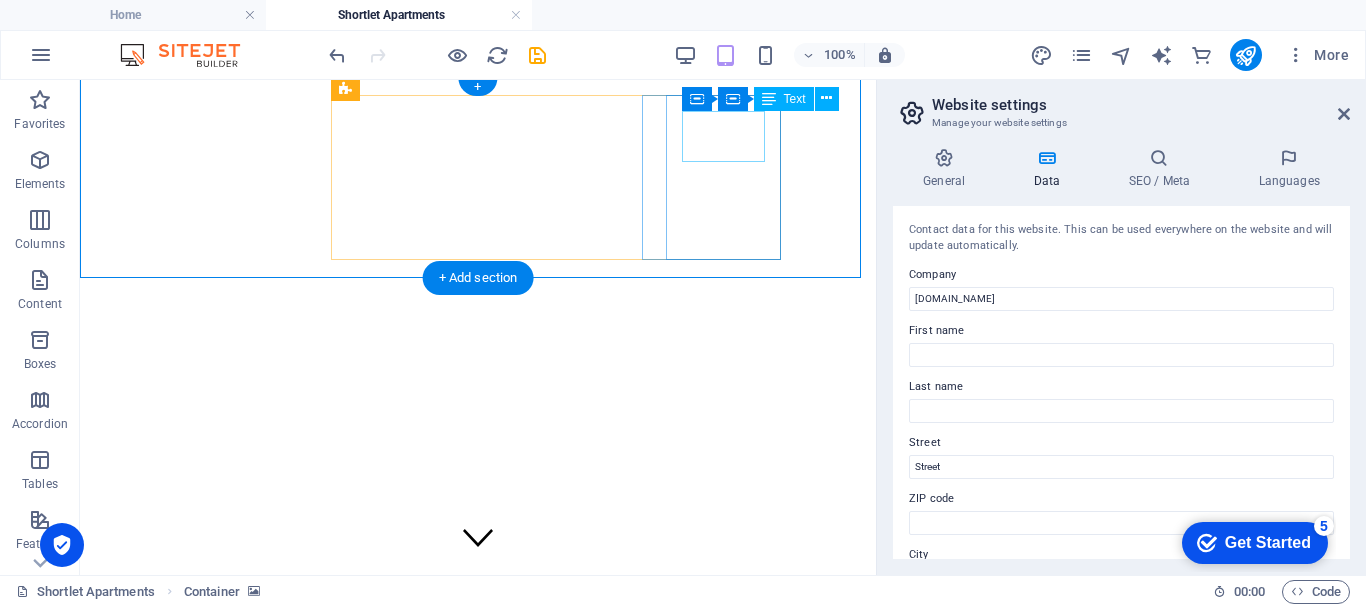 click on "Tel:  [PHONE_NUMBER] 4" at bounding box center [478, 3698] 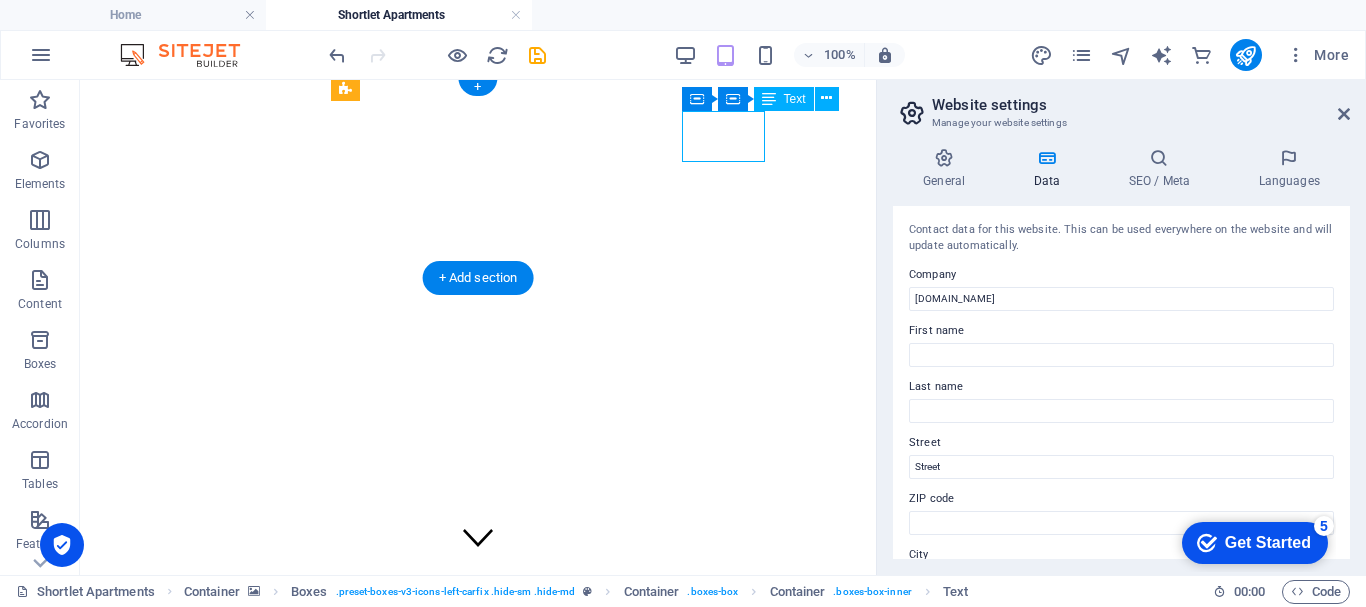click on "Tel:  [PHONE_NUMBER] 4" at bounding box center (478, 3698) 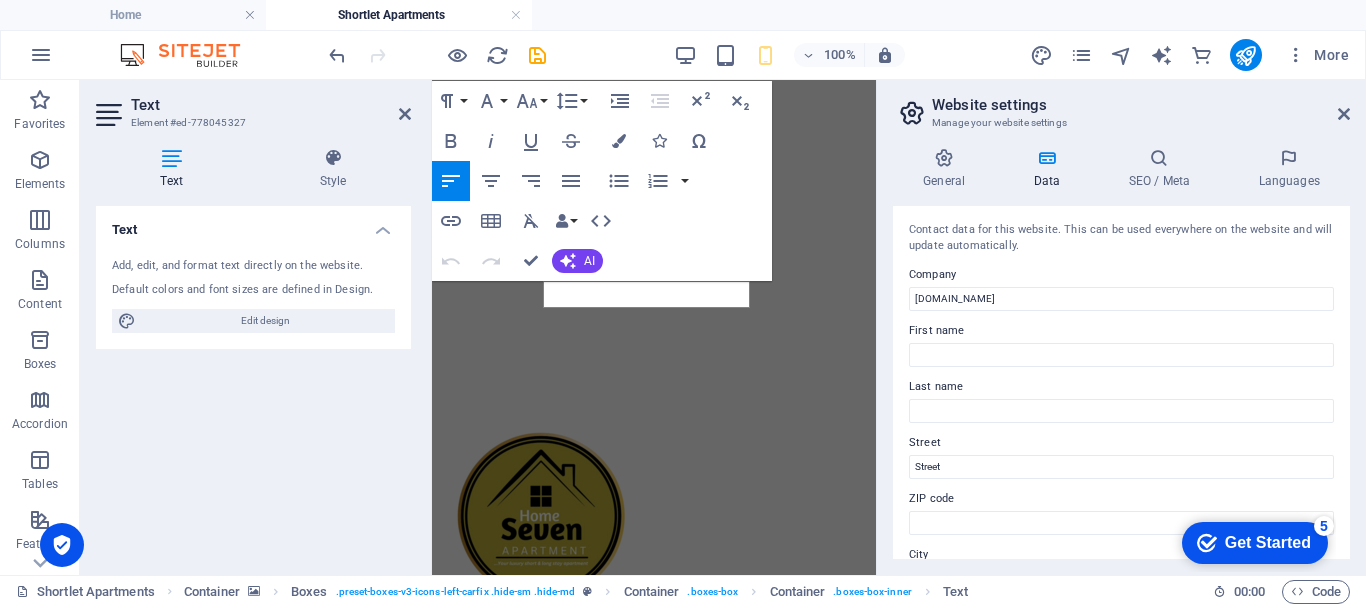 scroll, scrollTop: 0, scrollLeft: 0, axis: both 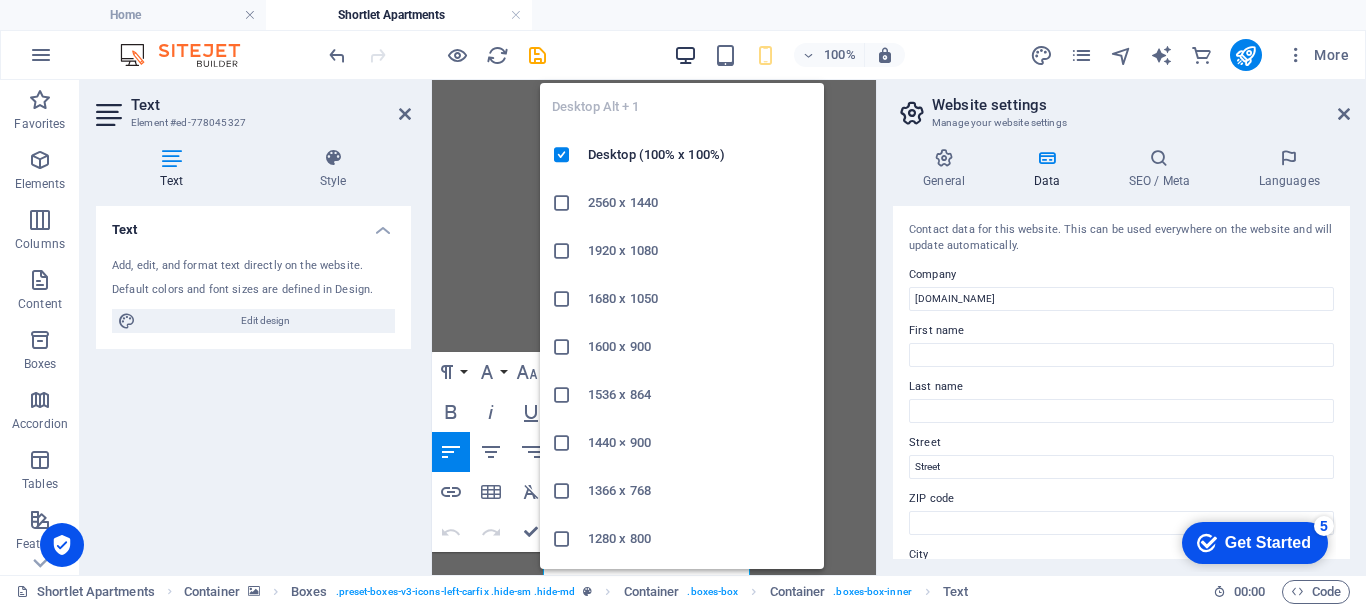 click at bounding box center [685, 55] 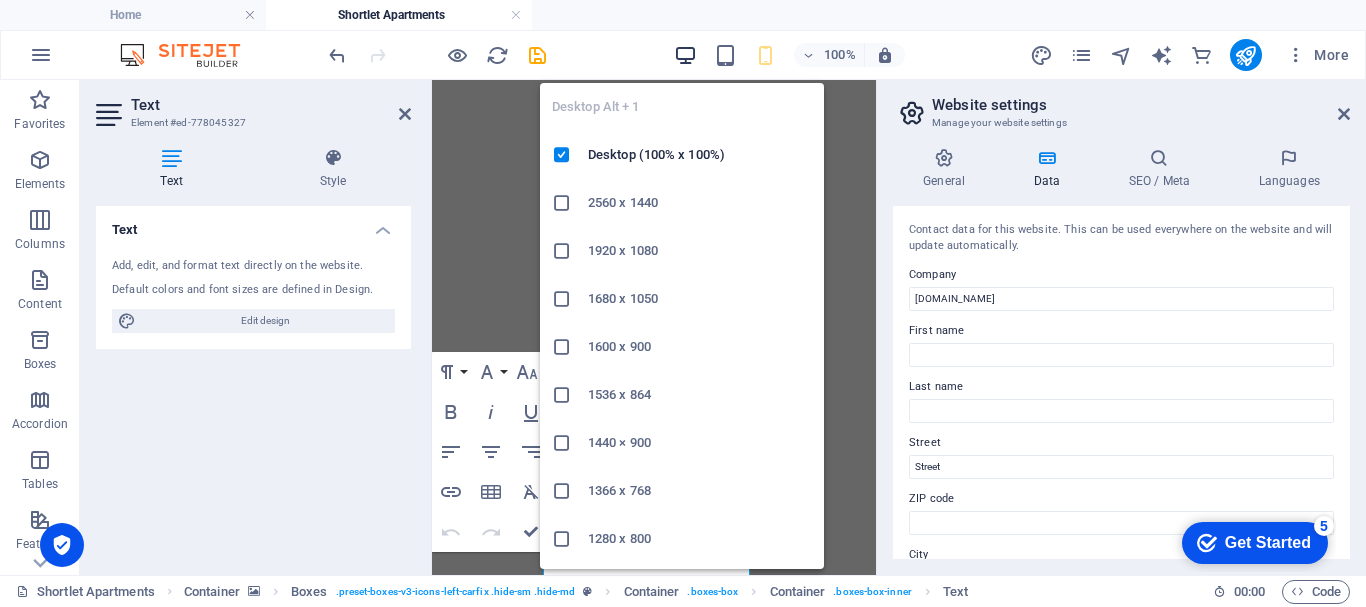 click at bounding box center [685, 55] 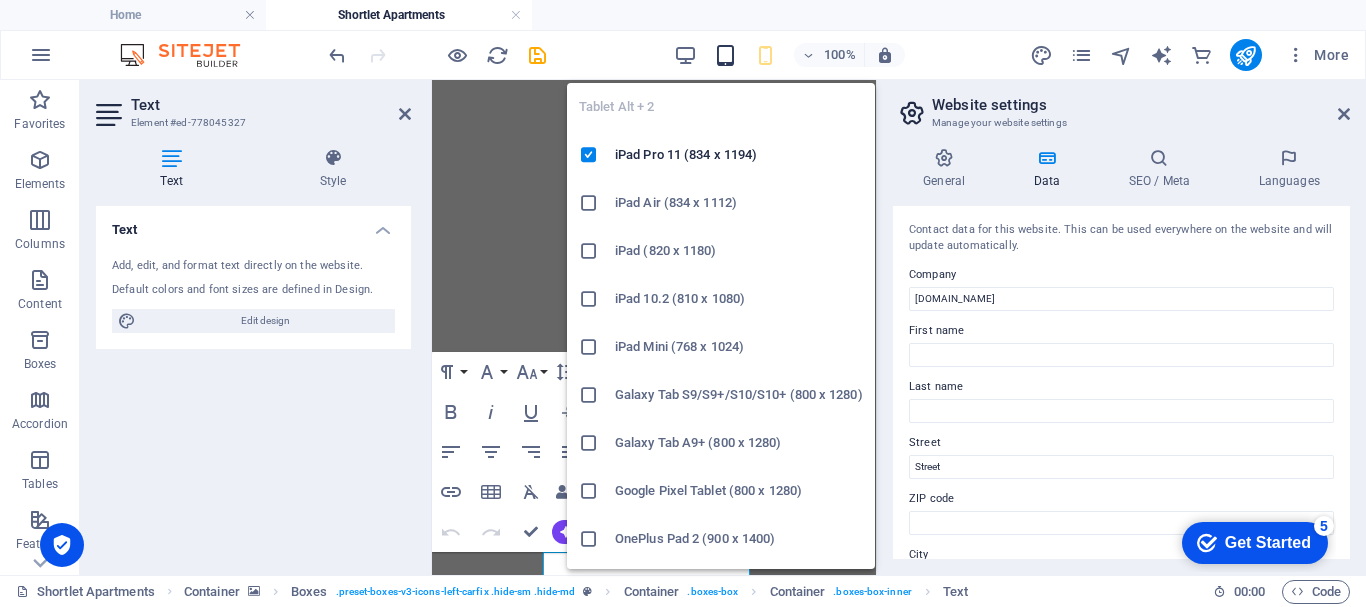 click at bounding box center [725, 55] 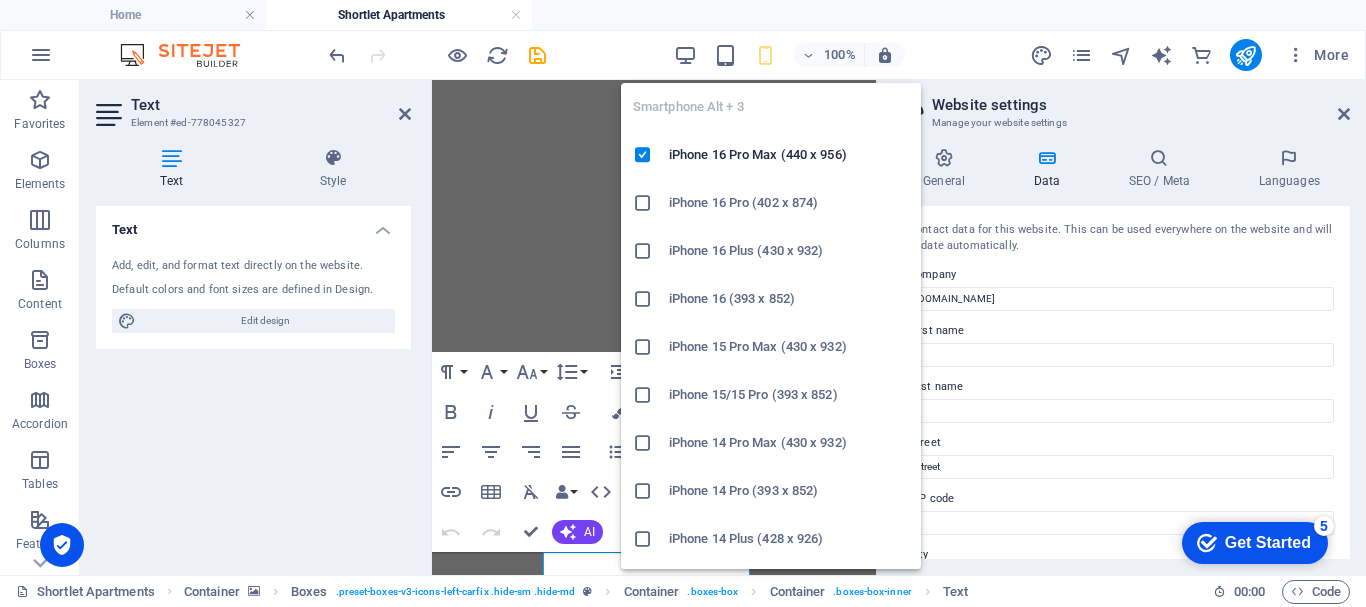 click at bounding box center [765, 55] 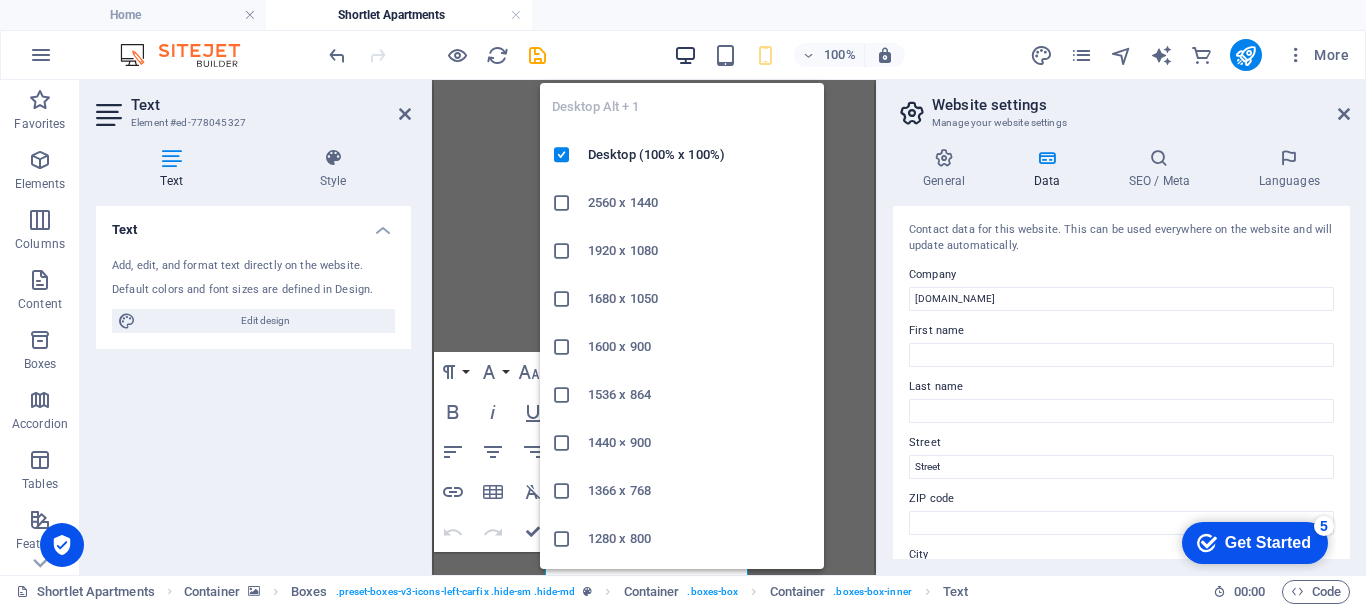 click at bounding box center [685, 55] 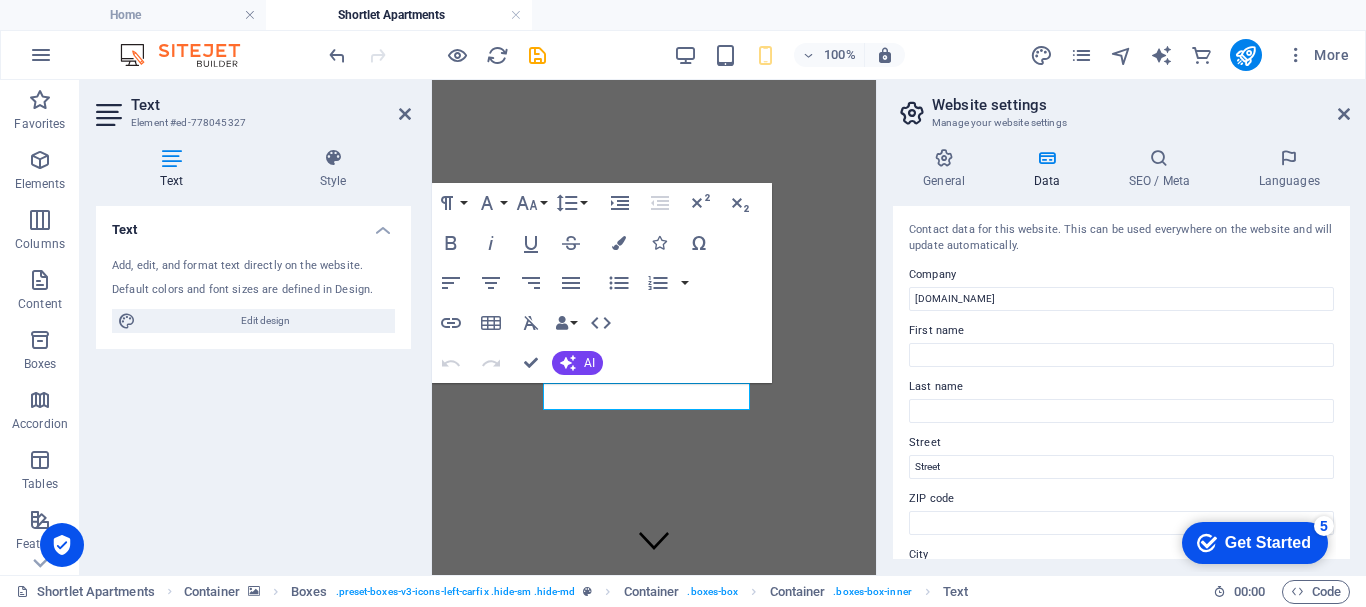 scroll, scrollTop: 169, scrollLeft: 0, axis: vertical 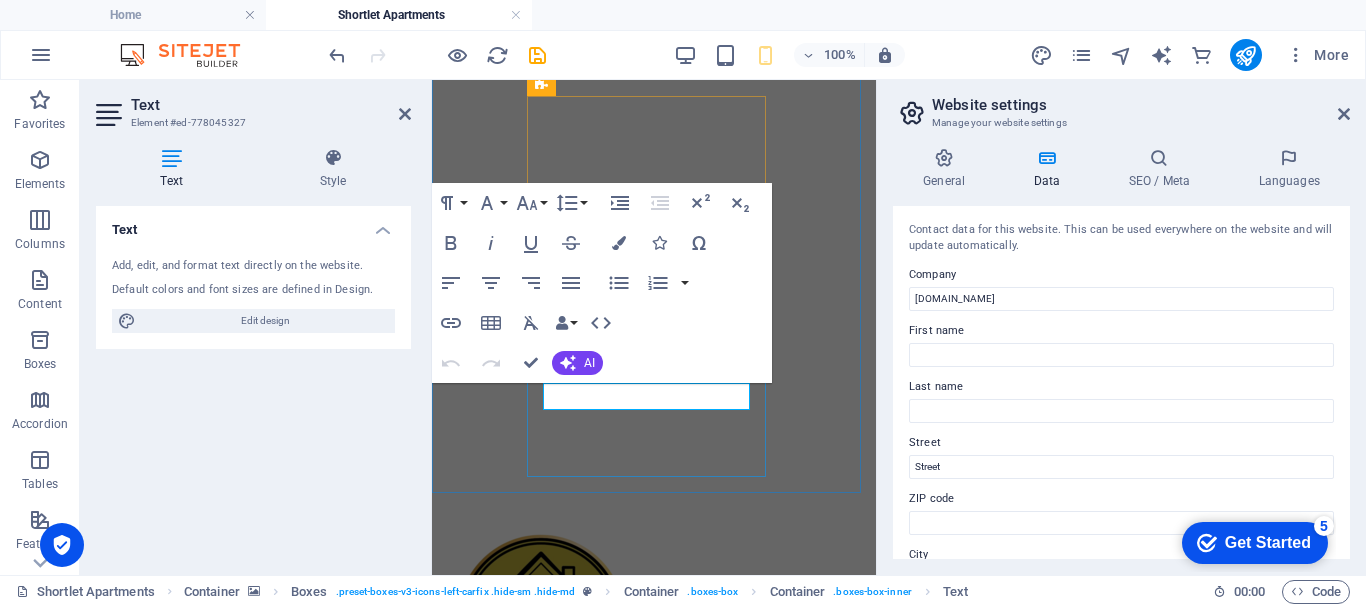 click on "4" at bounding box center (628, 2310) 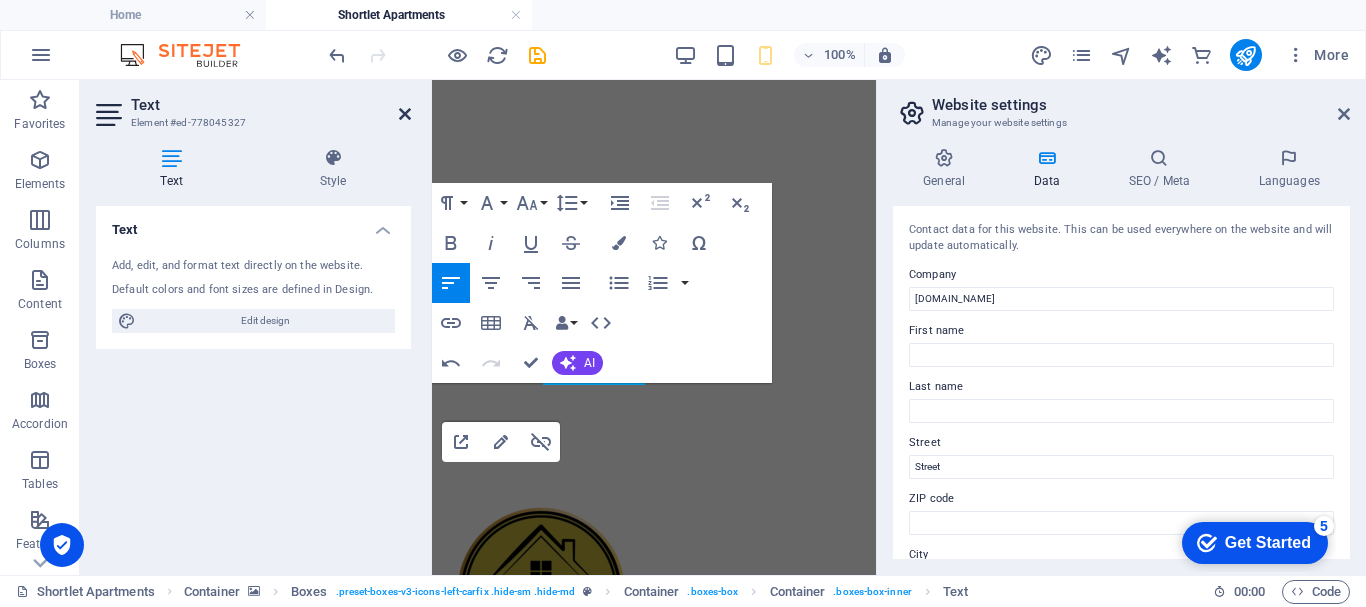 click at bounding box center [405, 114] 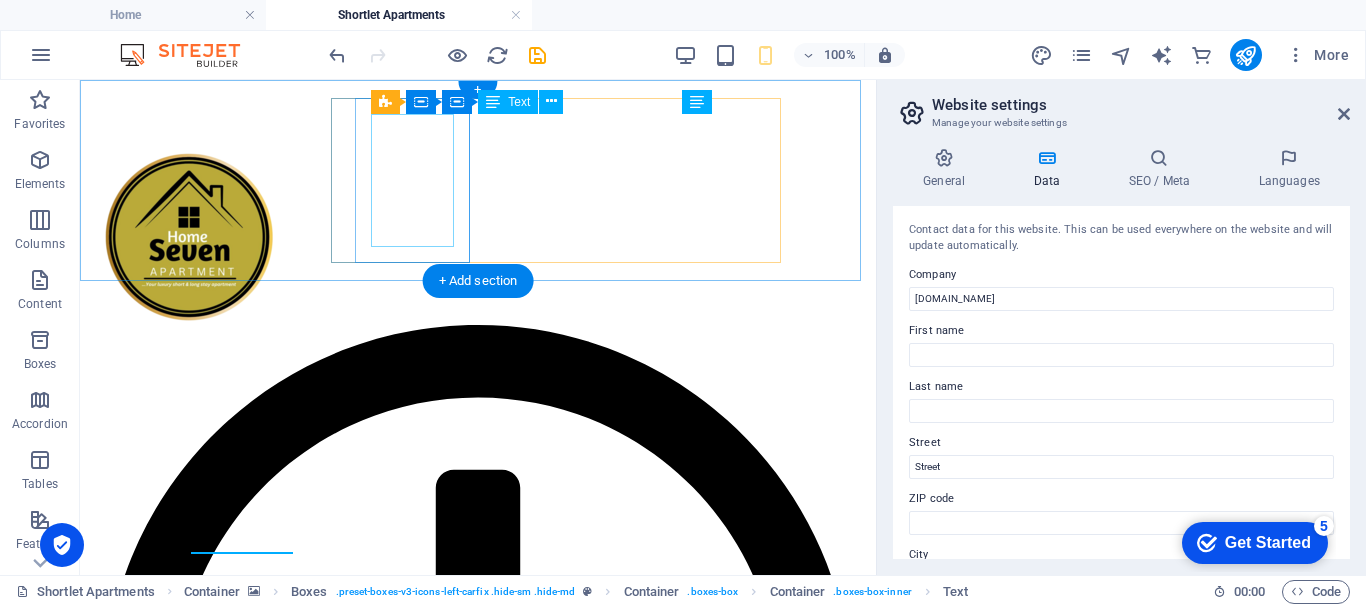 scroll, scrollTop: 0, scrollLeft: 0, axis: both 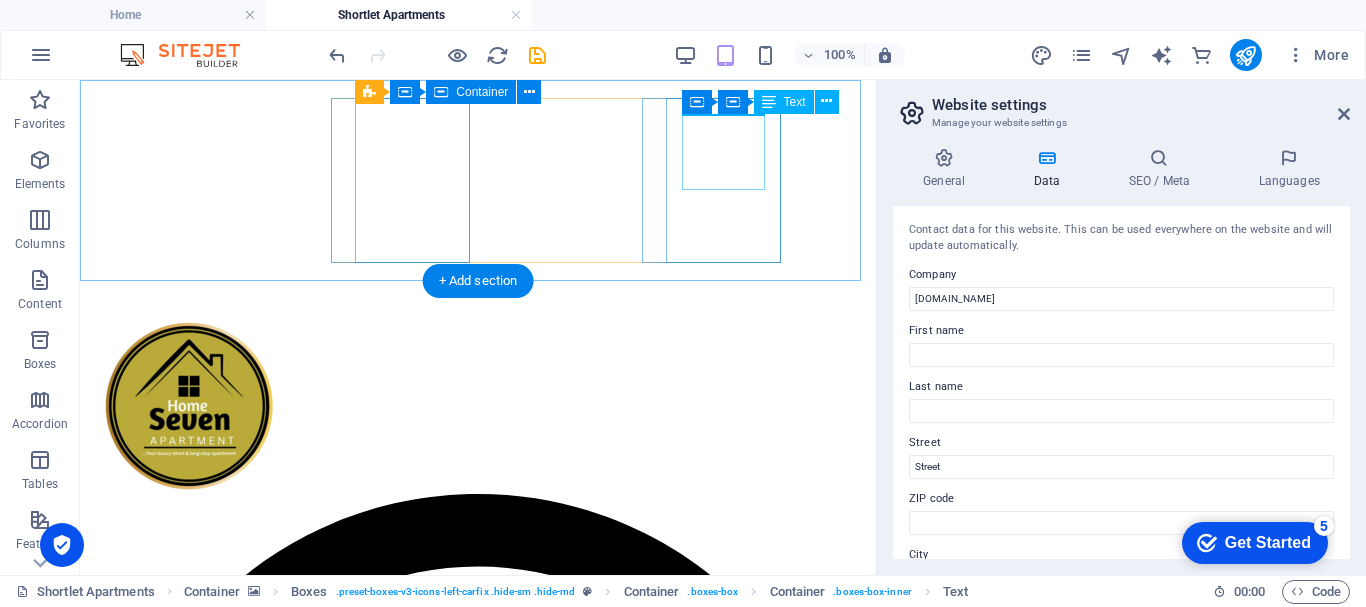 click on "PHONE NUMBER" at bounding box center [478, 3344] 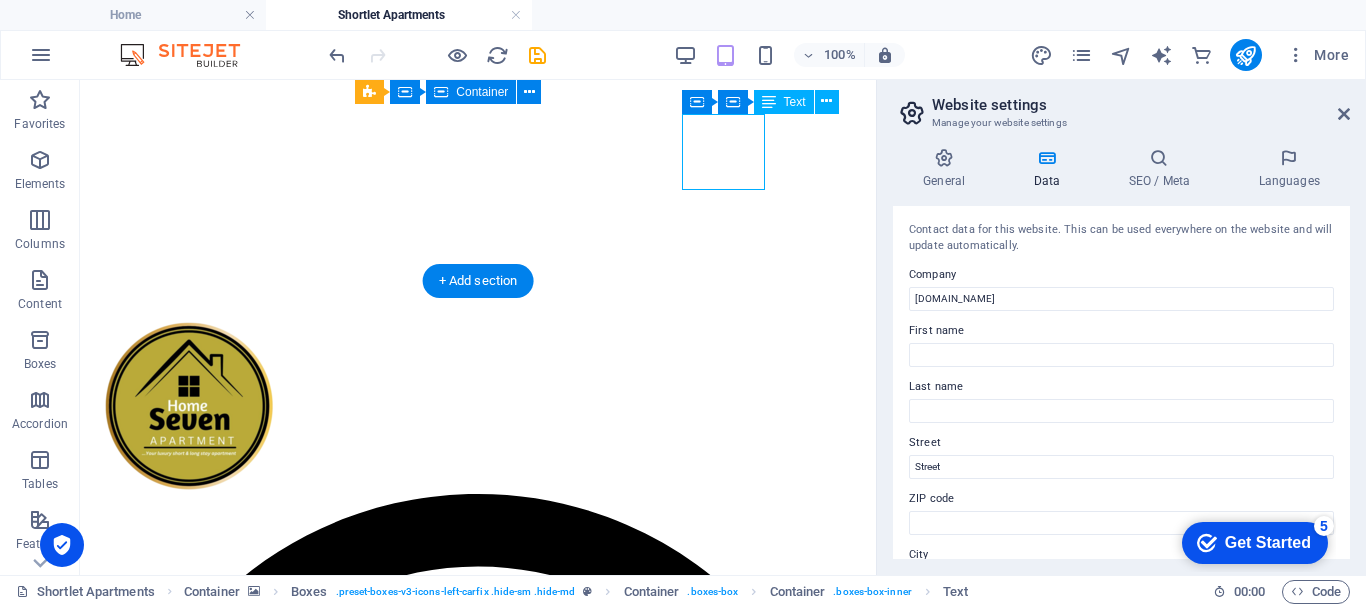click on "PHONE NUMBER" at bounding box center [478, 3344] 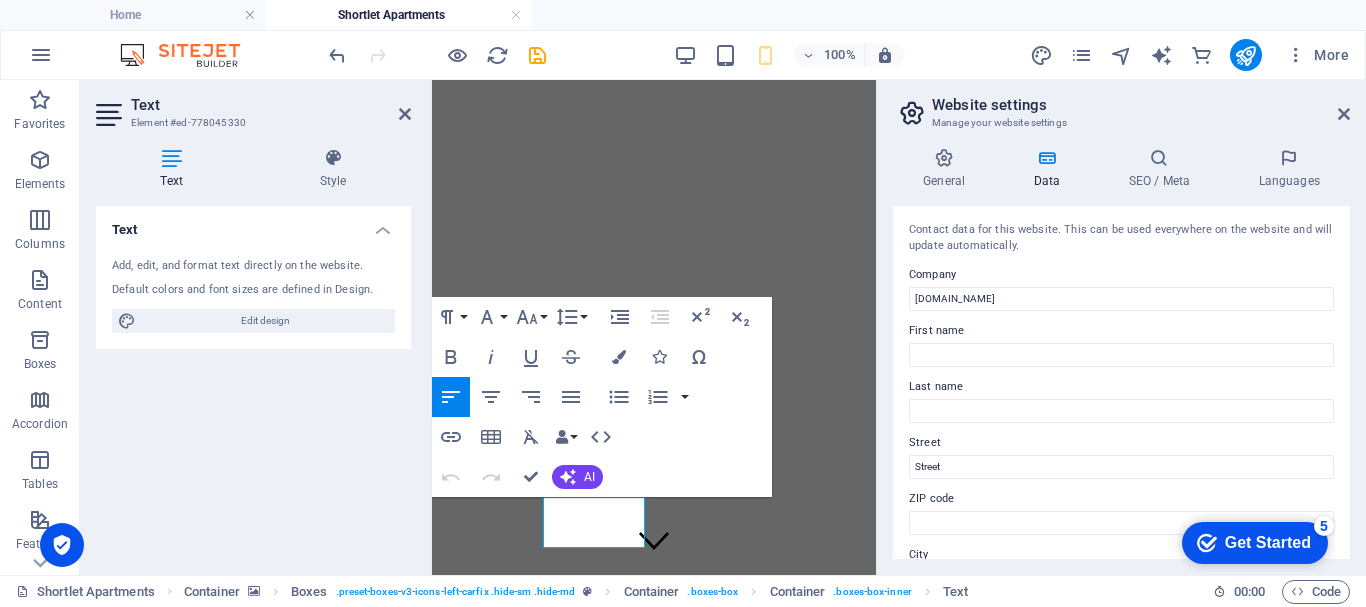 scroll, scrollTop: 433, scrollLeft: 0, axis: vertical 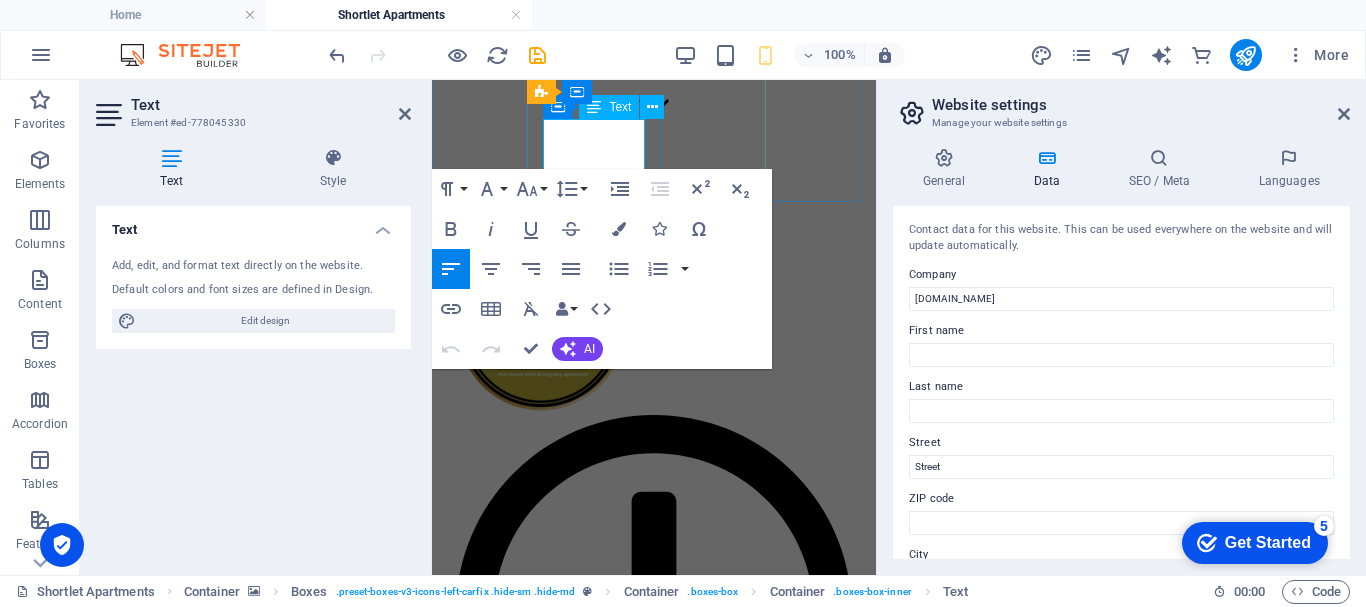 click on "PHONE NUMBER" at bounding box center [654, 2023] 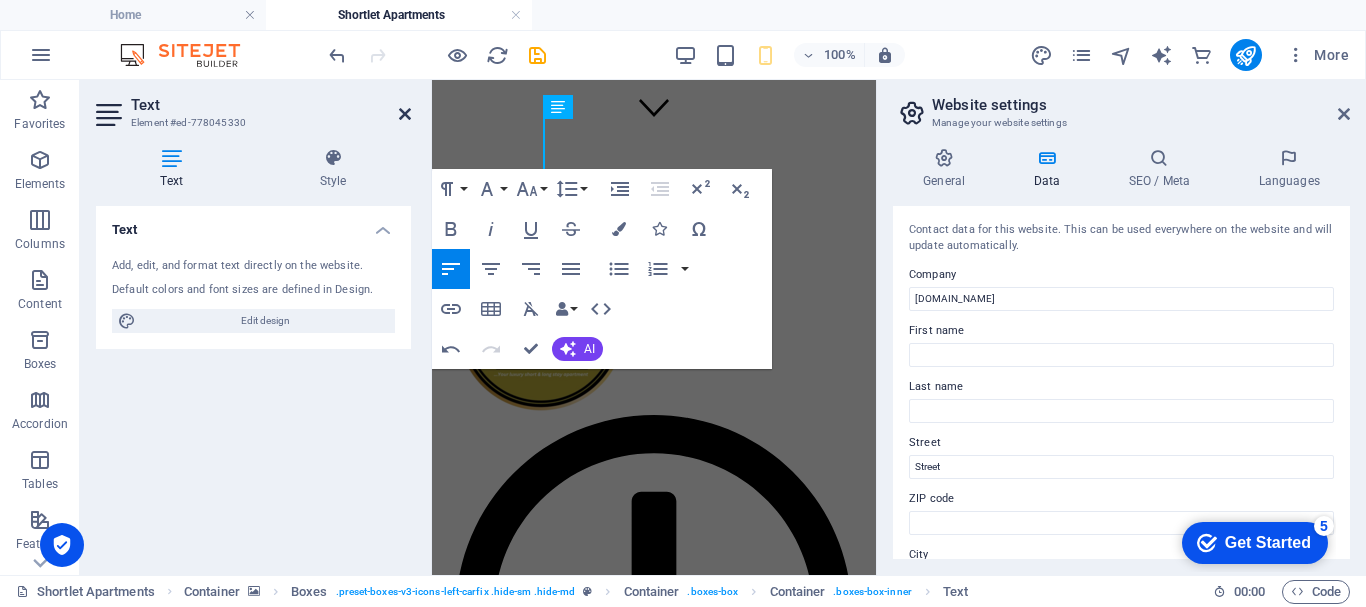 click at bounding box center (405, 114) 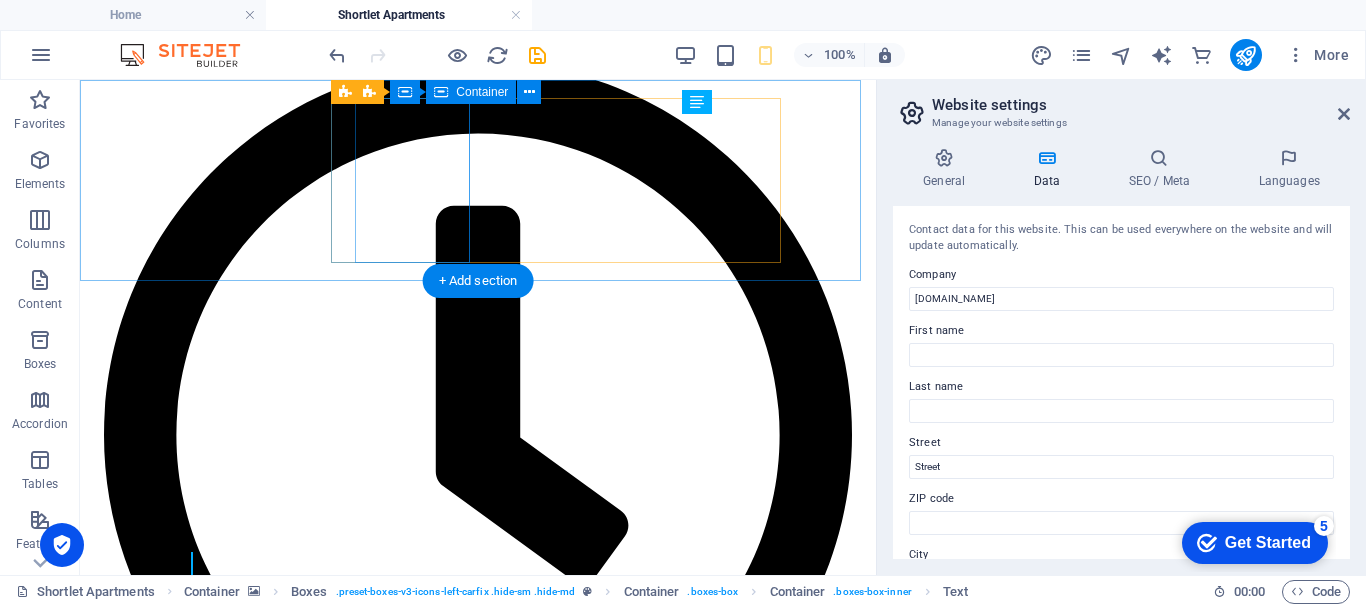 scroll, scrollTop: 0, scrollLeft: 0, axis: both 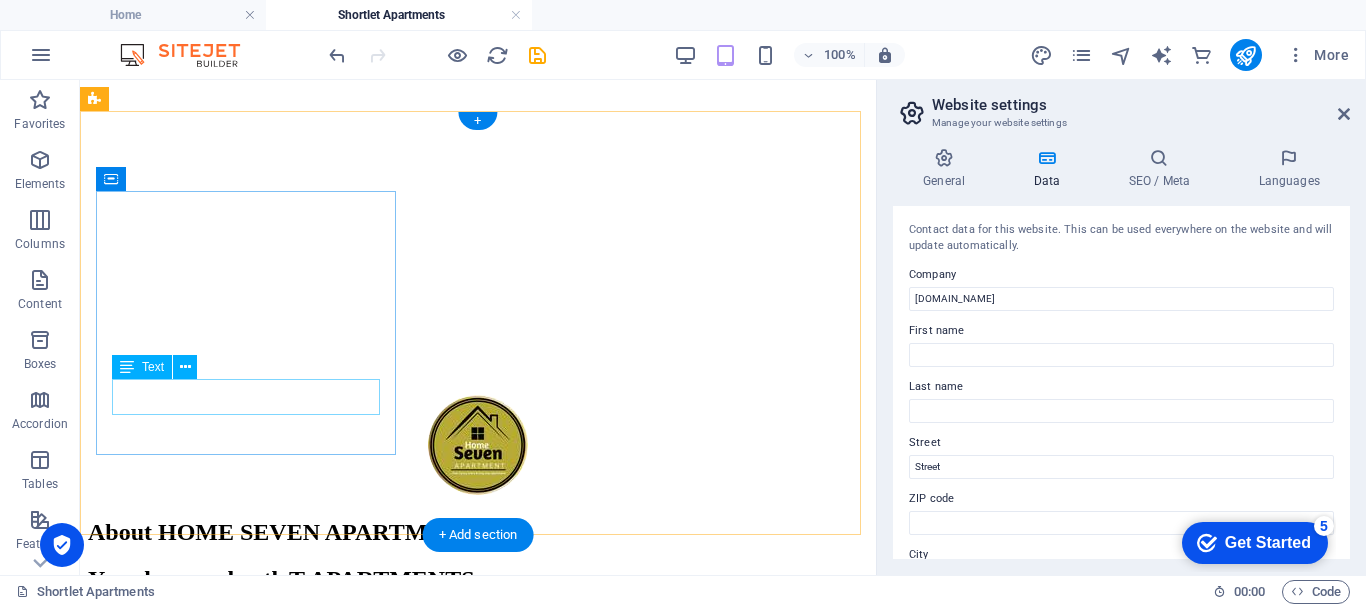 click on "udoumoh16@gmail.com" at bounding box center [478, 28851] 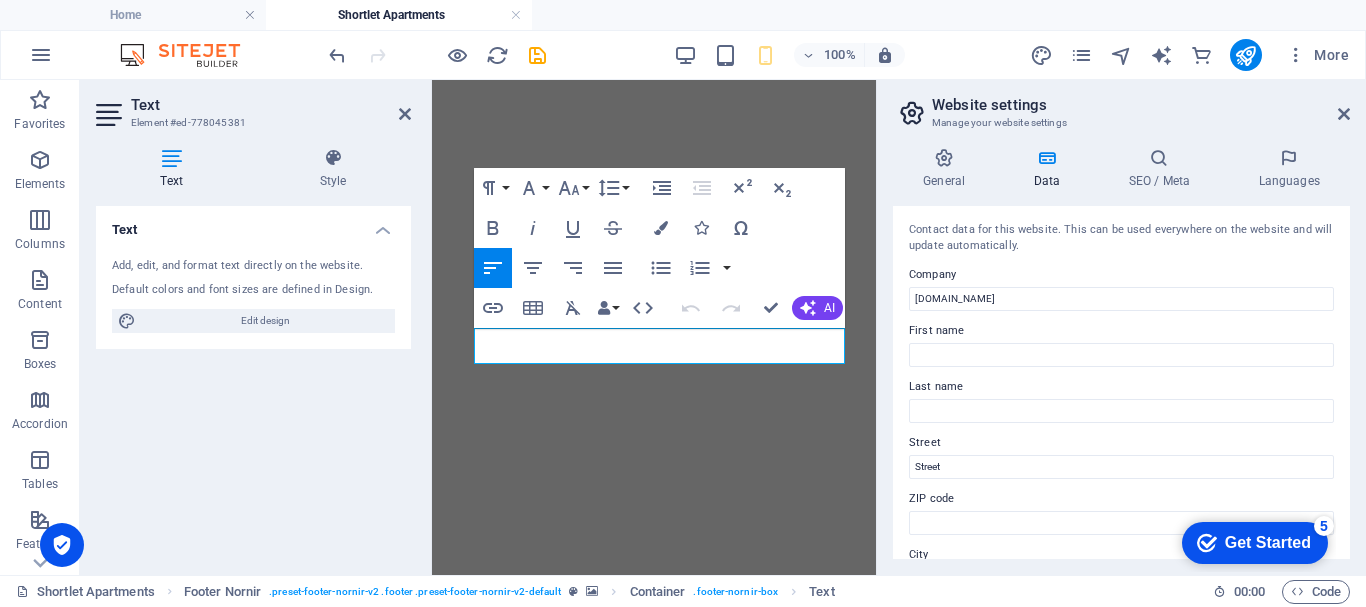 scroll, scrollTop: 13808, scrollLeft: 0, axis: vertical 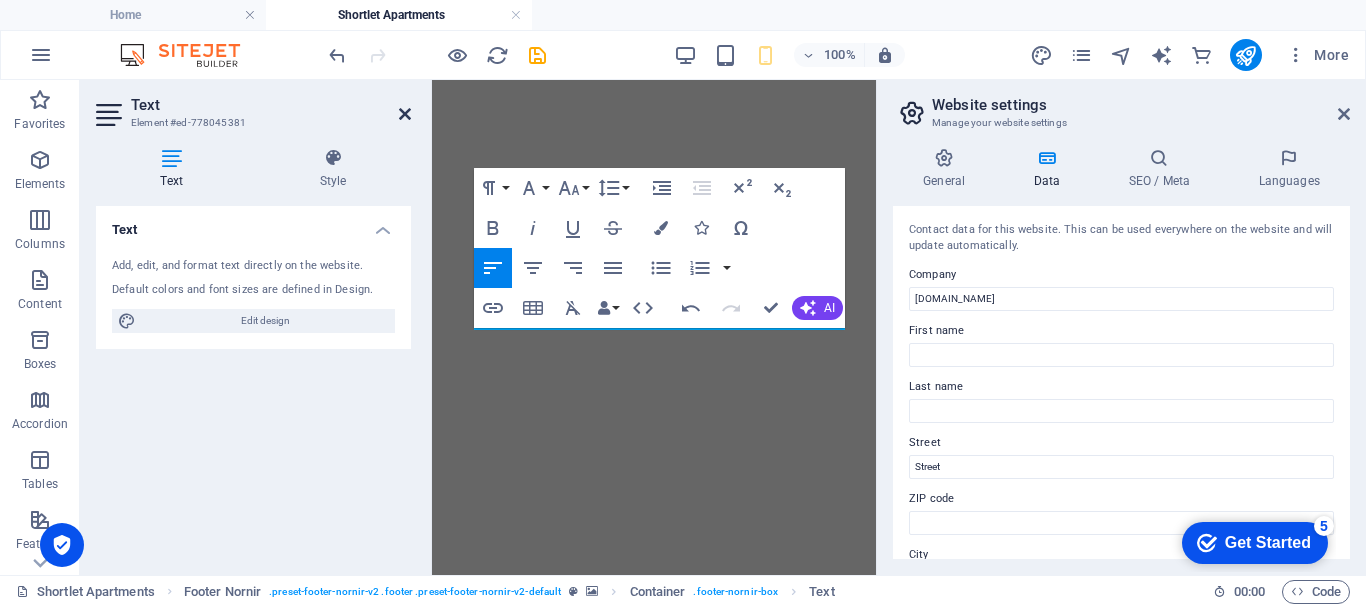 click at bounding box center [405, 114] 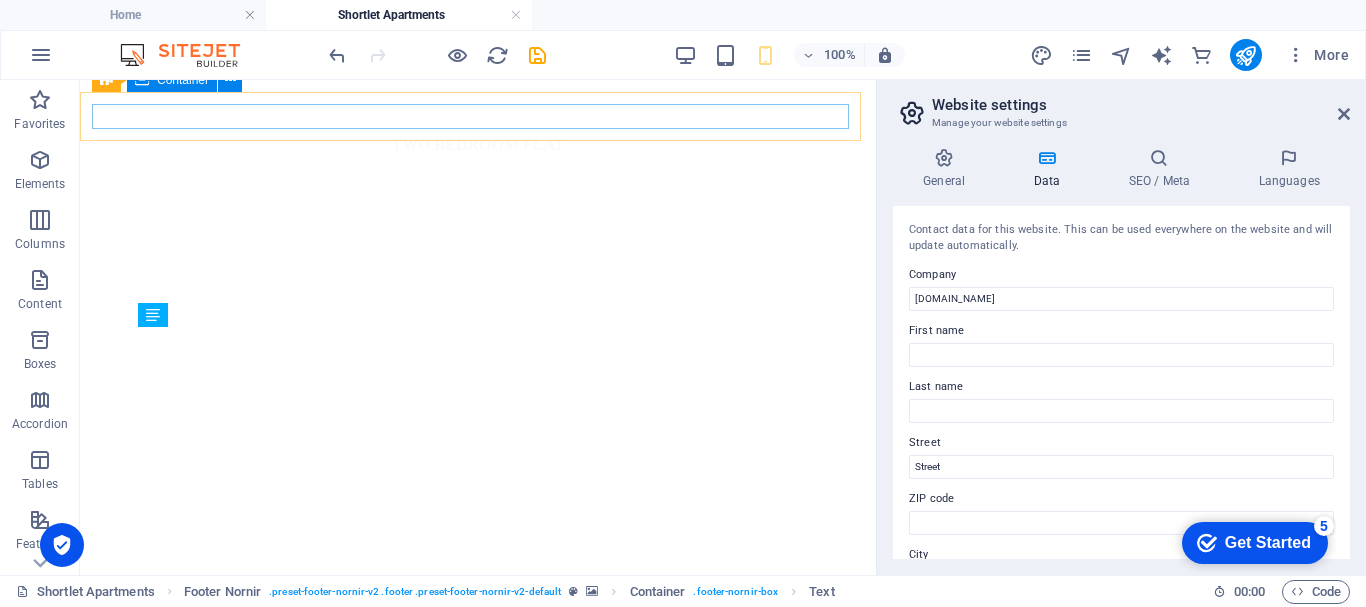 scroll, scrollTop: 7898, scrollLeft: 0, axis: vertical 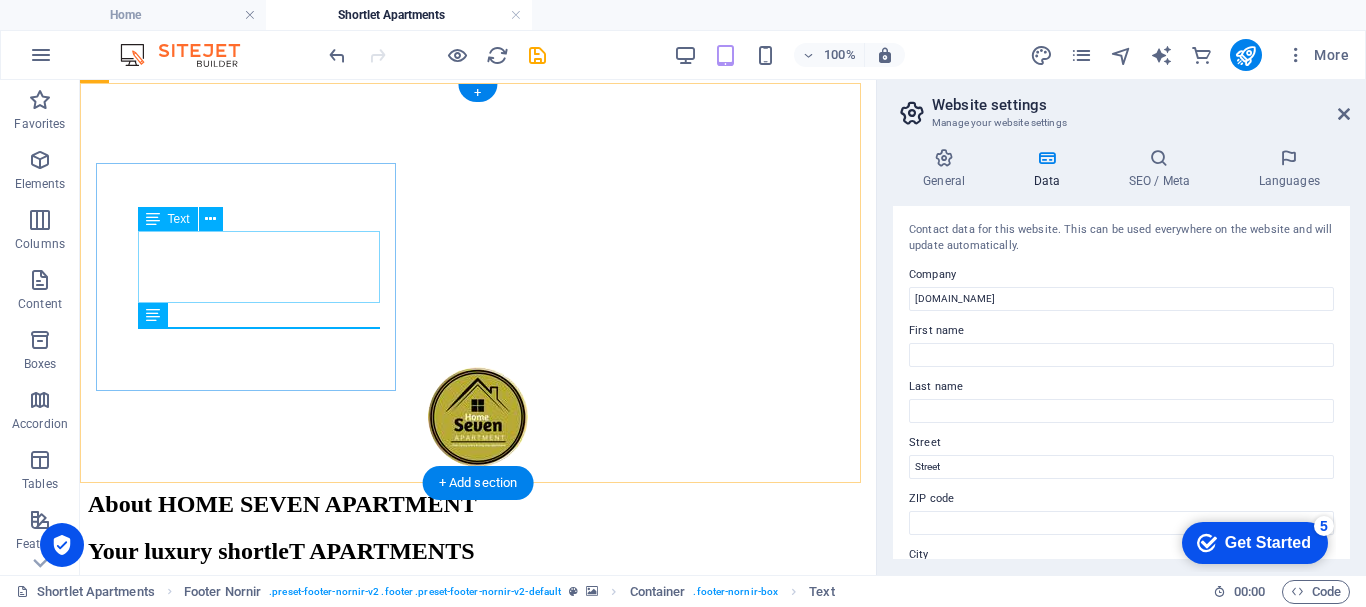 click on "No 7 Hassan Adamu Street, Guzape Abuja" at bounding box center [478, 27351] 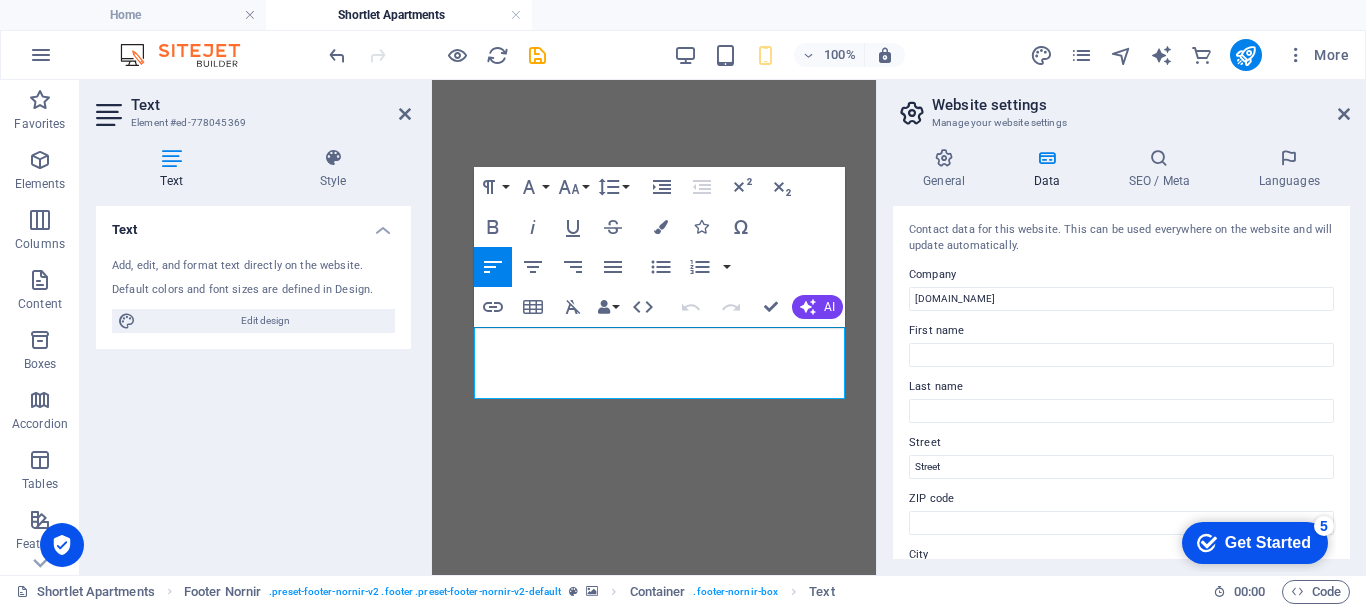 scroll, scrollTop: 13713, scrollLeft: 0, axis: vertical 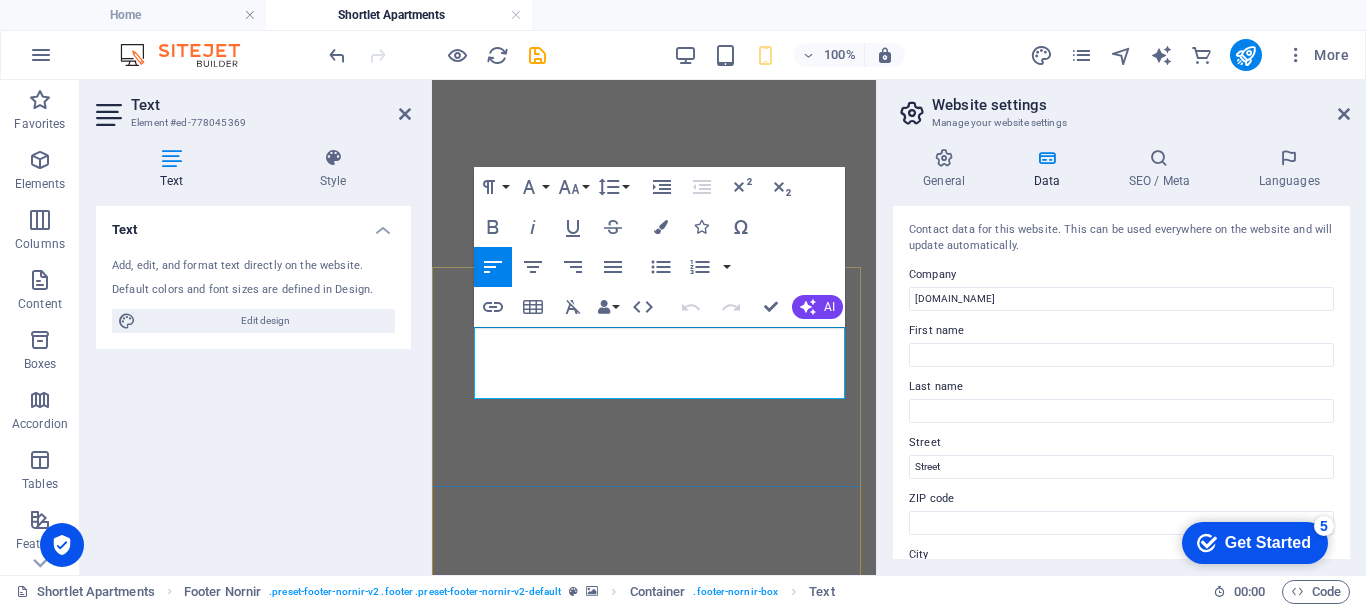 click on "No 7 Hassan Adamu Street, Guzape Abuja" at bounding box center (654, 17541) 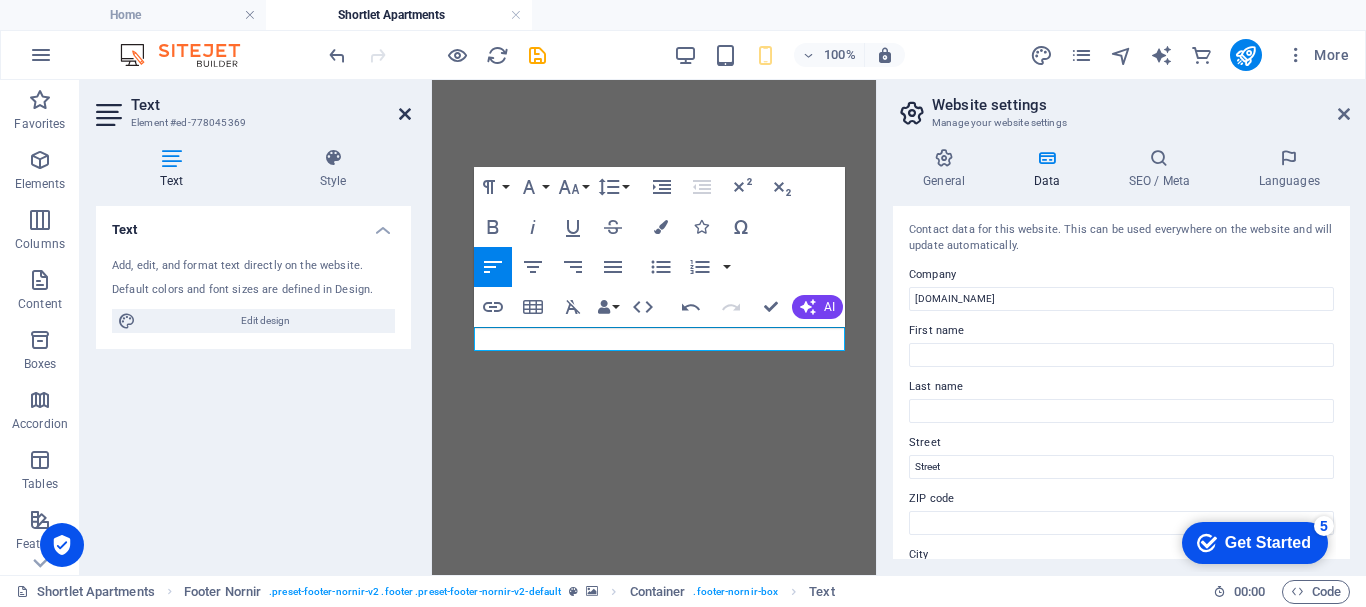 click at bounding box center (405, 114) 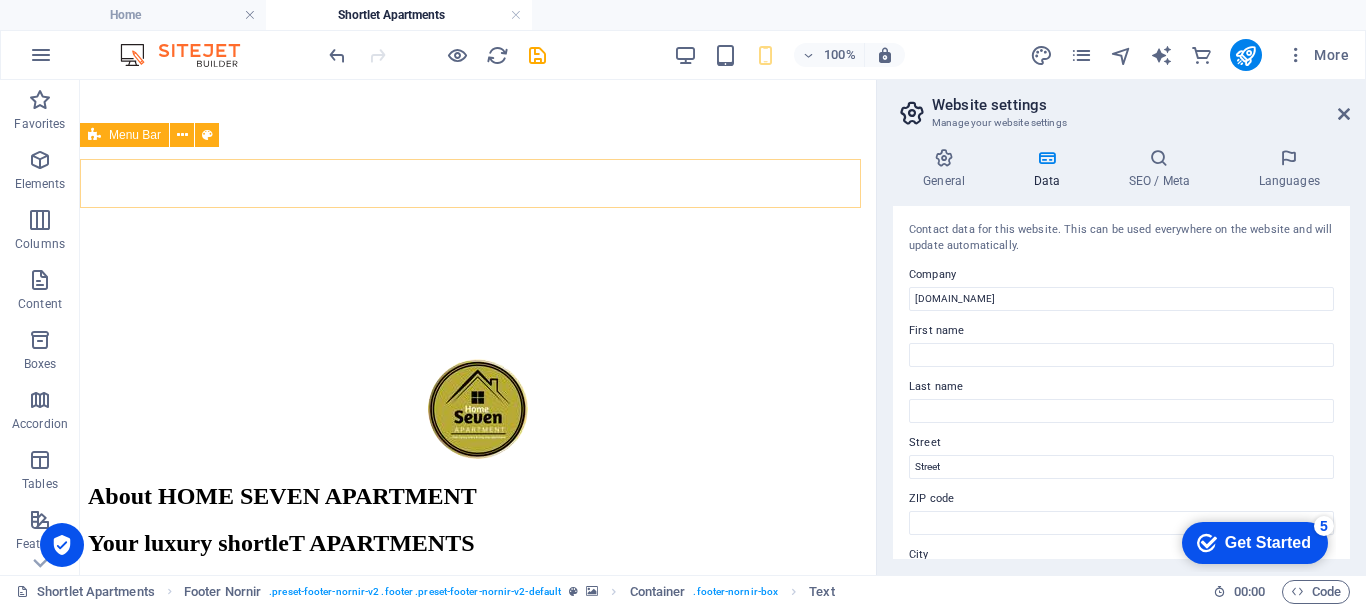 scroll, scrollTop: 7850, scrollLeft: 0, axis: vertical 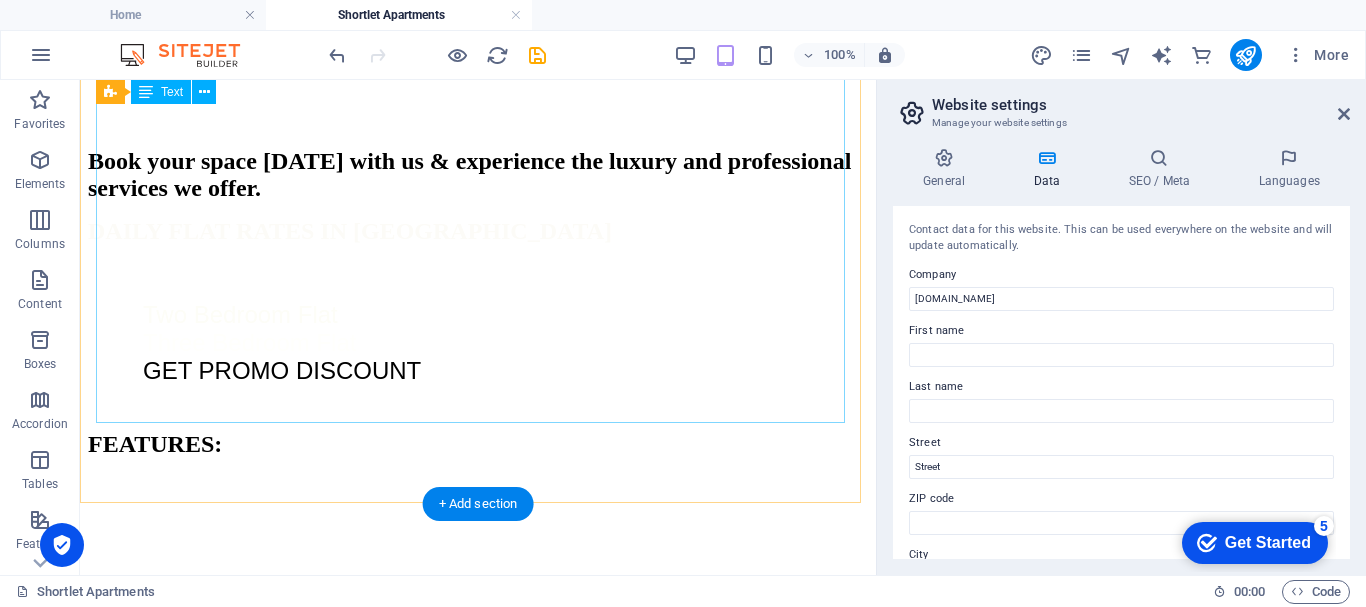 click on "L About Home Seven Apartment Home Seven Apartments provides luxury and yet affordable apartments in the most serene part of Abuja city. Our apartments are furnished with a touch of class, our facilities includes 24 hours electricity.   Our Address      No 7 Hassan Adamu Street, Guzape Abuja        Powered By : Udoumoh Edeabasi Consults (Estate Surveyors and Valuer        udoumoh16@gmail.com         +2348064818815 + 2347063151844 +2347061022864" at bounding box center (478, 29967) 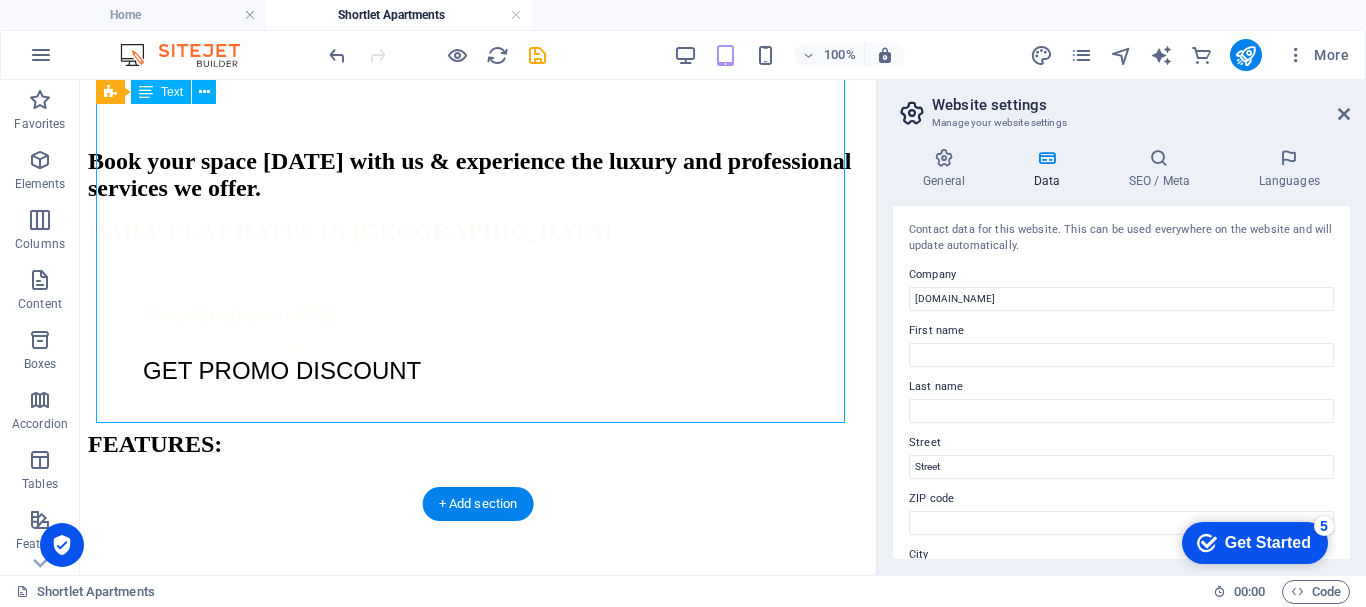 click on "L About Home Seven Apartment Home Seven Apartments provides luxury and yet affordable apartments in the most serene part of Abuja city. Our apartments are furnished with a touch of class, our facilities includes 24 hours electricity.   Our Address      No 7 Hassan Adamu Street, Guzape Abuja        Powered By : Udoumoh Edeabasi Consults (Estate Surveyors and Valuer        udoumoh16@gmail.com         +2348064818815 + 2347063151844 +2347061022864" at bounding box center [478, 29967] 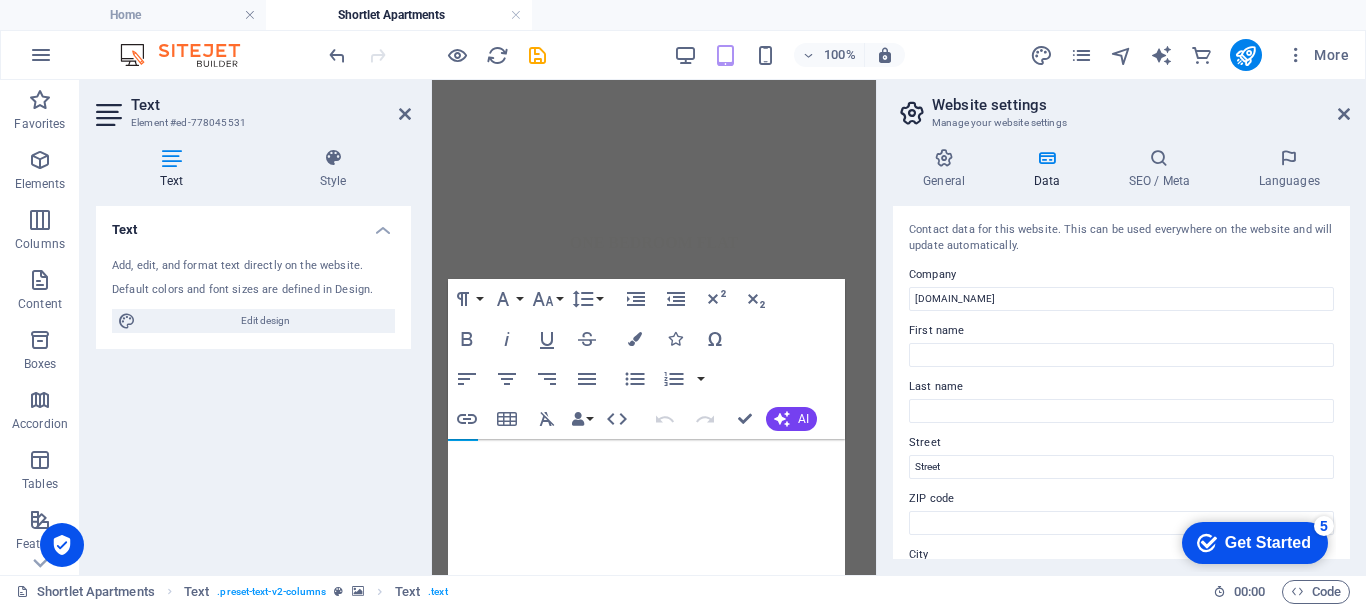 scroll, scrollTop: 14121, scrollLeft: 0, axis: vertical 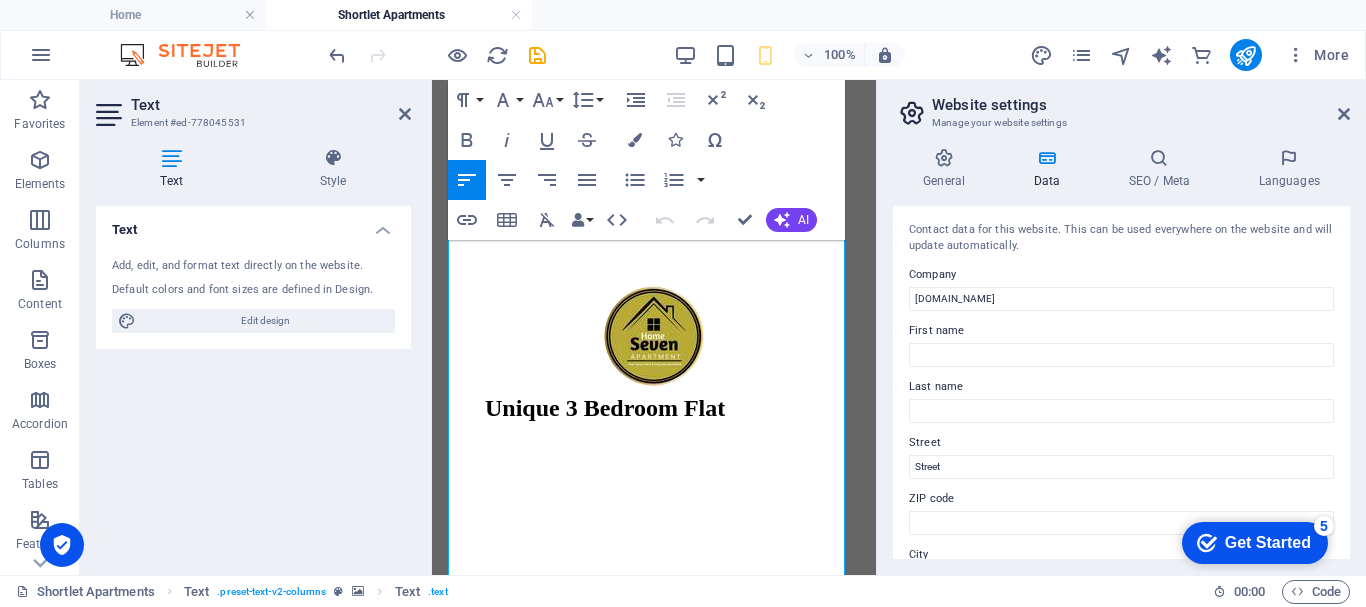 drag, startPoint x: 554, startPoint y: 416, endPoint x: 446, endPoint y: 468, distance: 119.86659 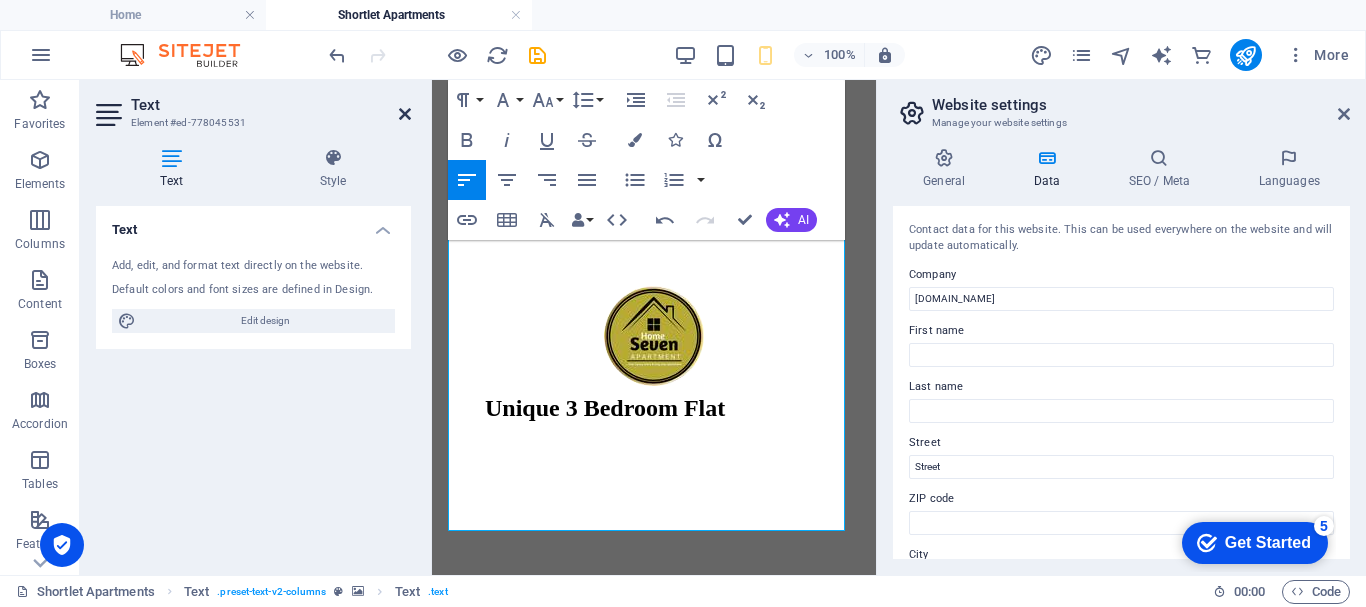 click at bounding box center (405, 114) 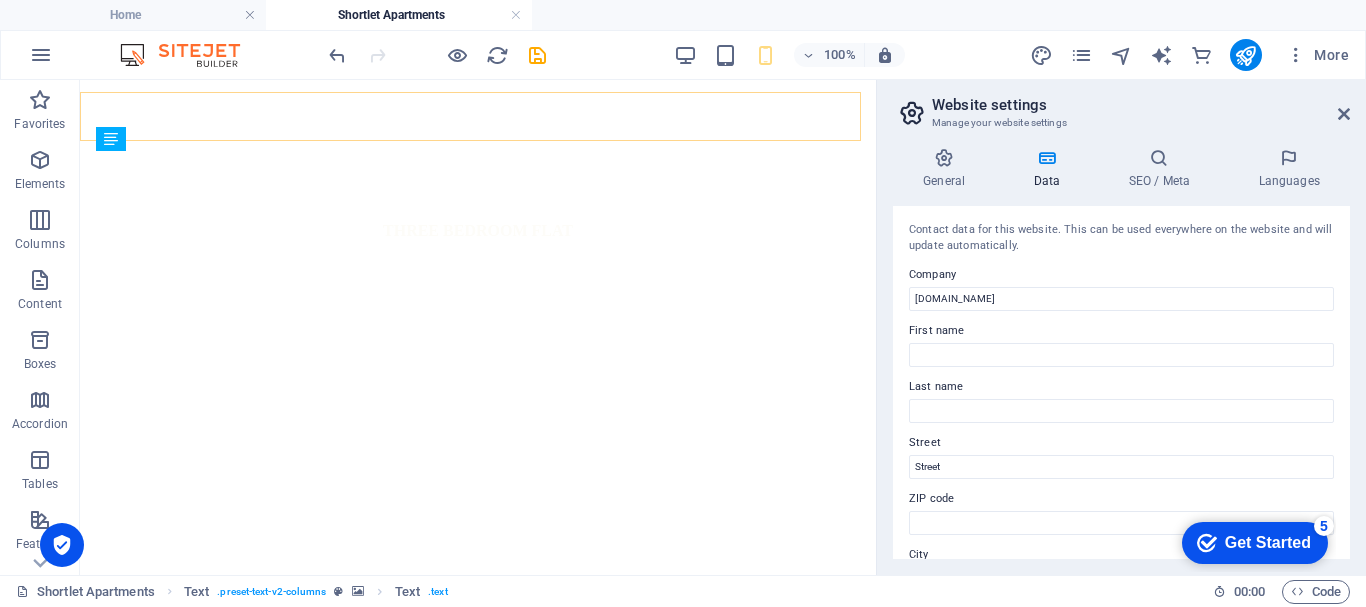 scroll, scrollTop: 8326, scrollLeft: 0, axis: vertical 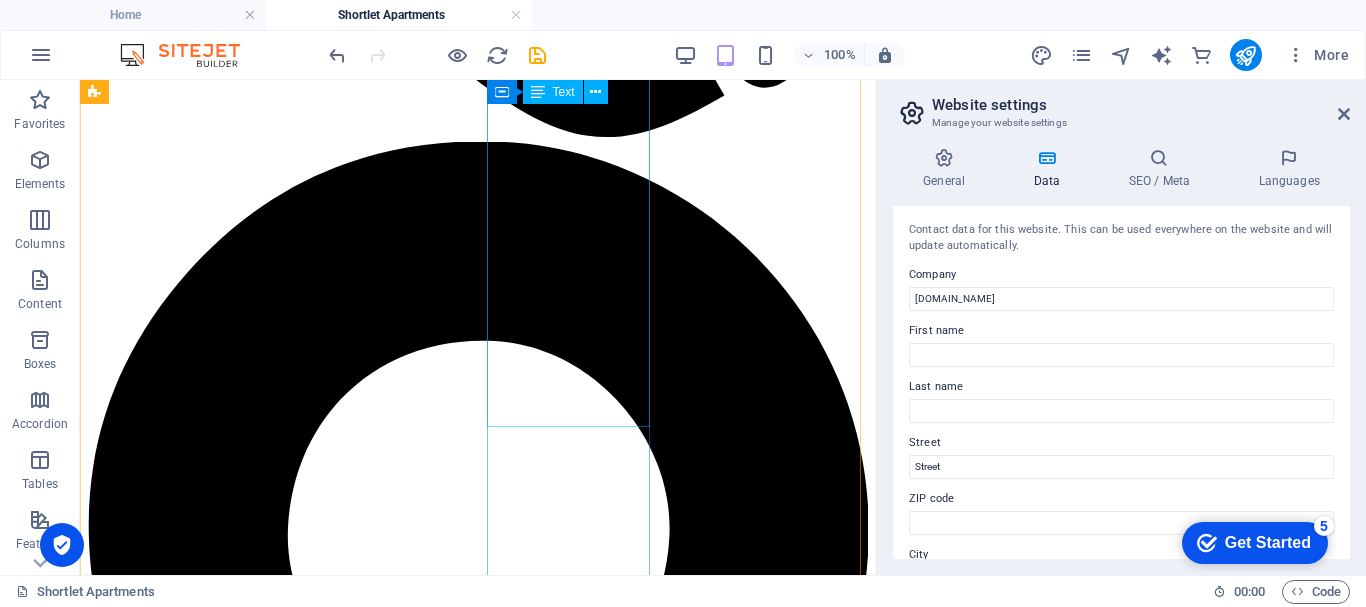 click on "No 7 Hassan Adamu Street, Guzape Abuja      udoumoh16@gmail.com        +2348064818815 + 2347063151844 +2347061022864 Pets are not allowed No smoking" at bounding box center (478, 14180) 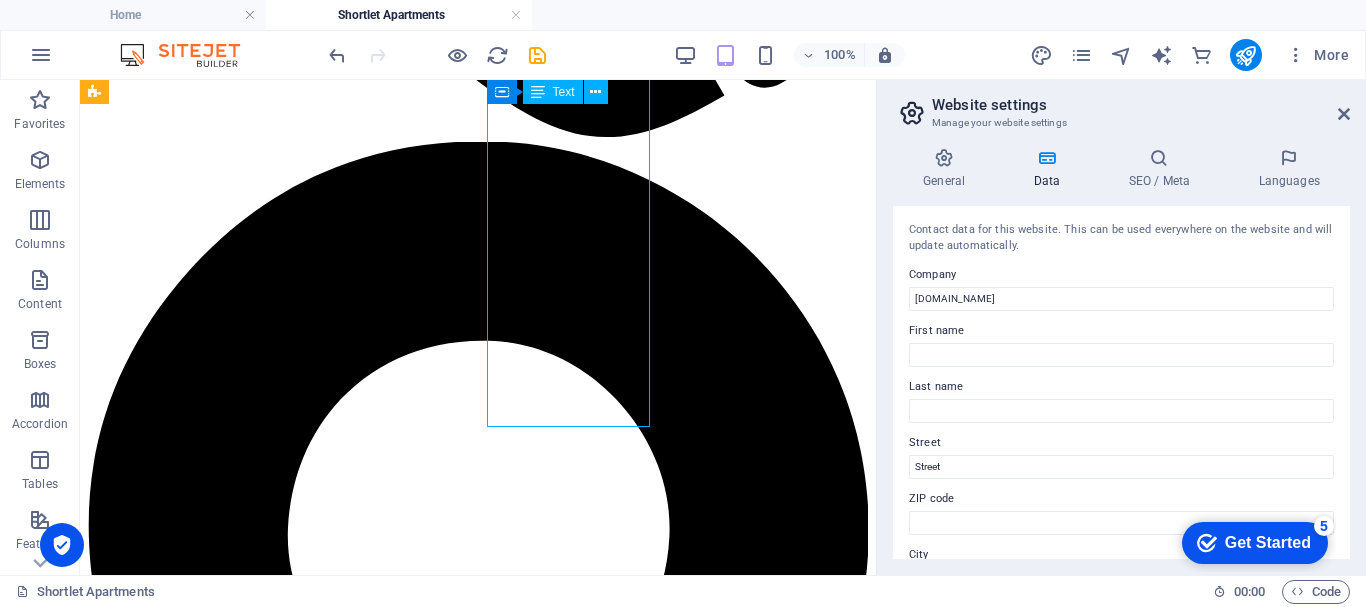 click on "No 7 Hassan Adamu Street, Guzape Abuja      udoumoh16@gmail.com        +2348064818815 + 2347063151844 +2347061022864 Pets are not allowed No smoking" at bounding box center [478, 14180] 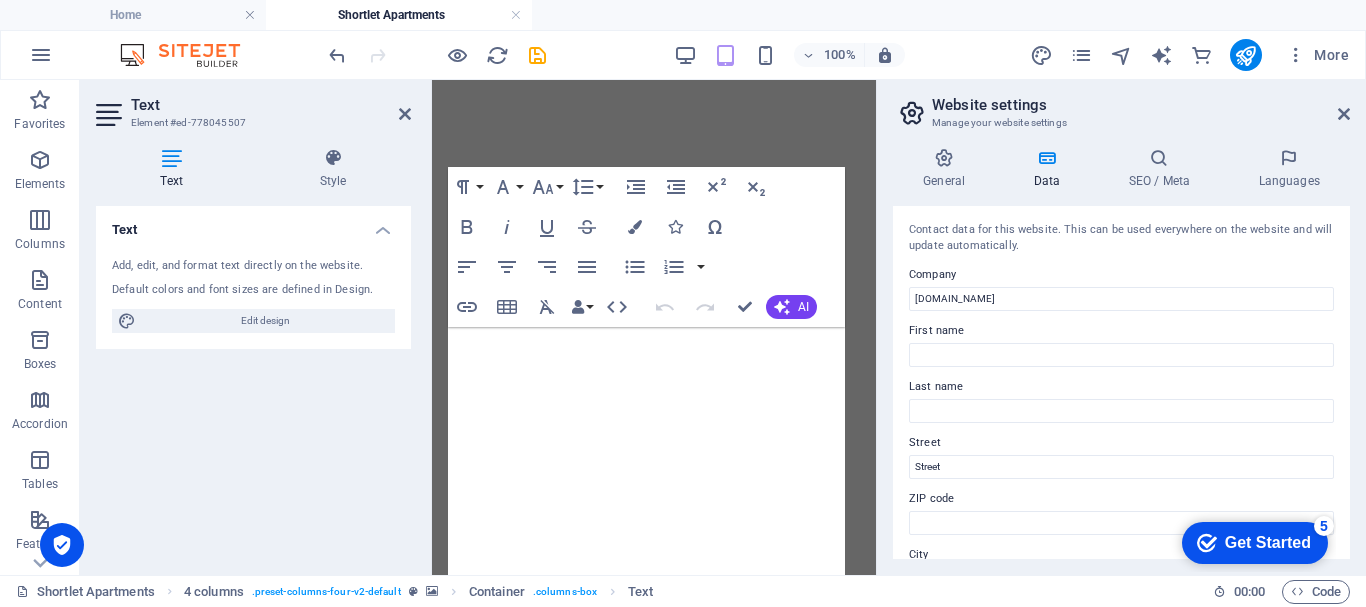 scroll, scrollTop: 7914, scrollLeft: 0, axis: vertical 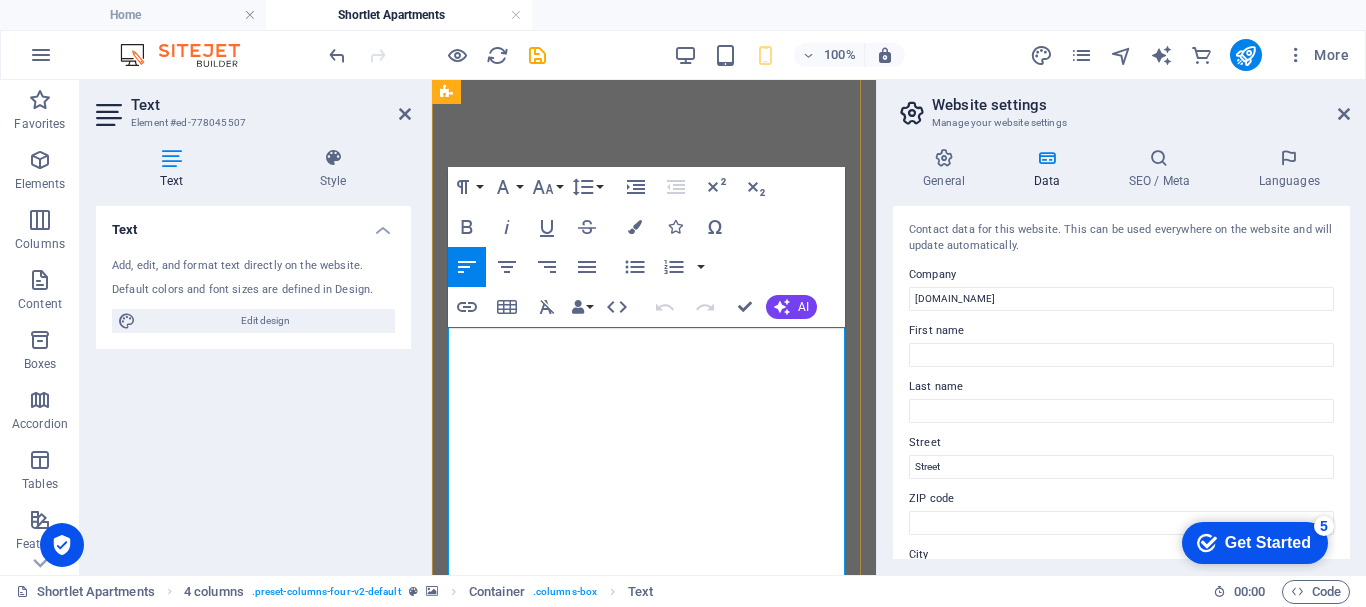 drag, startPoint x: 451, startPoint y: 346, endPoint x: 551, endPoint y: 499, distance: 182.7813 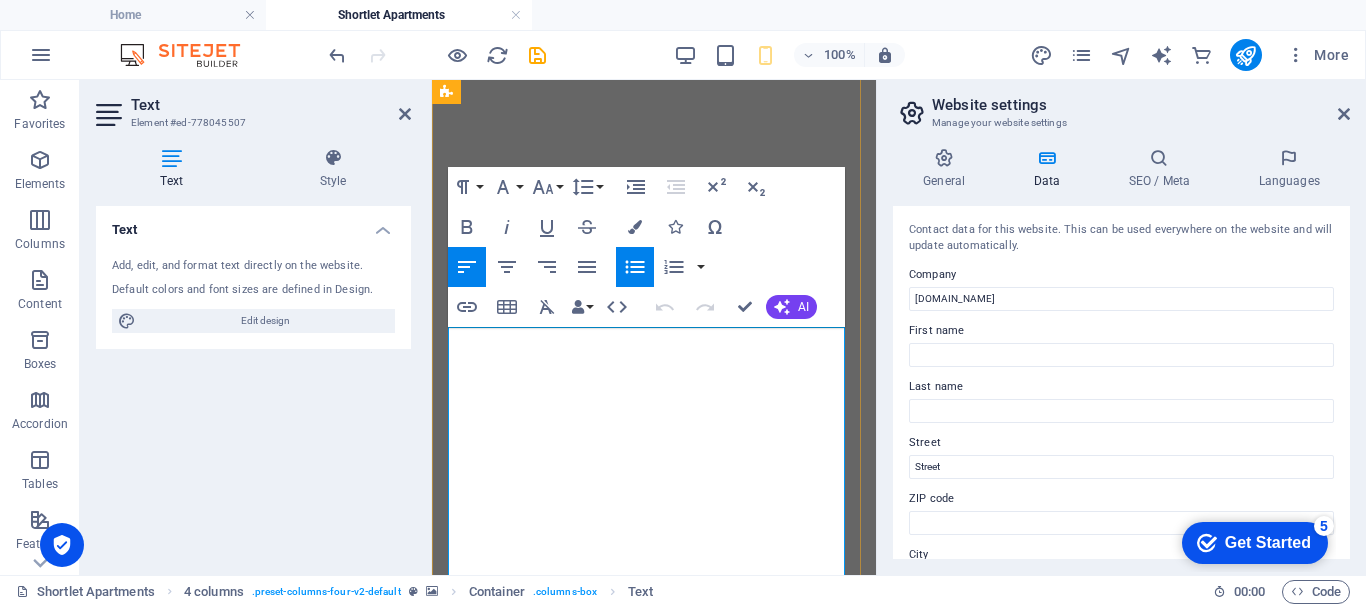 drag, startPoint x: 565, startPoint y: 496, endPoint x: 449, endPoint y: 343, distance: 192.00261 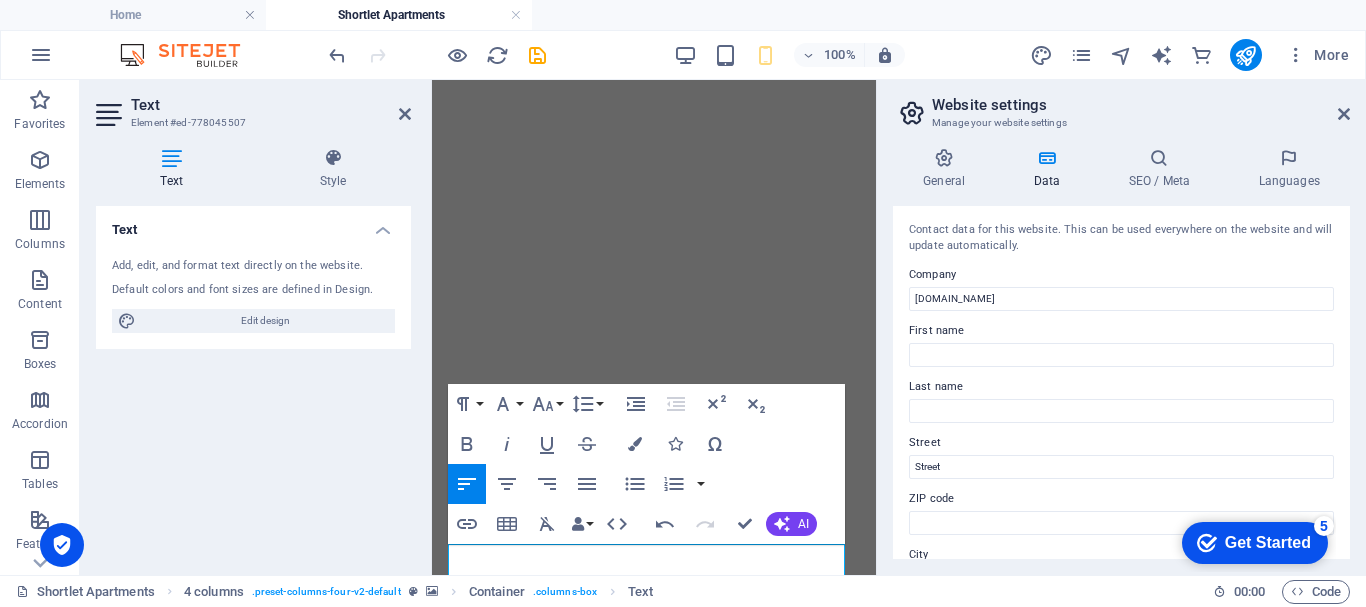 scroll, scrollTop: 7698, scrollLeft: 0, axis: vertical 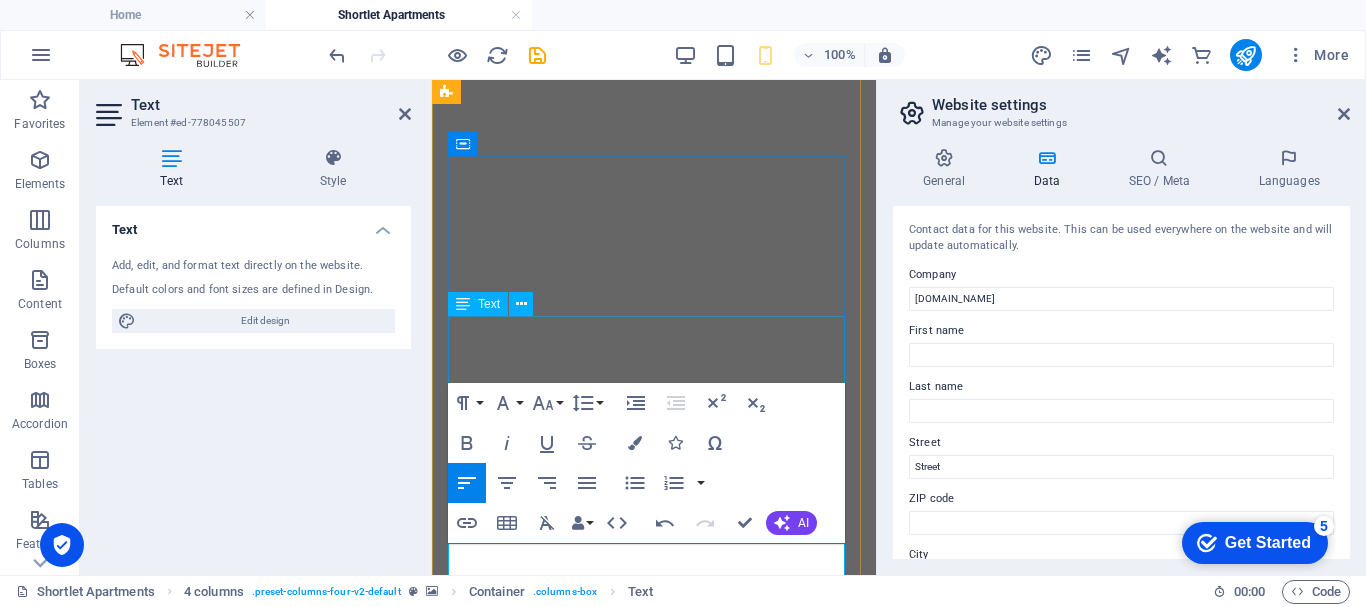 click on "We are located at the most secured area of Guzape, Abuja. Secured Environment We take security of our guest serious" at bounding box center [654, 10600] 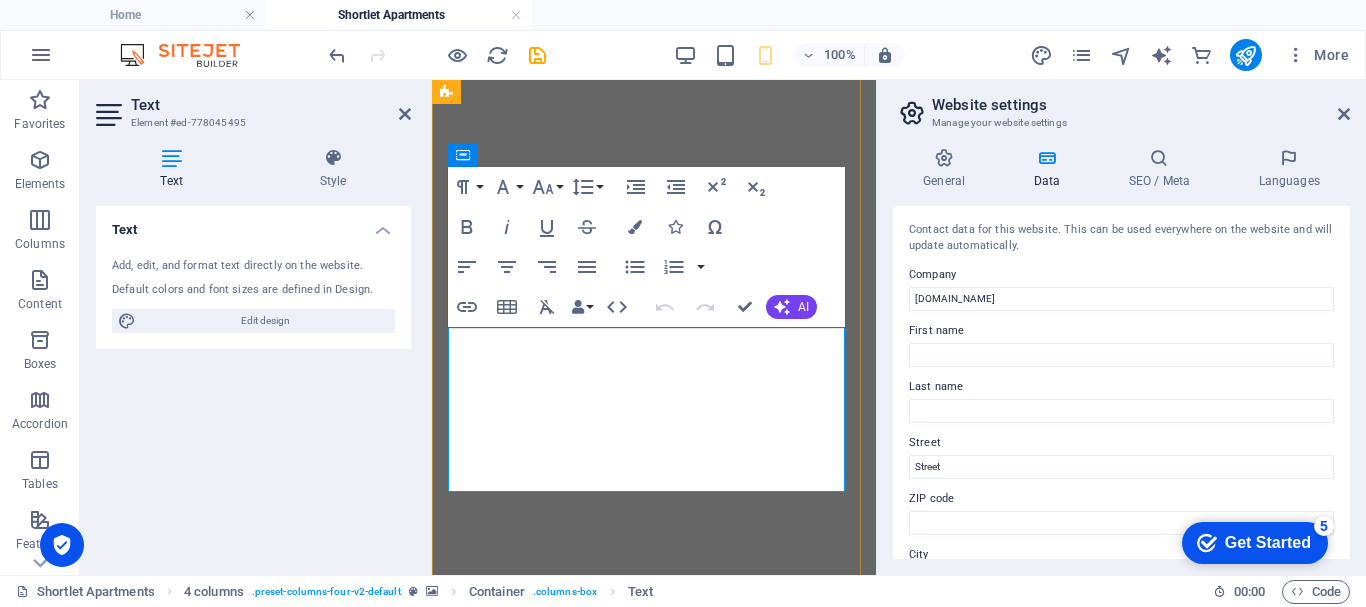 scroll, scrollTop: 7687, scrollLeft: 0, axis: vertical 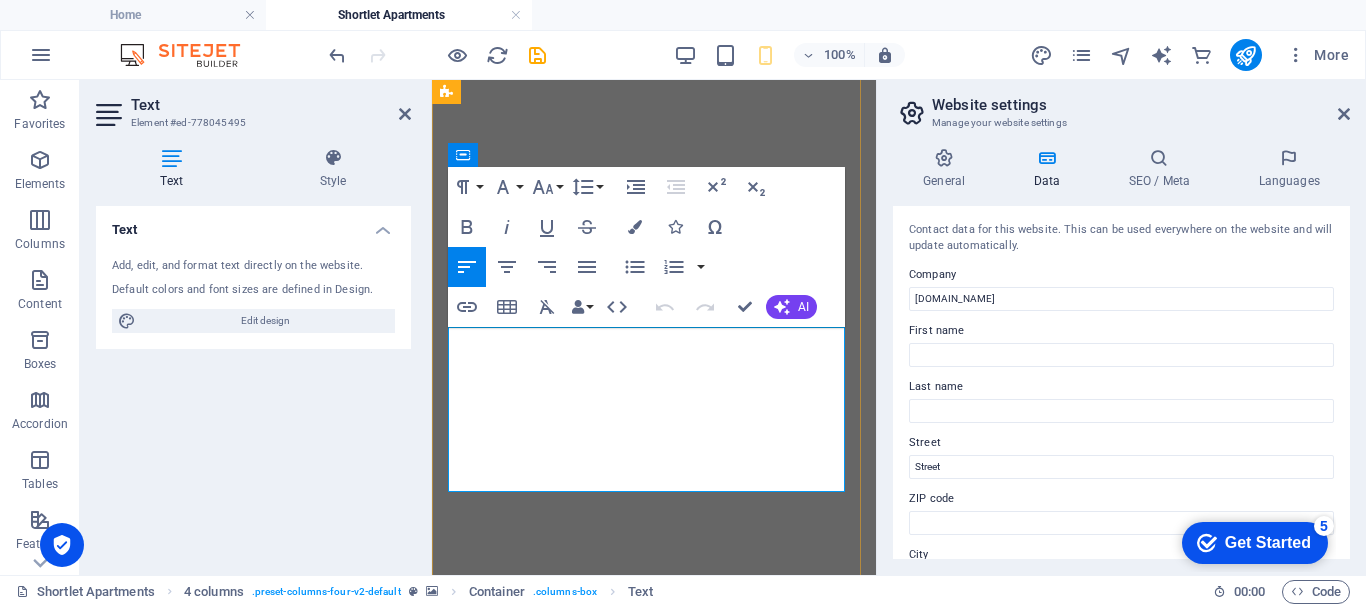 drag, startPoint x: 497, startPoint y: 374, endPoint x: 455, endPoint y: 349, distance: 48.8774 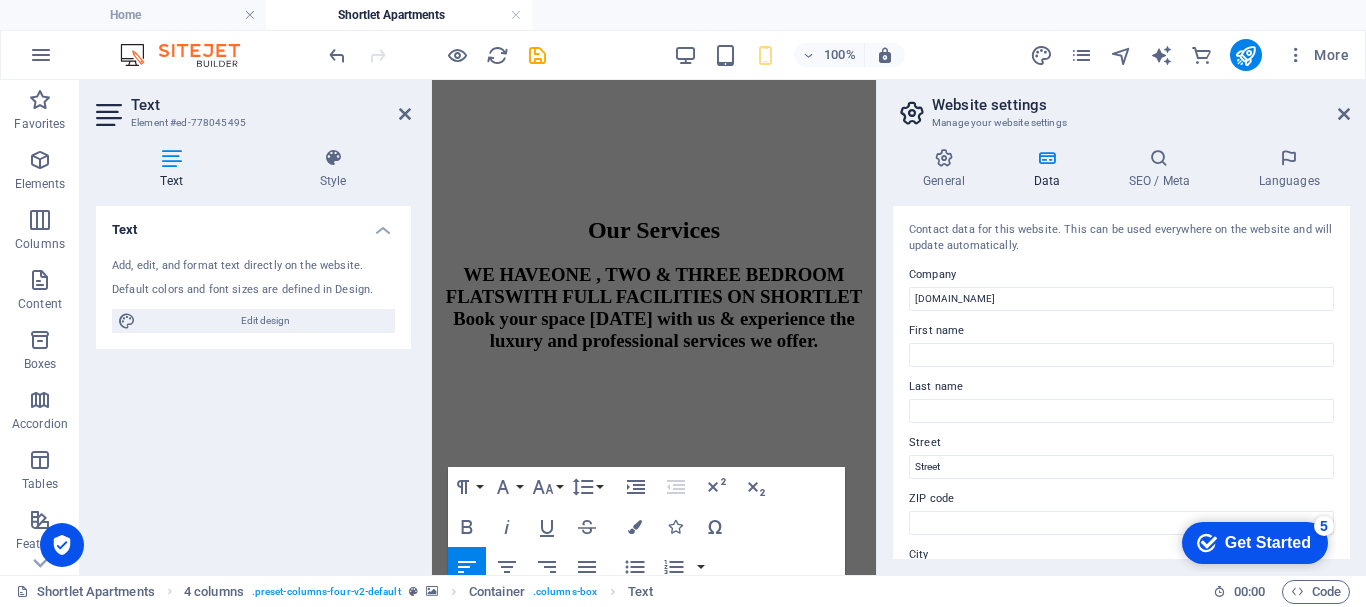 scroll, scrollTop: 7388, scrollLeft: 0, axis: vertical 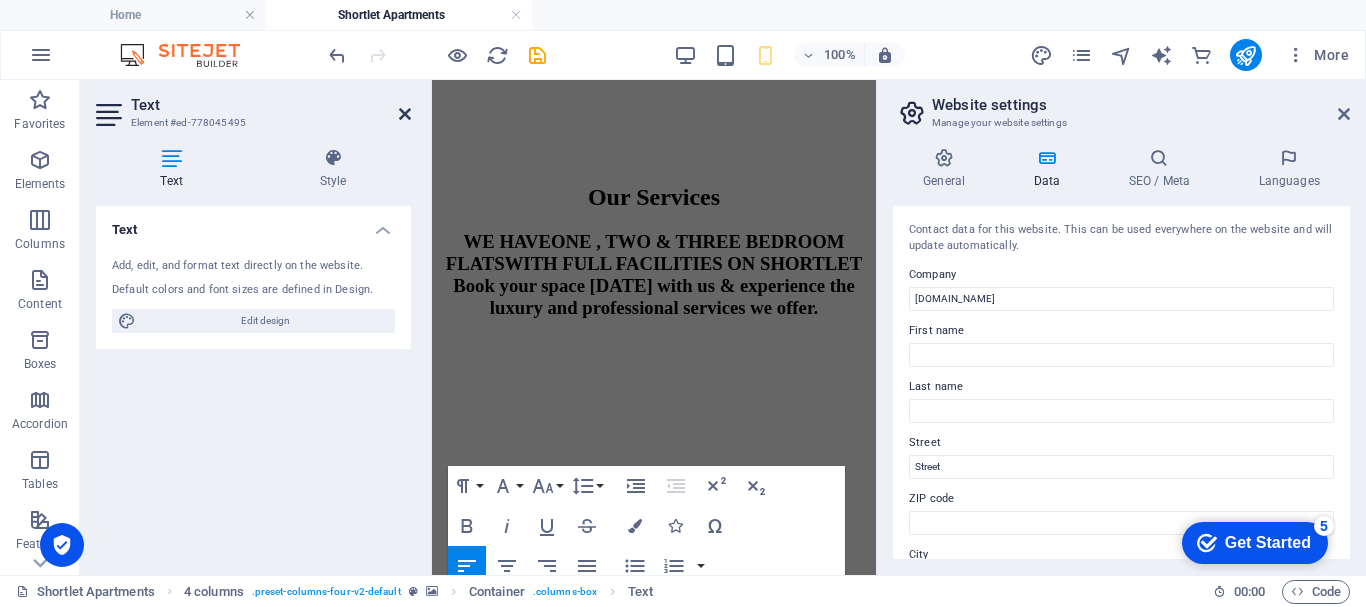 click at bounding box center [405, 114] 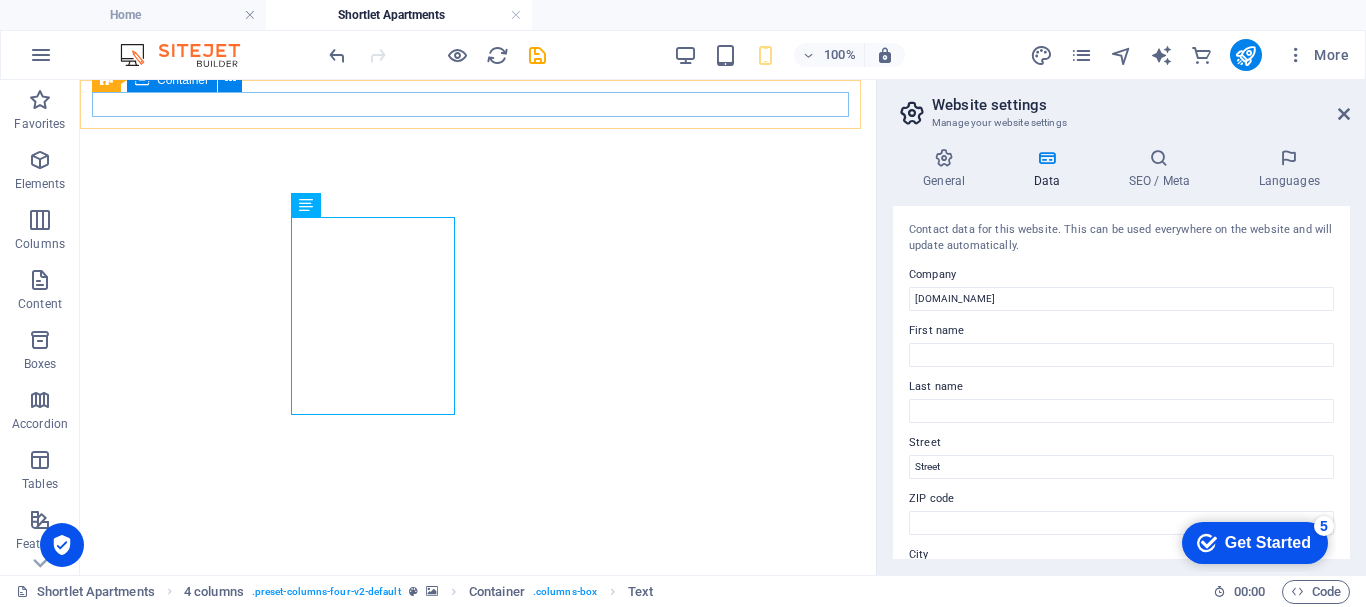 scroll, scrollTop: 4510, scrollLeft: 0, axis: vertical 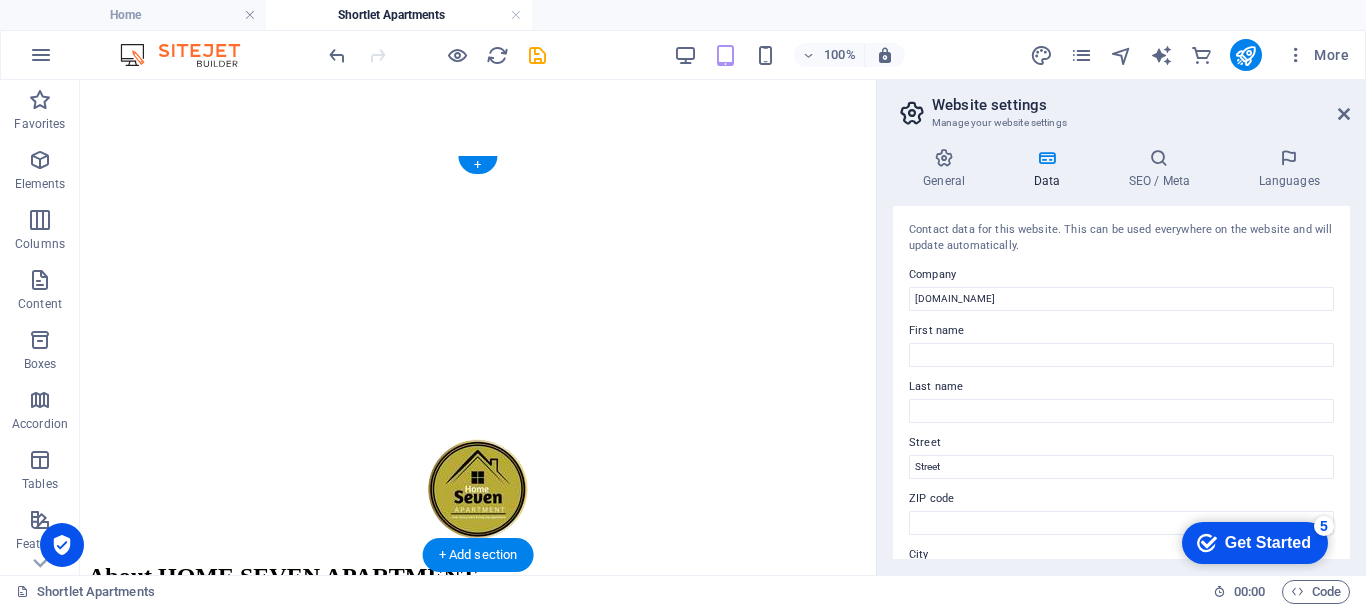 click at bounding box center (478, 25871) 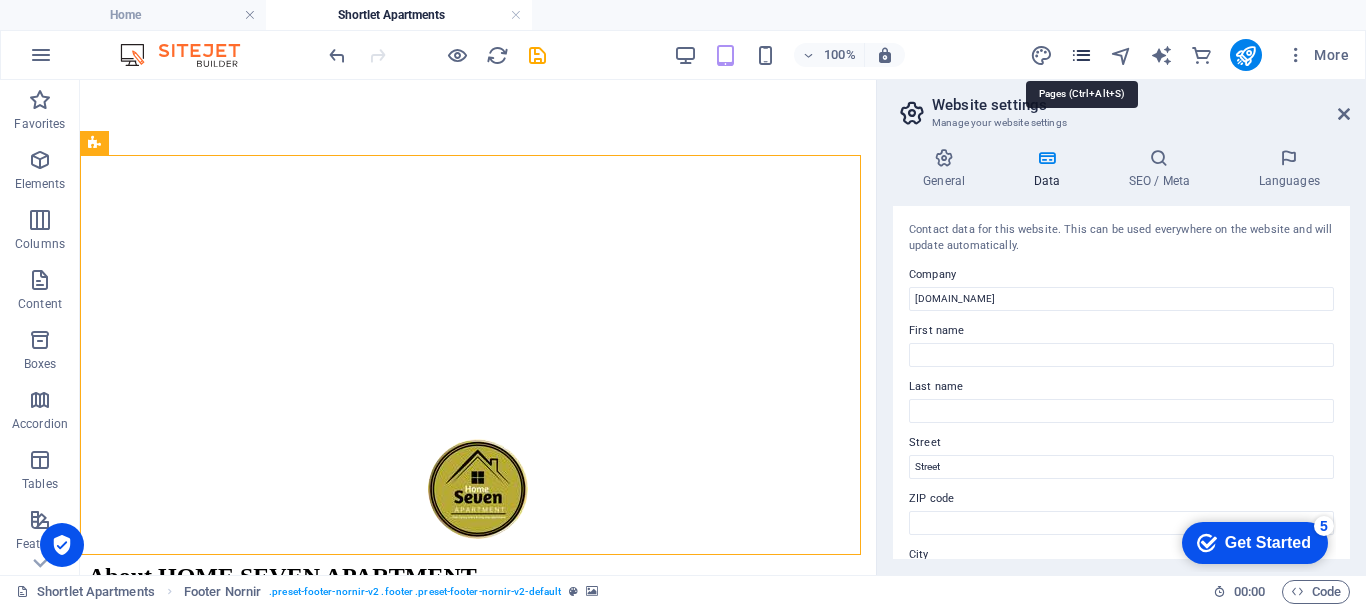 click at bounding box center [1081, 55] 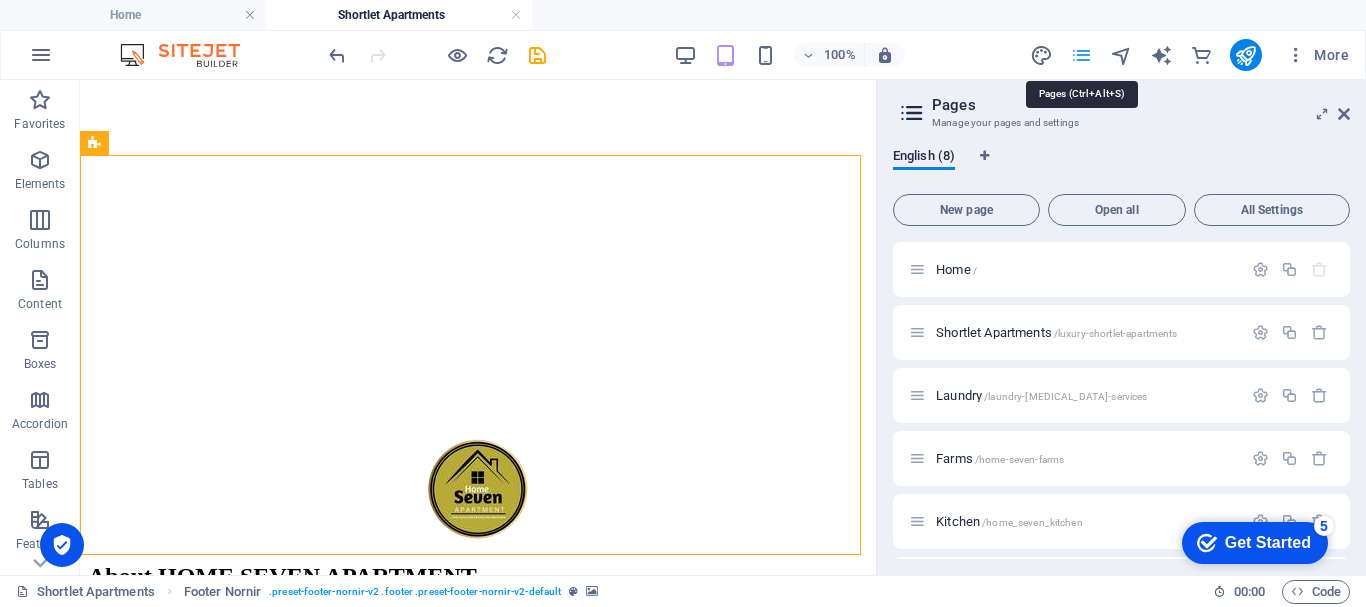 click at bounding box center (1081, 55) 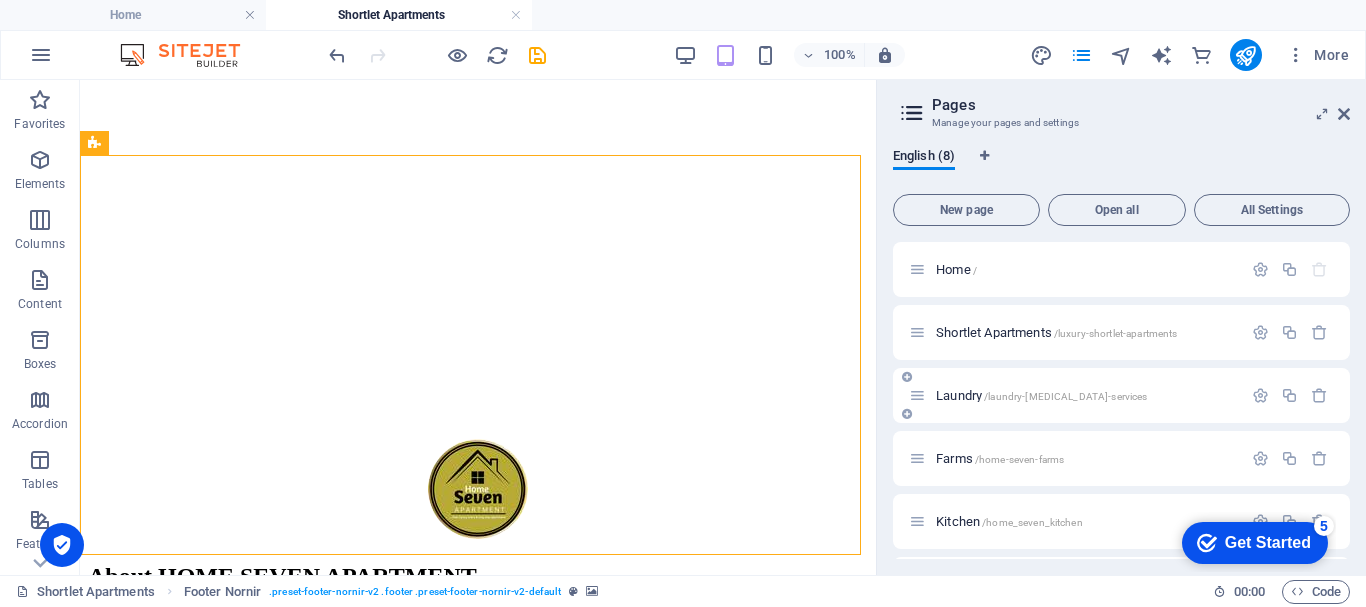 click on "Laundry /laundry-dry-cleaning-services" at bounding box center (1041, 395) 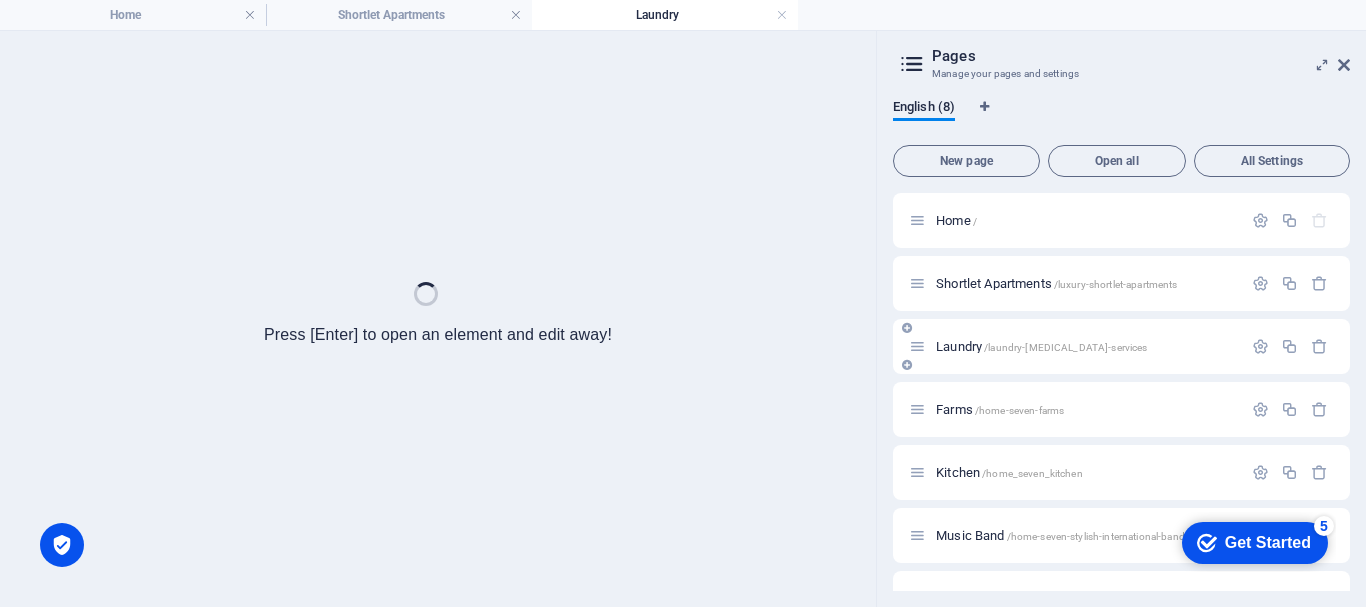 scroll, scrollTop: 0, scrollLeft: 0, axis: both 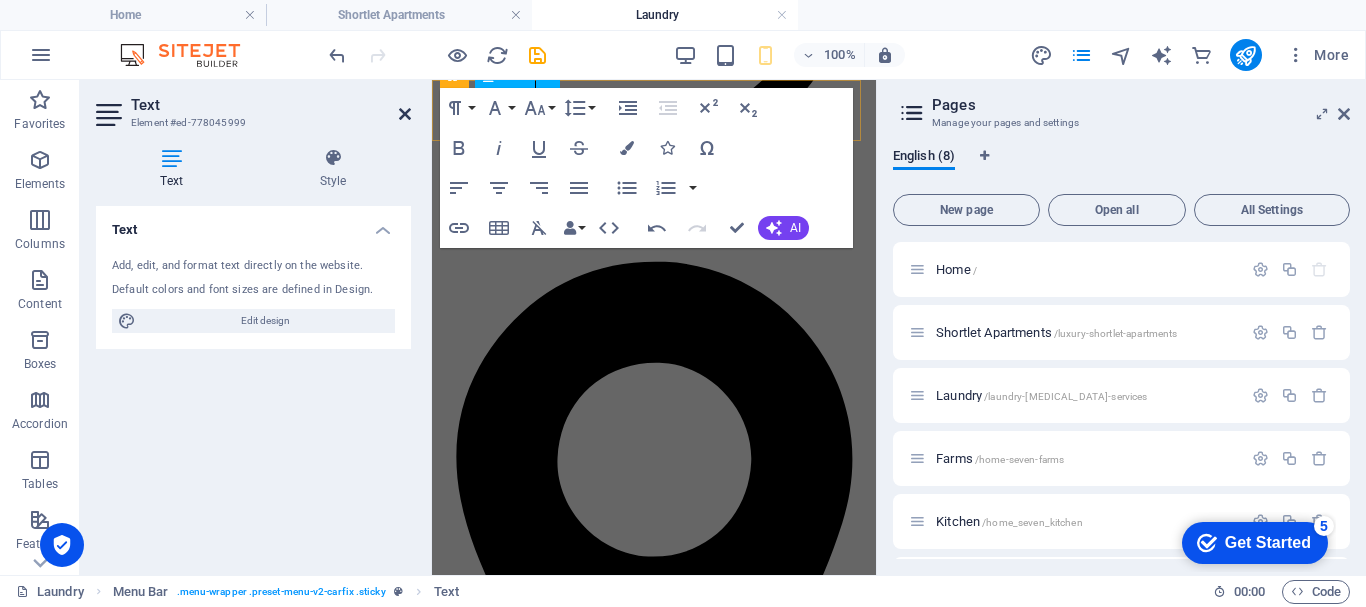 click at bounding box center (405, 114) 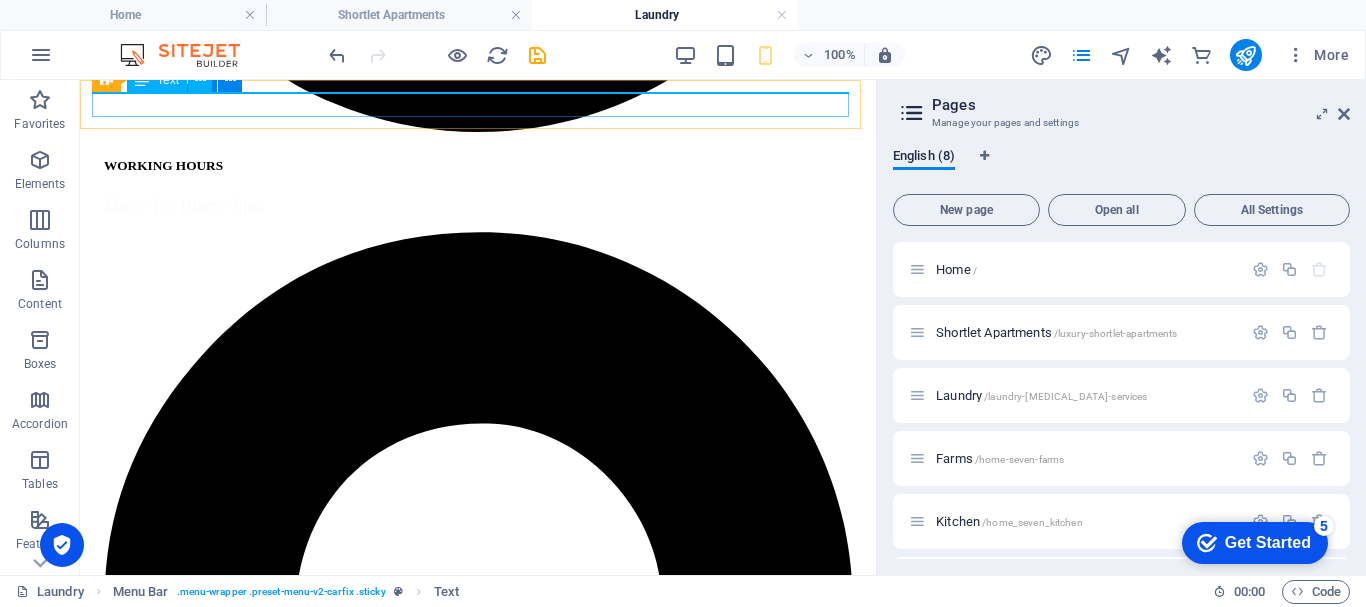 scroll, scrollTop: 713, scrollLeft: 0, axis: vertical 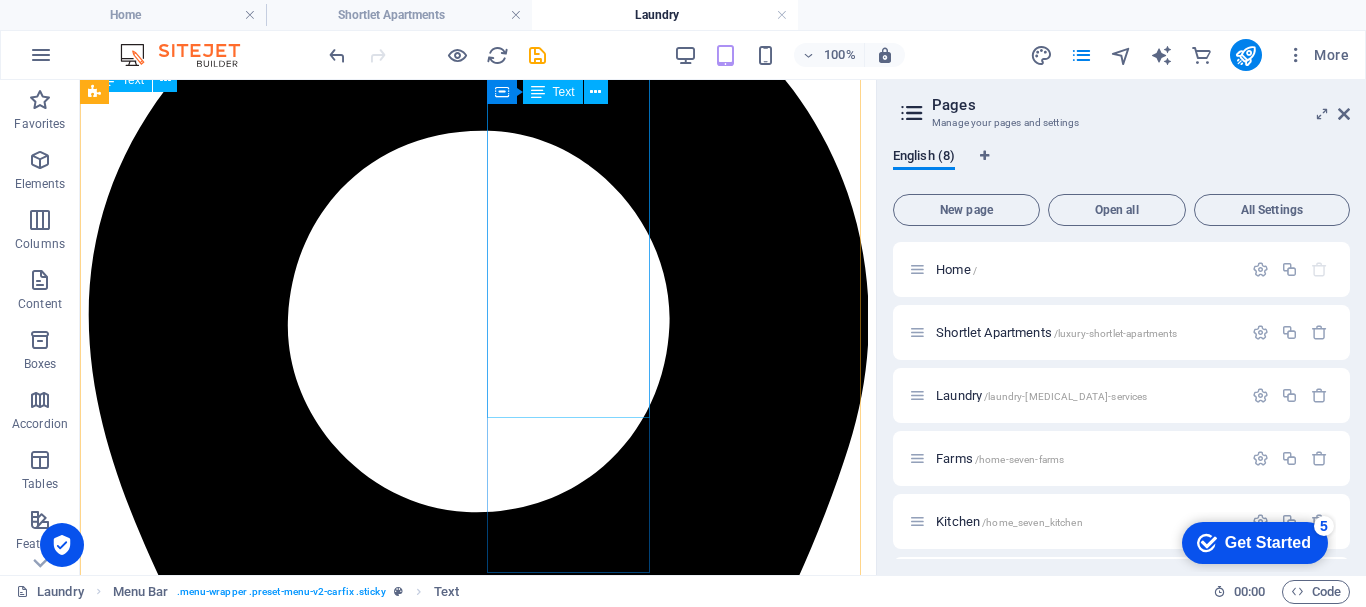 click on "No 7 Hassan Adamu Street, Guzape Abuja      udoumoh16@gmail.com        +2348064818815 + 2347063151844 +2347061022864 Pets are not allowed No smoking" at bounding box center [478, 14262] 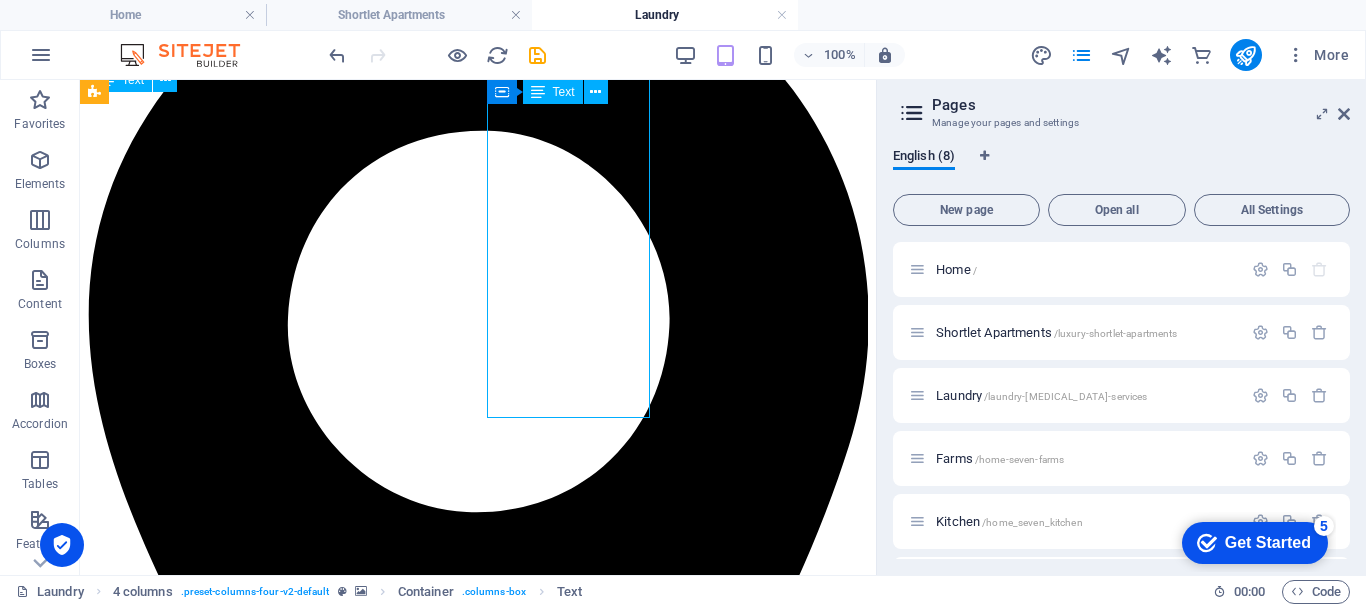 click on "No 7 Hassan Adamu Street, Guzape Abuja      udoumoh16@gmail.com        +2348064818815 + 2347063151844 +2347061022864 Pets are not allowed No smoking" at bounding box center [478, 14262] 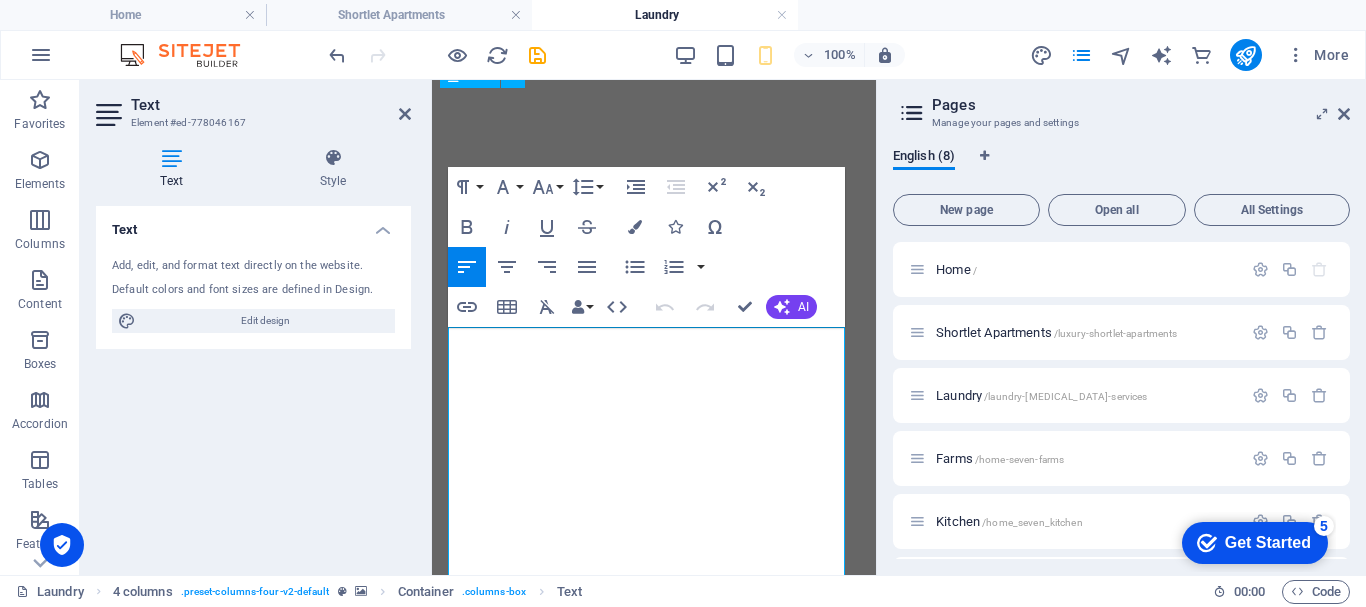 scroll, scrollTop: 8379, scrollLeft: 0, axis: vertical 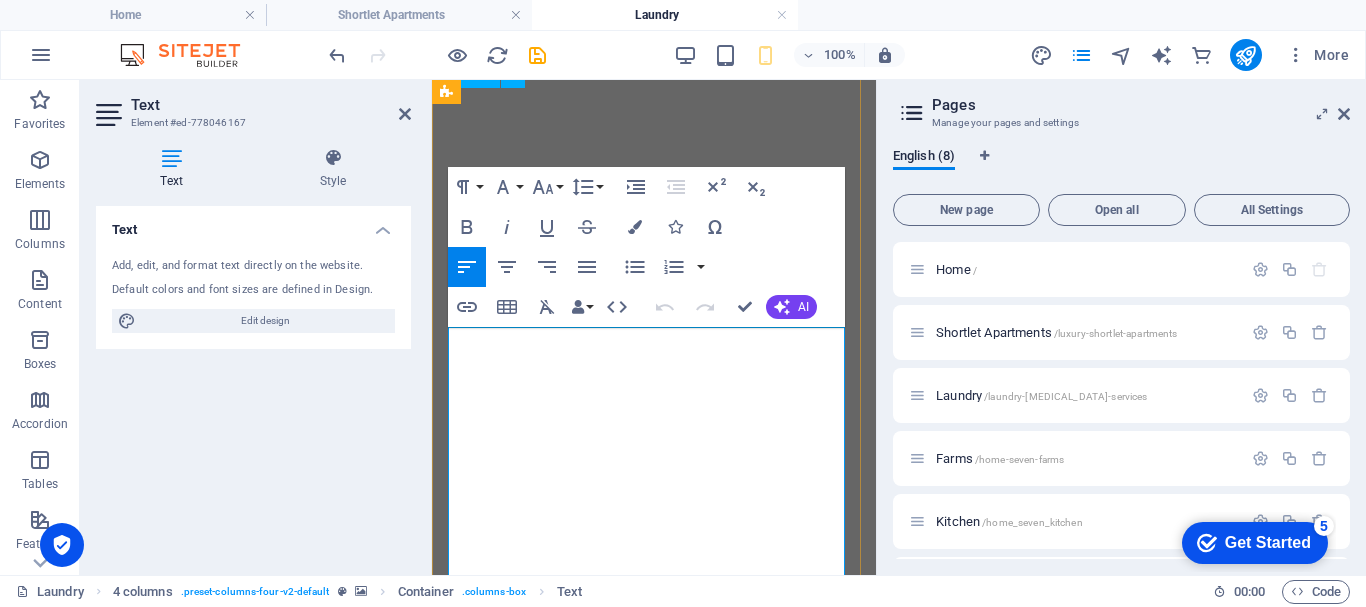 drag, startPoint x: 449, startPoint y: 346, endPoint x: 579, endPoint y: 491, distance: 194.74342 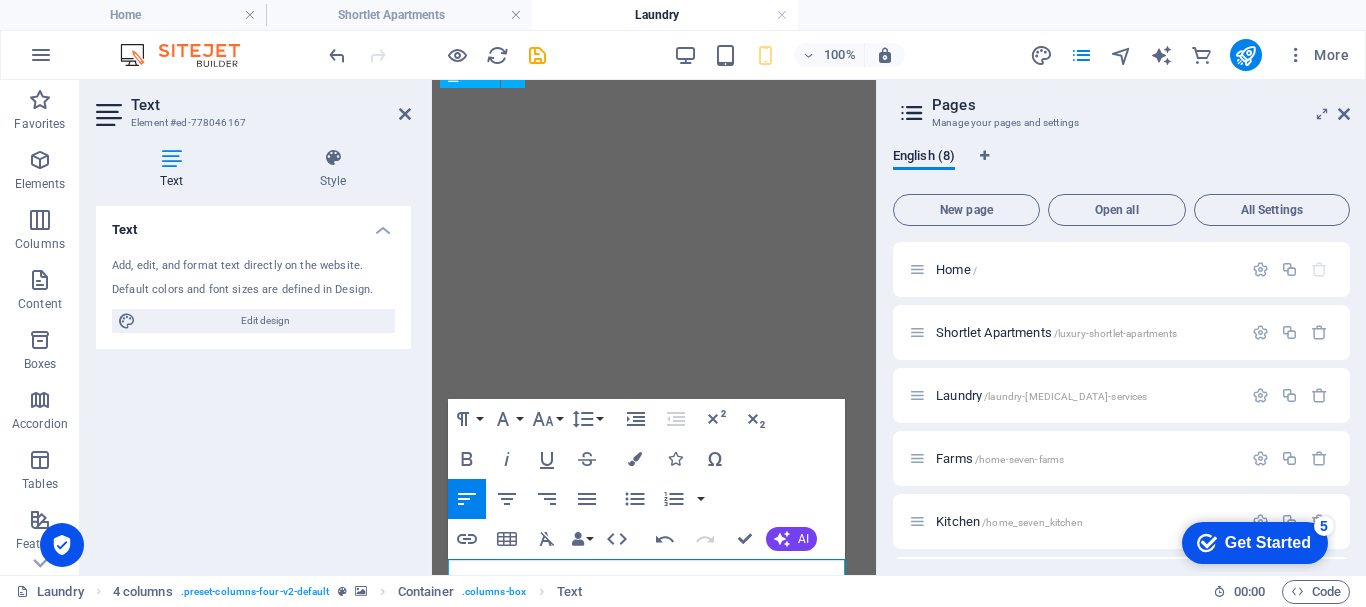 scroll, scrollTop: 8112, scrollLeft: 0, axis: vertical 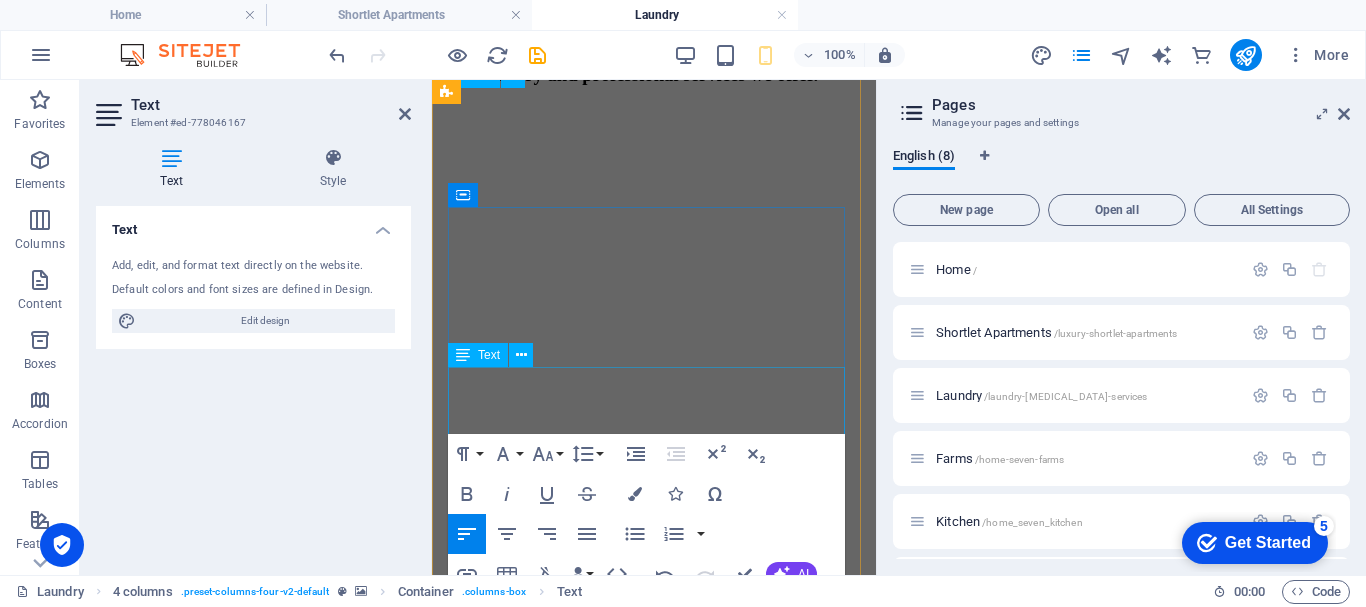 click on "We are located at the most secured area of Guzape, Abuja. Secured Environment We take security of our guest serious" at bounding box center [654, 10677] 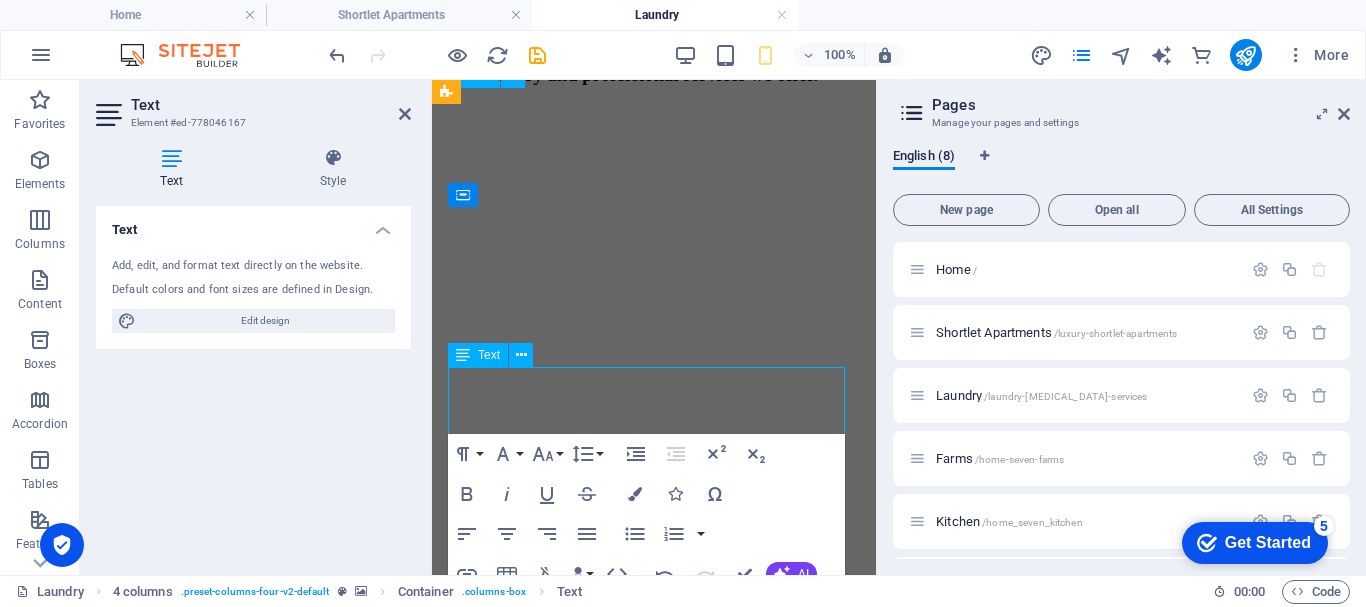 click on "We are located at the most secured area of Guzape, Abuja. Secured Environment We take security of our guest serious" at bounding box center [654, 10677] 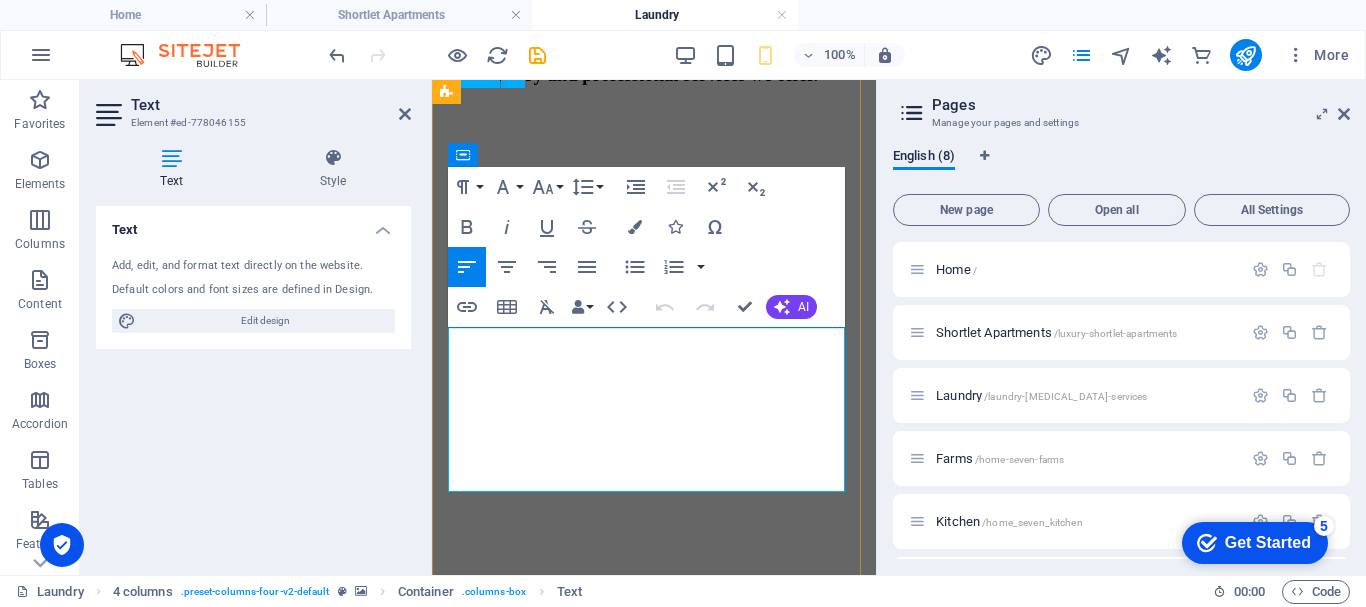 scroll, scrollTop: 8152, scrollLeft: 0, axis: vertical 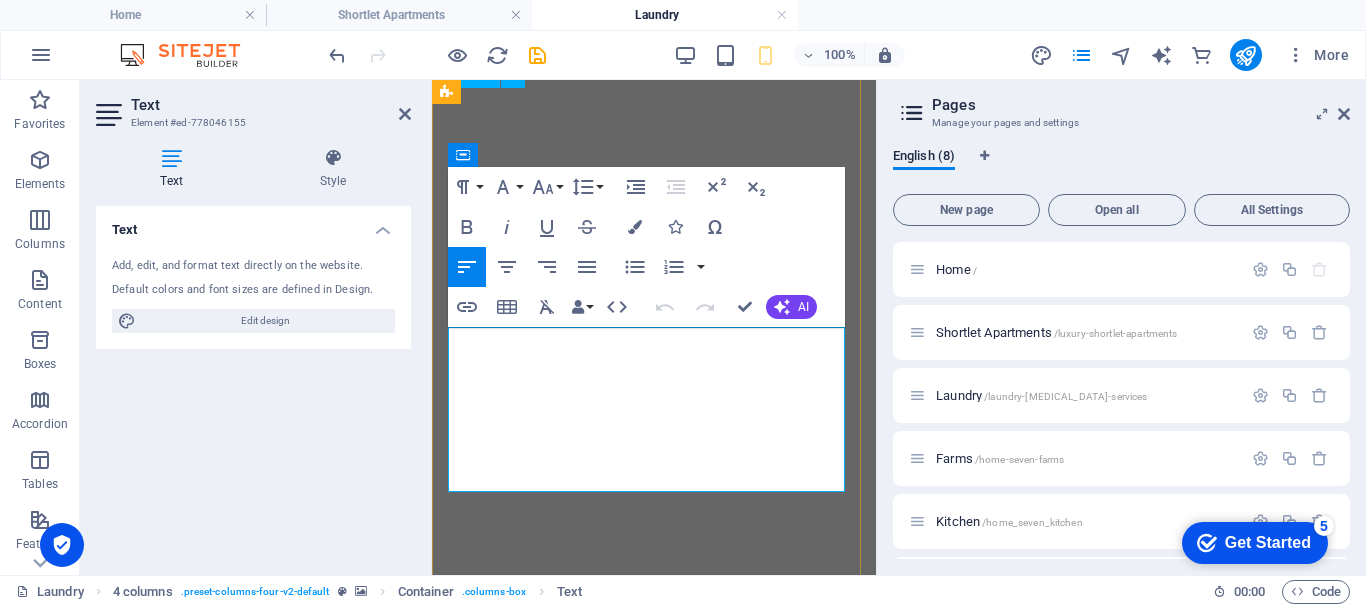 drag, startPoint x: 502, startPoint y: 369, endPoint x: 456, endPoint y: 339, distance: 54.91812 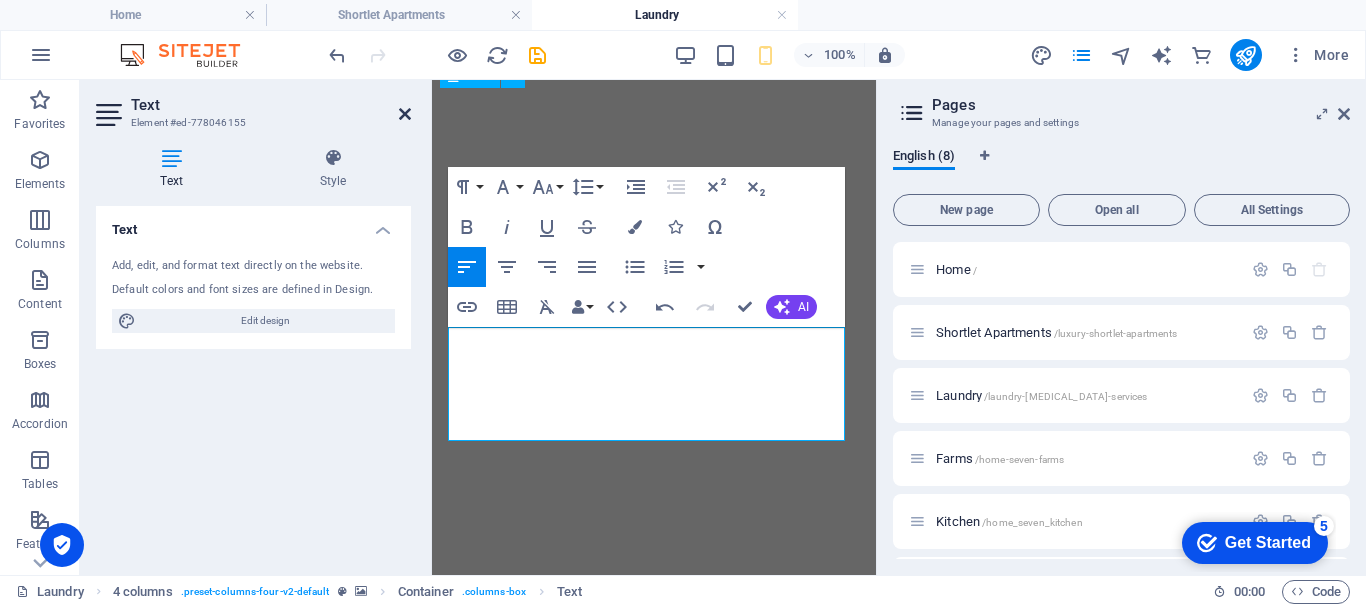 click at bounding box center [405, 114] 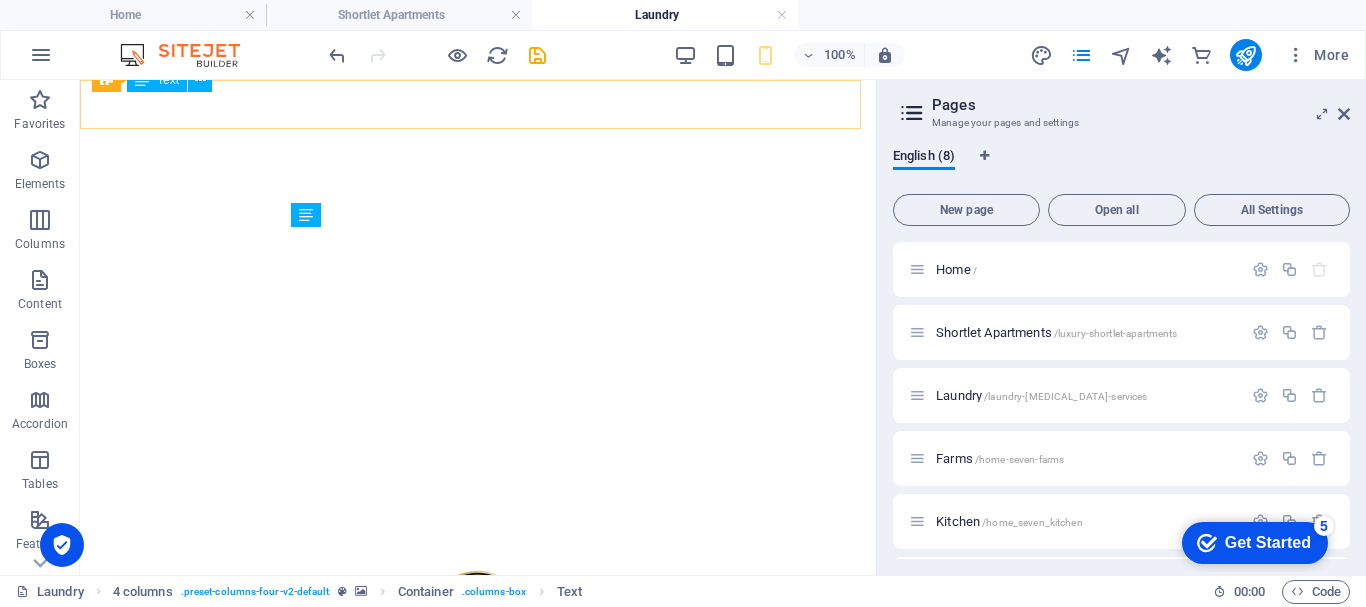 scroll, scrollTop: 4866, scrollLeft: 0, axis: vertical 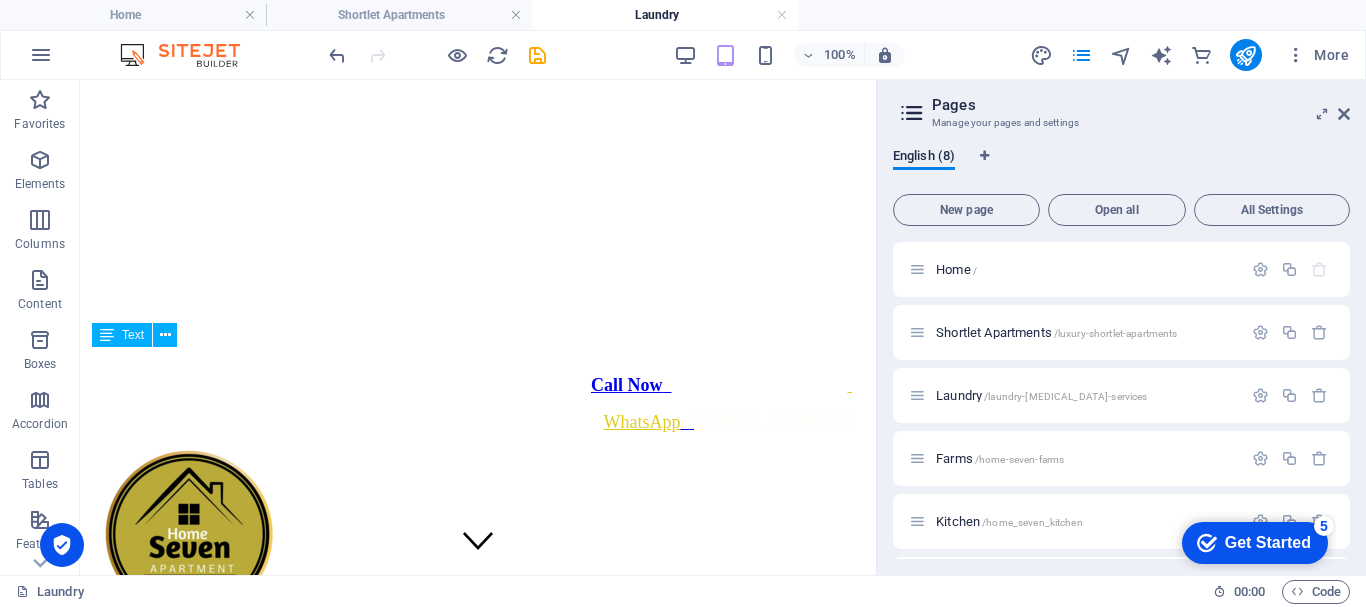 drag, startPoint x: 865, startPoint y: 345, endPoint x: 954, endPoint y: 144, distance: 219.82266 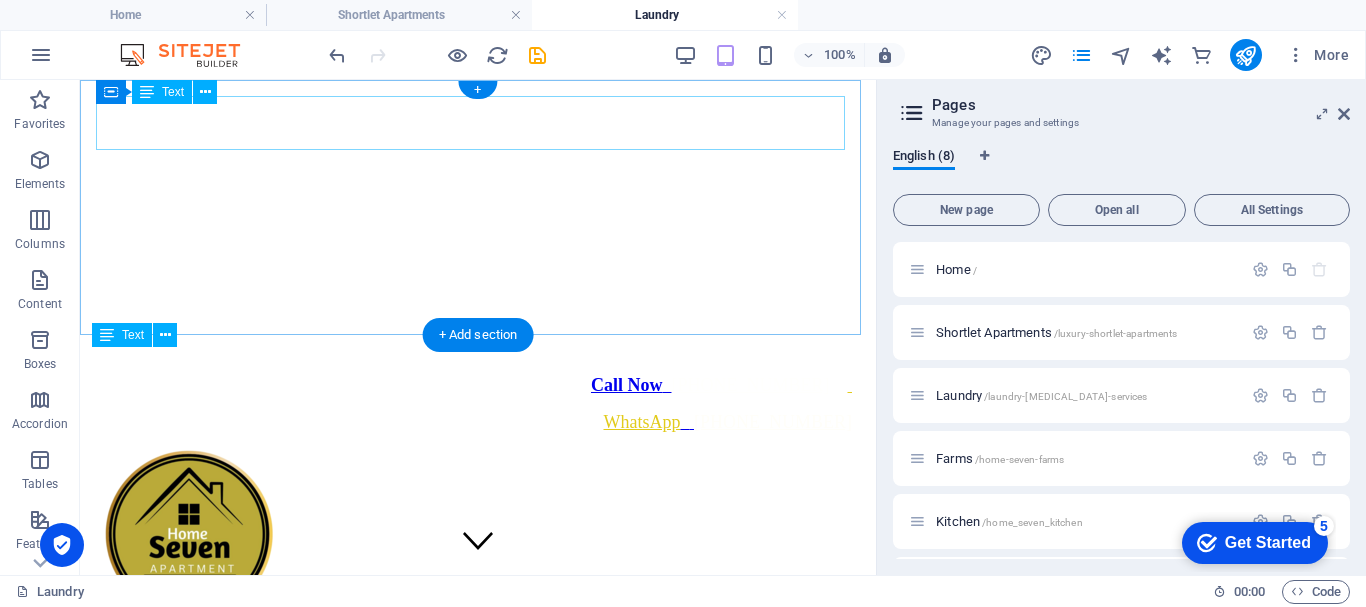 click on "Call Now     +2348064818815         WhatsApp       +2348064818815" at bounding box center (478, 404) 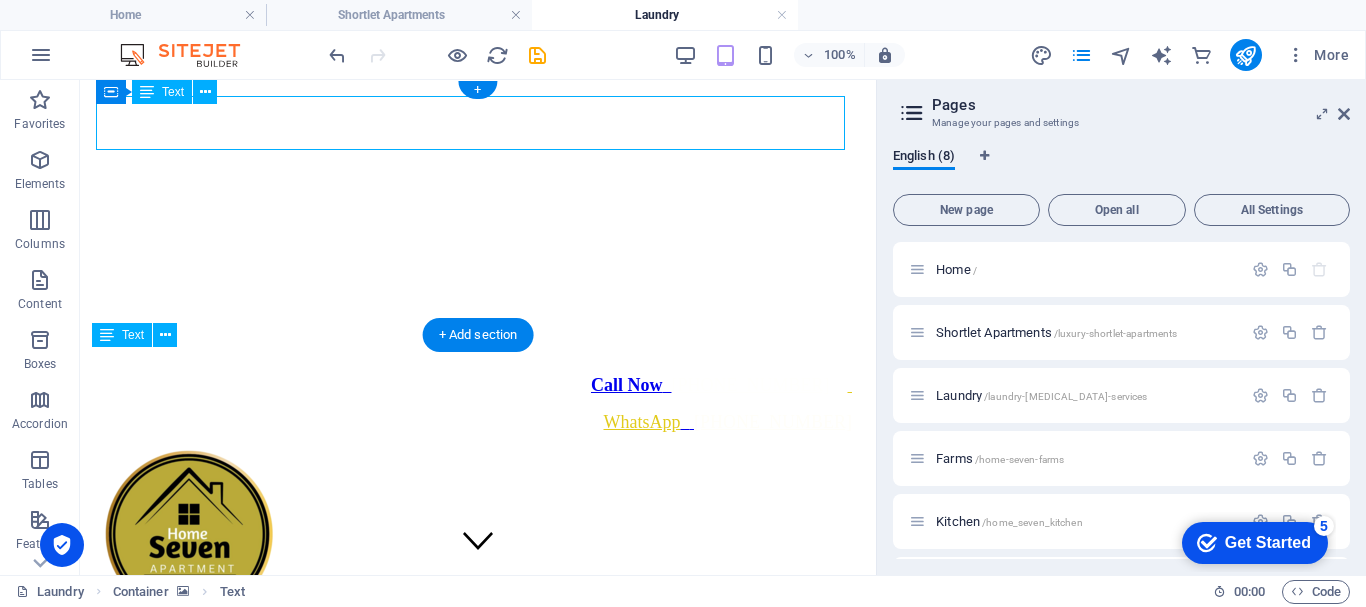 click on "Call Now     +2348064818815         WhatsApp       +2348064818815" at bounding box center (478, 404) 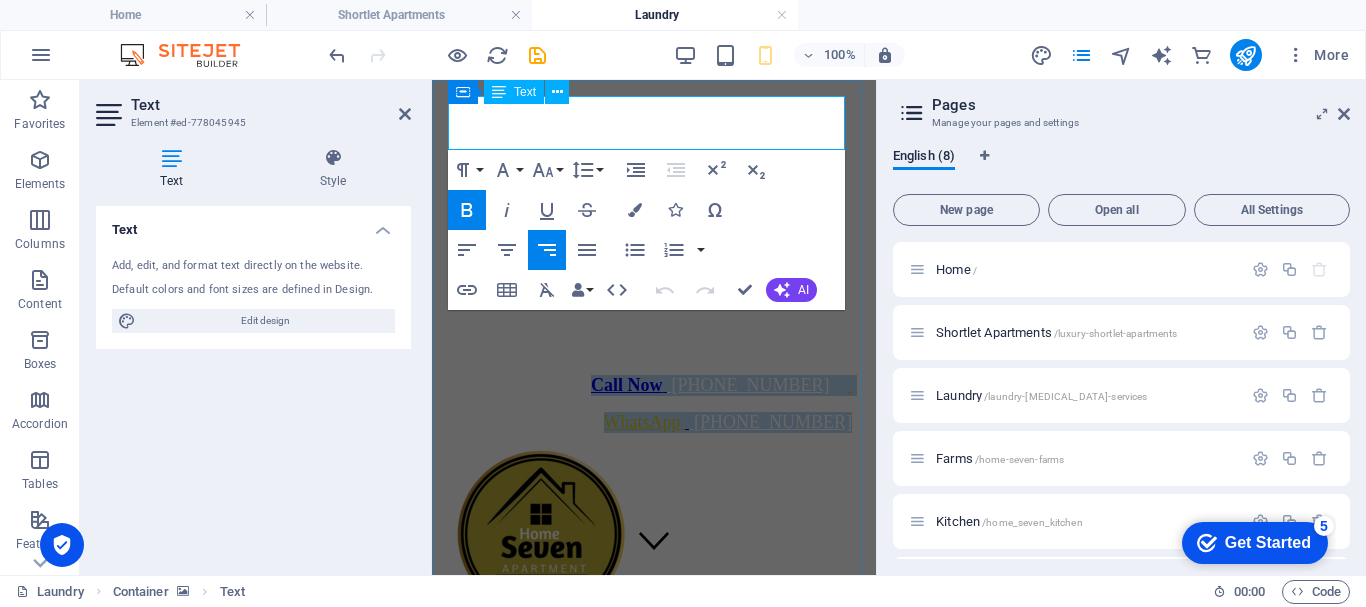 drag, startPoint x: 623, startPoint y: 104, endPoint x: 842, endPoint y: 141, distance: 222.10358 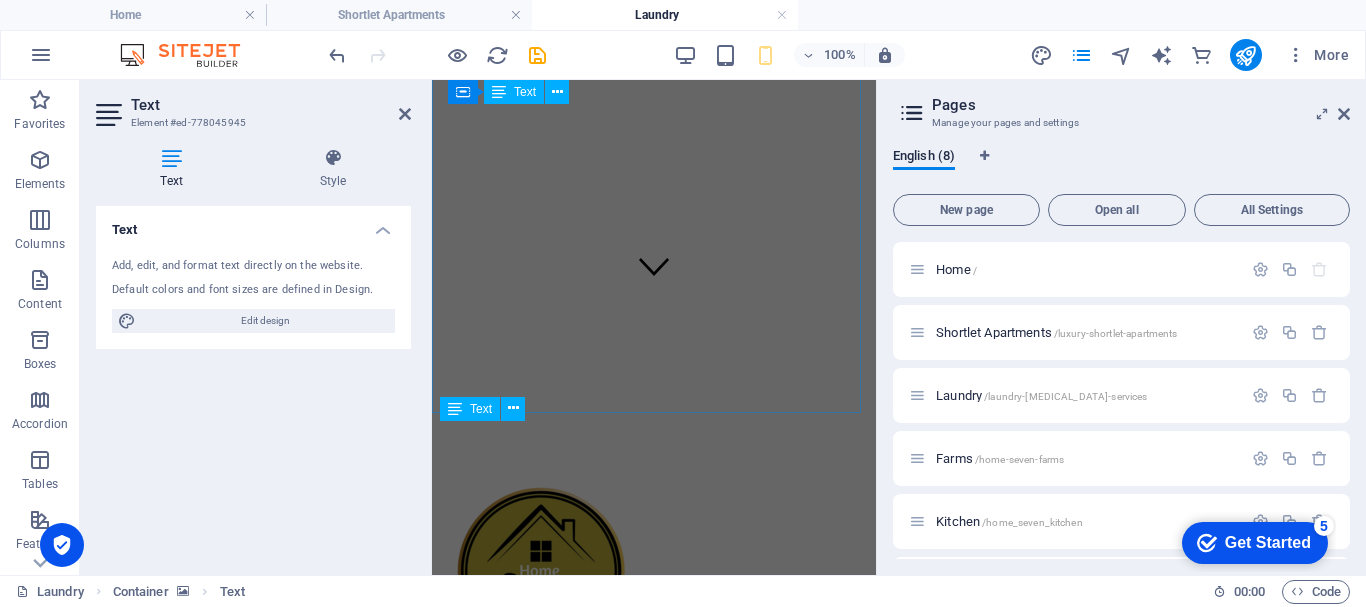 scroll, scrollTop: 205, scrollLeft: 0, axis: vertical 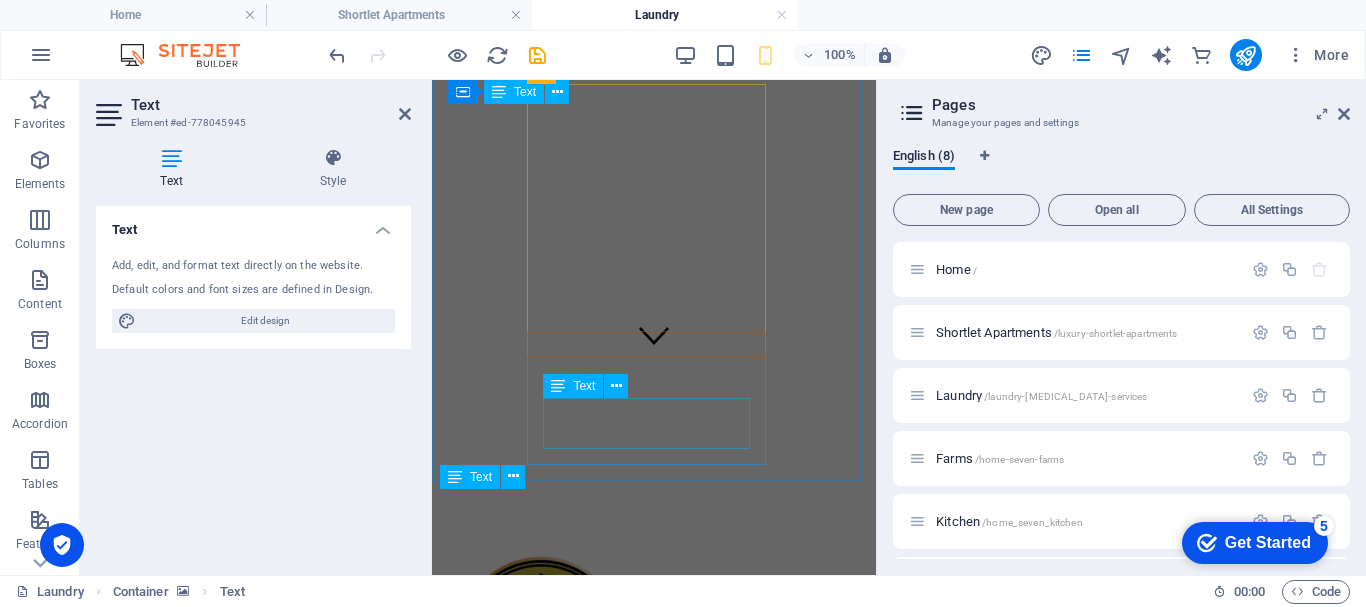 click on "PHONE NUMBER" at bounding box center [654, 2393] 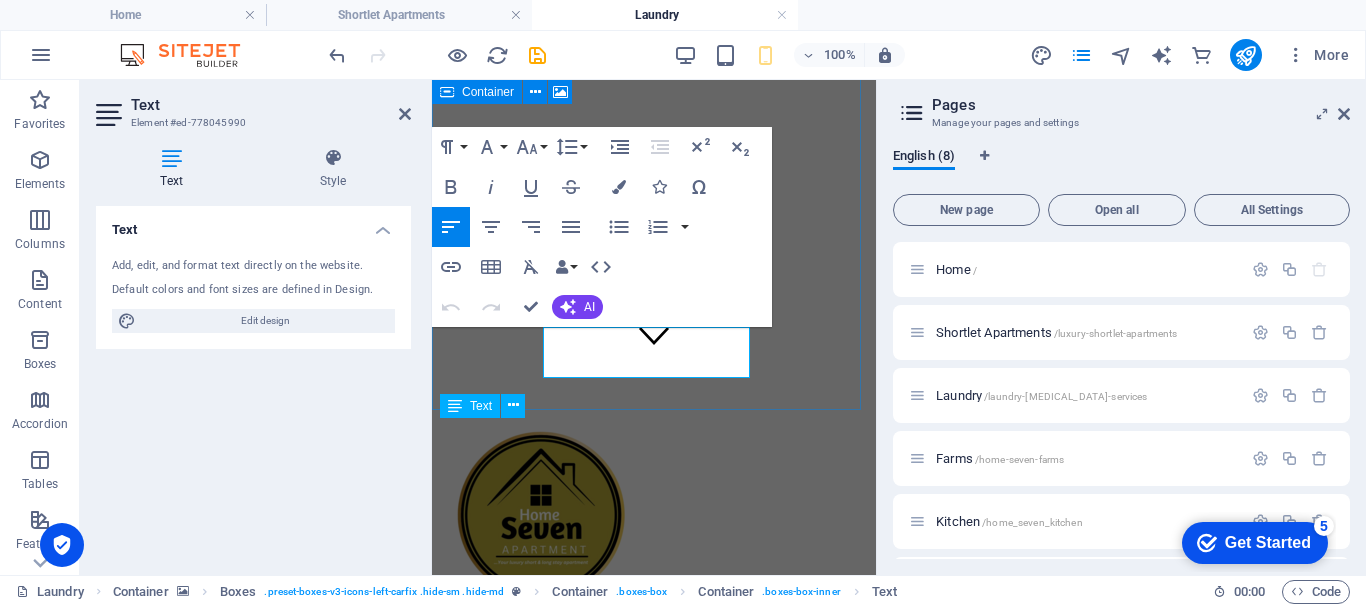 scroll, scrollTop: 252, scrollLeft: 0, axis: vertical 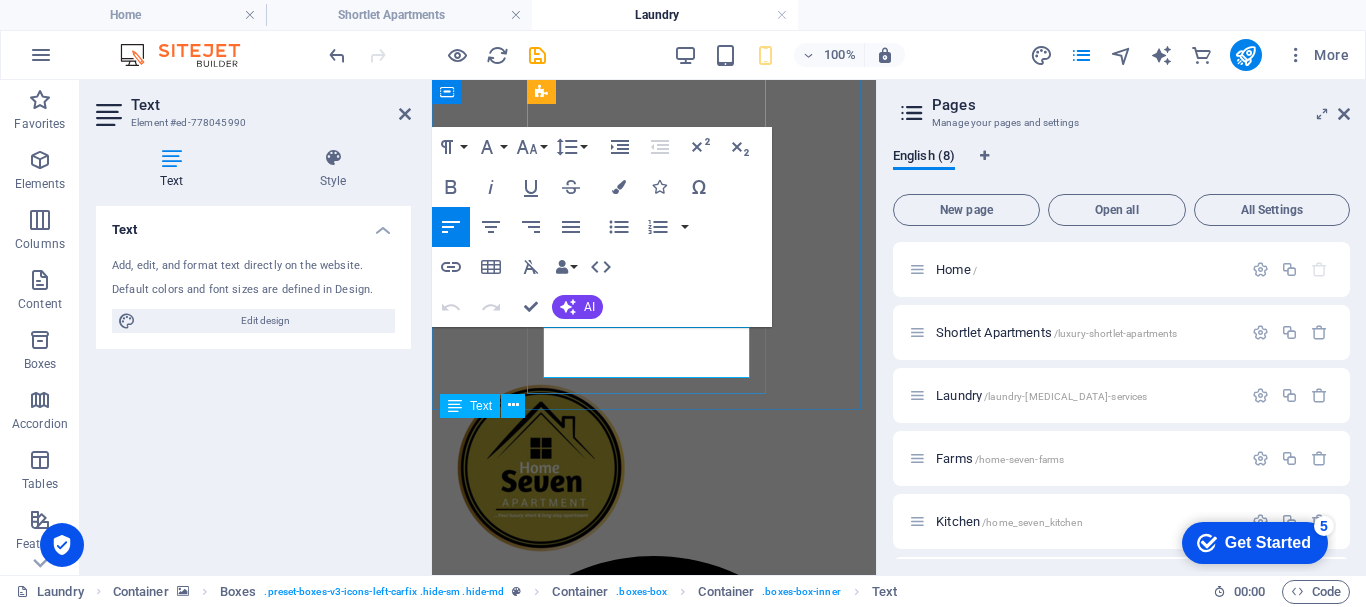 click at bounding box center [654, 2240] 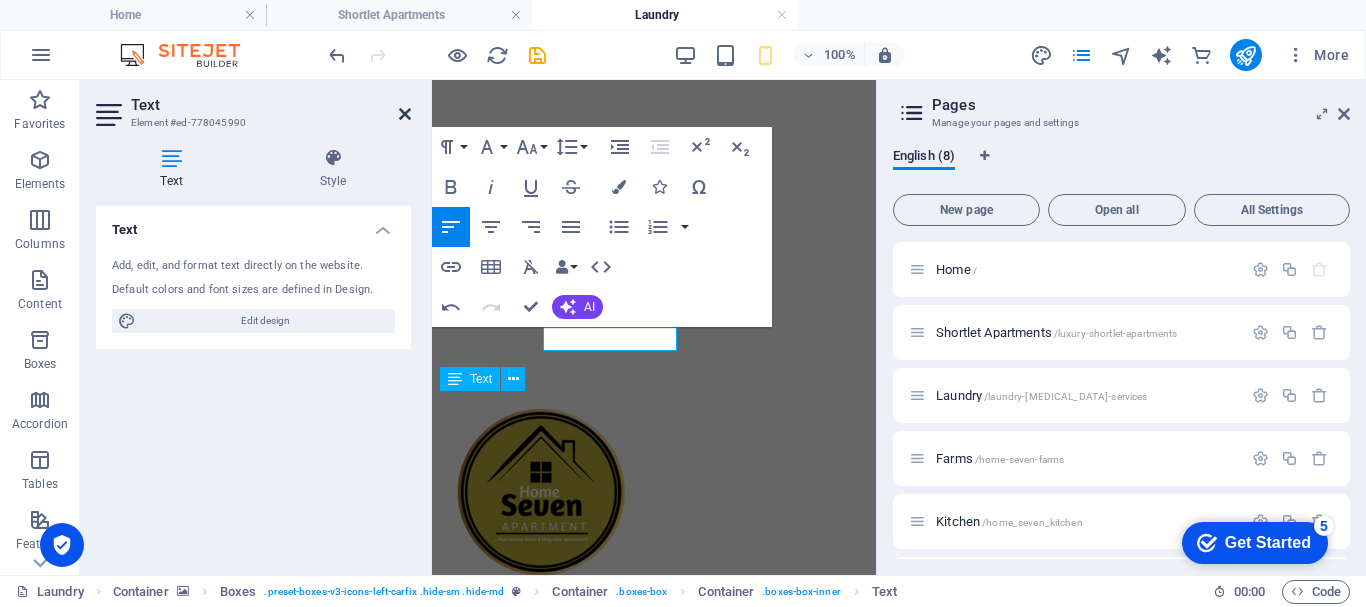 click at bounding box center (405, 114) 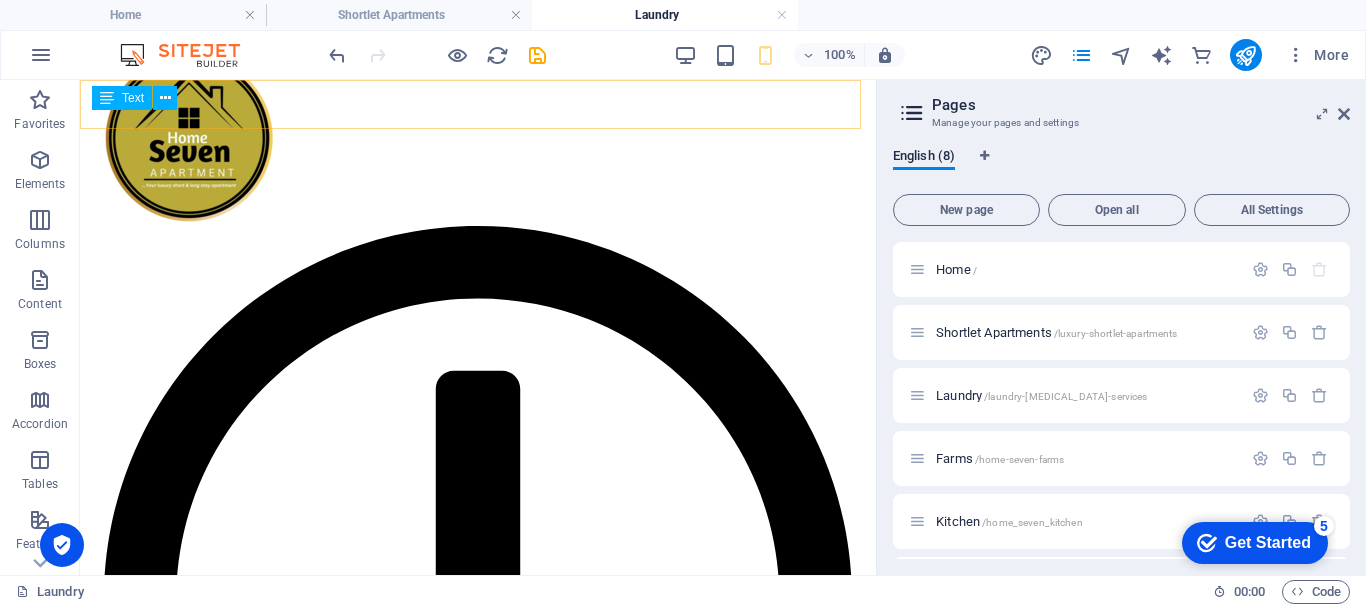 scroll, scrollTop: 0, scrollLeft: 0, axis: both 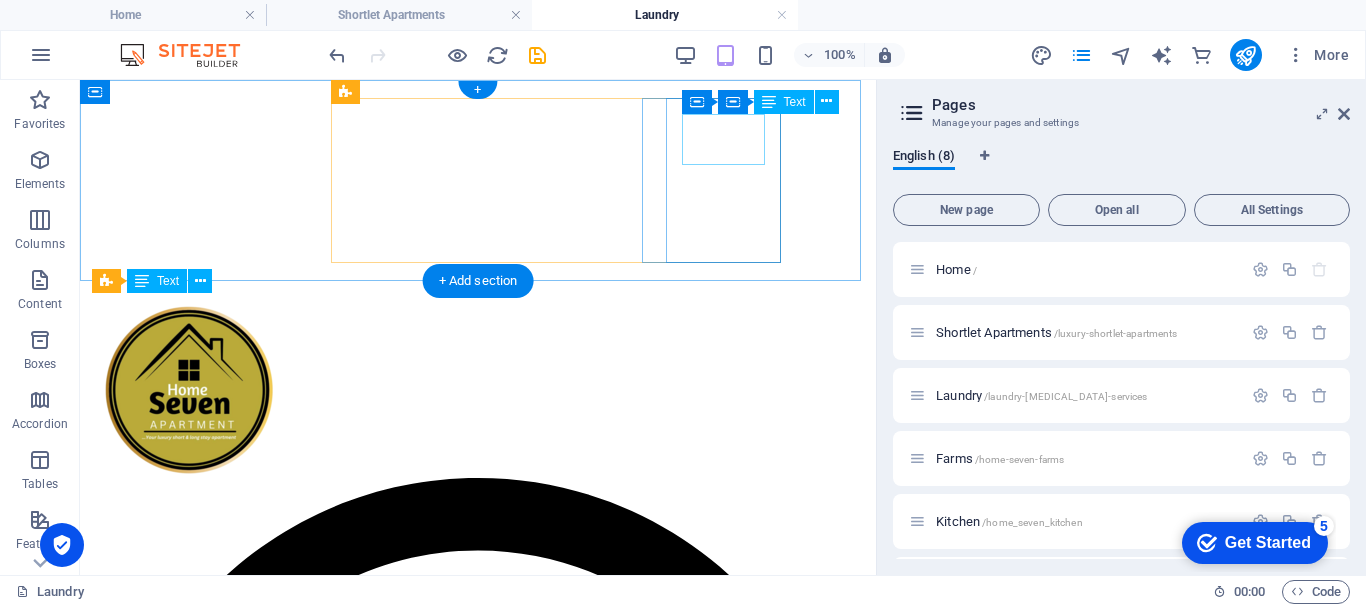 click on "Tel:  +24706315184 4" at bounding box center (478, 3304) 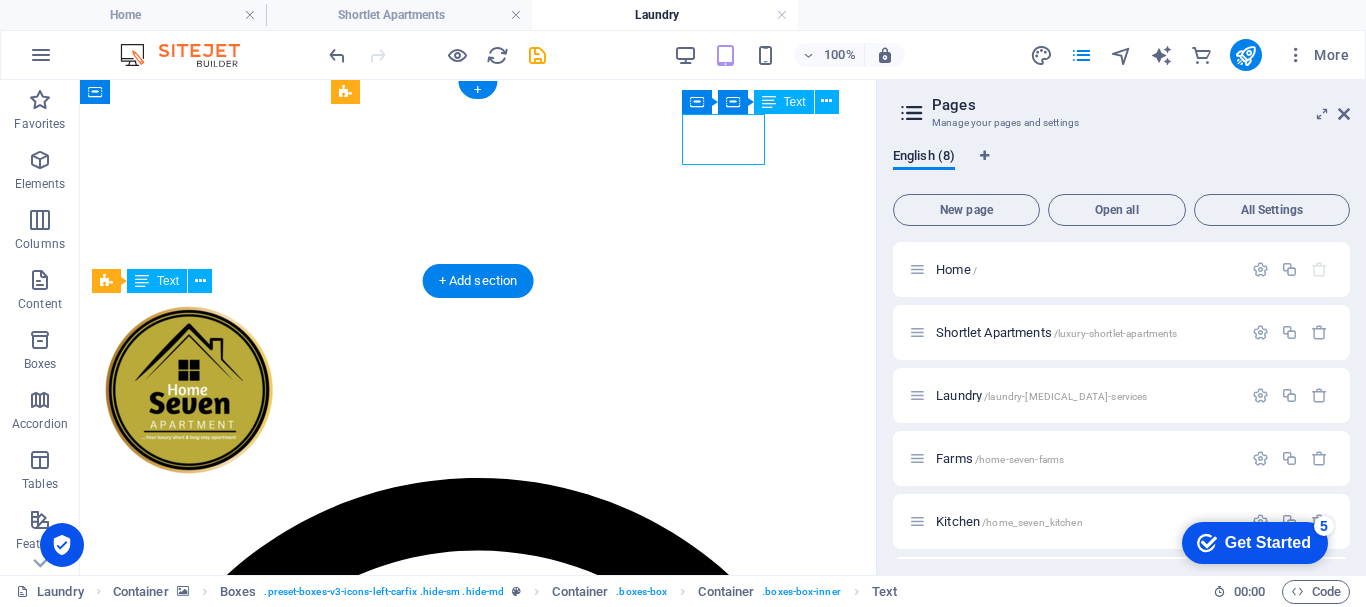 click on "Tel:  +24706315184 4" at bounding box center (478, 3304) 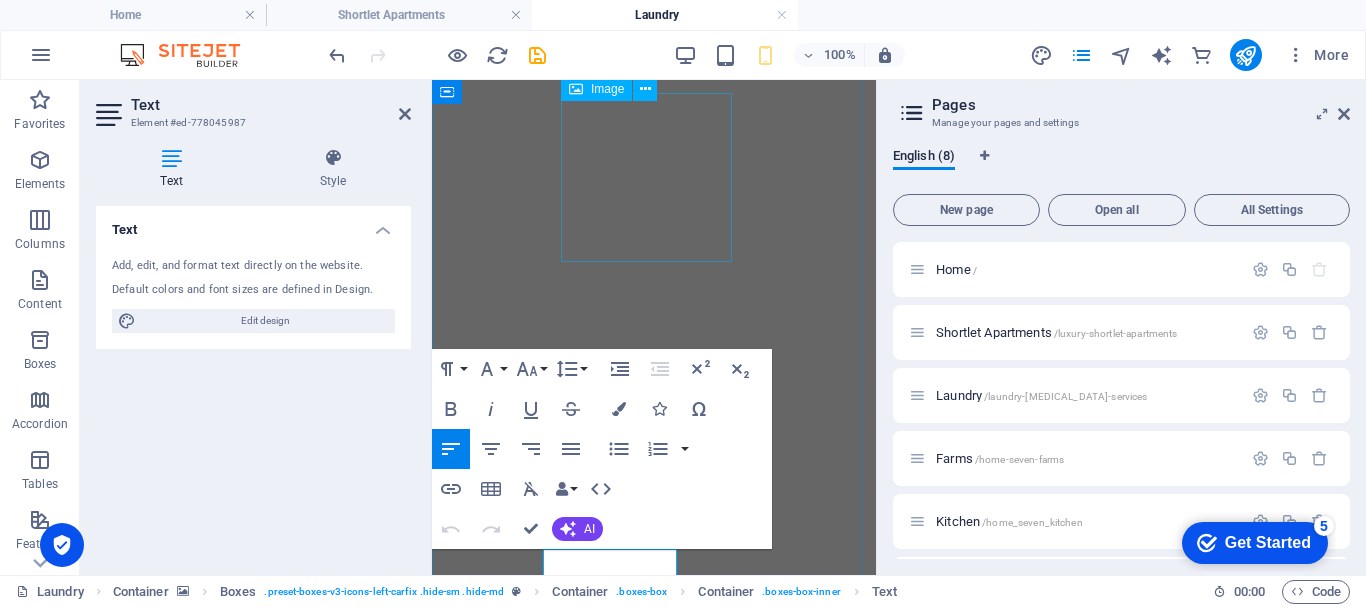 scroll, scrollTop: 3, scrollLeft: 0, axis: vertical 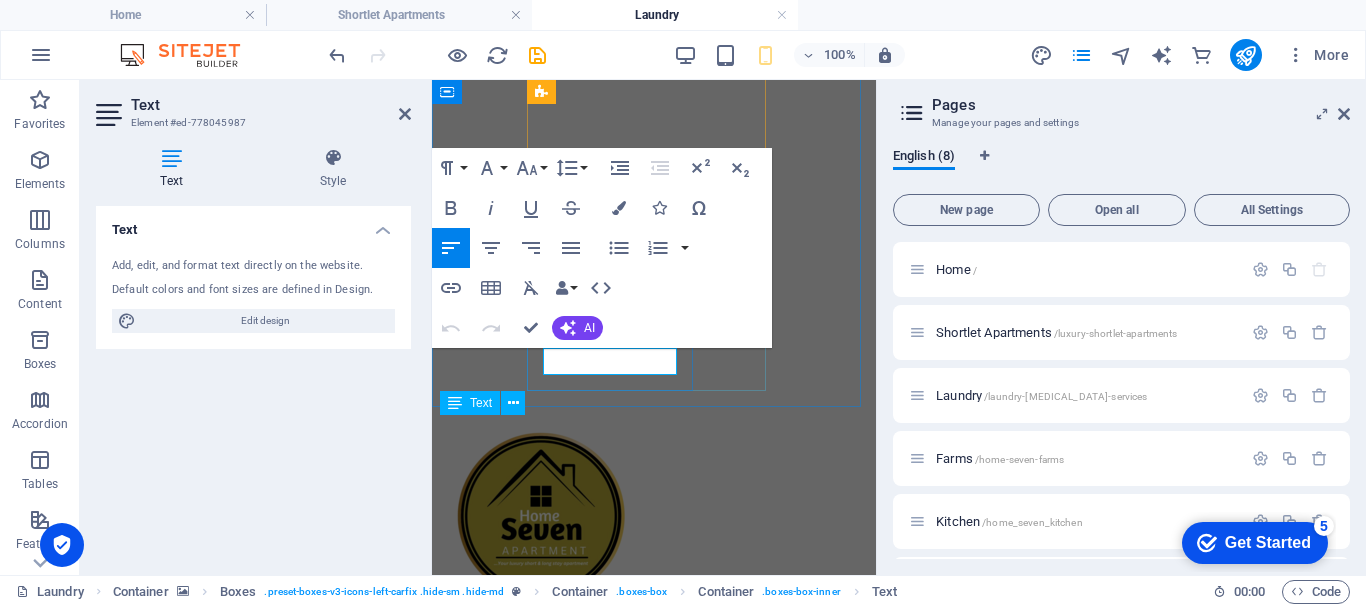 click on "+24706315184" at bounding box center (554, 2208) 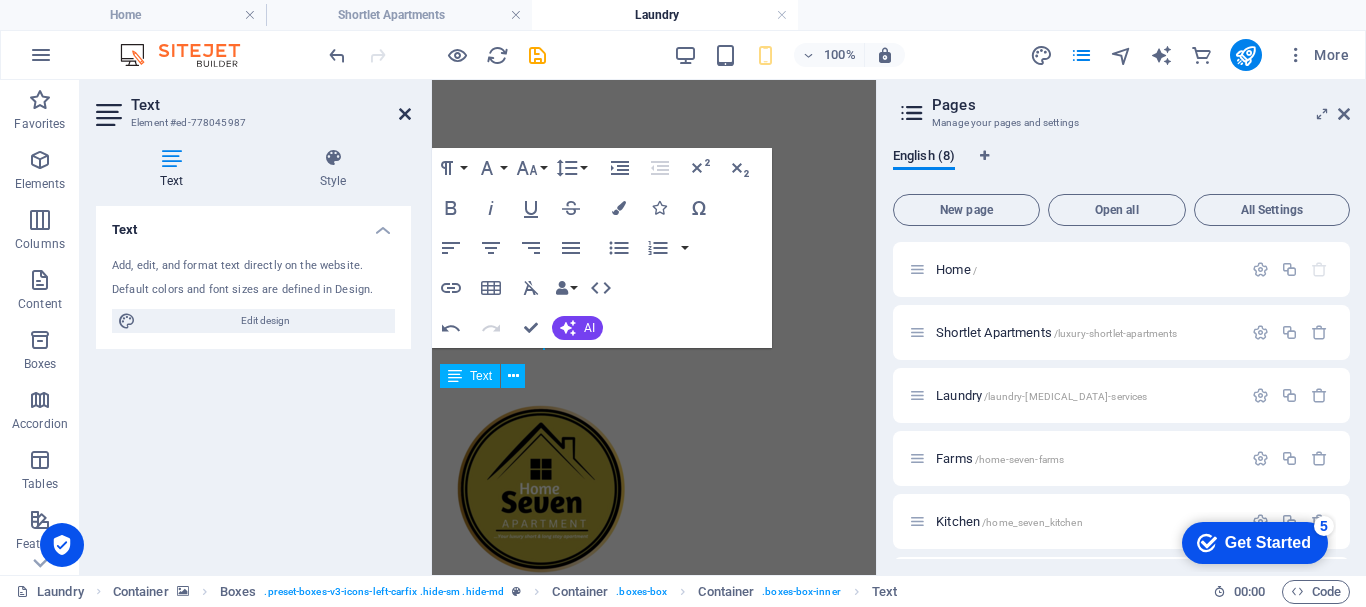 click at bounding box center (405, 114) 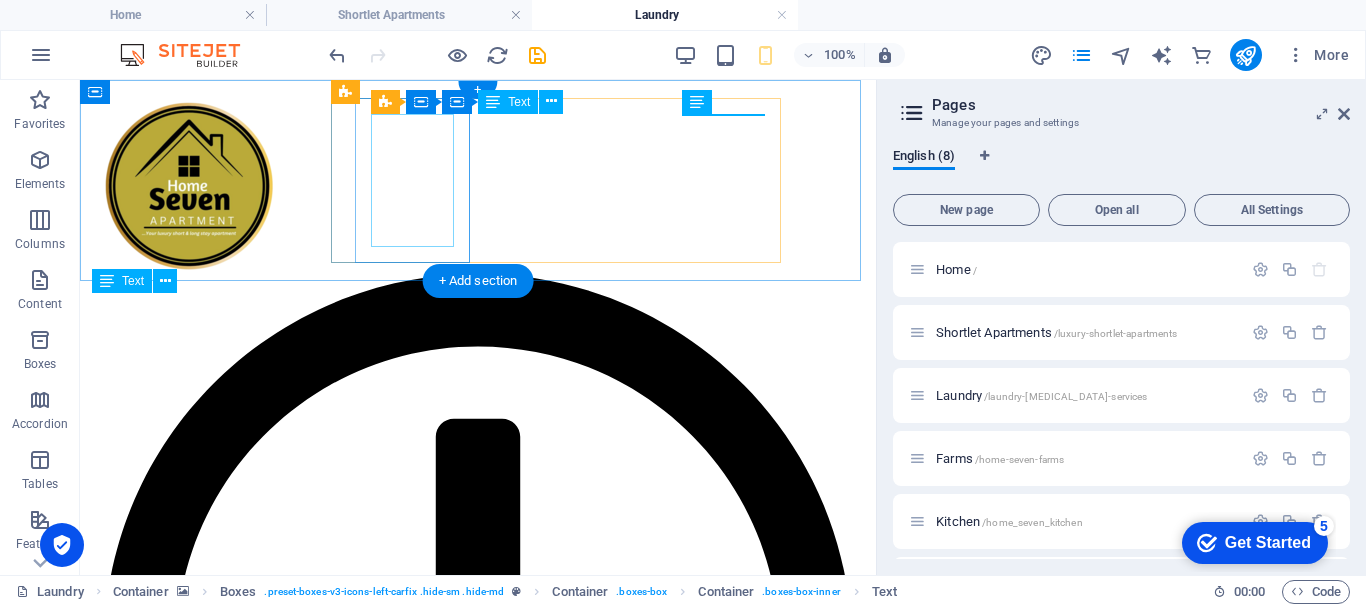 scroll, scrollTop: 0, scrollLeft: 0, axis: both 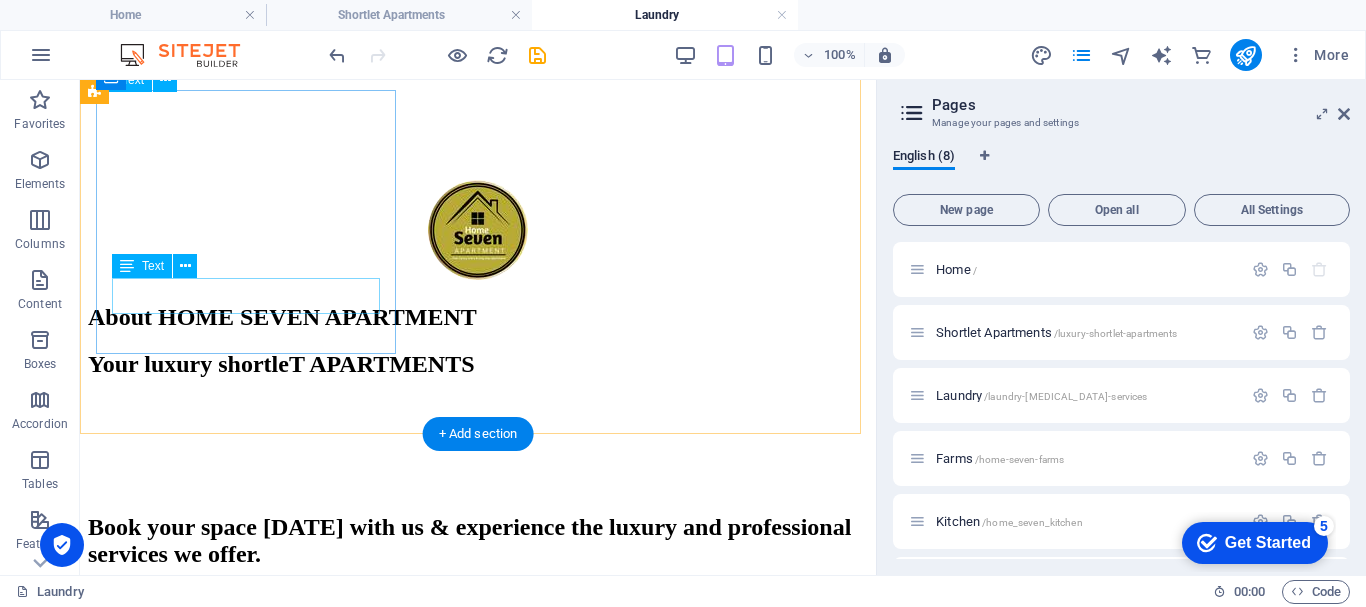 click on "udoumoh16@gmail.com" at bounding box center [478, 28410] 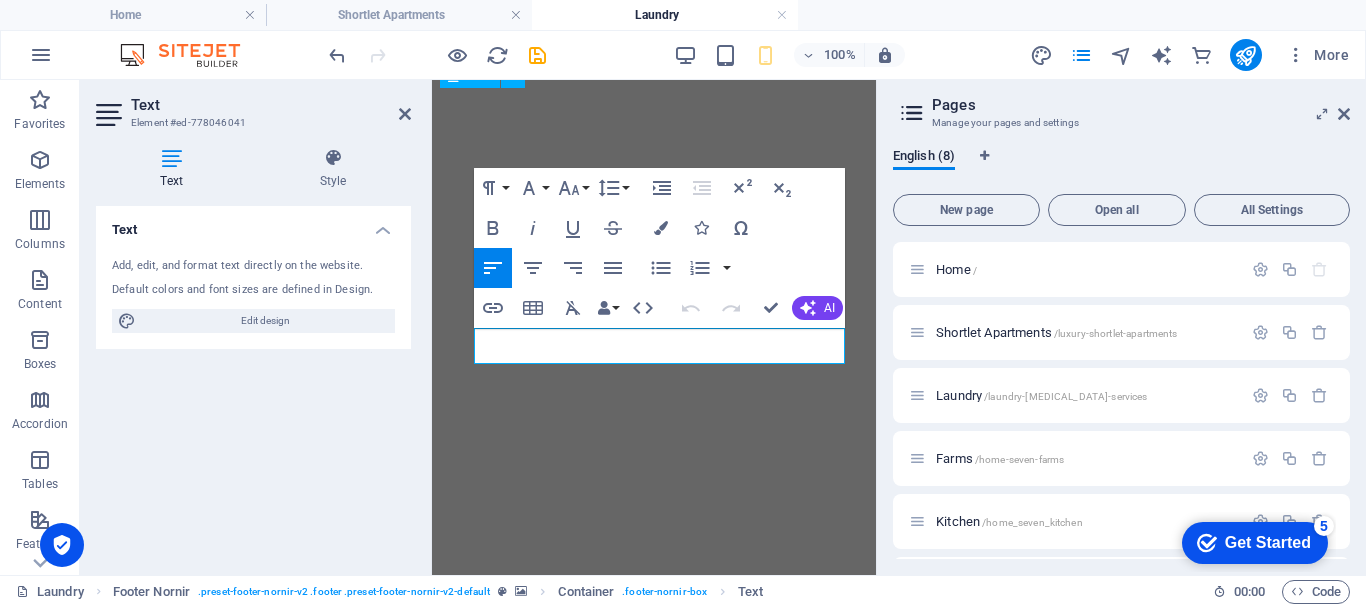 scroll, scrollTop: 13903, scrollLeft: 0, axis: vertical 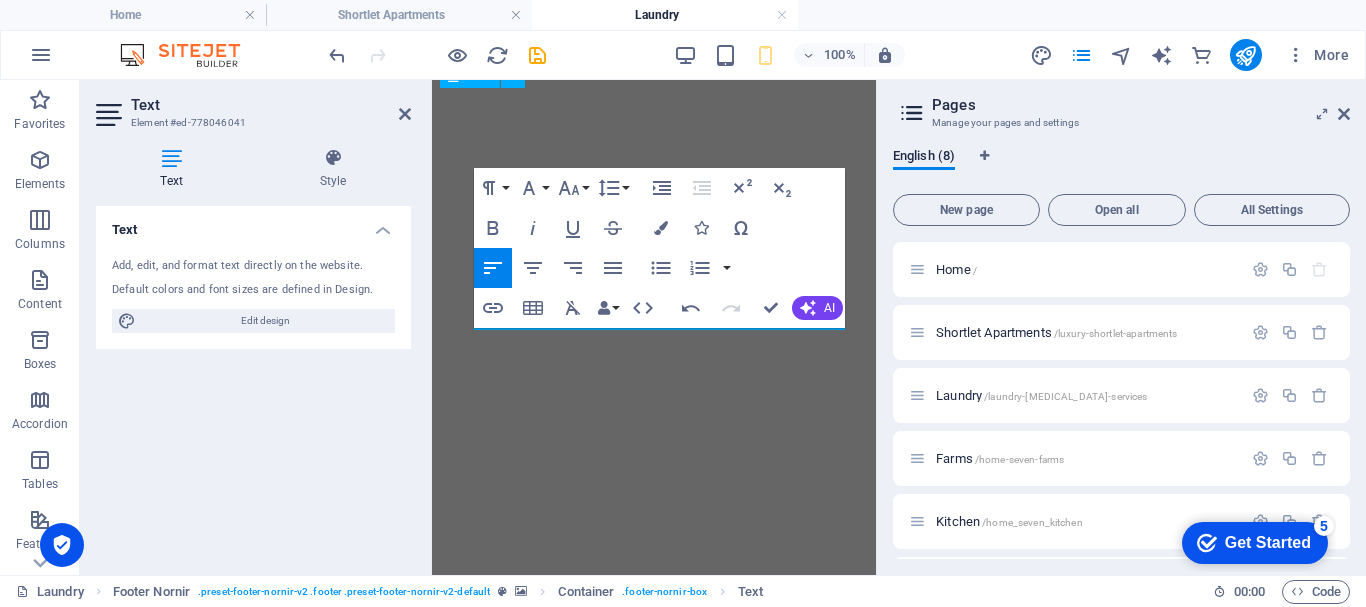 click on "WORKING HOURS Mon - Fr: 10am - 8pm LOCATION Street ,  Home About us Our services Gallery Contact Home  Seven  Laundry Services We are group of multi-sectoral and innovative companies delivering services under these  subsidiaries; Home Seven Apartments,   Music Live Band  Home Seven Limited,   Home Seven Farms,   Udoumoh Edeabasi Consults(Estate Surveyor & Valuer),  Edeabasi Udoumoh Foundation (NGO) Home seven apartment Your luxury shortlet APARTMENTS Learn more     About HOME SEVEN APARTMENT Your luxury shortleT APARTMENTS Home Seven Apartments provides luxury and yet affordable apartments in the most serene part of Guzape Abuja. Our apartments are furnished with a touch of class, our facilities includes 24 hours electricity, internet access, spacious parking space and seasoned security personnel. B ook your space today with us & experience the luxury and professional services we offer. DAILY FLAT RATES IN NAIRA One Bedroom Flat Two Bedroom Flat Three Bedroom Flat GET PROMO DISCOUNT FEATURES:" at bounding box center [654, 5074] 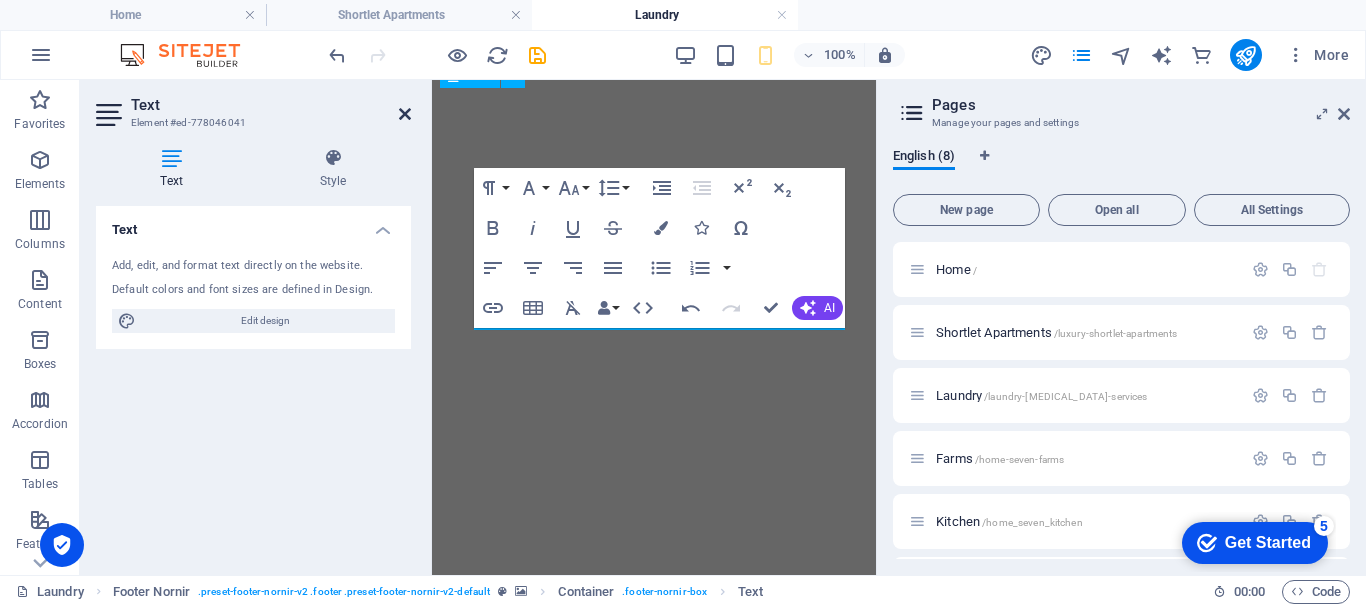 click at bounding box center [405, 114] 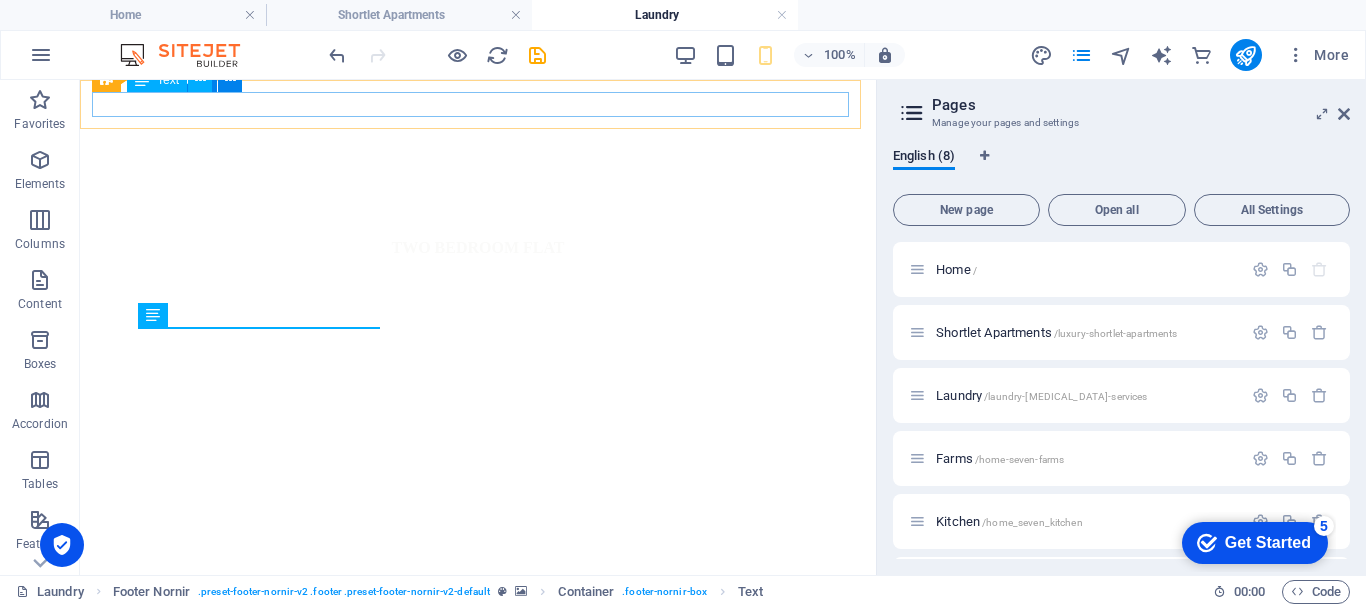 scroll, scrollTop: 8210, scrollLeft: 0, axis: vertical 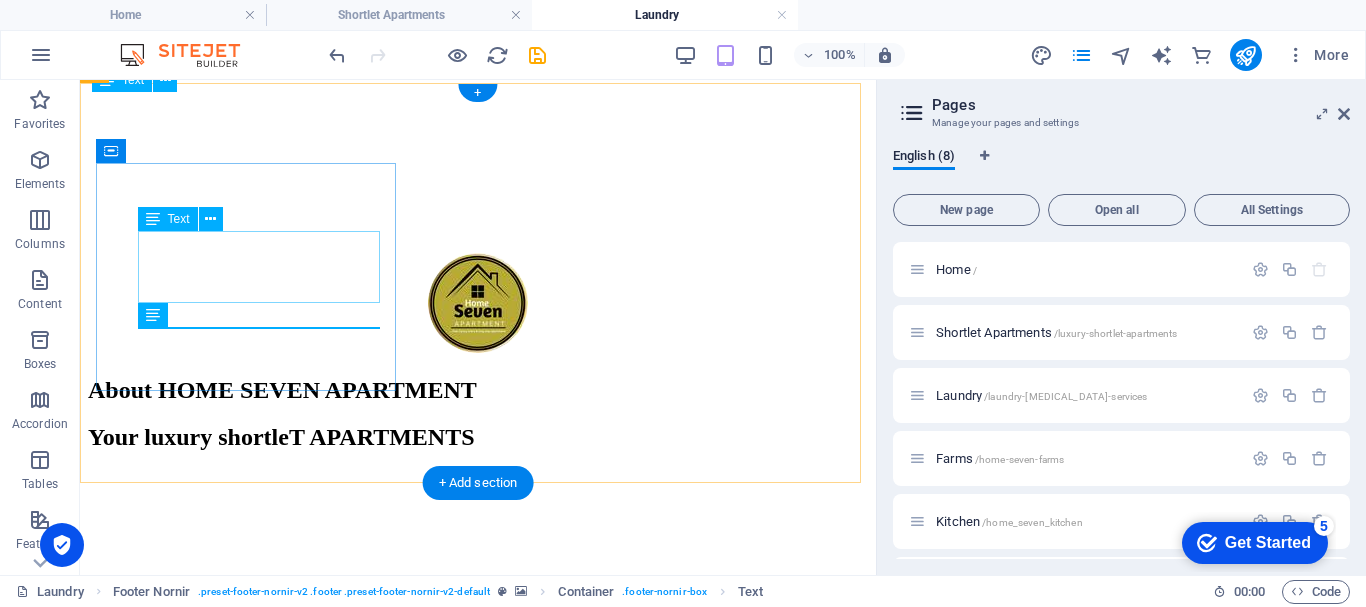 click on "No 7 Hassan Adamu Street, Guzape Abuja" at bounding box center [478, 27011] 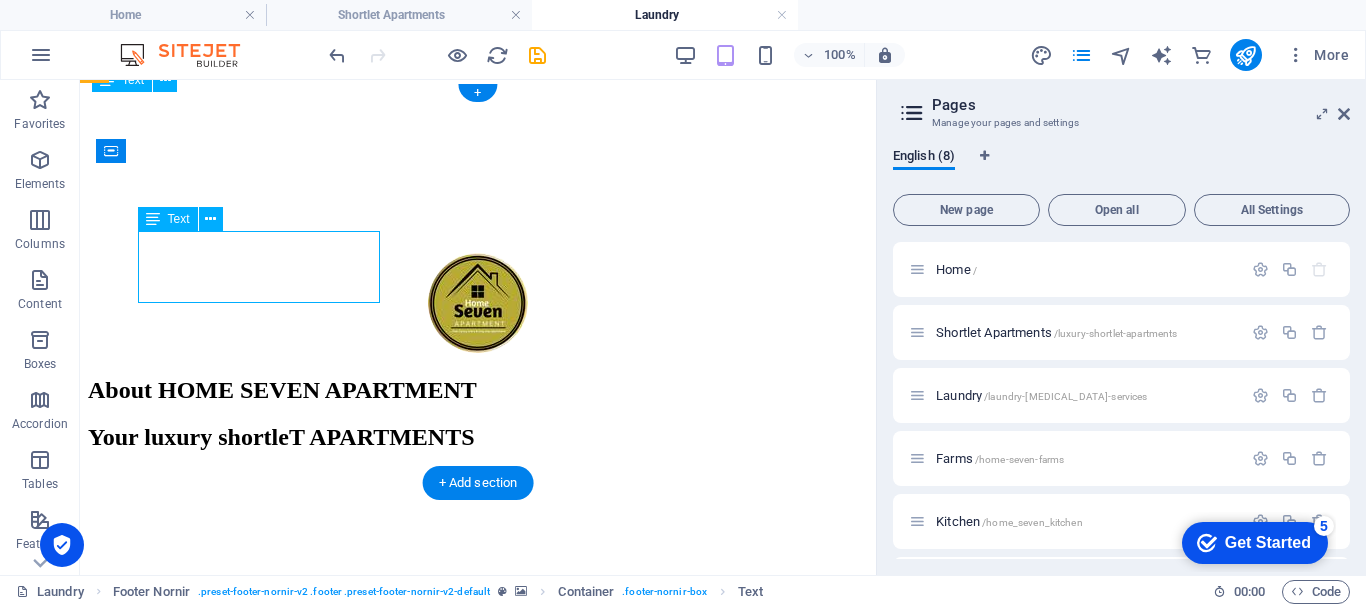 click on "No 7 Hassan Adamu Street, Guzape Abuja" at bounding box center [478, 27011] 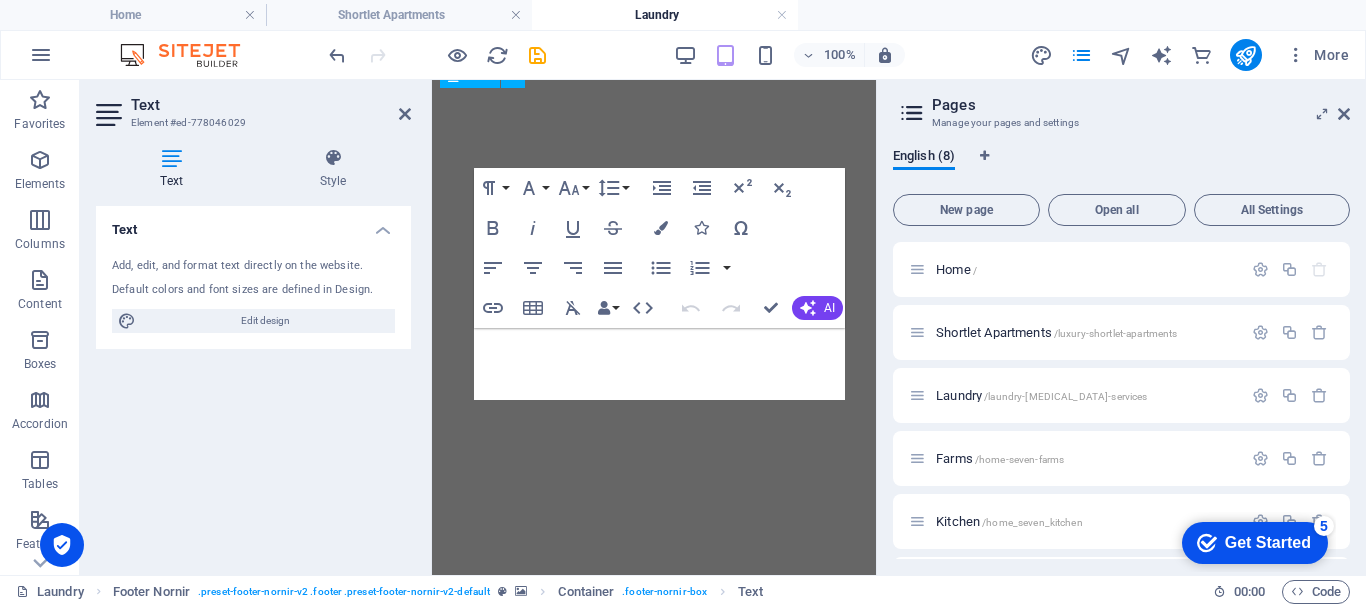 scroll, scrollTop: 13807, scrollLeft: 0, axis: vertical 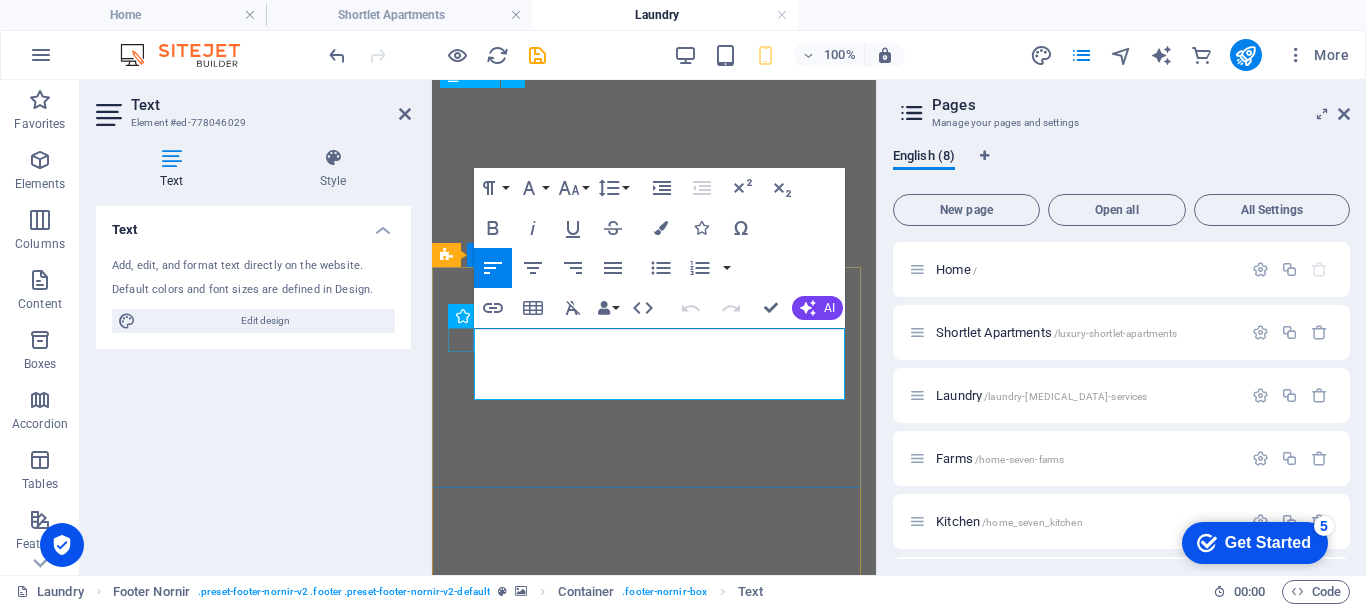 drag, startPoint x: 544, startPoint y: 381, endPoint x: 472, endPoint y: 339, distance: 83.35467 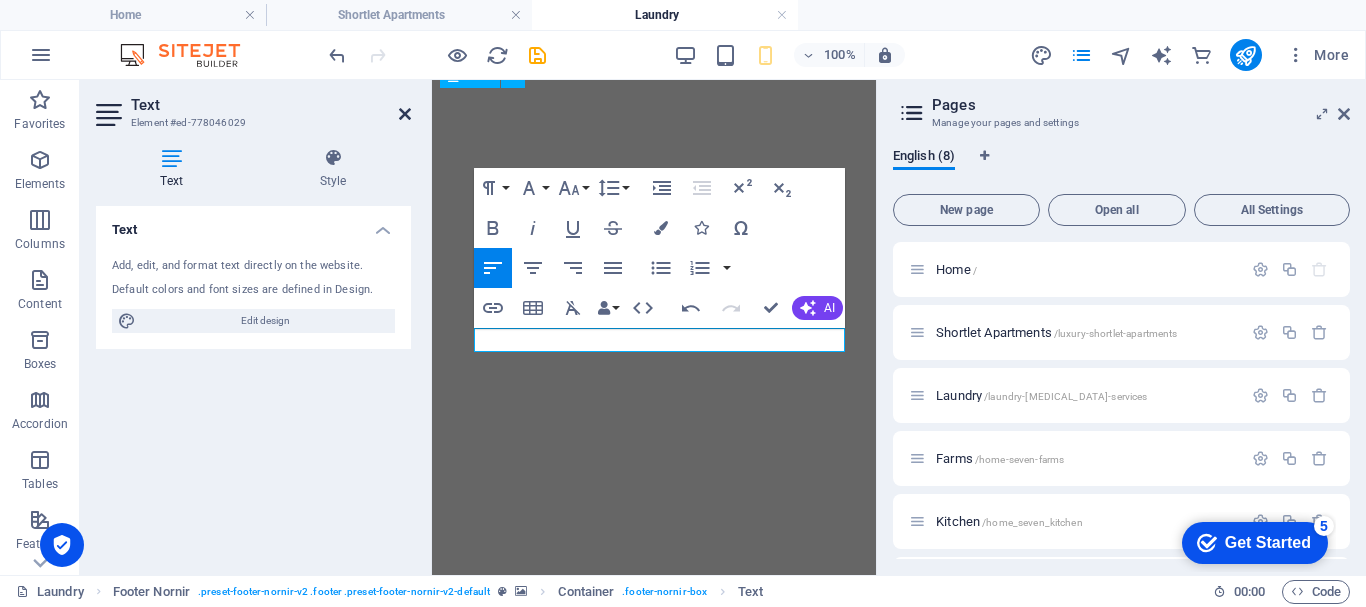 click at bounding box center (405, 114) 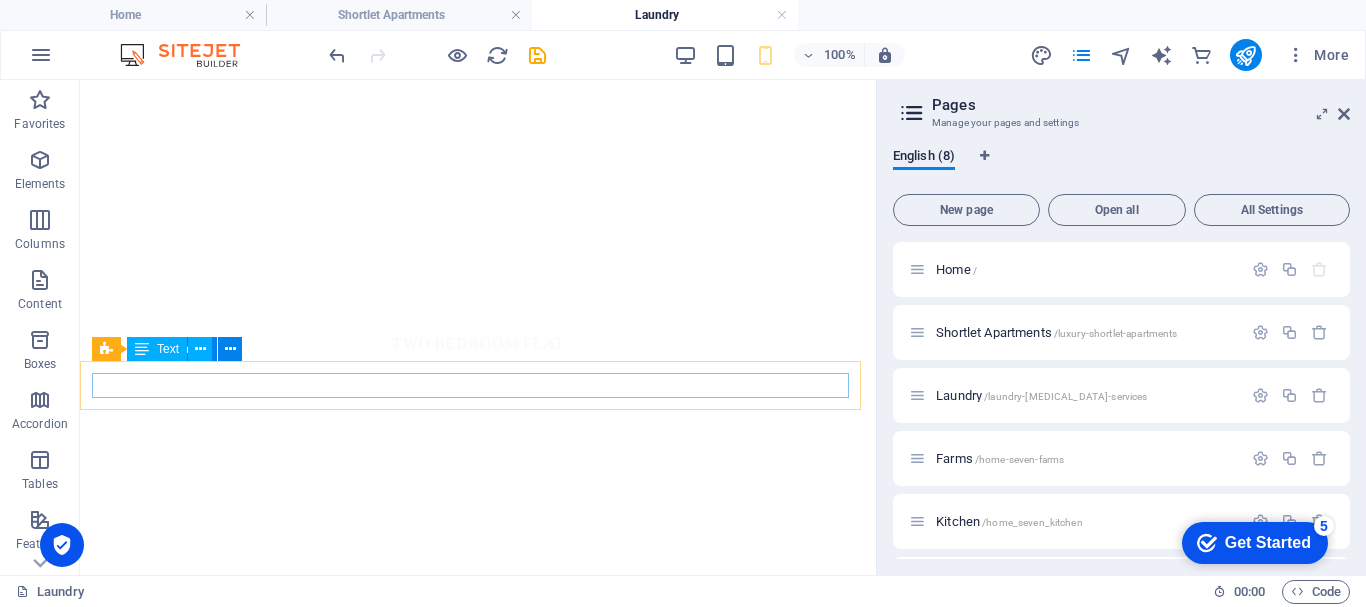 scroll, scrollTop: 8162, scrollLeft: 0, axis: vertical 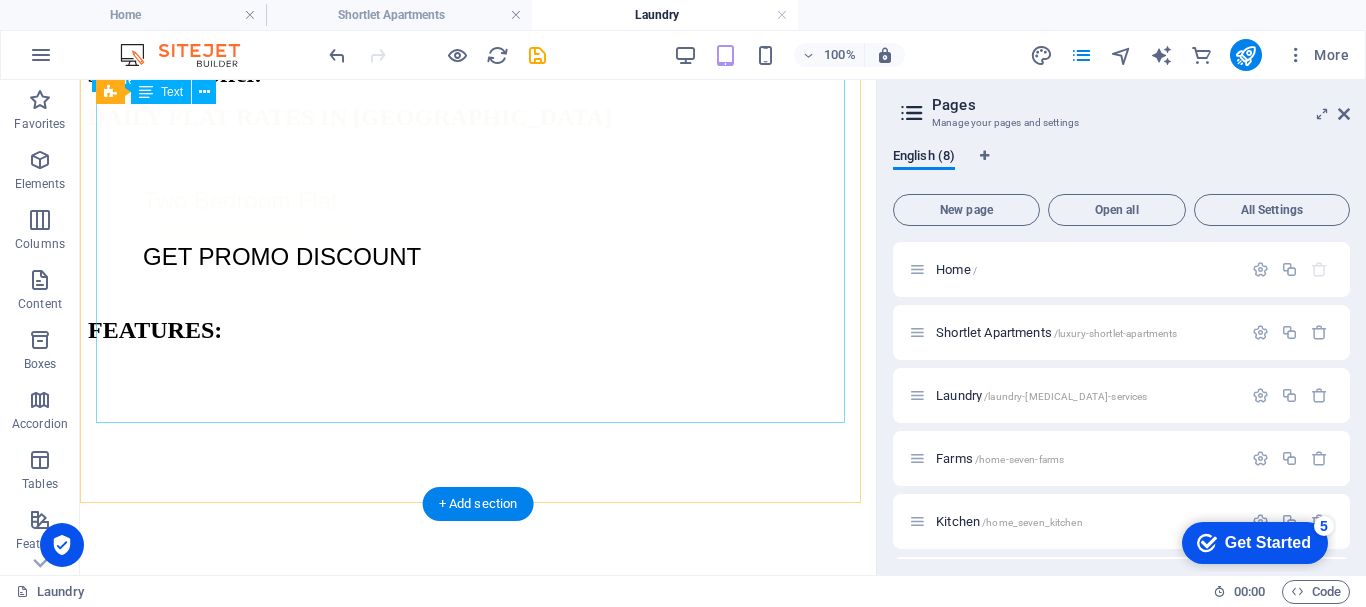 click on "L About Home Seven Apartment Home Seven Apartments provides luxury and yet affordable apartments in the most serene part of Abuja city. Our apartments are furnished with a touch of class, our facilities includes 24 hours electricity.   Our Address      No 7 Hassan Adamu Street, Guzape Abuja        Powered By : Udoumoh Edeabasi Consults (Estate Surveyors and Valuer        udoumoh16@gmail.com         +2348064818815 + 2347063151844 +2347061022864" at bounding box center (478, 29627) 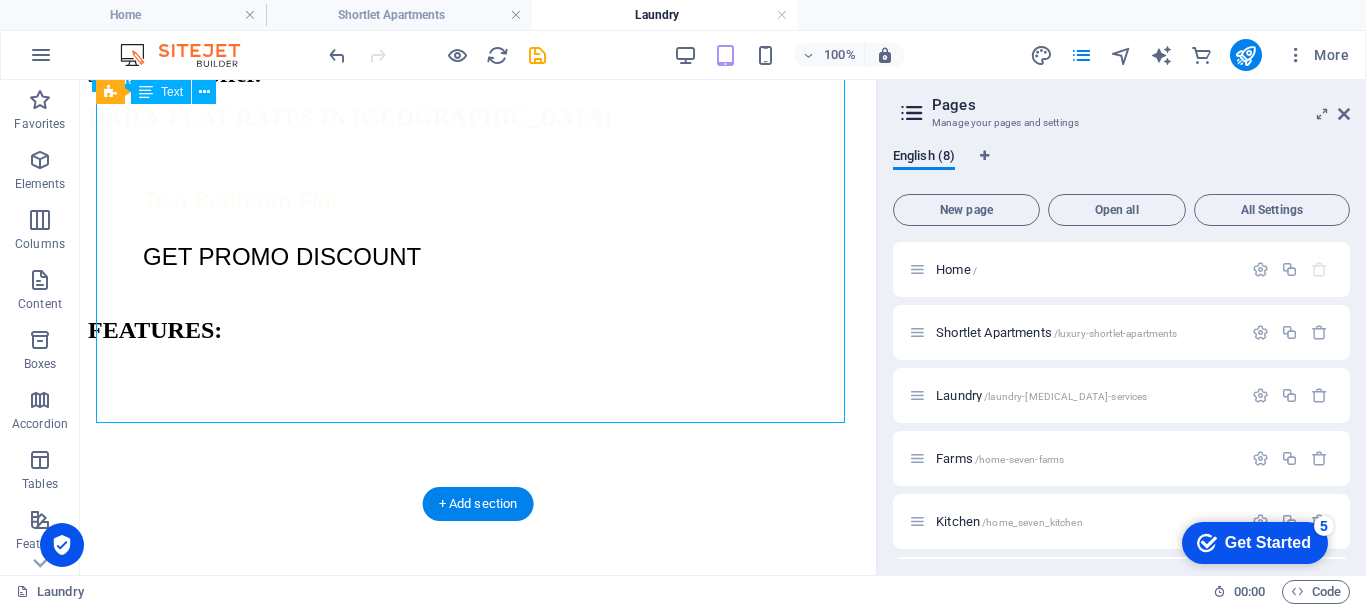click on "L About Home Seven Apartment Home Seven Apartments provides luxury and yet affordable apartments in the most serene part of Abuja city. Our apartments are furnished with a touch of class, our facilities includes 24 hours electricity.   Our Address      No 7 Hassan Adamu Street, Guzape Abuja        Powered By : Udoumoh Edeabasi Consults (Estate Surveyors and Valuer        udoumoh16@gmail.com         +2348064818815 + 2347063151844 +2347061022864" at bounding box center (478, 29627) 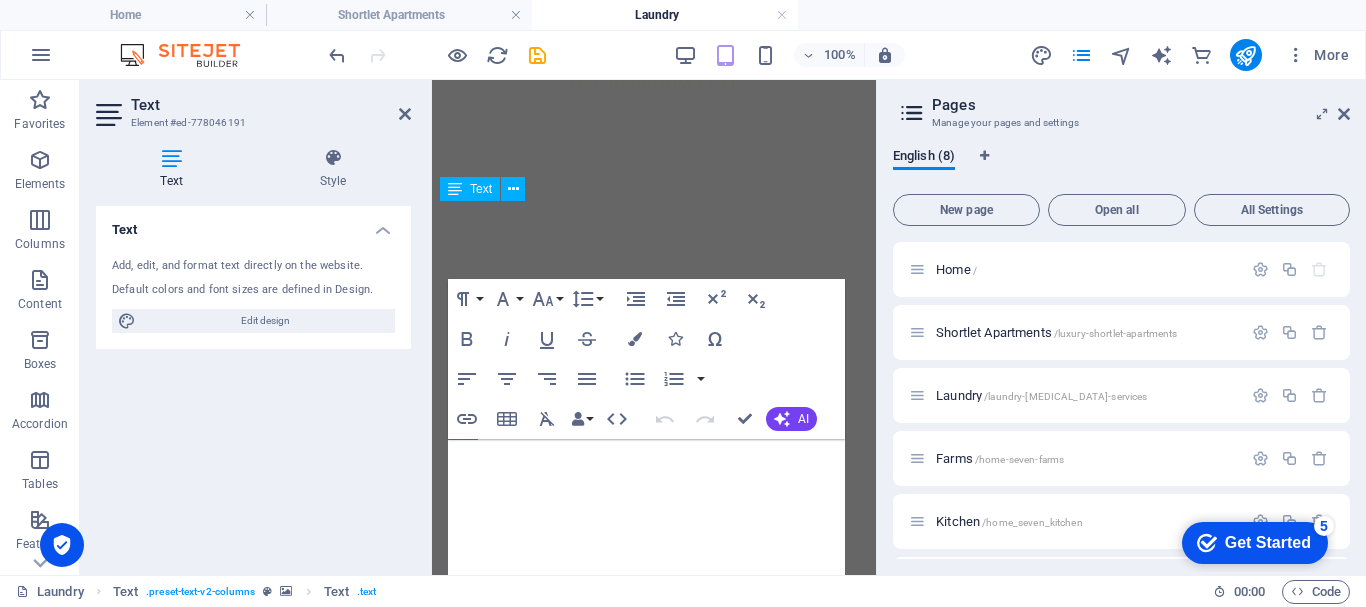 scroll, scrollTop: 14215, scrollLeft: 0, axis: vertical 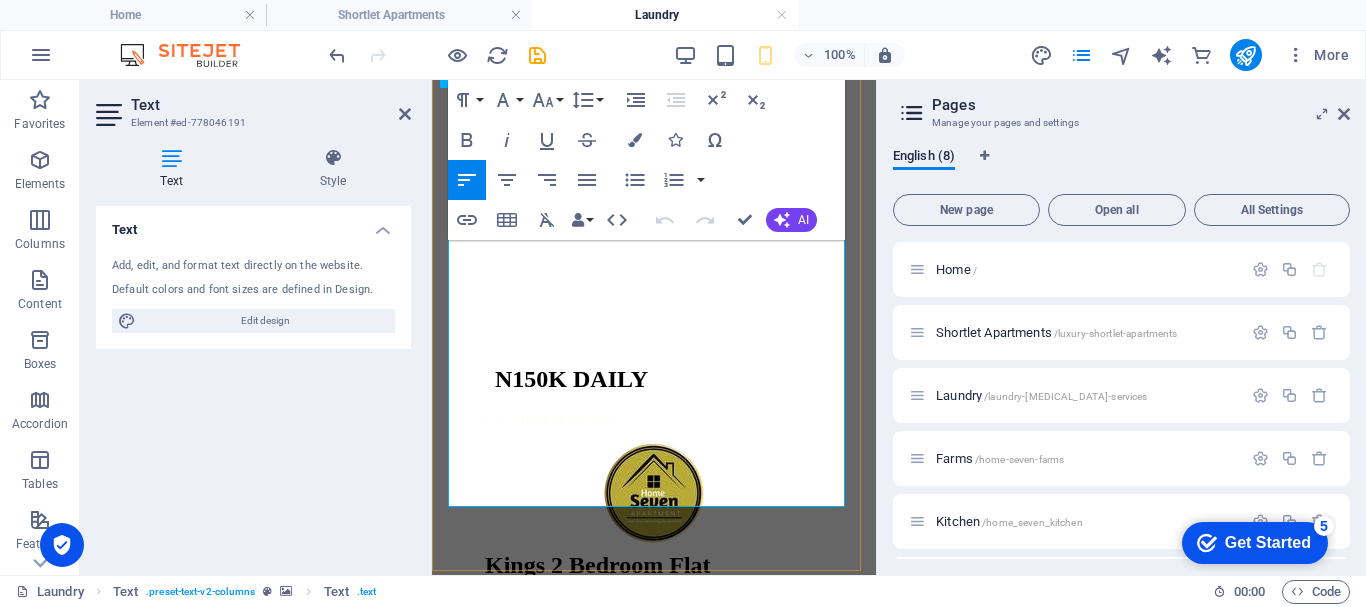 drag, startPoint x: 574, startPoint y: 490, endPoint x: 459, endPoint y: 243, distance: 272.45917 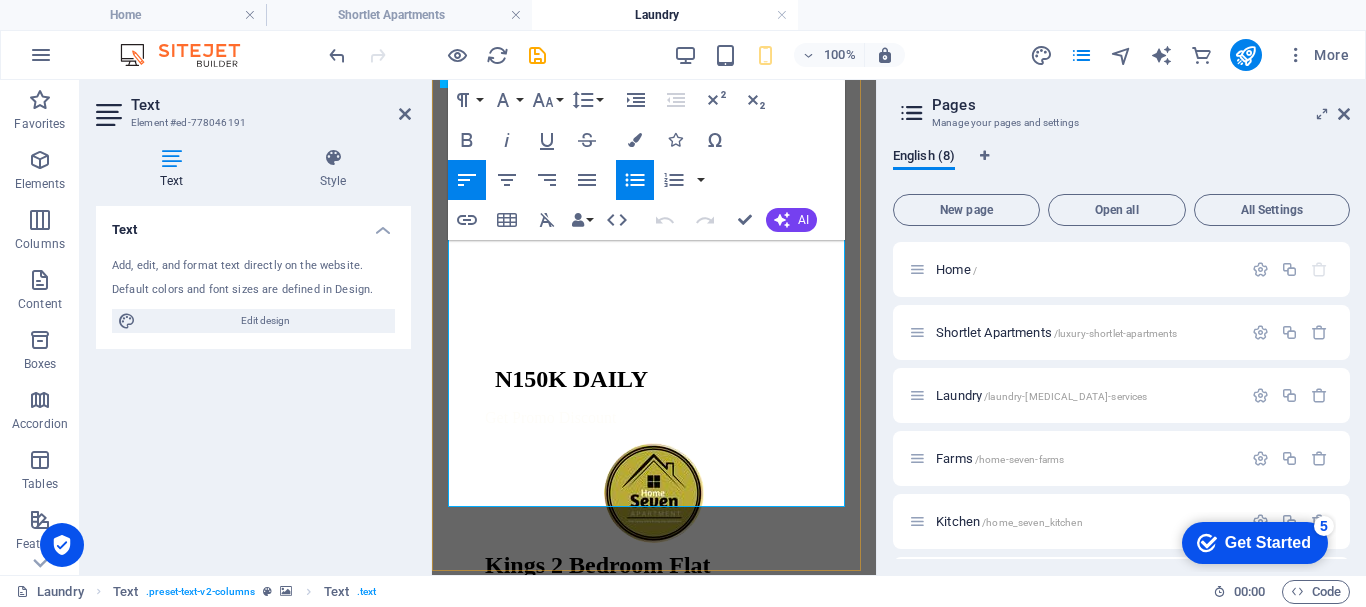 scroll, scrollTop: 14803, scrollLeft: 0, axis: vertical 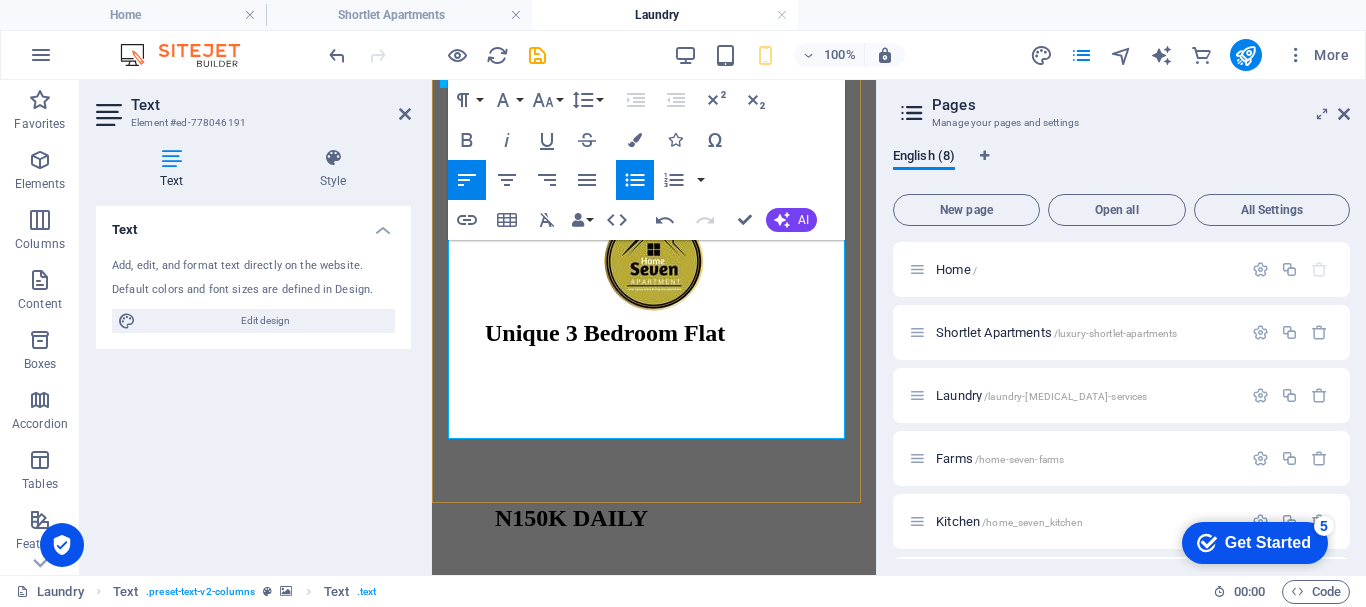 click on "Our Address" at bounding box center [654, 18616] 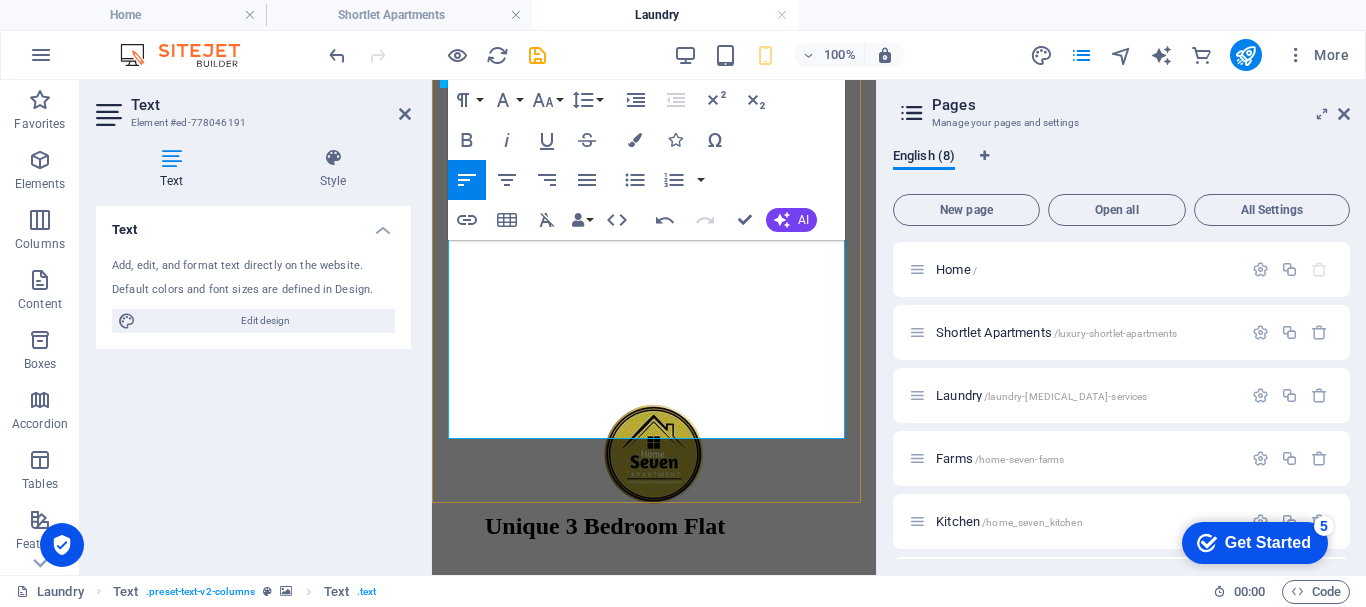 scroll, scrollTop: 14554, scrollLeft: 0, axis: vertical 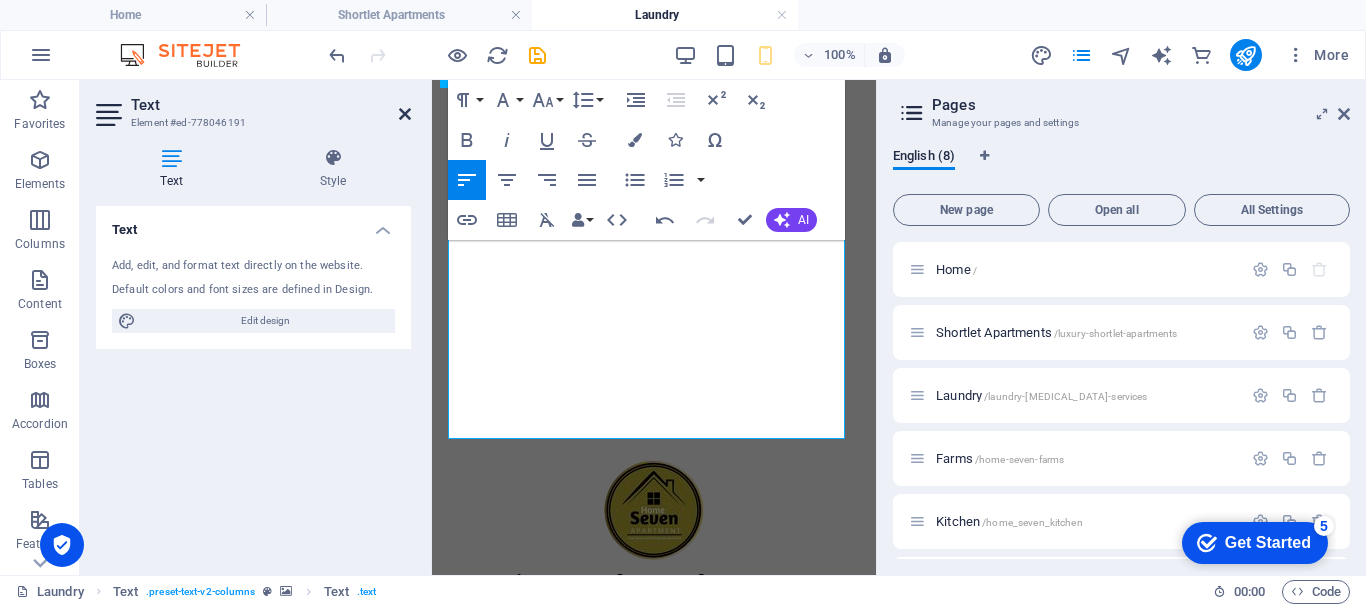 click at bounding box center (405, 114) 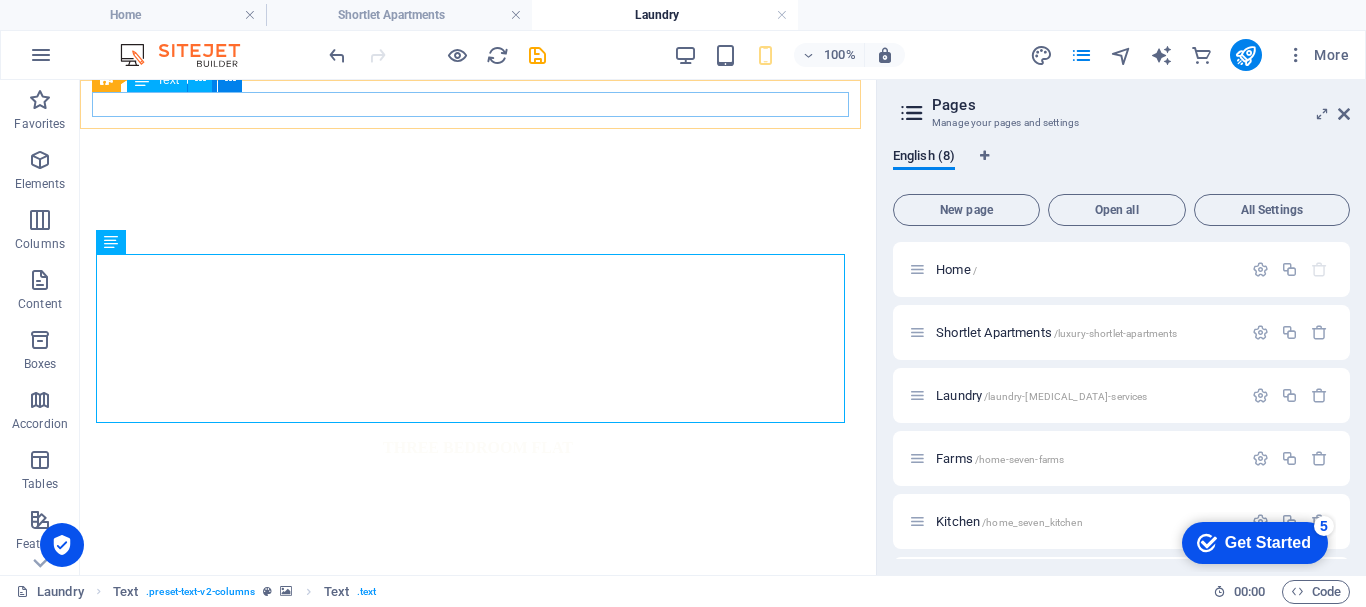 scroll, scrollTop: 8535, scrollLeft: 0, axis: vertical 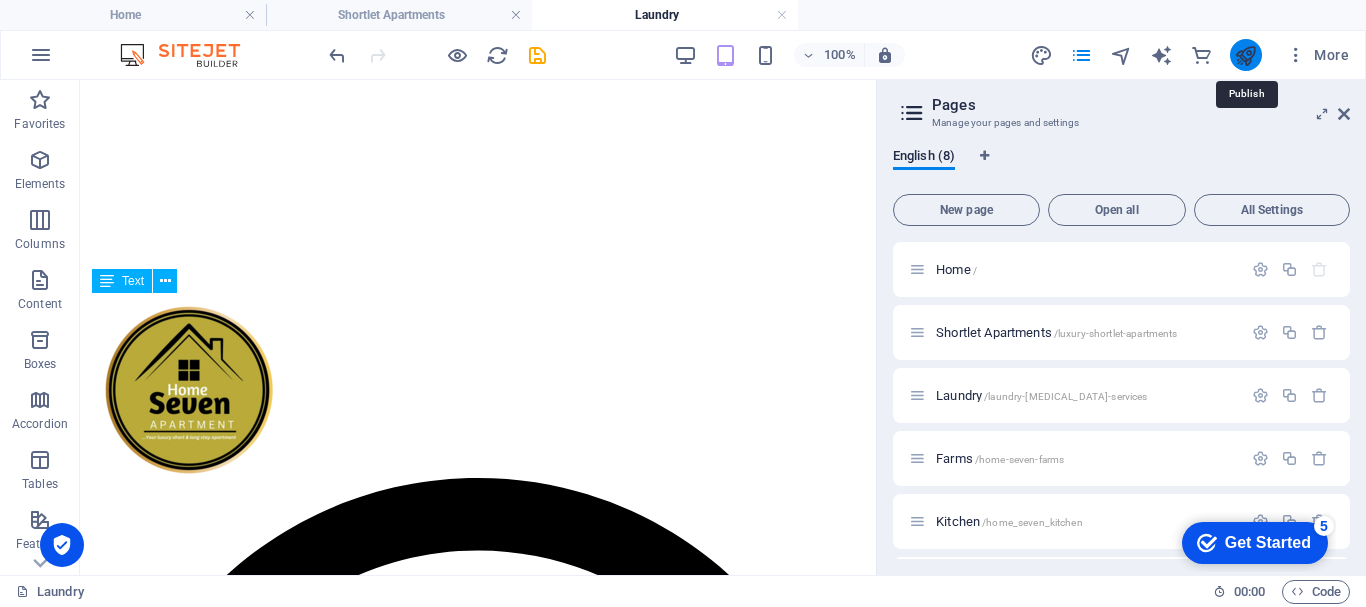 click at bounding box center [1245, 55] 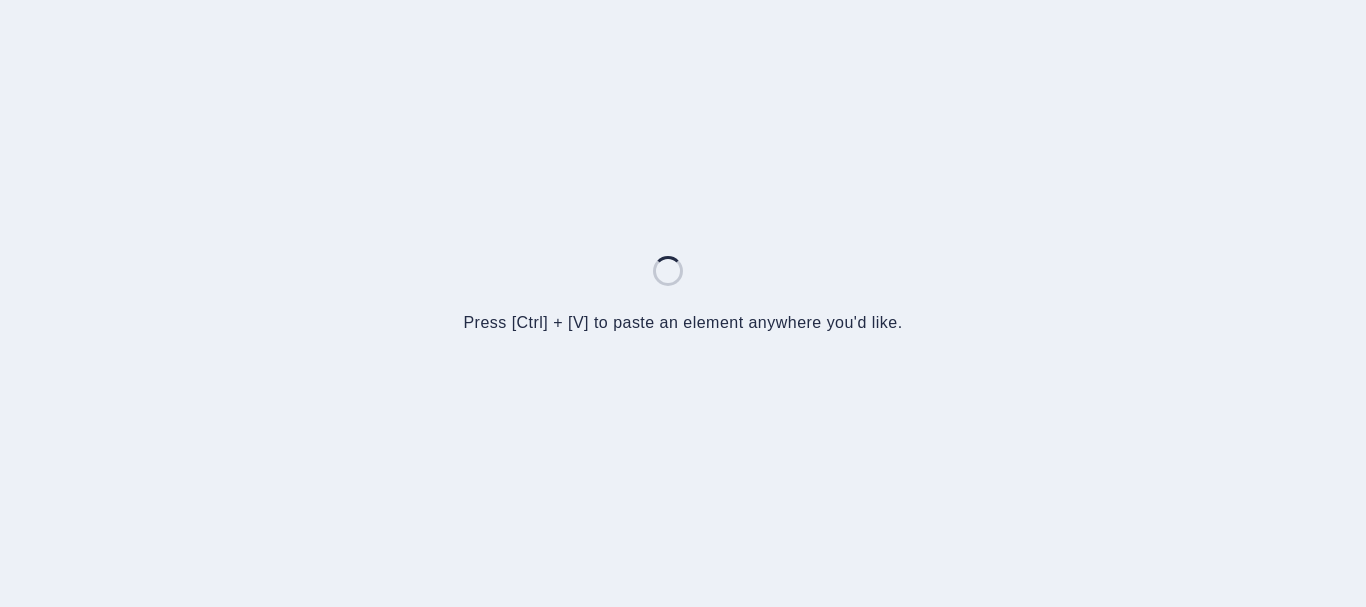 scroll, scrollTop: 0, scrollLeft: 0, axis: both 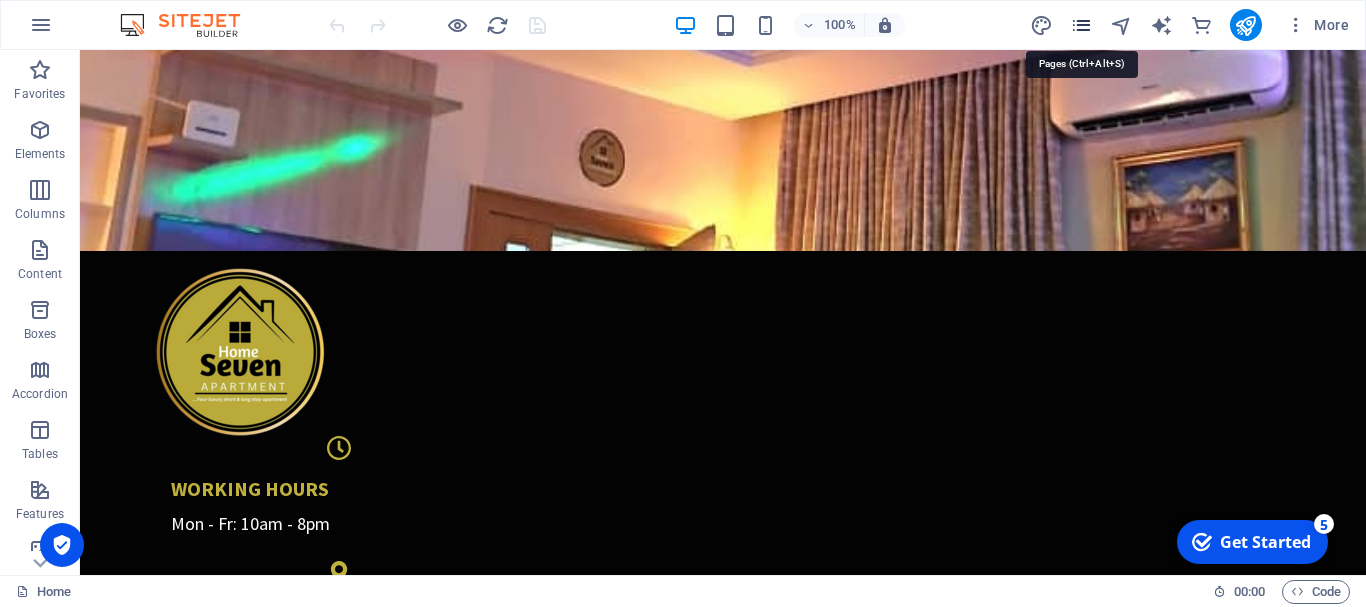 click at bounding box center (1081, 25) 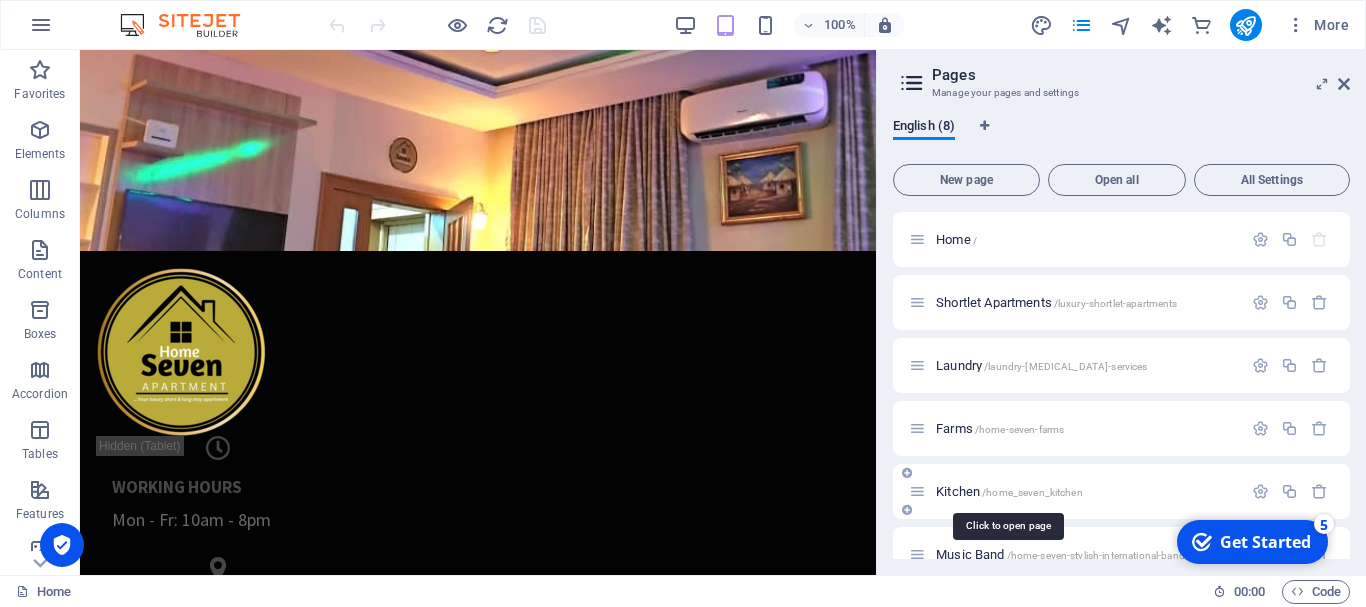 click on "Kitchen /home_seven_kitchen" at bounding box center [1009, 491] 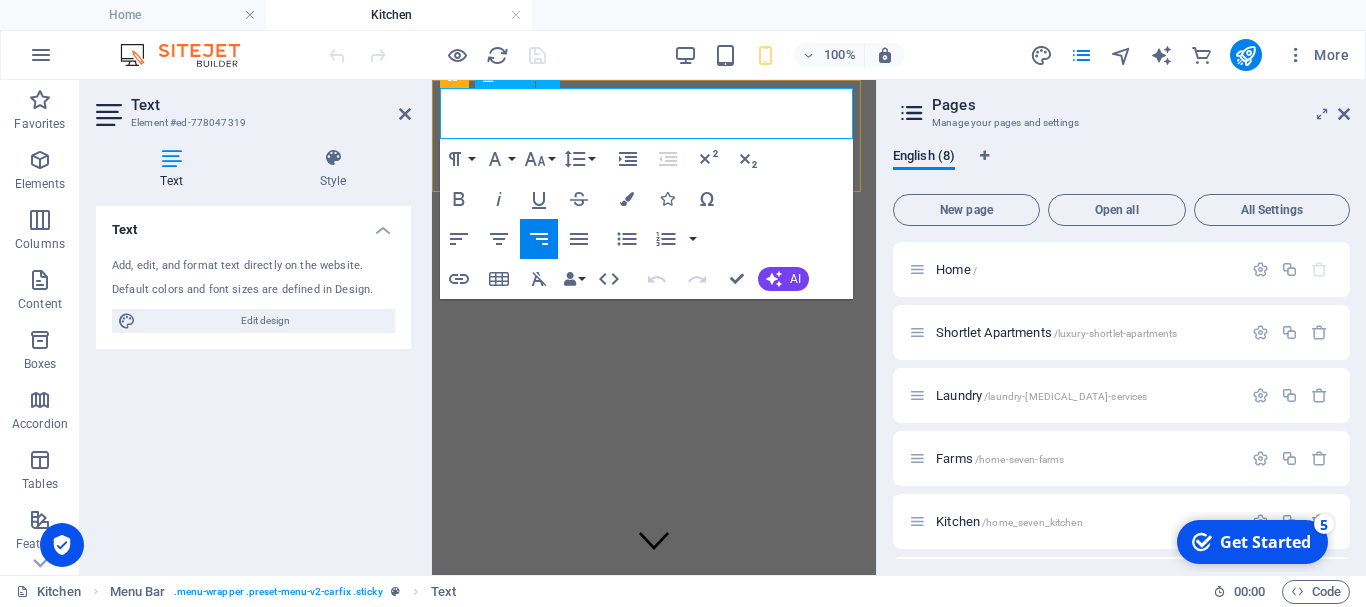 scroll, scrollTop: 1166, scrollLeft: 0, axis: vertical 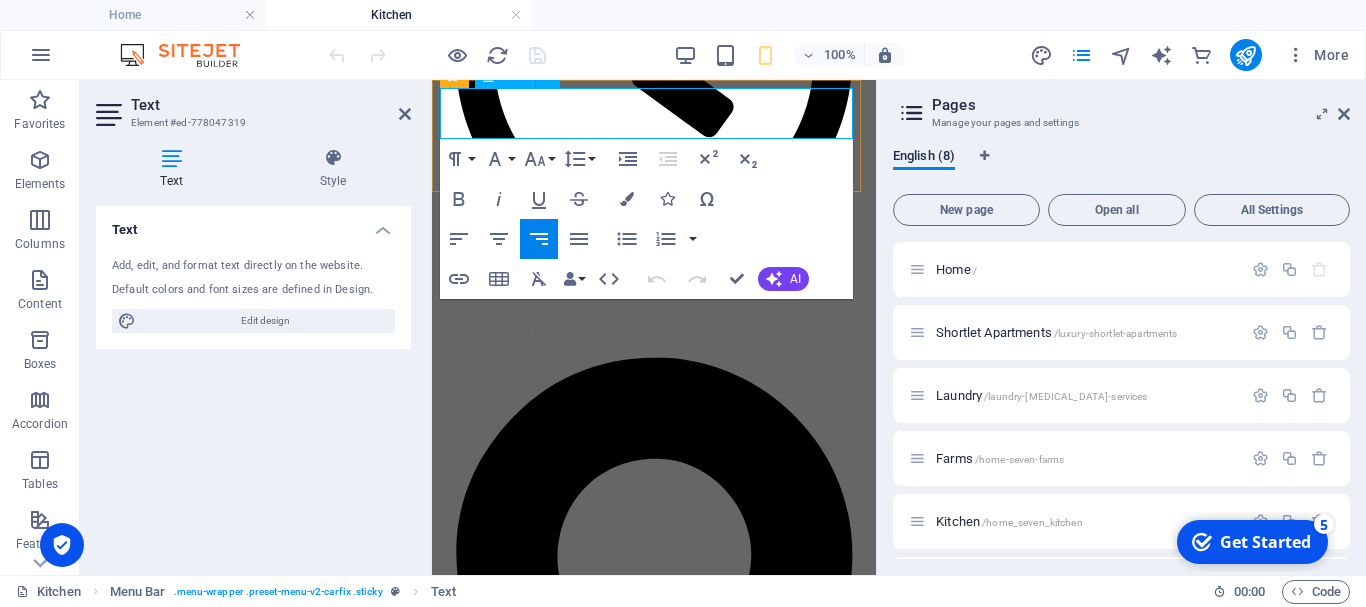 drag, startPoint x: 680, startPoint y: 98, endPoint x: 849, endPoint y: 129, distance: 171.81967 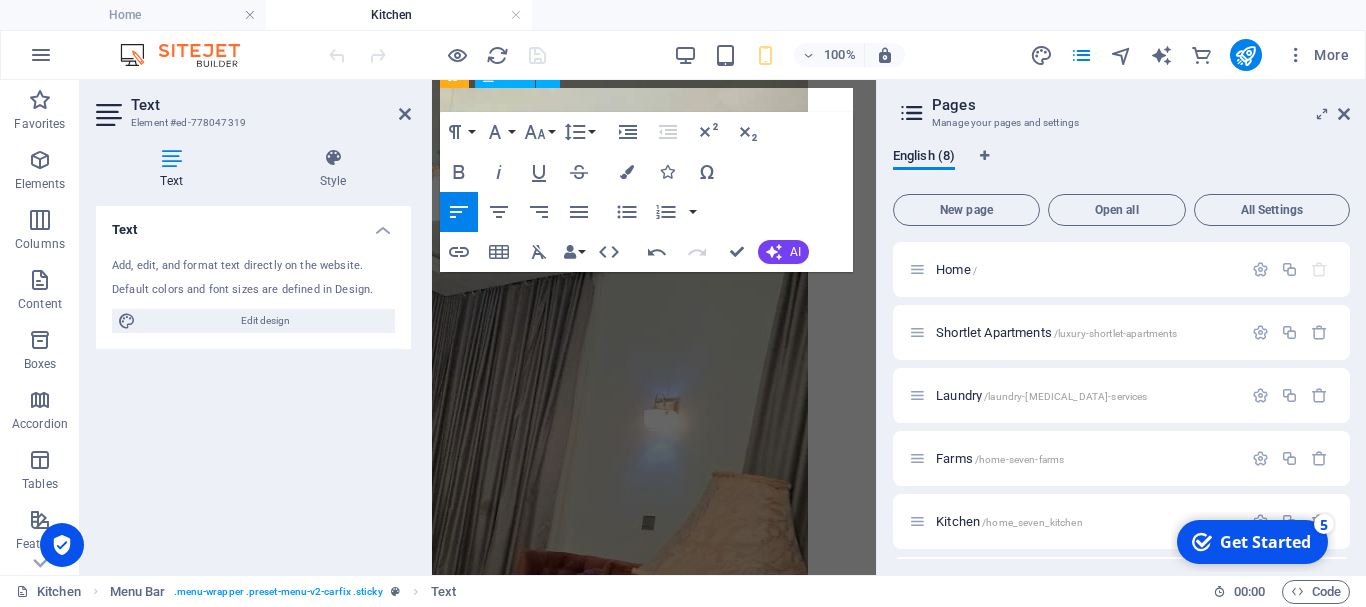 scroll, scrollTop: 8360, scrollLeft: 0, axis: vertical 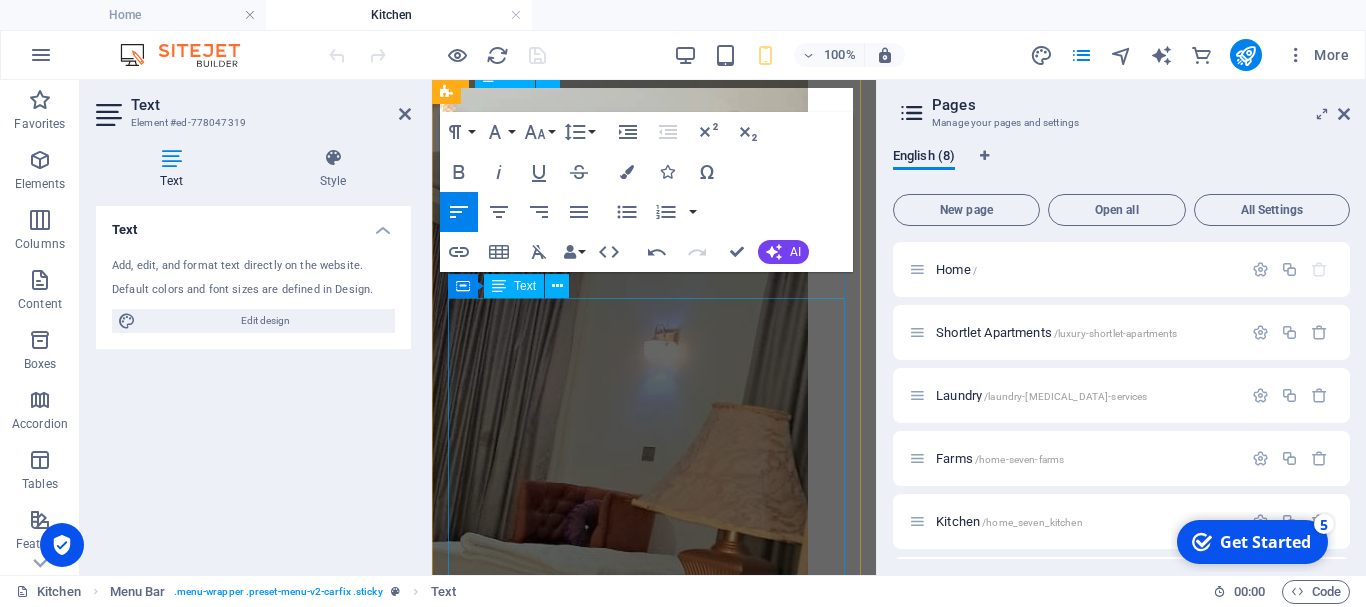 click on "[STREET_ADDRESS][GEOGRAPHIC_DATA][PERSON_NAME]      [EMAIL_ADDRESS][DOMAIN_NAME]        [PHONE_NUMBER] + 2347063151844 [PHONE_NUMBER] Pets are not allowed No smoking" at bounding box center (654, 10991) 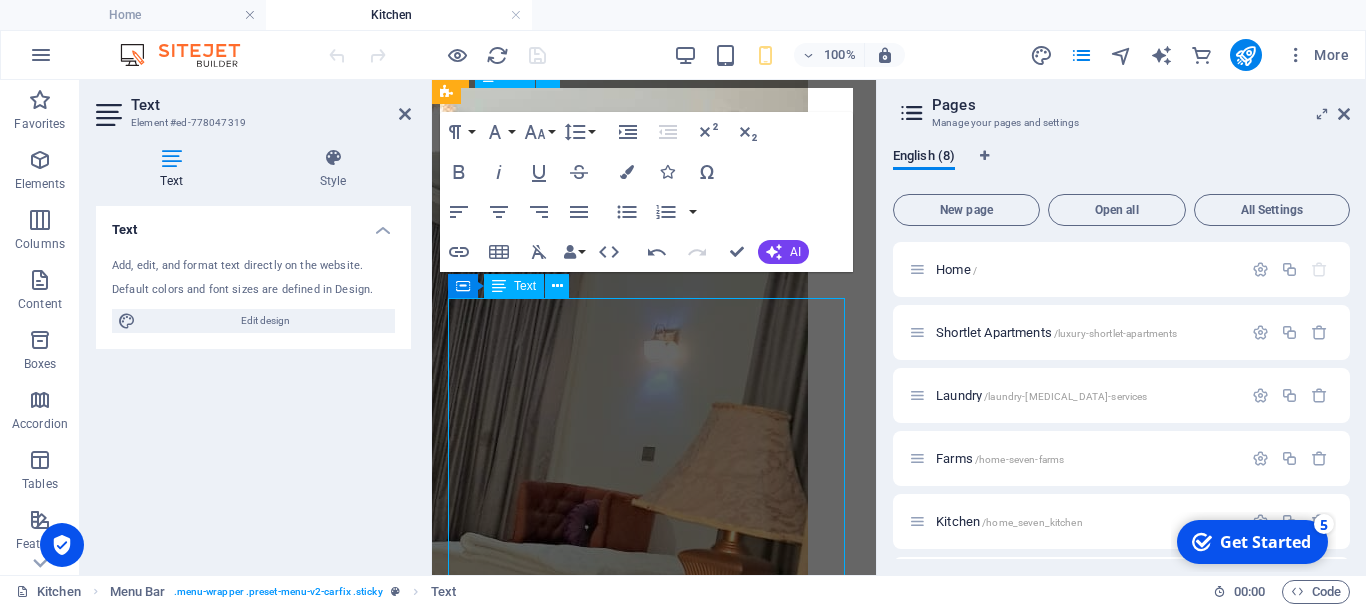 click on "[STREET_ADDRESS][GEOGRAPHIC_DATA][PERSON_NAME]      [EMAIL_ADDRESS][DOMAIN_NAME]        [PHONE_NUMBER] + 2347063151844 [PHONE_NUMBER] Pets are not allowed No smoking" at bounding box center [654, 10991] 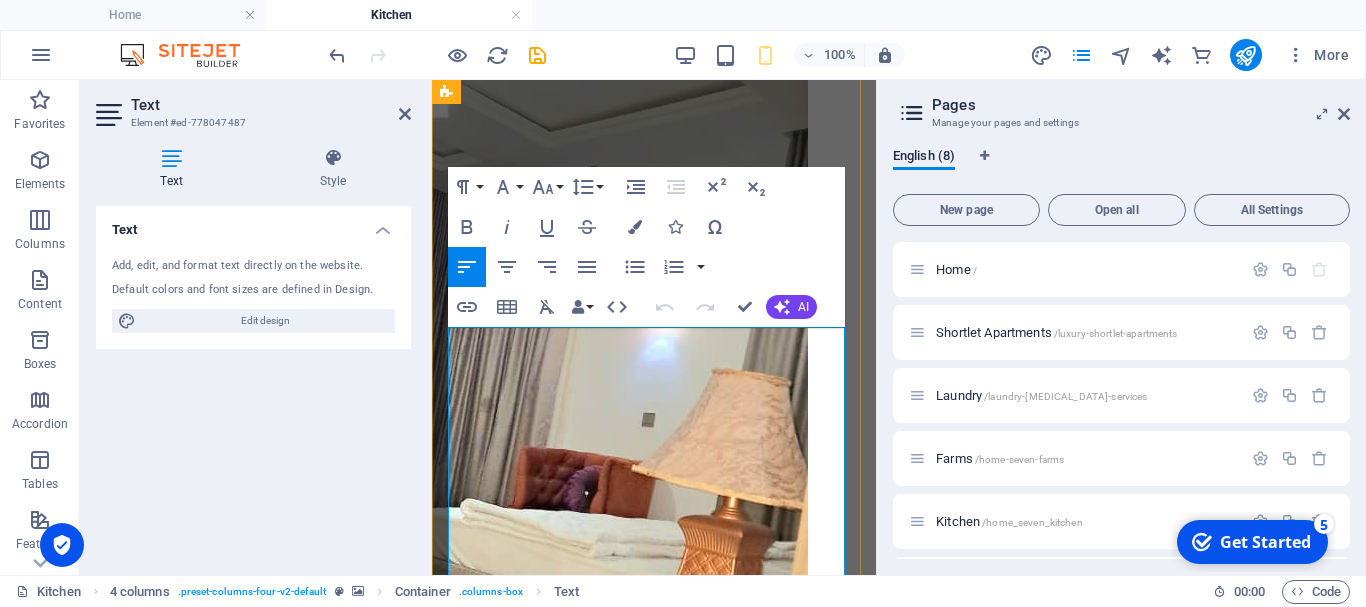 scroll, scrollTop: 8307, scrollLeft: 0, axis: vertical 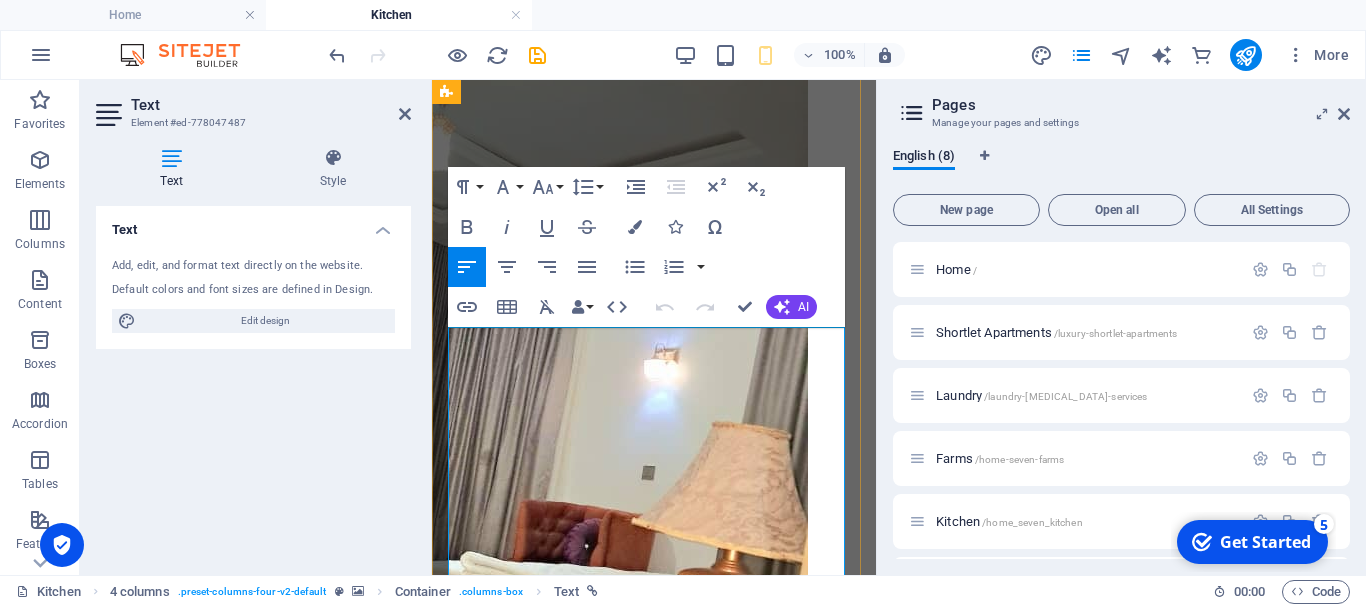 drag, startPoint x: 451, startPoint y: 346, endPoint x: 565, endPoint y: 484, distance: 178.99721 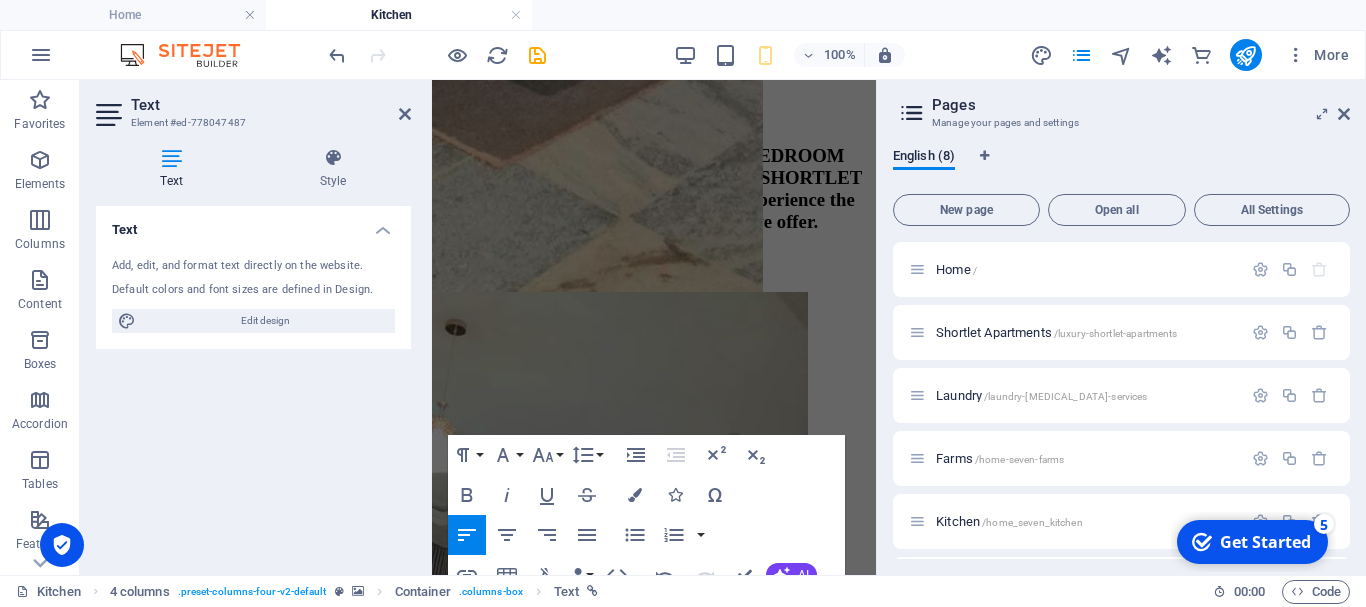 scroll, scrollTop: 8073, scrollLeft: 0, axis: vertical 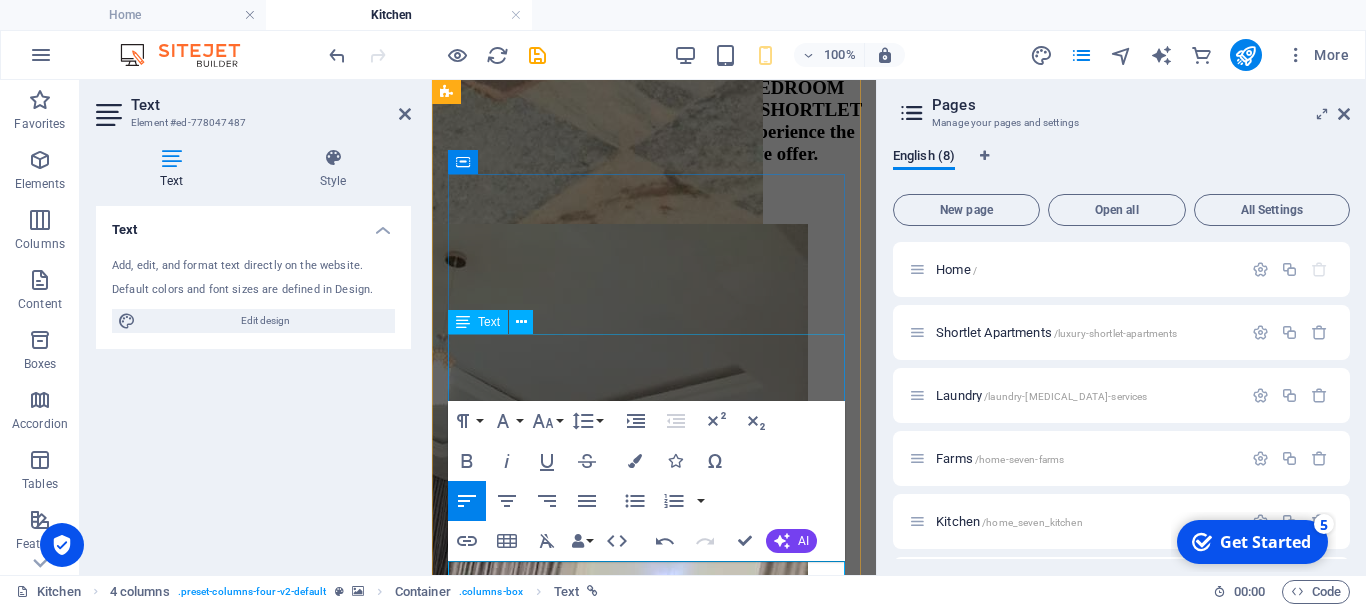 click on "We are located at the most secured area of [GEOGRAPHIC_DATA], [GEOGRAPHIC_DATA]. Secured Environment We take security of our guest serious" at bounding box center [654, 10756] 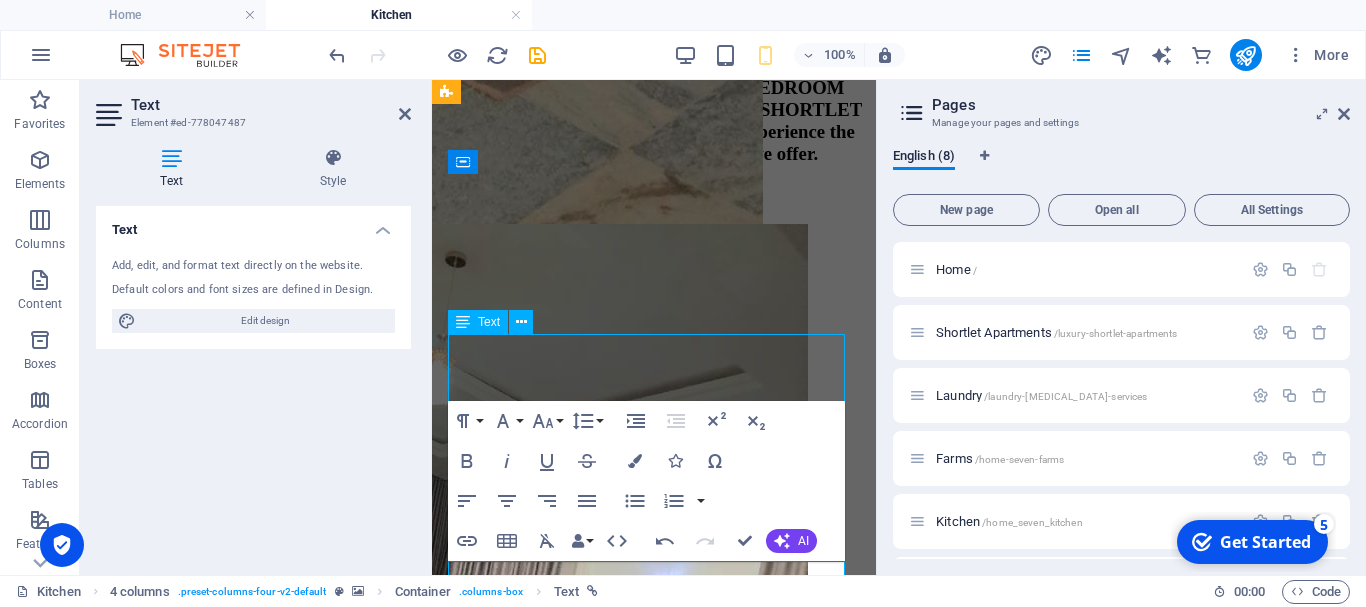 click on "We are located at the most secured area of [GEOGRAPHIC_DATA], [GEOGRAPHIC_DATA]. Secured Environment We take security of our guest serious" at bounding box center (654, 10756) 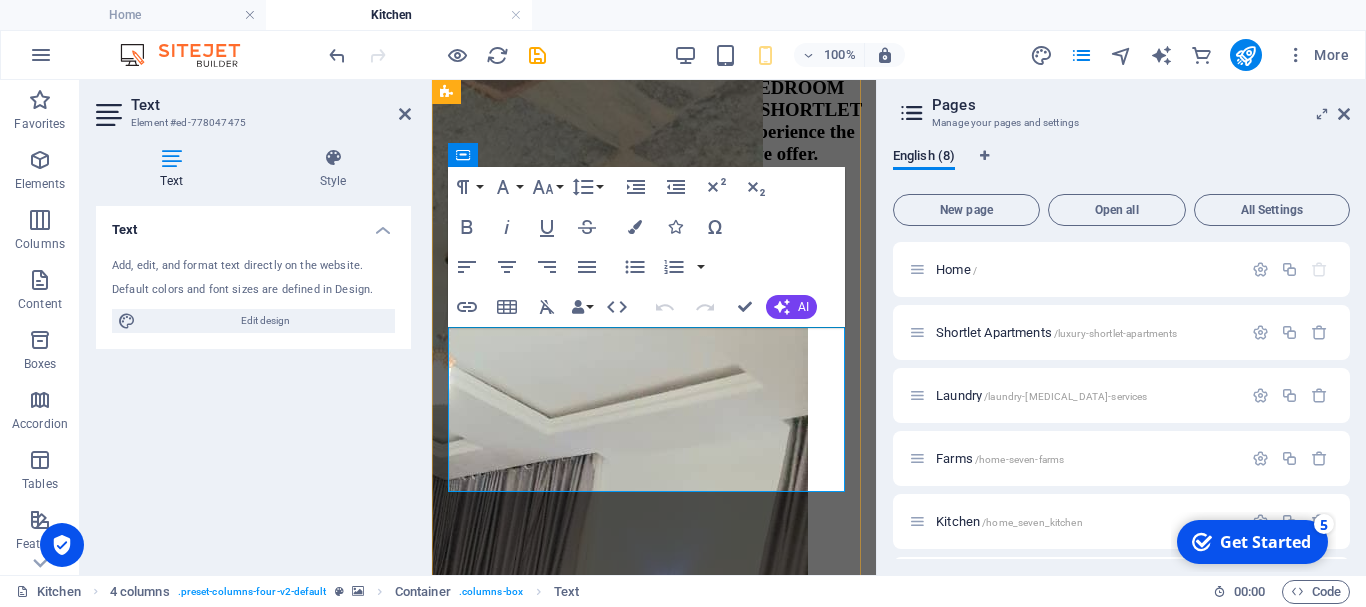 scroll, scrollTop: 8080, scrollLeft: 0, axis: vertical 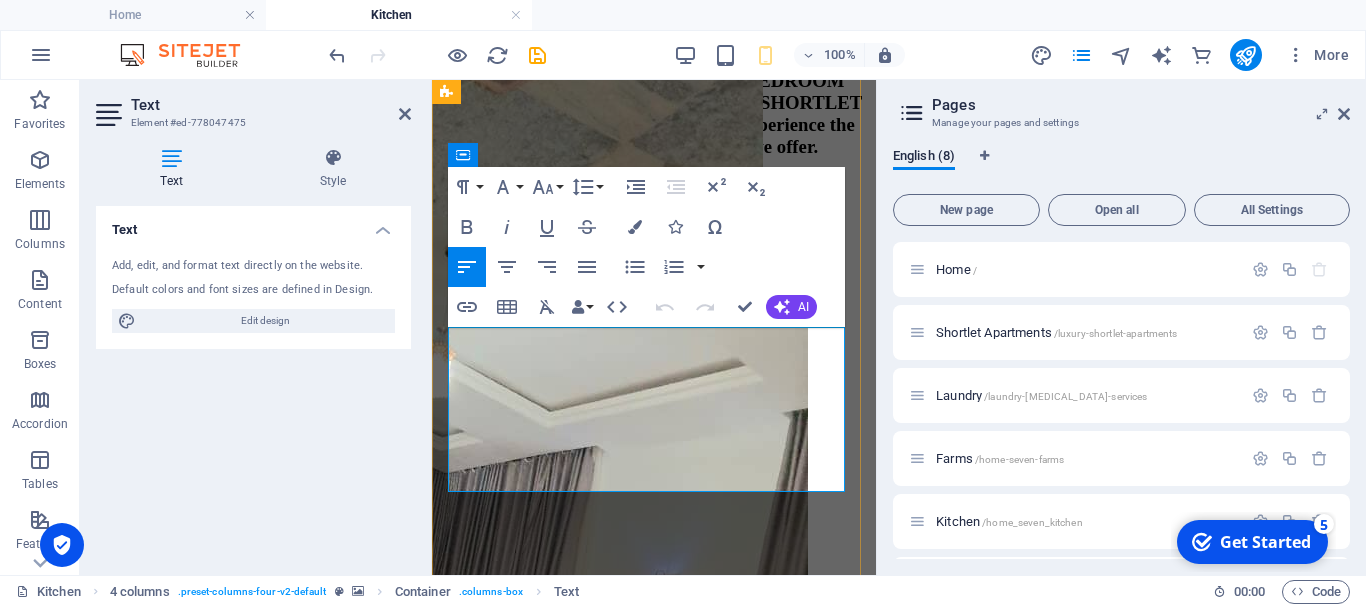 drag, startPoint x: 501, startPoint y: 372, endPoint x: 448, endPoint y: 331, distance: 67.00746 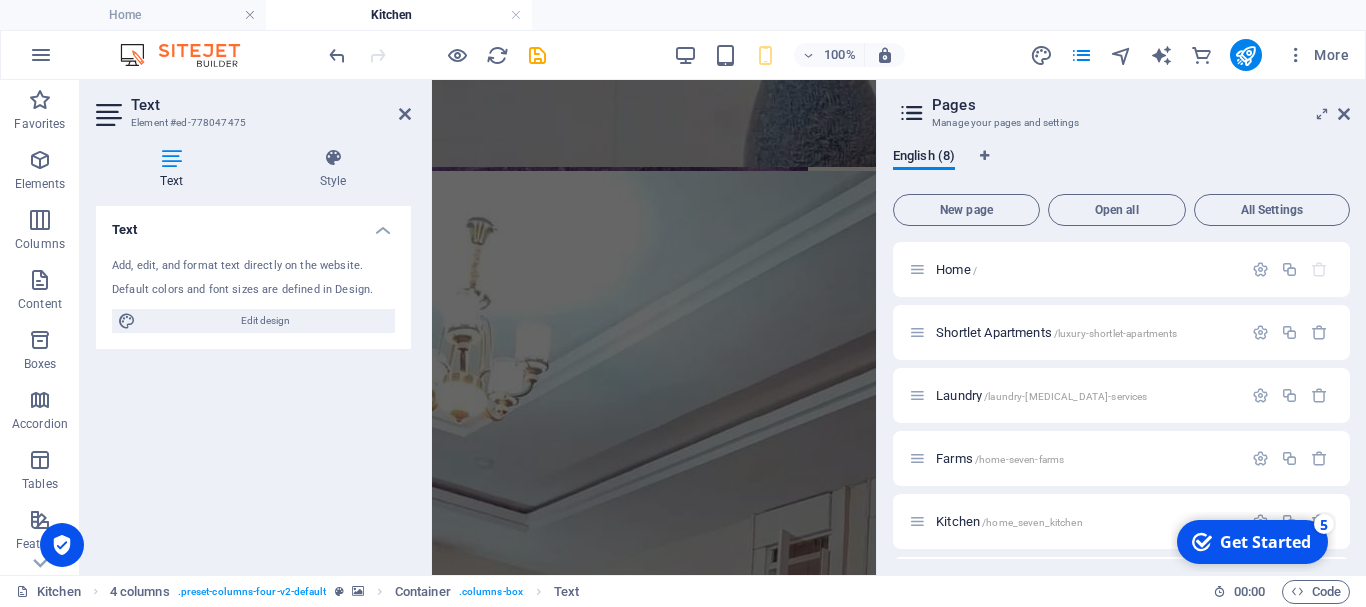 scroll, scrollTop: 13907, scrollLeft: 0, axis: vertical 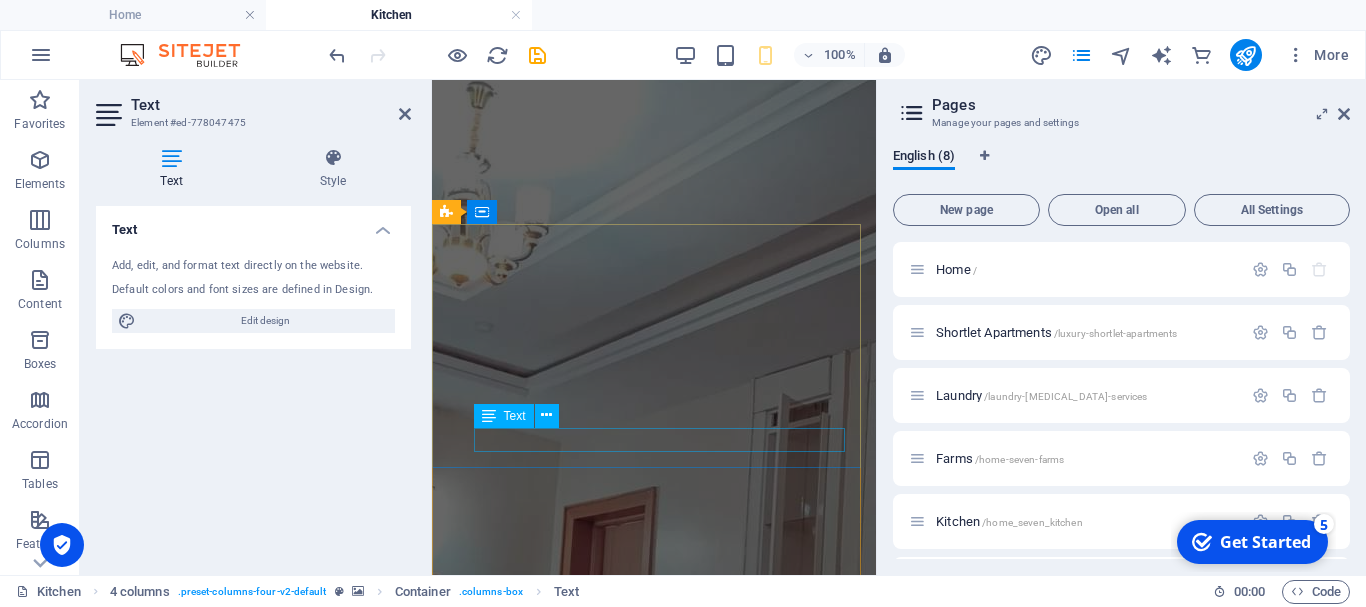 click on "Legal Notice  |  Privacy Policy" at bounding box center [654, 18761] 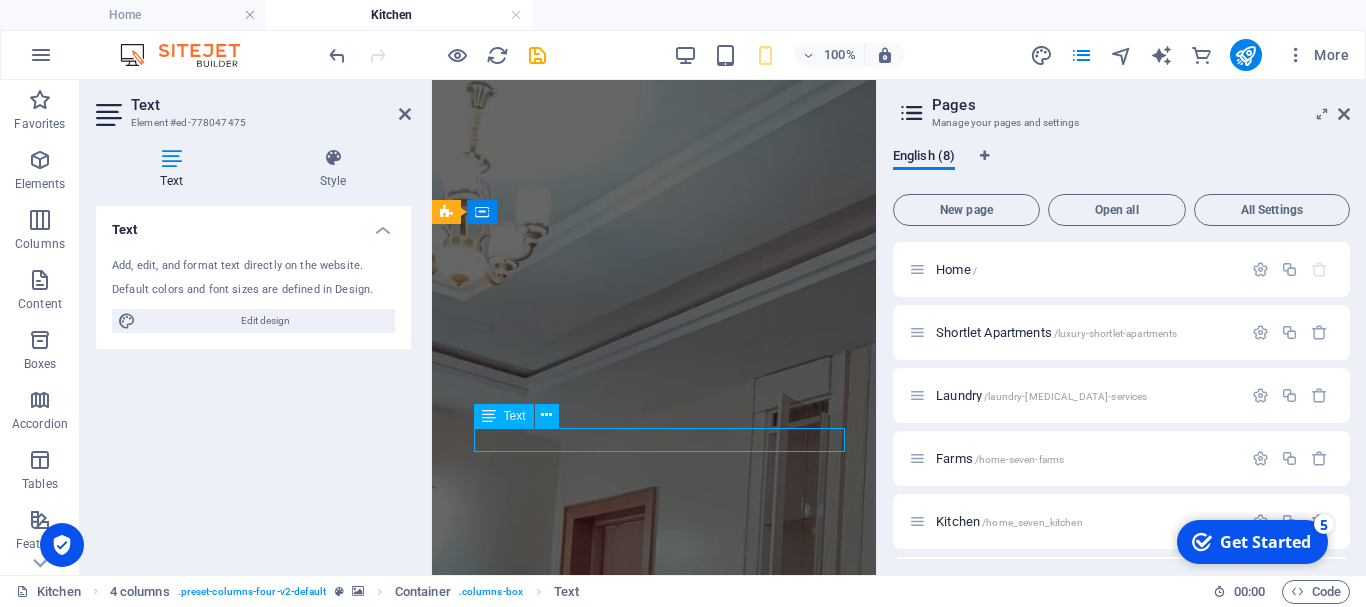 click on "Legal Notice  |  Privacy Policy" at bounding box center [654, 18761] 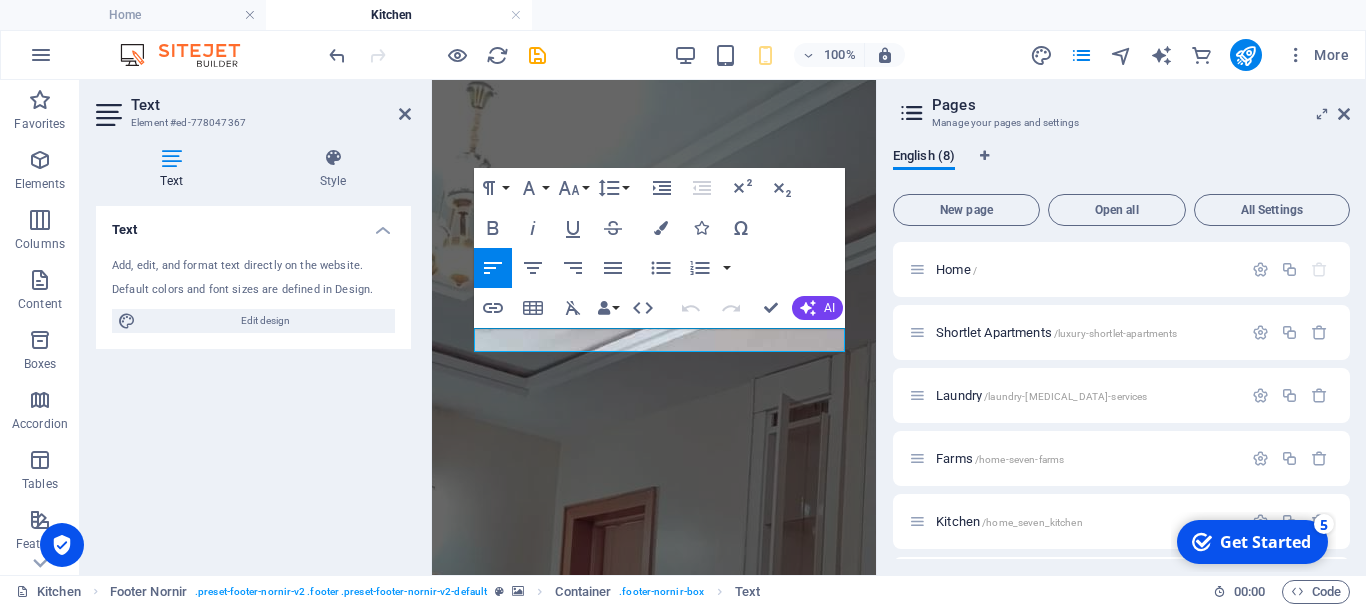 scroll, scrollTop: 14007, scrollLeft: 0, axis: vertical 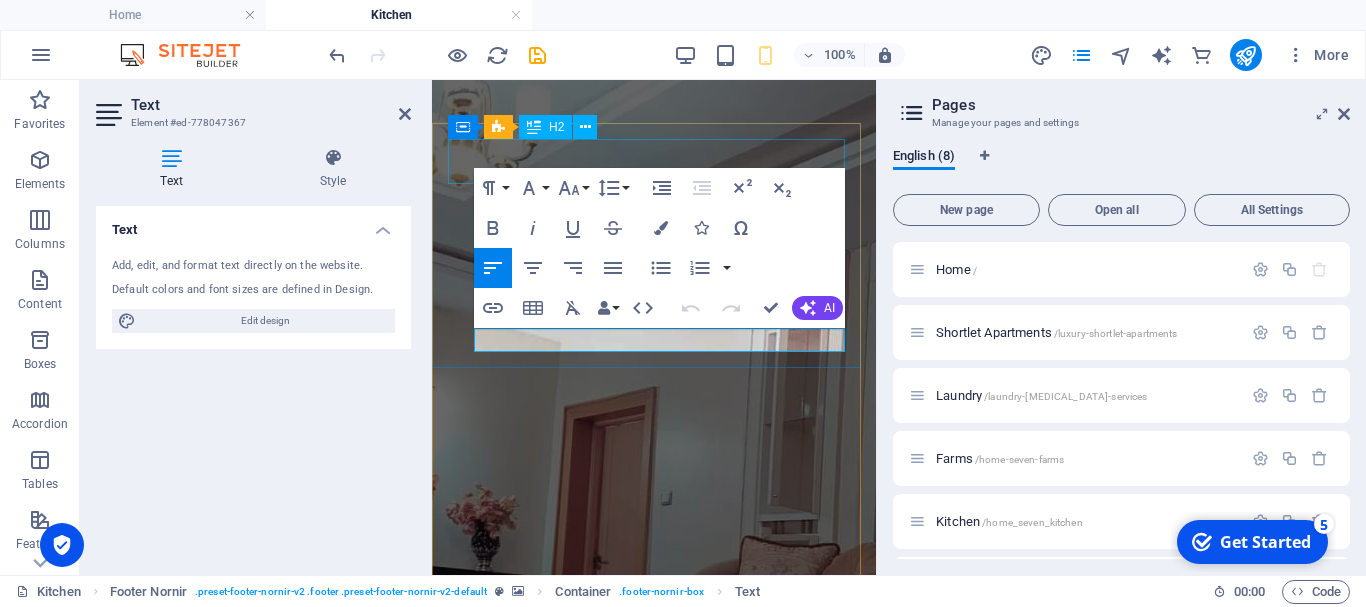 click on "Contact" at bounding box center [654, 16635] 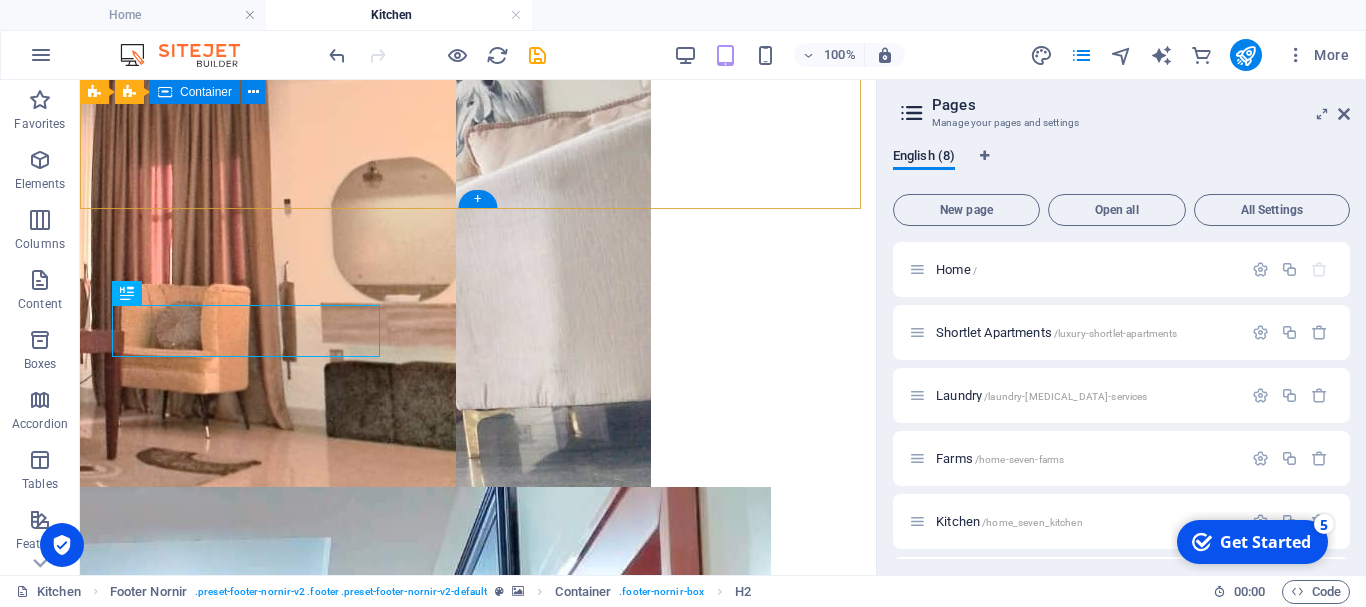 scroll, scrollTop: 8152, scrollLeft: 0, axis: vertical 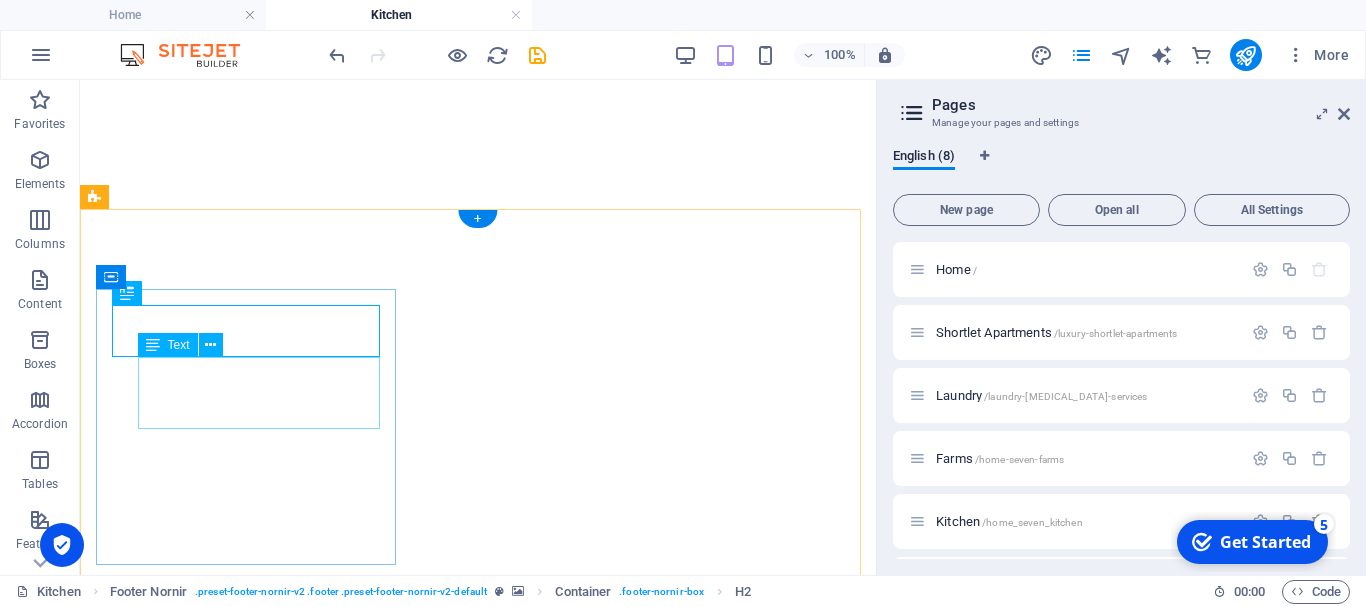 click on "[STREET_ADDRESS][PERSON_NAME] Abuja" at bounding box center (478, 27415) 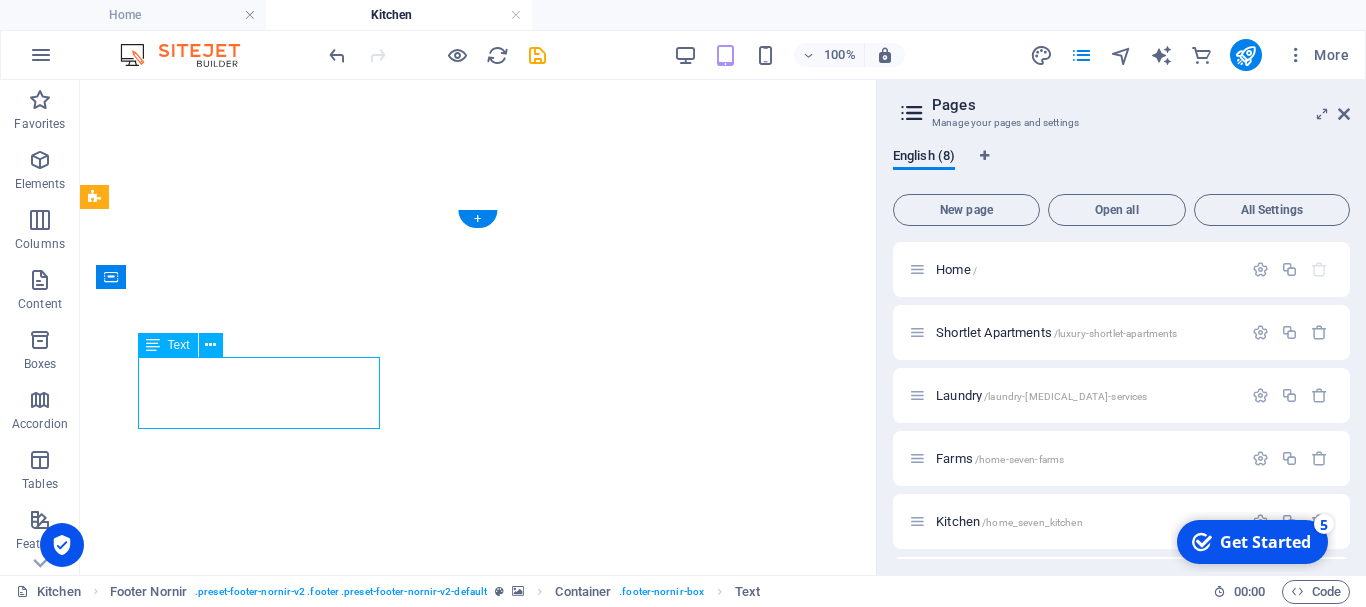 click on "[STREET_ADDRESS][PERSON_NAME] Abuja" at bounding box center (478, 27415) 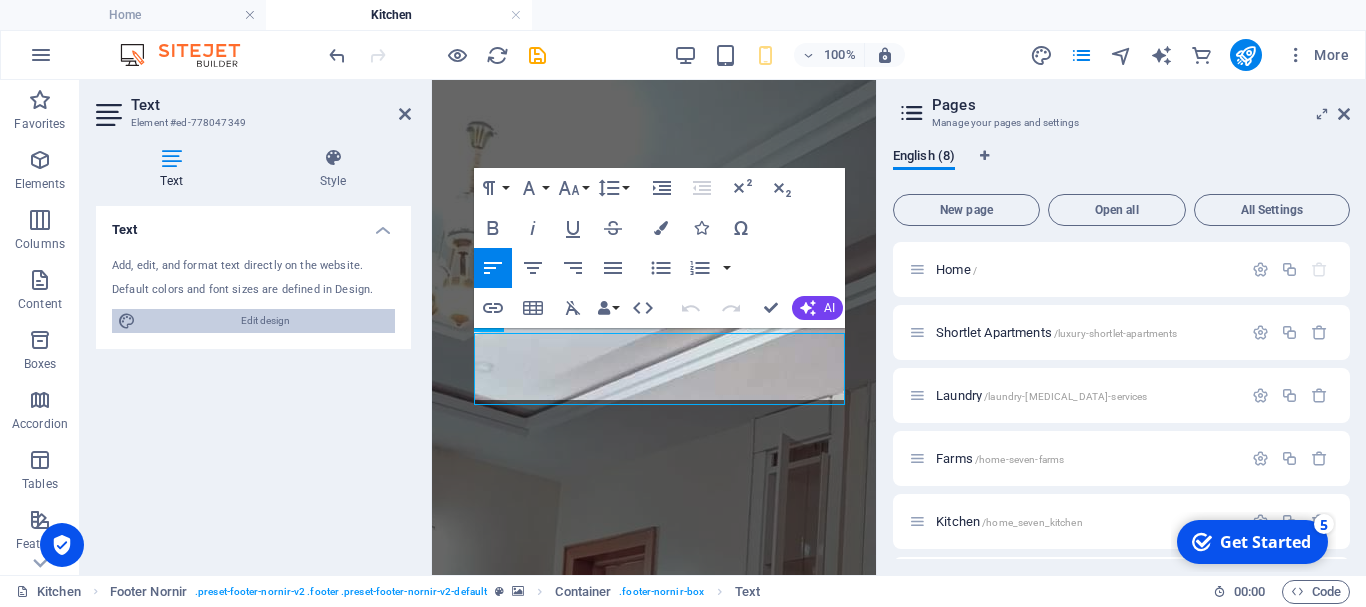 scroll, scrollTop: 13863, scrollLeft: 0, axis: vertical 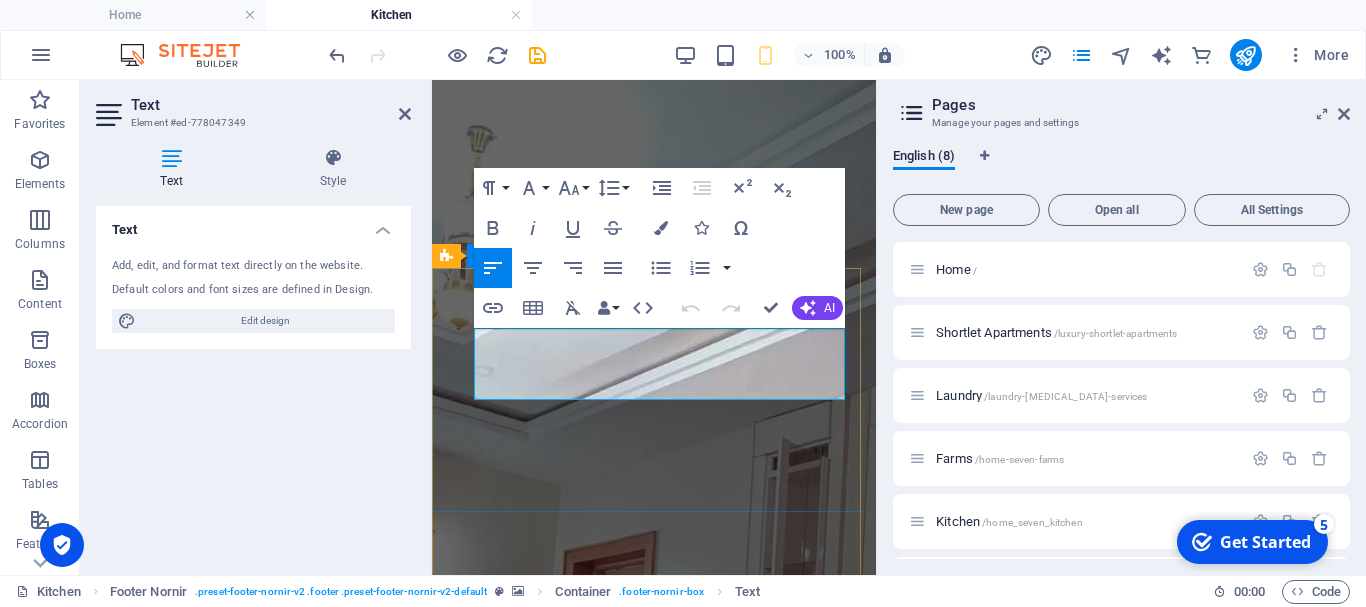 drag, startPoint x: 535, startPoint y: 375, endPoint x: 470, endPoint y: 355, distance: 68.007355 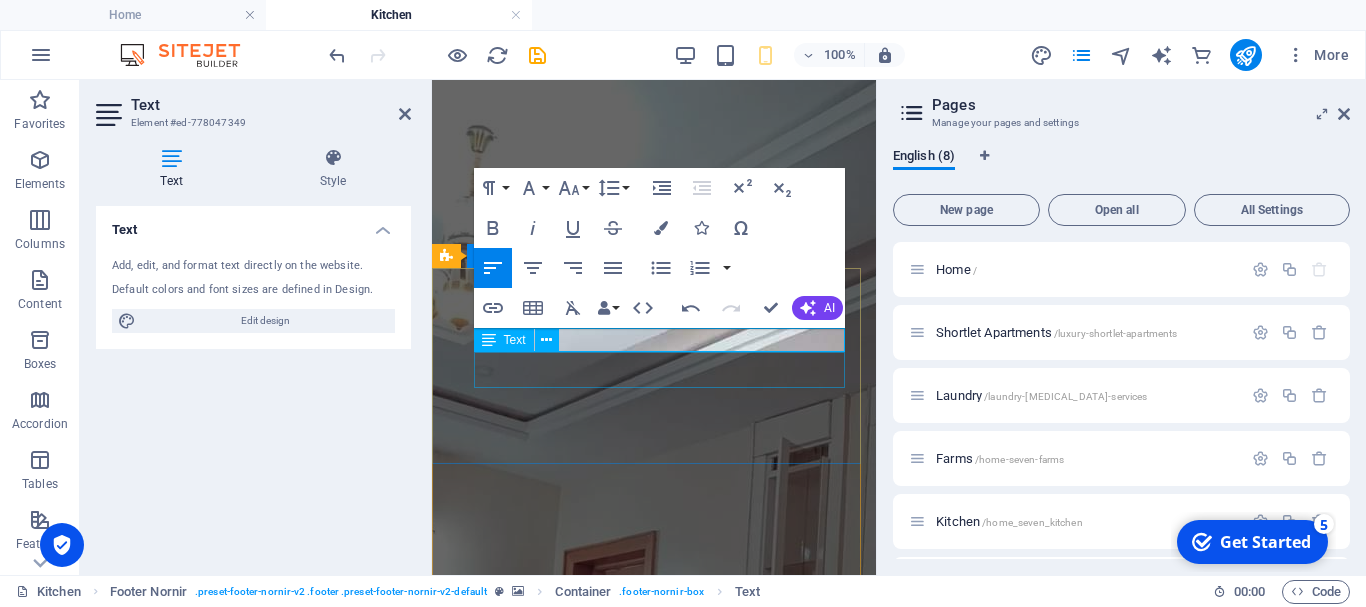click on "0123 - 456789" at bounding box center [654, 17898] 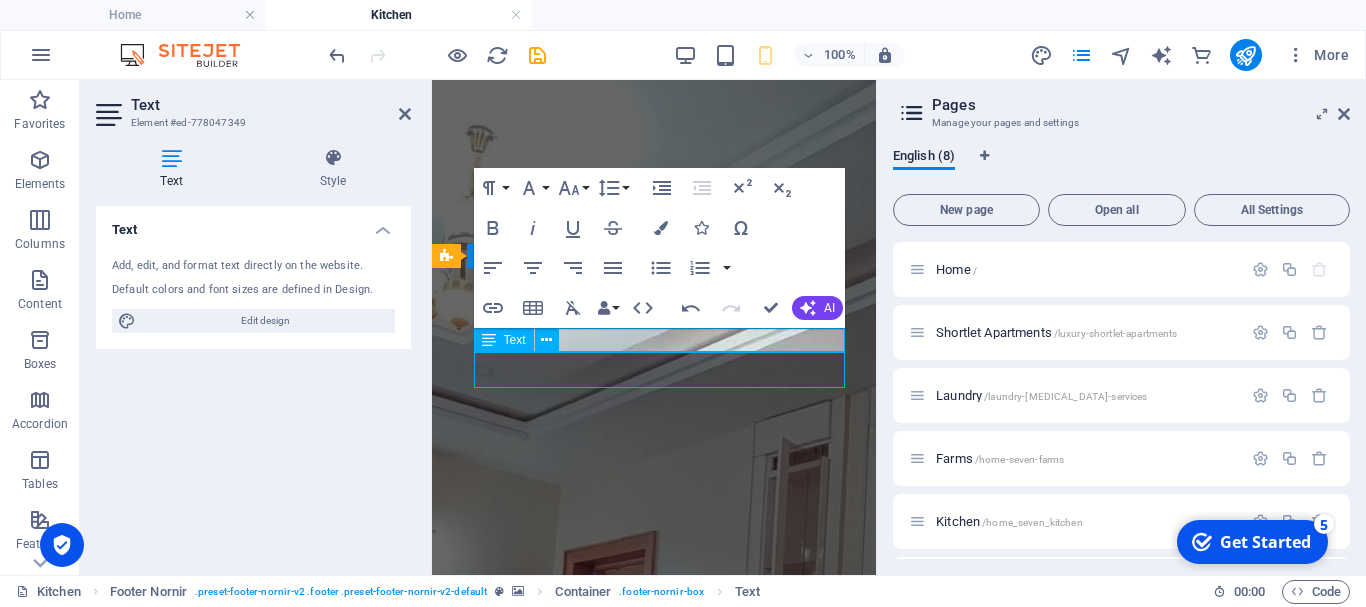 click on "0123 - 456789" at bounding box center (654, 17898) 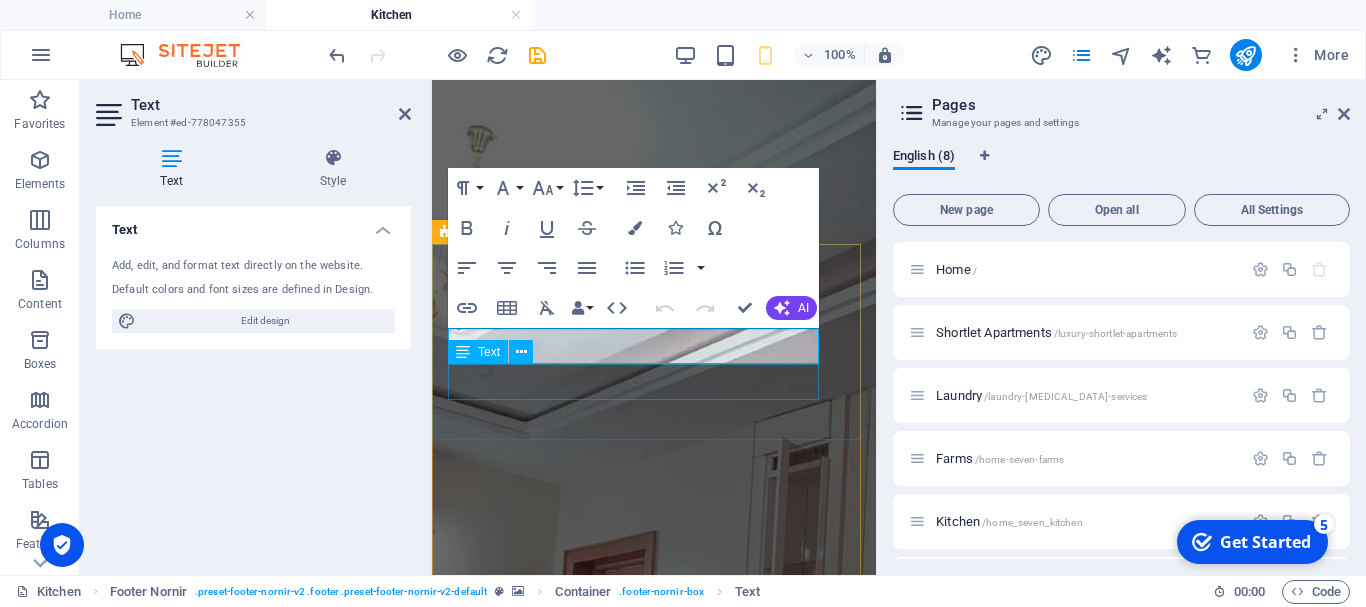 scroll, scrollTop: 13887, scrollLeft: 0, axis: vertical 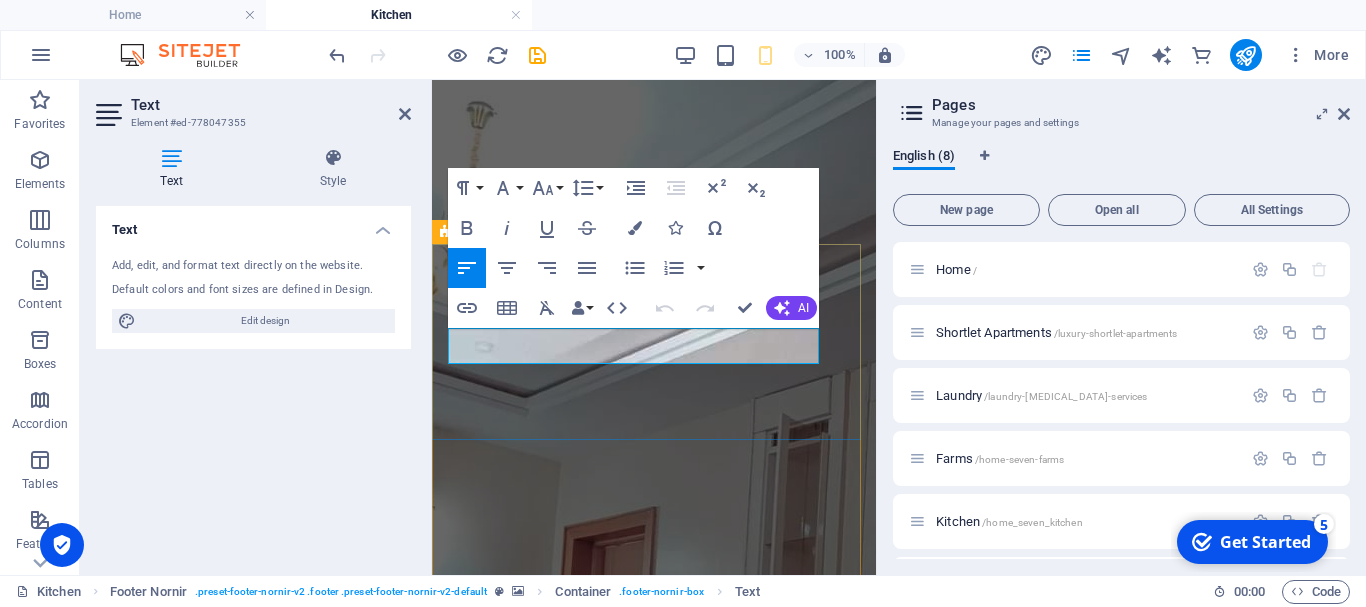 drag, startPoint x: 599, startPoint y: 344, endPoint x: 443, endPoint y: 334, distance: 156.32019 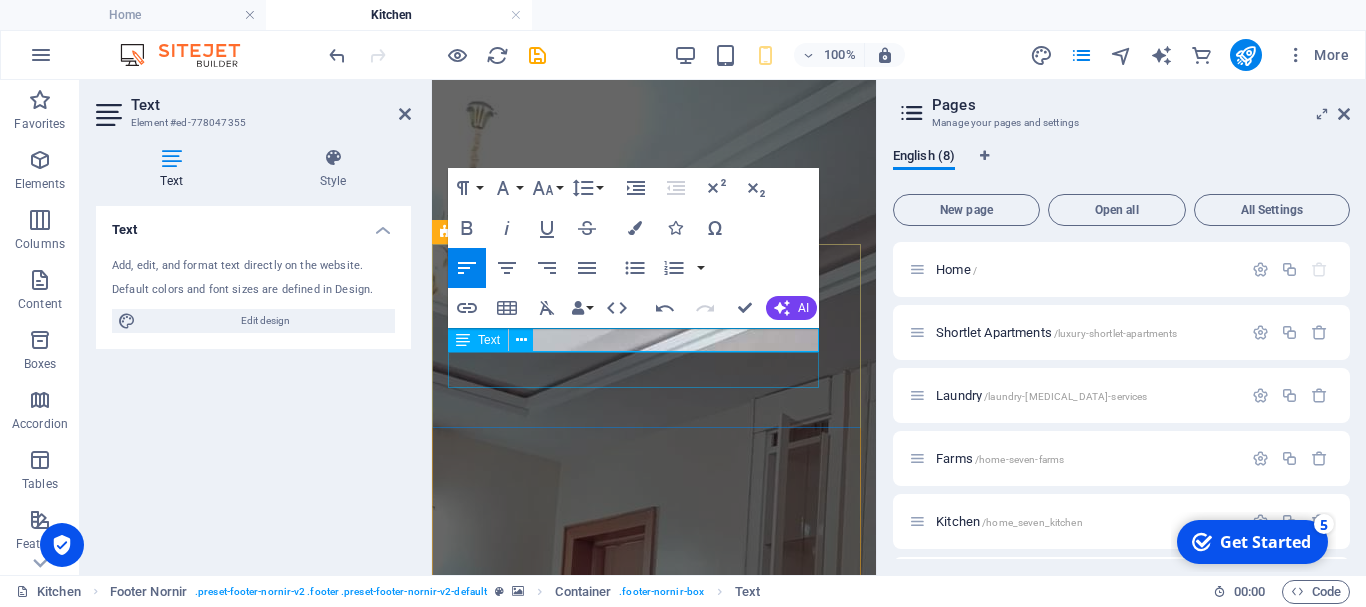 click on "[EMAIL_ADDRESS][DOMAIN_NAME]" at bounding box center (654, 18199) 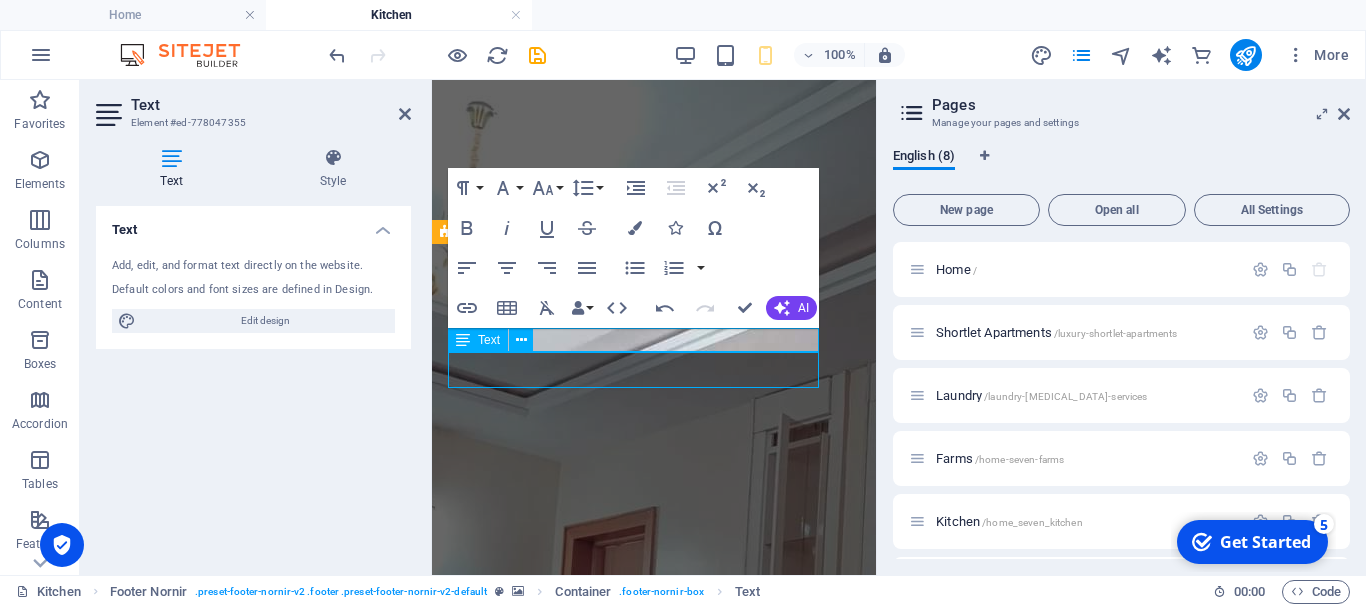 click on "[EMAIL_ADDRESS][DOMAIN_NAME]" at bounding box center [654, 18199] 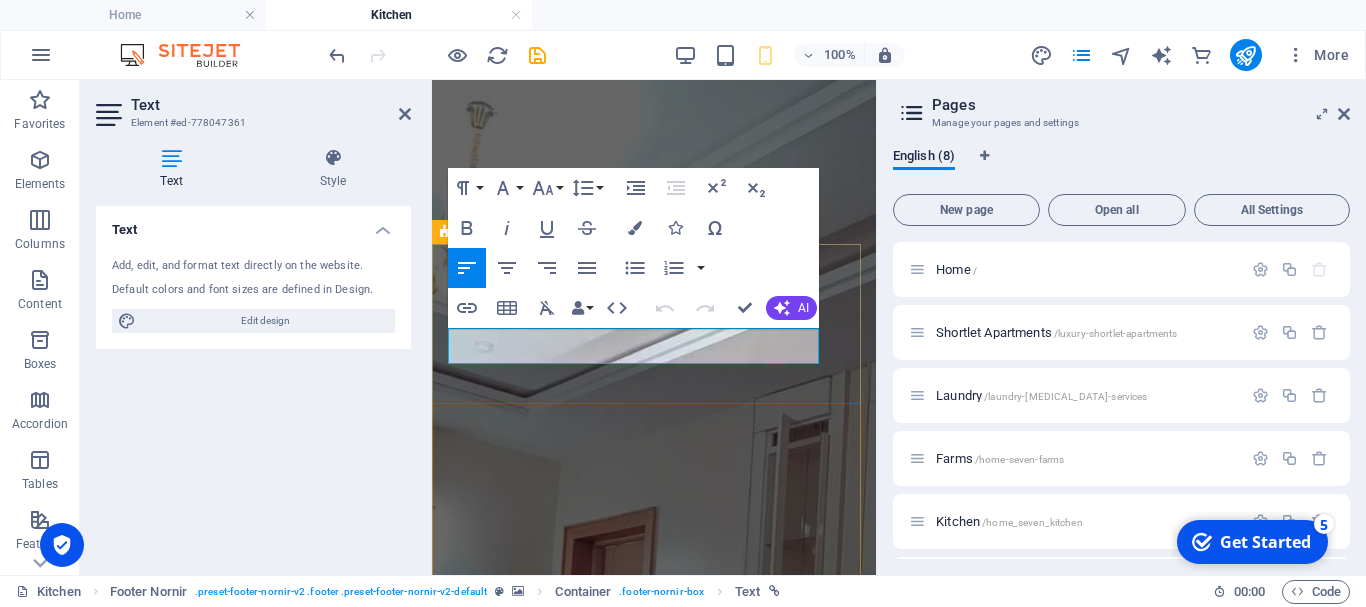 drag, startPoint x: 703, startPoint y: 351, endPoint x: 447, endPoint y: 339, distance: 256.2811 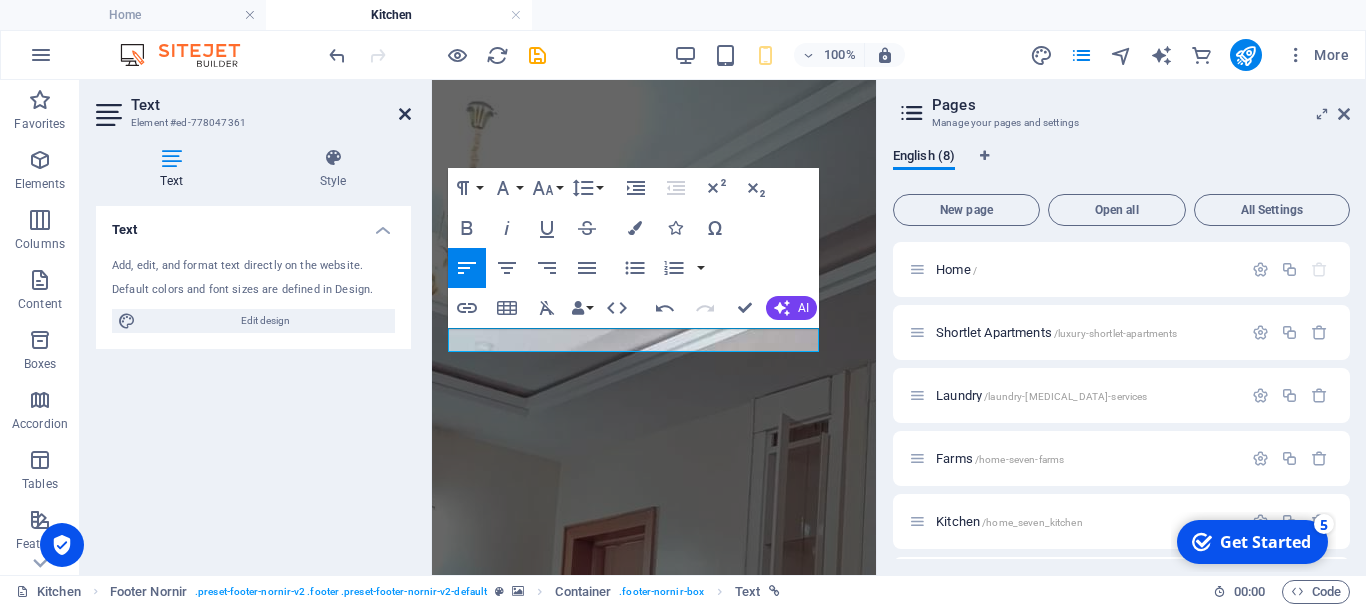 click at bounding box center [405, 114] 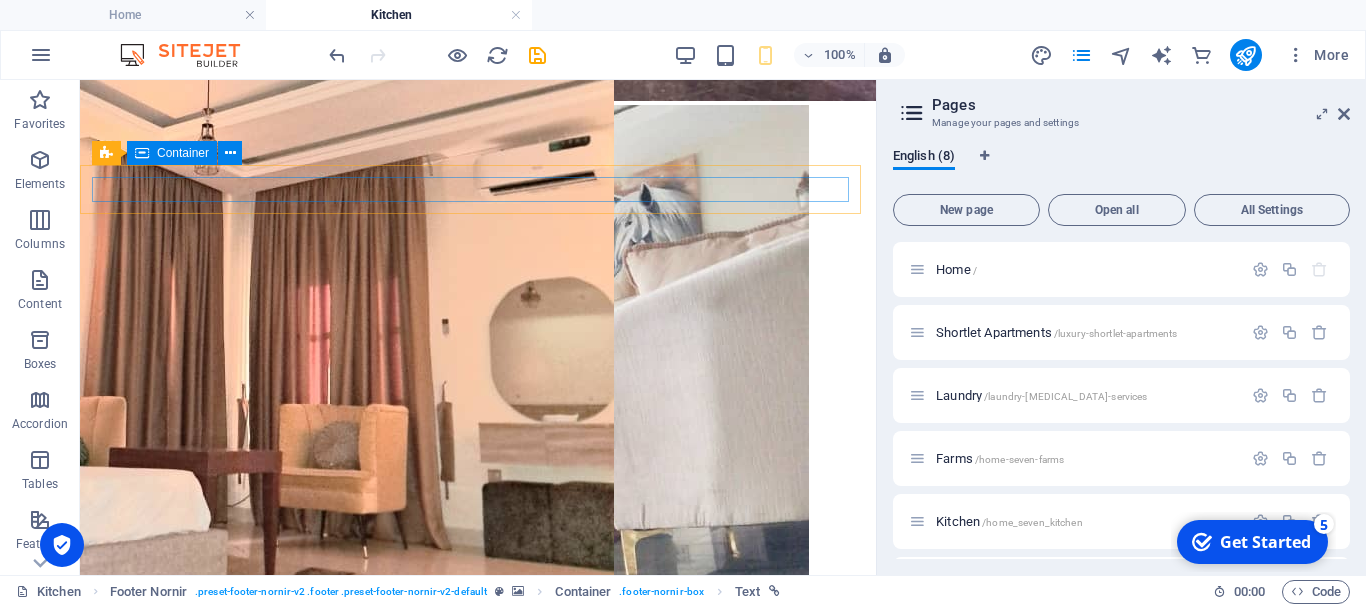 scroll, scrollTop: 8236, scrollLeft: 0, axis: vertical 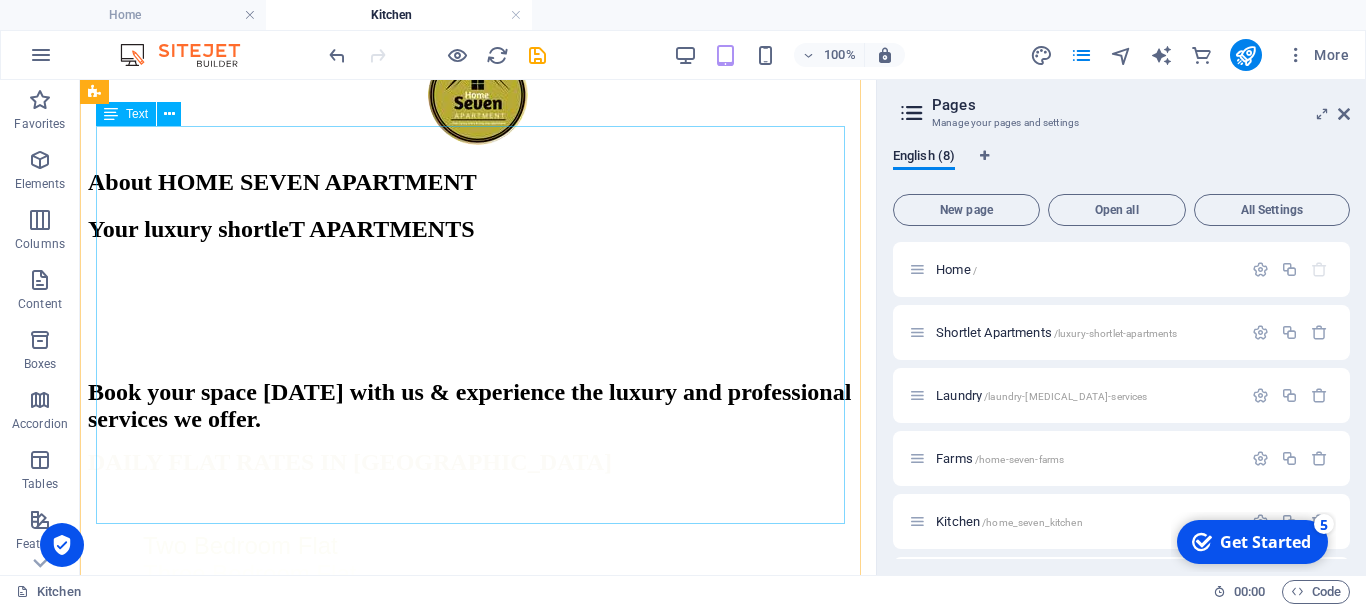 click on "L About Home Seven Apartment Home Seven Apartments provides luxury and yet affordable apartments in the most serene part of [GEOGRAPHIC_DATA]. Our apartments are furnished with a touch of class, our facilities includes 24 hours electricity.   Our Address      [STREET_ADDRESS][GEOGRAPHIC_DATA][PERSON_NAME]        Powered By : [PERSON_NAME] Consults (Estate Surveyors and Valuer        [EMAIL_ADDRESS][DOMAIN_NAME]         [PHONE_NUMBER] + 2347063151844 [PHONE_NUMBER]" at bounding box center [478, 29937] 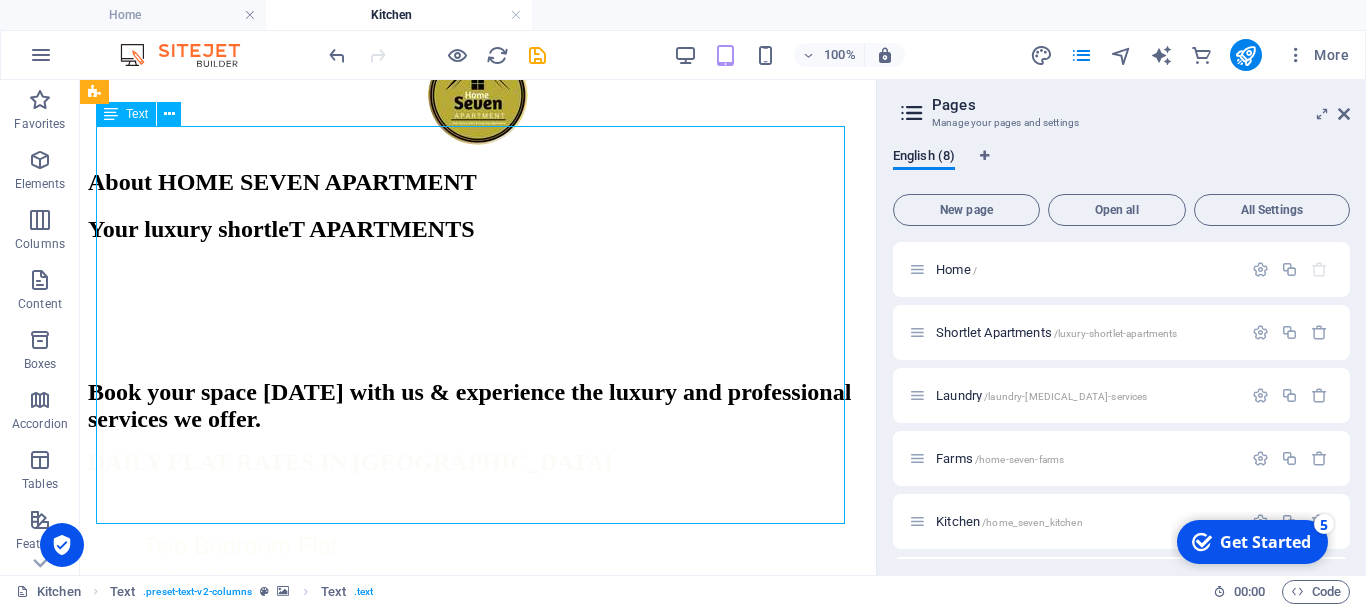 click on "L About Home Seven Apartment Home Seven Apartments provides luxury and yet affordable apartments in the most serene part of [GEOGRAPHIC_DATA]. Our apartments are furnished with a touch of class, our facilities includes 24 hours electricity.   Our Address      [STREET_ADDRESS][GEOGRAPHIC_DATA][PERSON_NAME]        Powered By : [PERSON_NAME] Consults (Estate Surveyors and Valuer        [EMAIL_ADDRESS][DOMAIN_NAME]         [PHONE_NUMBER] + 2347063151844 [PHONE_NUMBER]" at bounding box center (478, 29937) 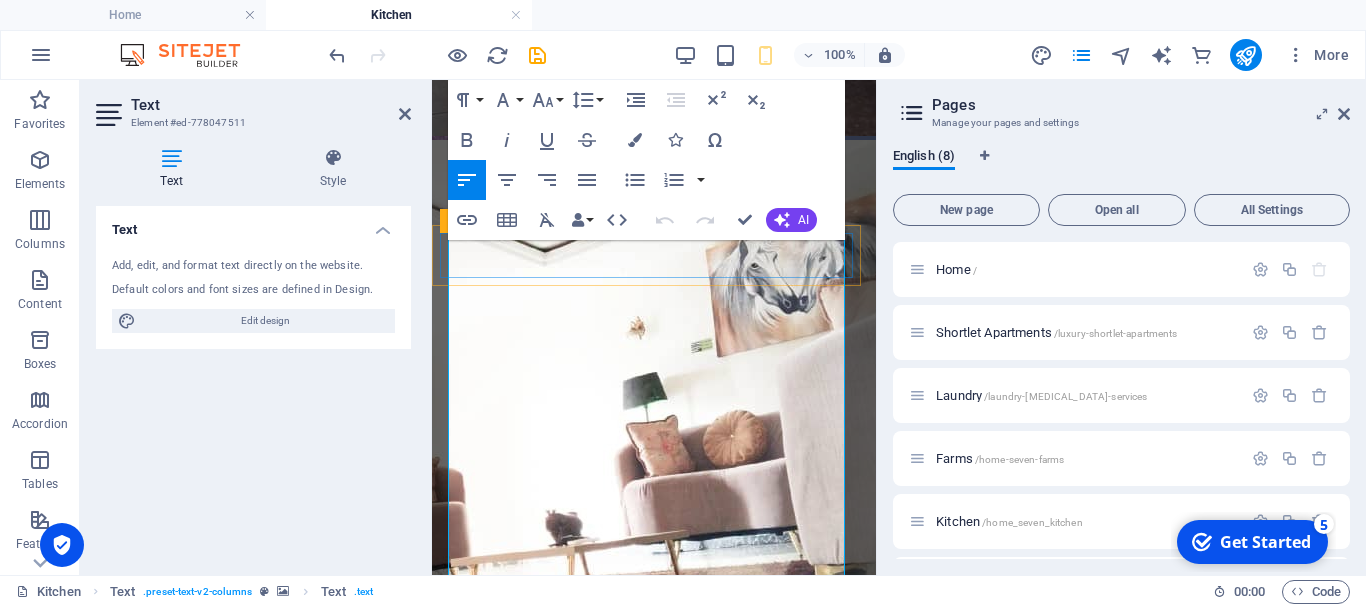 scroll, scrollTop: 14876, scrollLeft: 0, axis: vertical 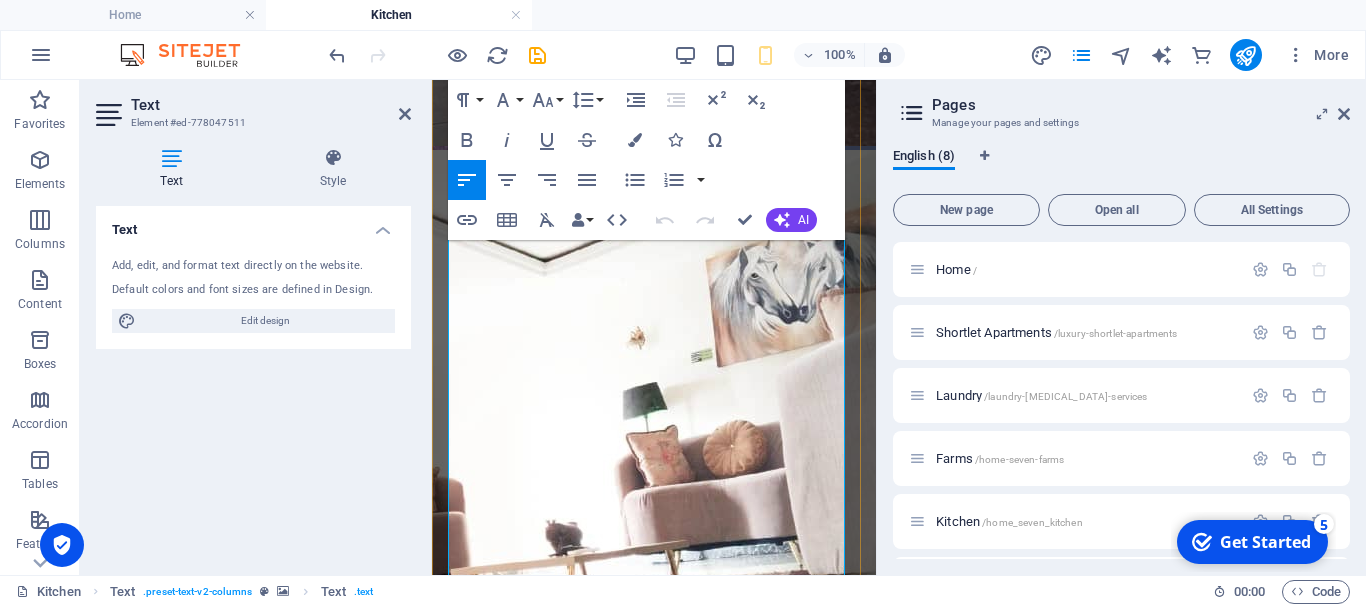 drag, startPoint x: 567, startPoint y: 419, endPoint x: 453, endPoint y: 313, distance: 155.6663 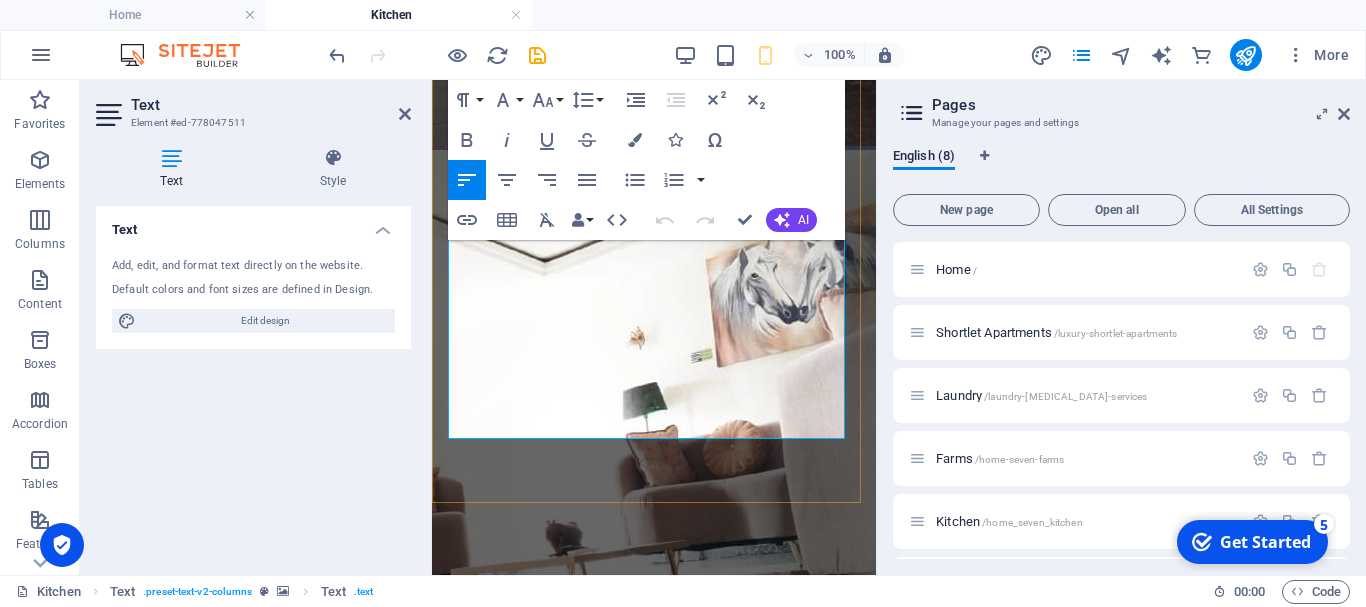 scroll, scrollTop: 14817, scrollLeft: 0, axis: vertical 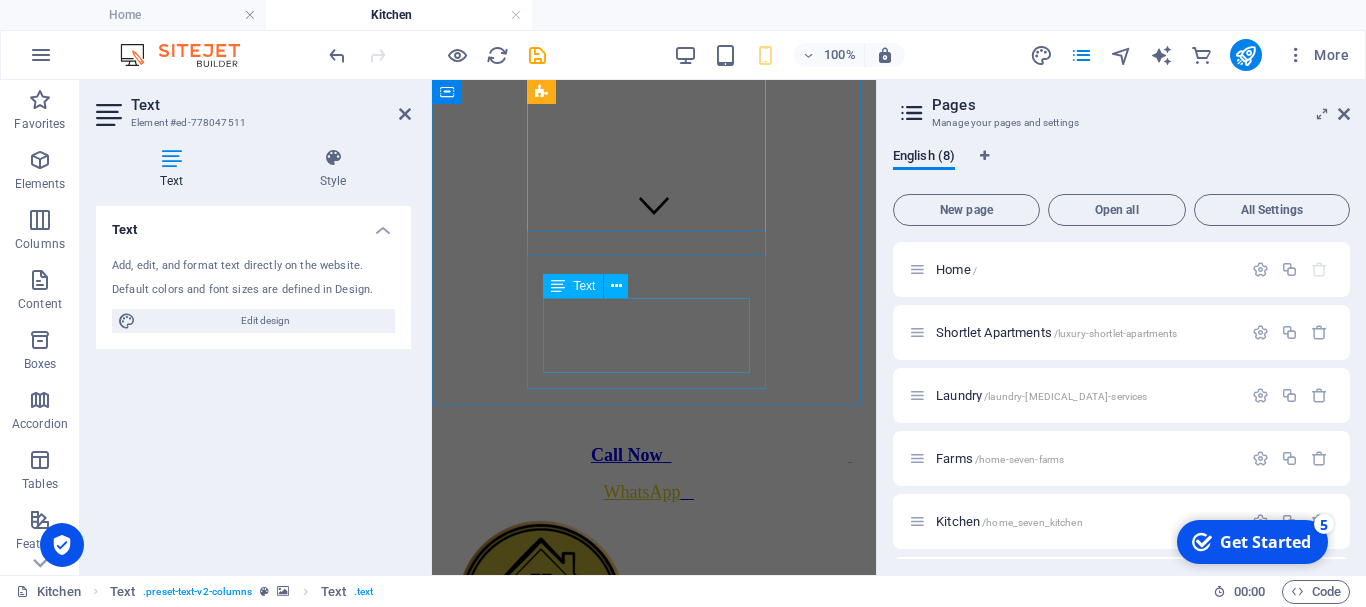click on "0123 - 456789" at bounding box center (502, 2375) 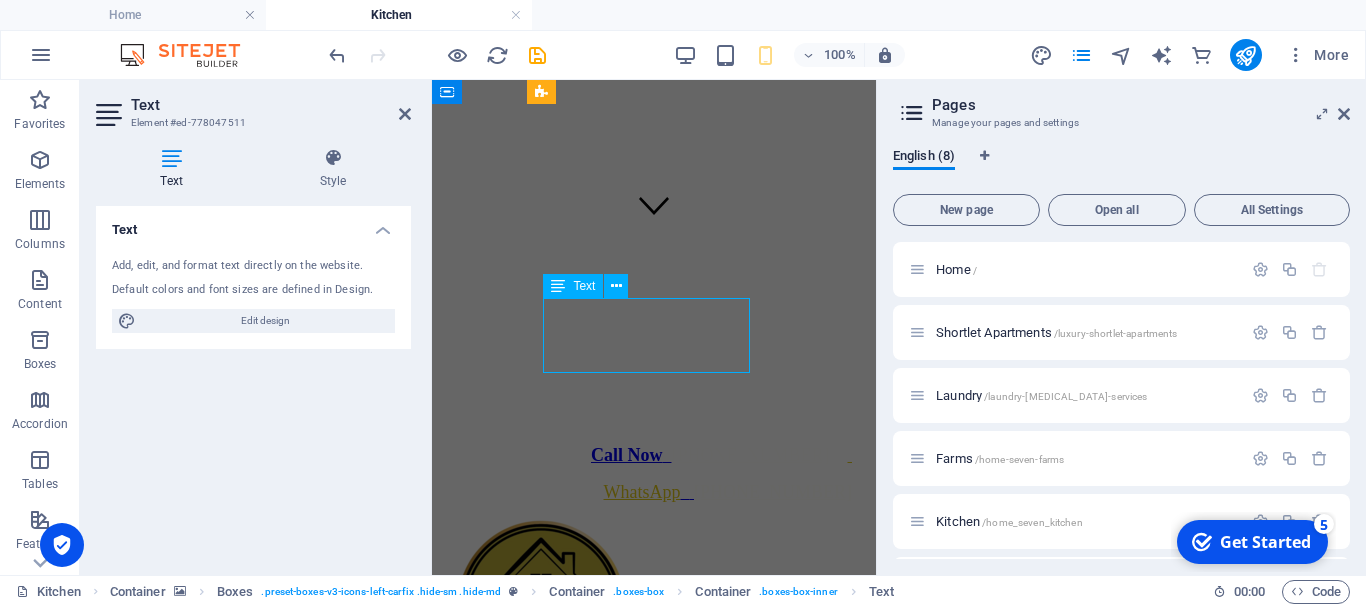 click on "0123 - 456789" at bounding box center (502, 2375) 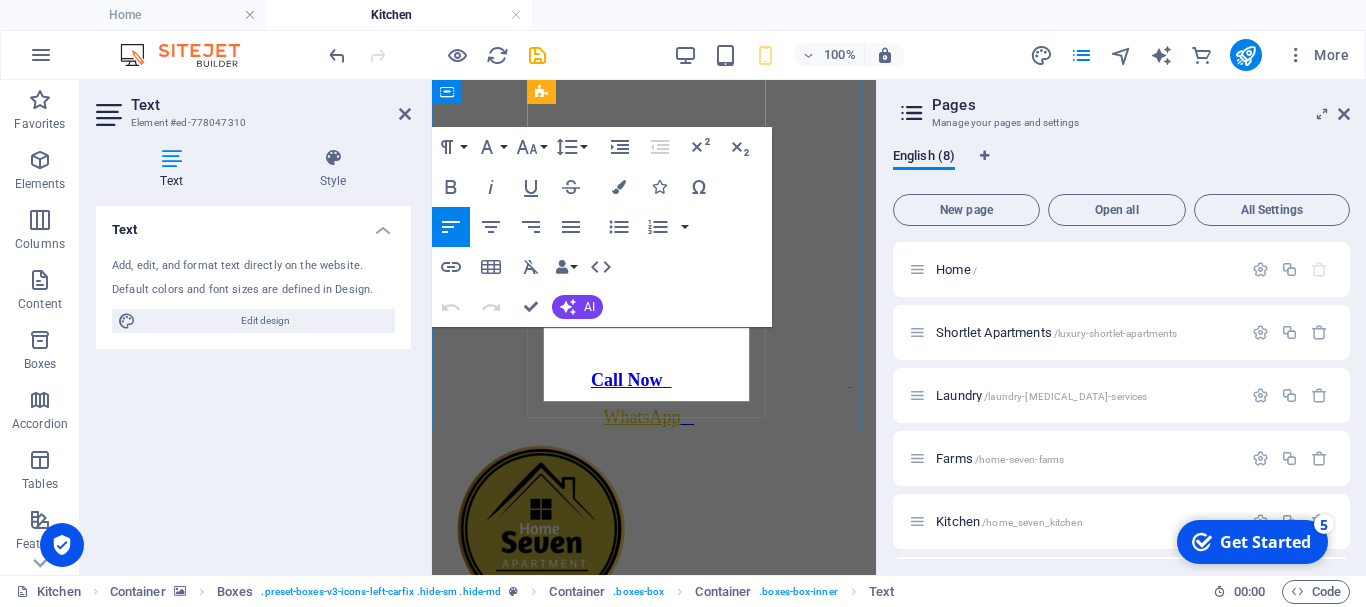 scroll, scrollTop: 306, scrollLeft: 0, axis: vertical 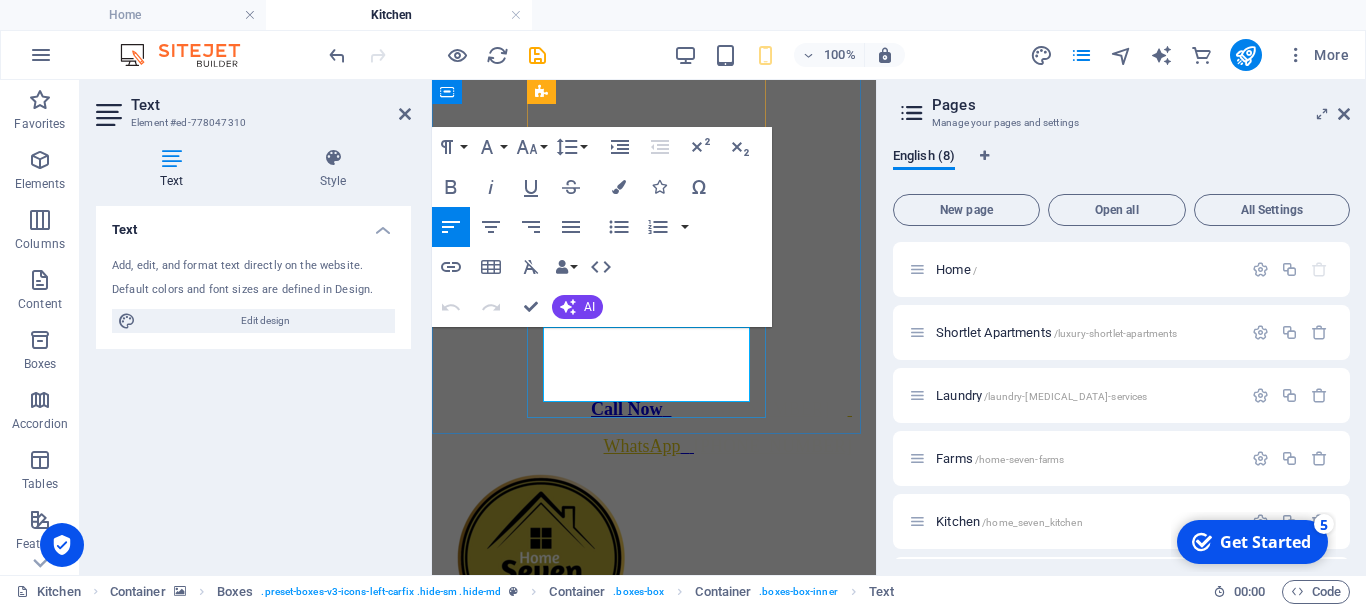click on "0123 - 456789" at bounding box center [502, 2329] 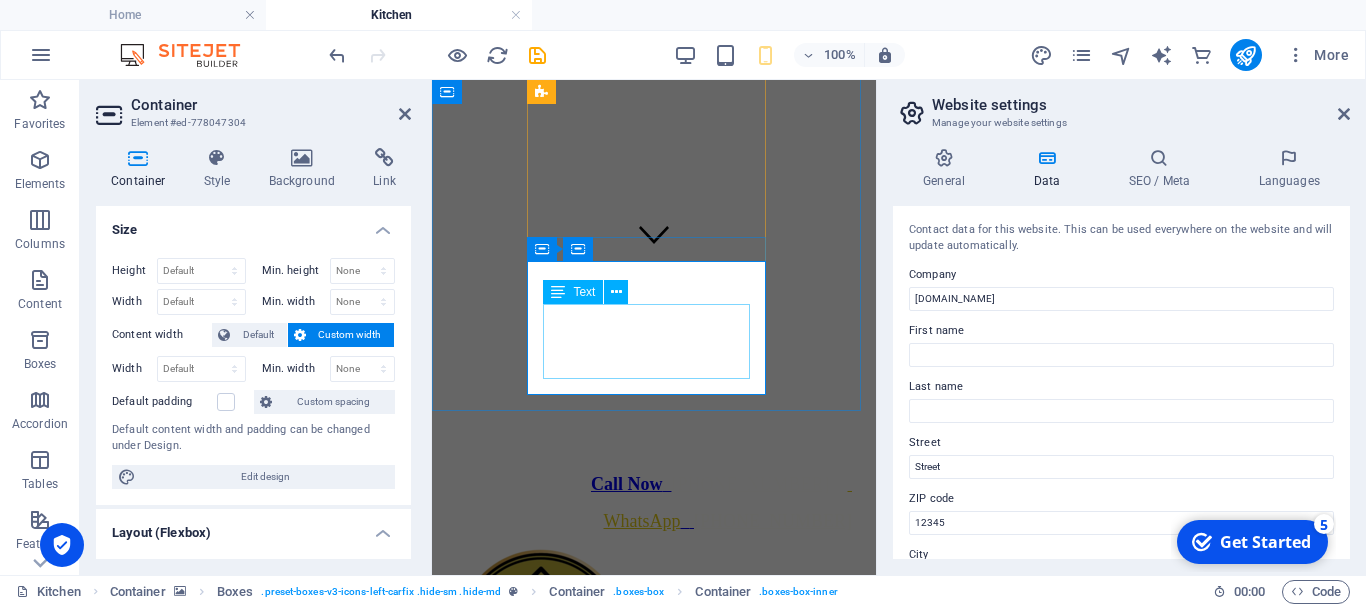 scroll, scrollTop: 329, scrollLeft: 0, axis: vertical 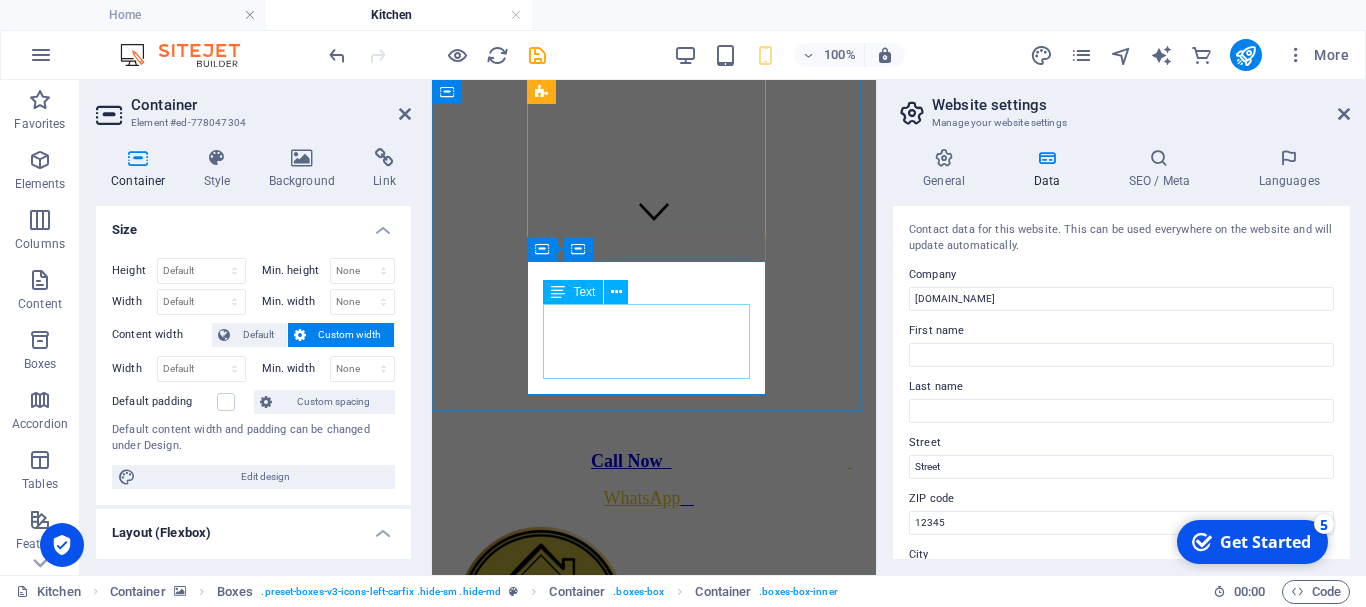 click on "0123 - 456789" at bounding box center (502, 2381) 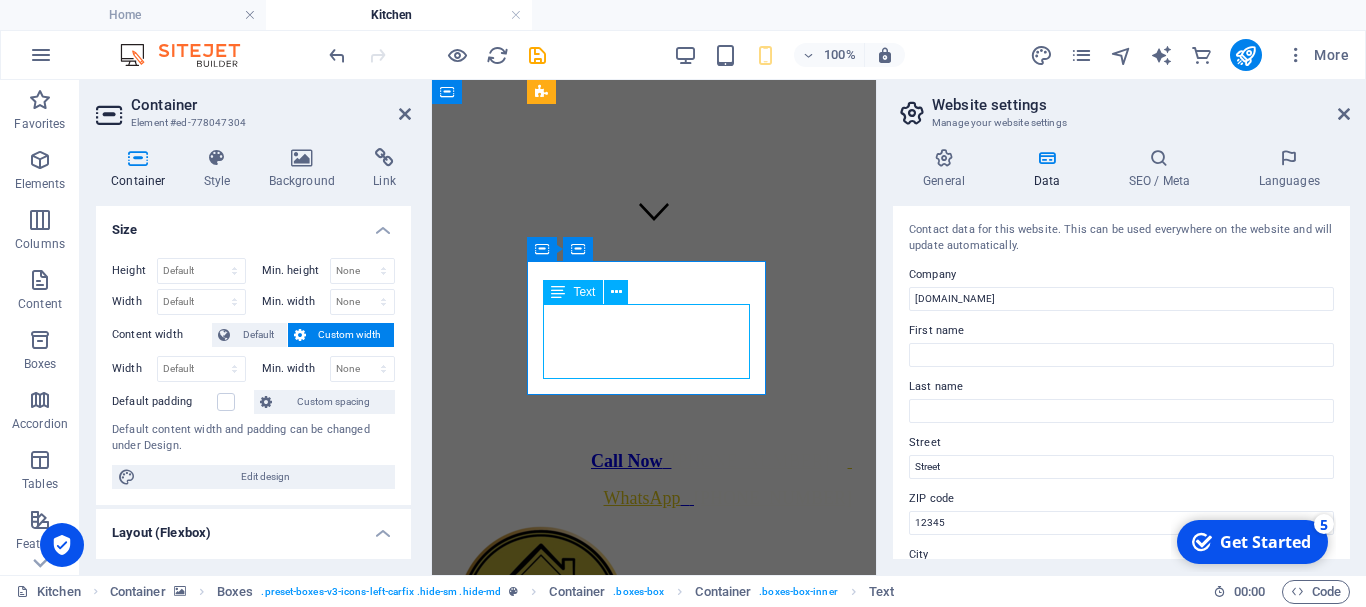click on "0123 - 456789" at bounding box center (502, 2381) 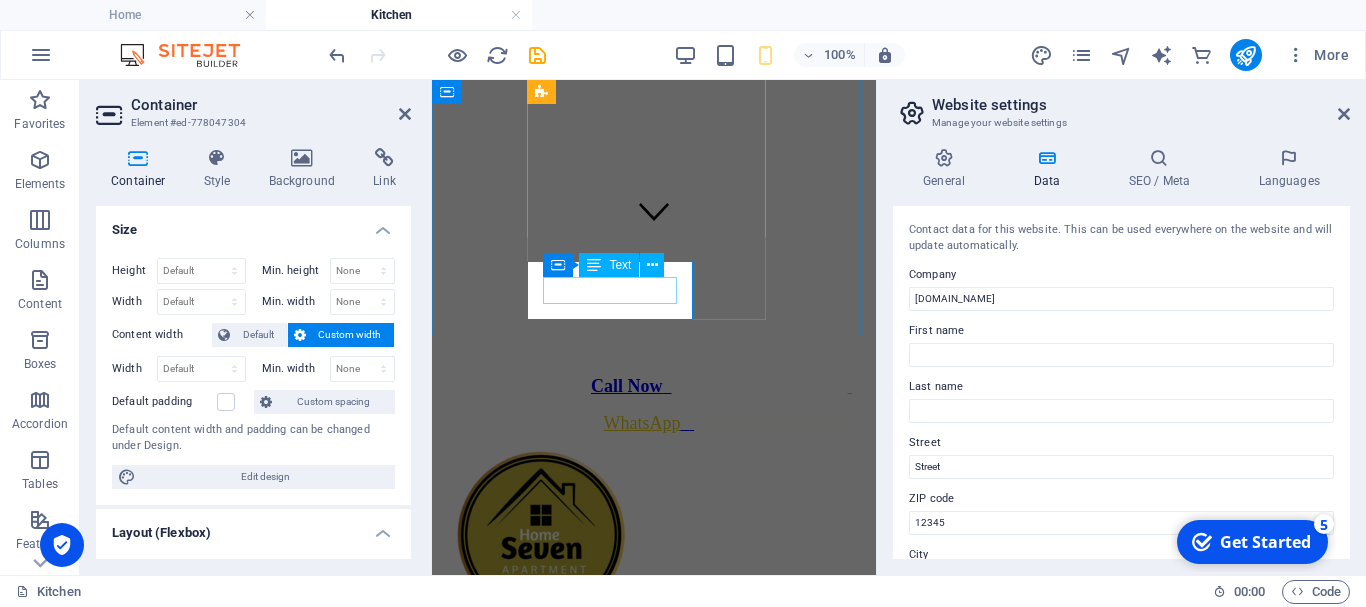 click on "Tel:  [PHONE_NUMBER] 4" at bounding box center [654, 2227] 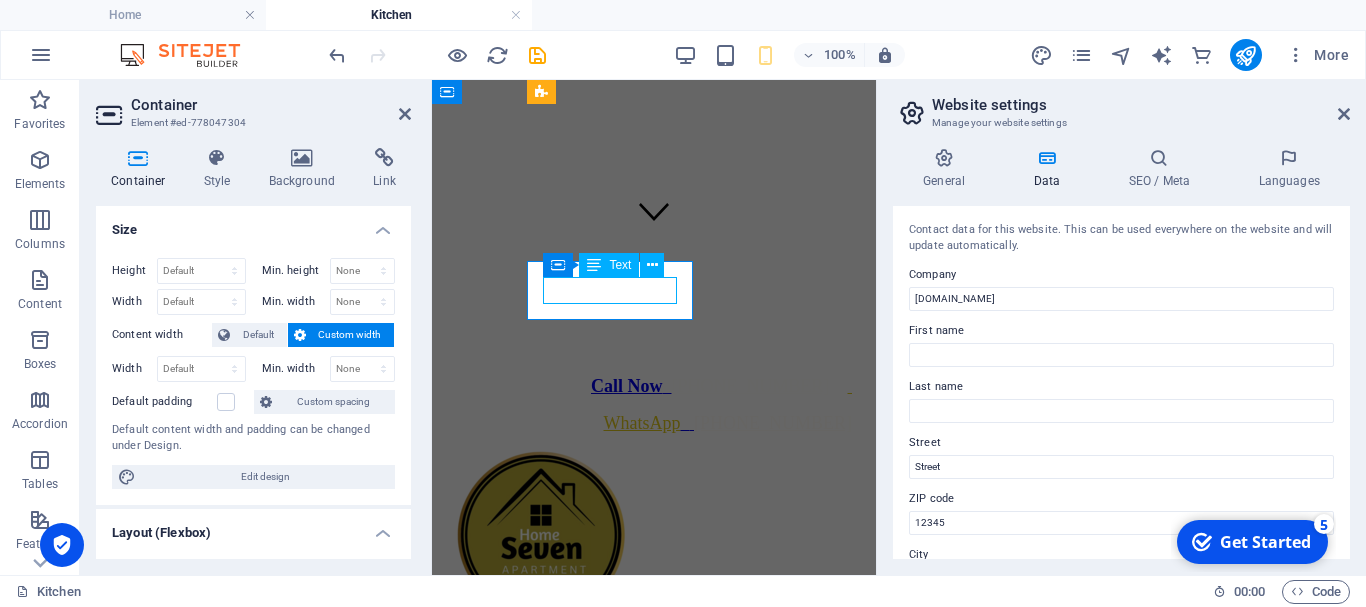 click on "Tel:  [PHONE_NUMBER] 4" at bounding box center [654, 2227] 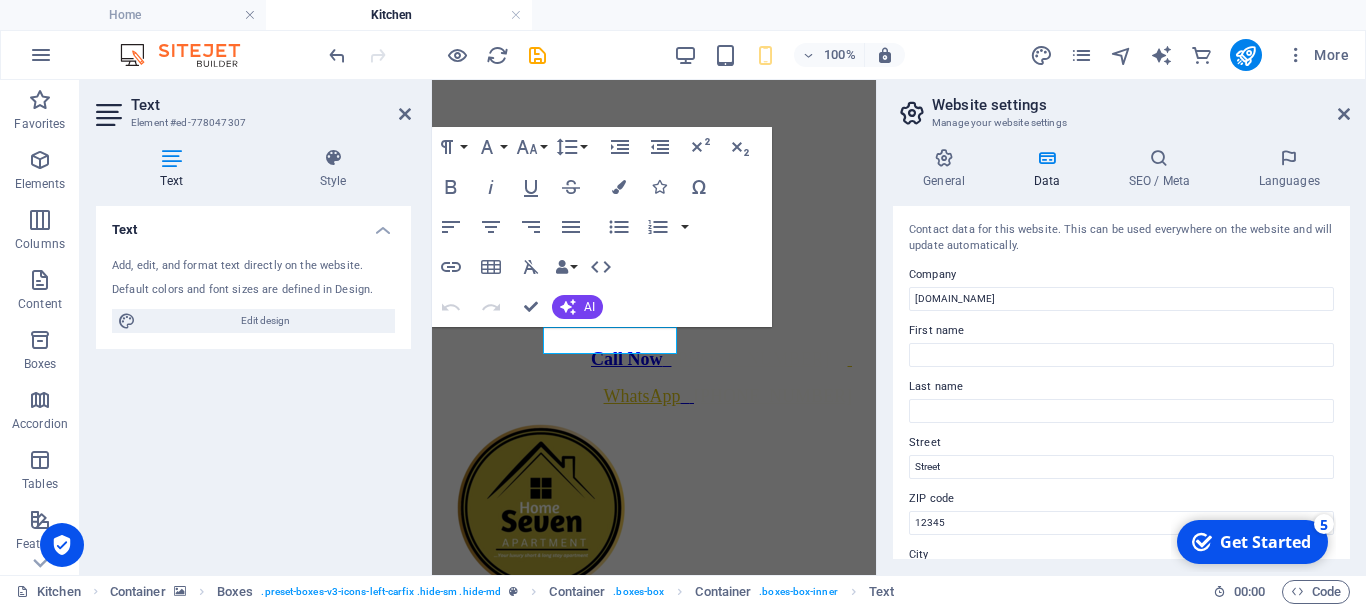 scroll, scrollTop: 279, scrollLeft: 0, axis: vertical 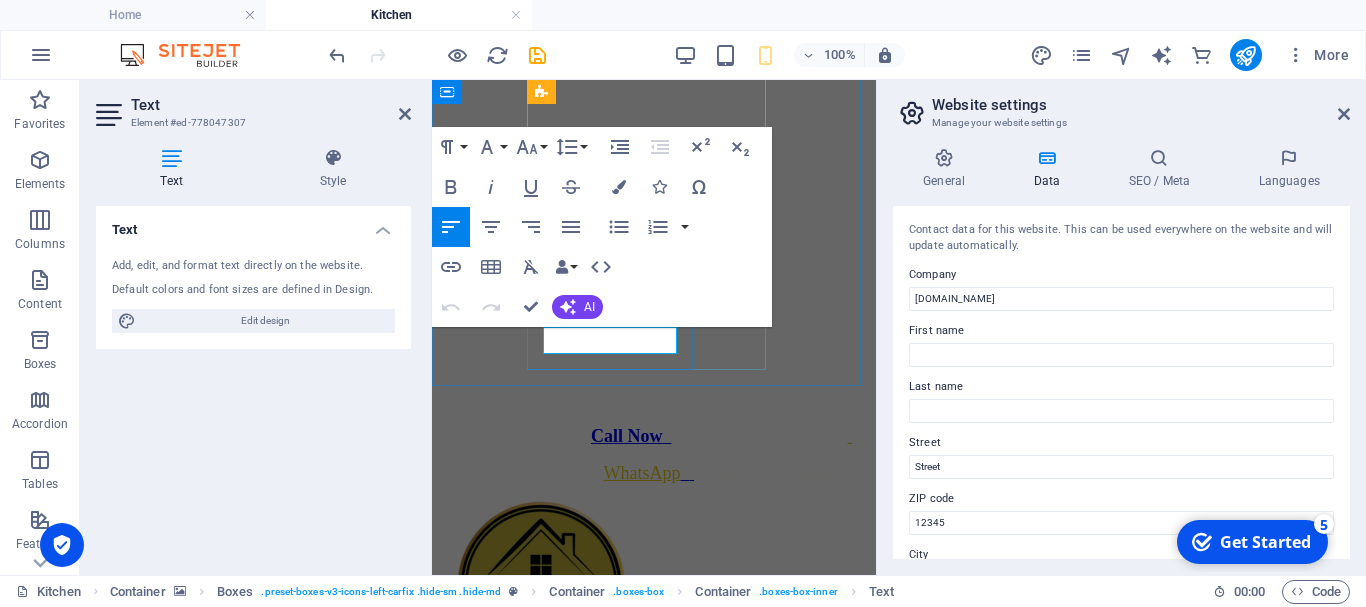 click on "[PHONE_NUMBER]" at bounding box center (554, 2277) 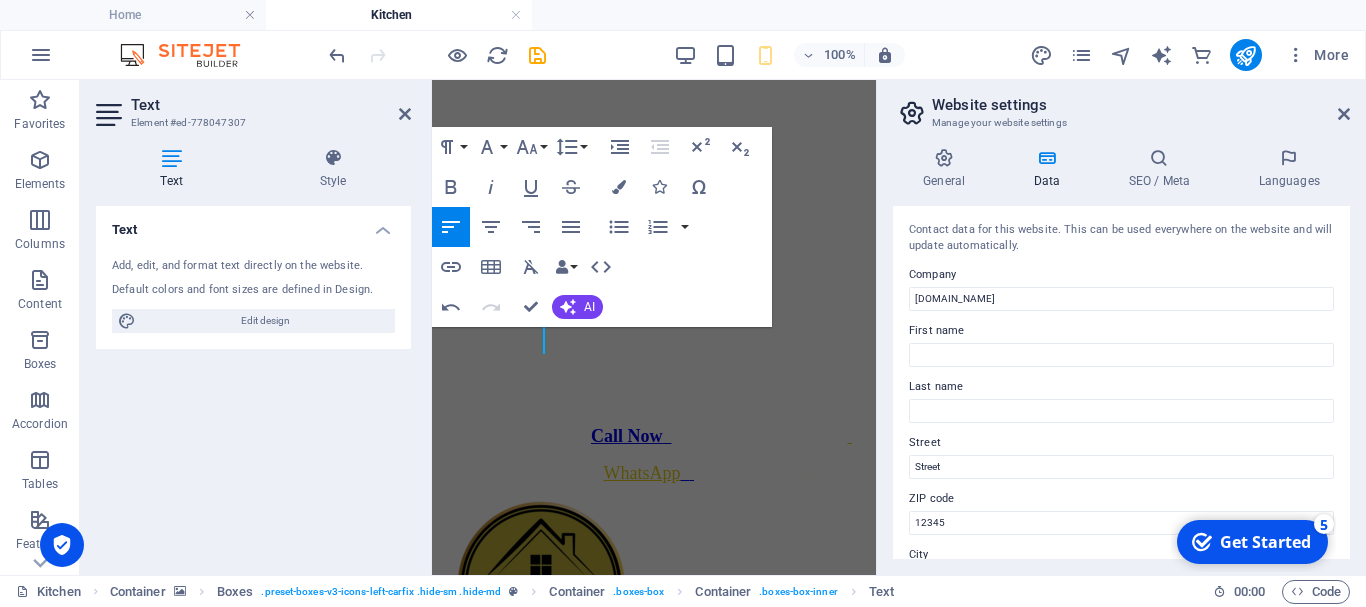 click at bounding box center (654, -191) 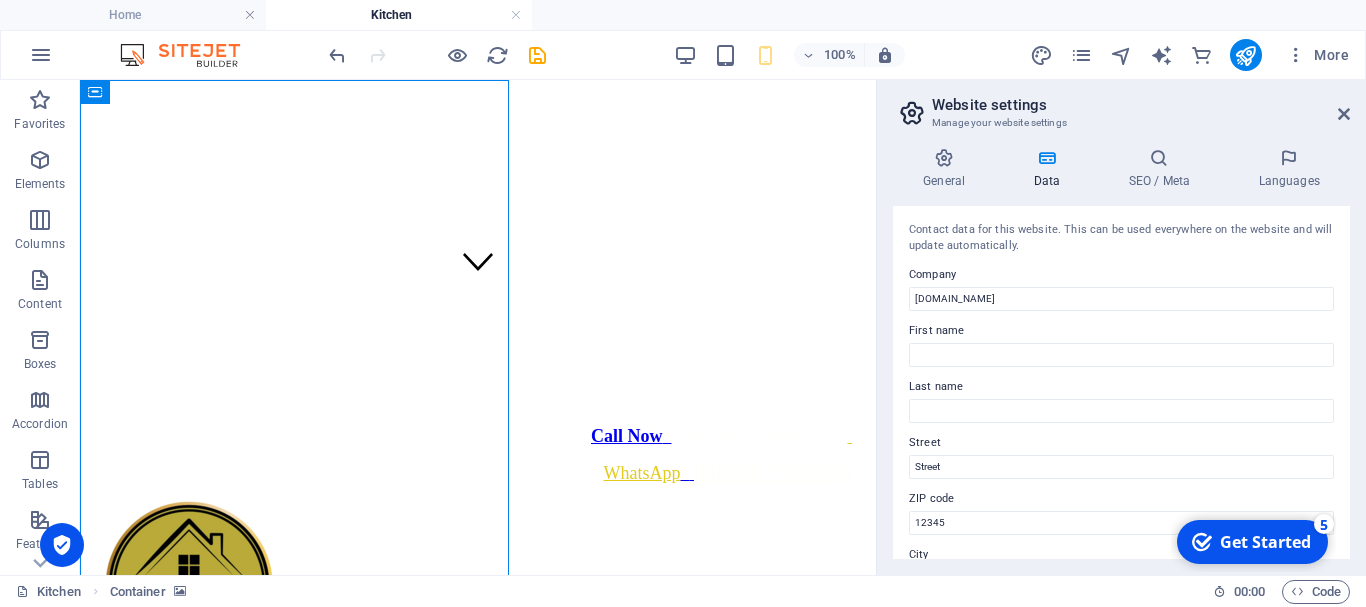 scroll, scrollTop: 0, scrollLeft: 0, axis: both 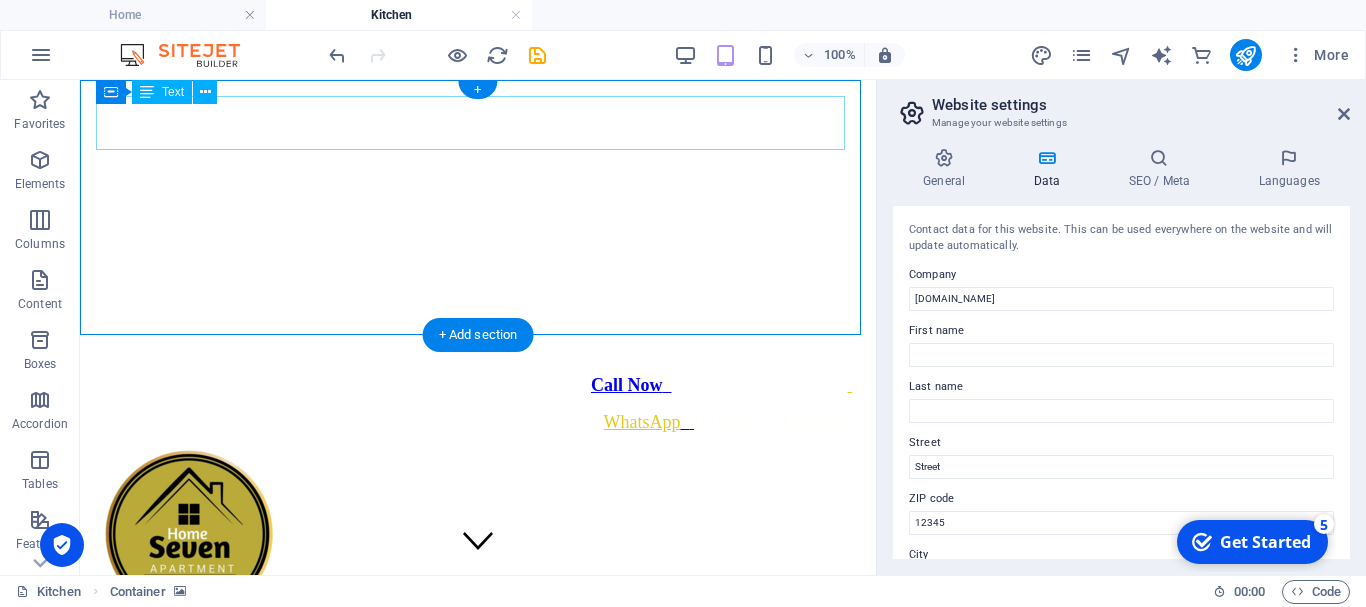 click on "Call Now     [PHONE_NUMBER]         WhatsApp       [PHONE_NUMBER]" at bounding box center [478, 404] 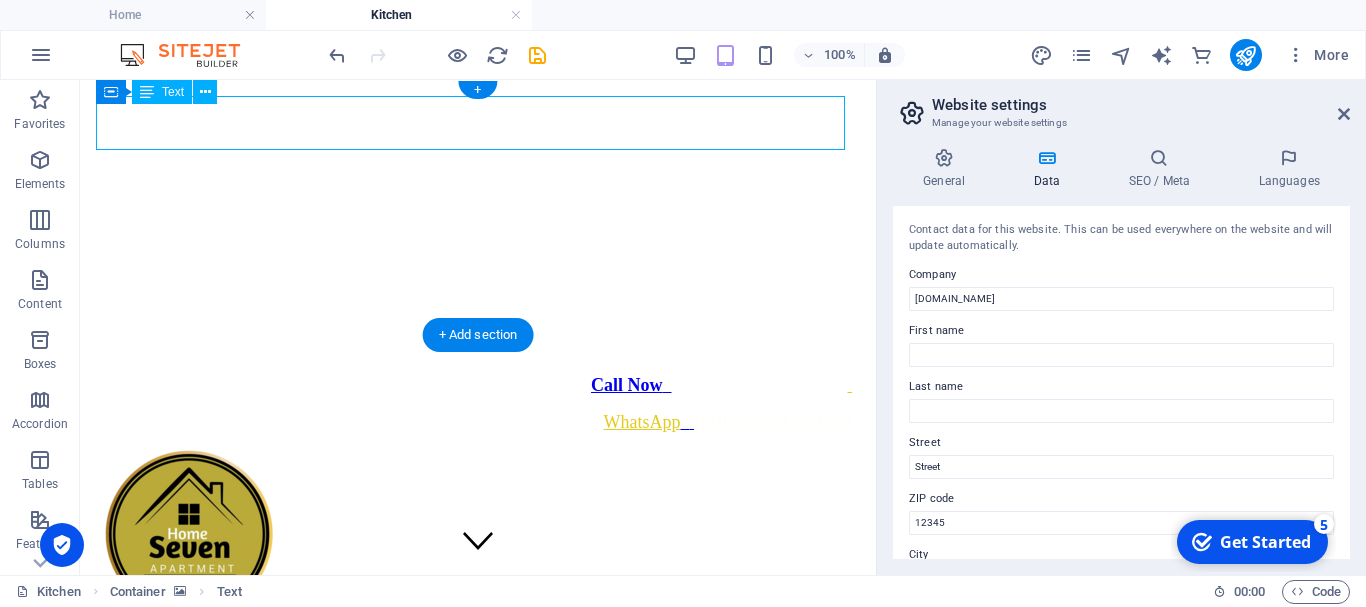 click on "Call Now     [PHONE_NUMBER]         WhatsApp       [PHONE_NUMBER]" at bounding box center [478, 404] 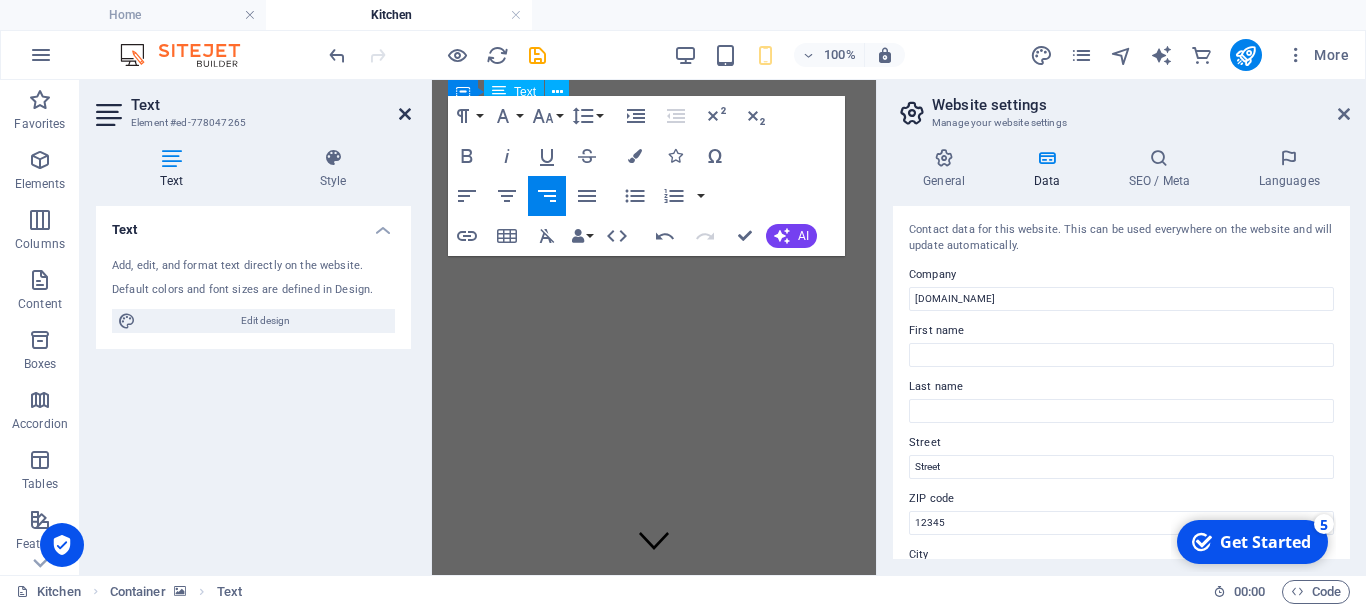 click at bounding box center (405, 114) 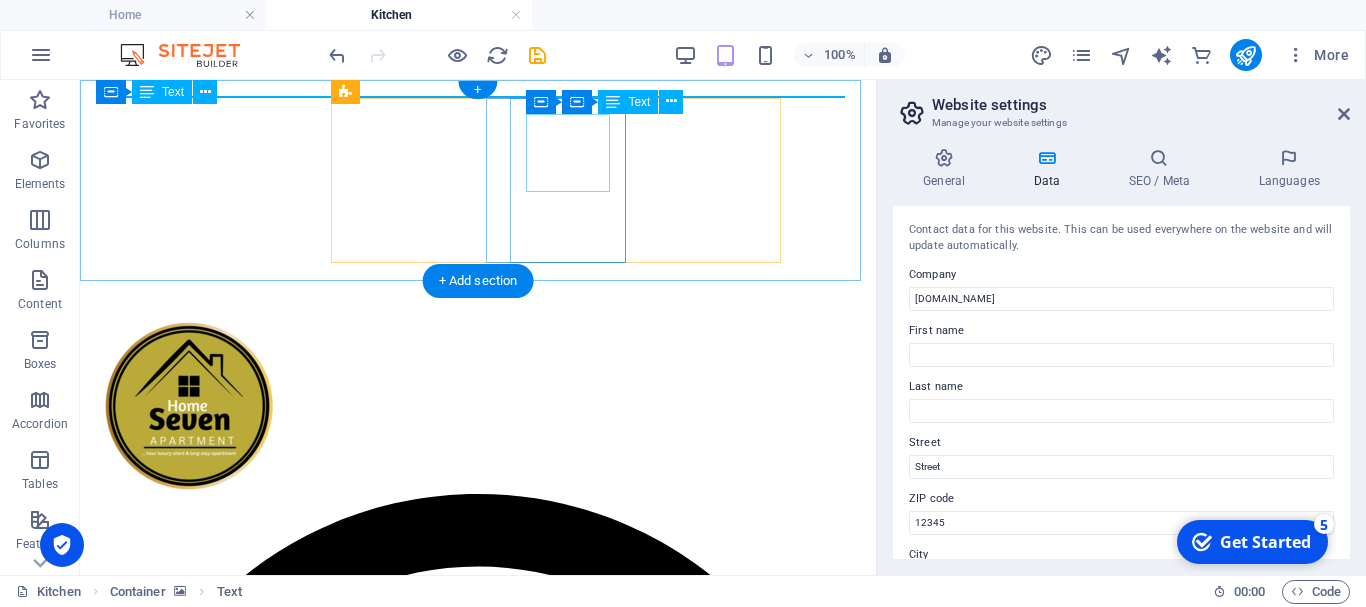 click on "LOCATION Street ,  Berlin" at bounding box center (478, 2498) 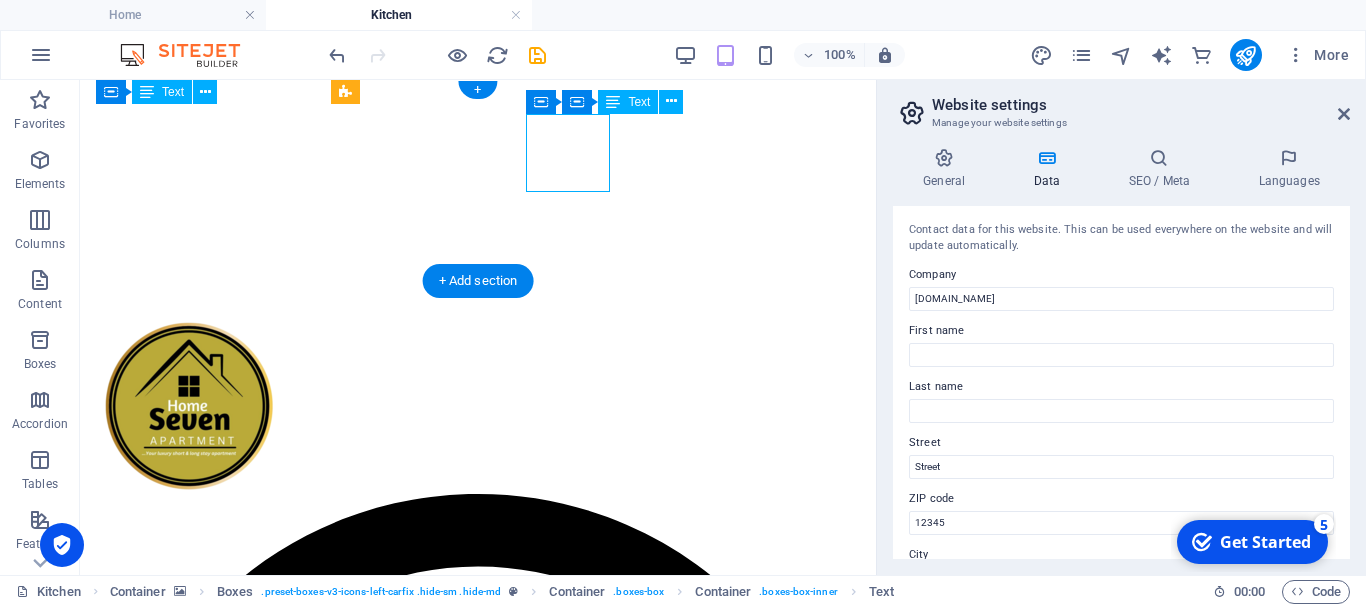 click on "LOCATION Street ,  Berlin" at bounding box center (478, 2498) 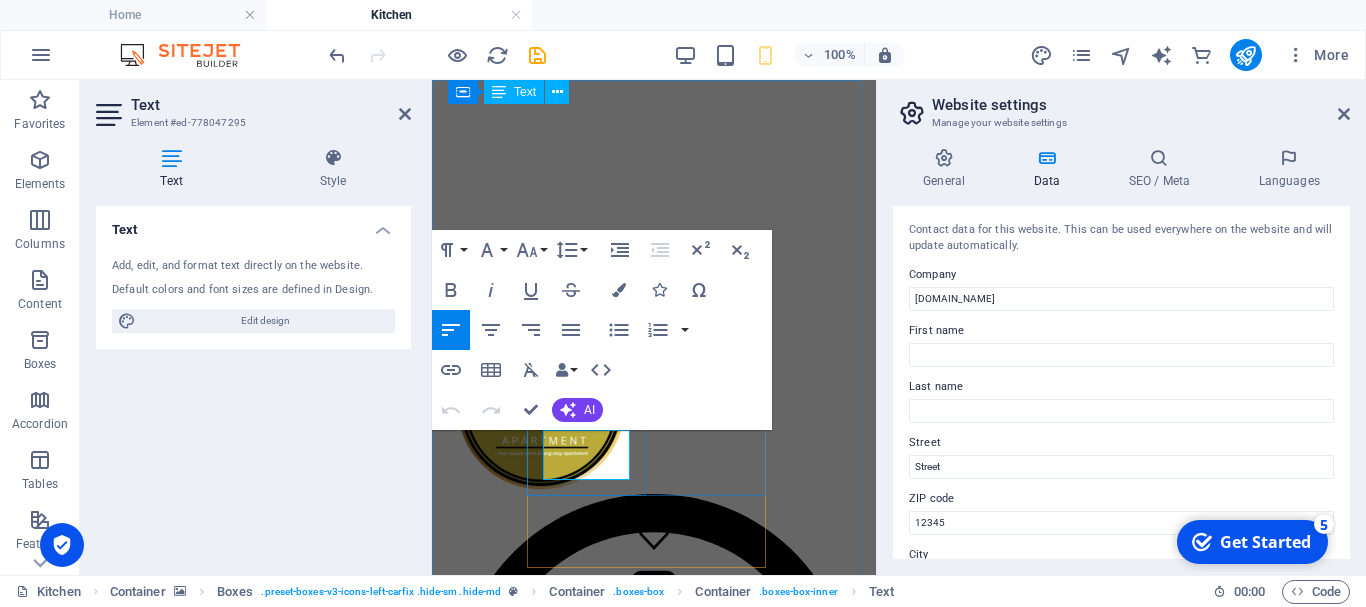 click on "[GEOGRAPHIC_DATA]" at bounding box center (578, 1646) 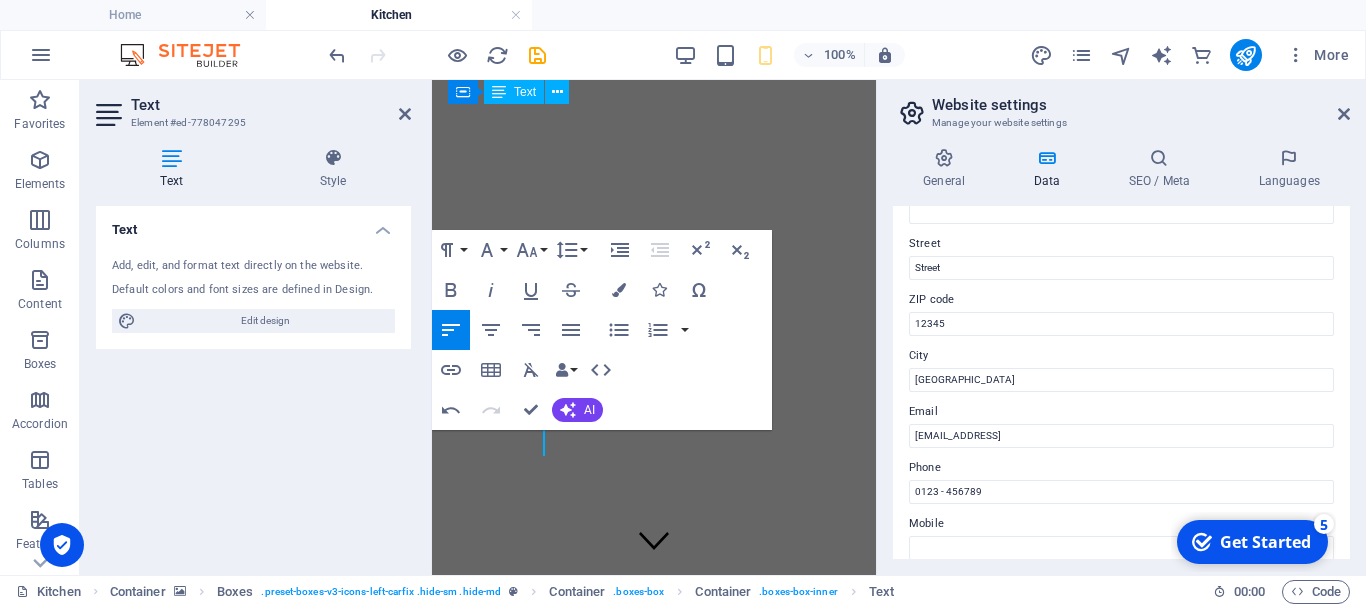 scroll, scrollTop: 218, scrollLeft: 0, axis: vertical 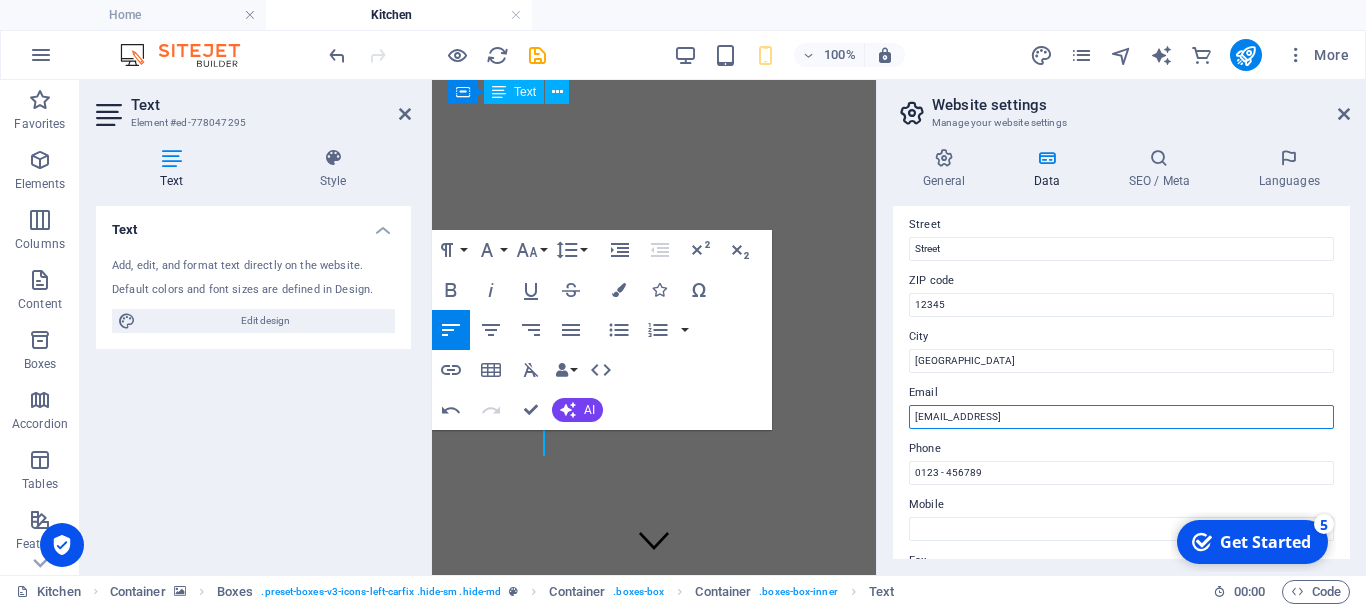 click on "[EMAIL_ADDRESS]" at bounding box center [1121, 417] 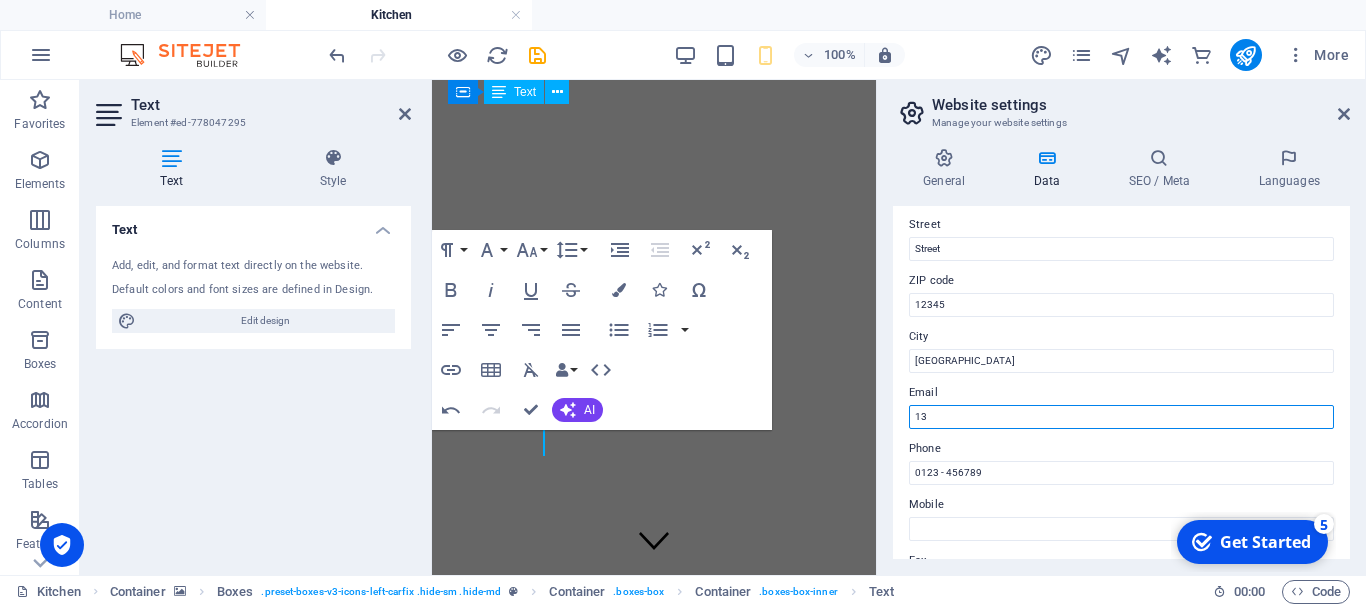 type on "1" 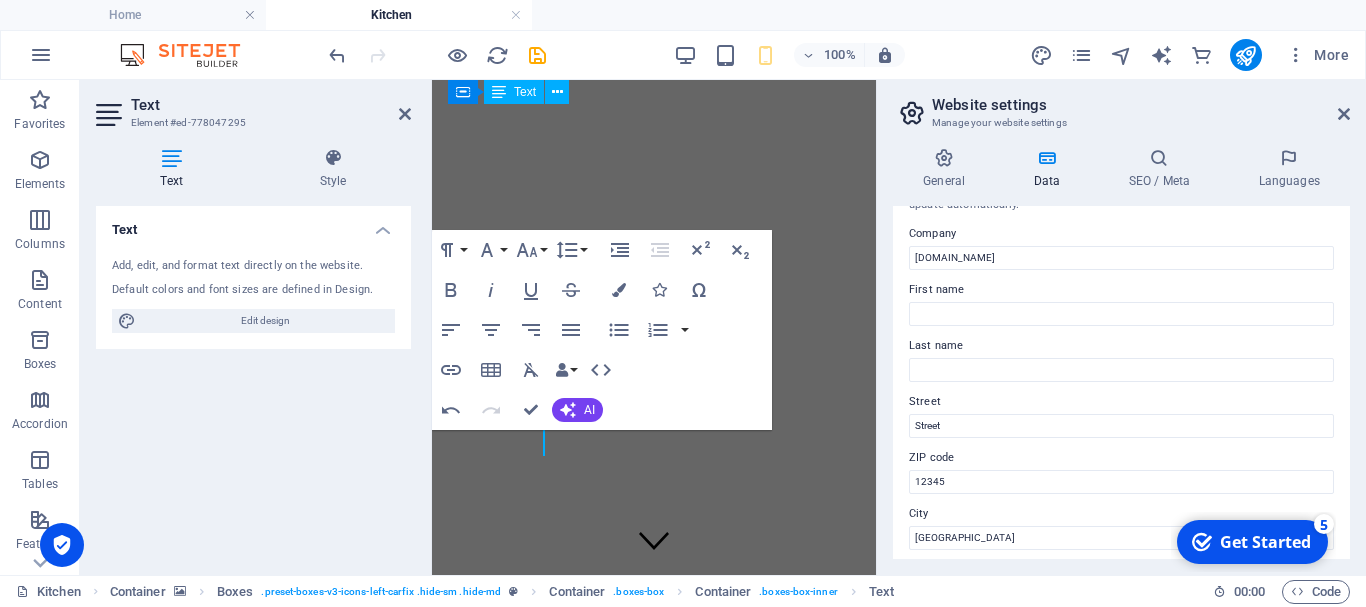 scroll, scrollTop: 0, scrollLeft: 0, axis: both 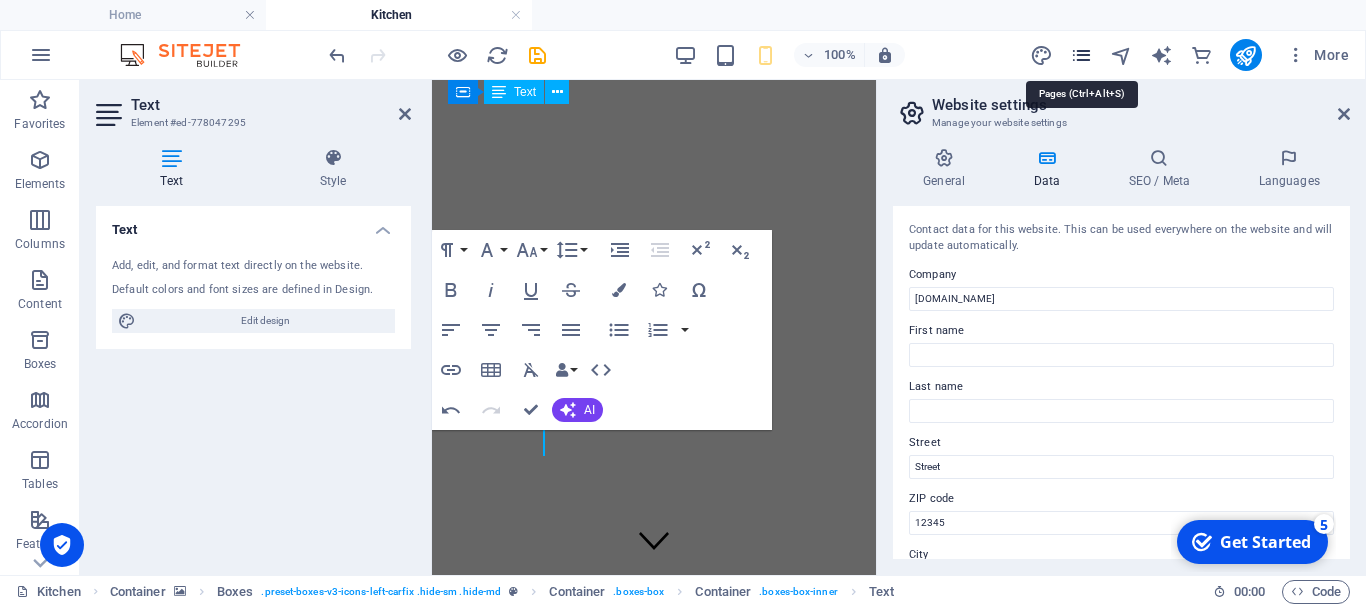 type 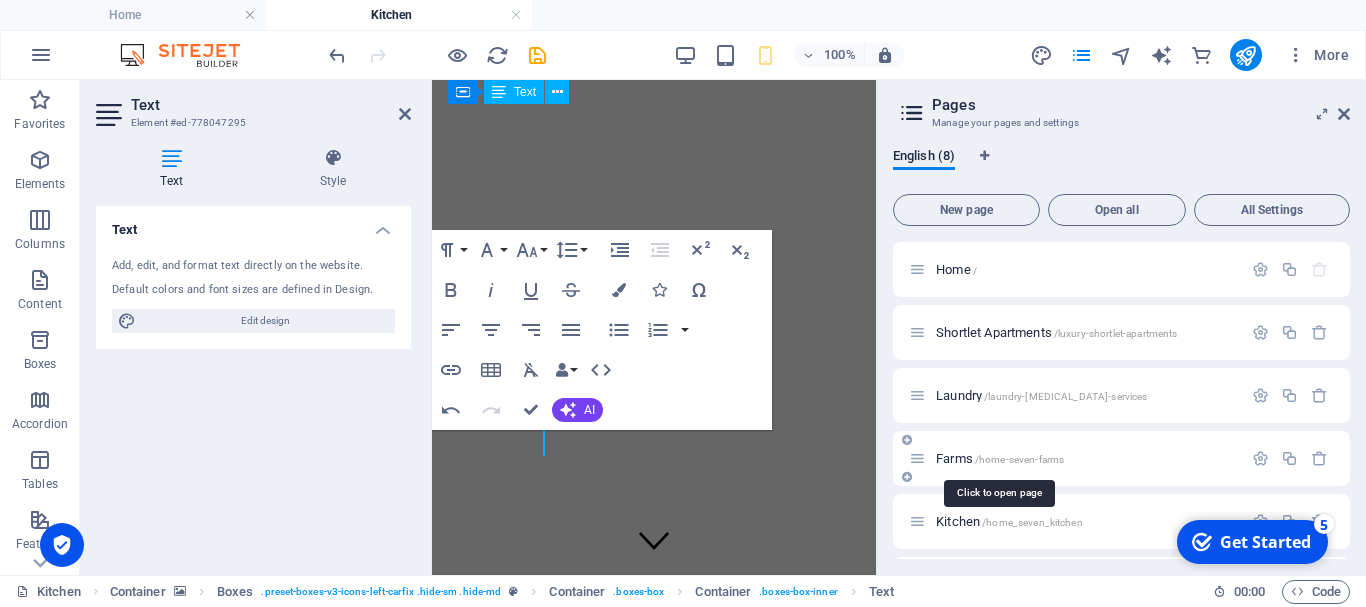 click on "Farms /home-seven-farms" at bounding box center [1000, 458] 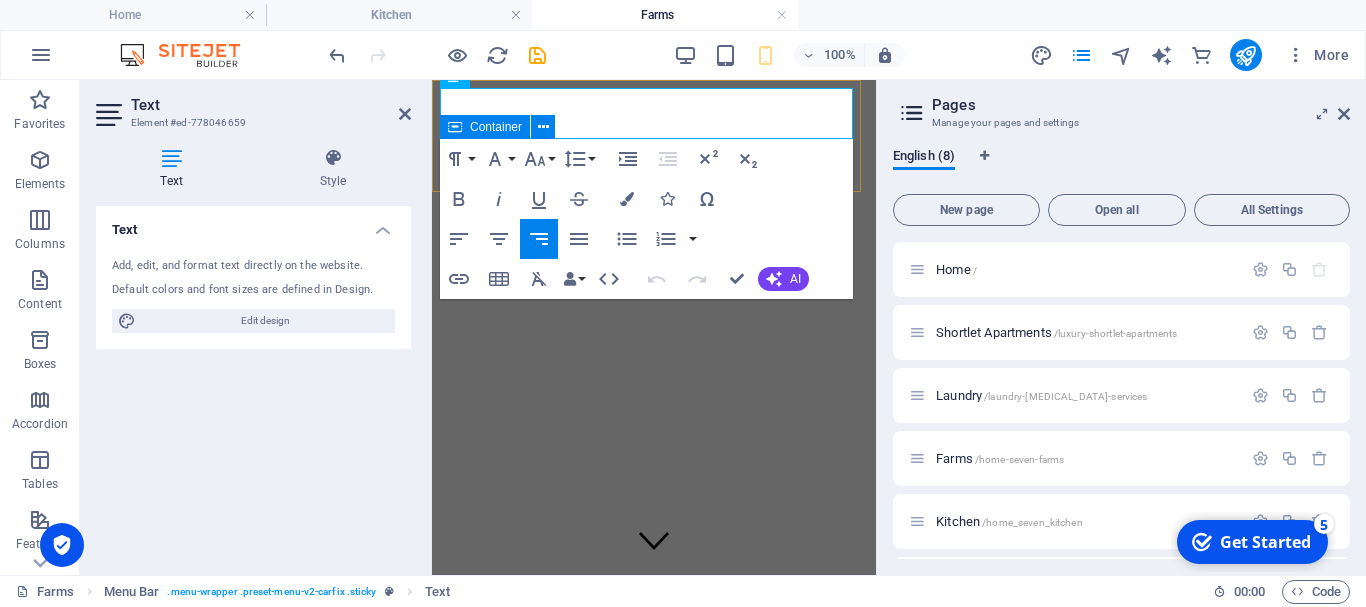 scroll, scrollTop: 1166, scrollLeft: 0, axis: vertical 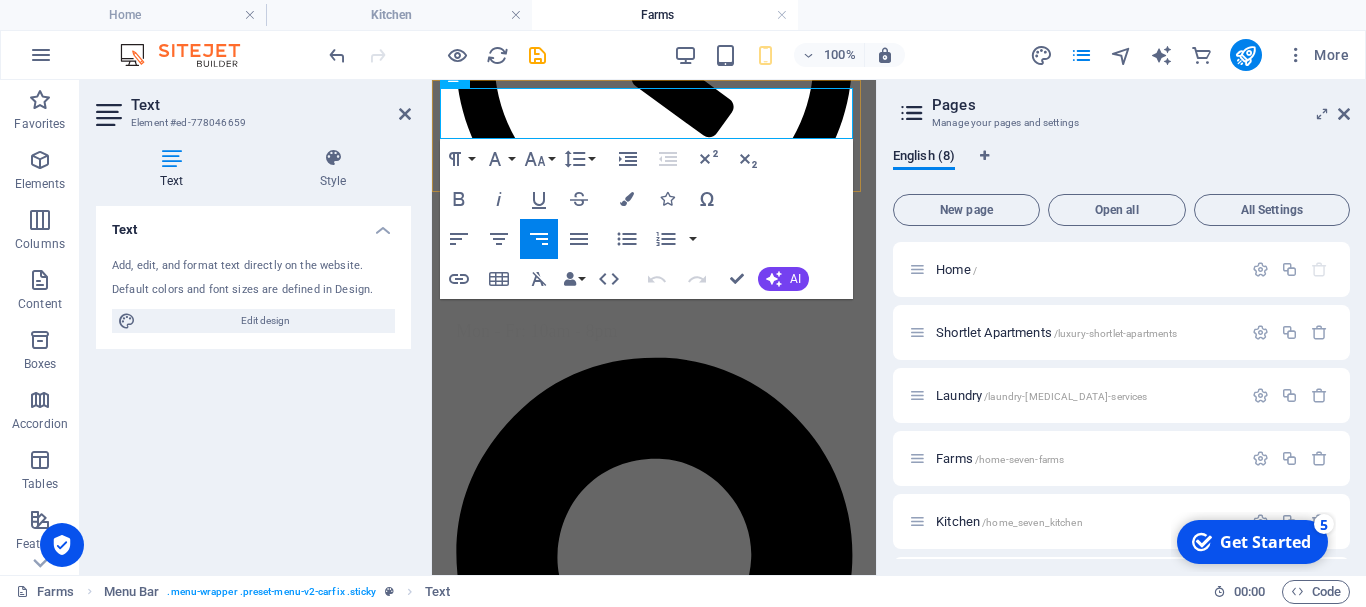 click on "Home About us Our services Gallery Contact Call Now     +2348064818815         WhatsApp      +234806481881 5" at bounding box center (654, 2336) 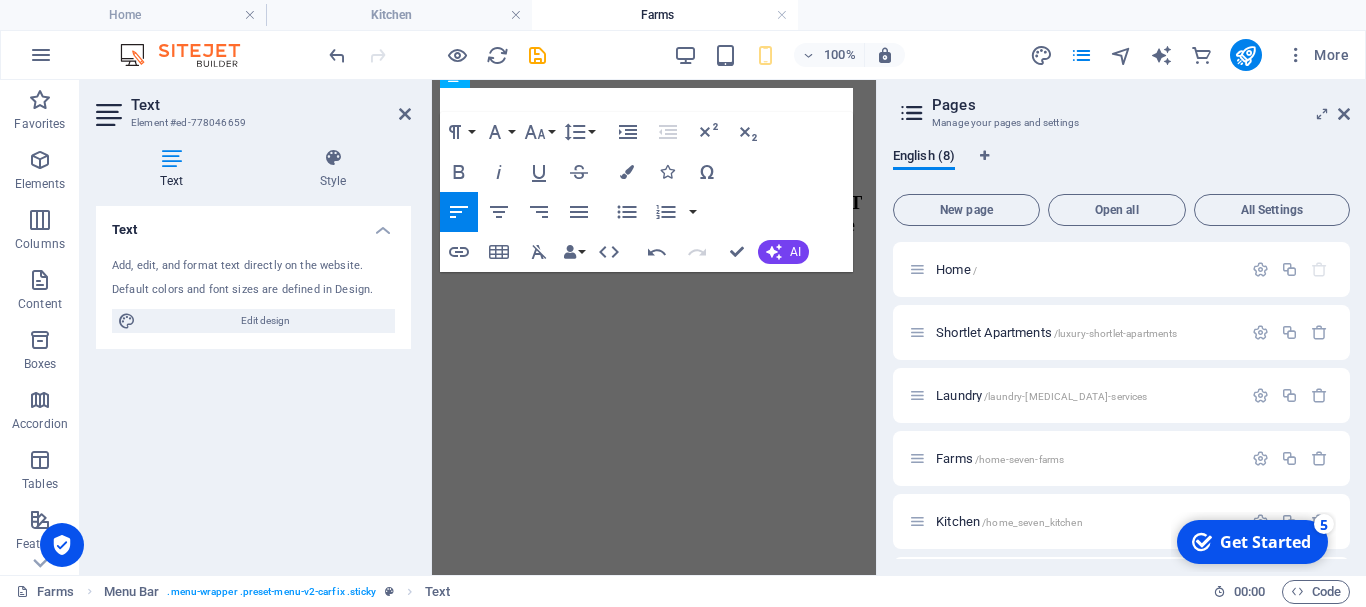 scroll, scrollTop: 8048, scrollLeft: 0, axis: vertical 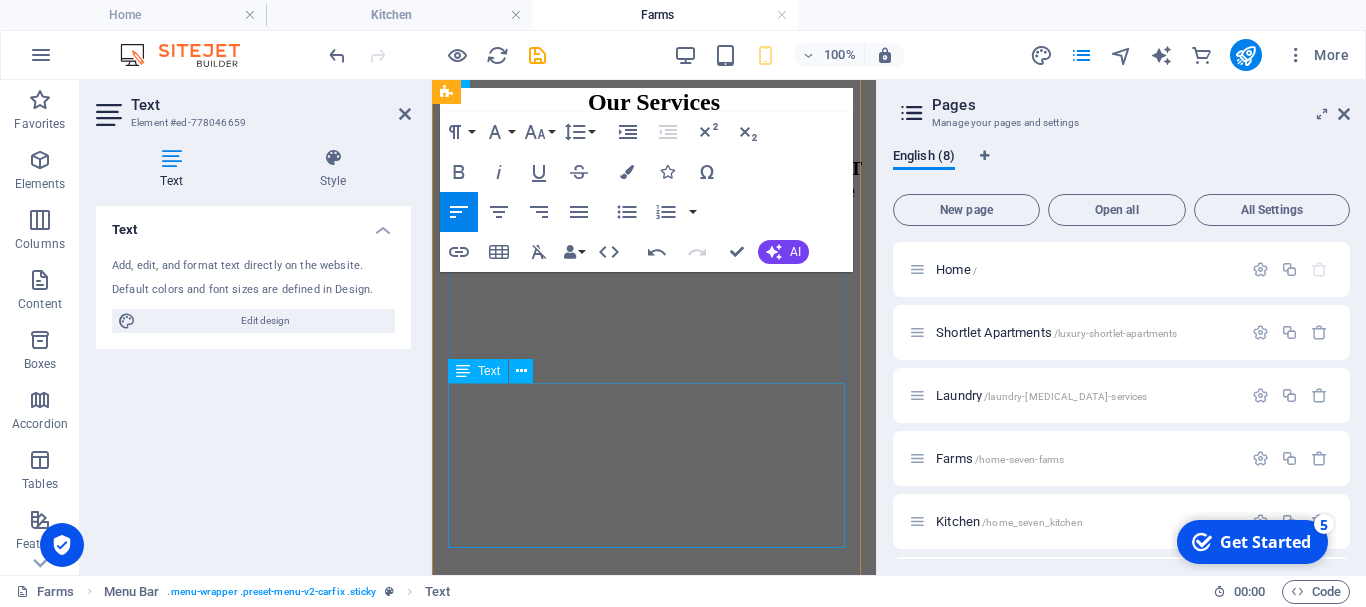 click on "We are located at the most secured area of [GEOGRAPHIC_DATA], [GEOGRAPHIC_DATA]. Secured Environment We take security of our guest serious" at bounding box center [654, 11003] 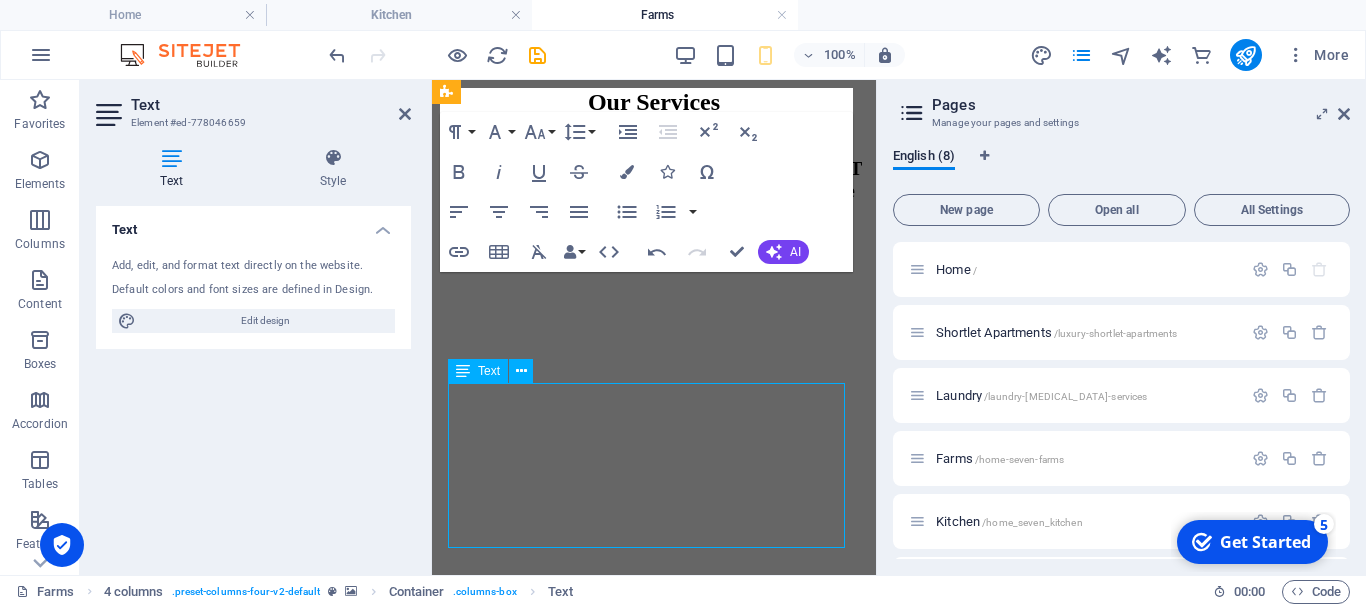 click on "We are located at the most secured area of [GEOGRAPHIC_DATA], [GEOGRAPHIC_DATA]. Secured Environment We take security of our guest serious" at bounding box center [654, 11003] 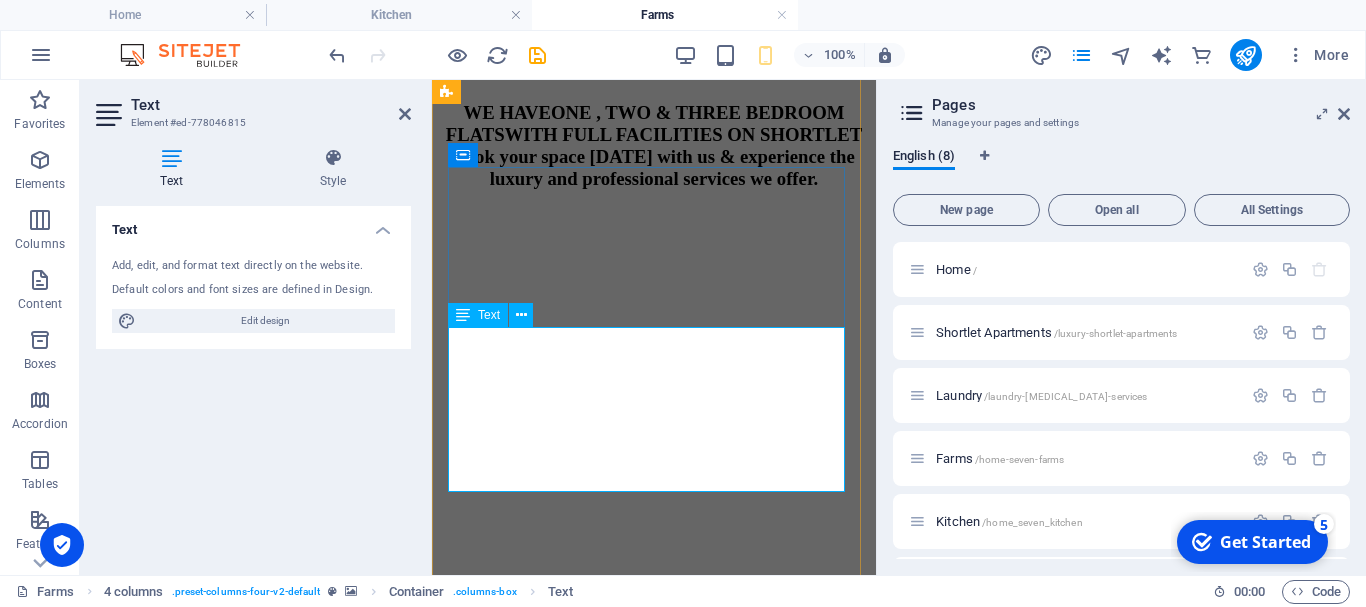 scroll, scrollTop: 8080, scrollLeft: 0, axis: vertical 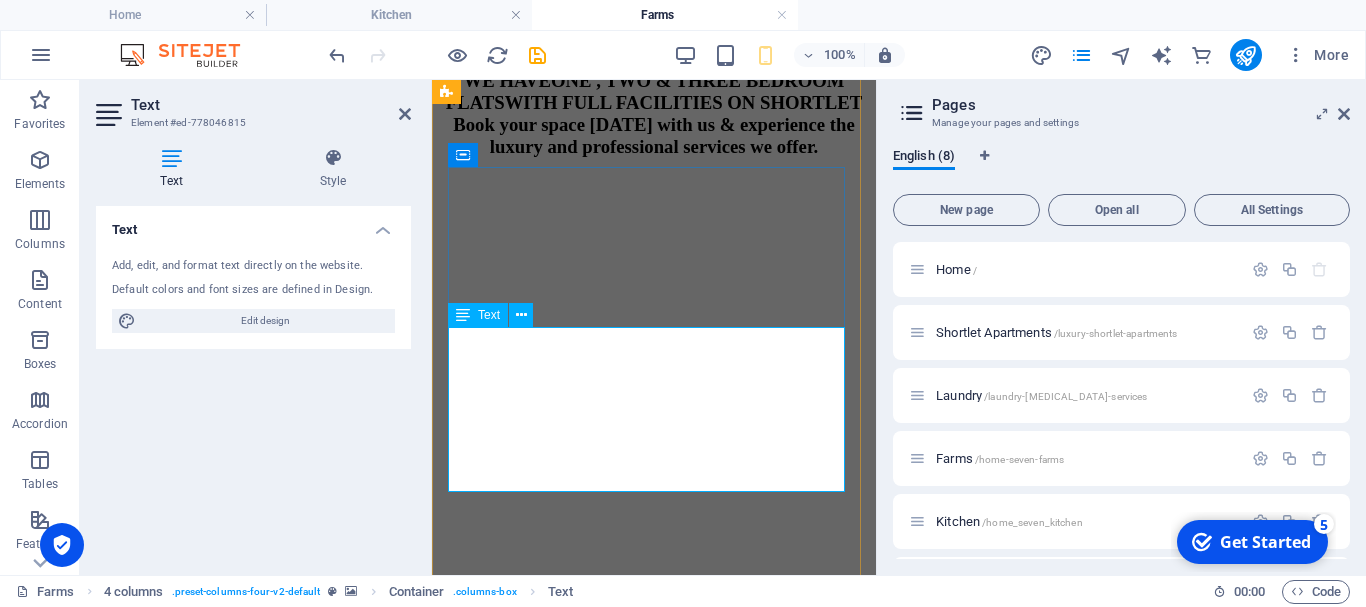 drag, startPoint x: 503, startPoint y: 374, endPoint x: 449, endPoint y: 337, distance: 65.459915 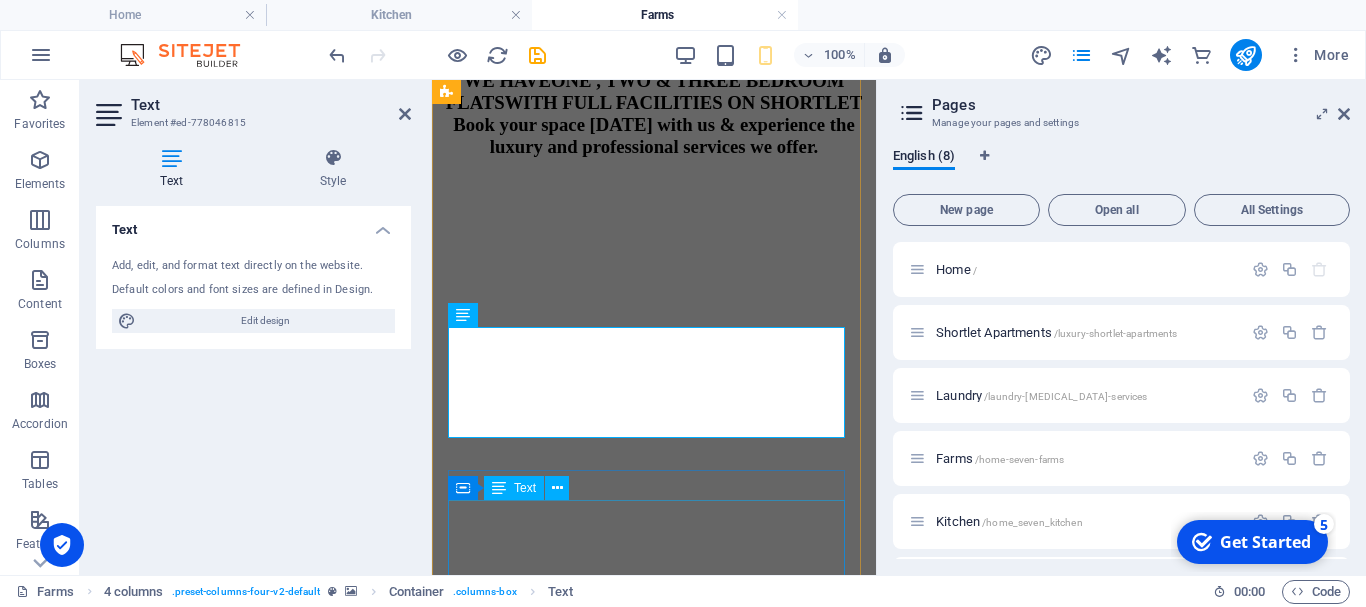 click on "[STREET_ADDRESS][GEOGRAPHIC_DATA][PERSON_NAME]      [EMAIL_ADDRESS][DOMAIN_NAME]        [PHONE_NUMBER] + 2347063151844 [PHONE_NUMBER] Pets are not allowed No smoking" at bounding box center (654, 11125) 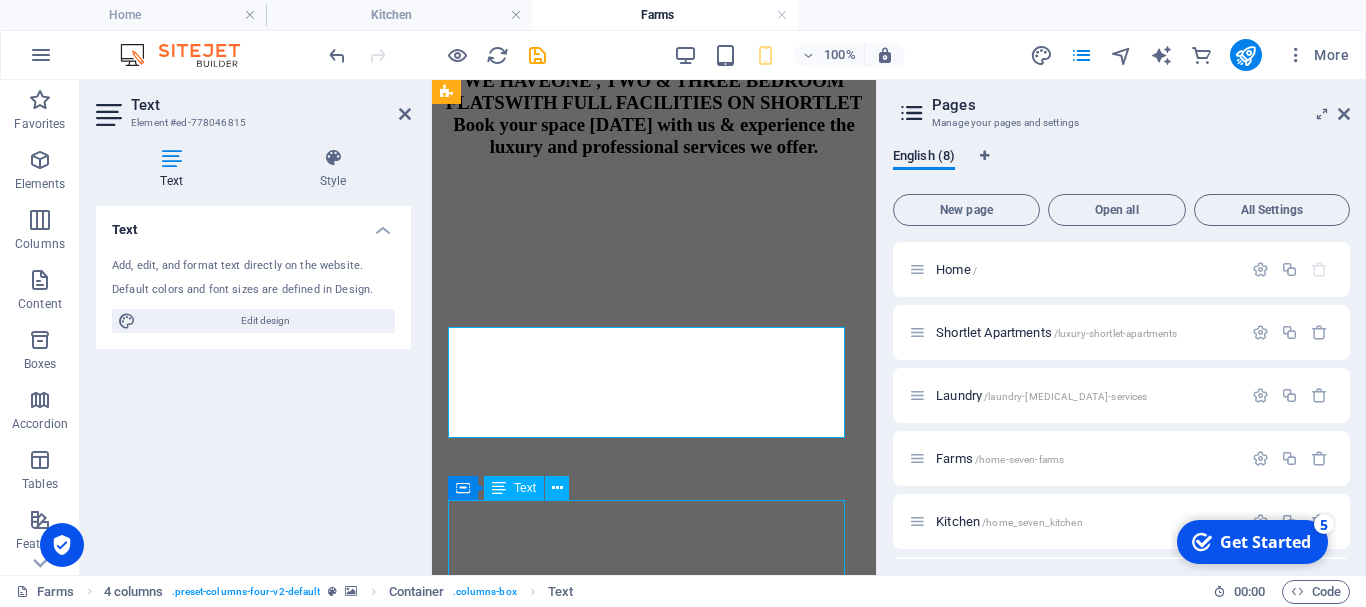 click on "[STREET_ADDRESS][GEOGRAPHIC_DATA][PERSON_NAME]      [EMAIL_ADDRESS][DOMAIN_NAME]        [PHONE_NUMBER] + 2347063151844 [PHONE_NUMBER] Pets are not allowed No smoking" at bounding box center (654, 11125) 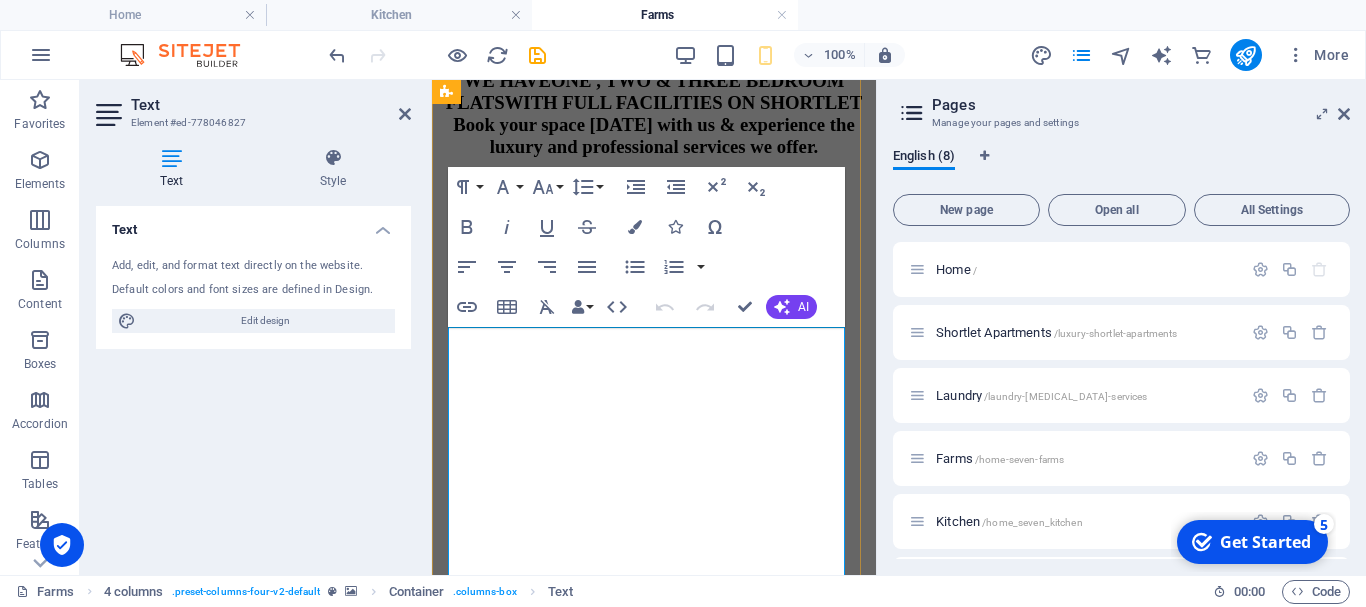 scroll, scrollTop: 8253, scrollLeft: 0, axis: vertical 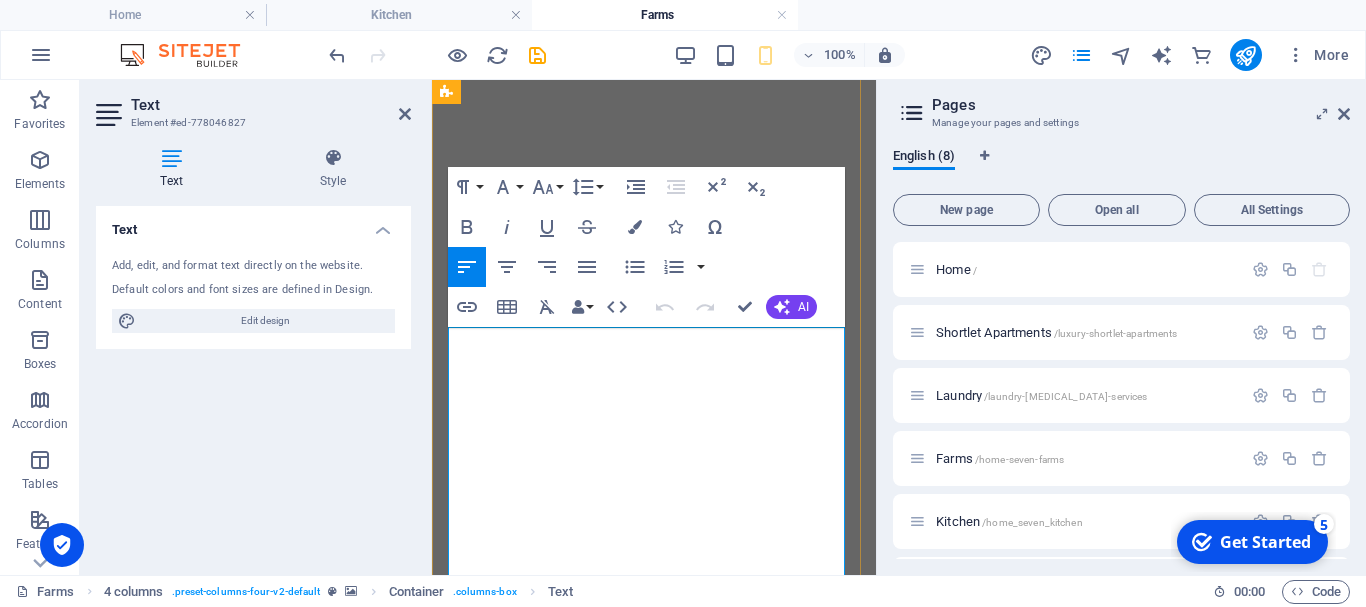 drag, startPoint x: 452, startPoint y: 348, endPoint x: 590, endPoint y: 481, distance: 191.65855 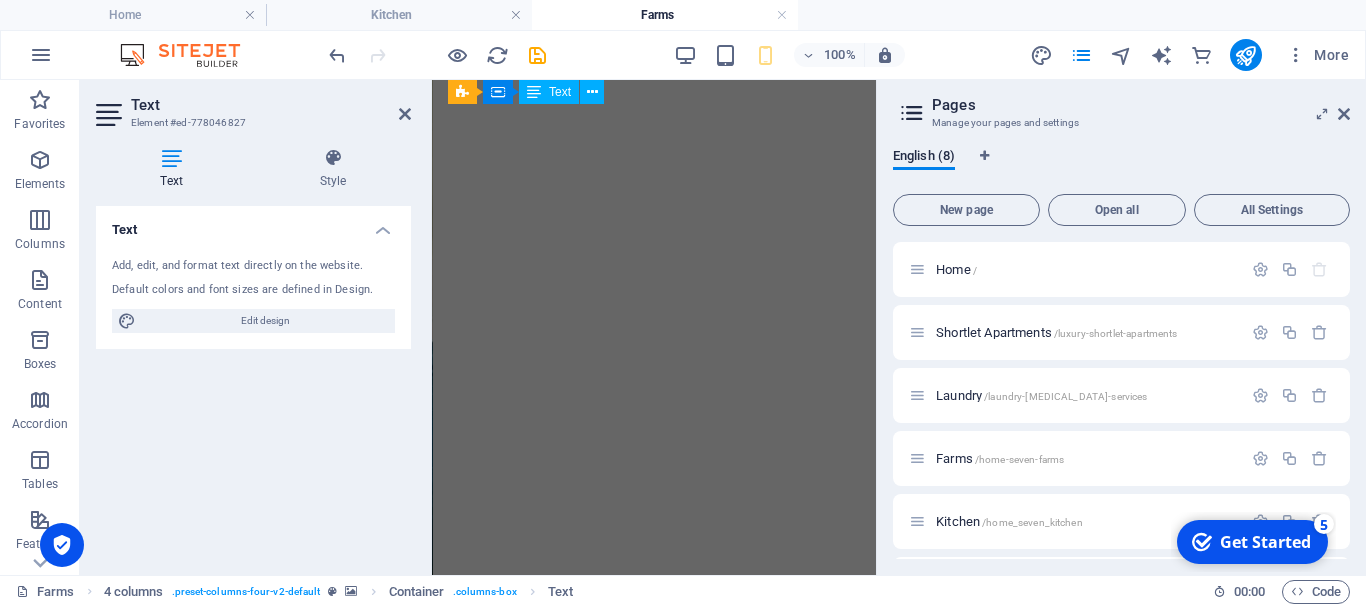 scroll, scrollTop: 13874, scrollLeft: 0, axis: vertical 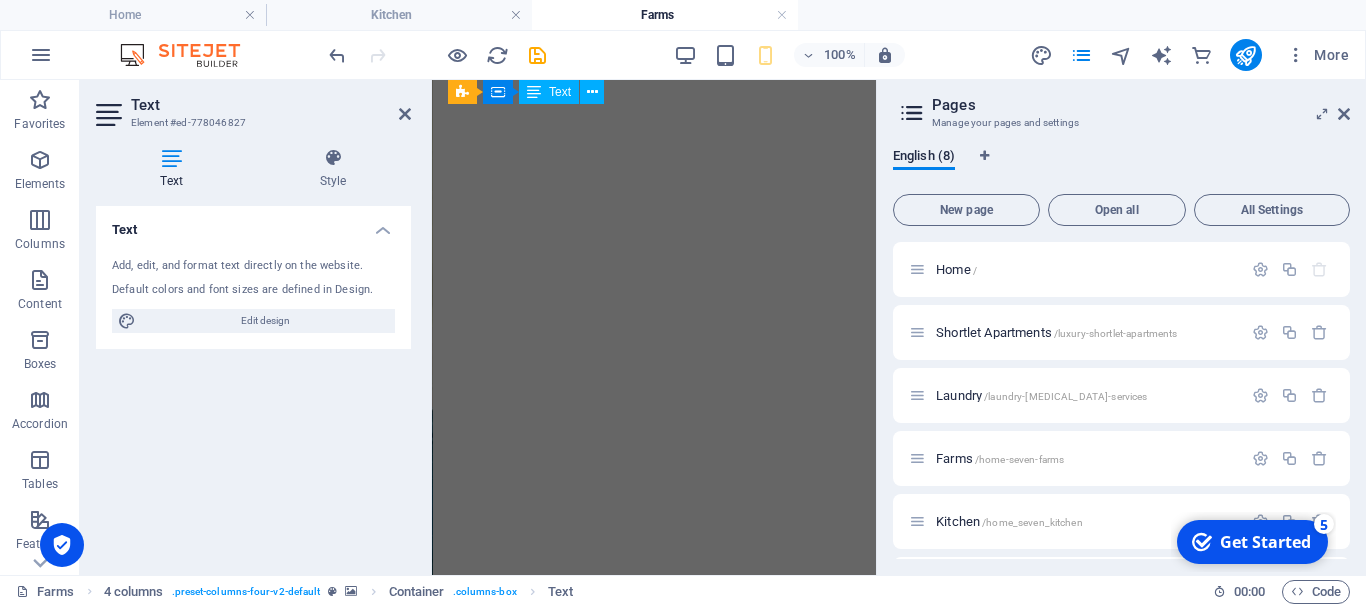 drag, startPoint x: 868, startPoint y: 350, endPoint x: 1308, endPoint y: 595, distance: 503.61197 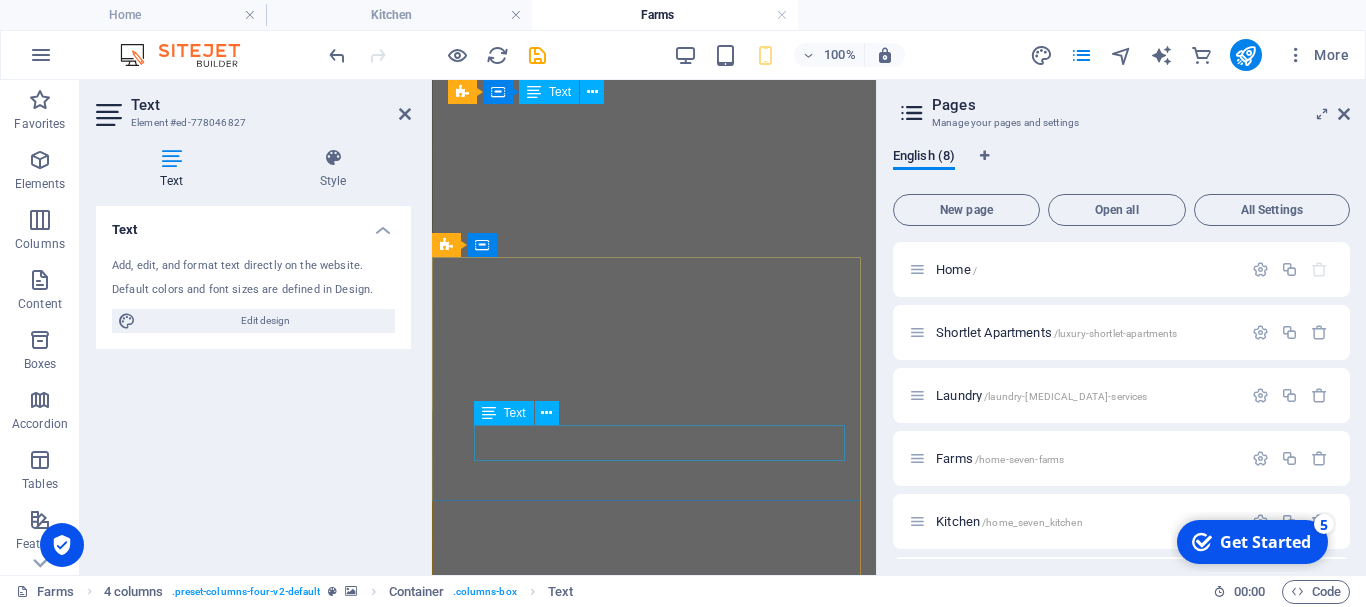click on "[EMAIL_ADDRESS][DOMAIN_NAME]" at bounding box center [654, 18307] 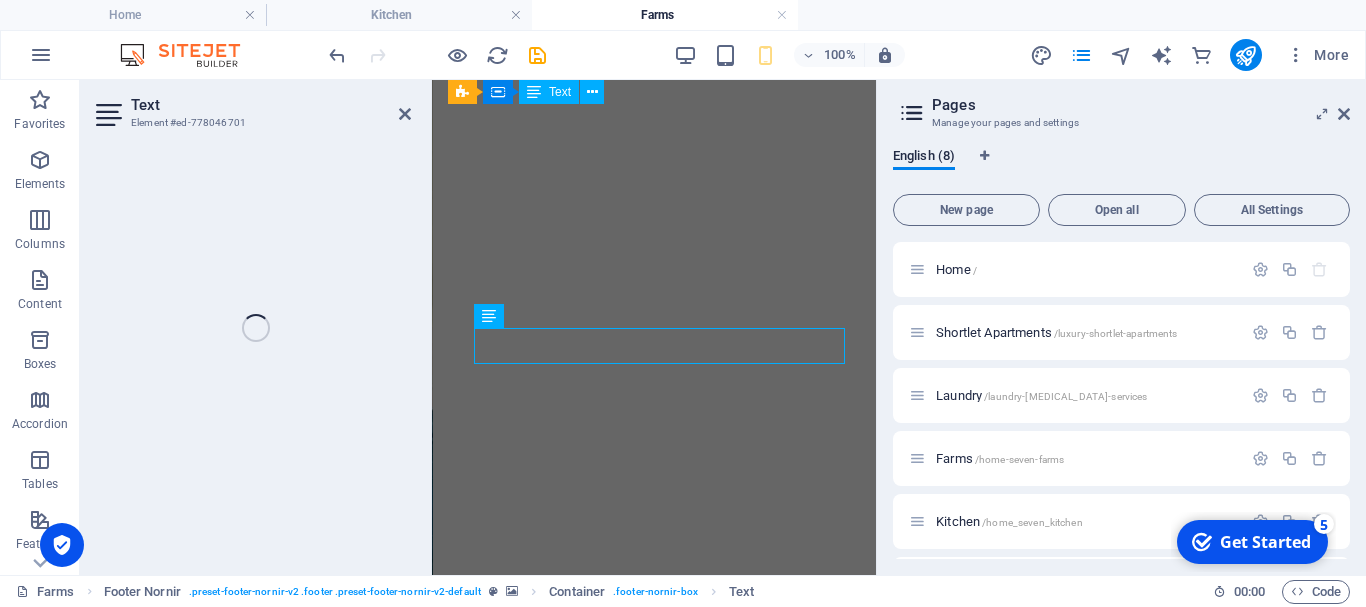 scroll, scrollTop: 13971, scrollLeft: 0, axis: vertical 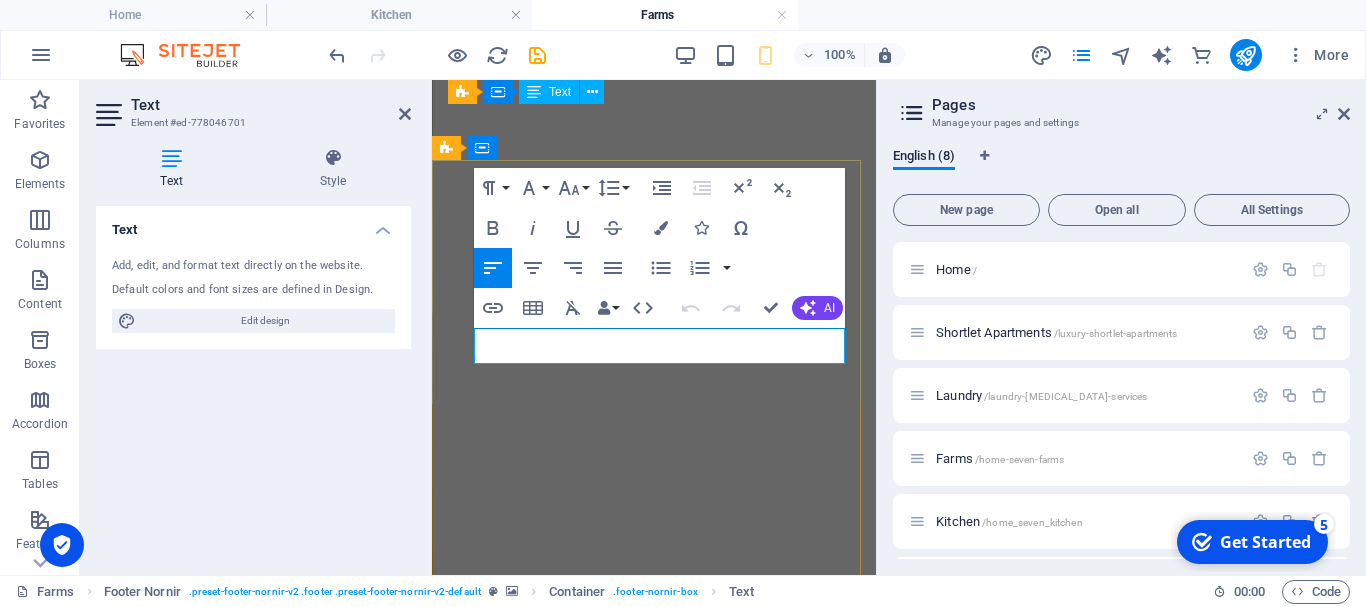 drag, startPoint x: 723, startPoint y: 350, endPoint x: 475, endPoint y: 317, distance: 250.18593 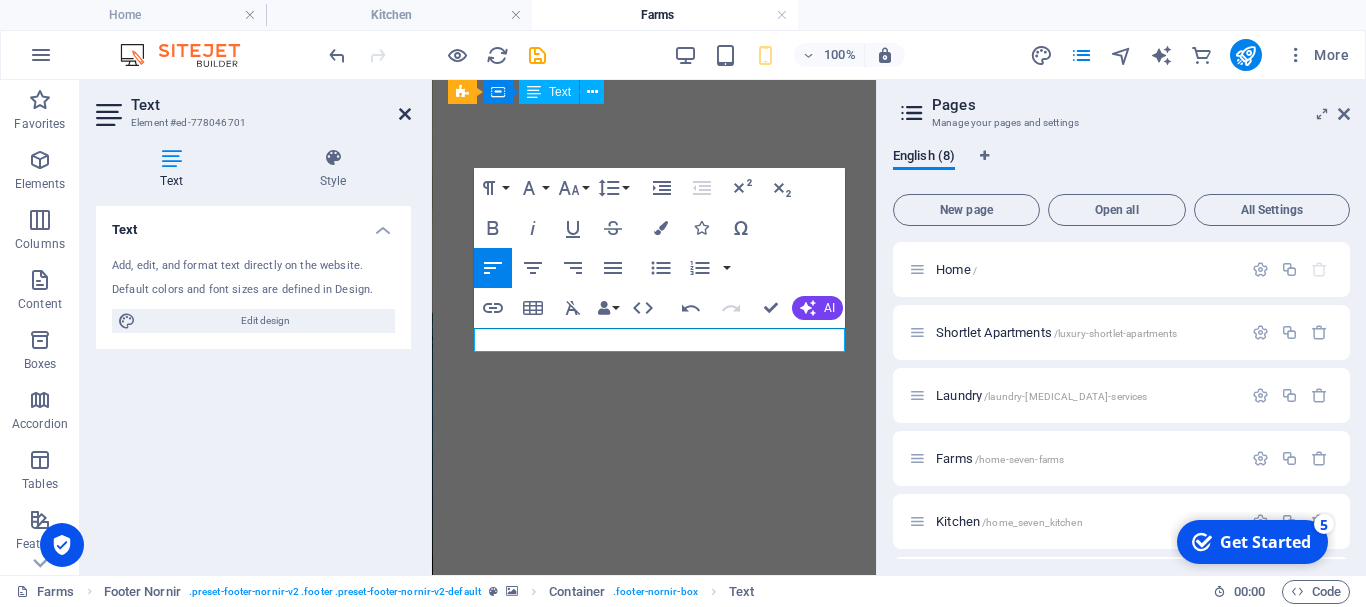 click at bounding box center [405, 114] 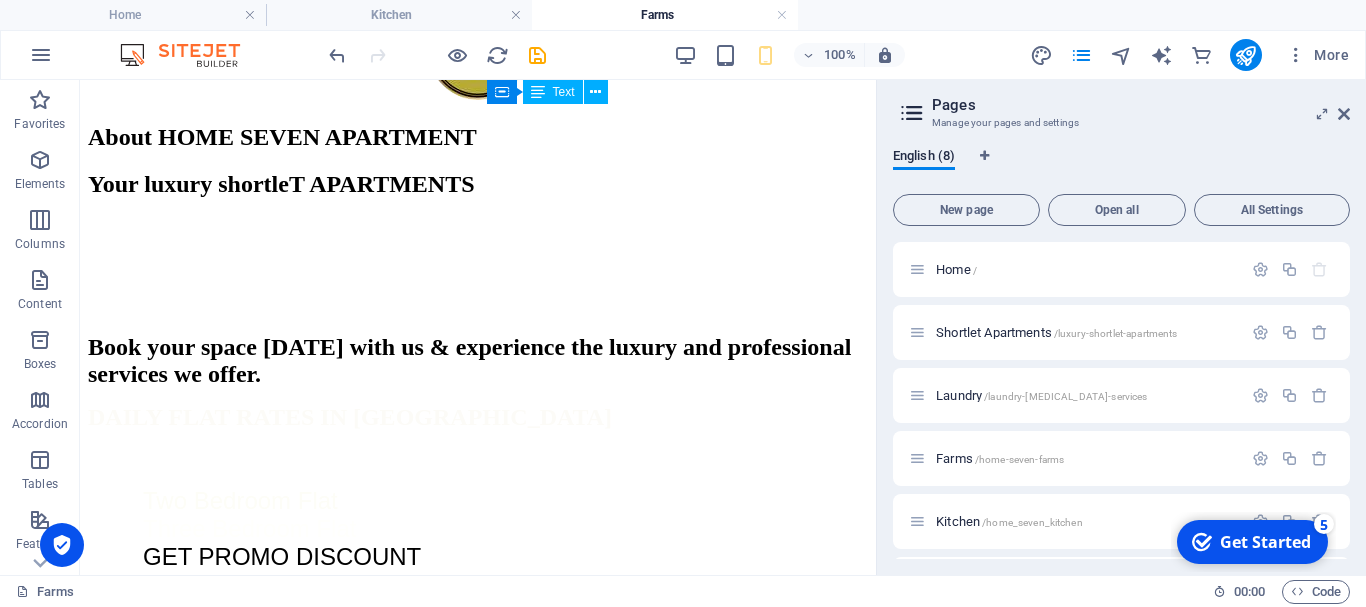 scroll, scrollTop: 8344, scrollLeft: 0, axis: vertical 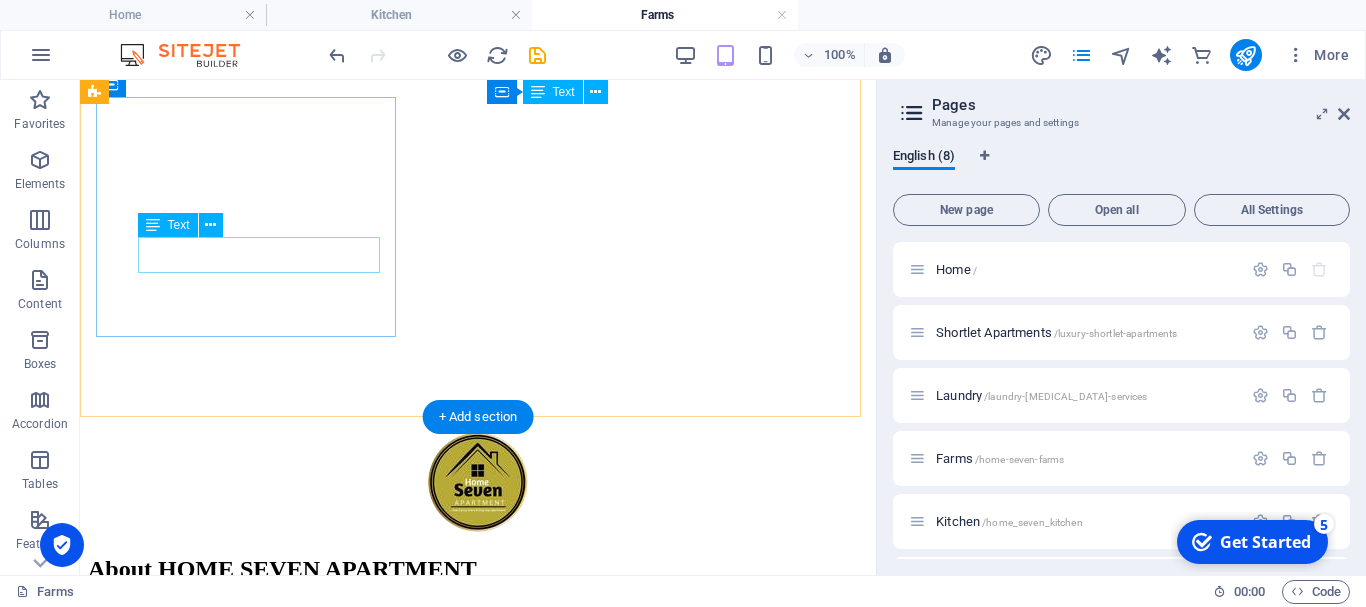 click on "0123 - 456789" at bounding box center (158, 28030) 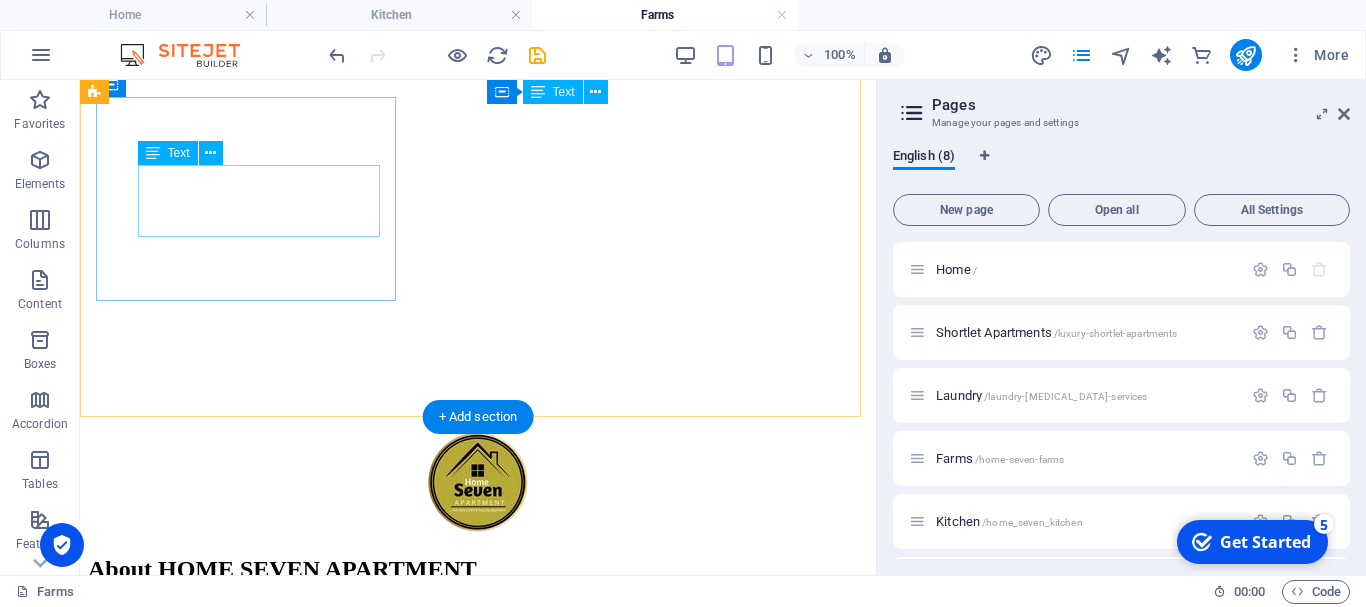 click on "No 7 Hassan Adamu Street, Guzape Abuja" at bounding box center (478, 27187) 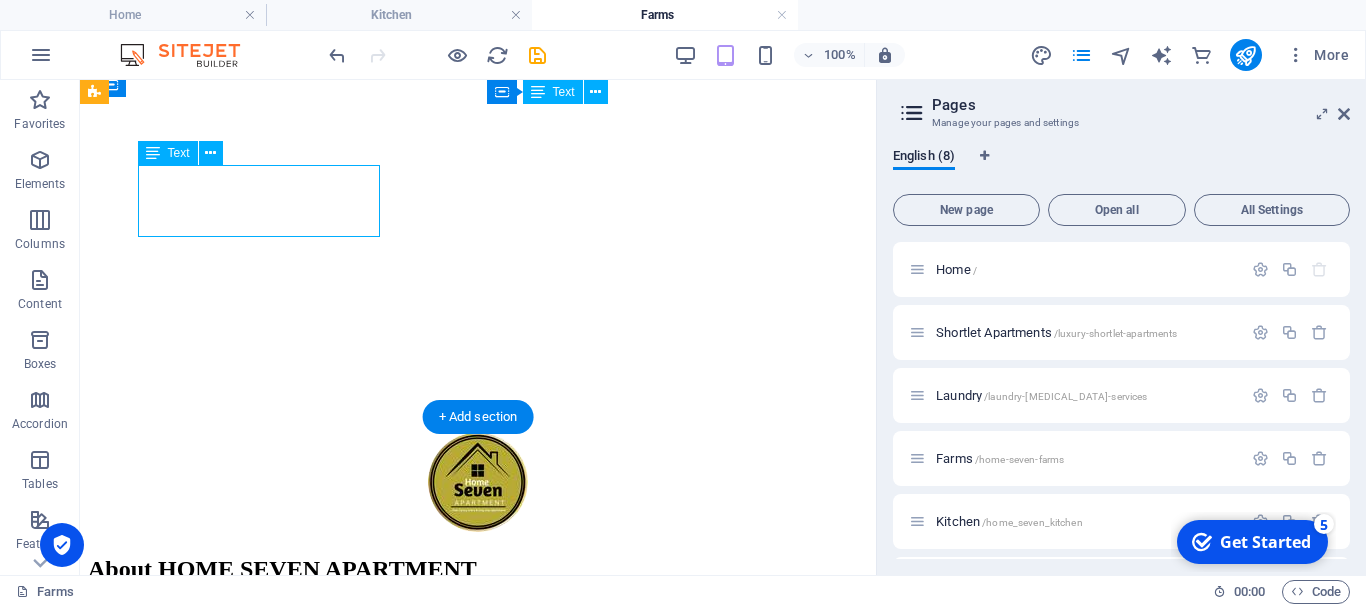 click on "No 7 Hassan Adamu Street, Guzape Abuja" at bounding box center (478, 27187) 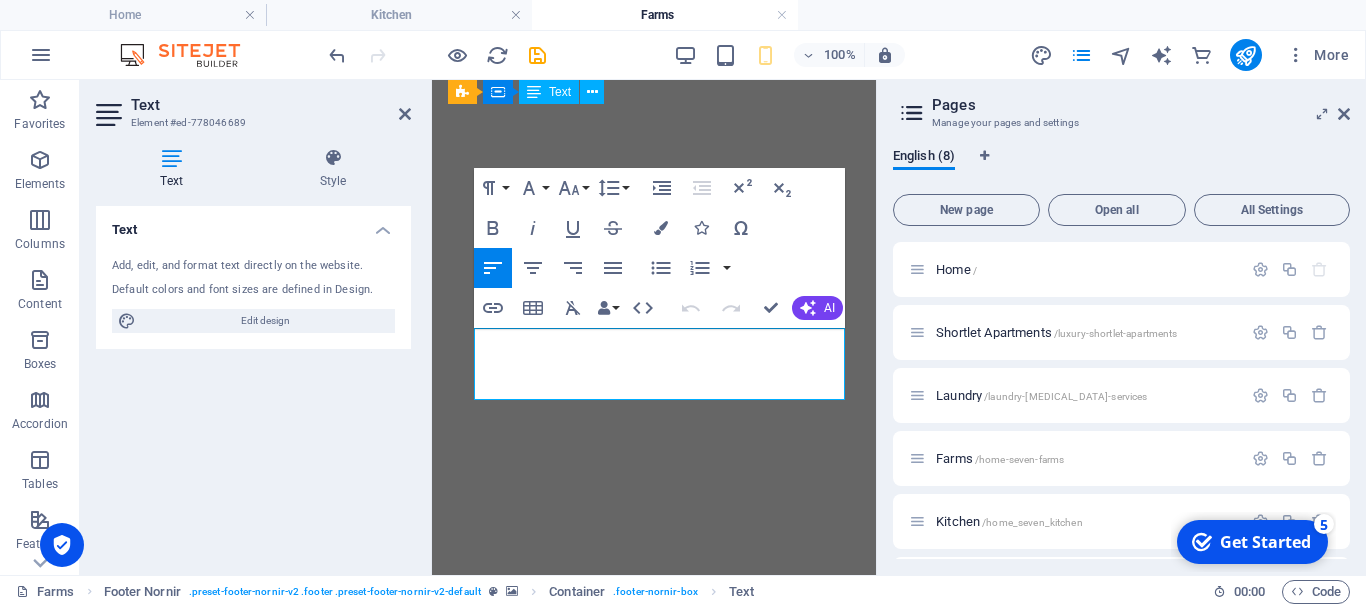 scroll, scrollTop: 13863, scrollLeft: 0, axis: vertical 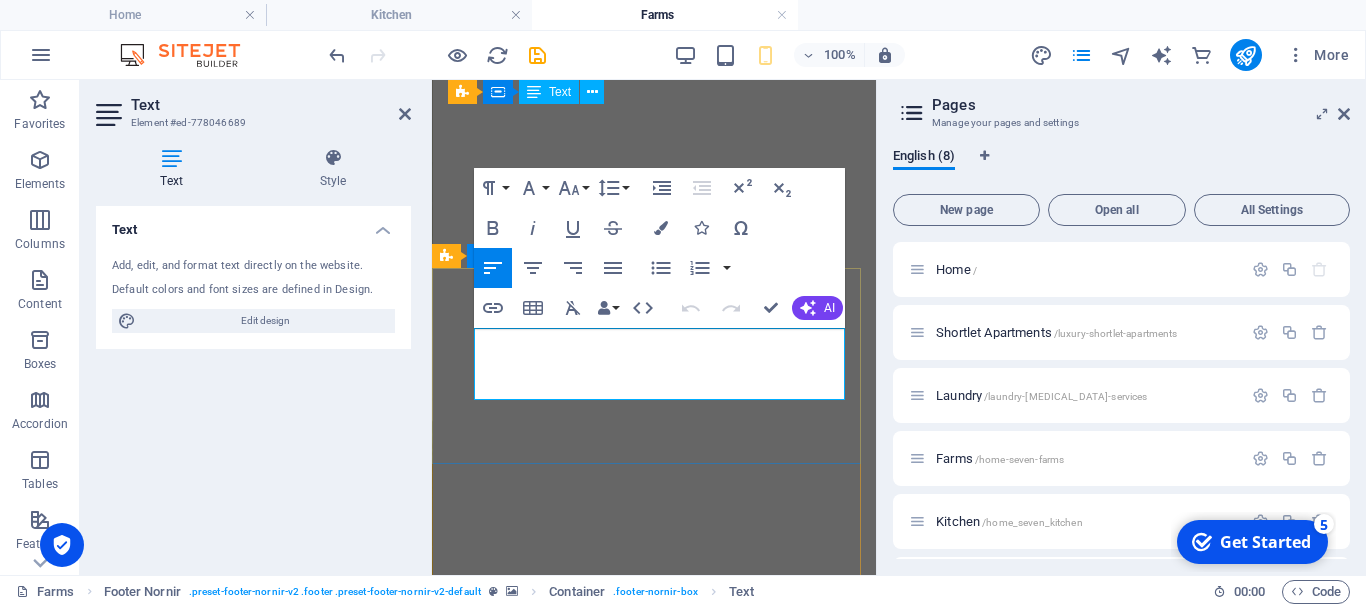 click on "No 7 Hassan Adamu Street, Guzape Abuja" at bounding box center [654, 17430] 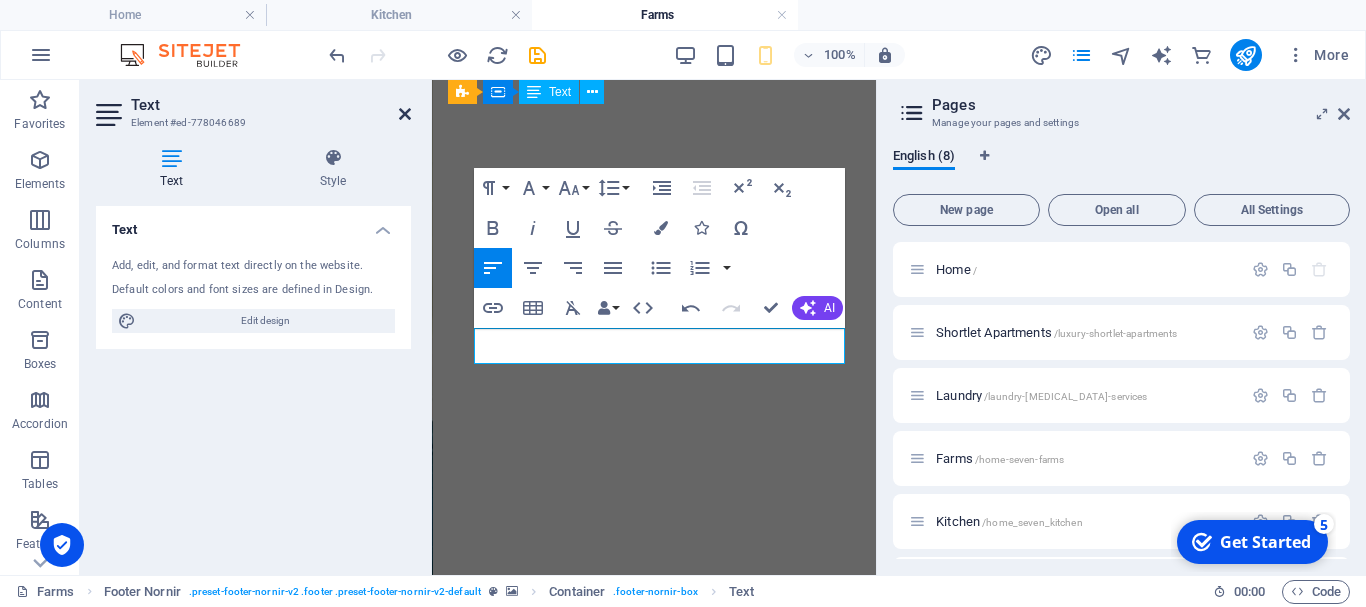 click at bounding box center (405, 114) 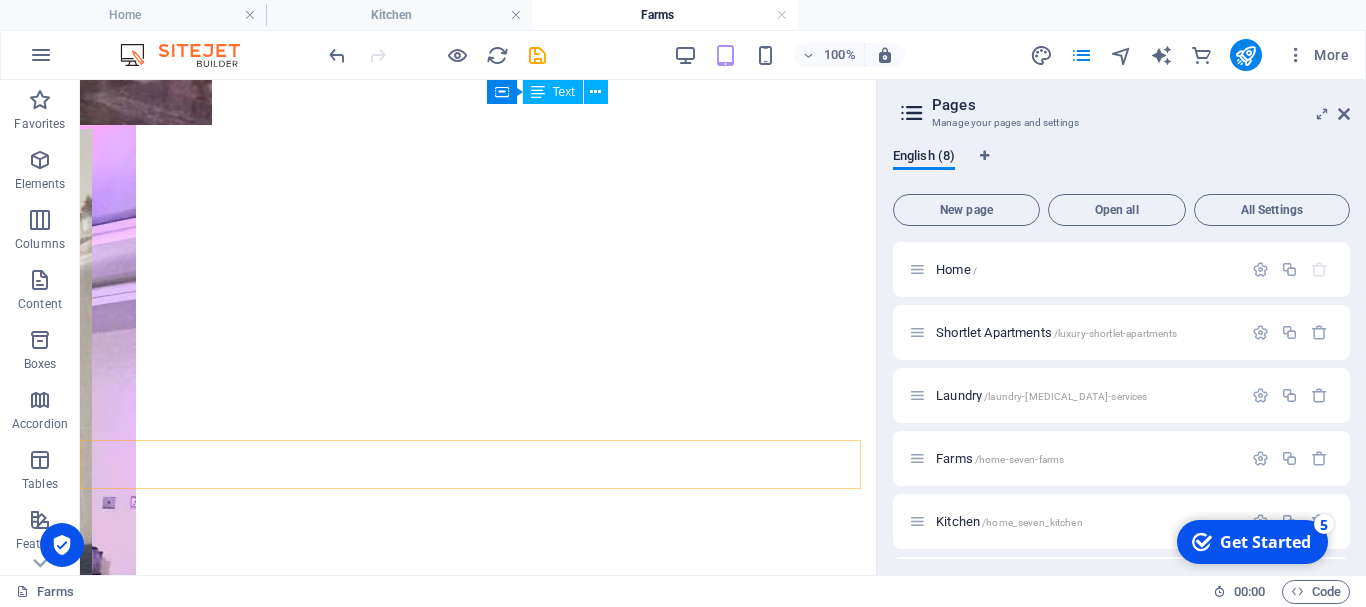 scroll, scrollTop: 8230, scrollLeft: 0, axis: vertical 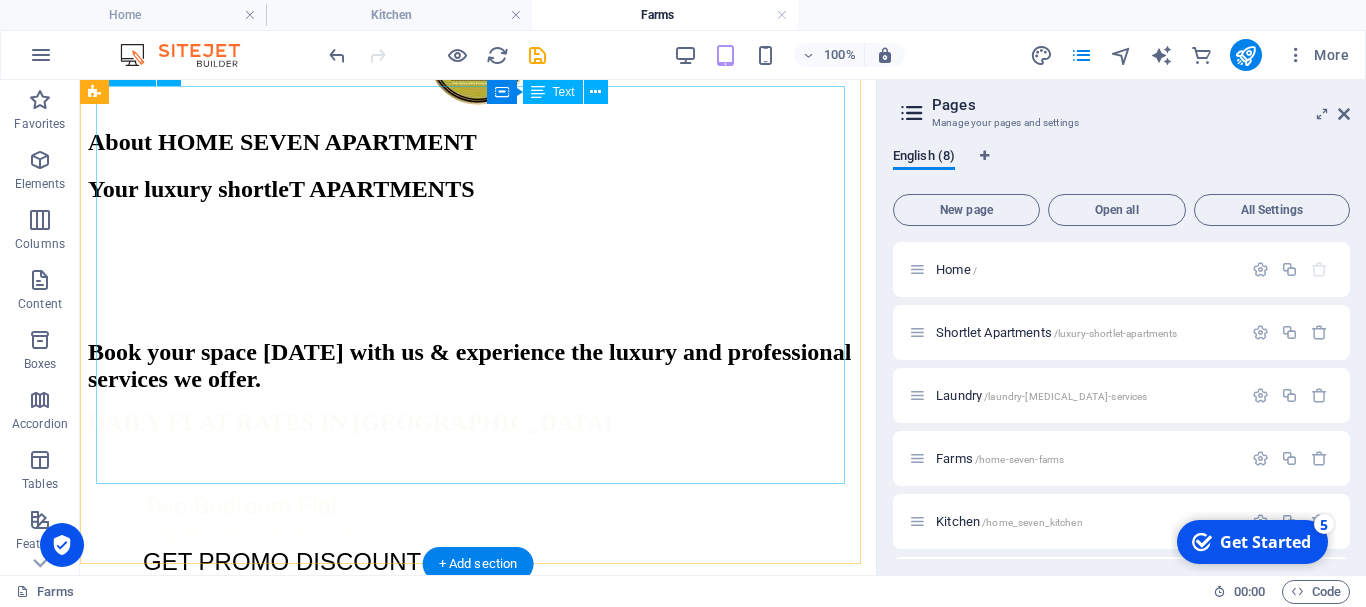 click on "L About Home Seven Apartment Home Seven Apartments provides luxury and yet affordable apartments in the most serene part of Abuja city. Our apartments are furnished with a touch of class, our facilities includes 24 hours electricity.   Our Address      No 7 Hassan Adamu Street, Guzape Abuja        Powered By : Udoumoh Edeabasi Consults (Estate Surveyors and Valuer        udoumoh16@gmail.com         +2348064818815 + 2347063151844 +2347061022864" at bounding box center (478, 29897) 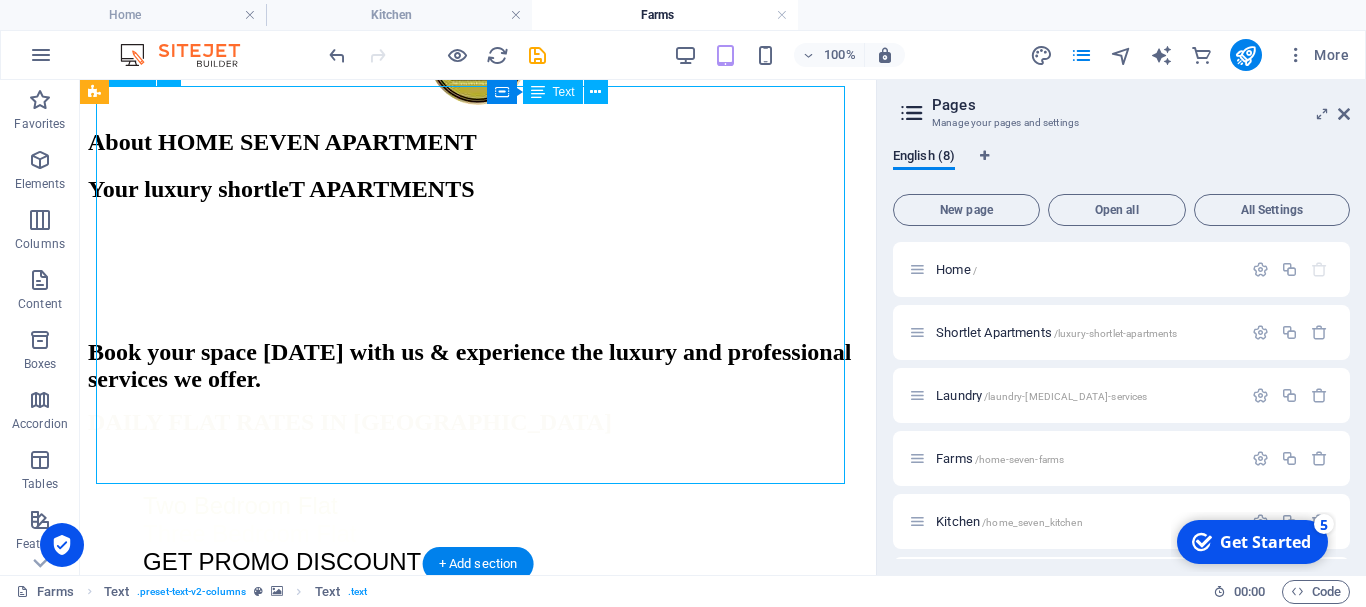click on "L About Home Seven Apartment Home Seven Apartments provides luxury and yet affordable apartments in the most serene part of Abuja city. Our apartments are furnished with a touch of class, our facilities includes 24 hours electricity.   Our Address      No 7 Hassan Adamu Street, Guzape Abuja        Powered By : Udoumoh Edeabasi Consults (Estate Surveyors and Valuer        udoumoh16@gmail.com         +2348064818815 + 2347063151844 +2347061022864" at bounding box center (478, 29897) 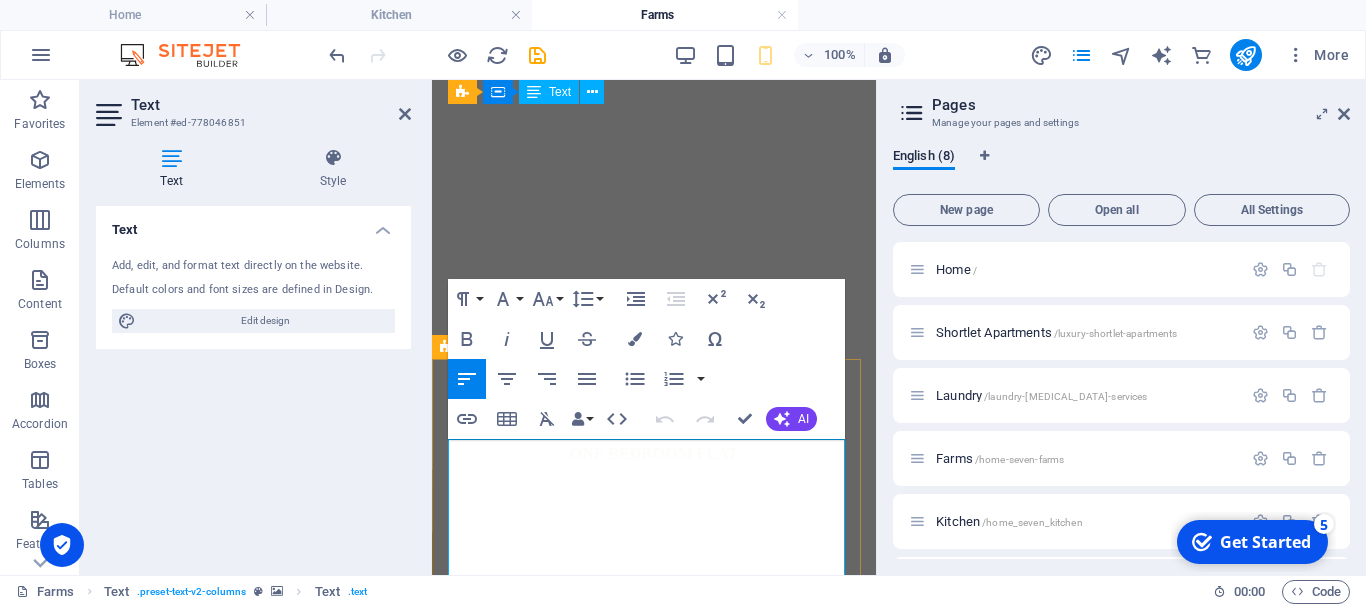 scroll, scrollTop: 14272, scrollLeft: 0, axis: vertical 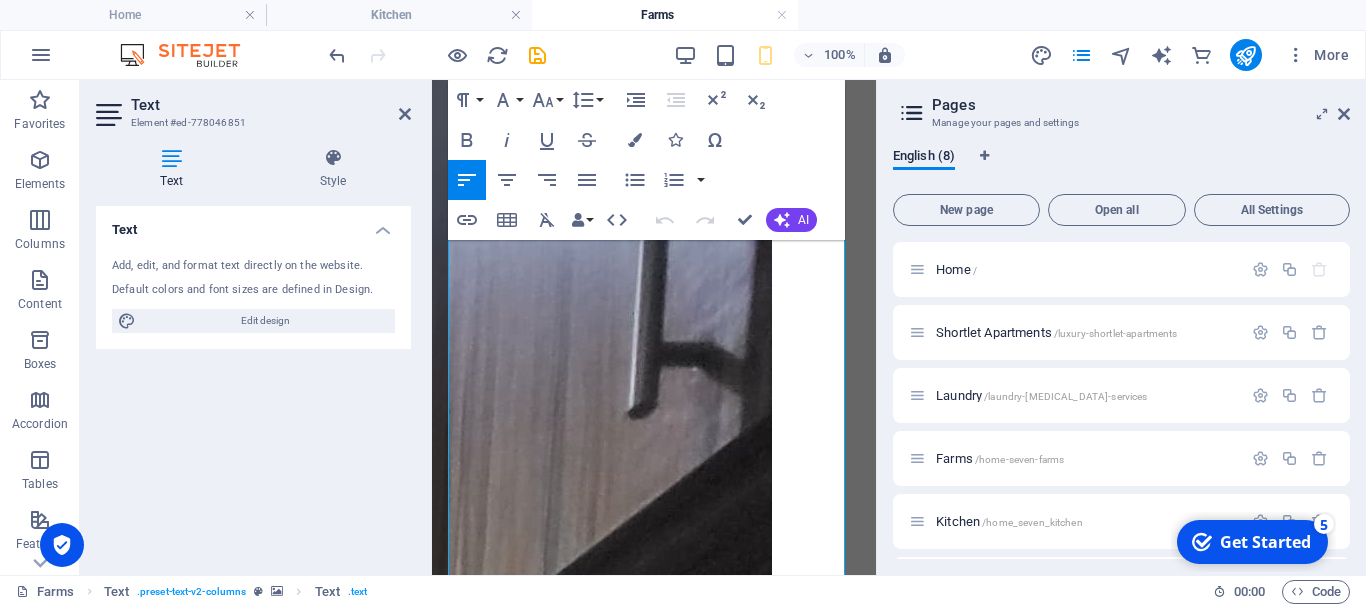 drag, startPoint x: 555, startPoint y: 412, endPoint x: 441, endPoint y: 513, distance: 152.30562 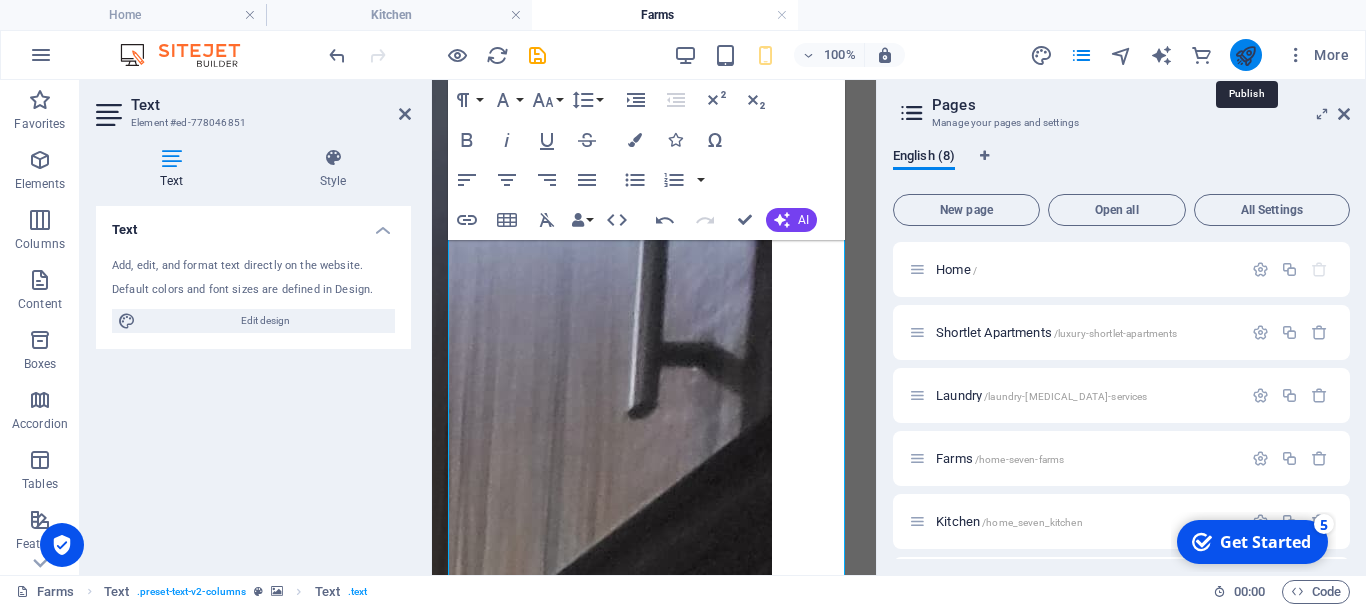 click at bounding box center (1245, 55) 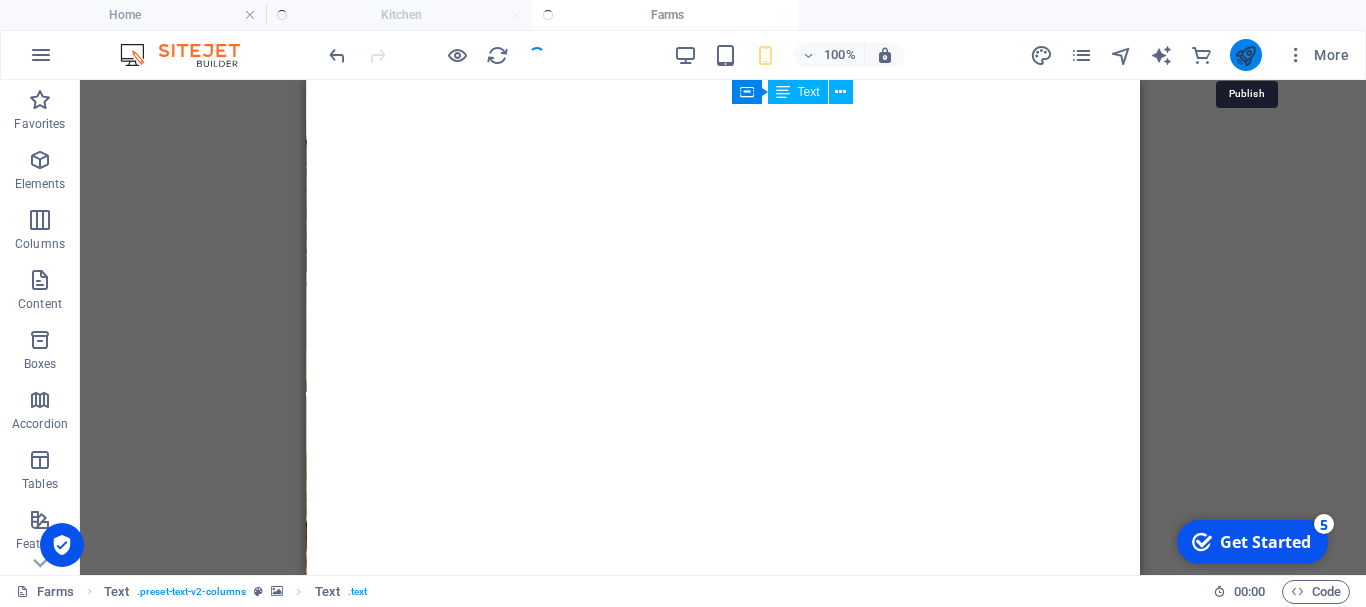 scroll, scrollTop: 8563, scrollLeft: 0, axis: vertical 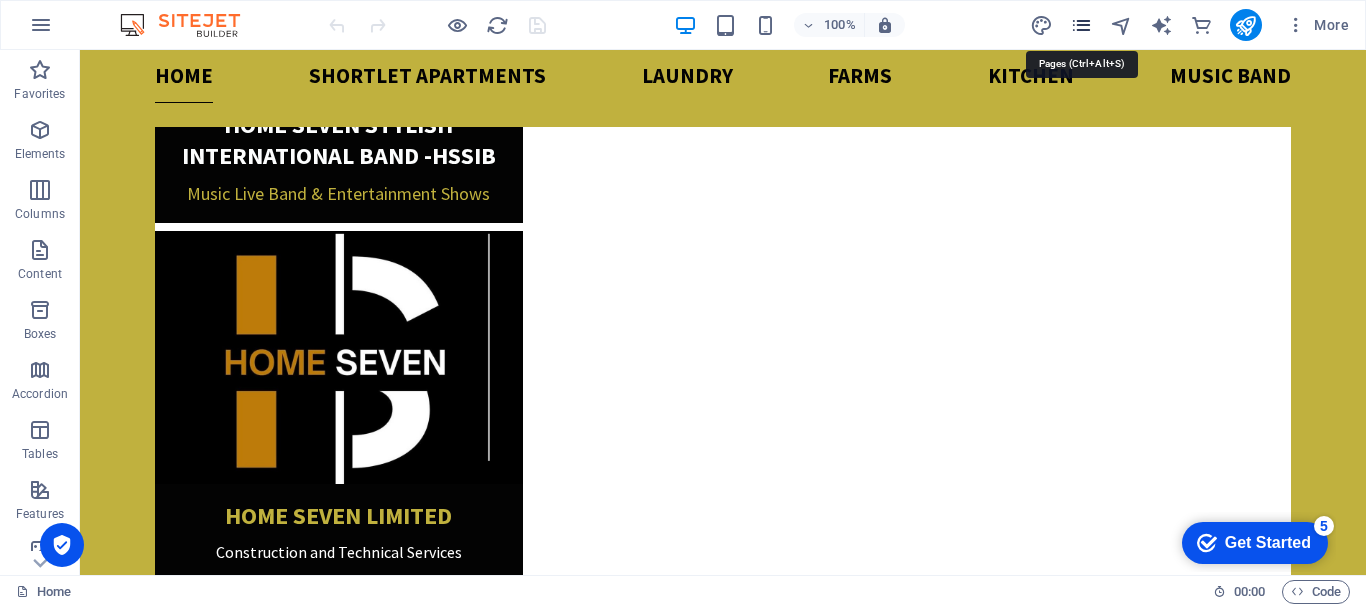 click at bounding box center [1081, 25] 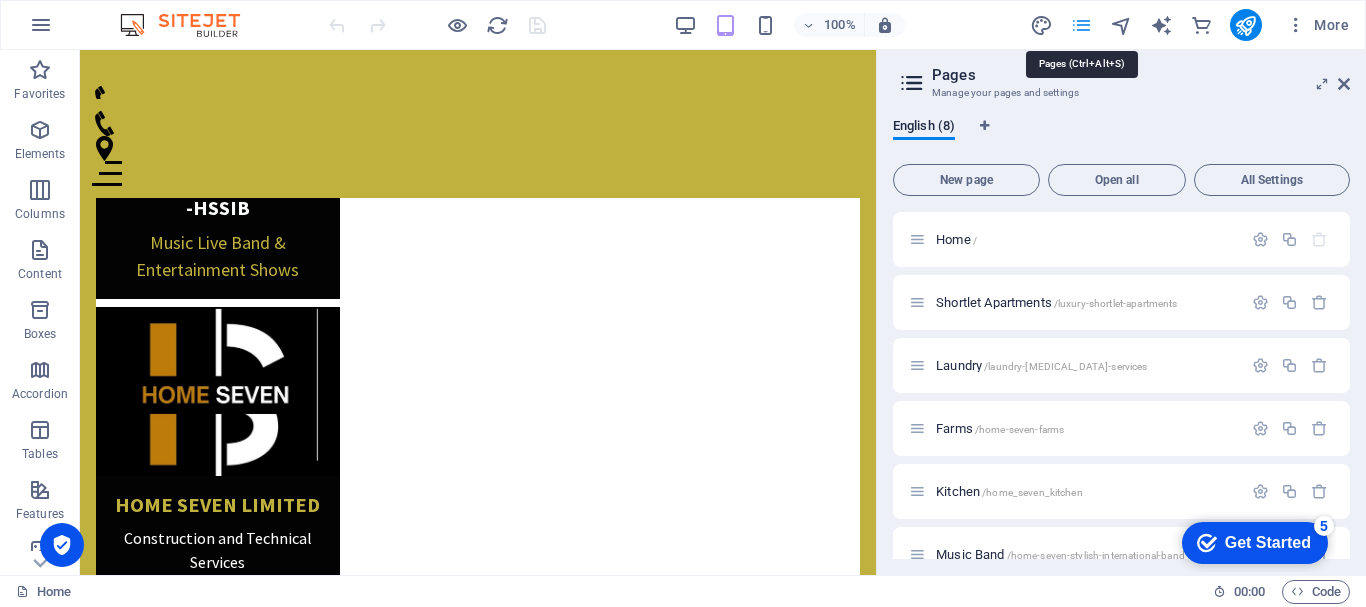 scroll, scrollTop: 1848, scrollLeft: 0, axis: vertical 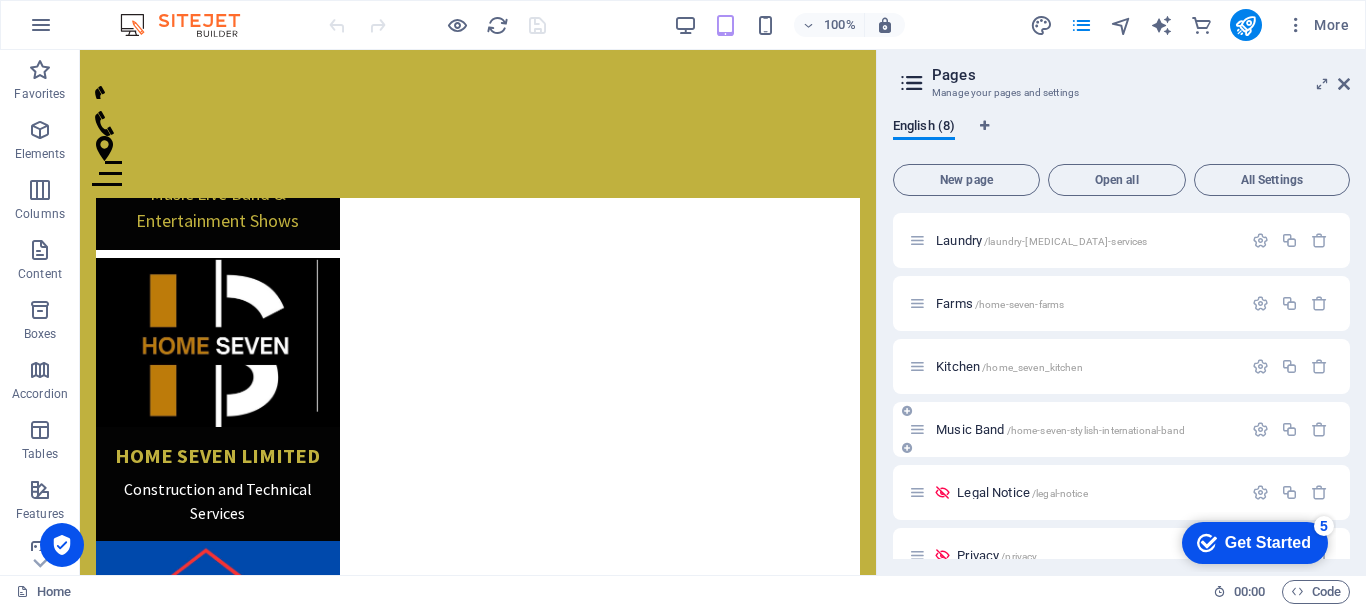 click on "Music Band /home-seven-stylish-international-band" at bounding box center (1060, 429) 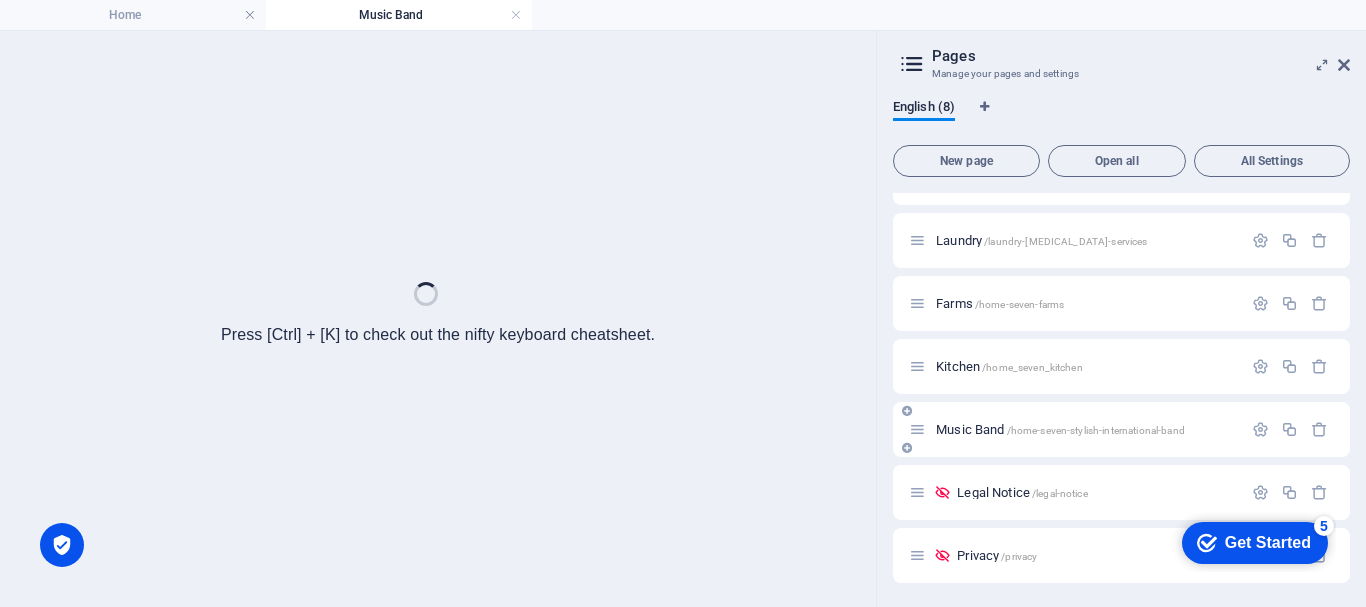 scroll, scrollTop: 106, scrollLeft: 0, axis: vertical 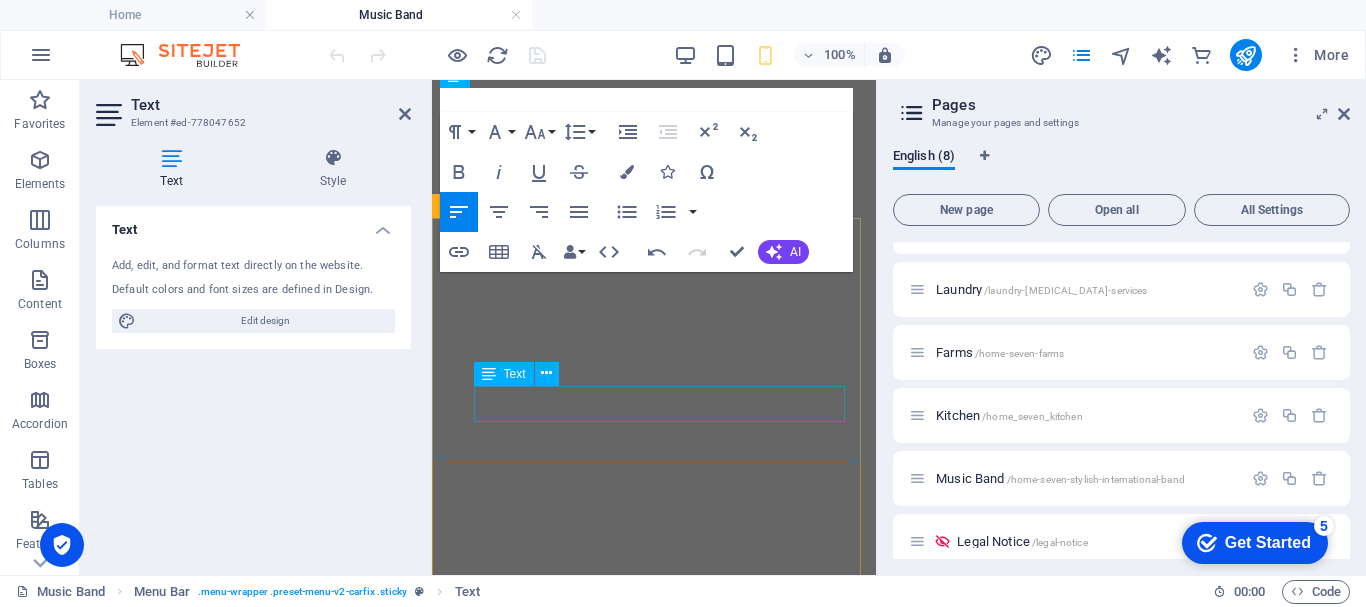 click on "[EMAIL_ADDRESS][DOMAIN_NAME]" at bounding box center [654, 9626] 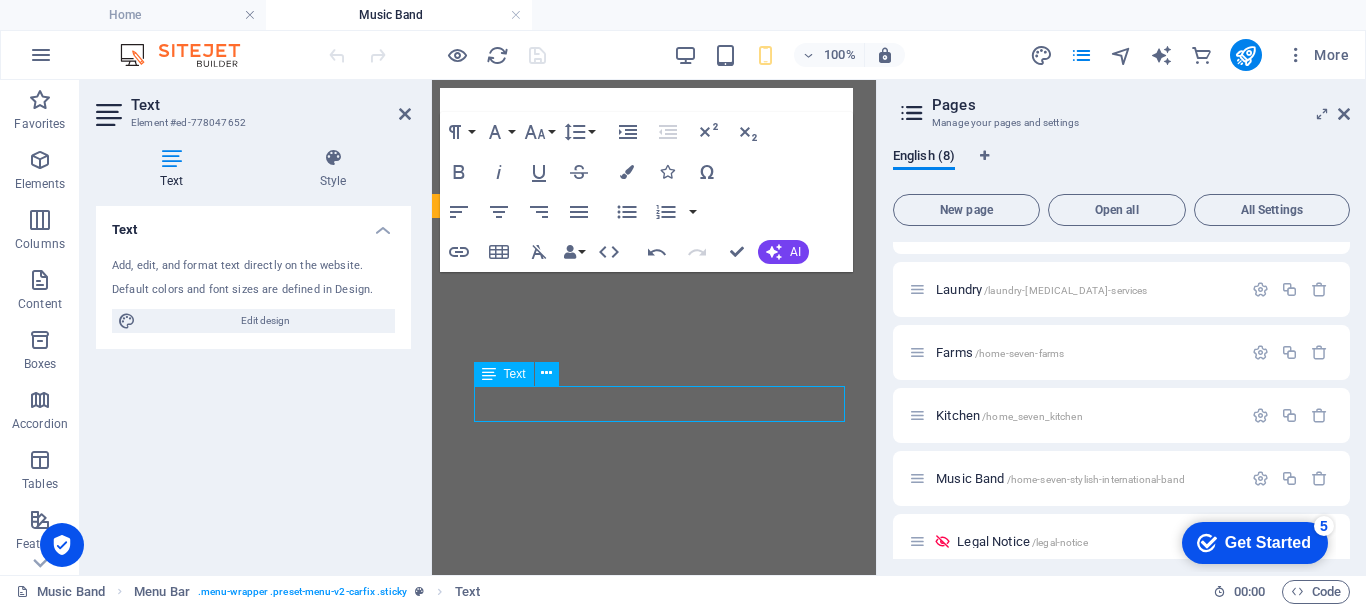 click on "[EMAIL_ADDRESS][DOMAIN_NAME]" at bounding box center (654, 9626) 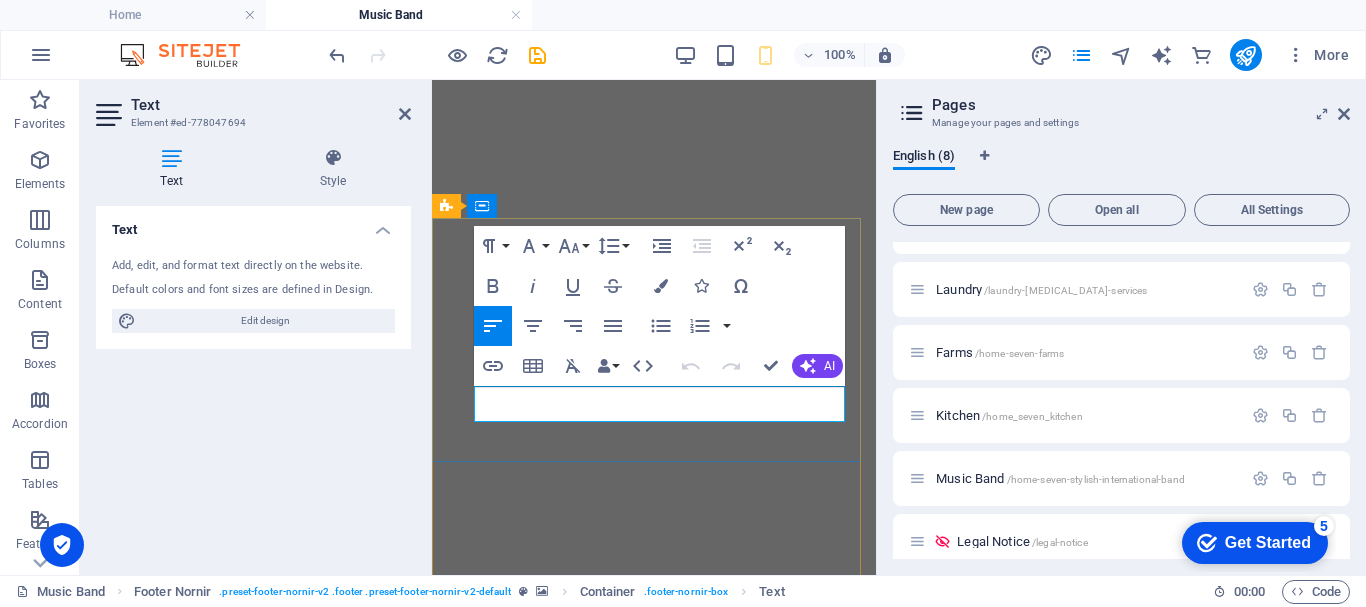 scroll, scrollTop: 4858, scrollLeft: 0, axis: vertical 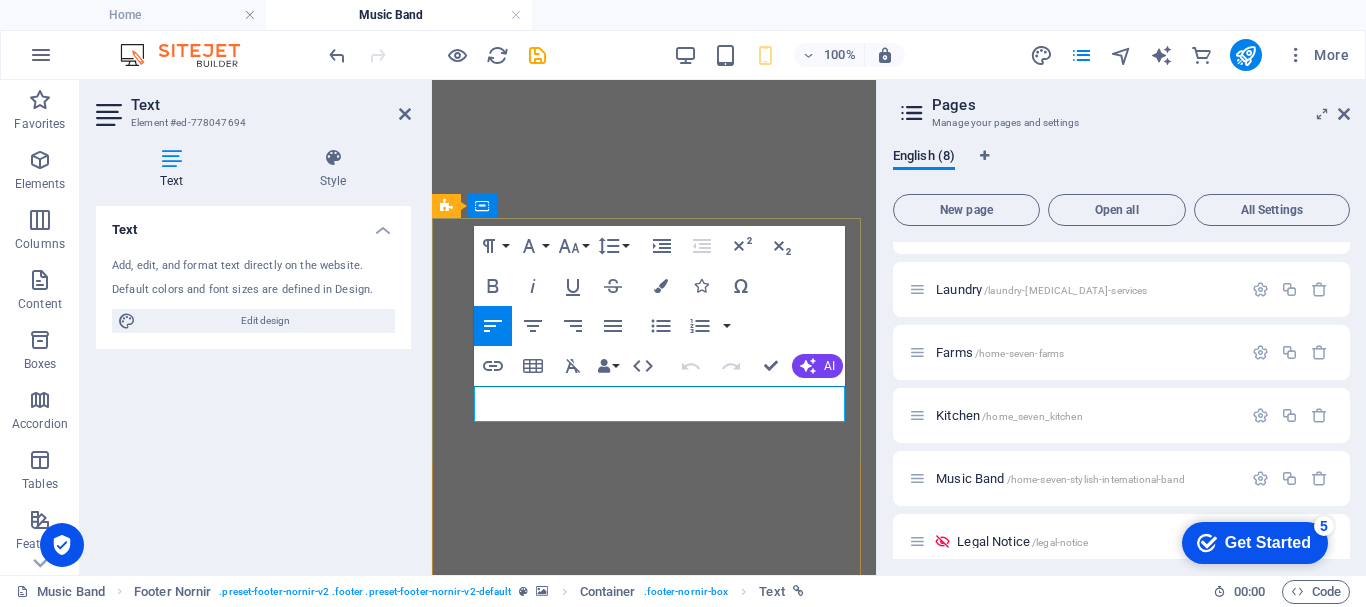 drag, startPoint x: 721, startPoint y: 407, endPoint x: 907, endPoint y: 465, distance: 194.83327 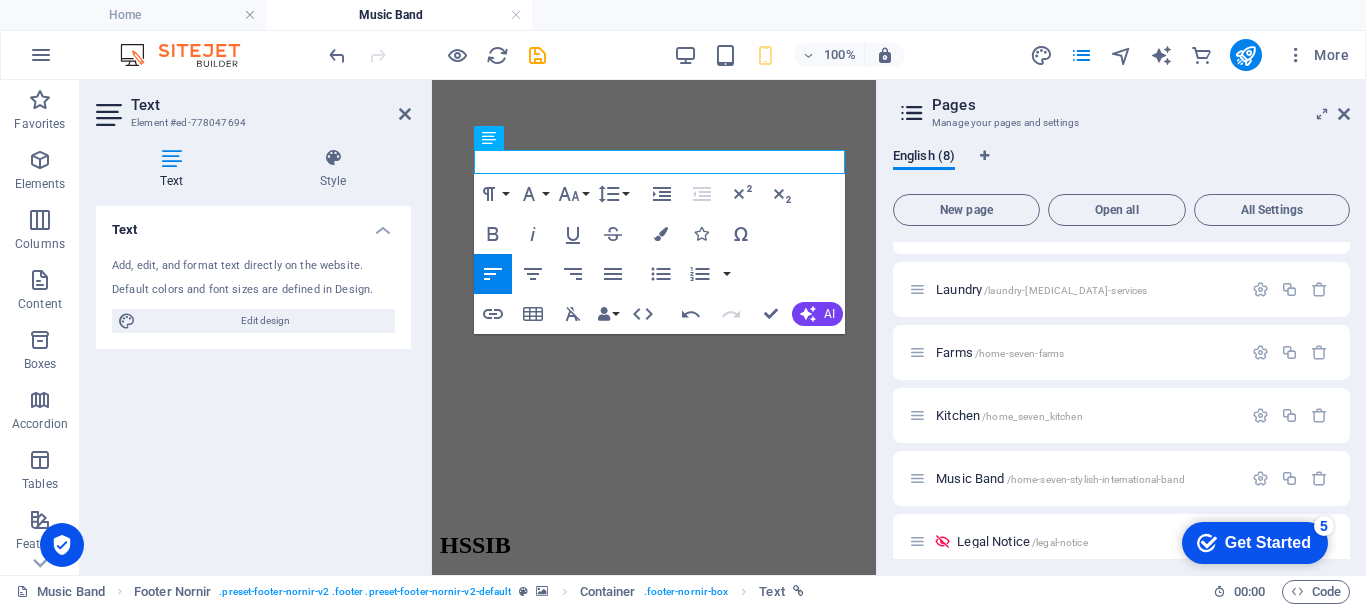 scroll, scrollTop: 5105, scrollLeft: 0, axis: vertical 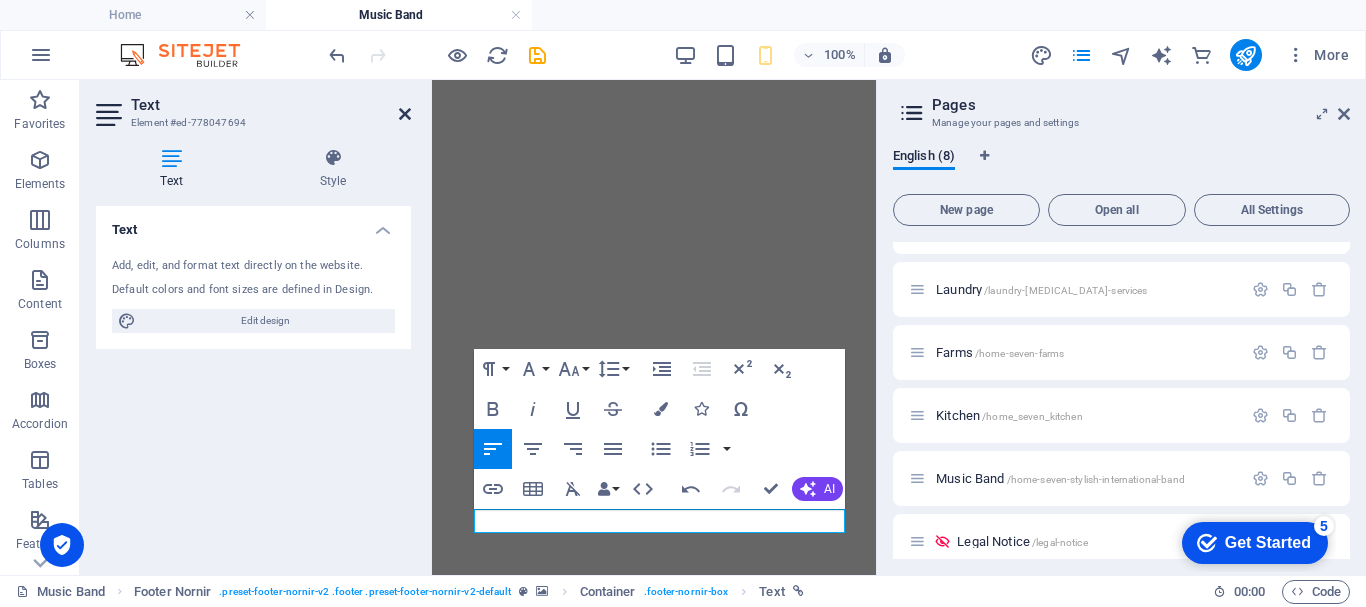 click at bounding box center (405, 114) 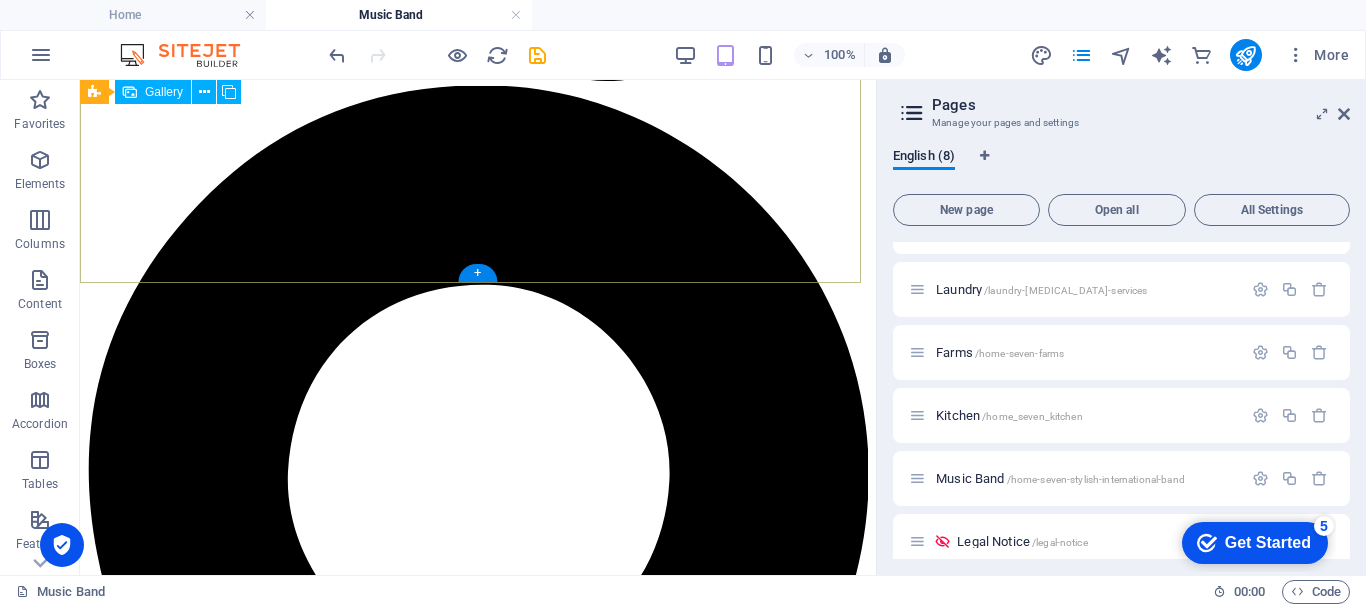 scroll, scrollTop: 3497, scrollLeft: 0, axis: vertical 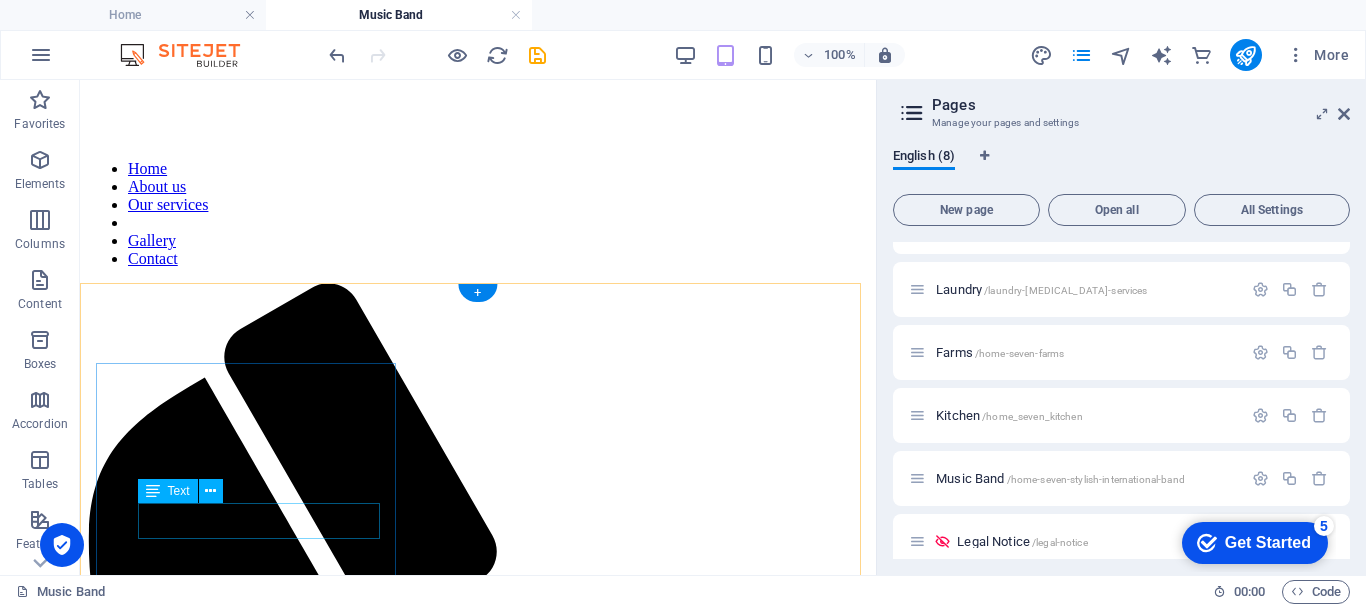 drag, startPoint x: 272, startPoint y: 522, endPoint x: 143, endPoint y: 514, distance: 129.24782 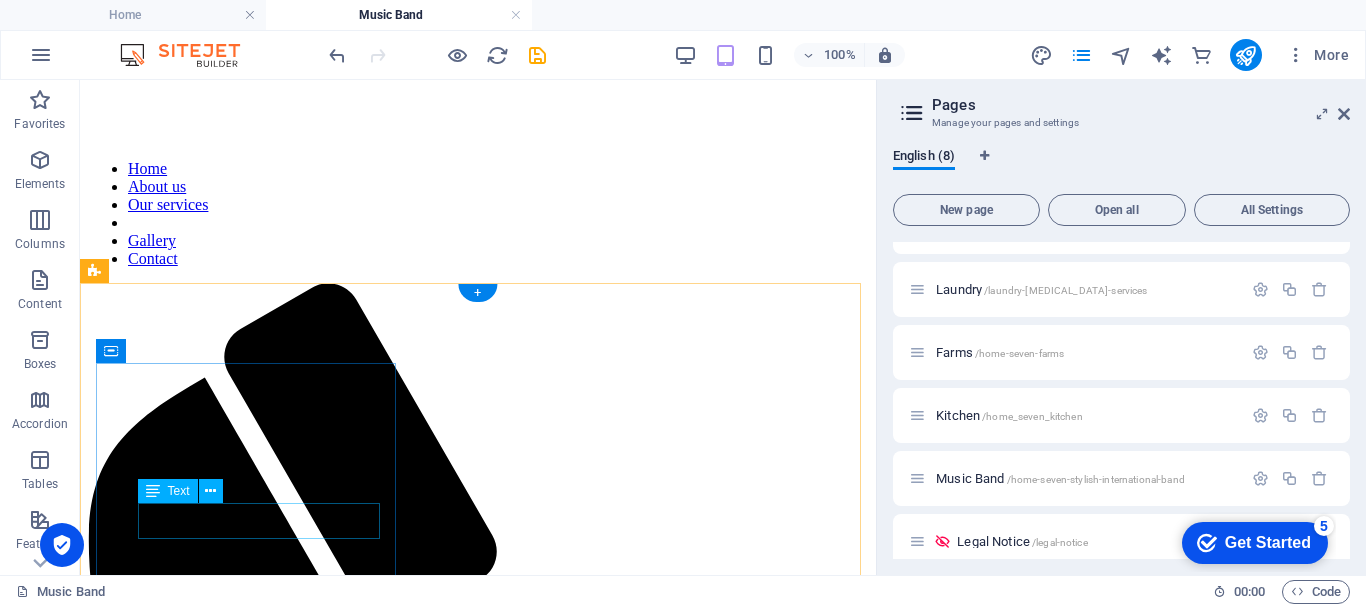 click on "0123 - 456789" at bounding box center (478, 15227) 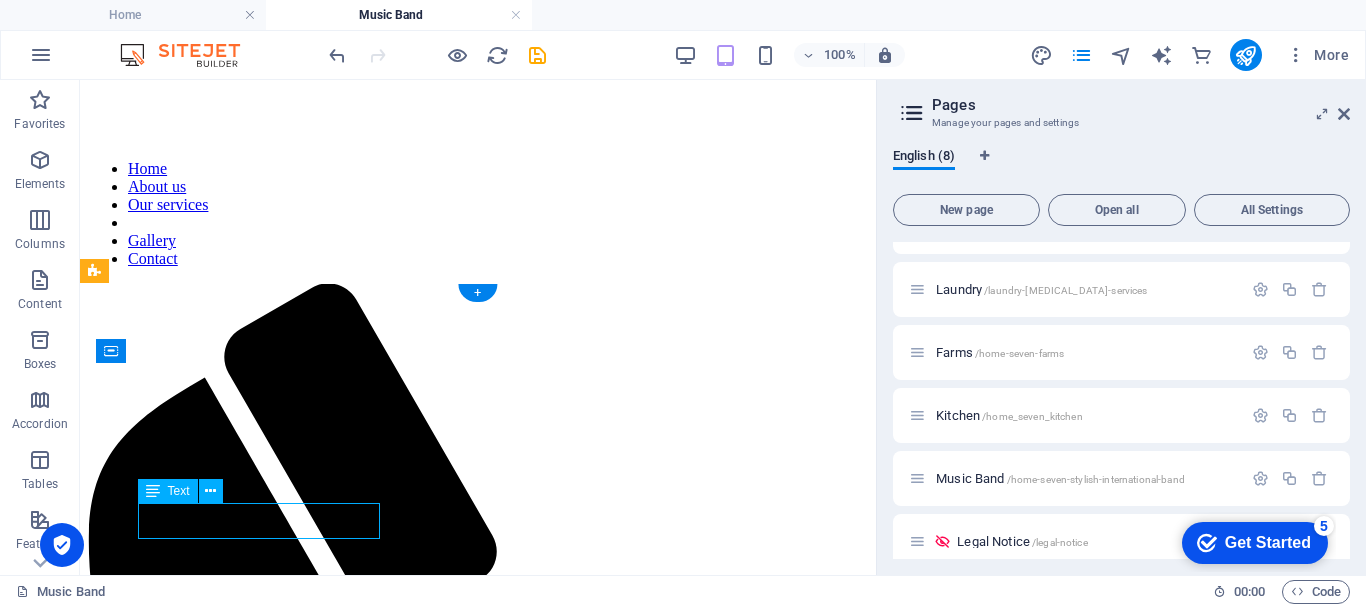 click on "0123 - 456789" at bounding box center [478, 15227] 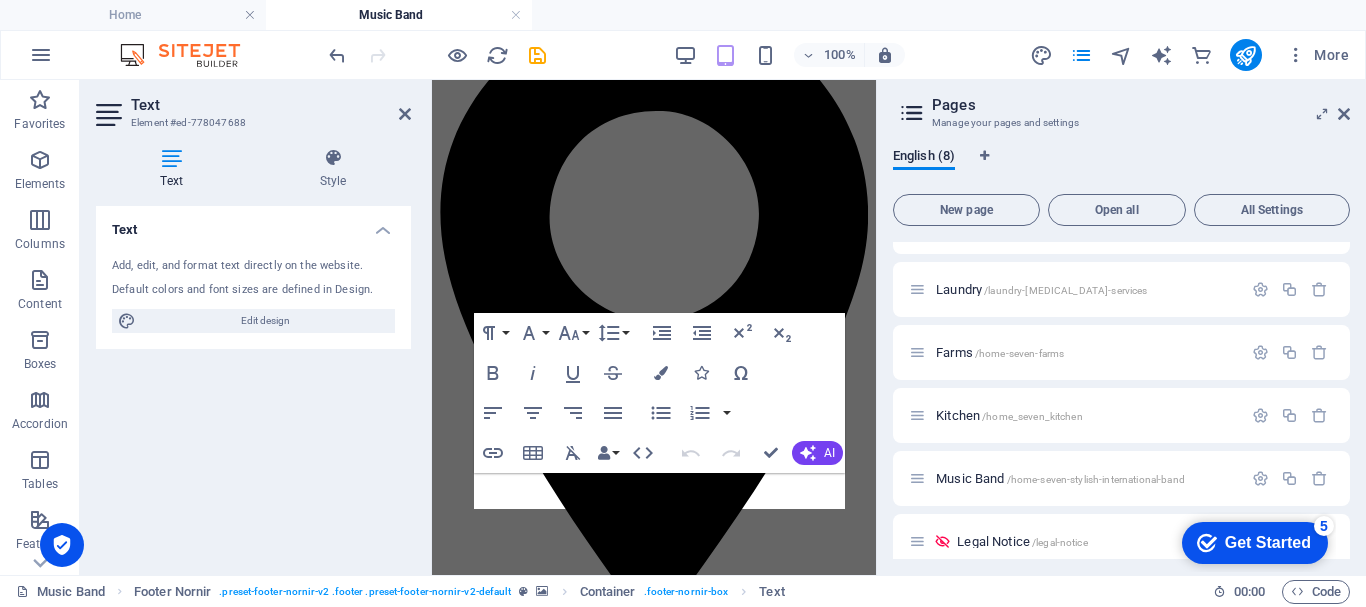 scroll, scrollTop: 4735, scrollLeft: 0, axis: vertical 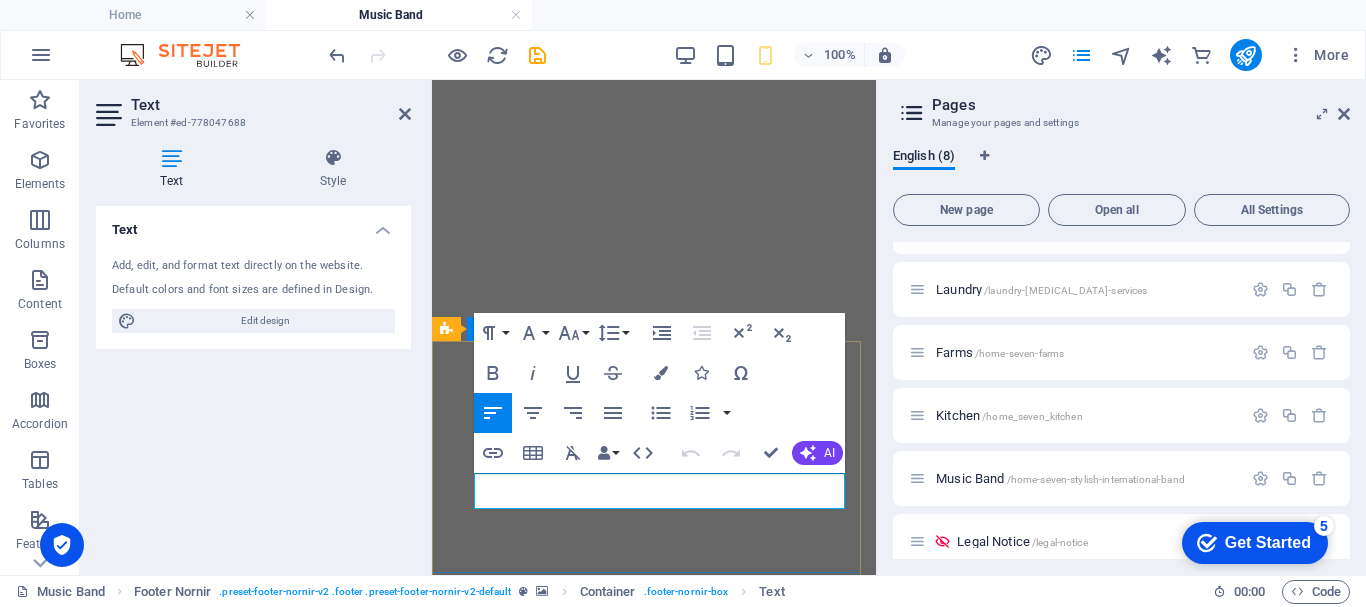 click on "0123 - 456789" at bounding box center (510, 9355) 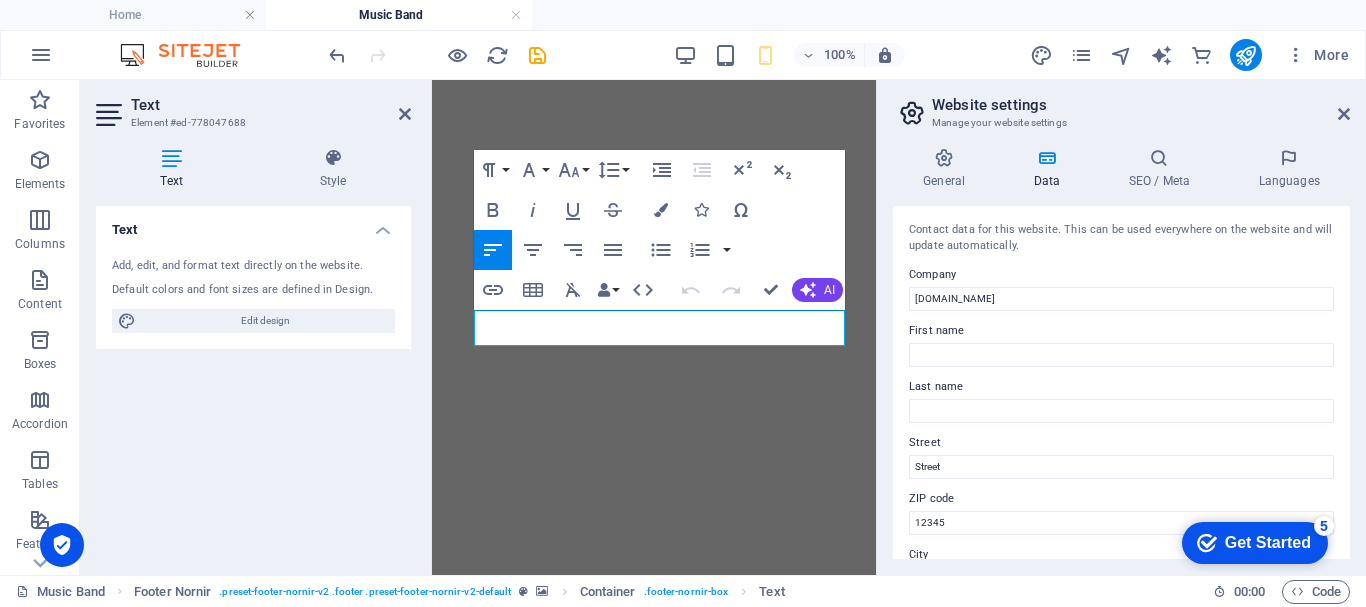 scroll, scrollTop: 4898, scrollLeft: 0, axis: vertical 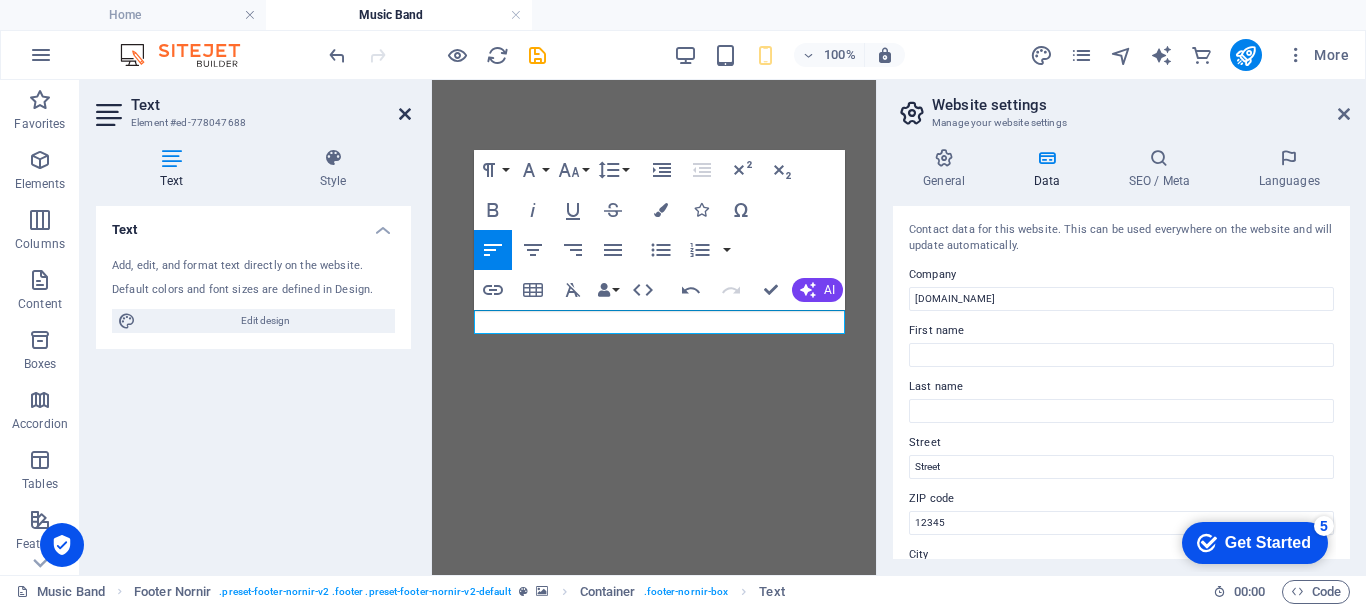 click at bounding box center (405, 114) 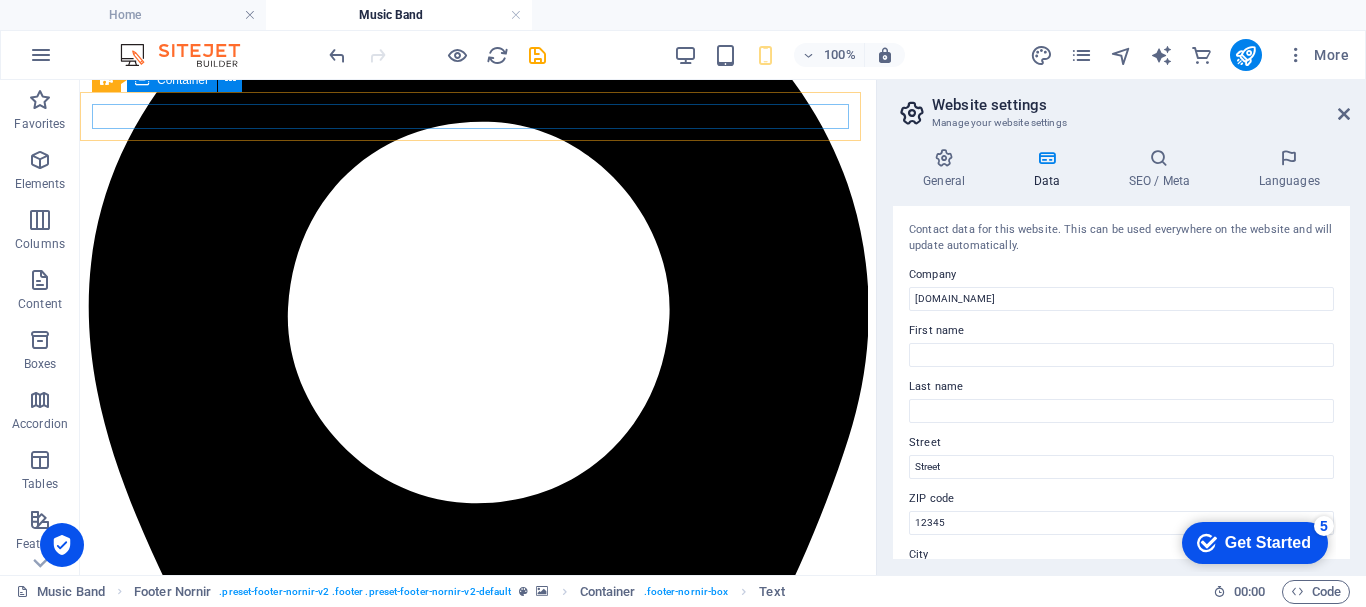 scroll, scrollTop: 3660, scrollLeft: 0, axis: vertical 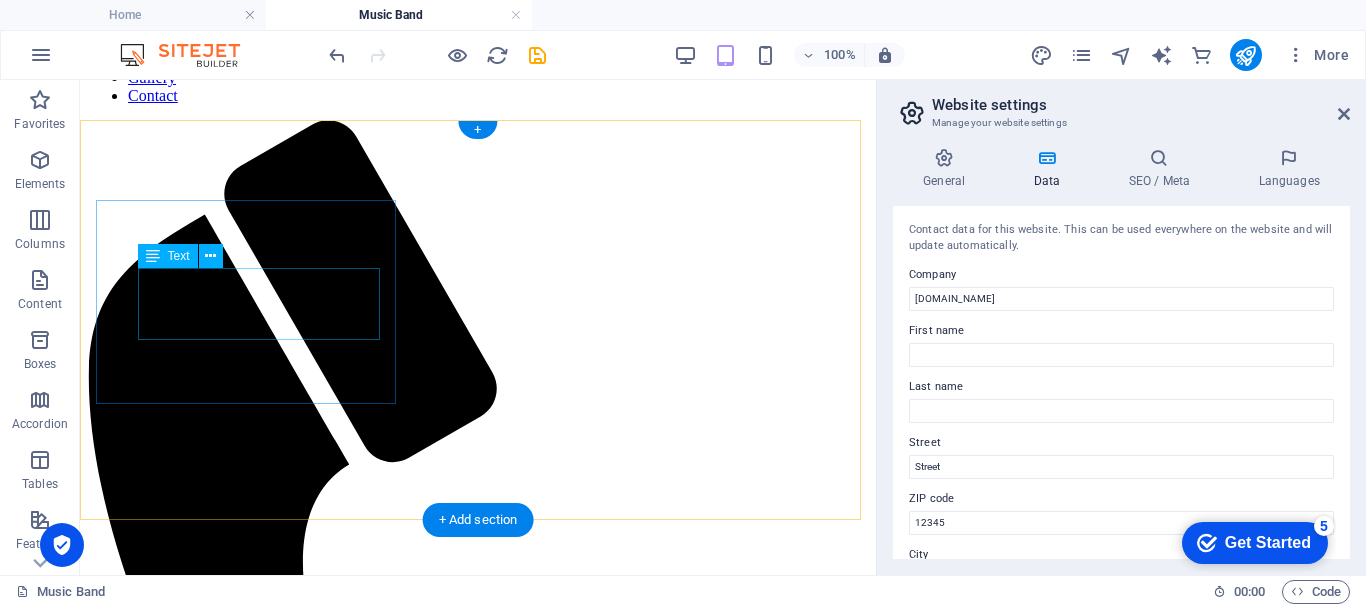 click on "[STREET_ADDRESS][PERSON_NAME] Abuja" at bounding box center (478, 14221) 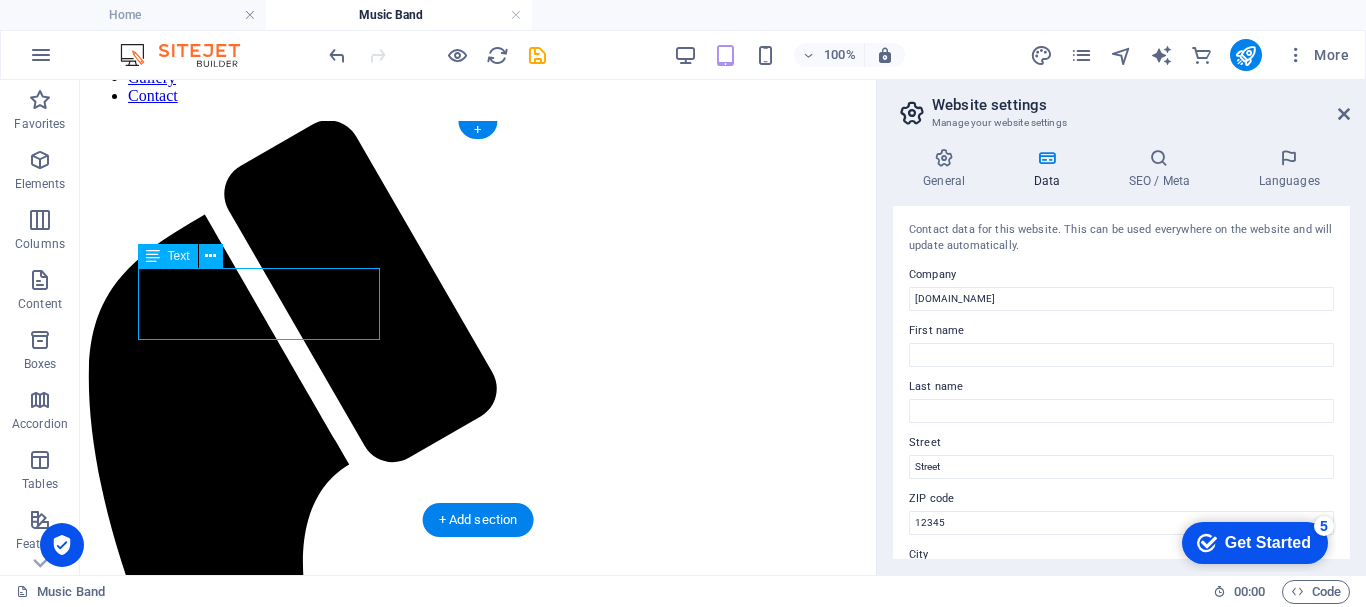 click on "[STREET_ADDRESS][PERSON_NAME] Abuja" at bounding box center (478, 14221) 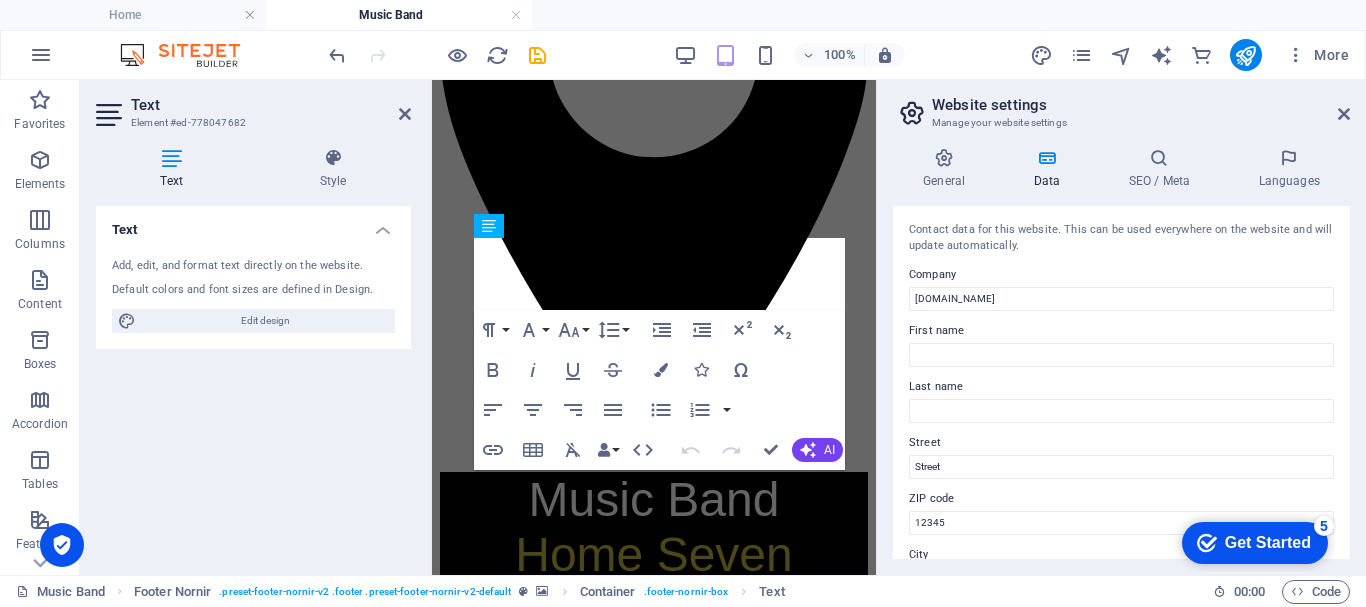 scroll, scrollTop: 4898, scrollLeft: 0, axis: vertical 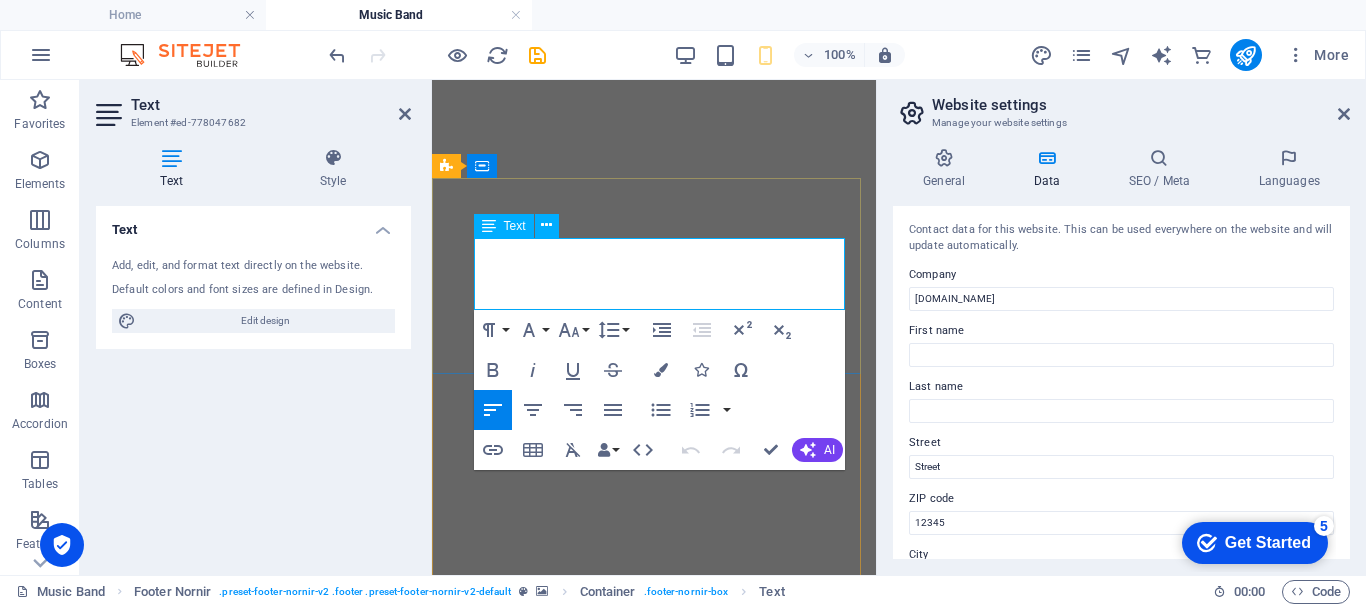 drag, startPoint x: 547, startPoint y: 302, endPoint x: 477, endPoint y: 258, distance: 82.68011 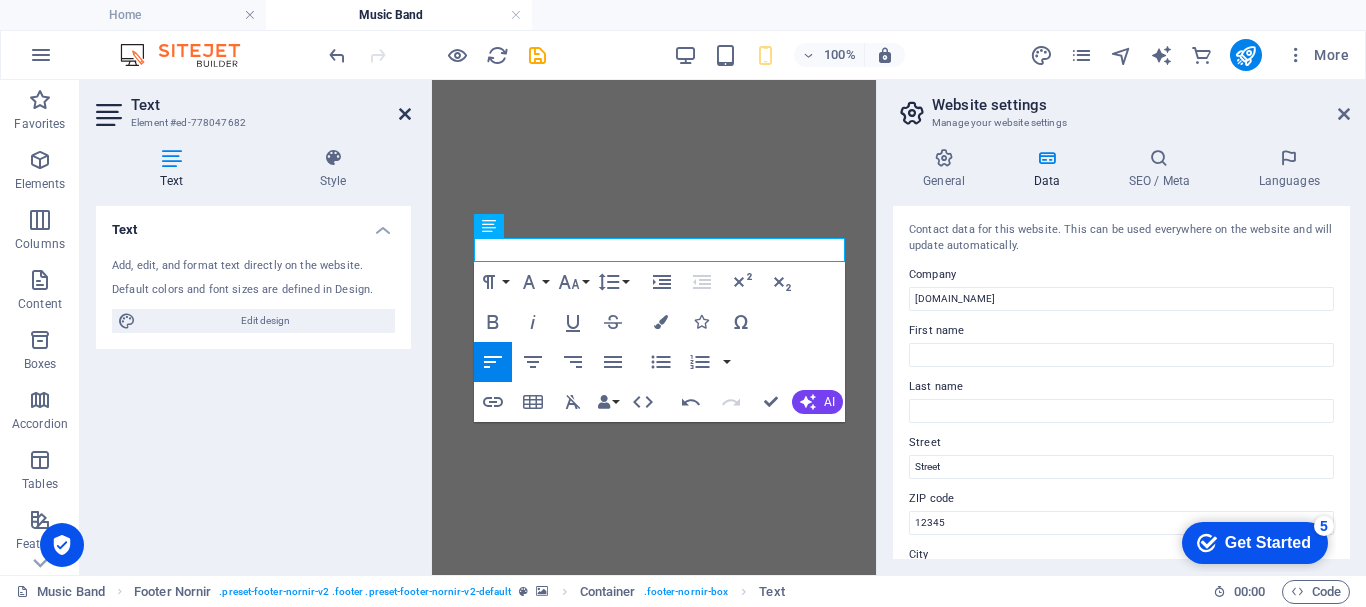 click at bounding box center (405, 114) 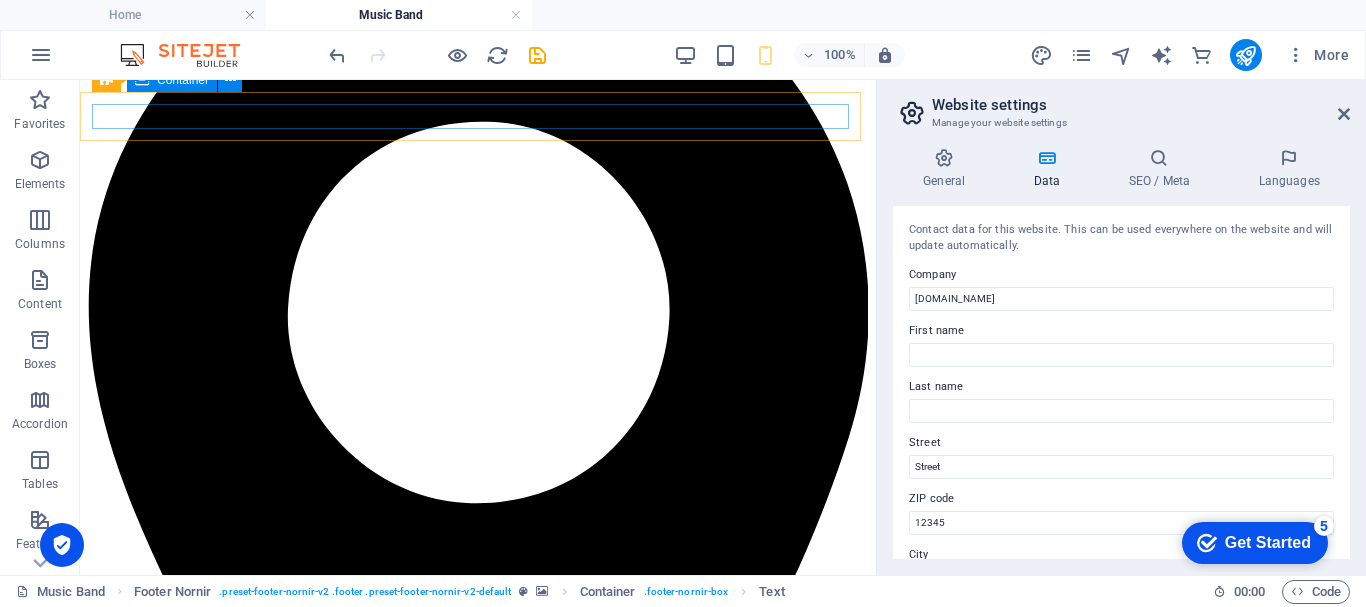 scroll, scrollTop: 3660, scrollLeft: 0, axis: vertical 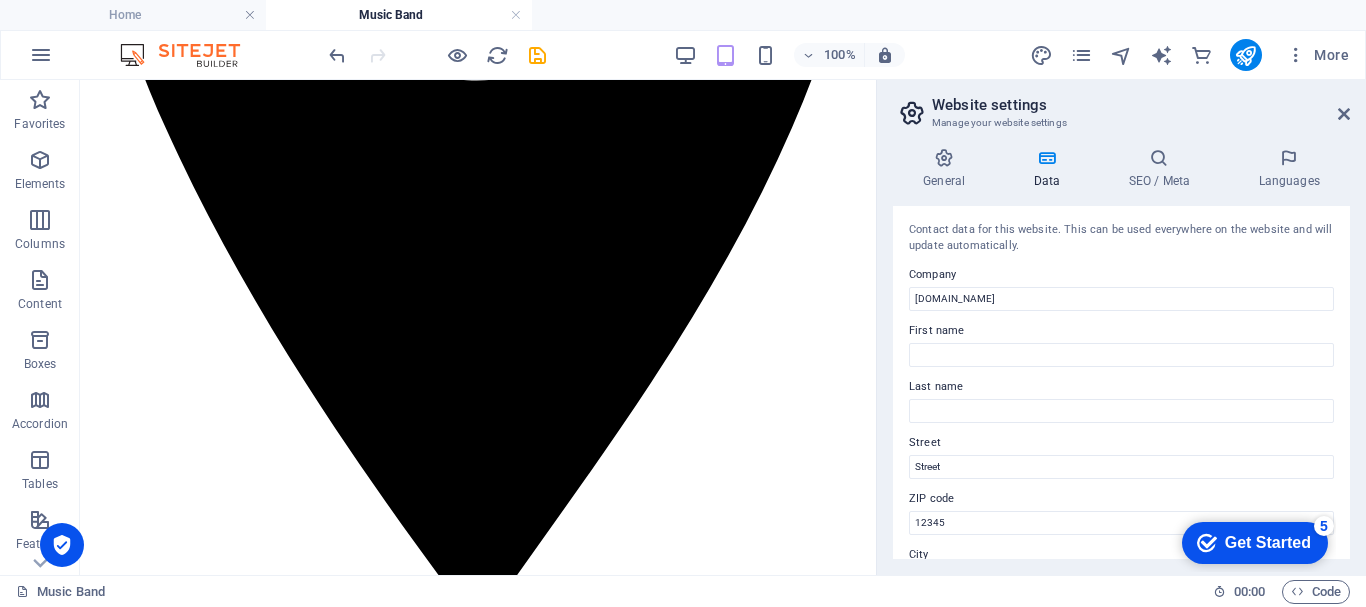 drag, startPoint x: 867, startPoint y: 413, endPoint x: 1005, endPoint y: 356, distance: 149.30841 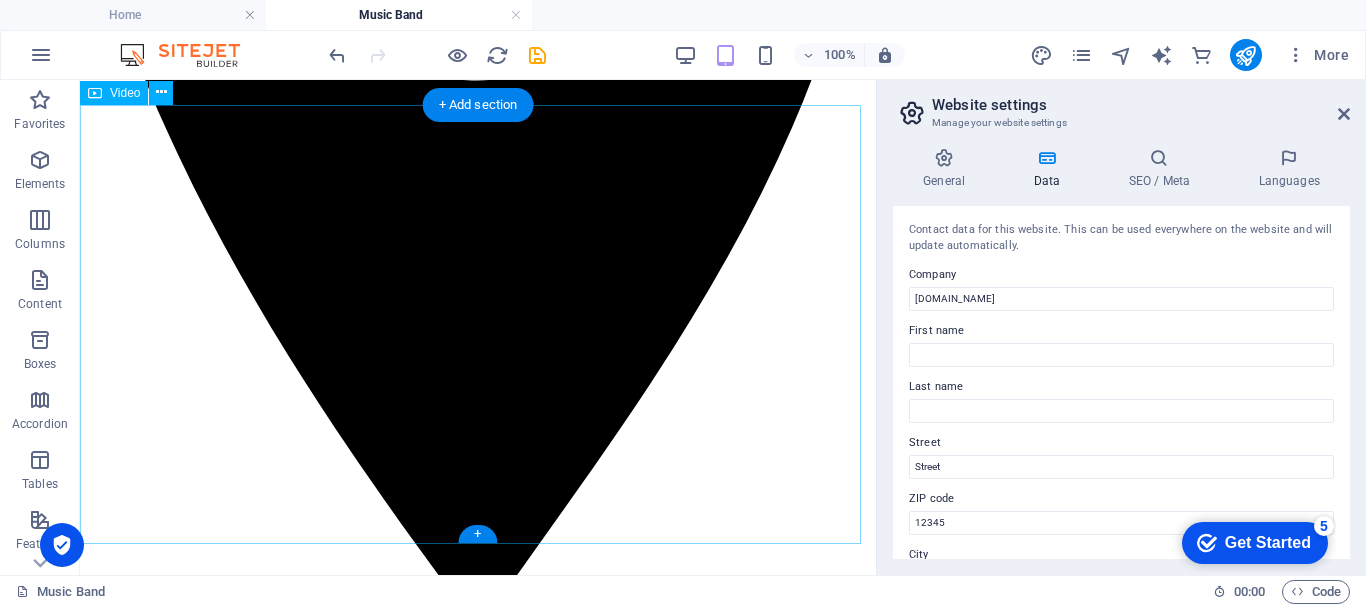 click at bounding box center (478, 6351) 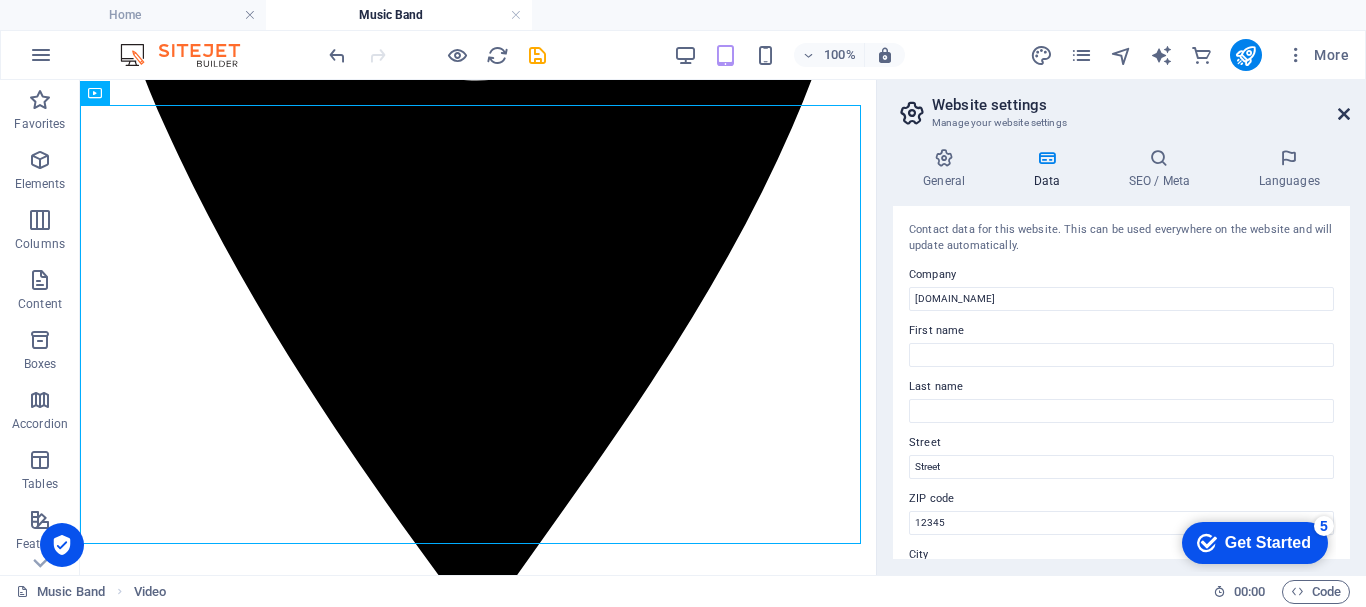 click at bounding box center [1344, 114] 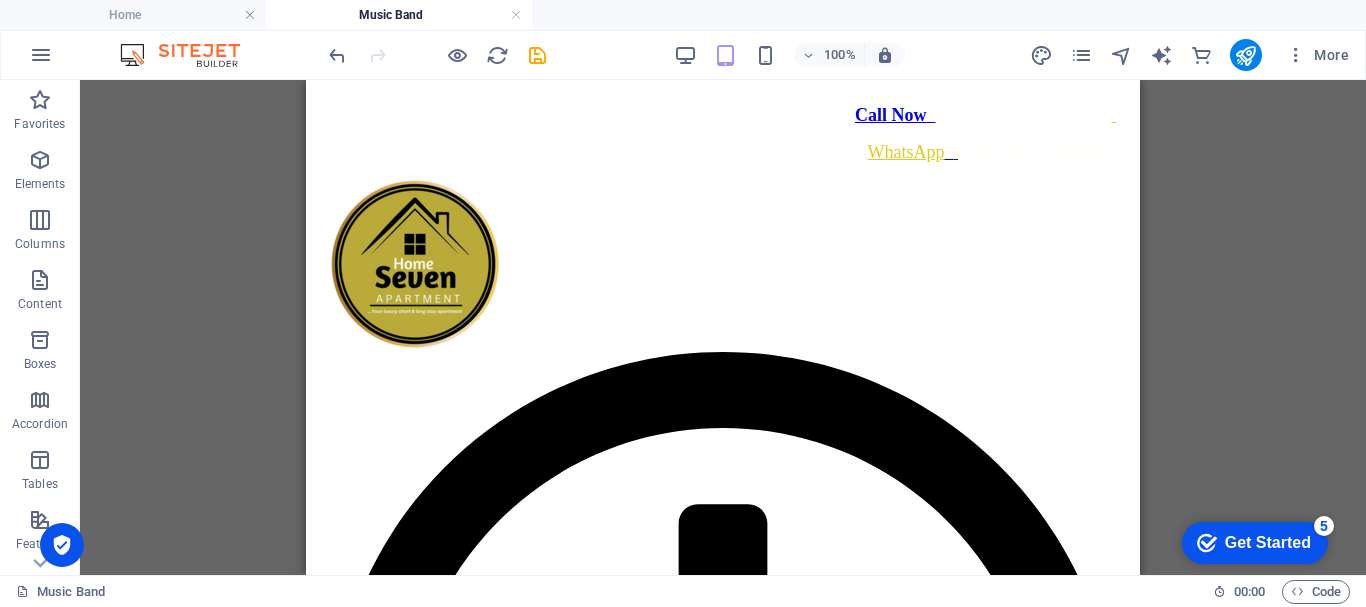 scroll, scrollTop: 0, scrollLeft: 0, axis: both 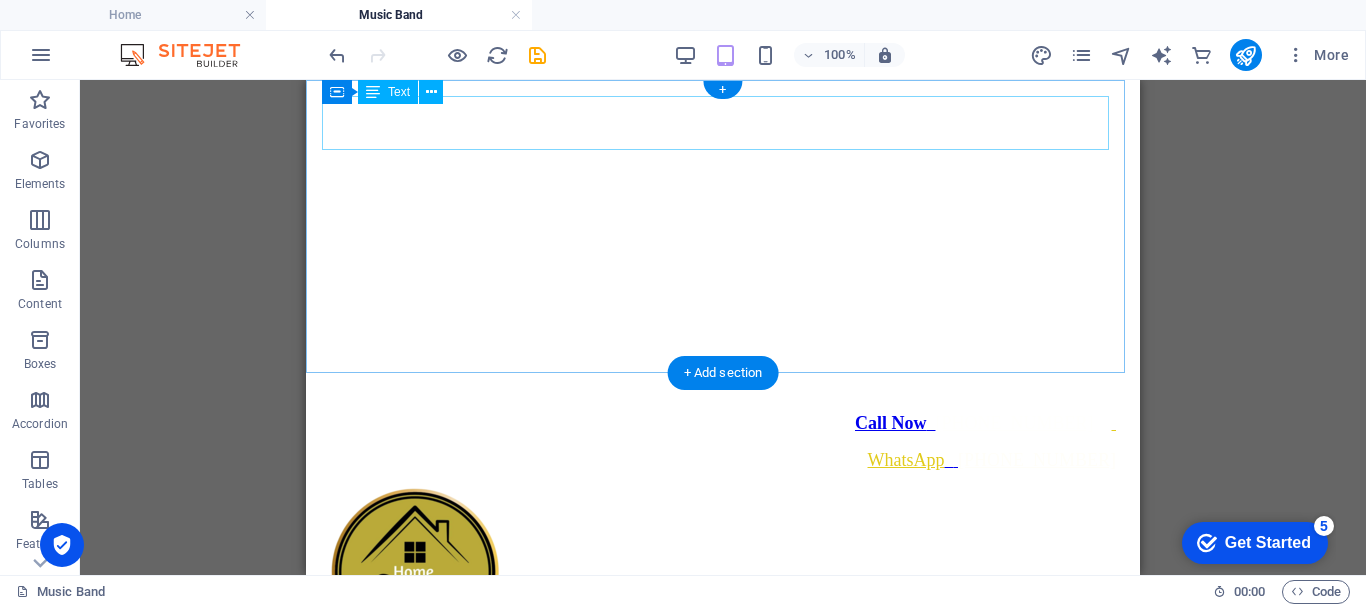 click on "Call Now     [PHONE_NUMBER]         WhatsApp       [PHONE_NUMBER]" at bounding box center (723, 442) 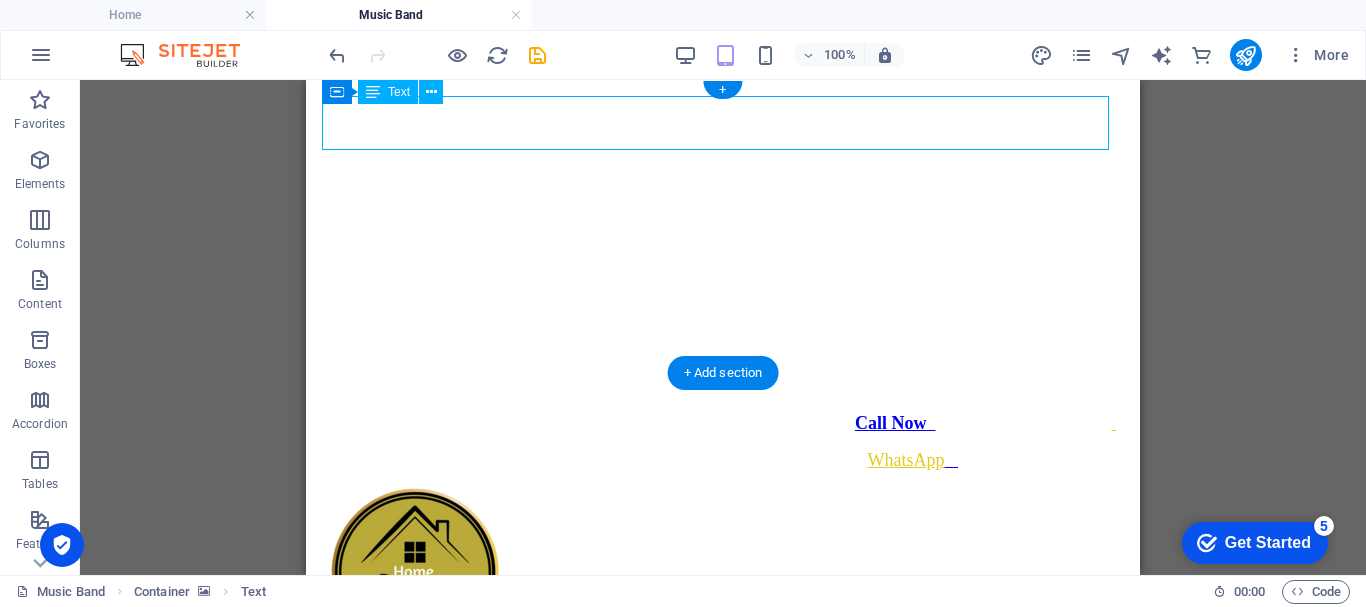 click on "Call Now     [PHONE_NUMBER]         WhatsApp       [PHONE_NUMBER]" at bounding box center (723, 442) 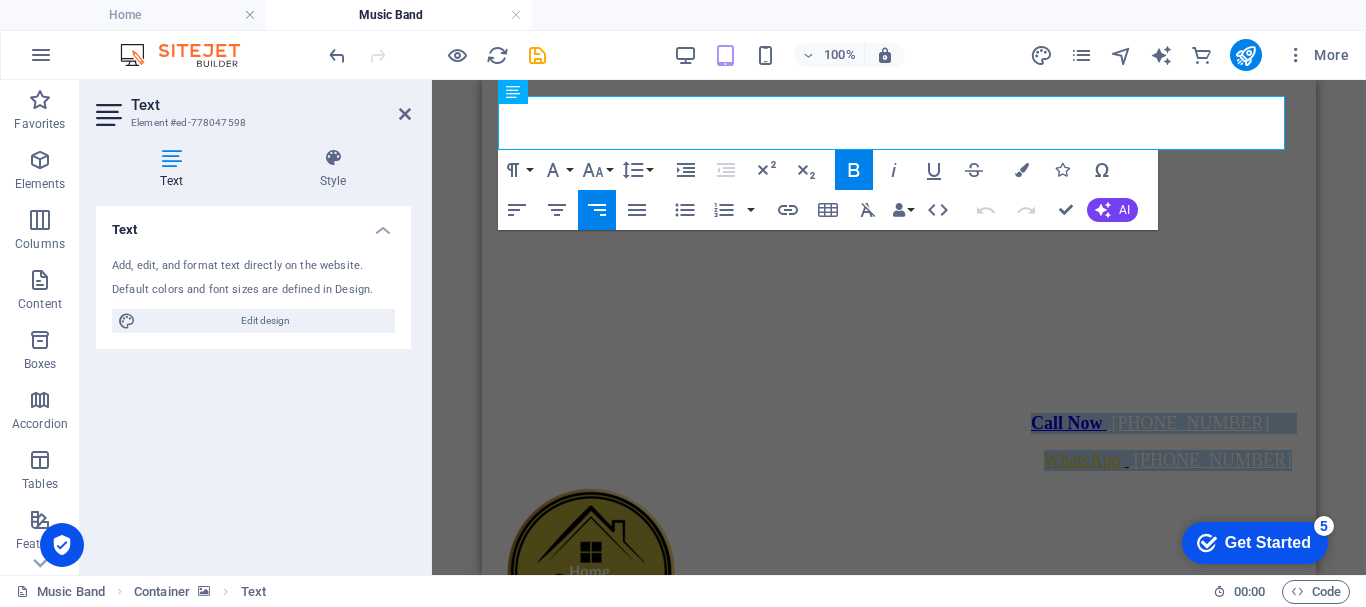 drag, startPoint x: 1063, startPoint y: 111, endPoint x: 1286, endPoint y: 139, distance: 224.75098 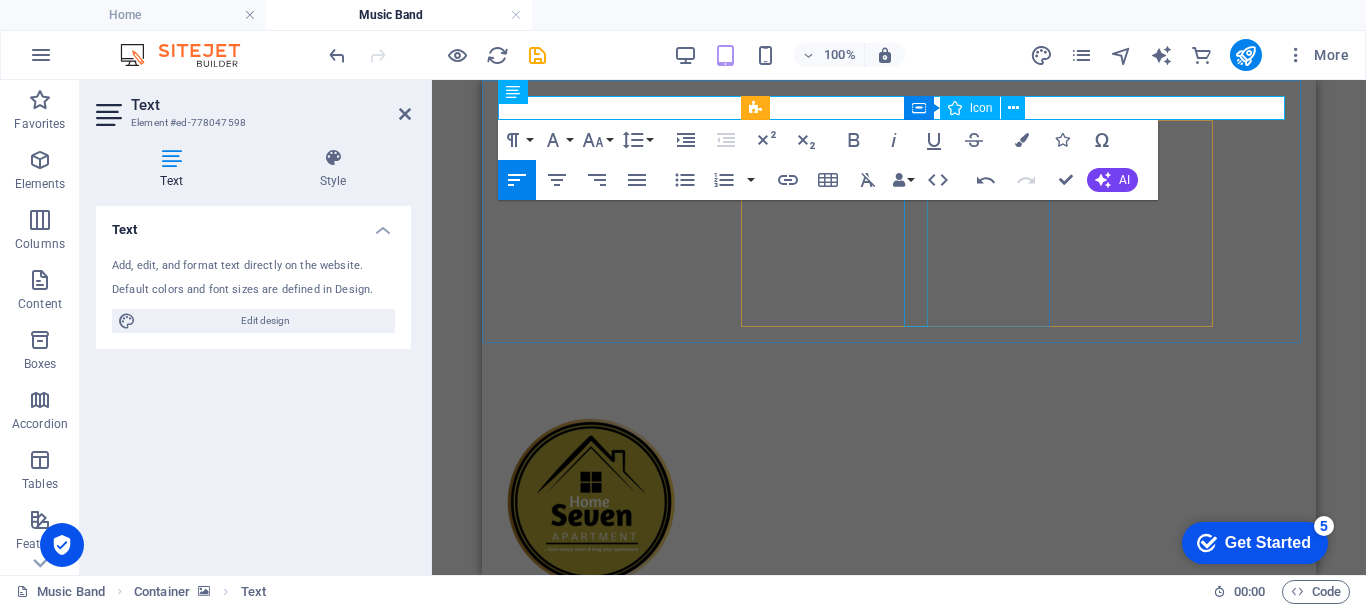 drag, startPoint x: 1307, startPoint y: 119, endPoint x: 914, endPoint y: 282, distance: 425.4621 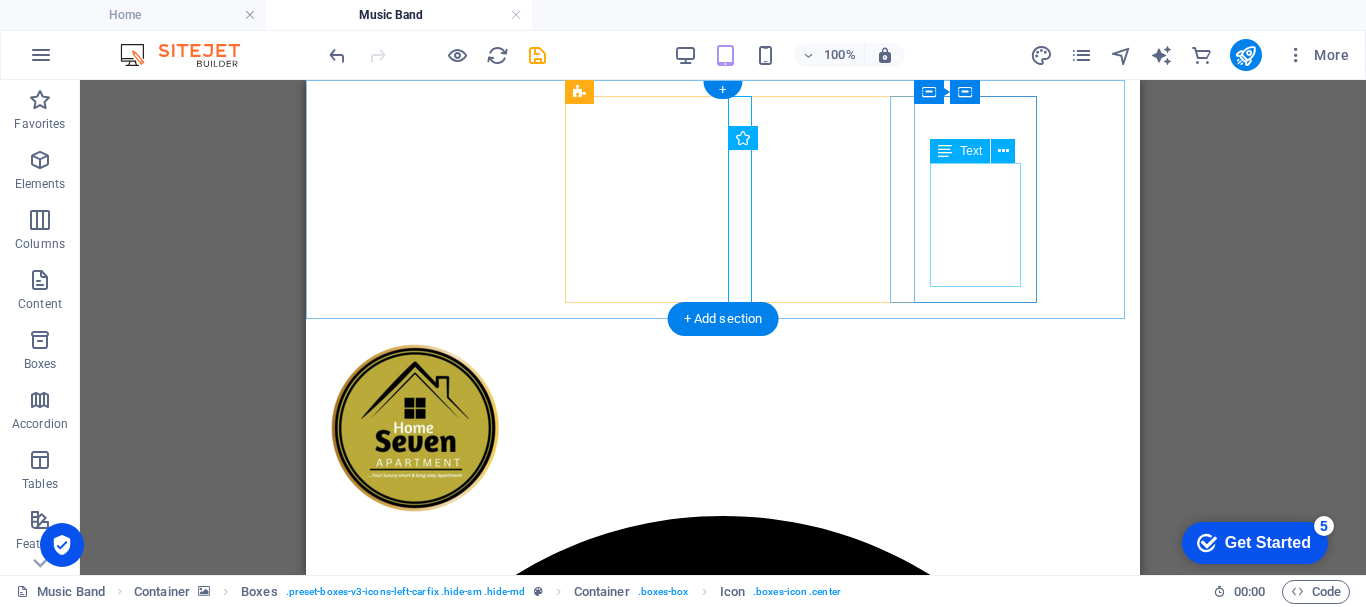 click on "0123 - 456789" at bounding box center [376, 3553] 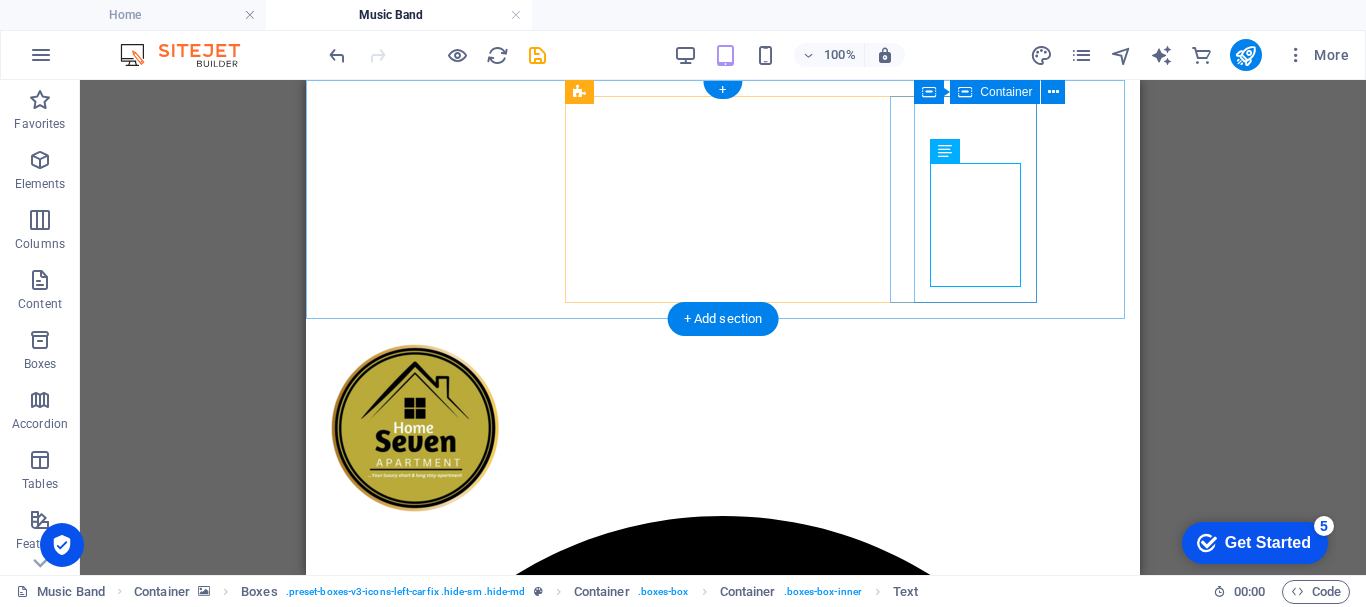 drag, startPoint x: 975, startPoint y: 253, endPoint x: 923, endPoint y: 167, distance: 100.49876 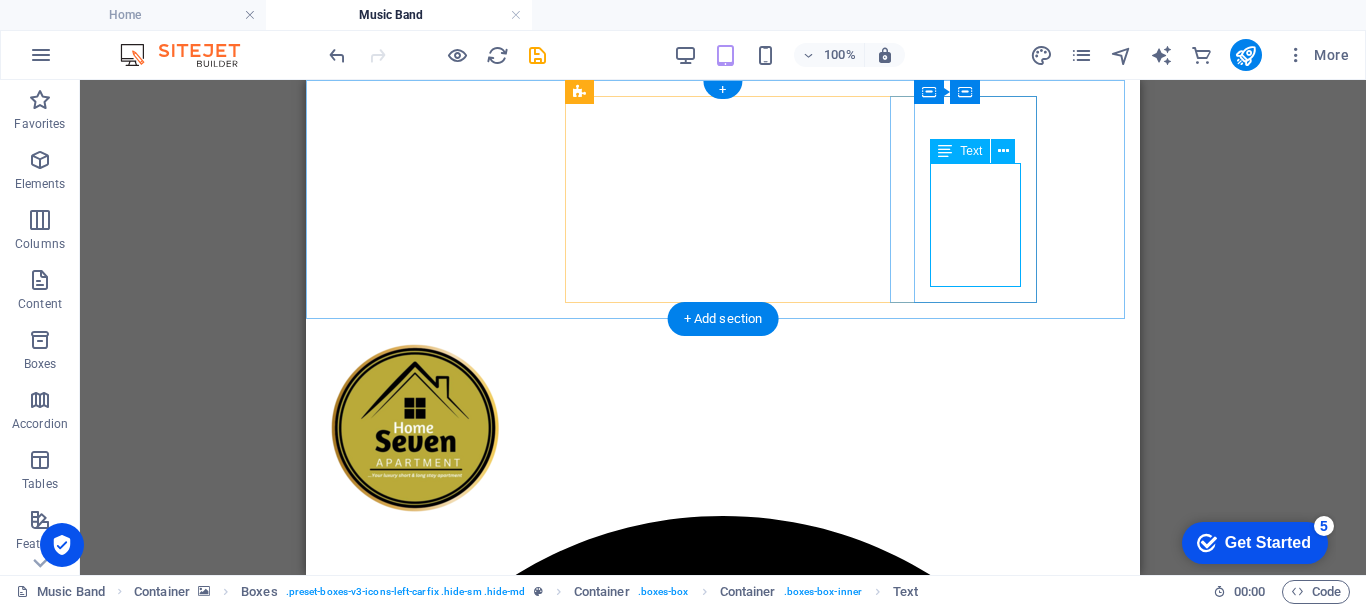 click on "0123 - 456789" at bounding box center (376, 3553) 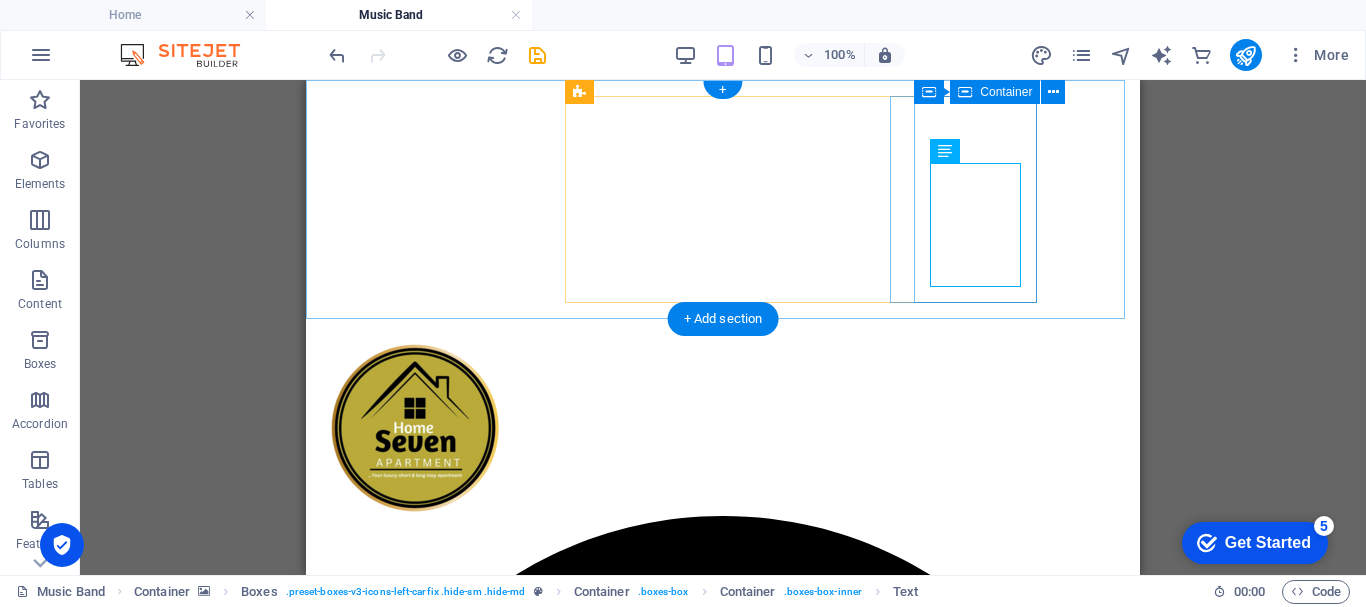 drag, startPoint x: 976, startPoint y: 252, endPoint x: 923, endPoint y: 172, distance: 95.96353 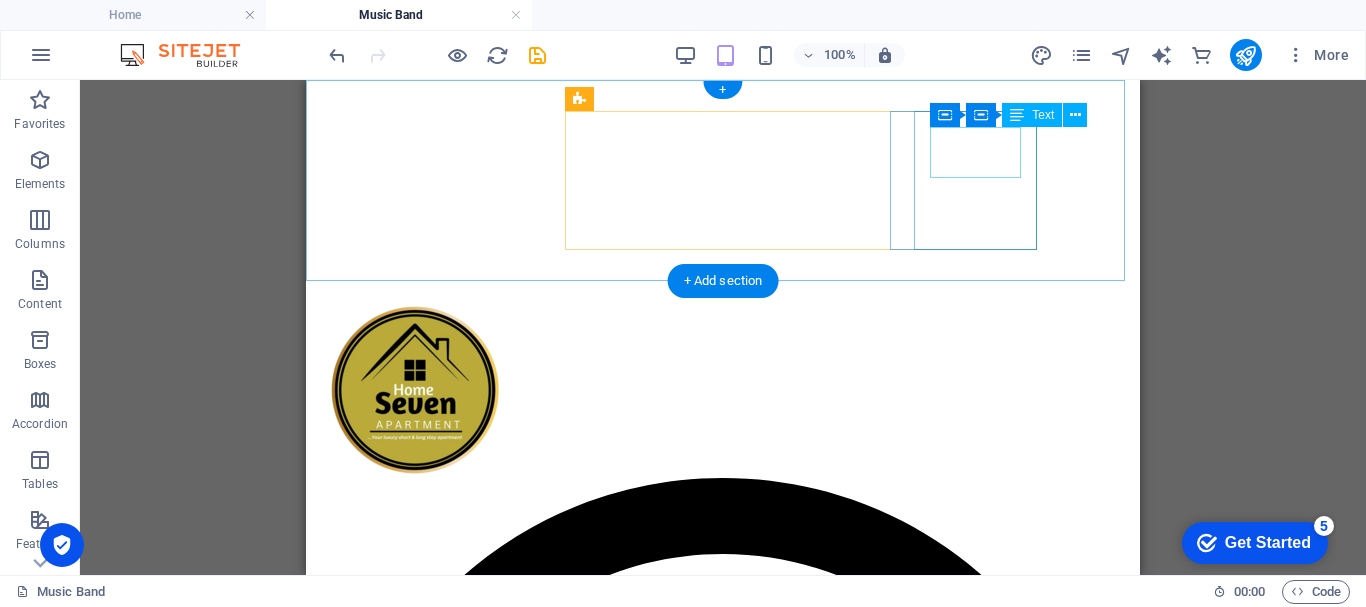 click on "Tel:  [PHONE_NUMBER] 4" at bounding box center [723, 3436] 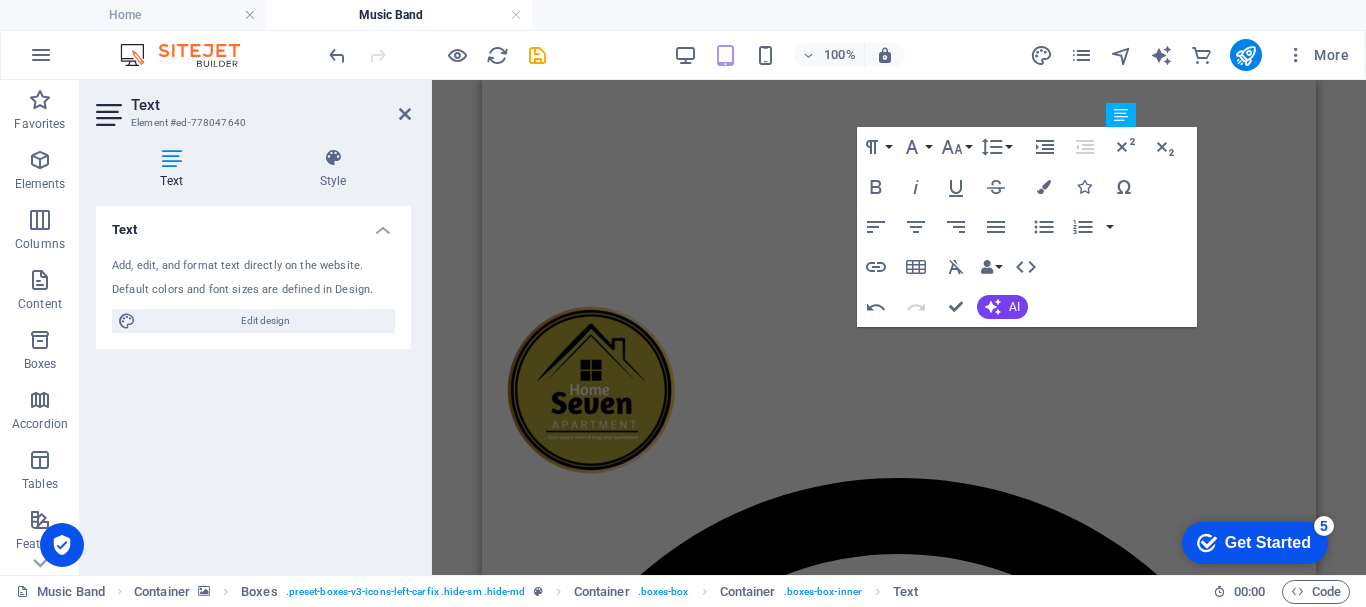 click at bounding box center [899, 294] 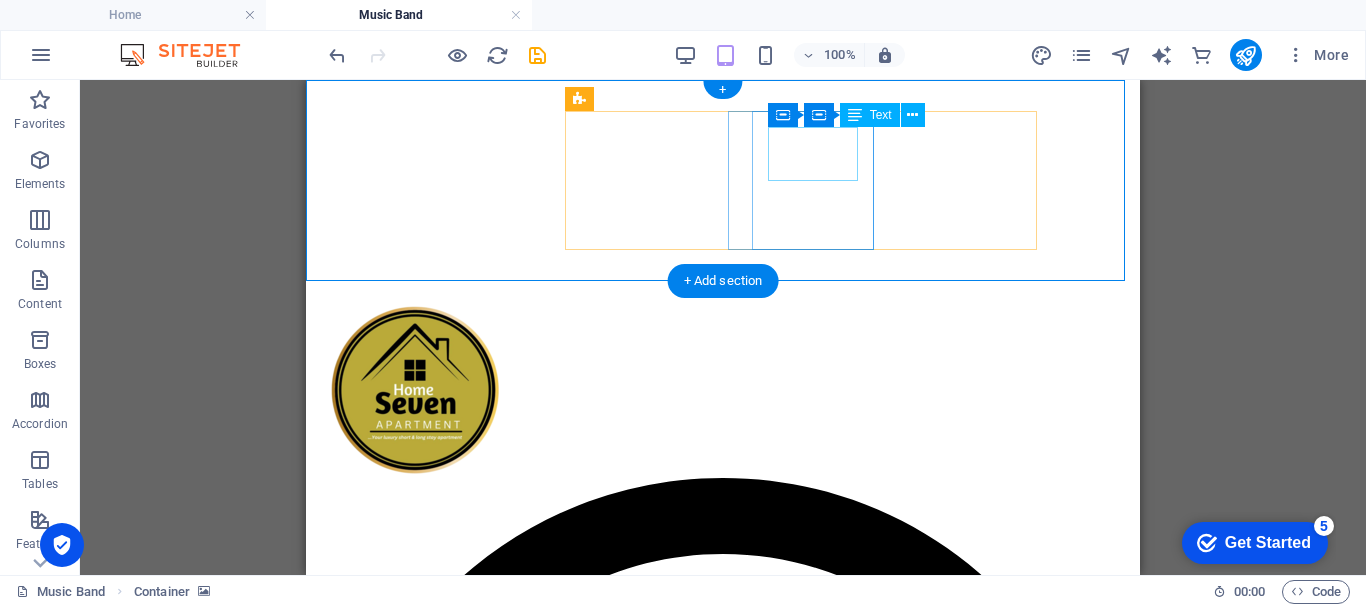 click on "LOCATION Street ,  Berlin" at bounding box center [723, 2575] 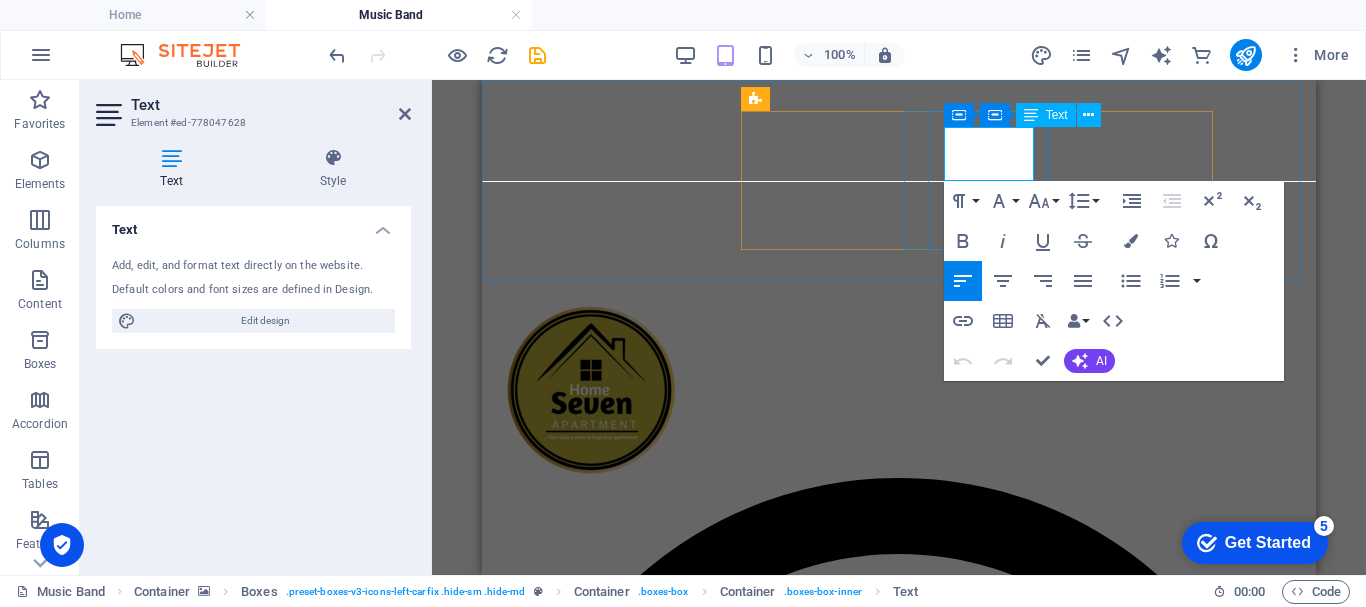 click on "Street ,  Berlin" at bounding box center (899, 2595) 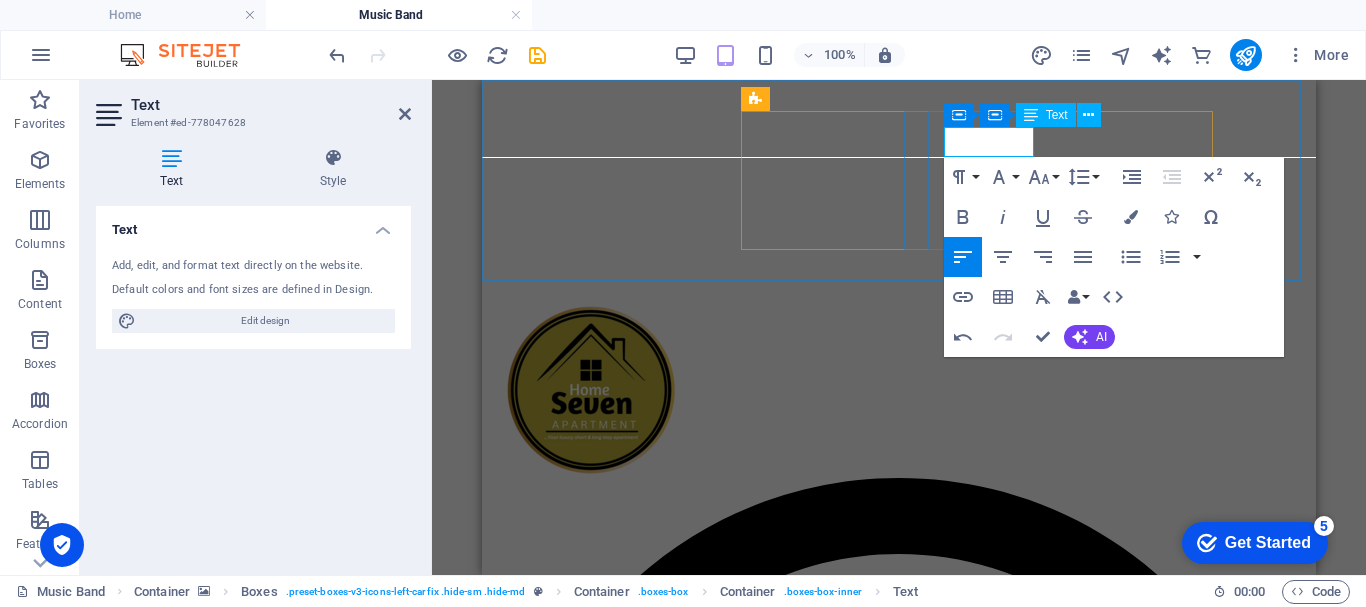 click on "[GEOGRAPHIC_DATA]" at bounding box center [899, 2555] 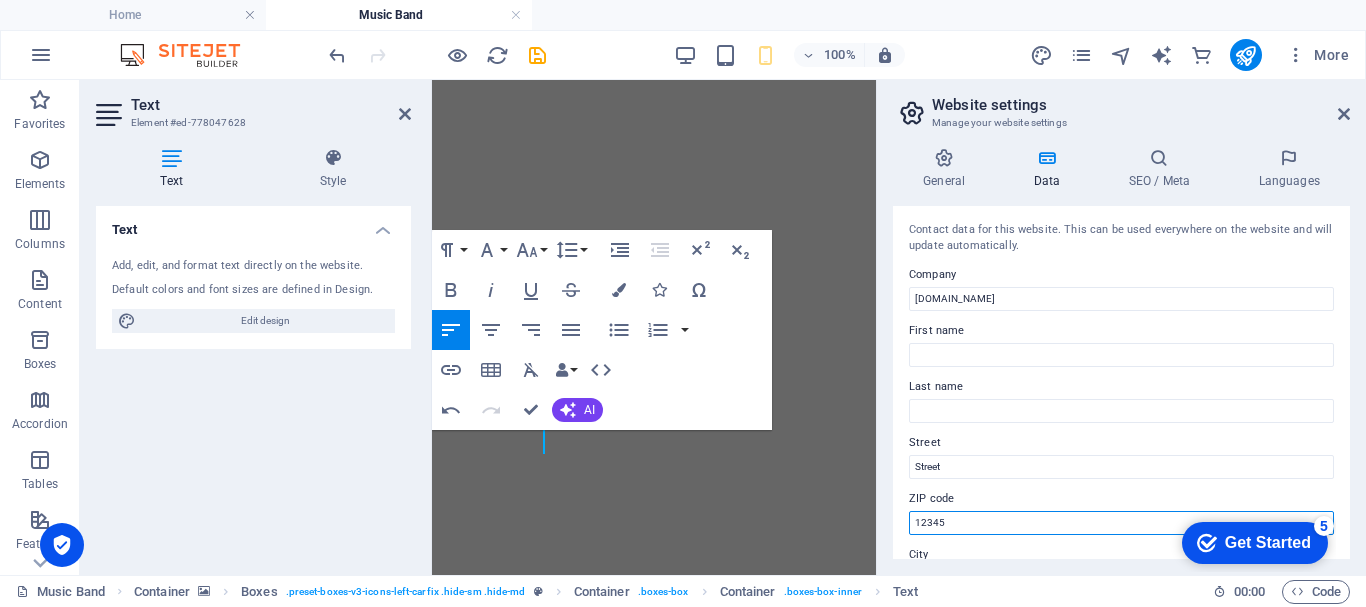click on "12345" at bounding box center (1121, 523) 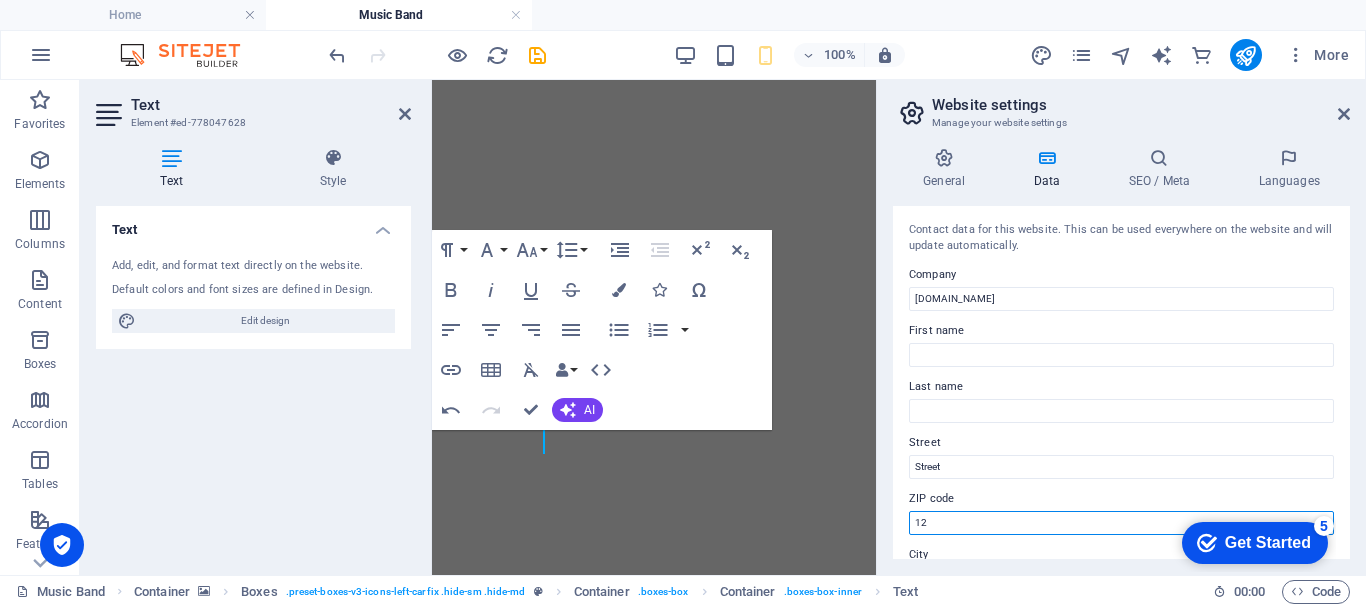 type on "1" 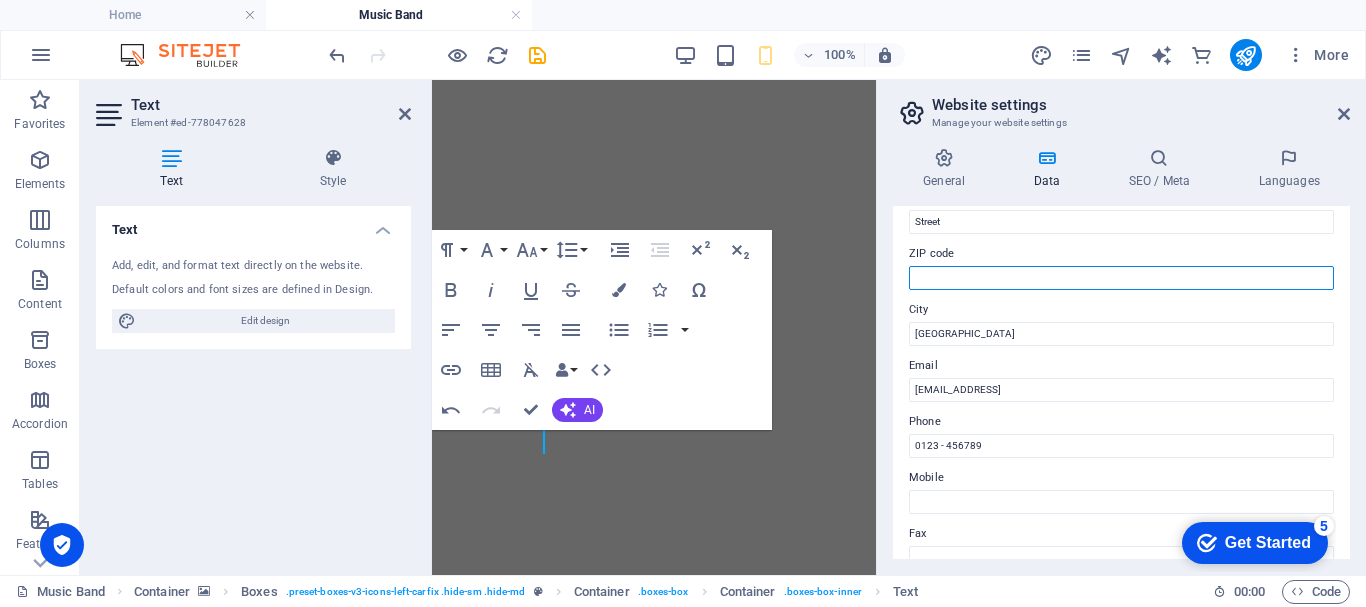 scroll, scrollTop: 249, scrollLeft: 0, axis: vertical 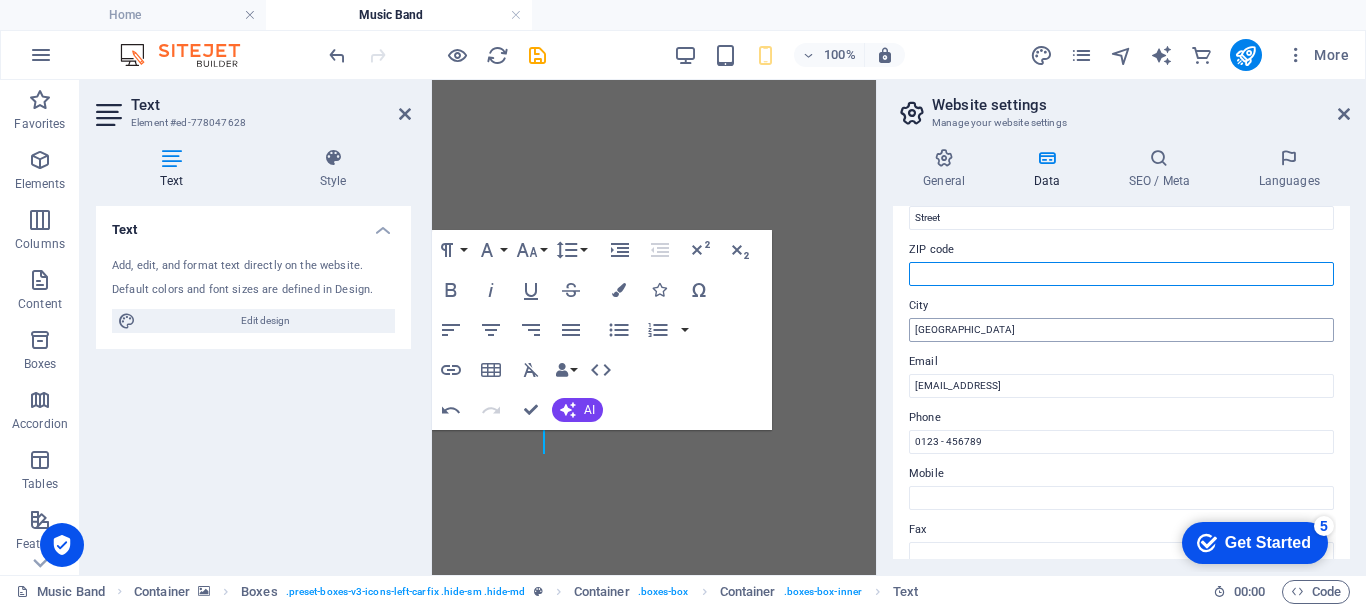 type 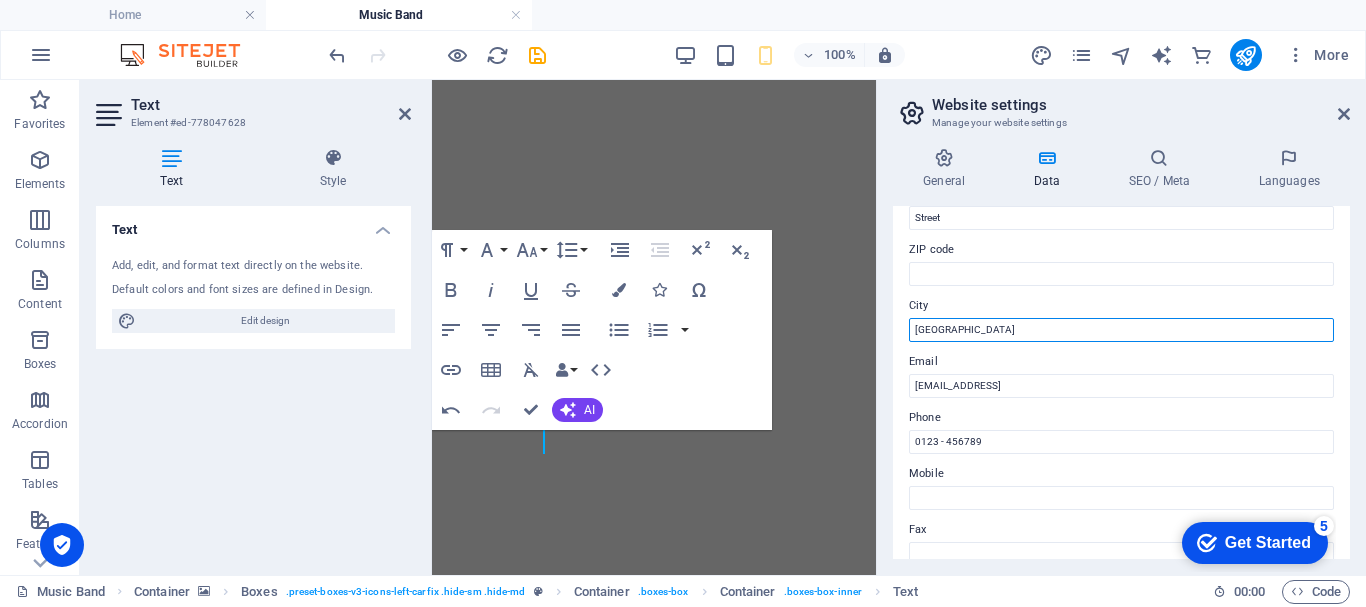 click on "[GEOGRAPHIC_DATA]" at bounding box center (1121, 330) 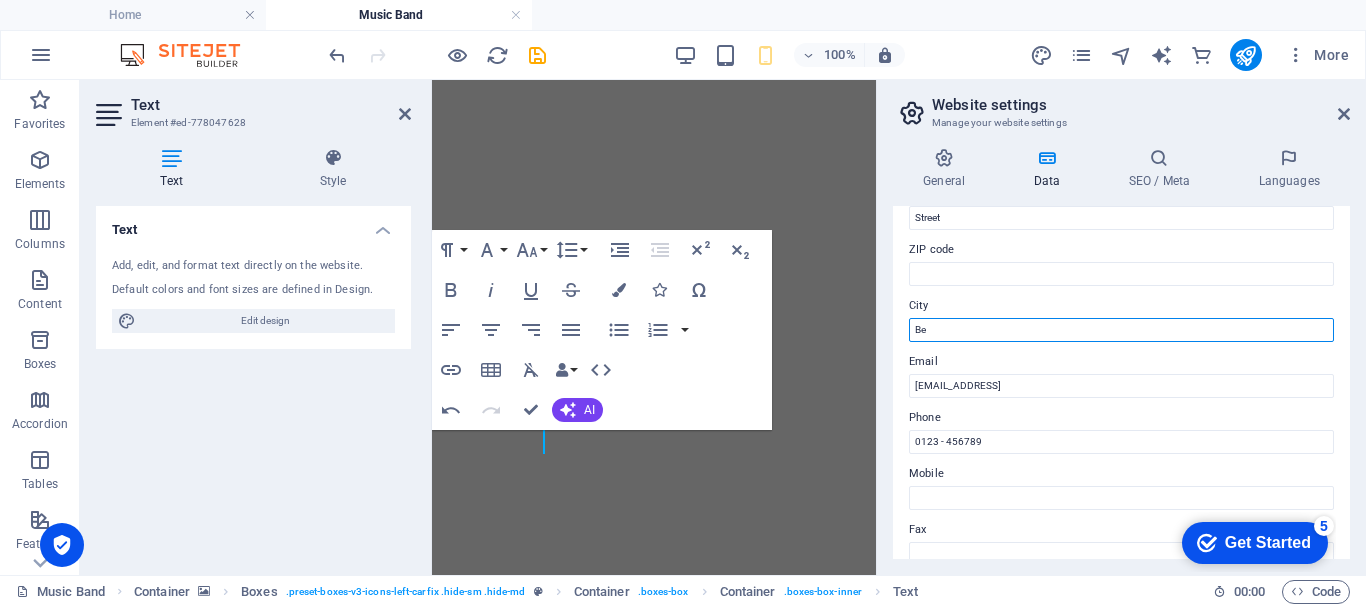 type on "B" 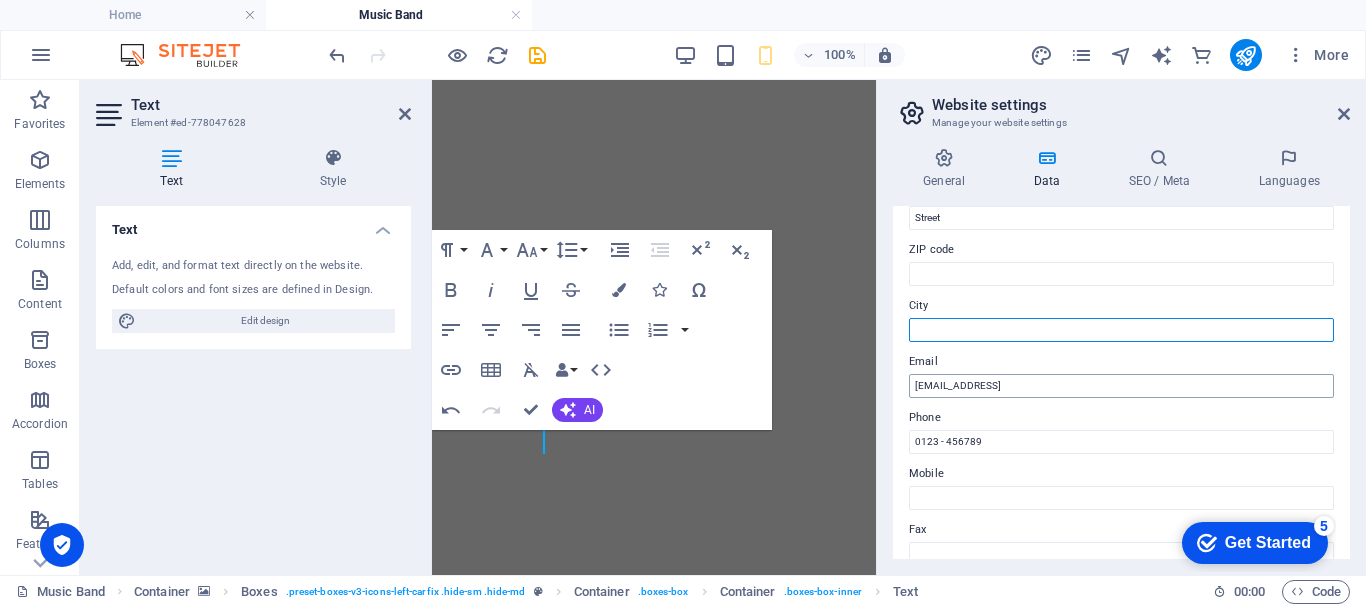 type 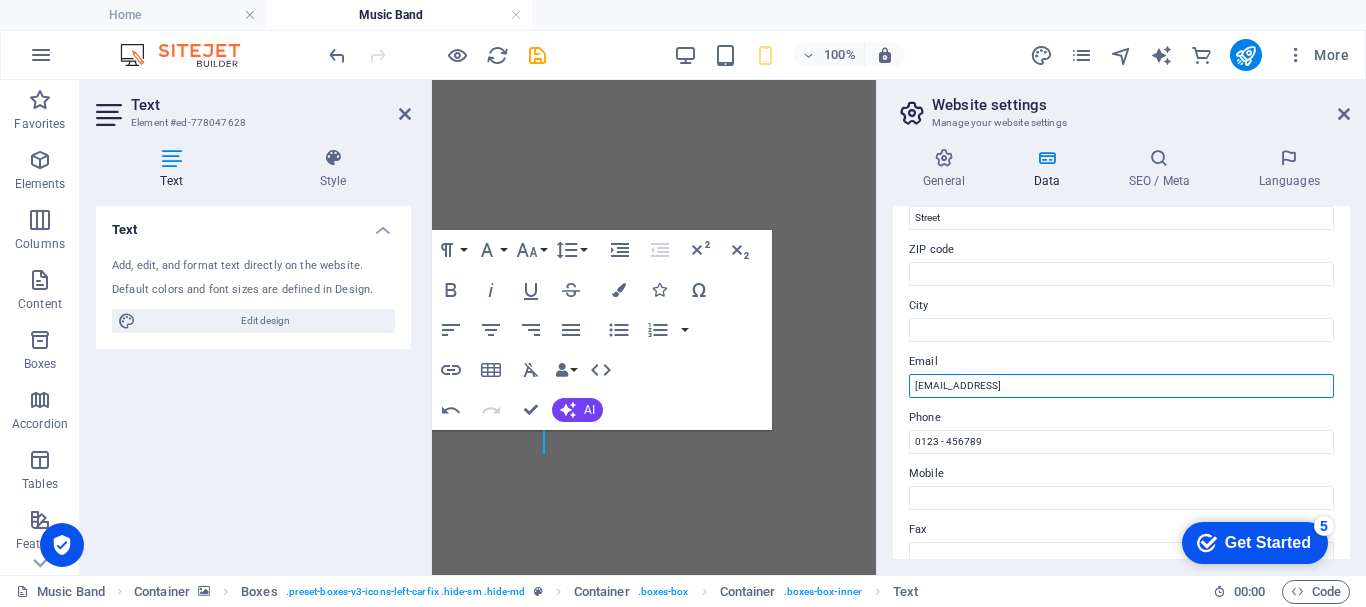 click on "[EMAIL_ADDRESS]" at bounding box center (1121, 386) 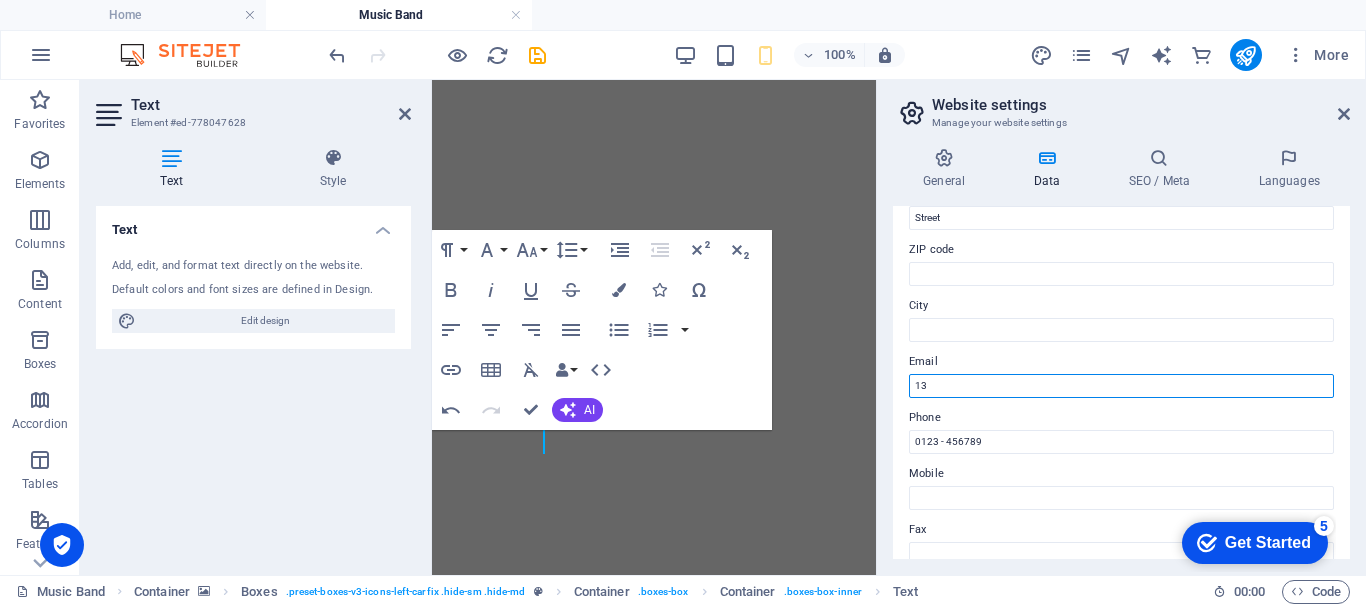 type on "1" 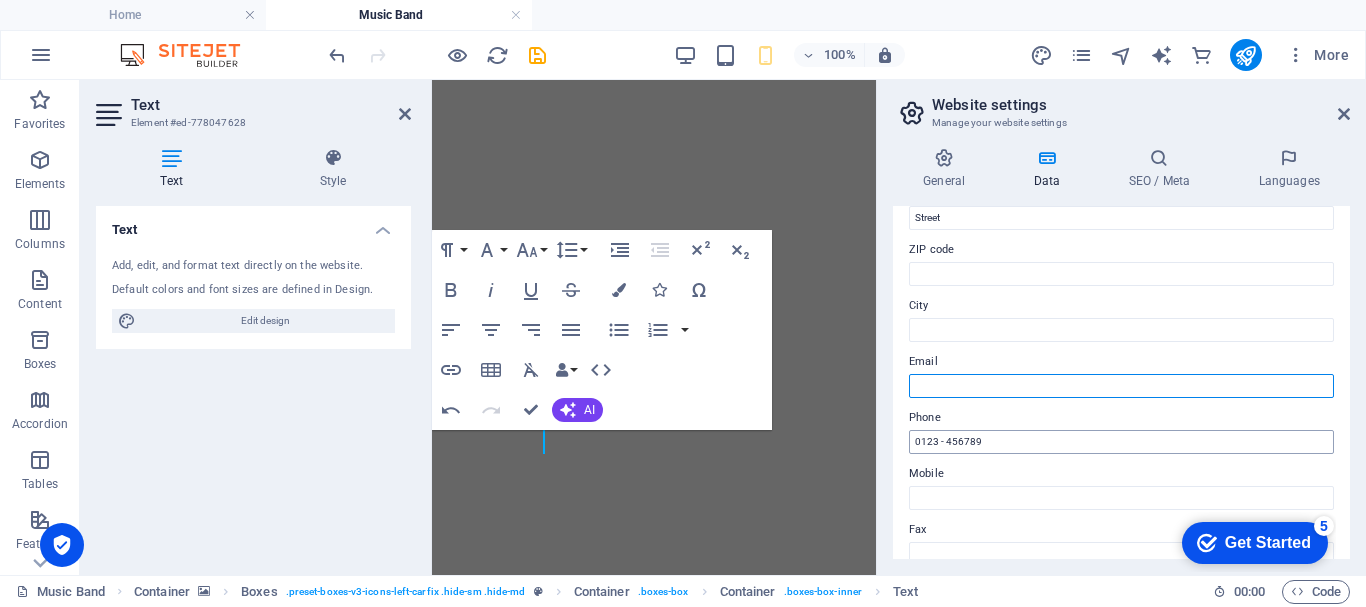 type 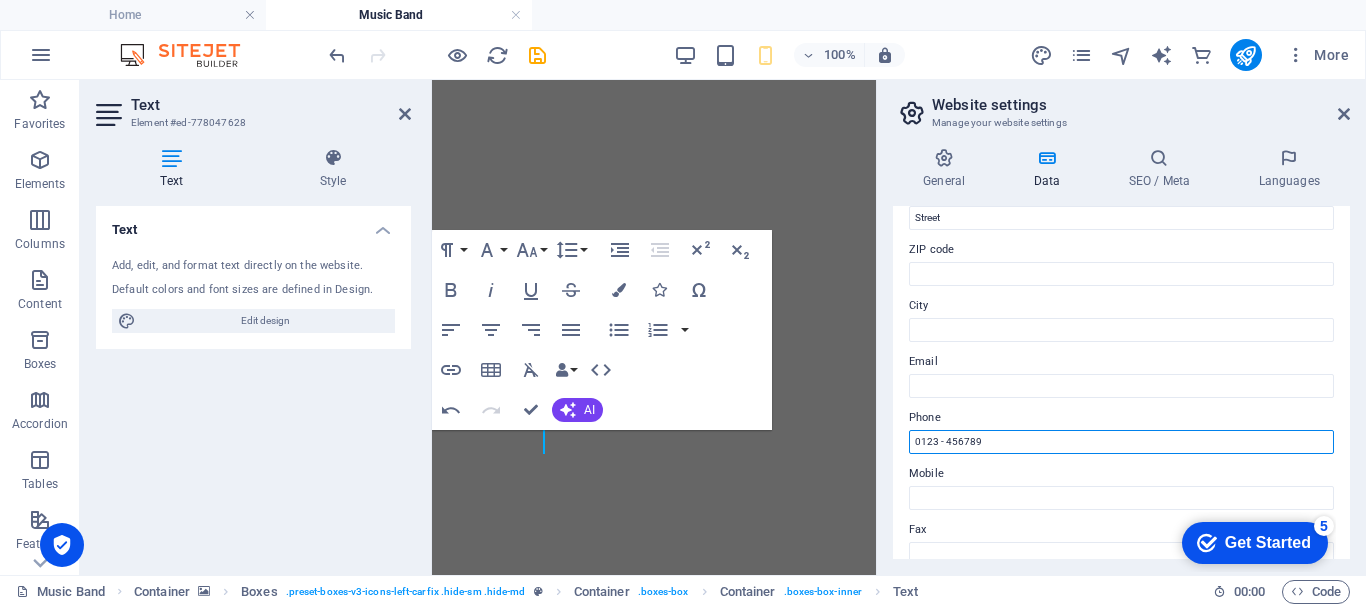 click on "0123 - 456789" at bounding box center (1121, 442) 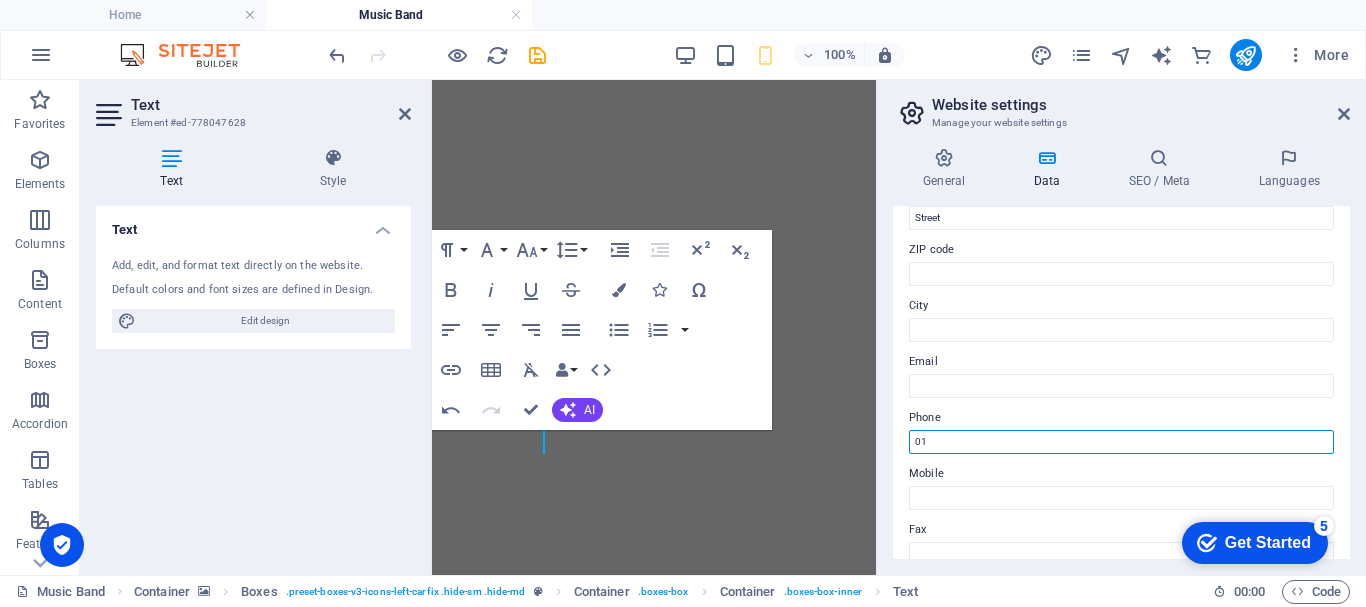 type on "0" 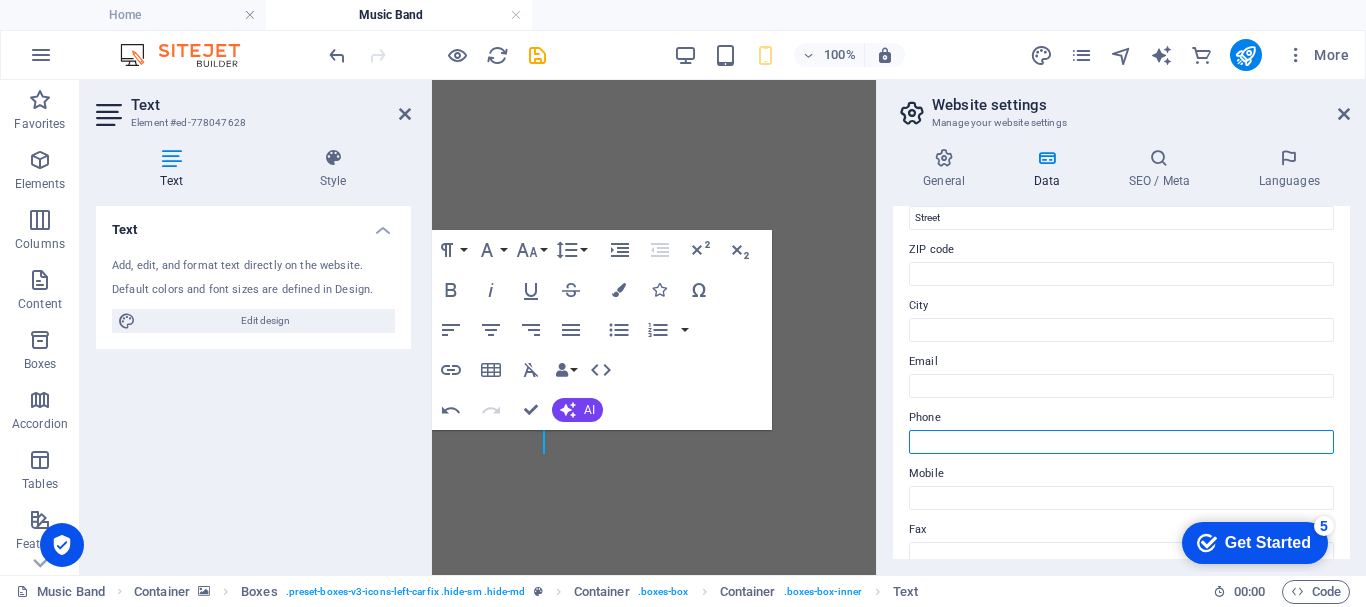 type 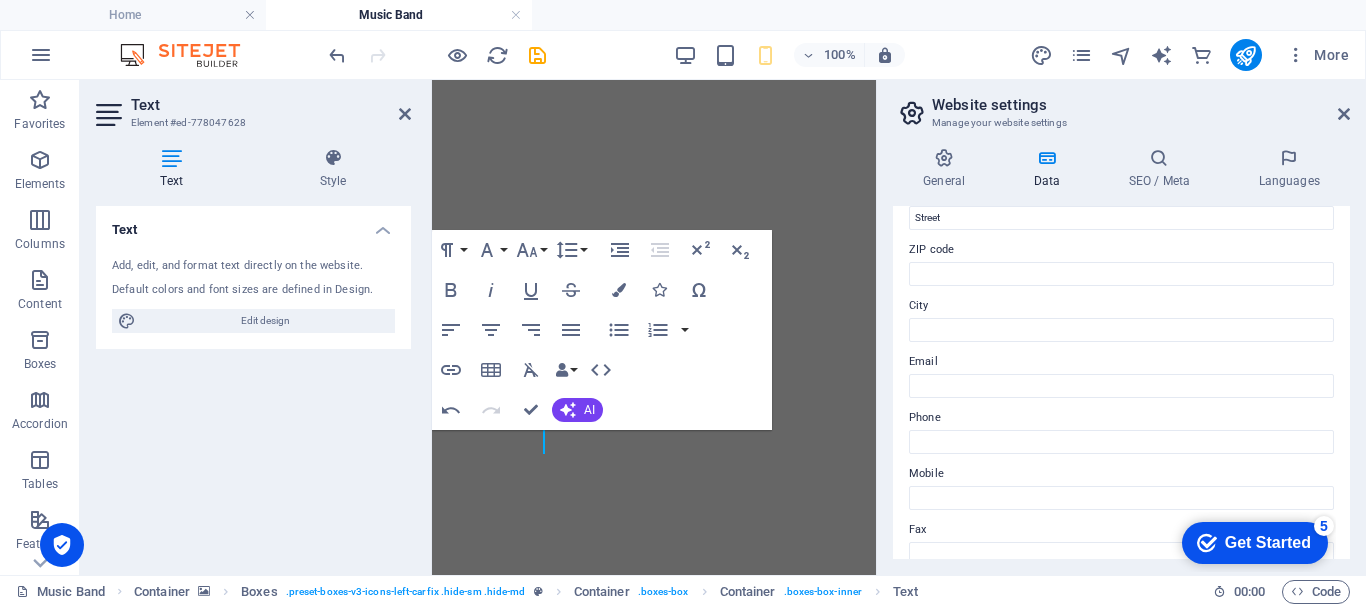 drag, startPoint x: 1344, startPoint y: 374, endPoint x: 1344, endPoint y: 437, distance: 63 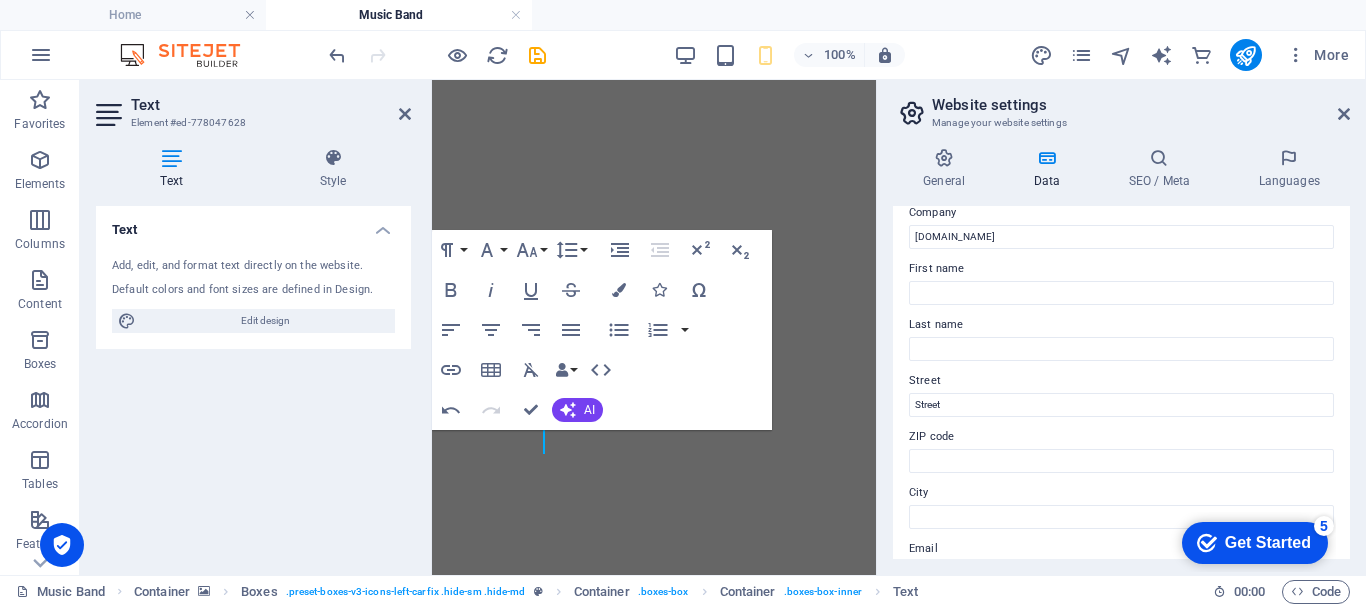 scroll, scrollTop: 0, scrollLeft: 0, axis: both 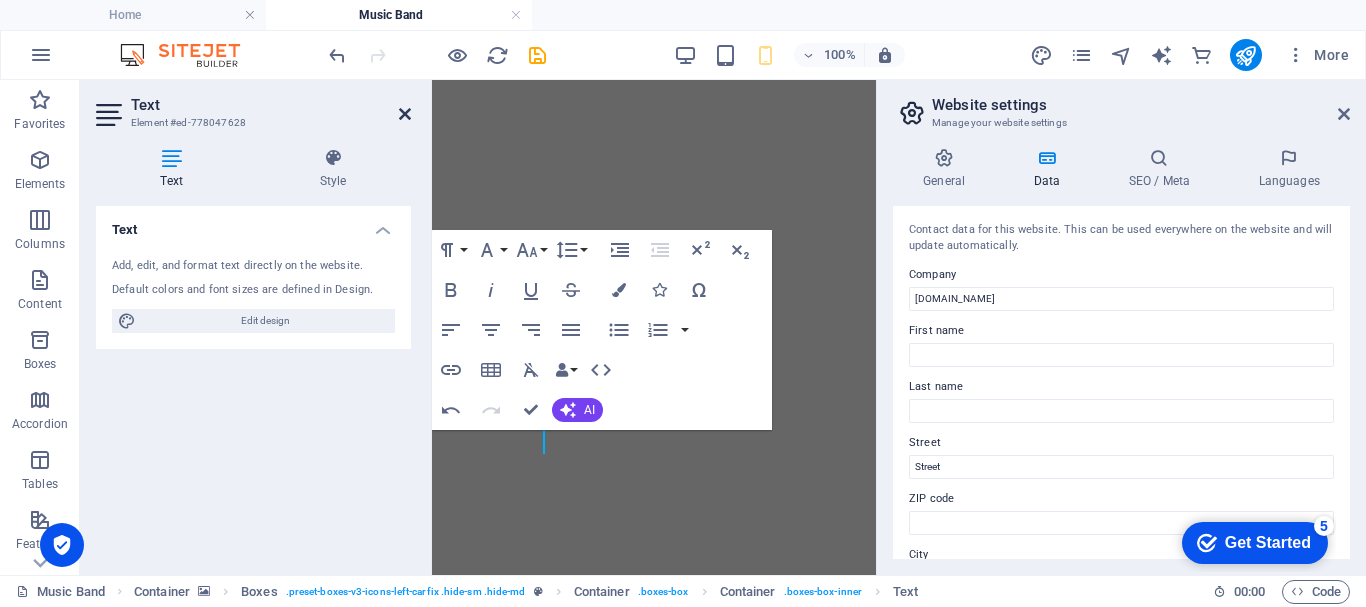 click at bounding box center [405, 114] 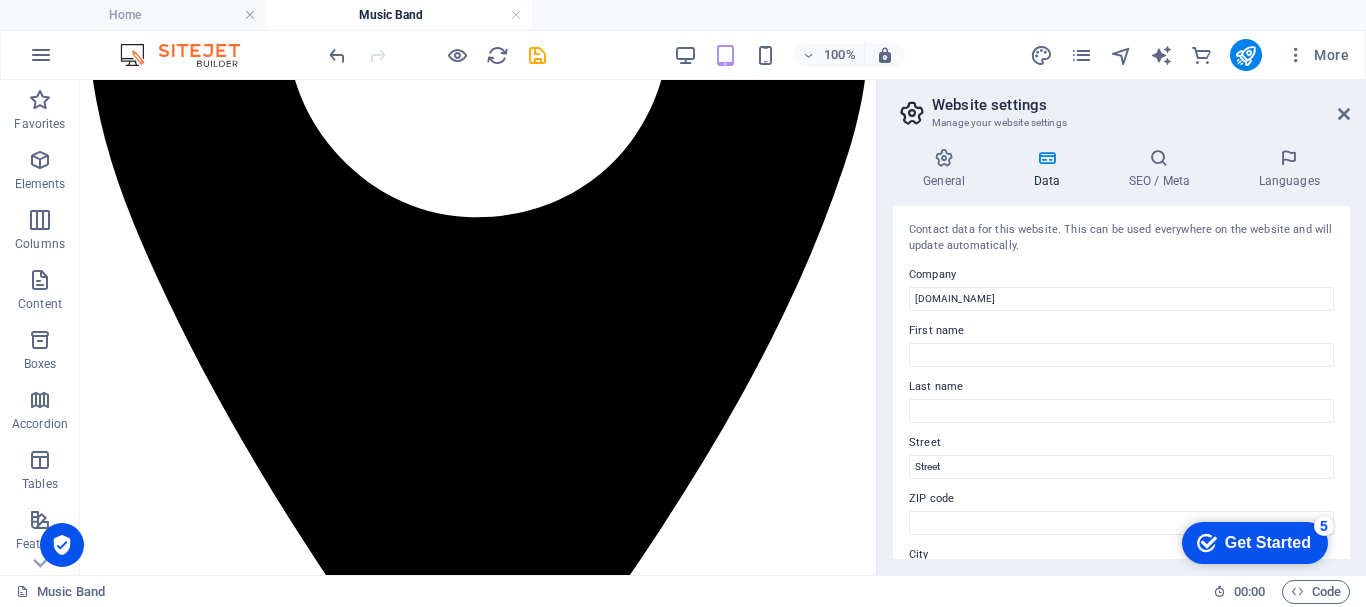 scroll, scrollTop: 5119, scrollLeft: 0, axis: vertical 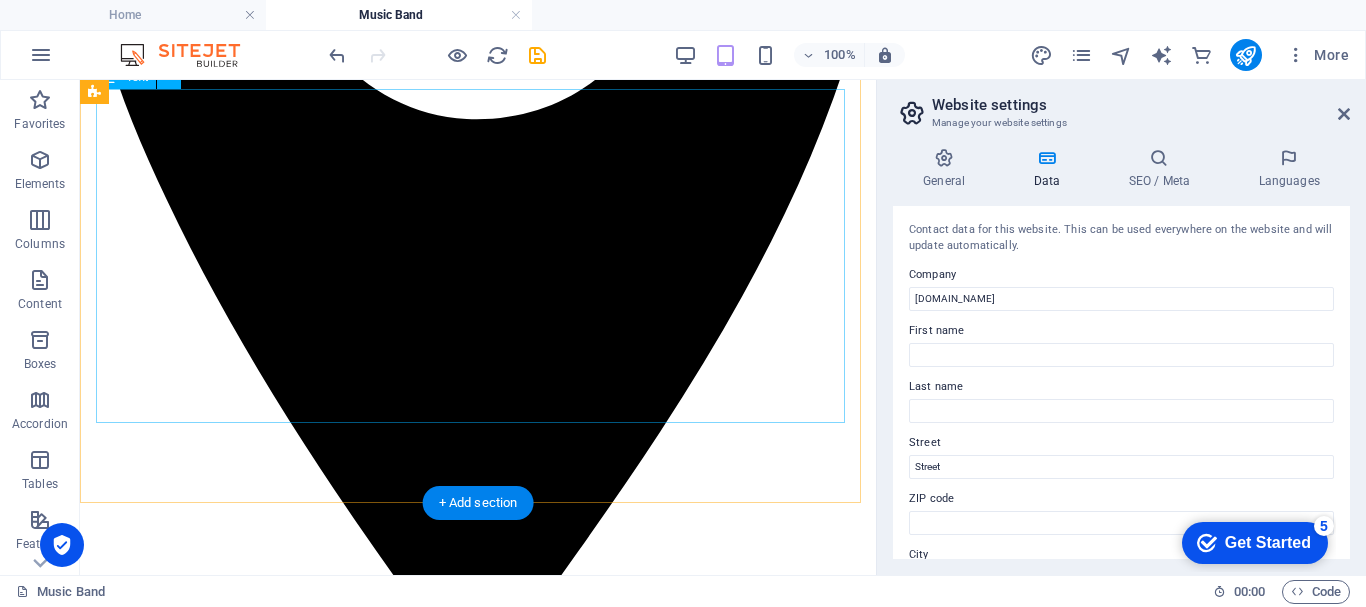 click on "L   Our Address      No 7 Hassan Adamu Street, Guzape Abuja        Powered By : Udoumoh Edeabasi Consults (Estate Surveyors and Valuer        udoumoh16@gmail.com         +2348064818815 + 2347063151844 +2347061022864" at bounding box center [478, 18619] 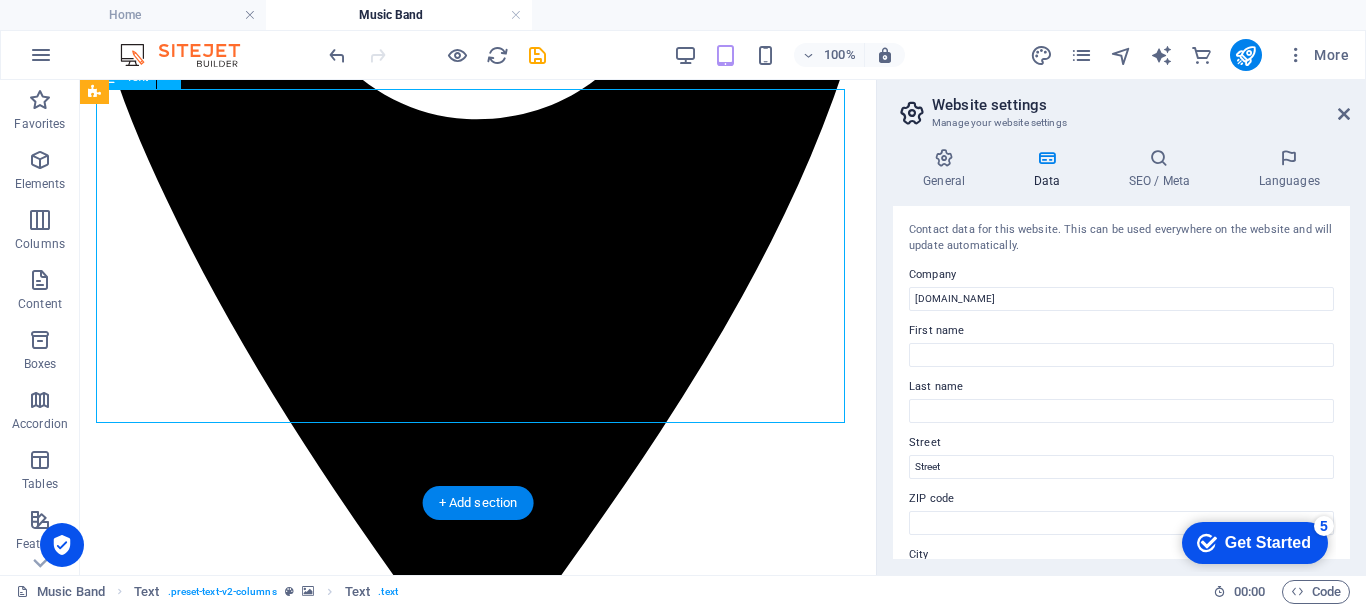 click on "L   Our Address      No 7 Hassan Adamu Street, Guzape Abuja        Powered By : Udoumoh Edeabasi Consults (Estate Surveyors and Valuer        udoumoh16@gmail.com         +2348064818815 + 2347063151844 +2347061022864" at bounding box center (478, 18619) 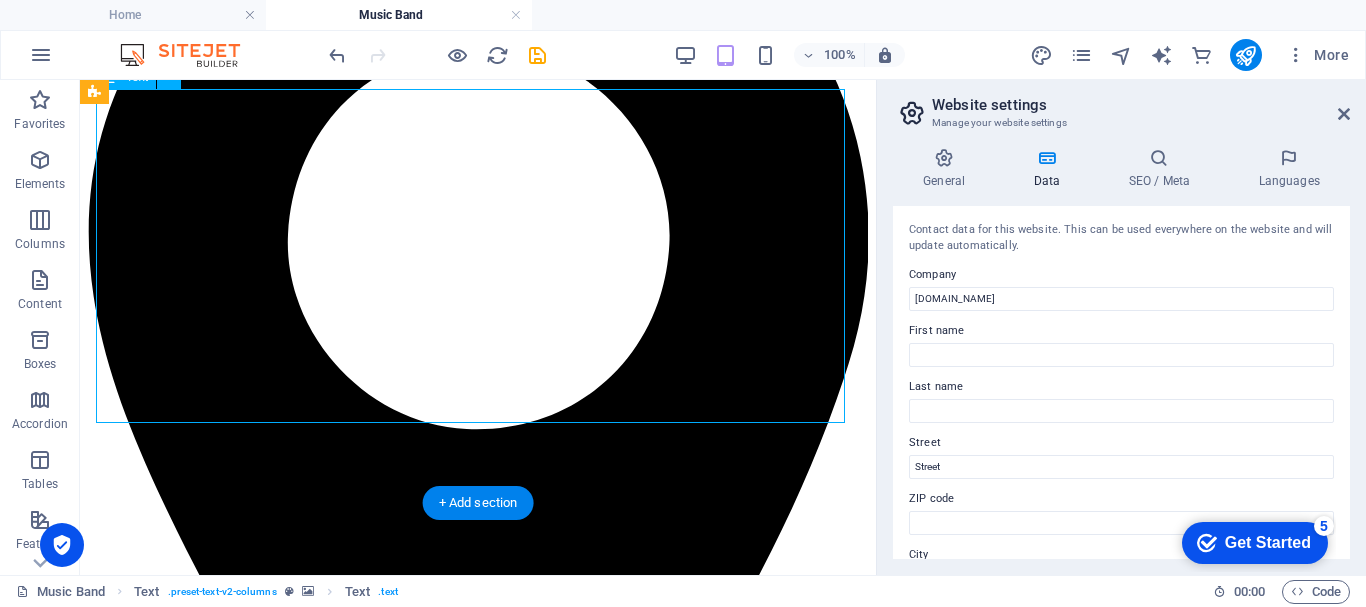 scroll, scrollTop: 7617, scrollLeft: 0, axis: vertical 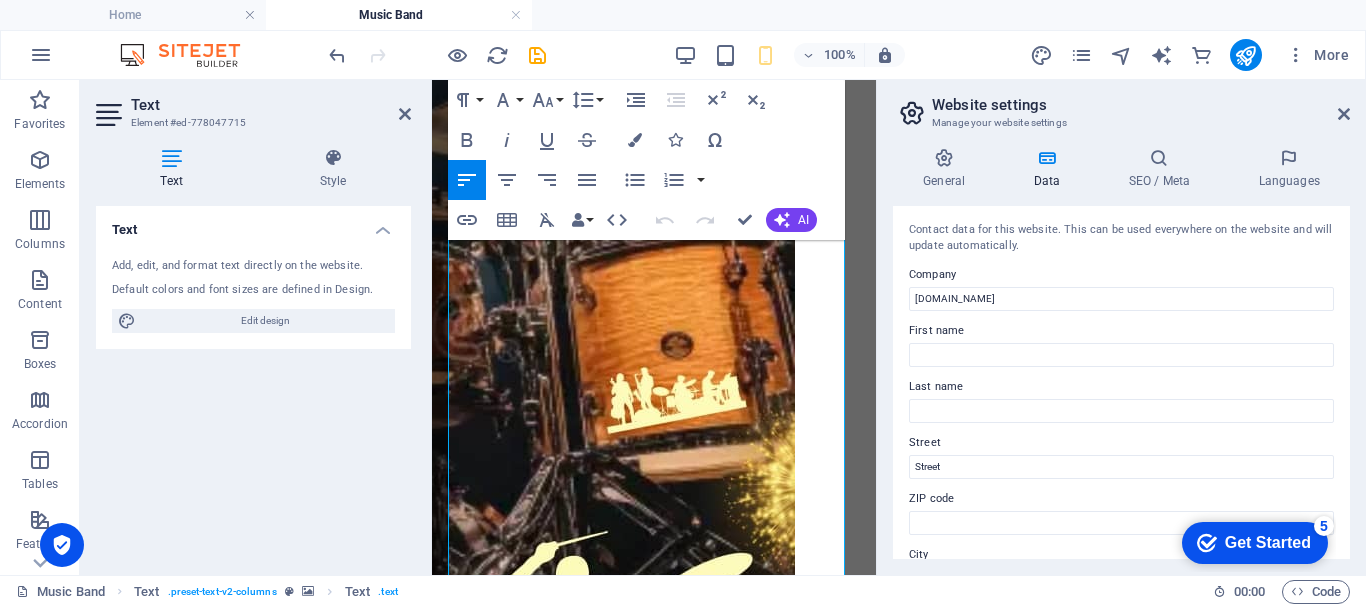 drag, startPoint x: 561, startPoint y: 413, endPoint x: 442, endPoint y: 386, distance: 122.02459 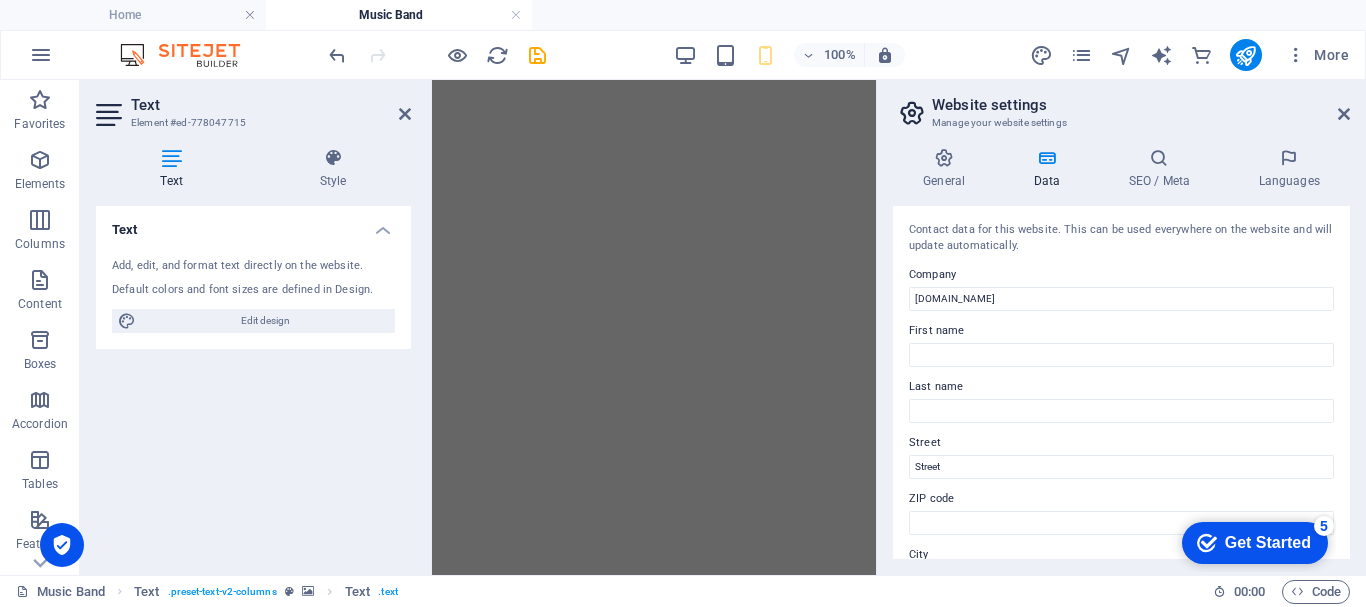 scroll, scrollTop: 0, scrollLeft: 0, axis: both 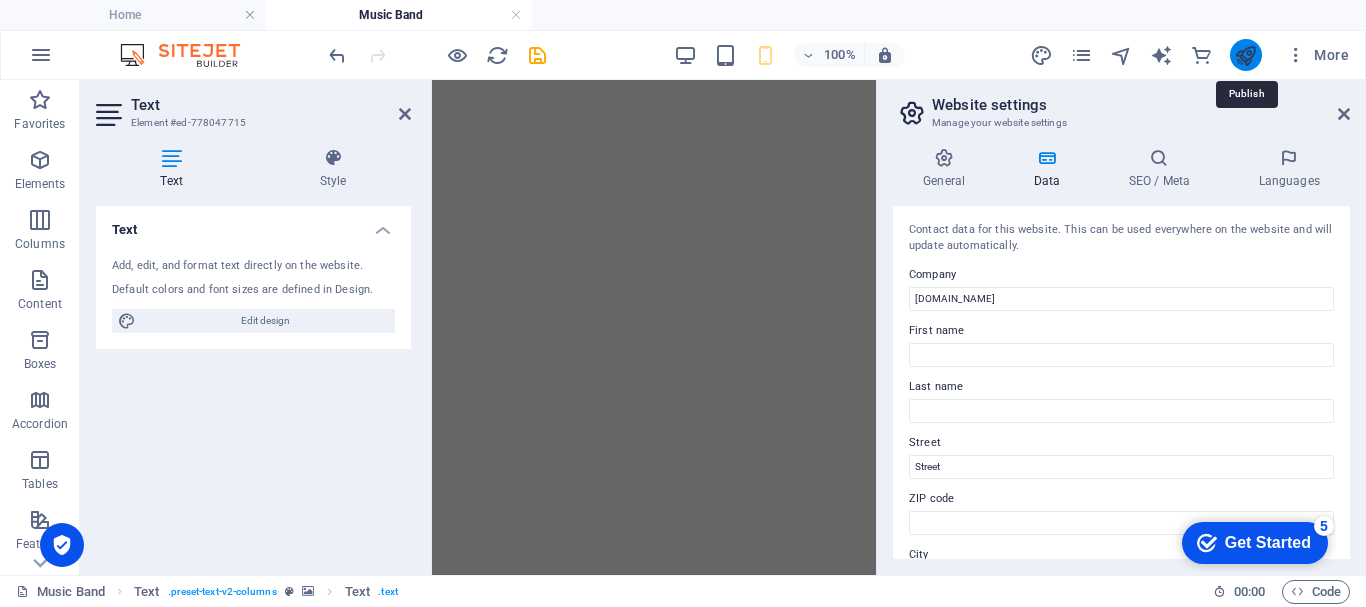 click at bounding box center [1245, 55] 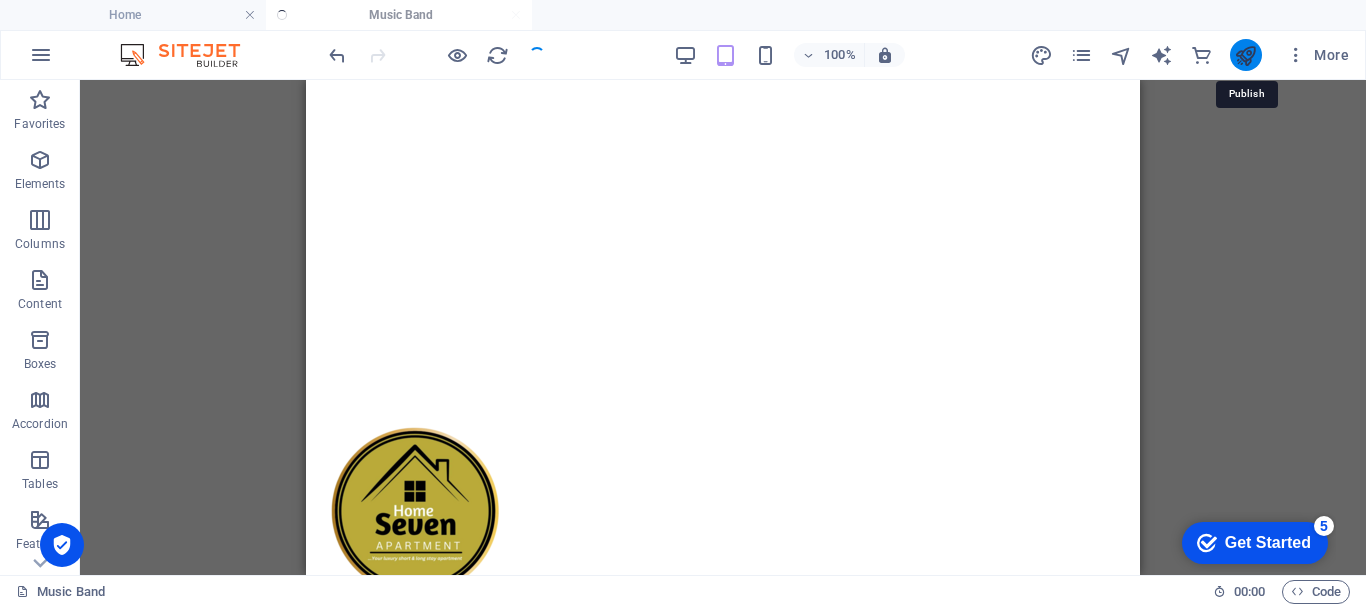 scroll, scrollTop: 5028, scrollLeft: 0, axis: vertical 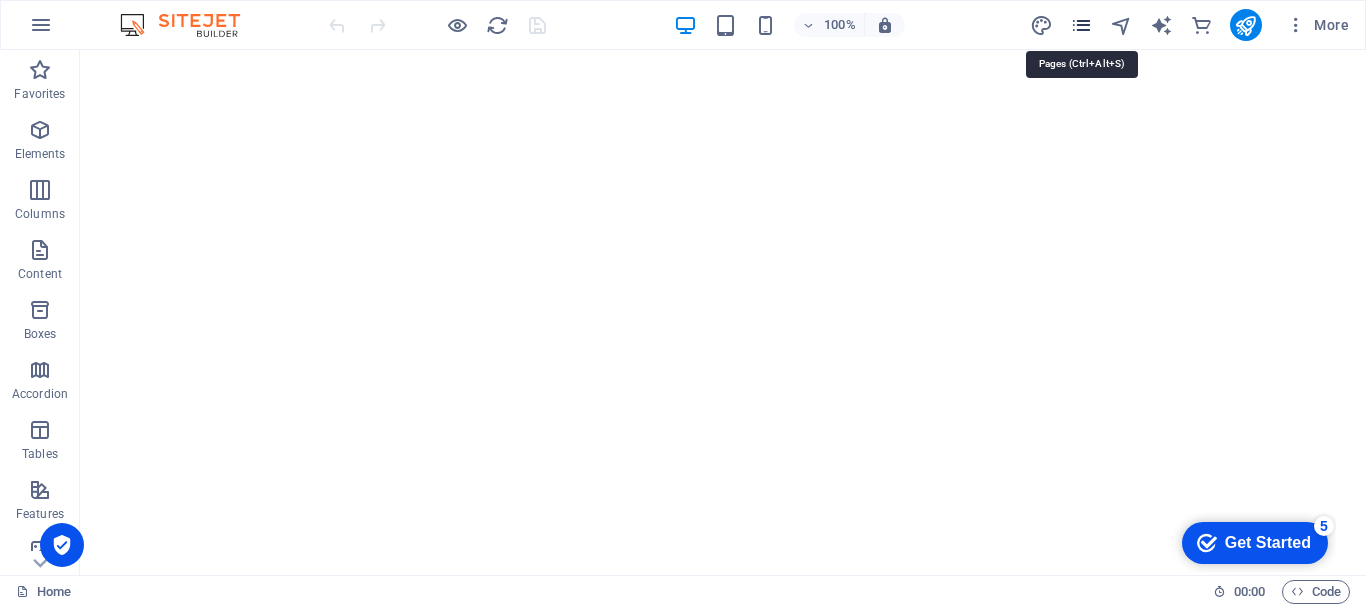 click at bounding box center [1081, 25] 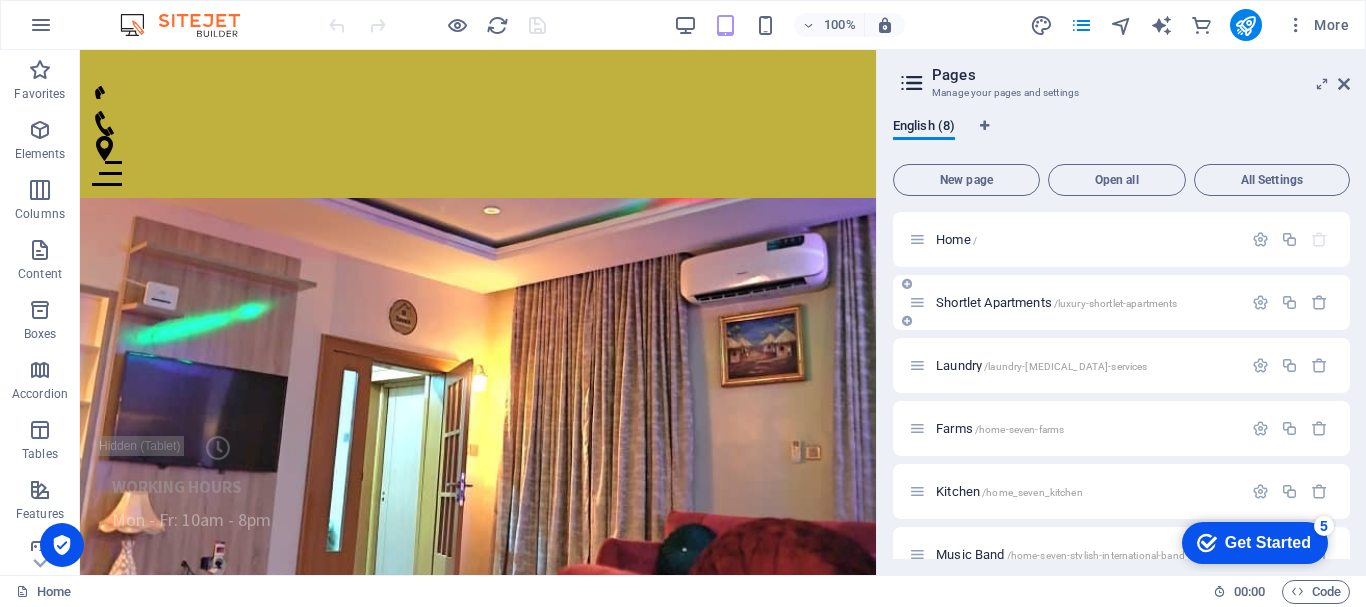 scroll, scrollTop: 811, scrollLeft: 0, axis: vertical 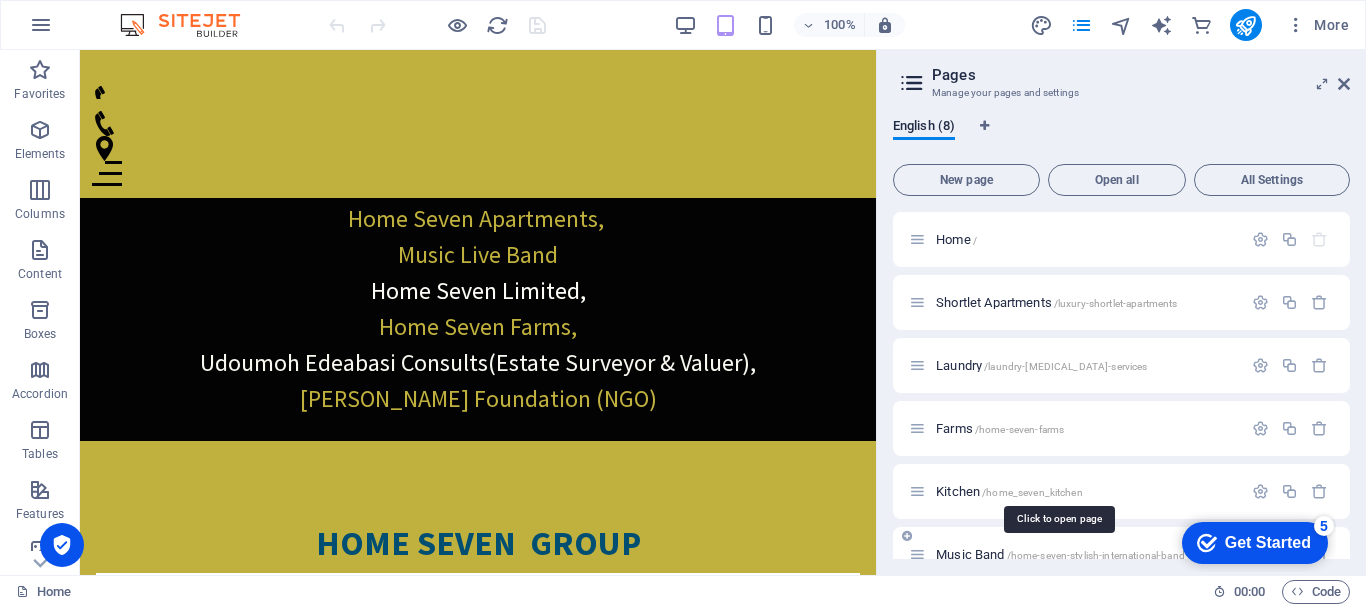 click on "Music Band /home-seven-stylish-international-band" at bounding box center [1060, 554] 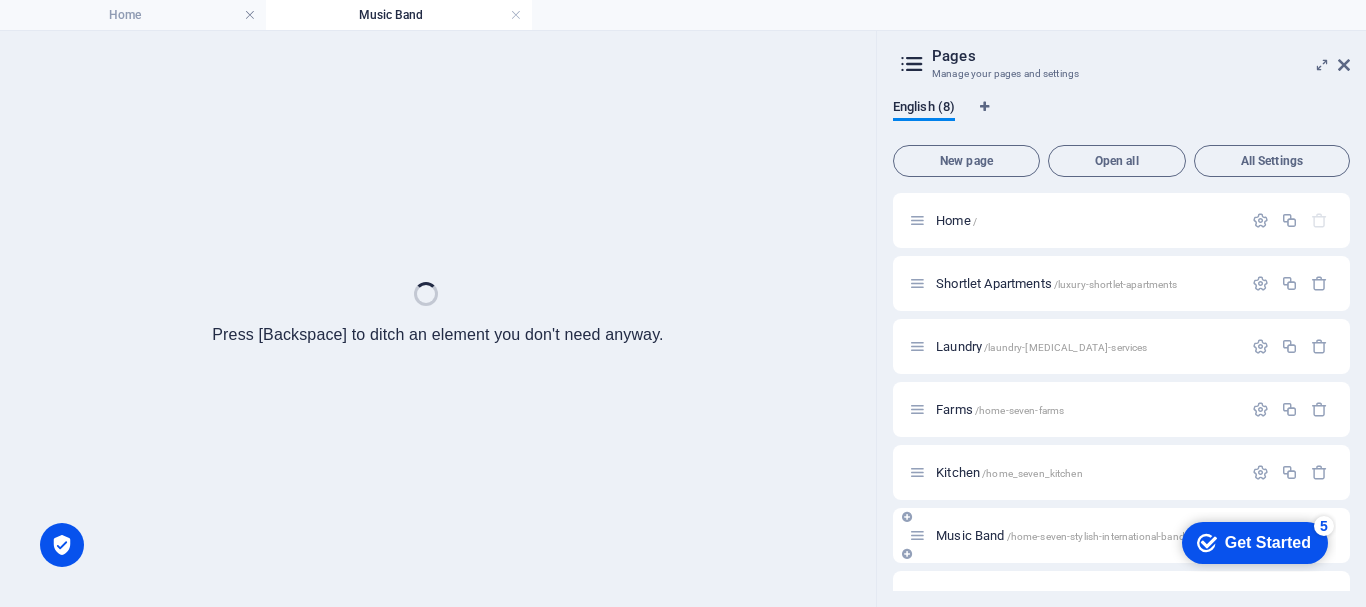 scroll, scrollTop: 0, scrollLeft: 0, axis: both 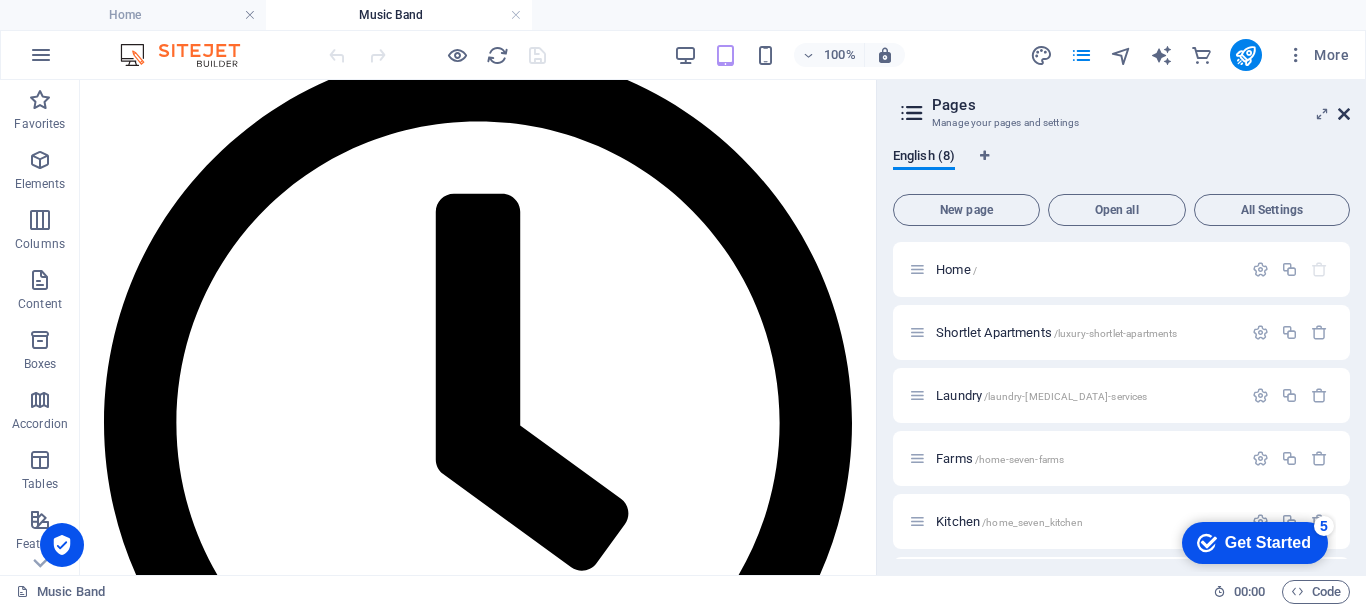 click at bounding box center [1344, 114] 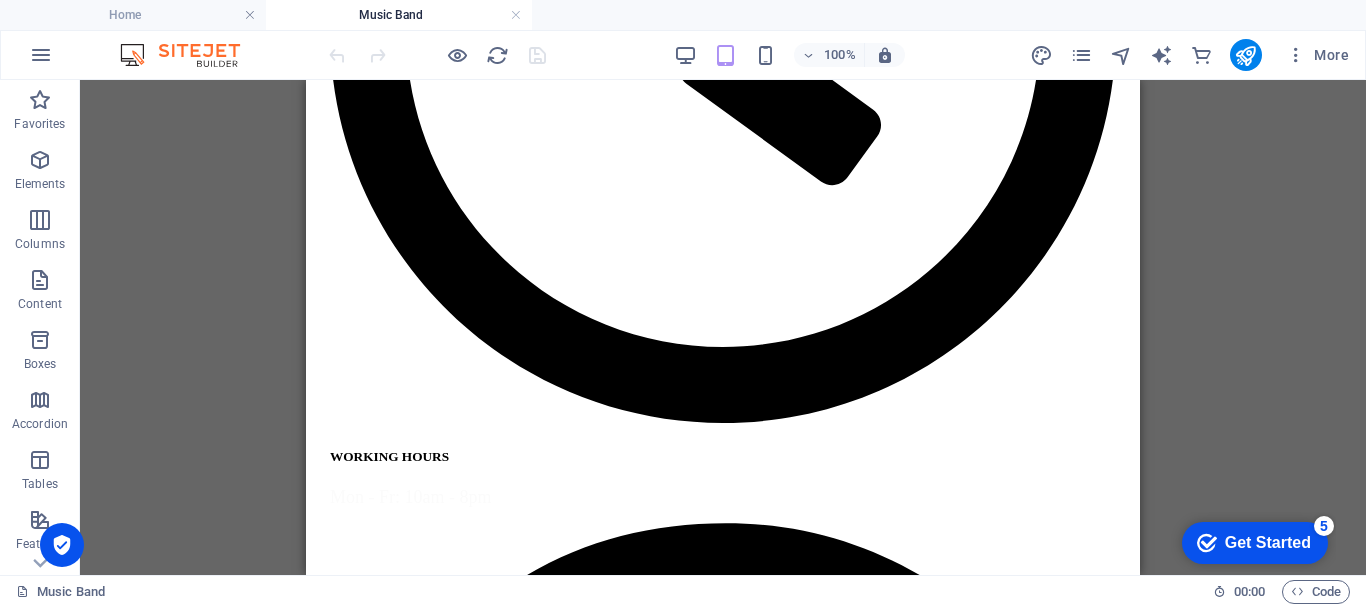 scroll, scrollTop: 974, scrollLeft: 0, axis: vertical 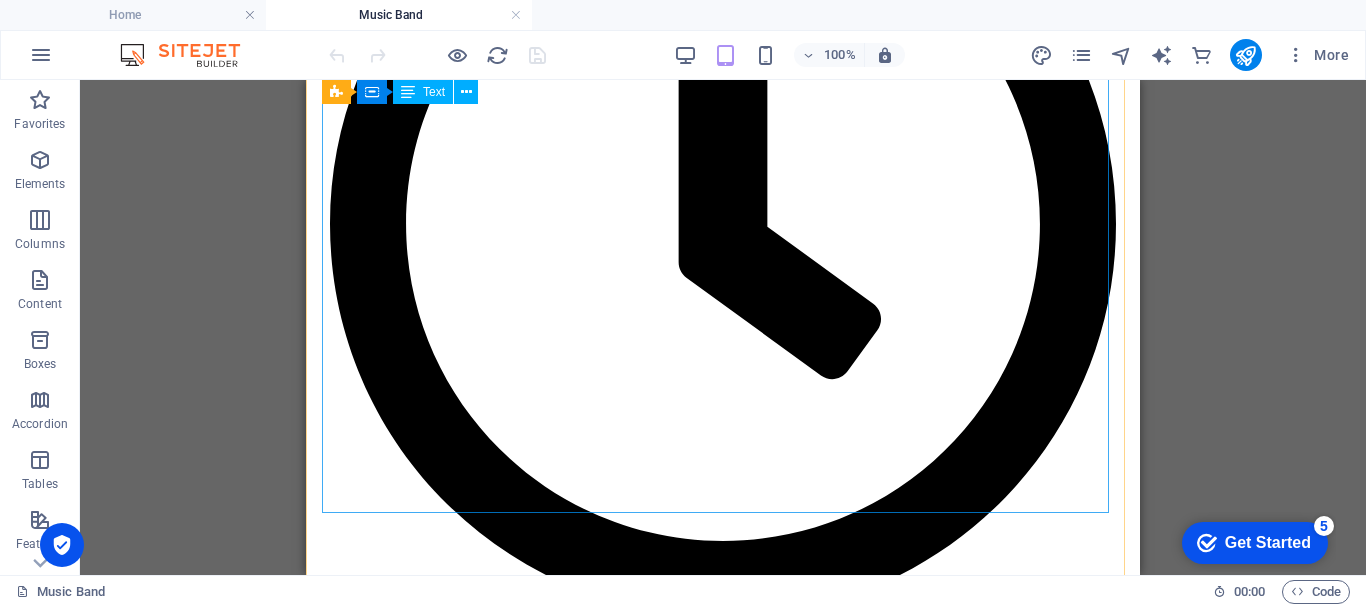 click at bounding box center (723, 6335) 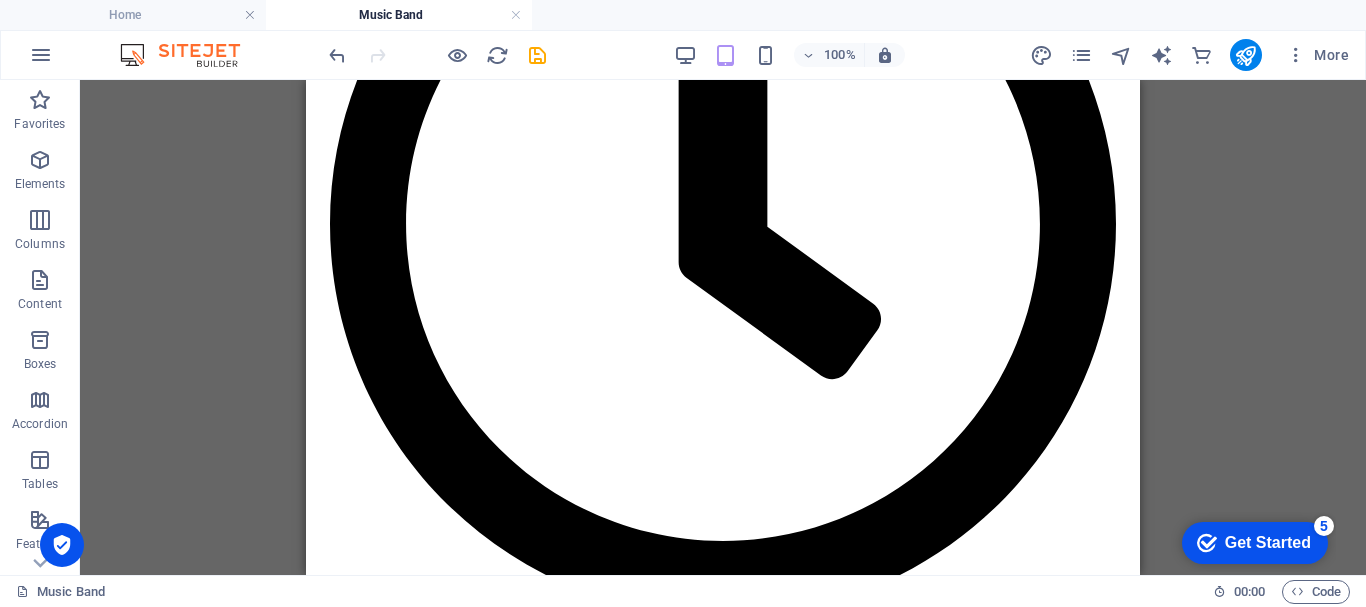 drag, startPoint x: 1137, startPoint y: 186, endPoint x: 755, endPoint y: 214, distance: 383.0248 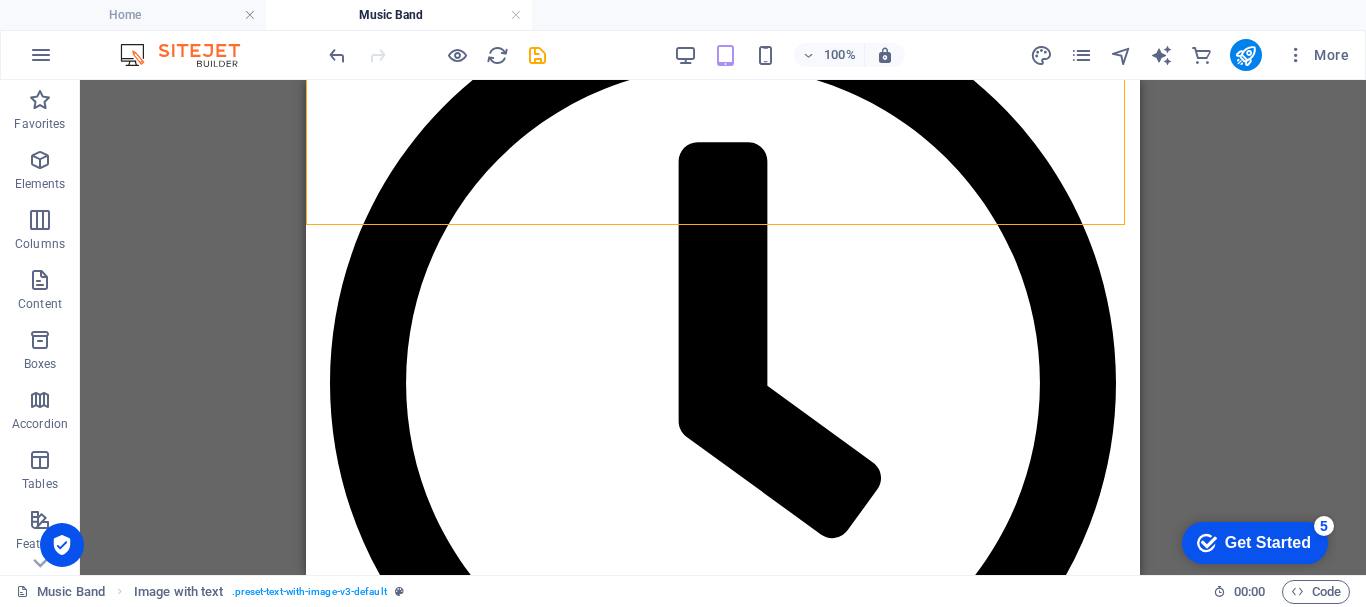 scroll, scrollTop: 462, scrollLeft: 0, axis: vertical 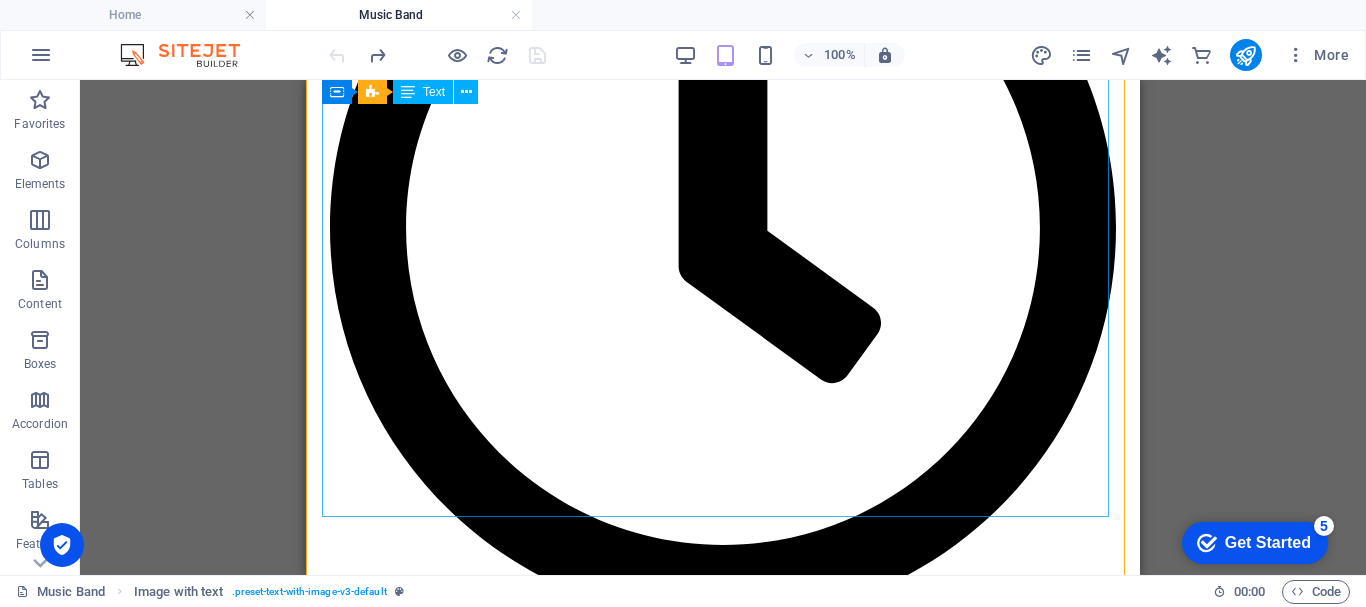 click at bounding box center (723, 6339) 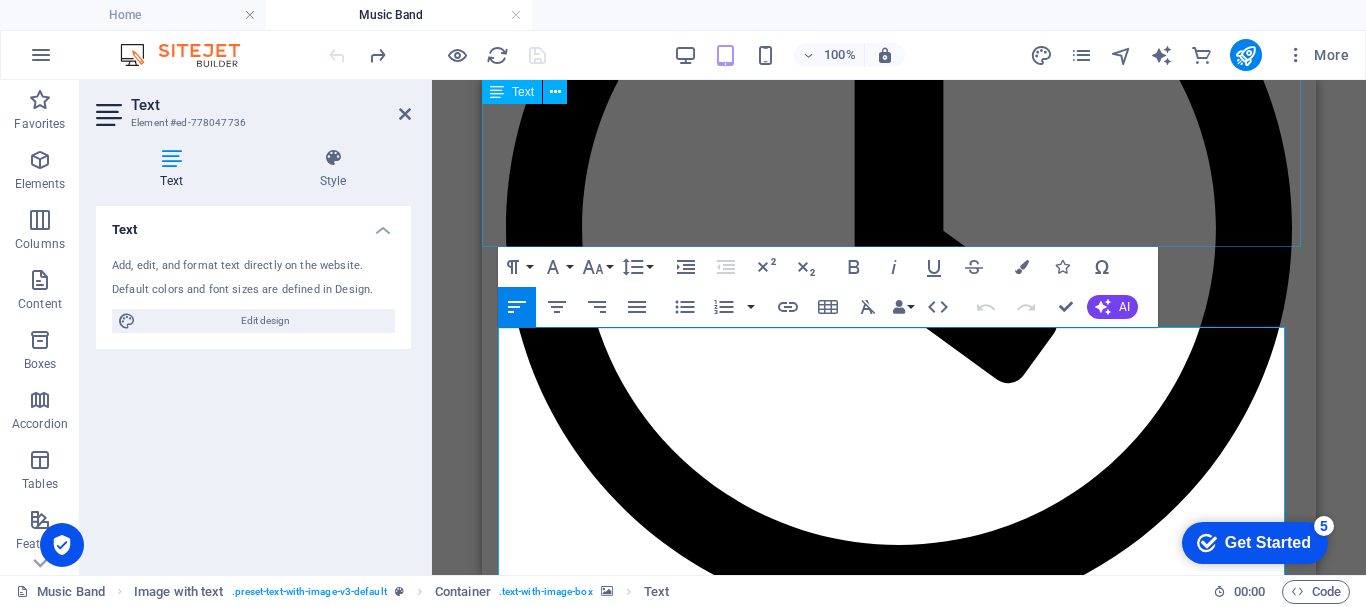 scroll, scrollTop: 444, scrollLeft: 0, axis: vertical 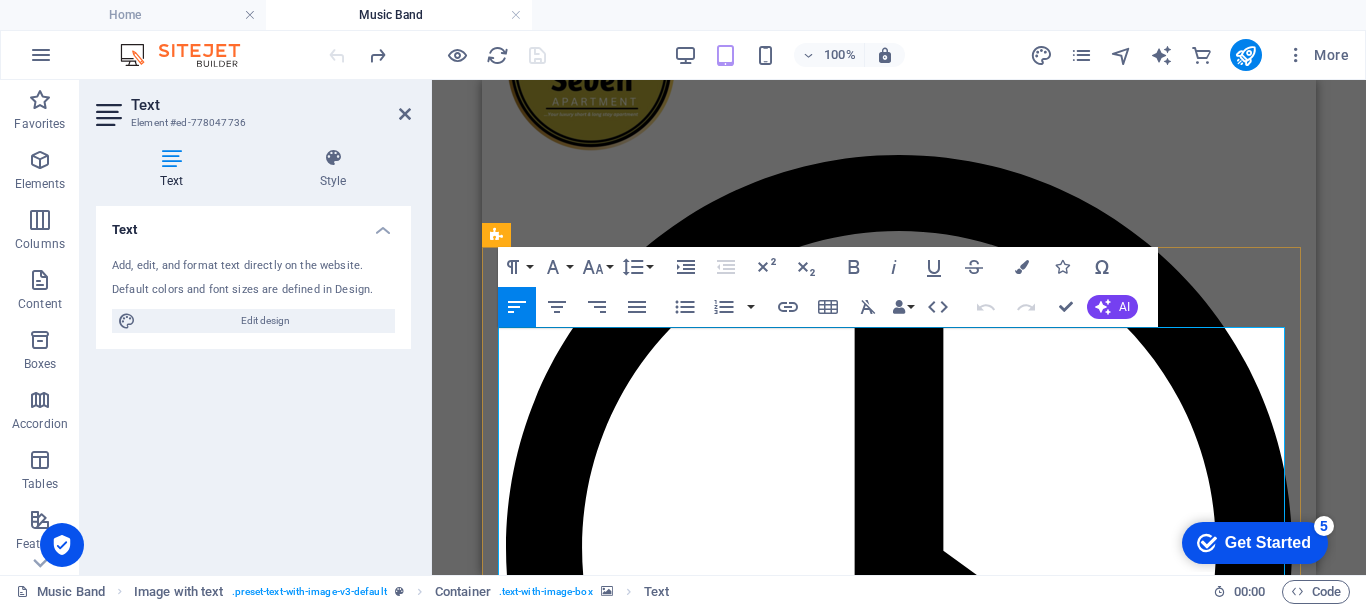click at bounding box center [899, 6377] 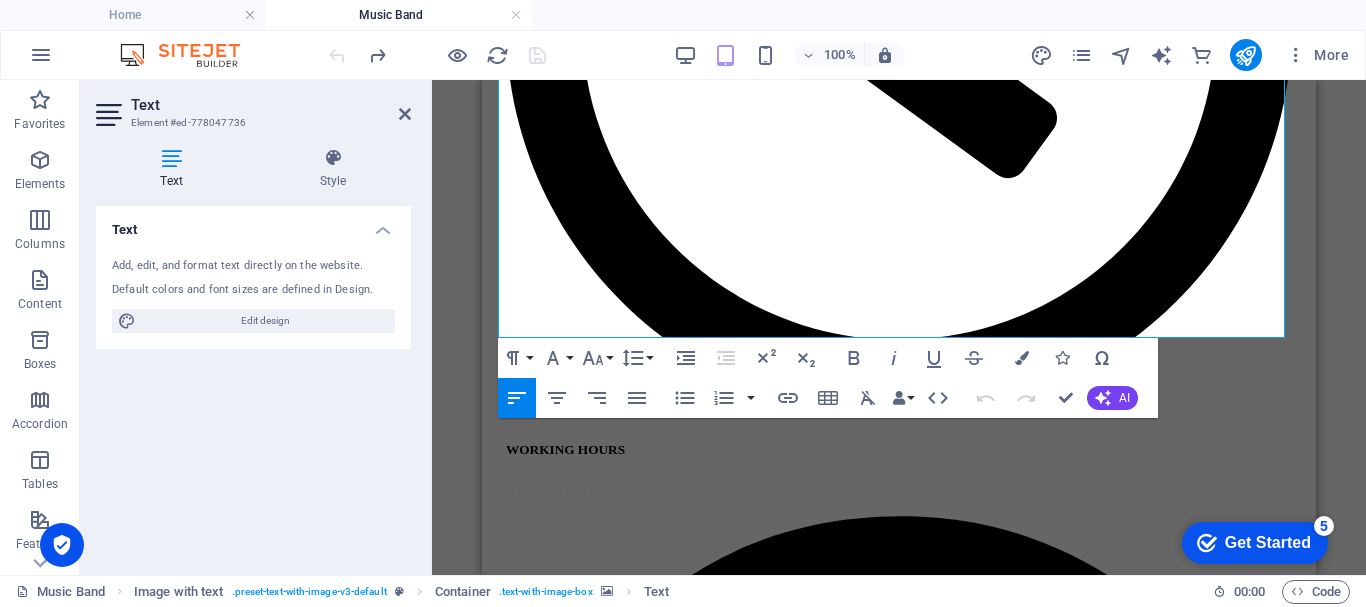 scroll, scrollTop: 994, scrollLeft: 0, axis: vertical 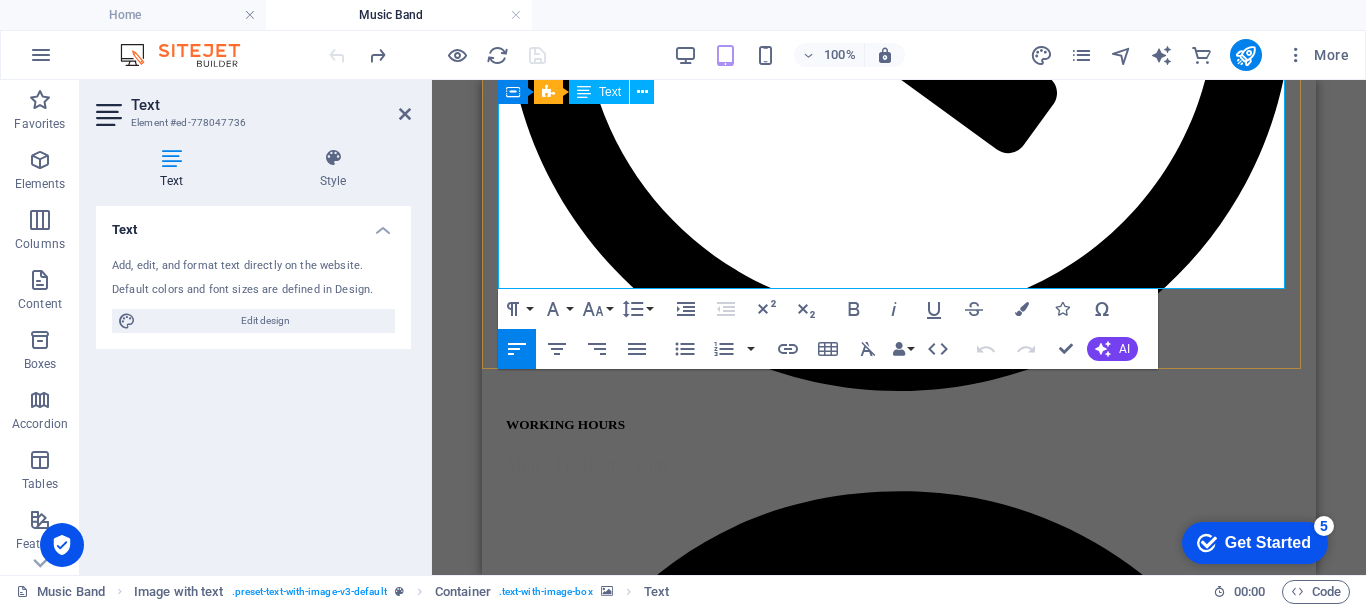 click at bounding box center (899, 6346) 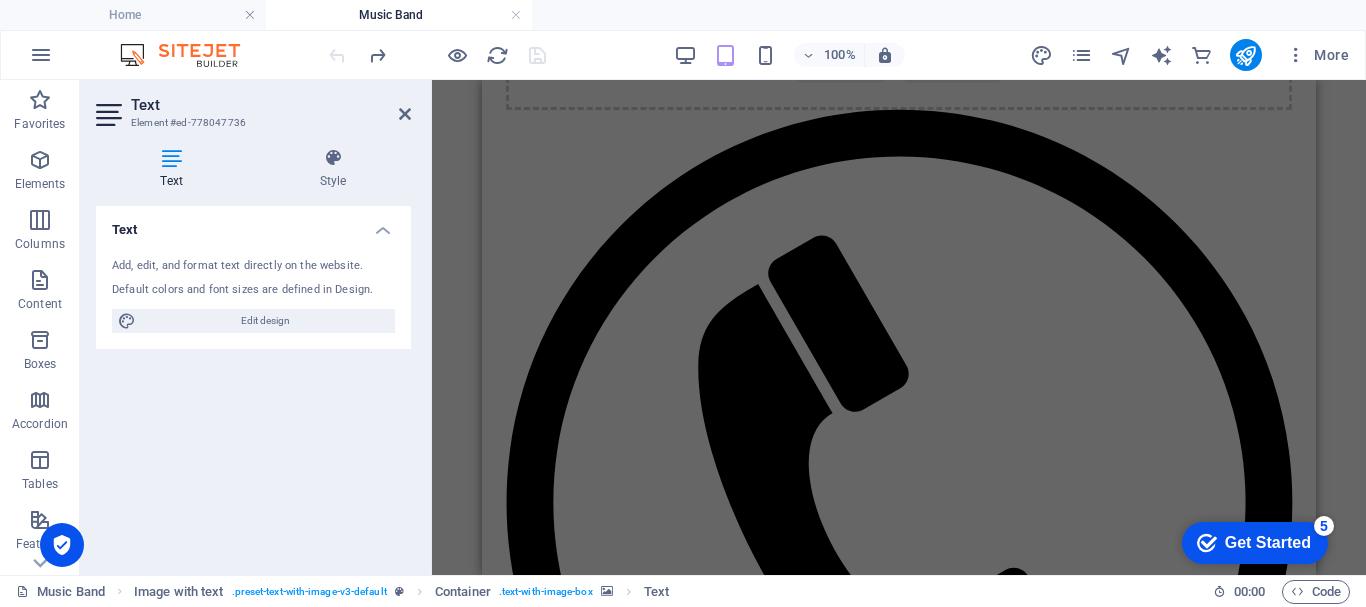 scroll, scrollTop: 2727, scrollLeft: 0, axis: vertical 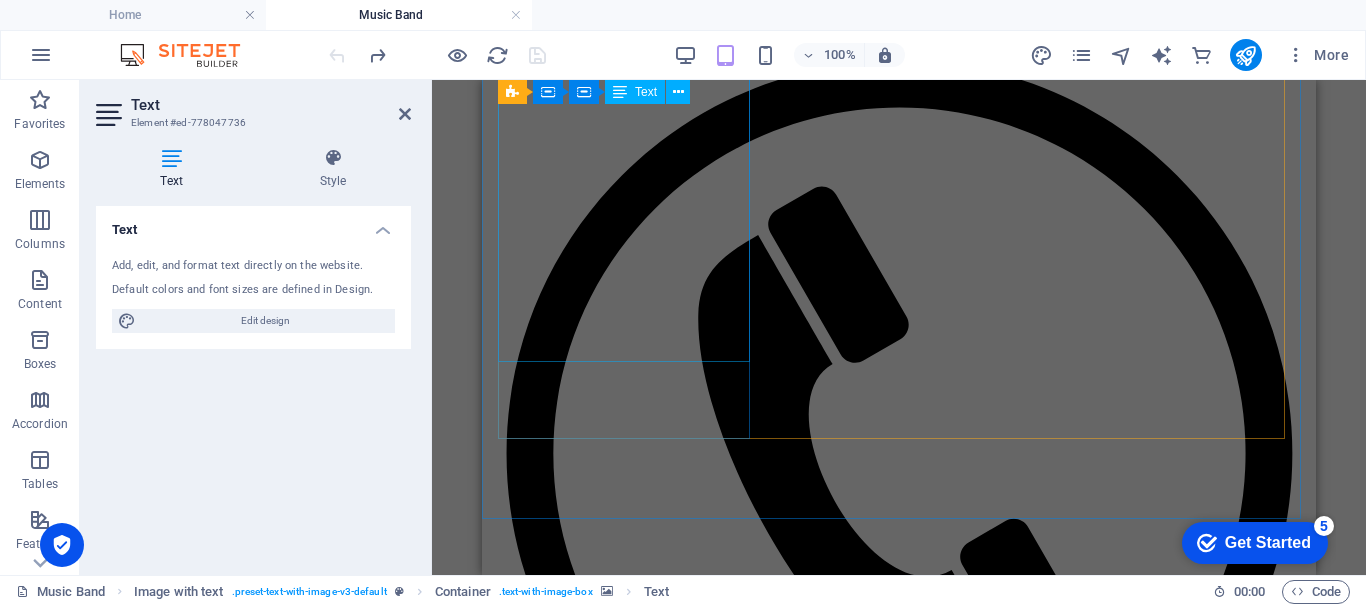 click at bounding box center (899, 6650) 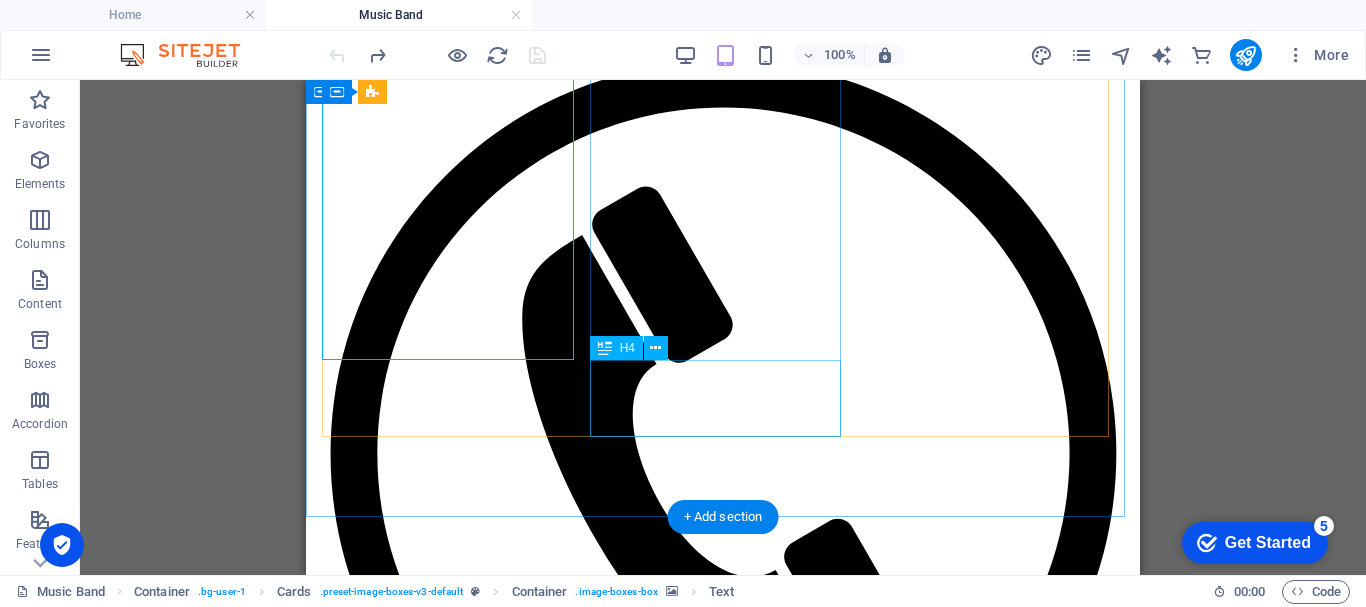 click on "HSSIB" at bounding box center (723, 7885) 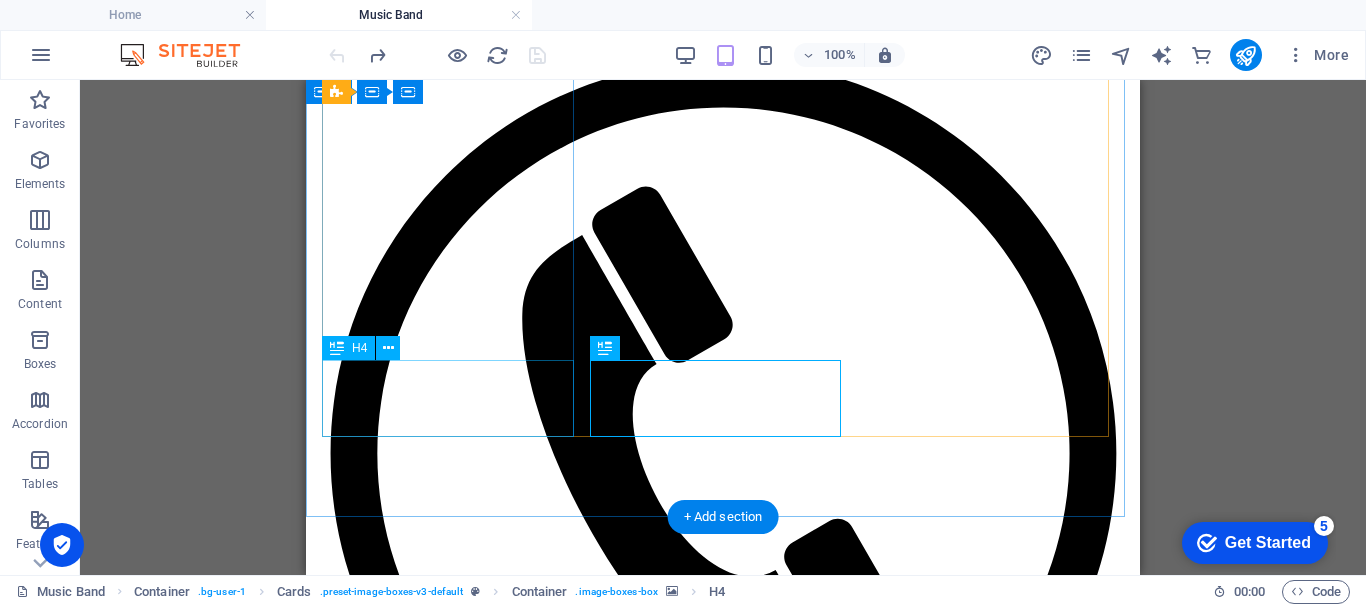 click on "HSSIB" at bounding box center (723, 6917) 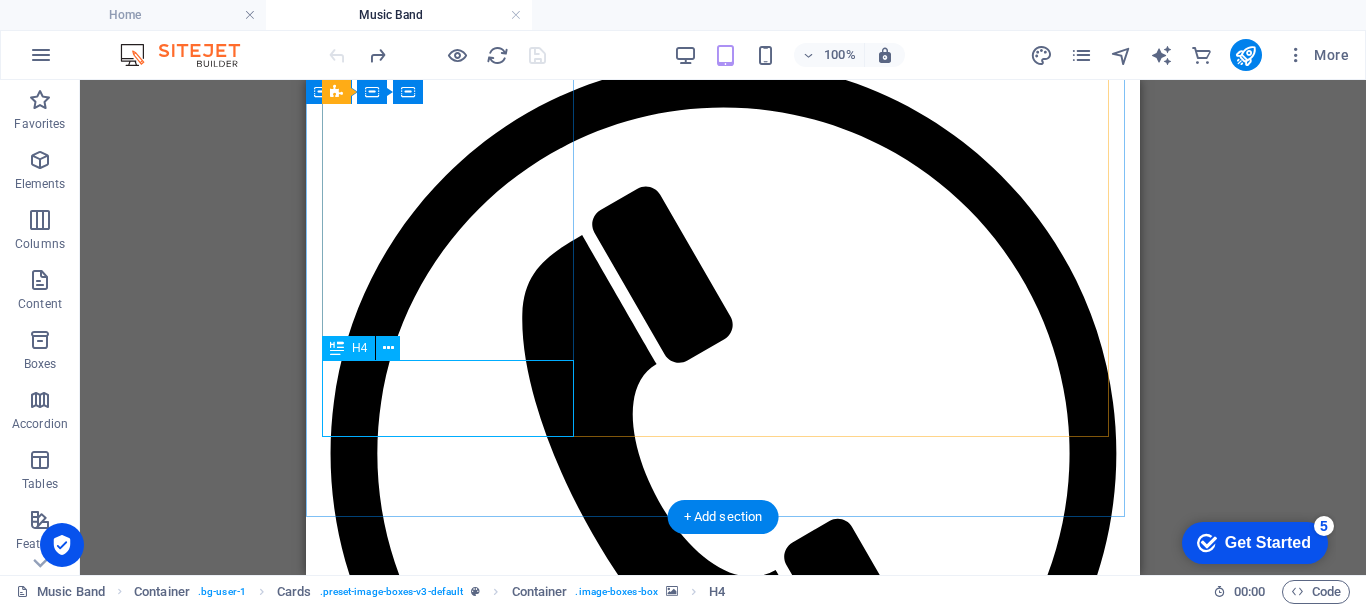 click on "HSSIB" at bounding box center [723, 6917] 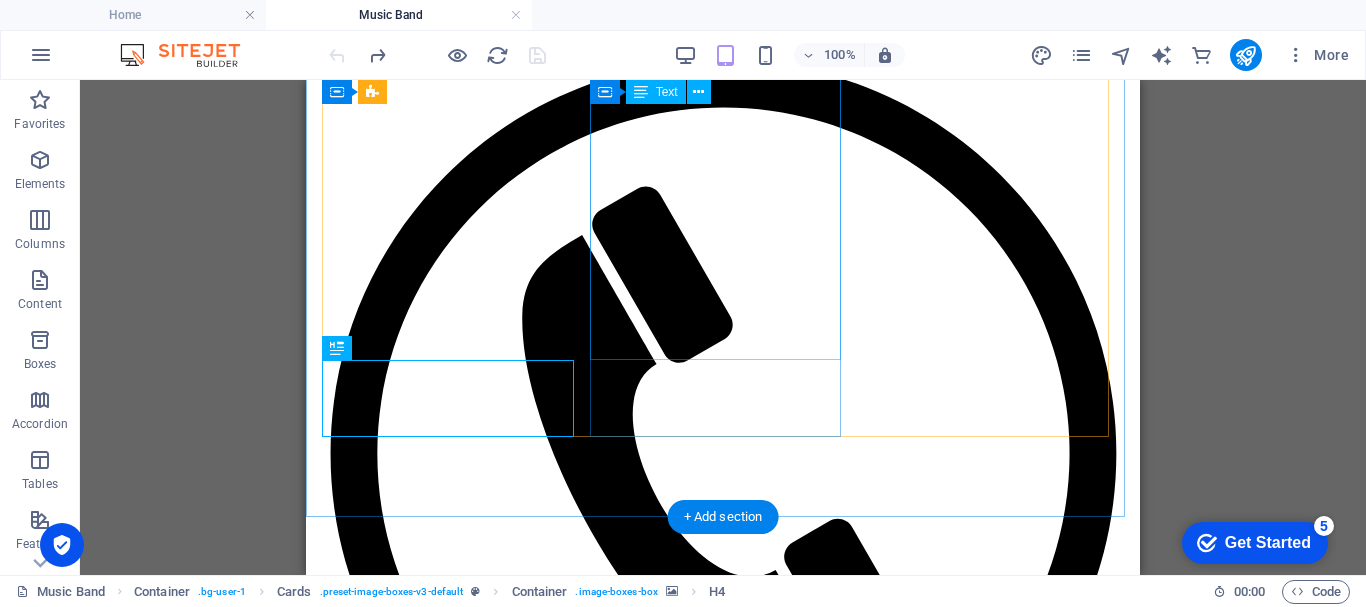 click at bounding box center (723, 7615) 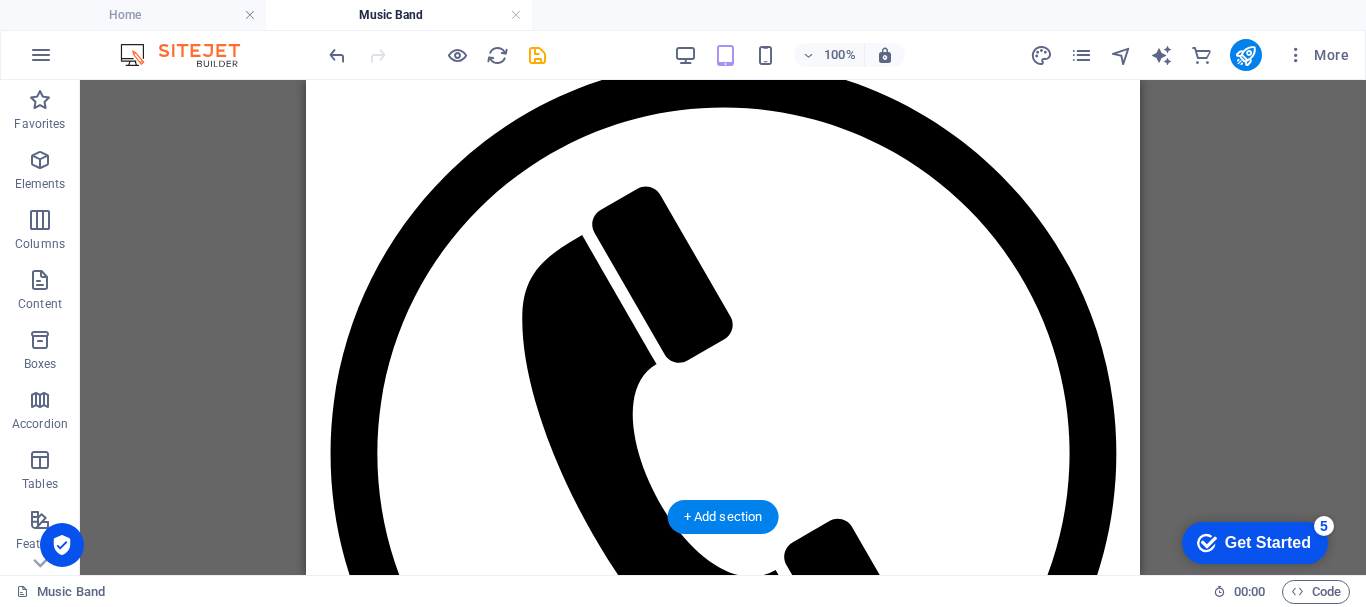 click at bounding box center [-570, 11681] 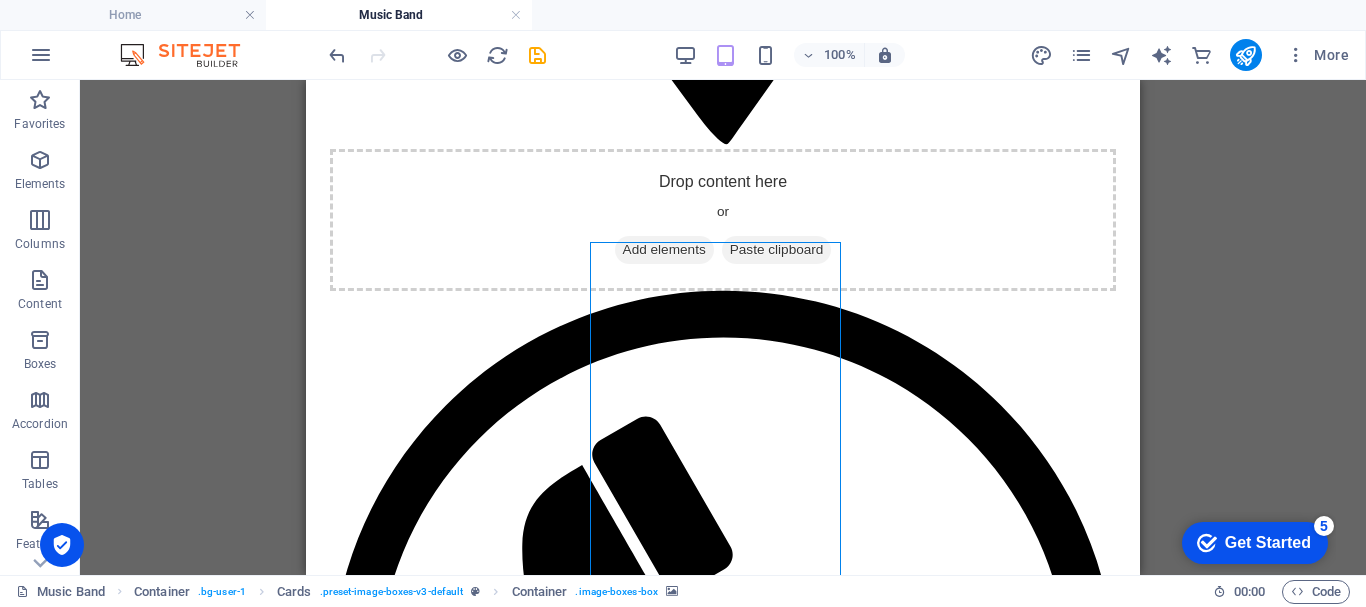 scroll, scrollTop: 2545, scrollLeft: 0, axis: vertical 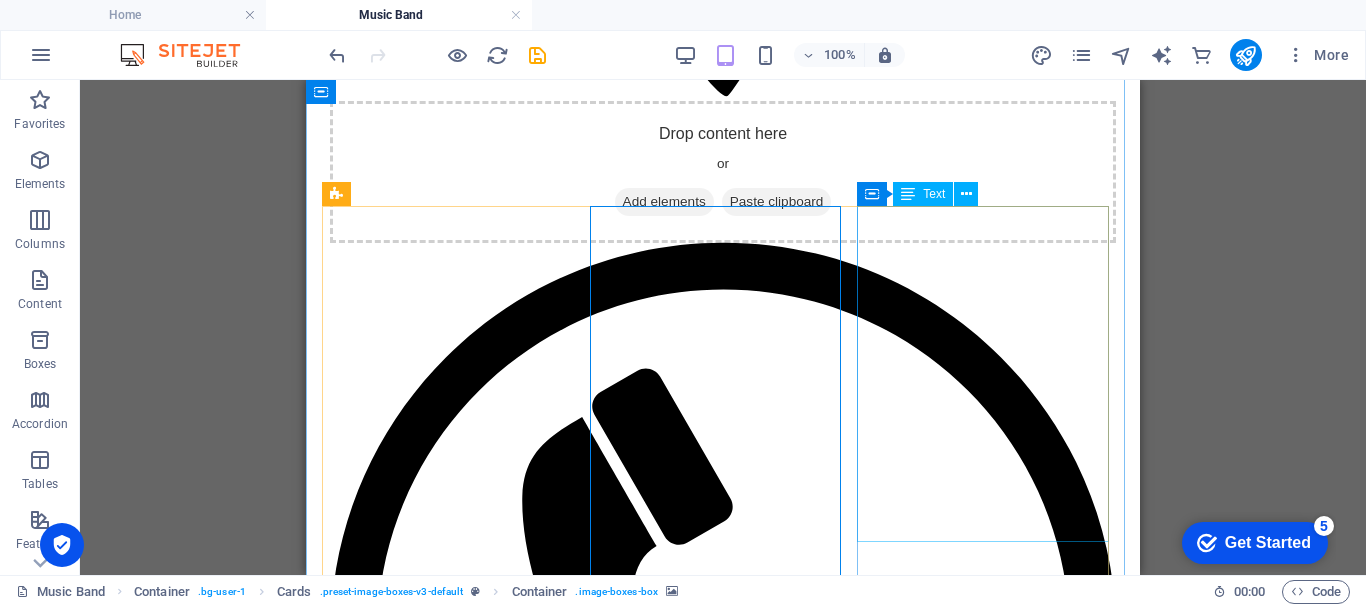 click at bounding box center (723, 8287) 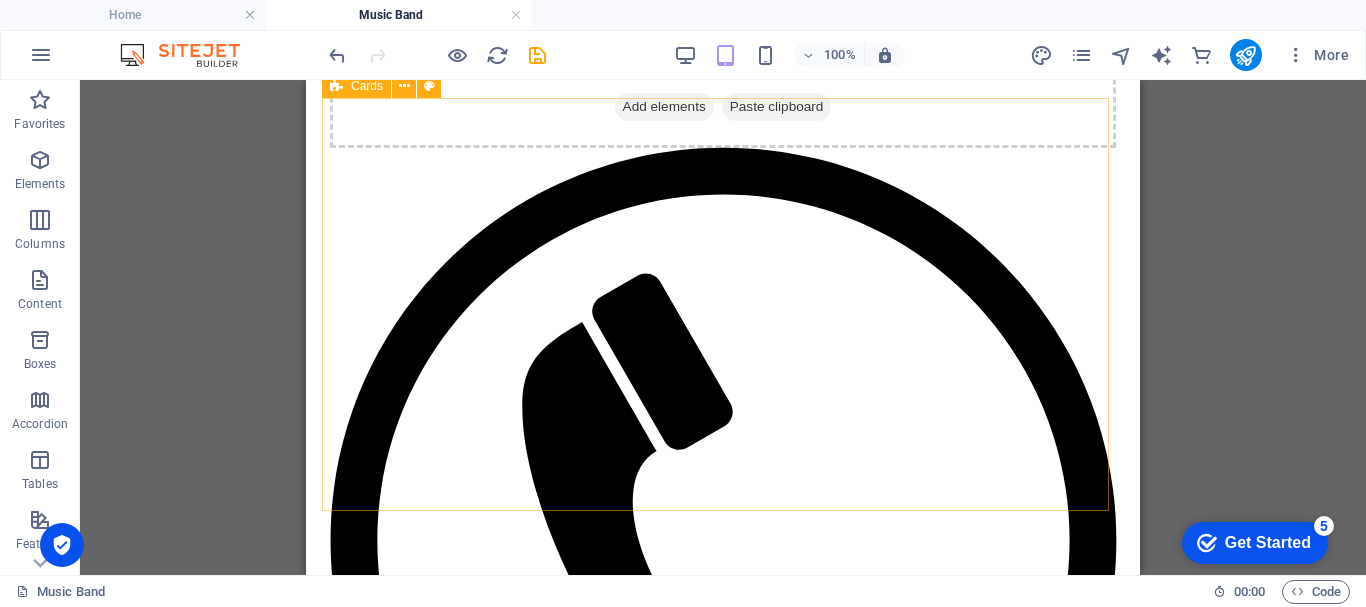 scroll, scrollTop: 2653, scrollLeft: 0, axis: vertical 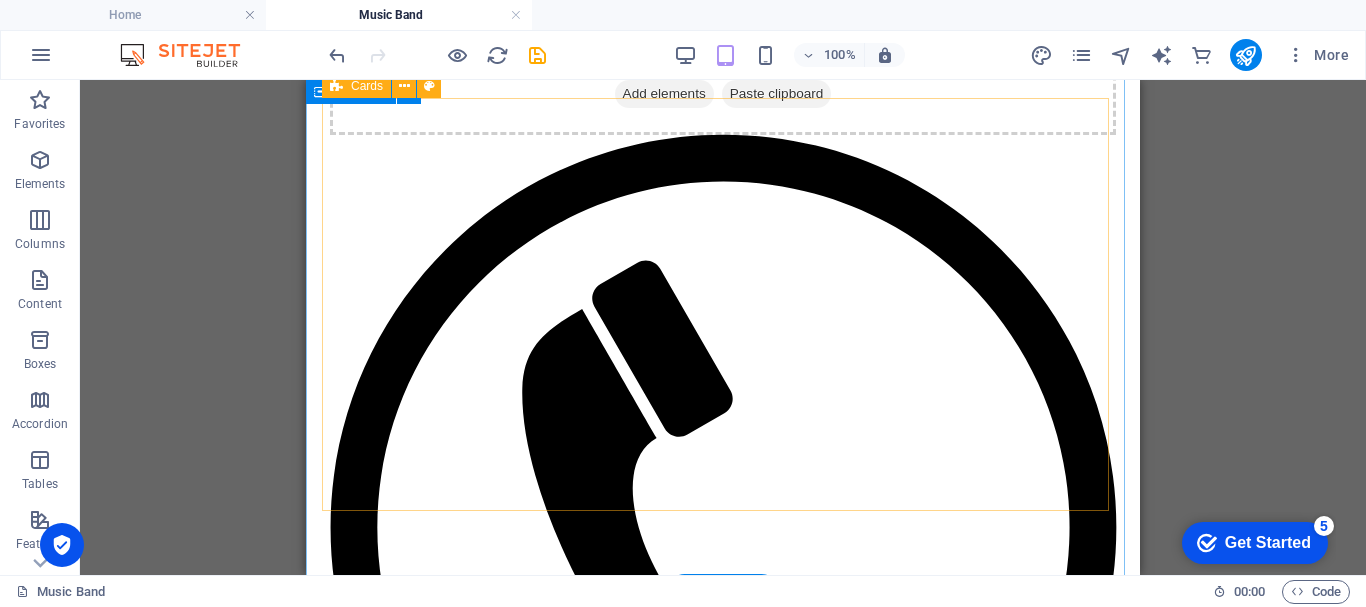 click at bounding box center [280, 9889] 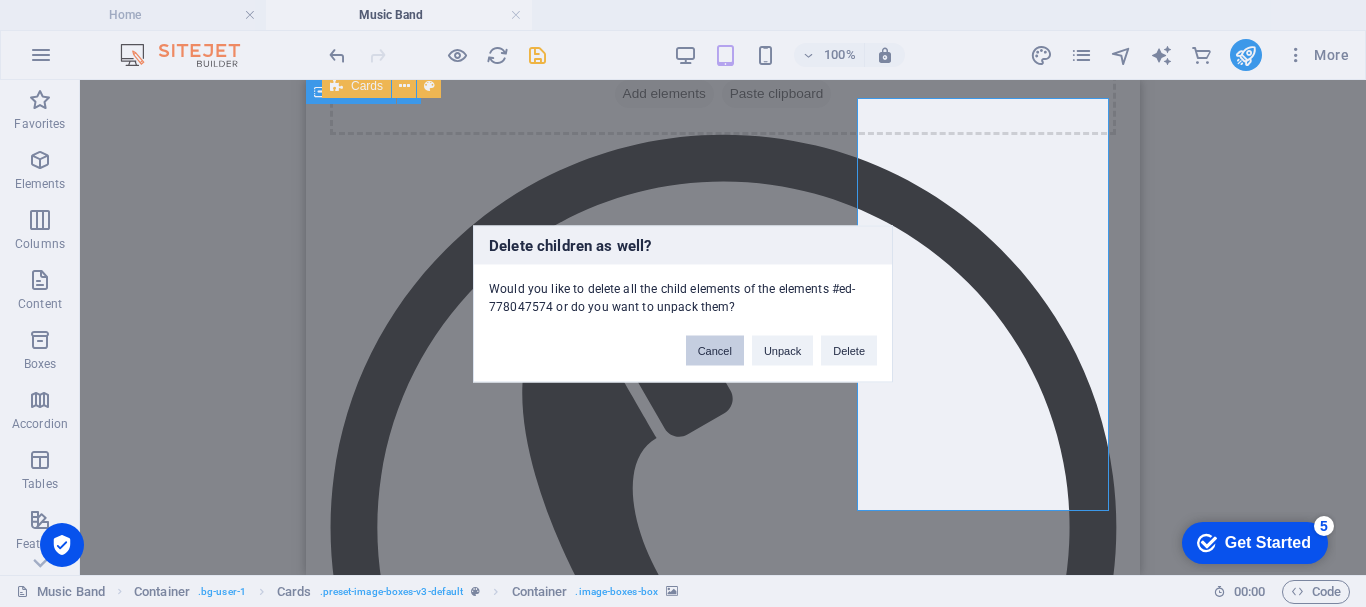 click on "Cancel" at bounding box center (715, 350) 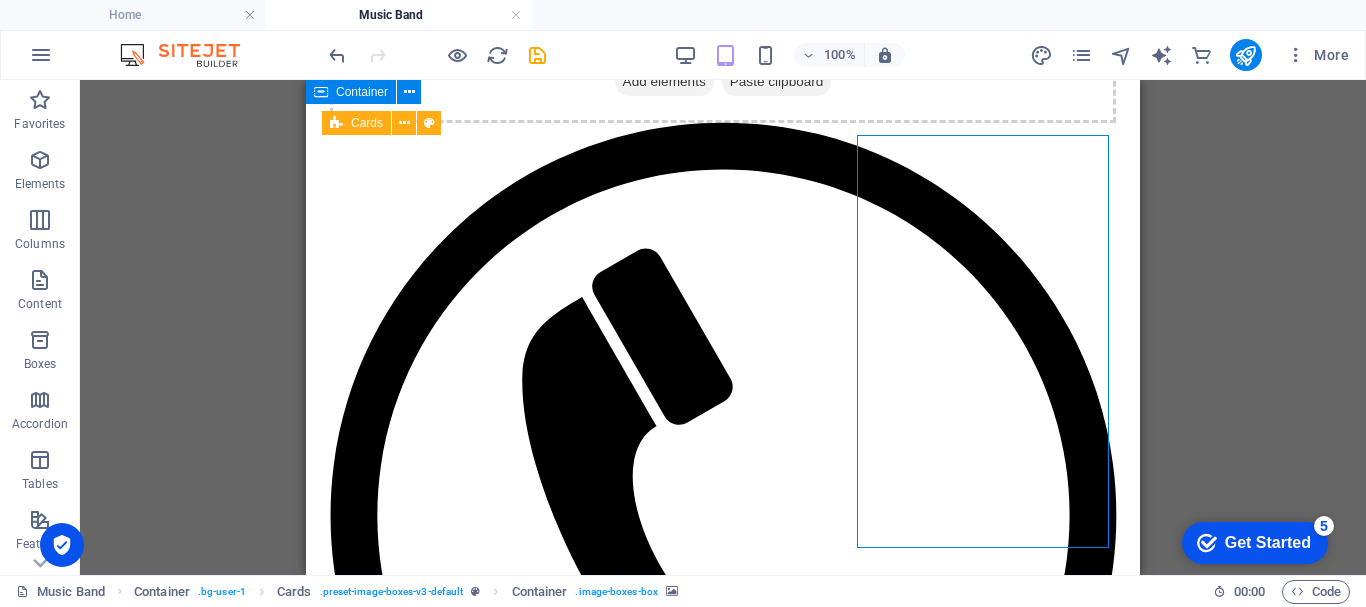scroll, scrollTop: 2701, scrollLeft: 0, axis: vertical 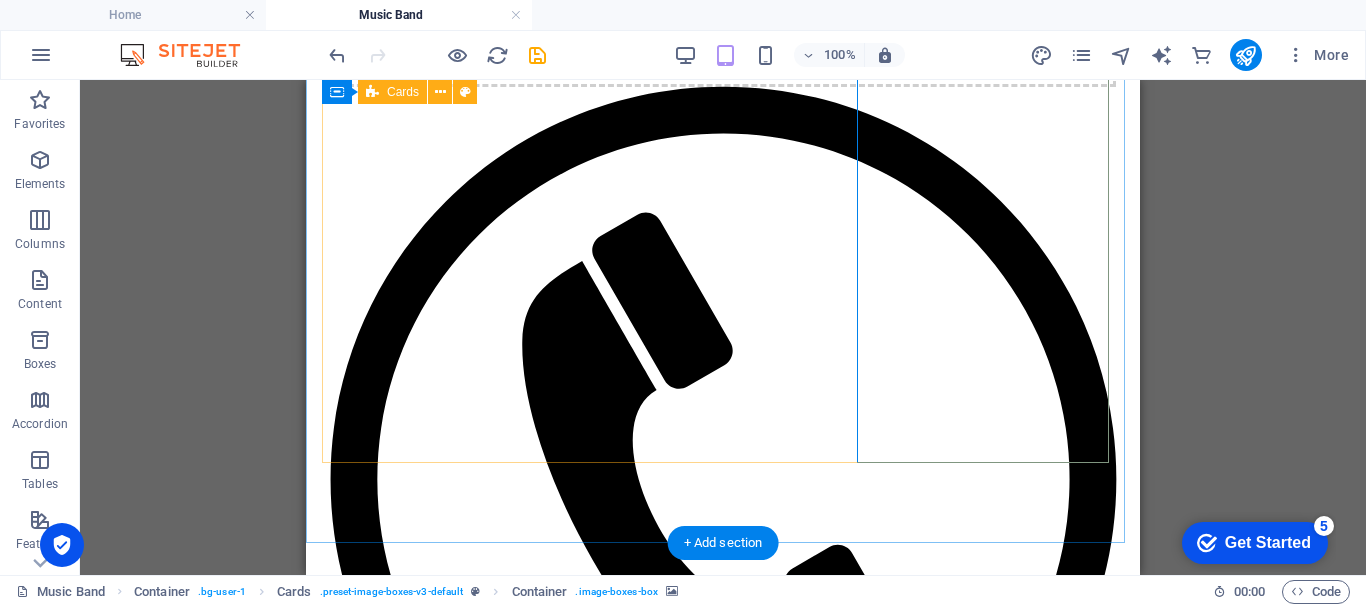 click at bounding box center [-318, 10640] 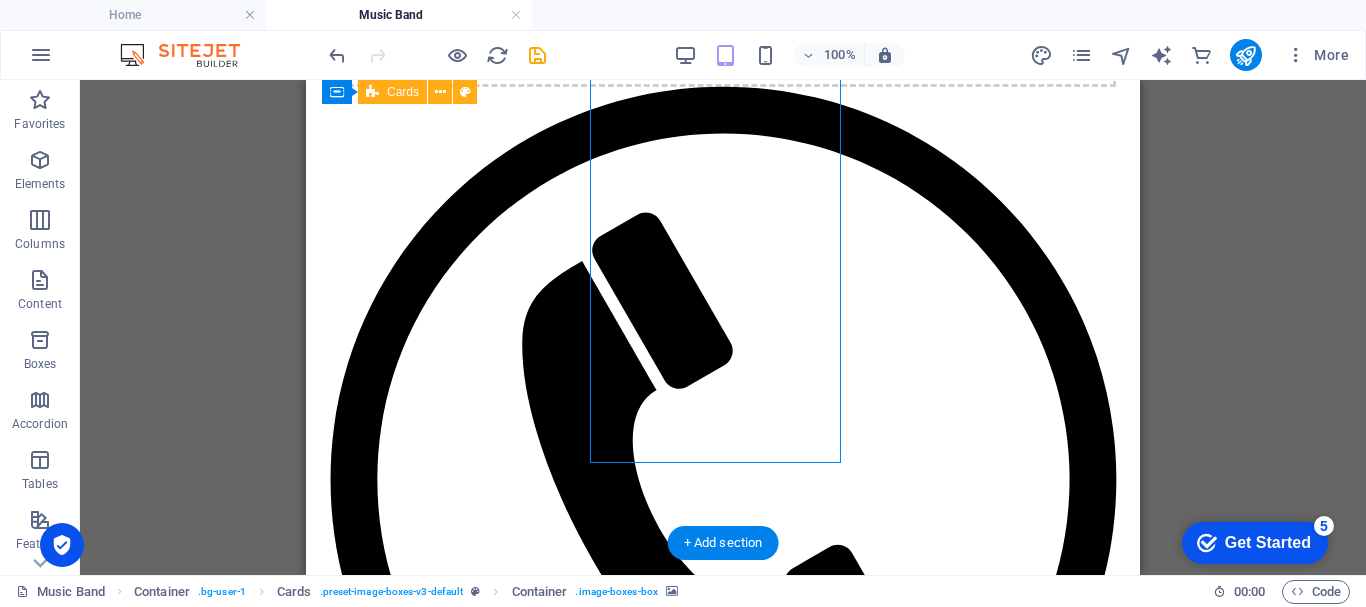 click at bounding box center (-318, 10640) 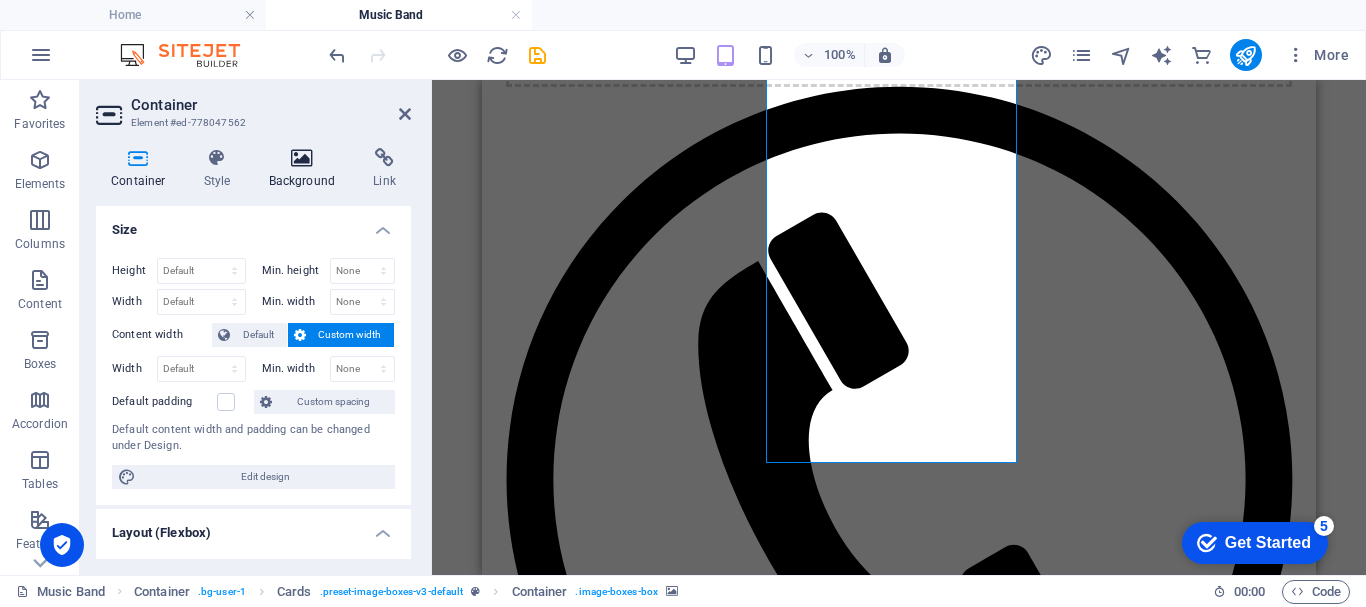 click on "Background" at bounding box center [306, 169] 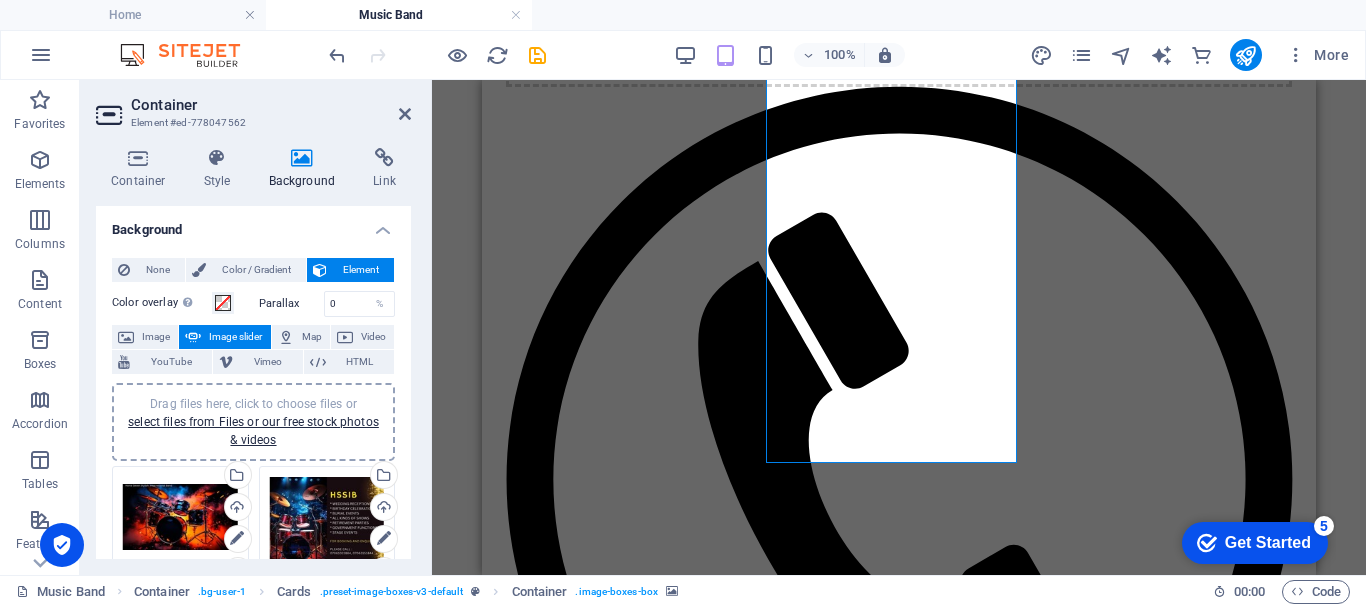 drag, startPoint x: 406, startPoint y: 298, endPoint x: 409, endPoint y: 320, distance: 22.203604 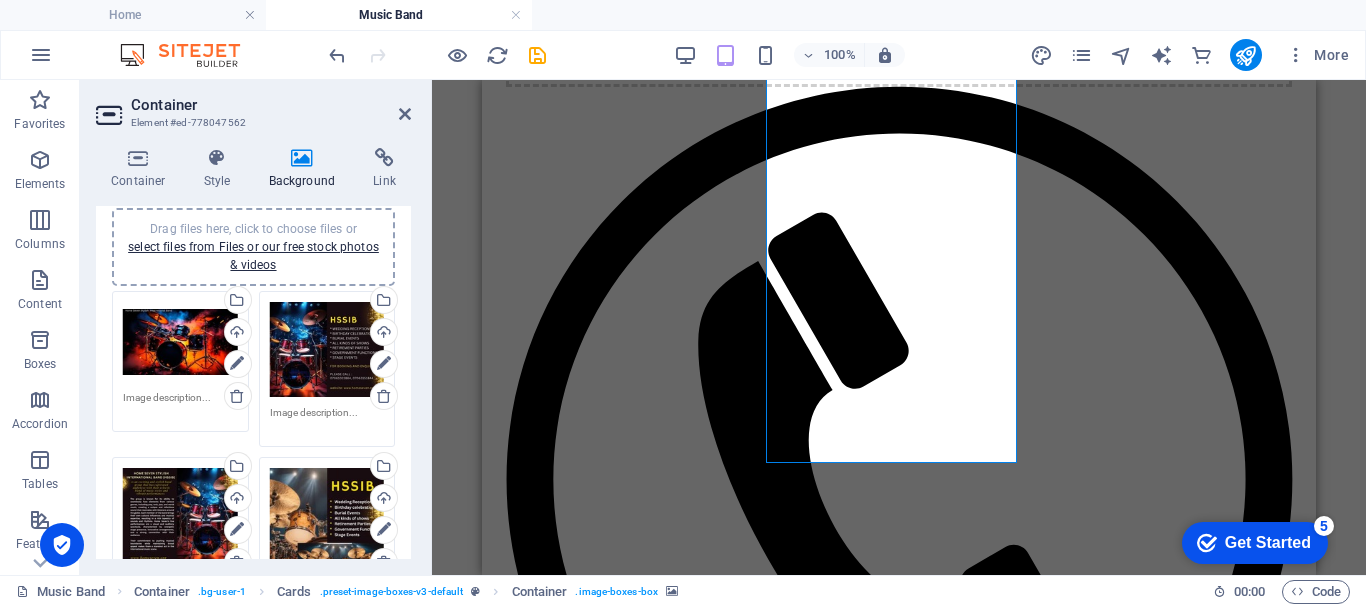 scroll, scrollTop: 176, scrollLeft: 0, axis: vertical 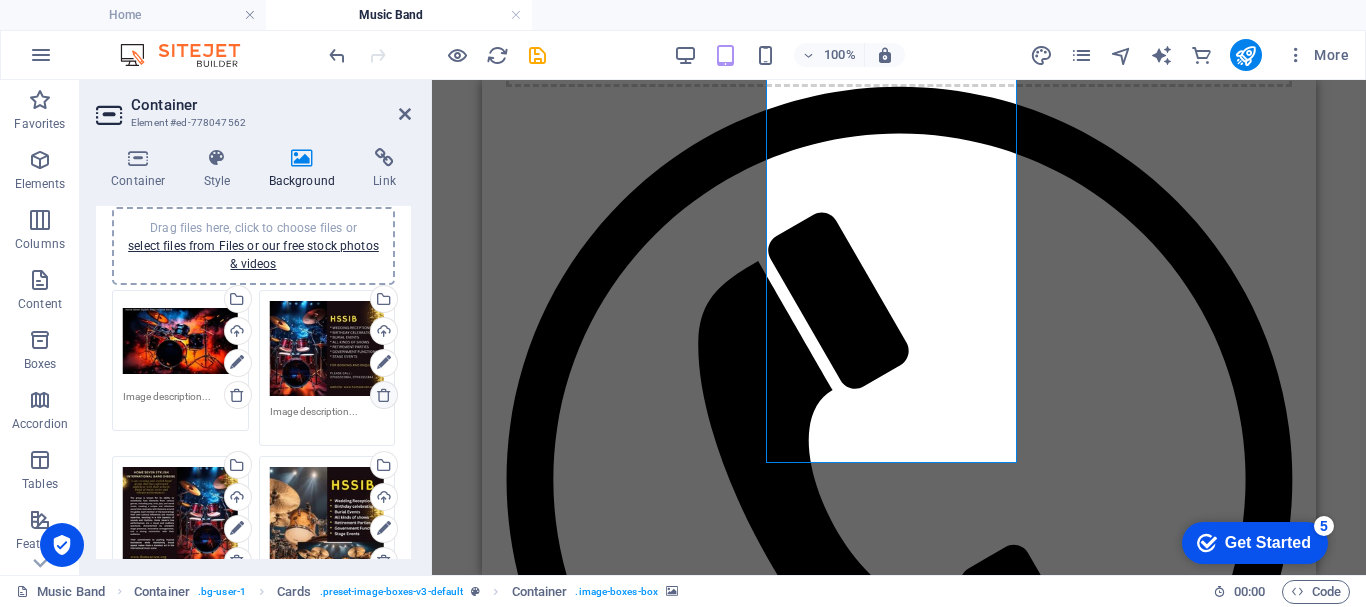 click at bounding box center (384, 395) 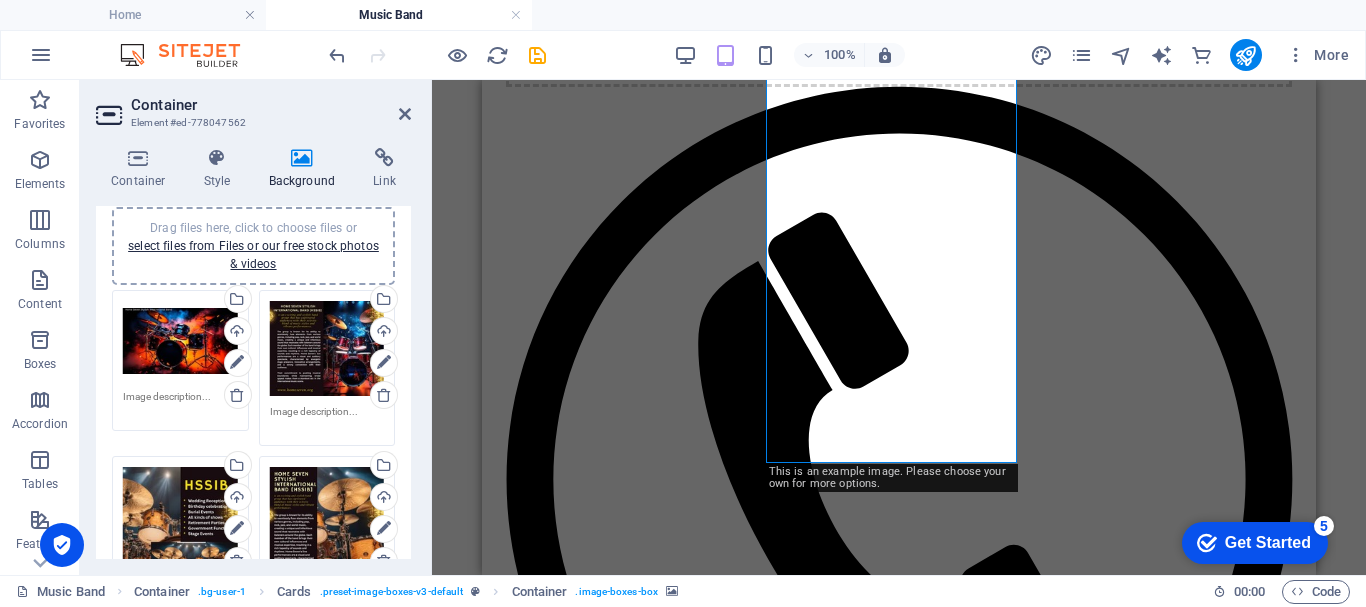 drag, startPoint x: 406, startPoint y: 322, endPoint x: 406, endPoint y: 343, distance: 21 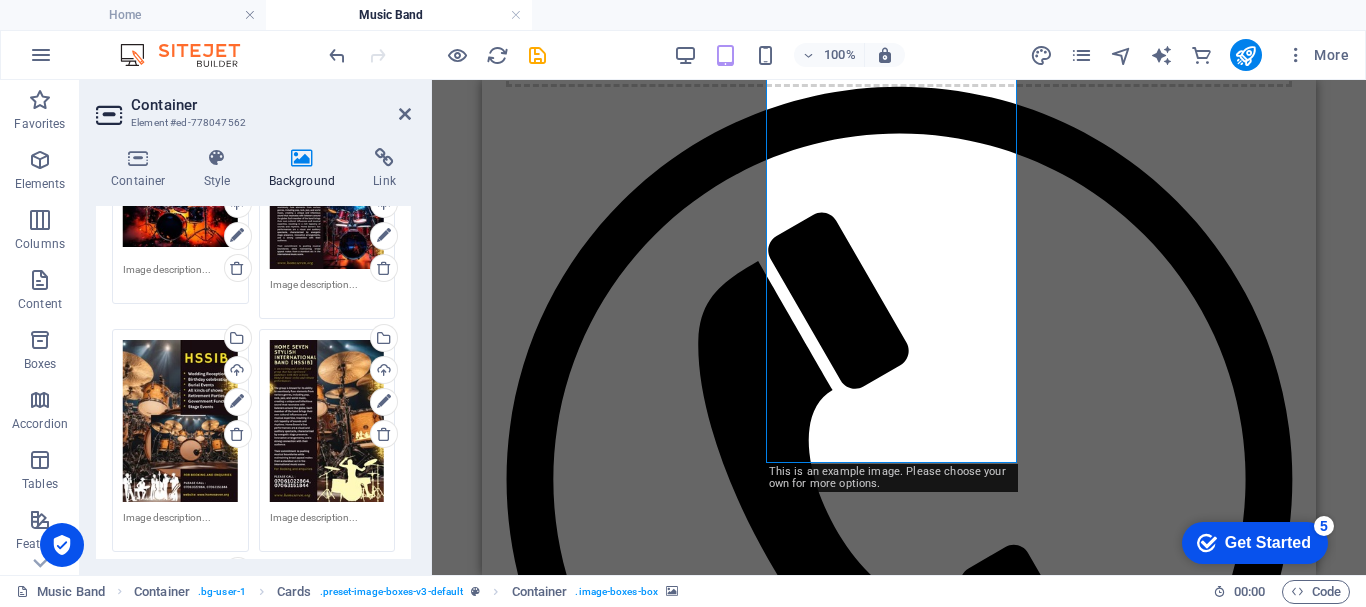 scroll, scrollTop: 306, scrollLeft: 0, axis: vertical 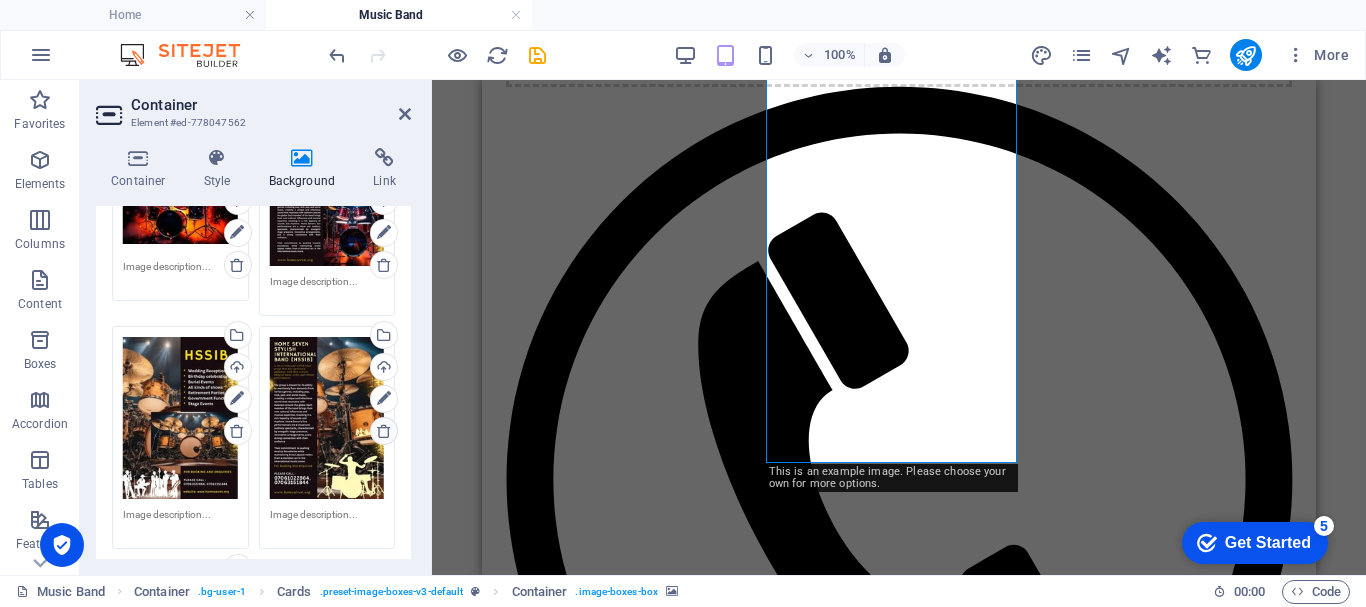click at bounding box center (384, 431) 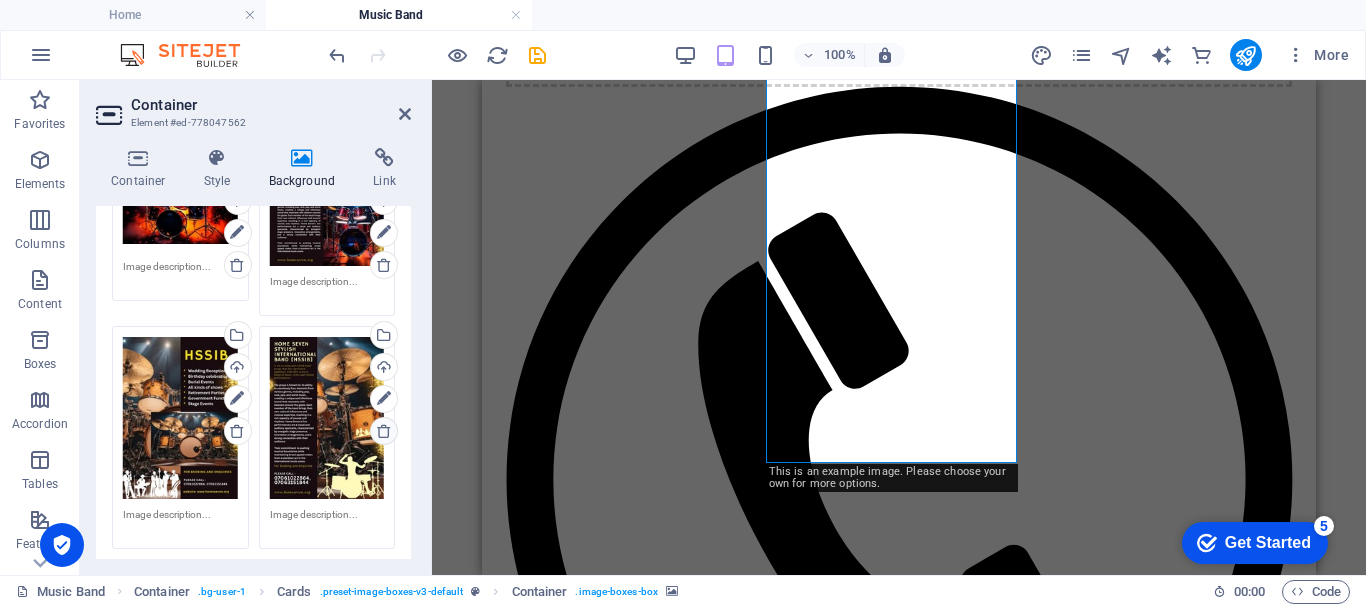 click at bounding box center (384, 431) 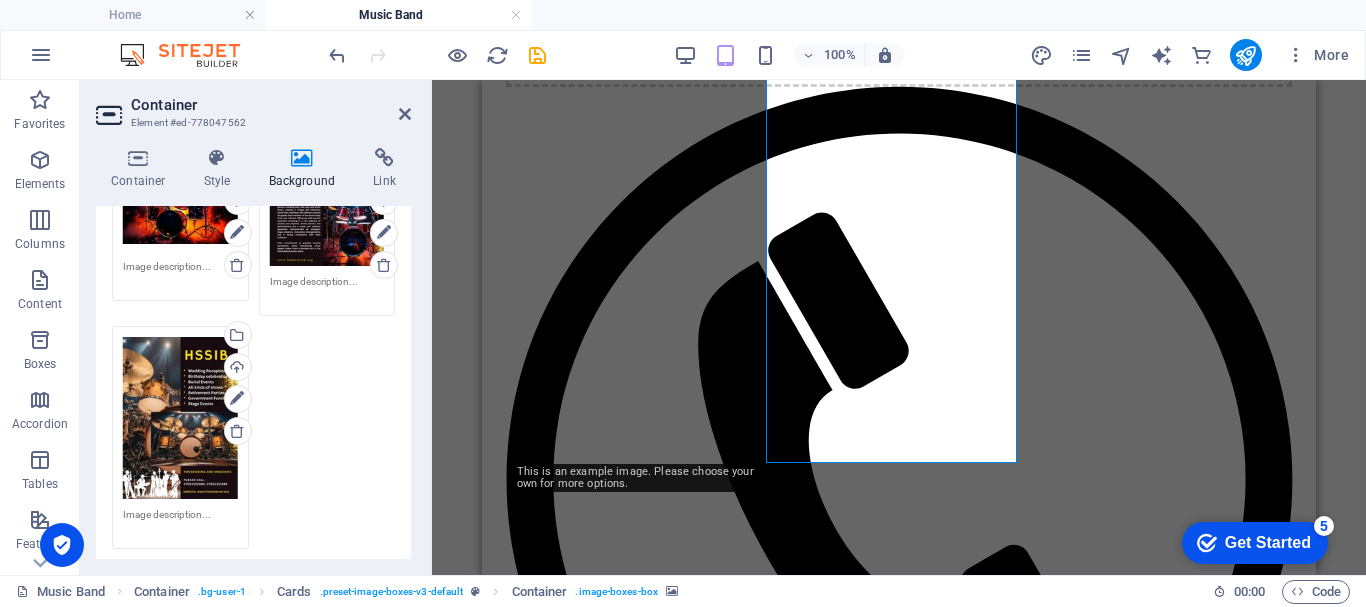 drag, startPoint x: 404, startPoint y: 399, endPoint x: 404, endPoint y: 427, distance: 28 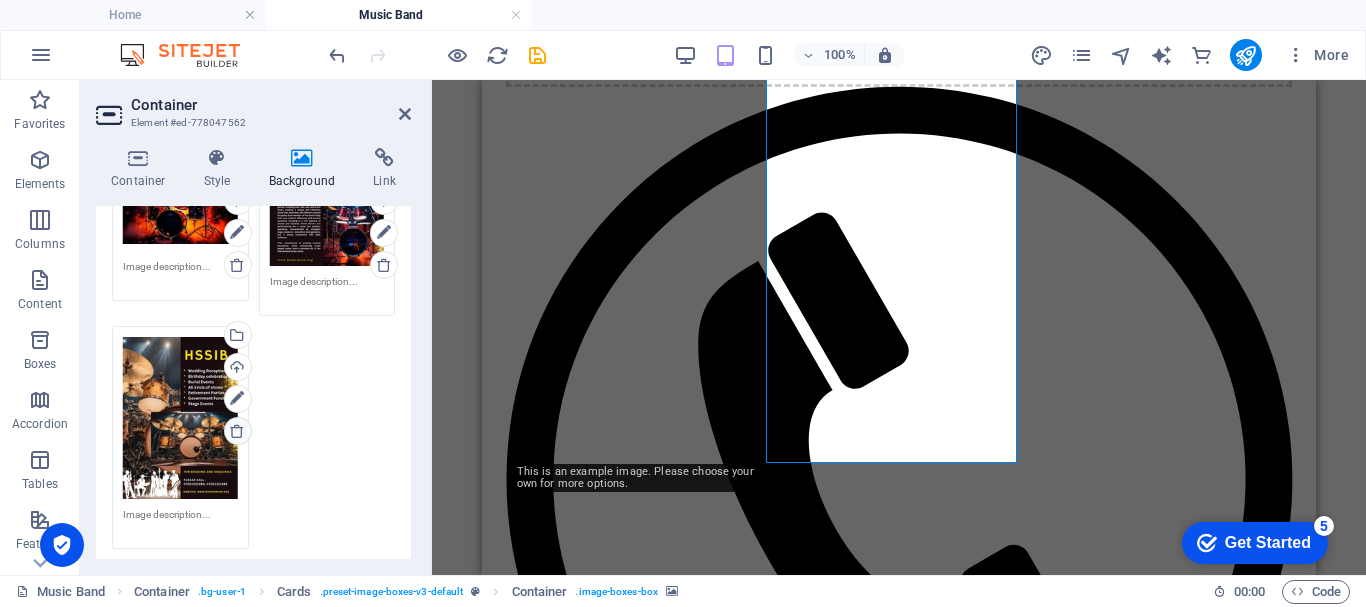 click at bounding box center [237, 431] 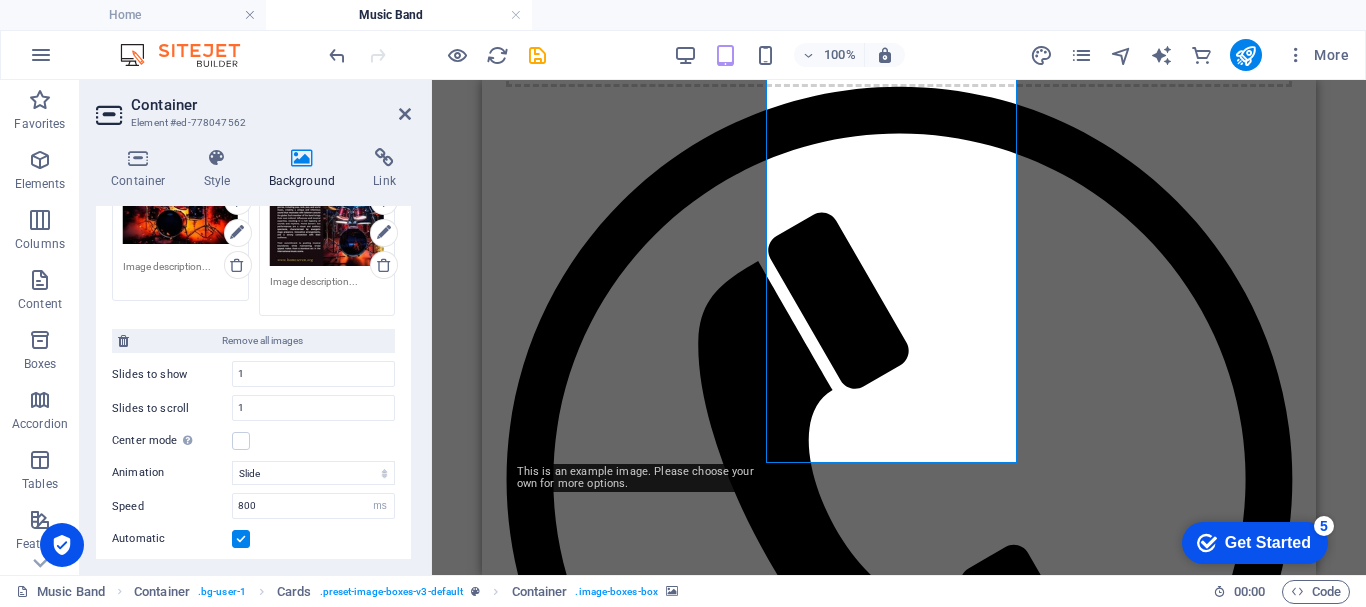 drag, startPoint x: 404, startPoint y: 383, endPoint x: 408, endPoint y: 339, distance: 44.181442 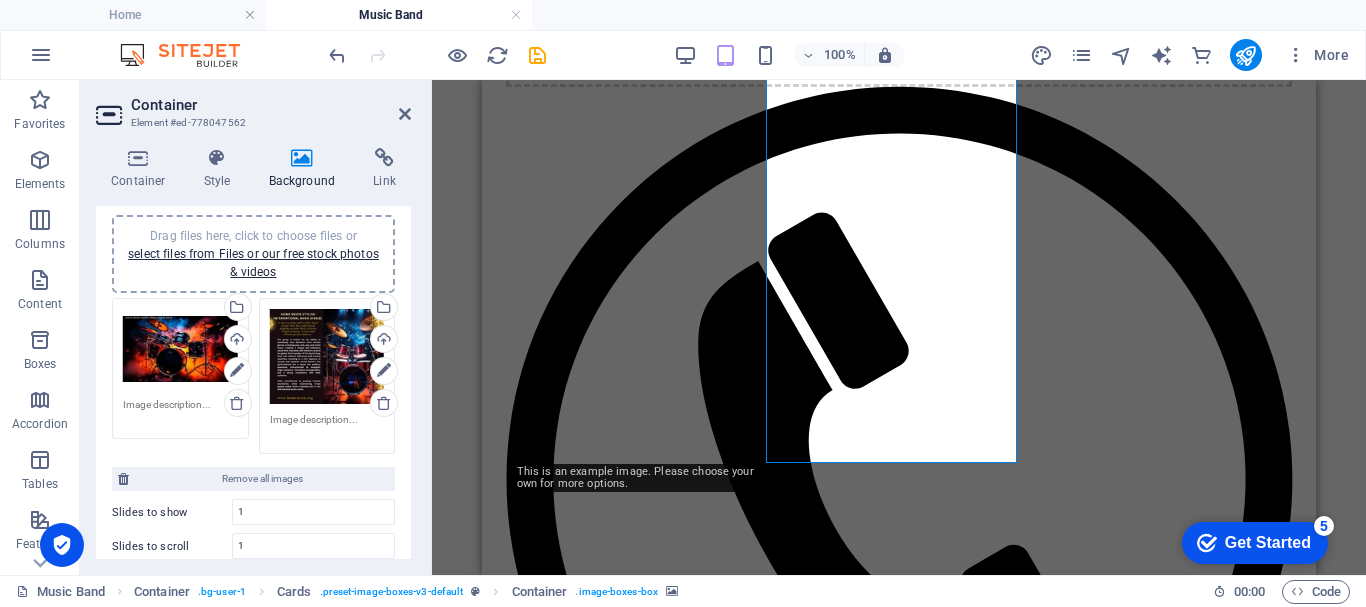 scroll, scrollTop: 149, scrollLeft: 0, axis: vertical 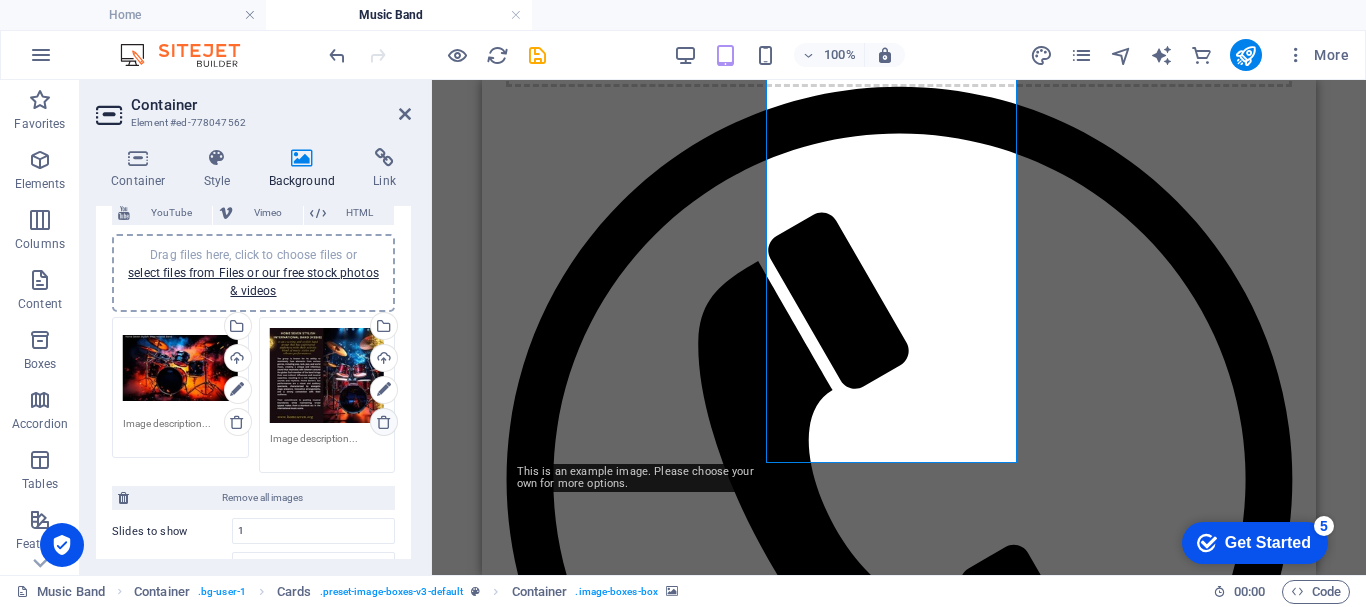click at bounding box center [384, 422] 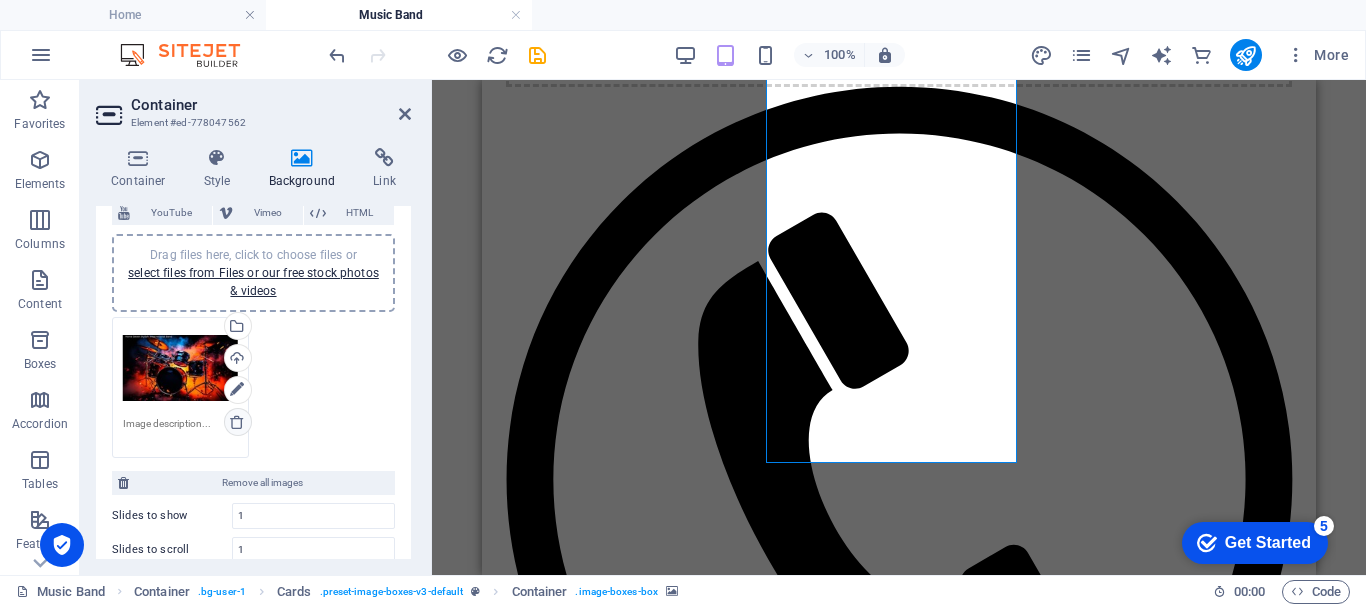 click at bounding box center [237, 422] 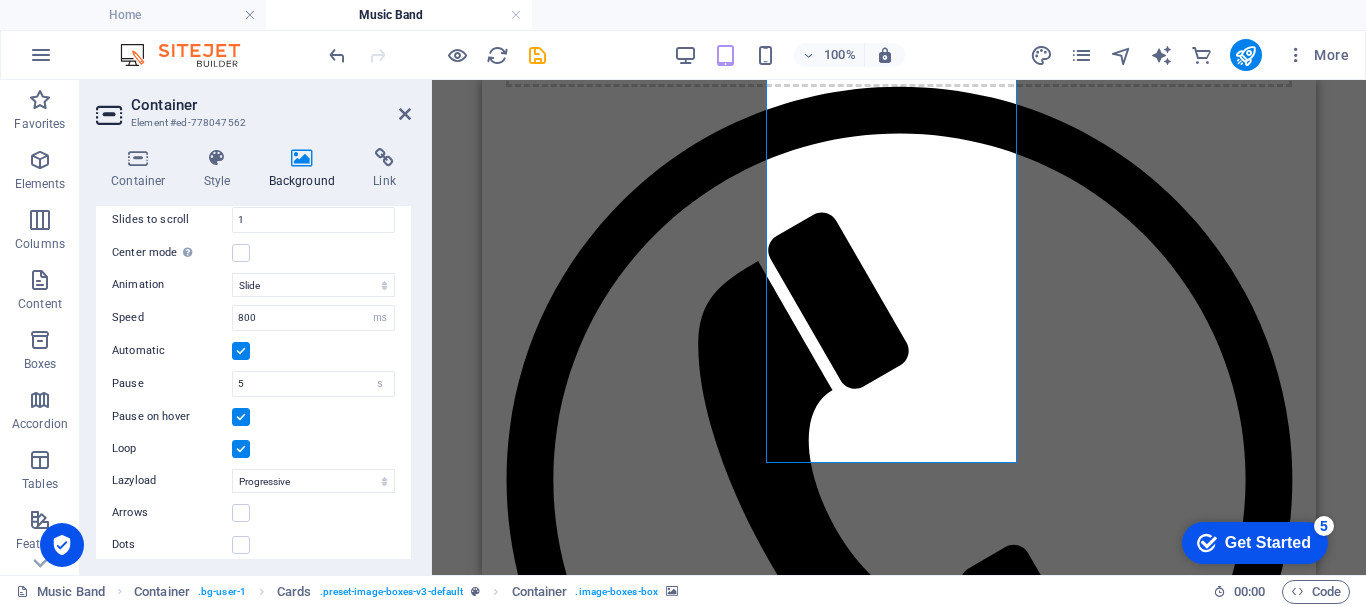 scroll, scrollTop: 331, scrollLeft: 0, axis: vertical 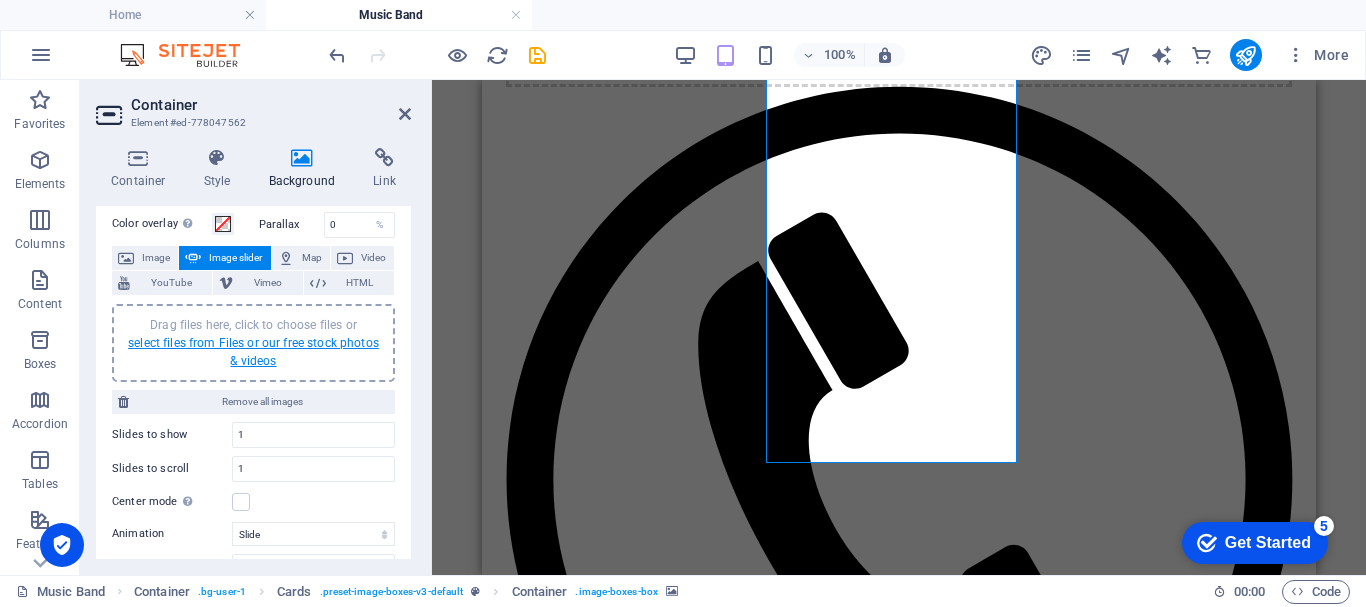 click on "select files from Files or our free stock photos & videos" at bounding box center (253, 352) 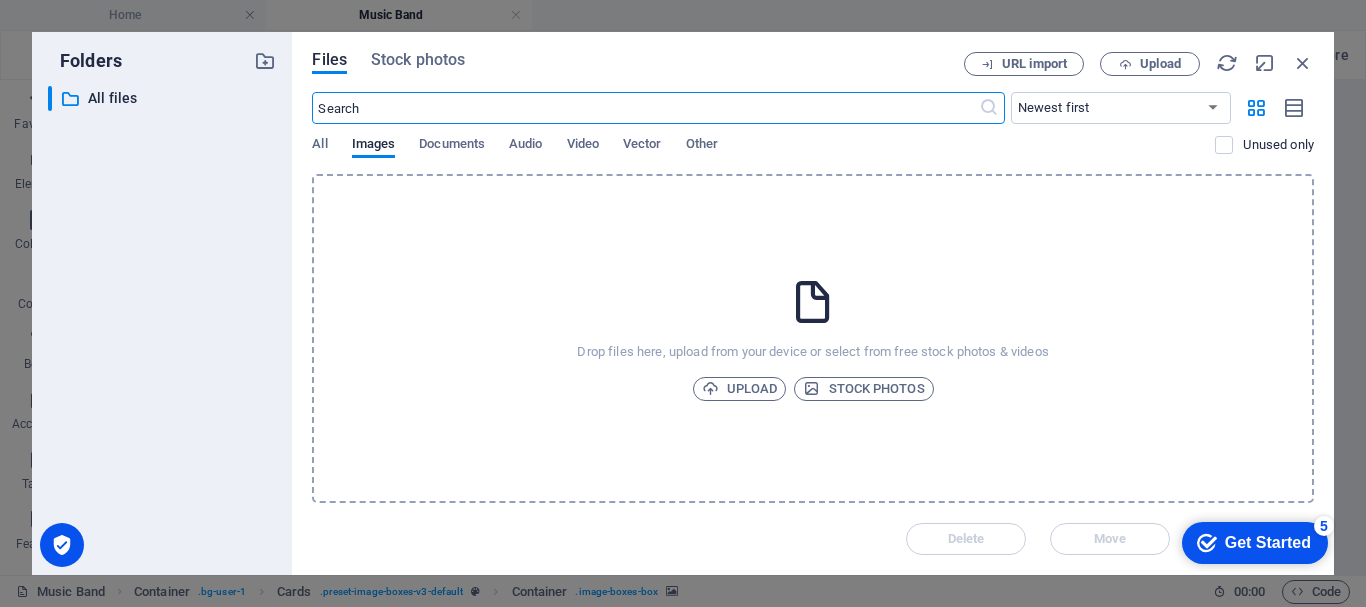 scroll, scrollTop: 3212, scrollLeft: 0, axis: vertical 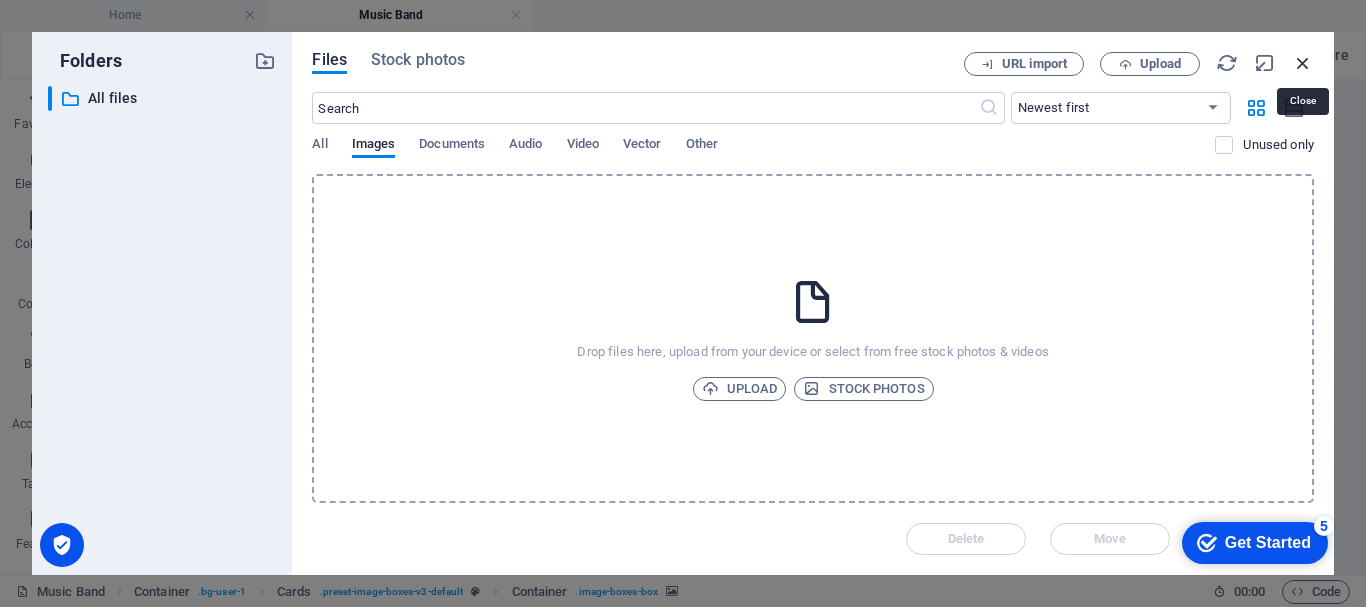 click at bounding box center [1303, 63] 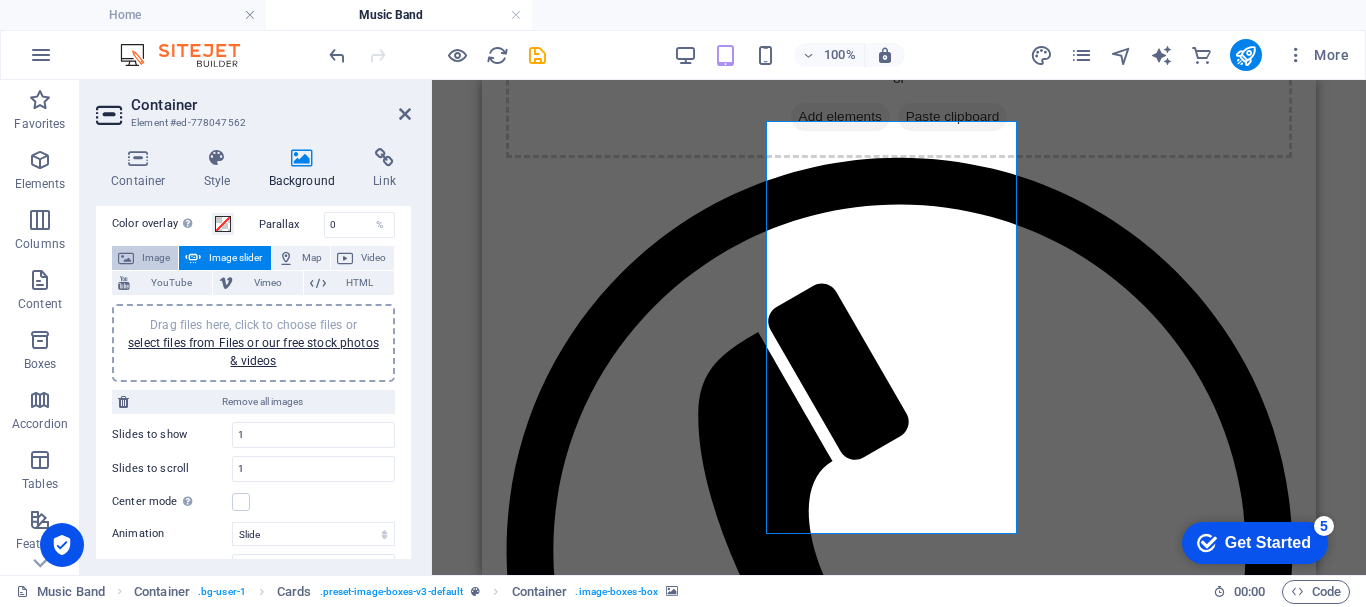 click on "Image" at bounding box center [156, 258] 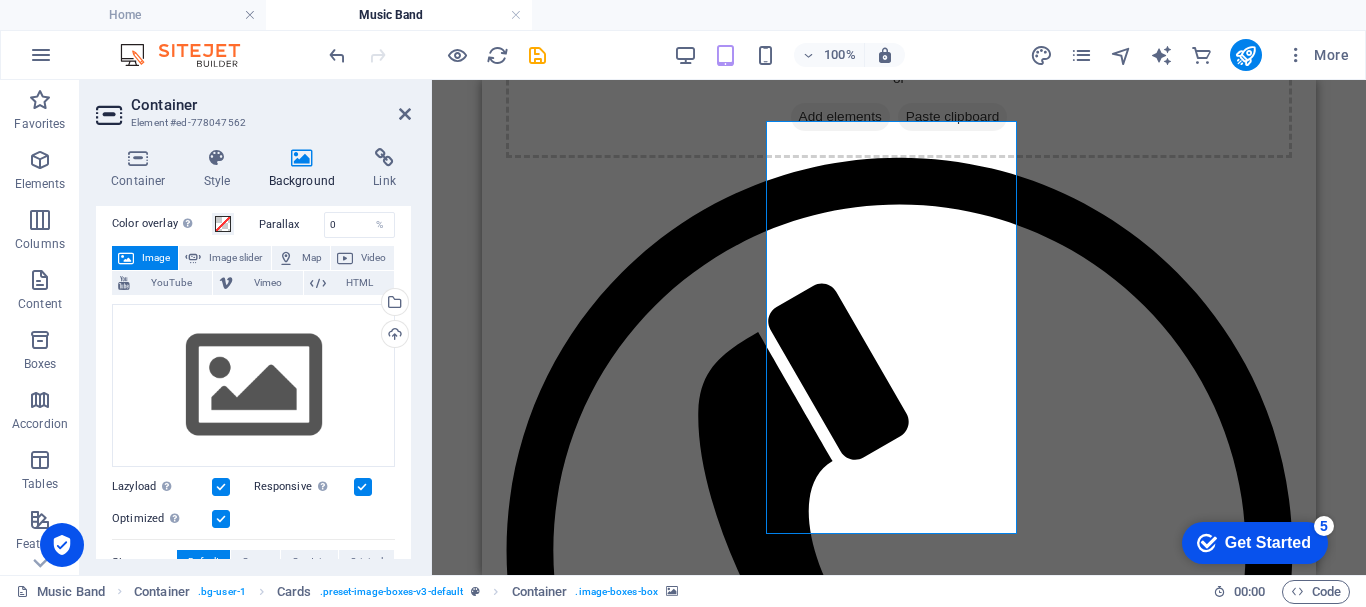 scroll, scrollTop: 0, scrollLeft: 0, axis: both 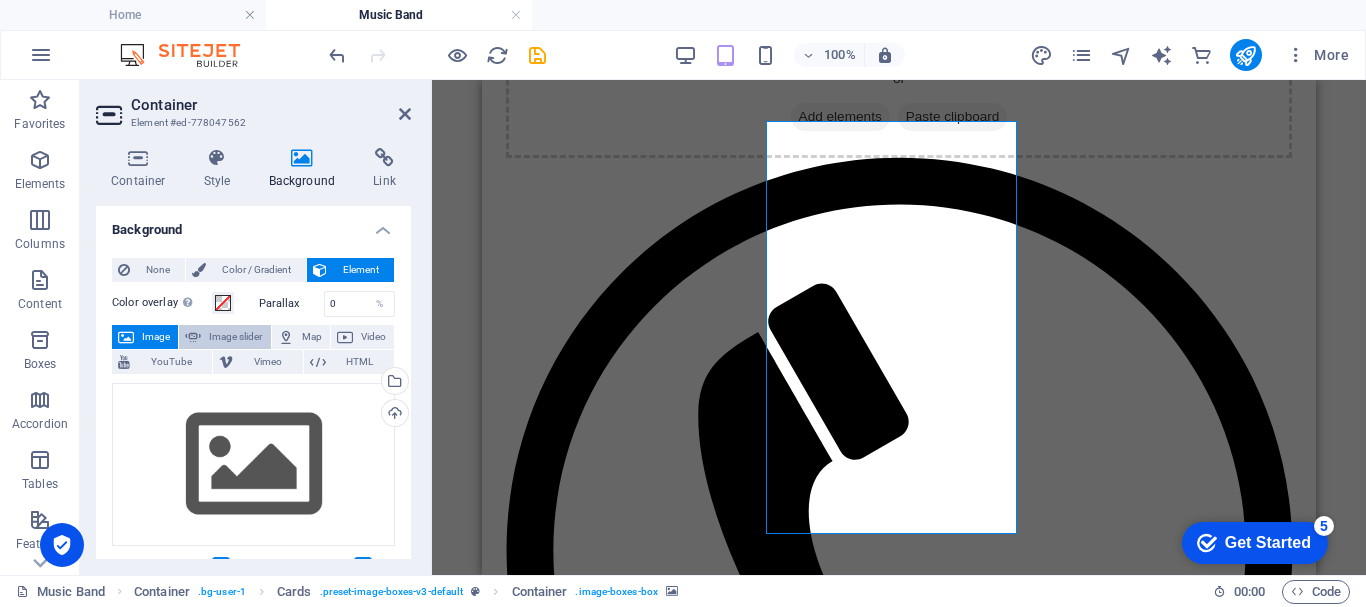 click on "Image slider" at bounding box center (235, 337) 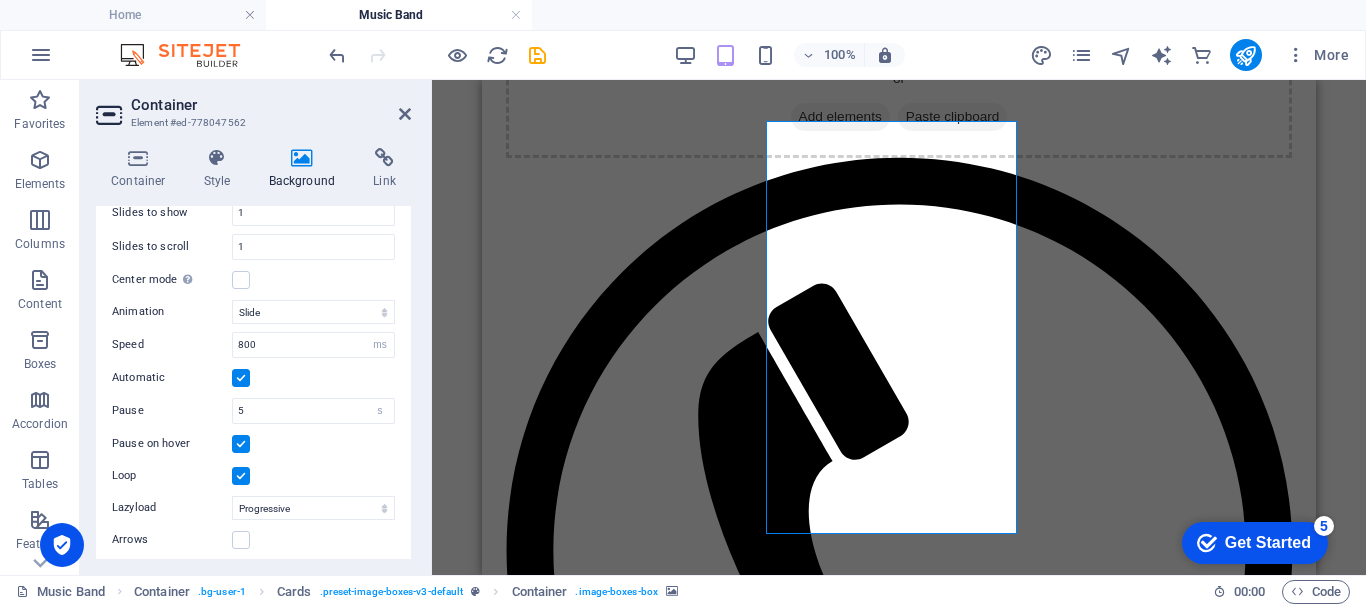 scroll, scrollTop: 342, scrollLeft: 0, axis: vertical 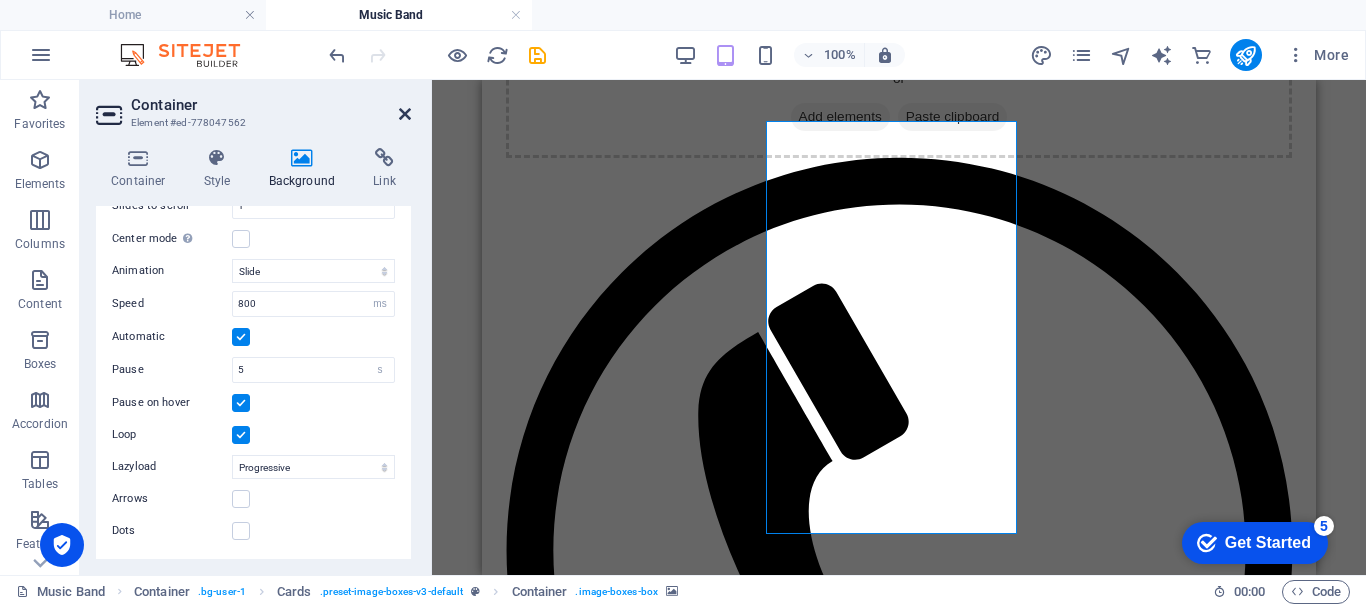click at bounding box center [405, 114] 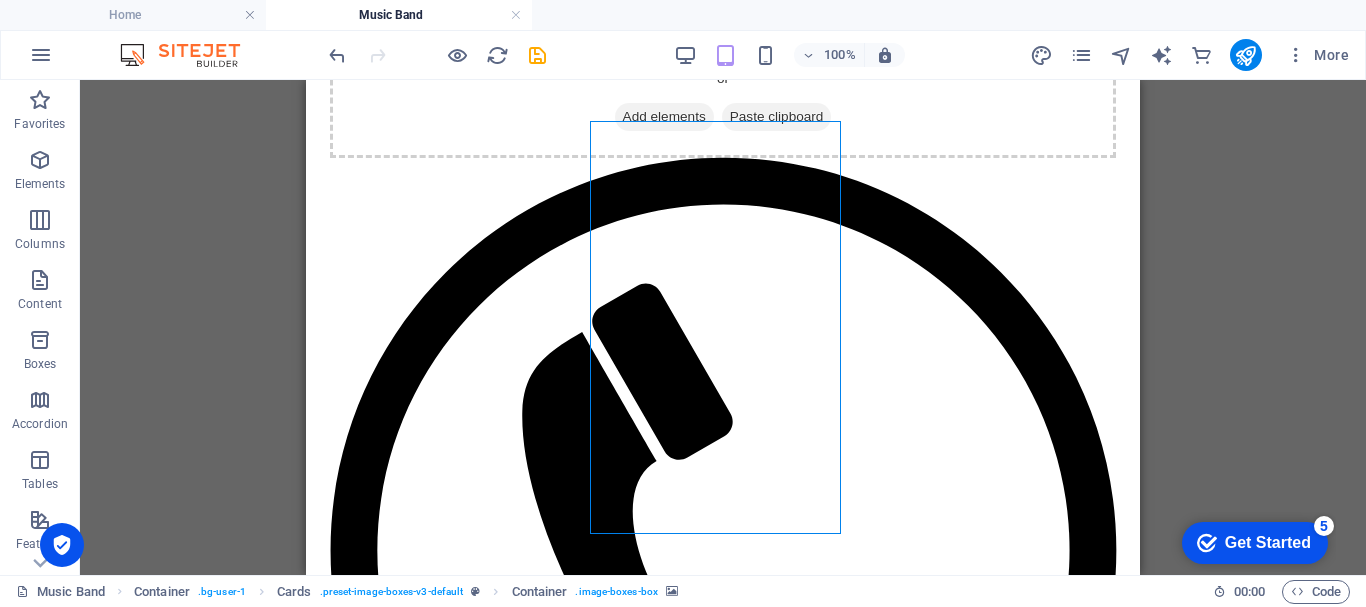click at bounding box center [-570, 12975] 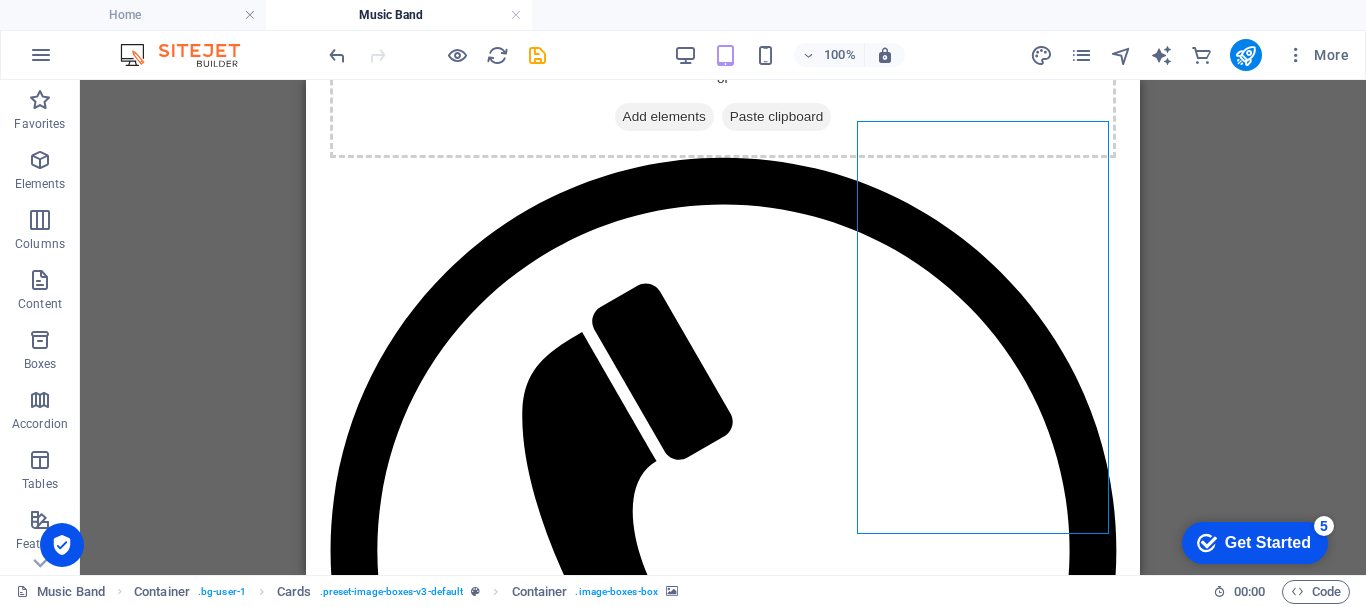 click at bounding box center (-570, 12975) 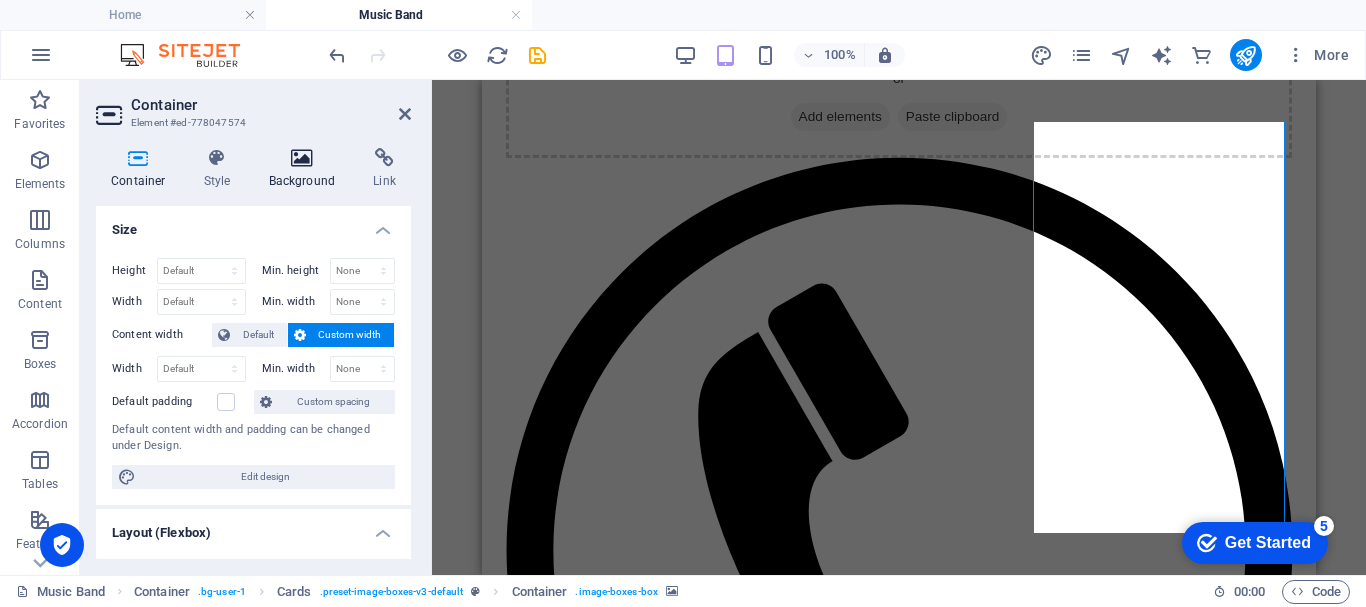 click on "Background" at bounding box center [306, 169] 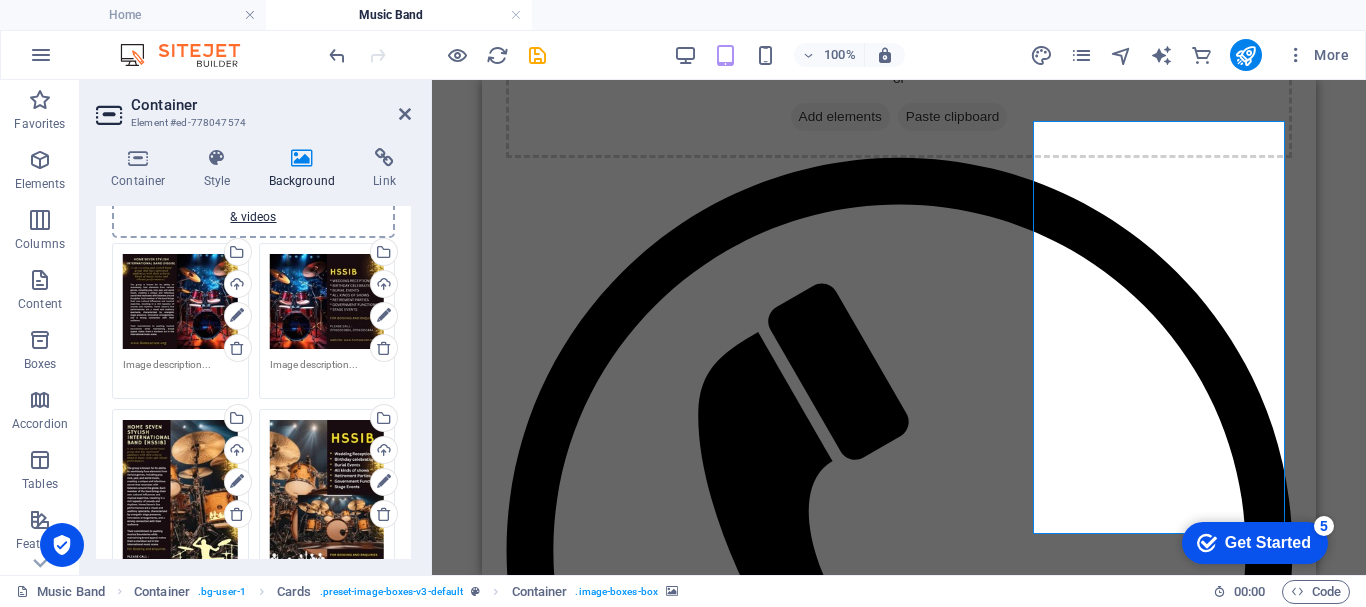 scroll, scrollTop: 340, scrollLeft: 0, axis: vertical 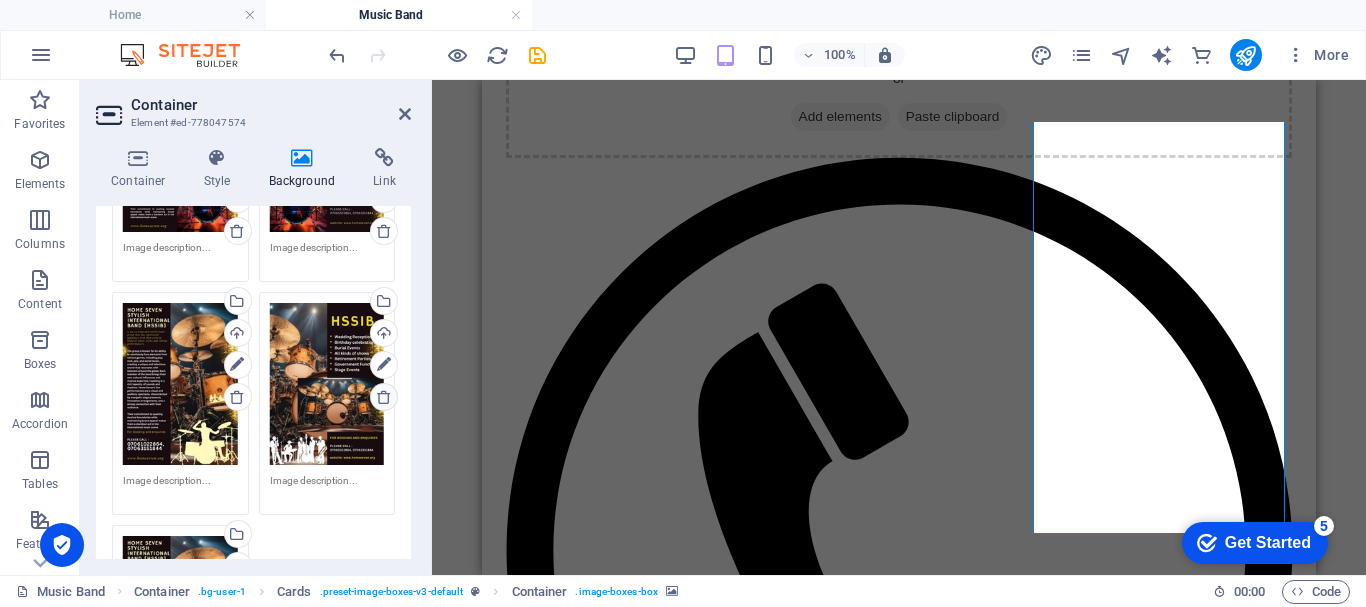 click at bounding box center (384, 397) 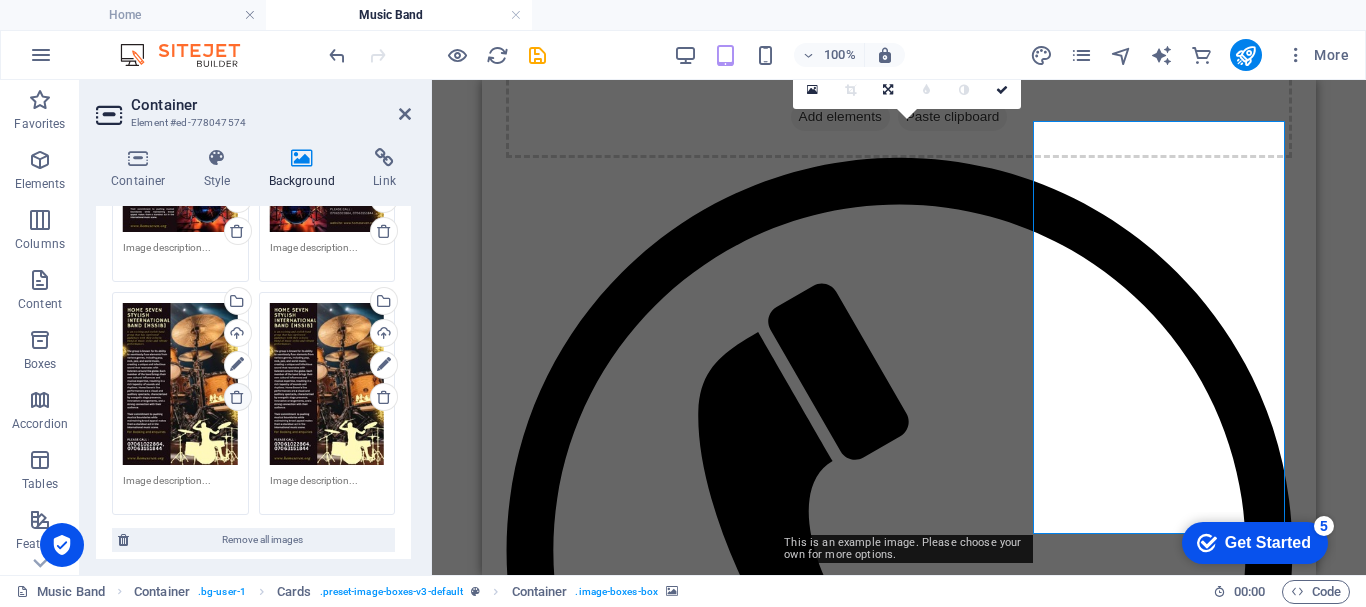 click at bounding box center (237, 397) 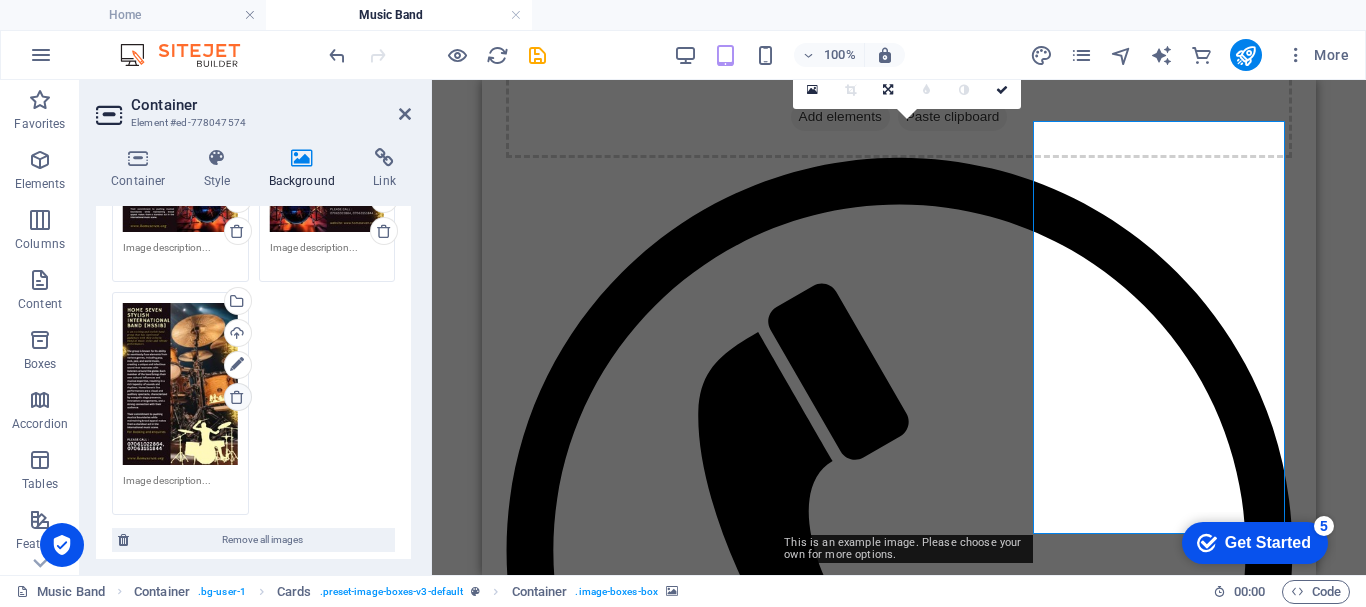 click at bounding box center (237, 397) 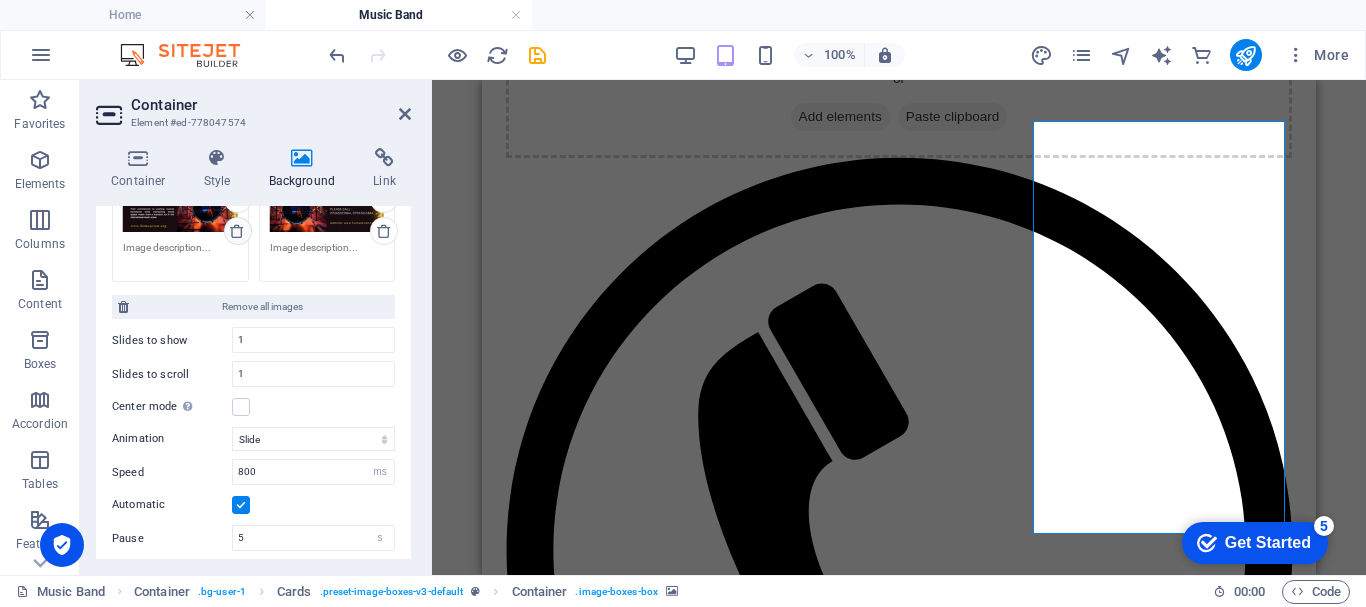 click at bounding box center [237, 231] 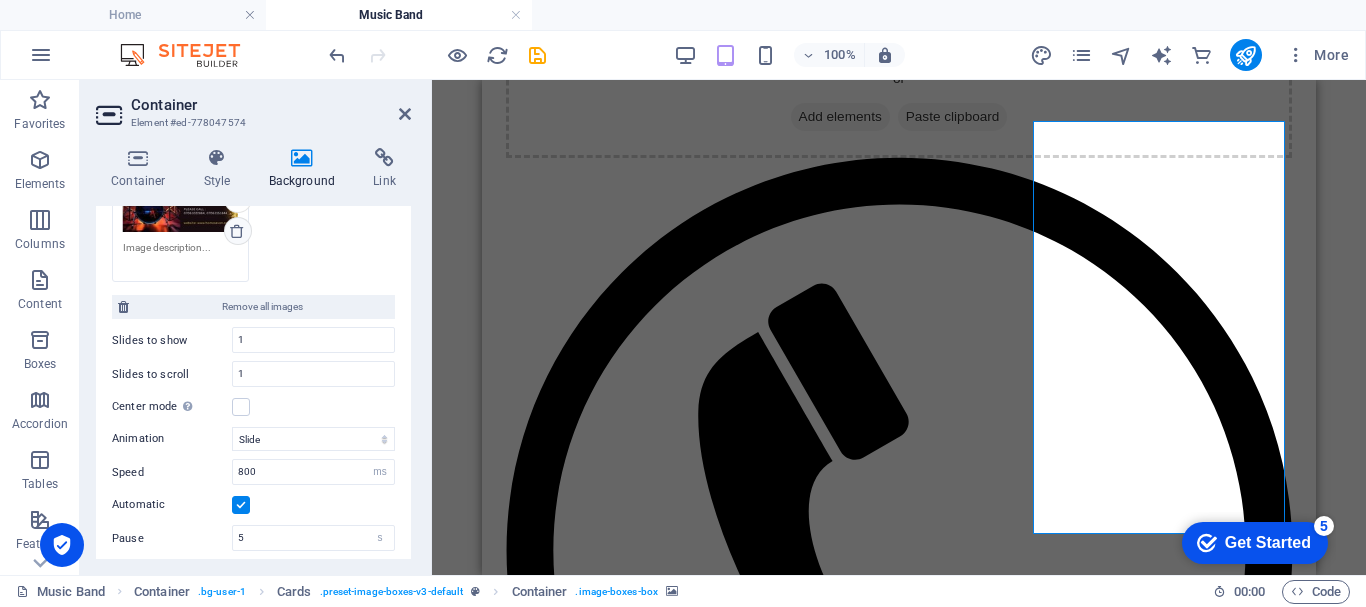 click at bounding box center (237, 231) 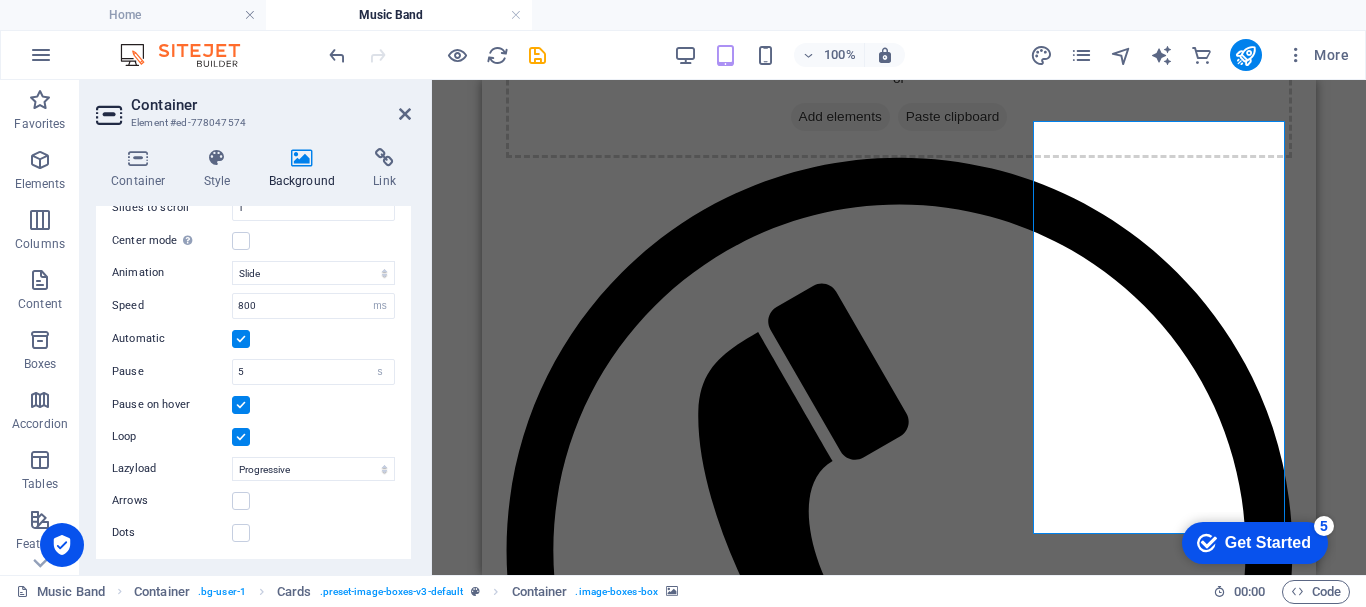 drag, startPoint x: 411, startPoint y: 406, endPoint x: 413, endPoint y: 358, distance: 48.04165 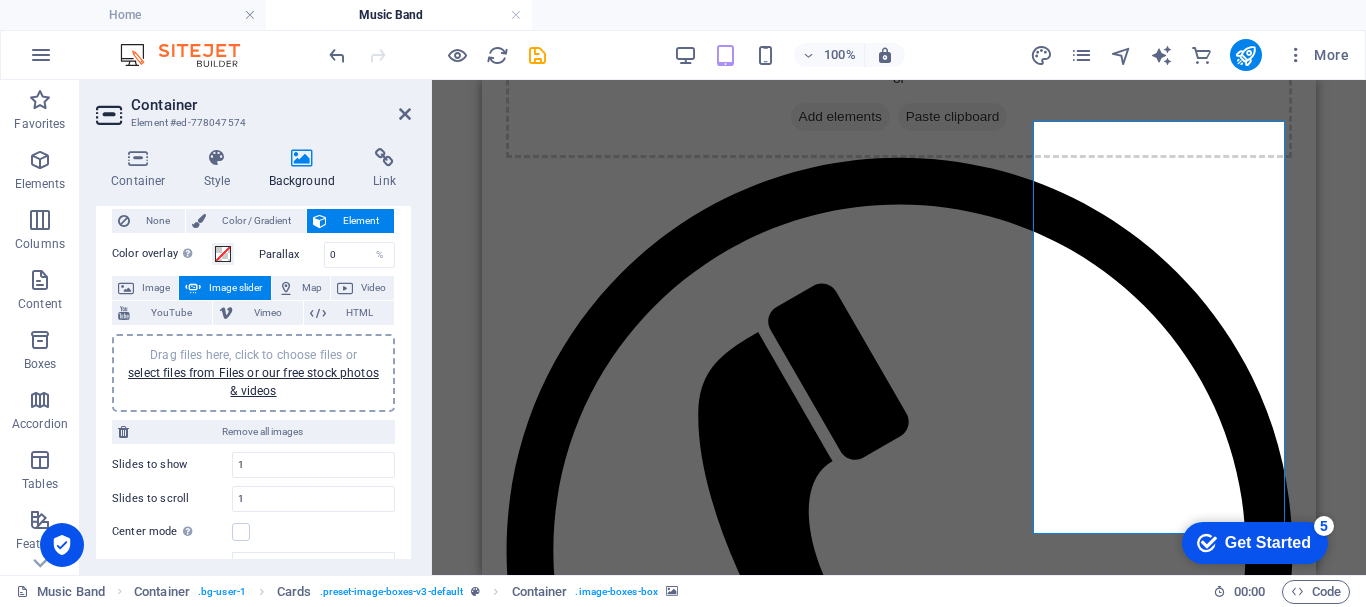 scroll, scrollTop: 4, scrollLeft: 0, axis: vertical 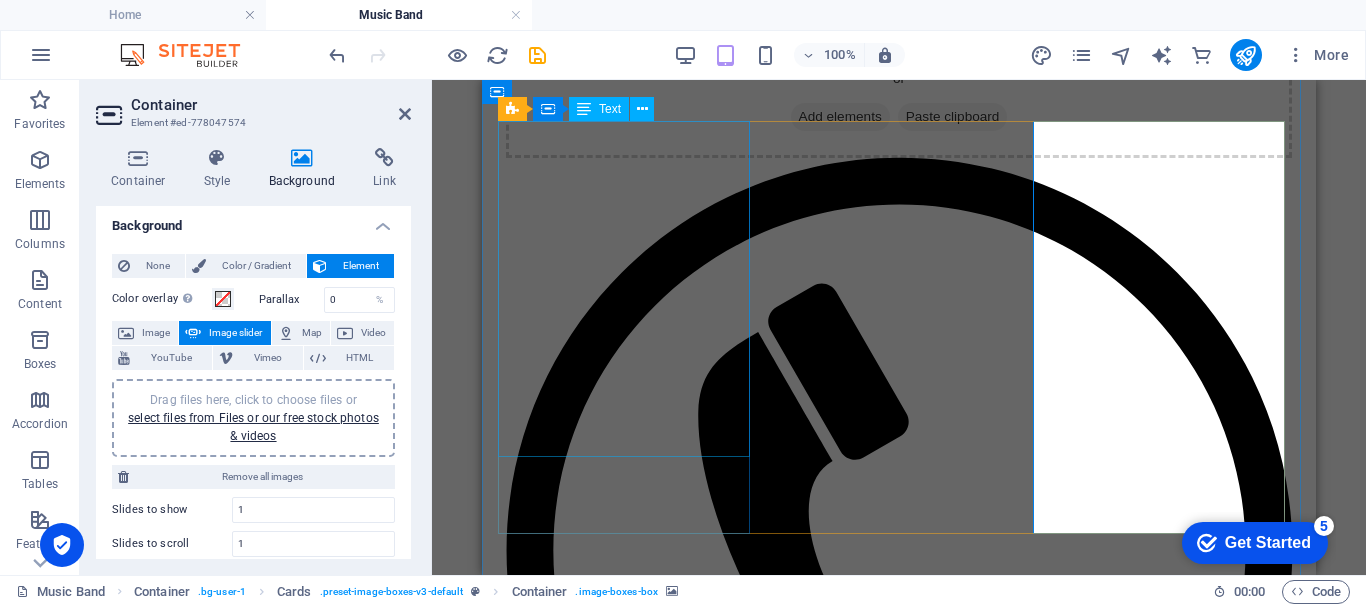 click at bounding box center (899, 6743) 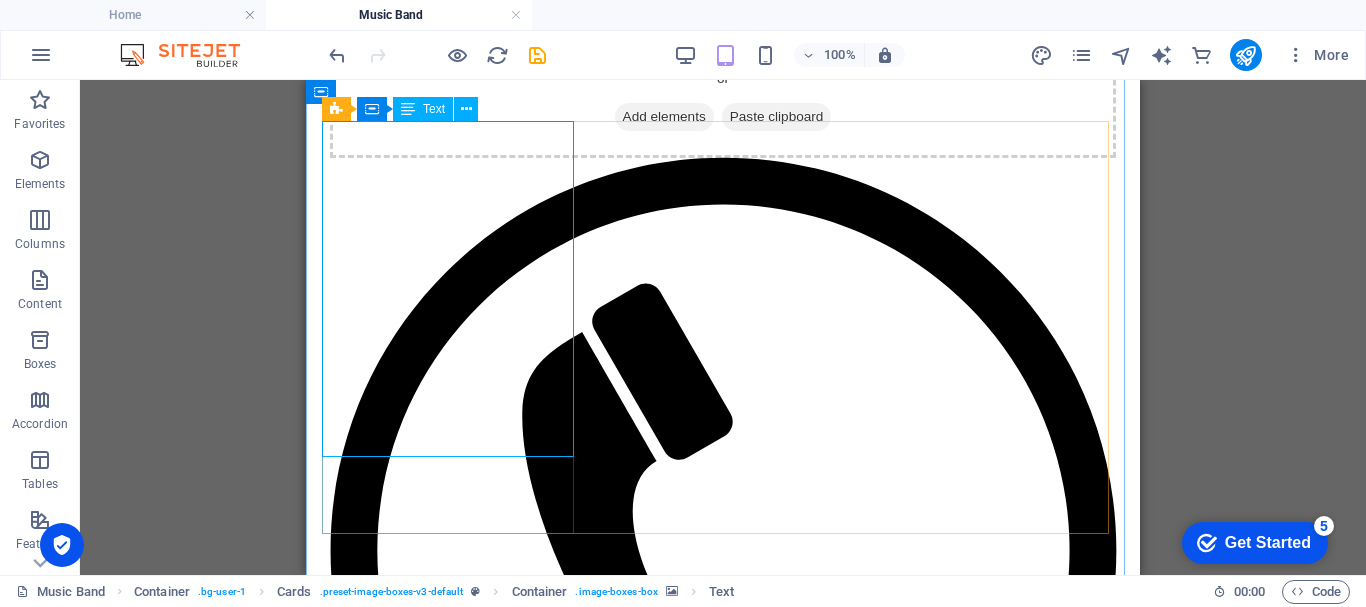 click at bounding box center (723, 6743) 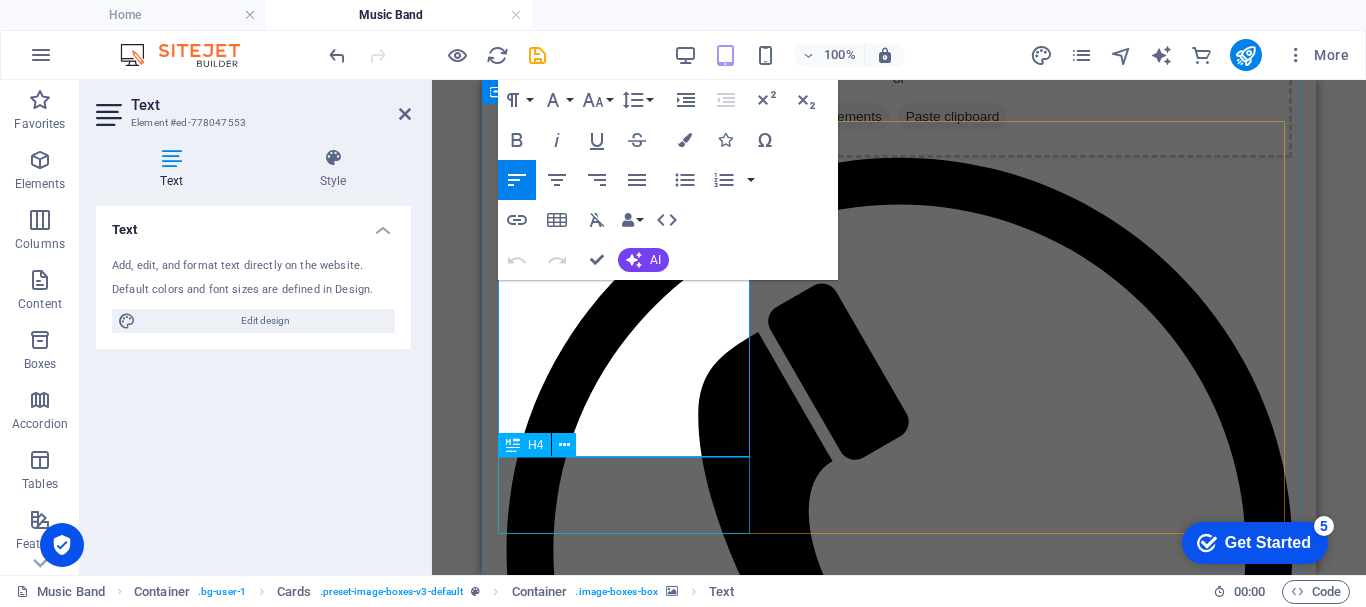 click on "HSSIB" at bounding box center (899, 7012) 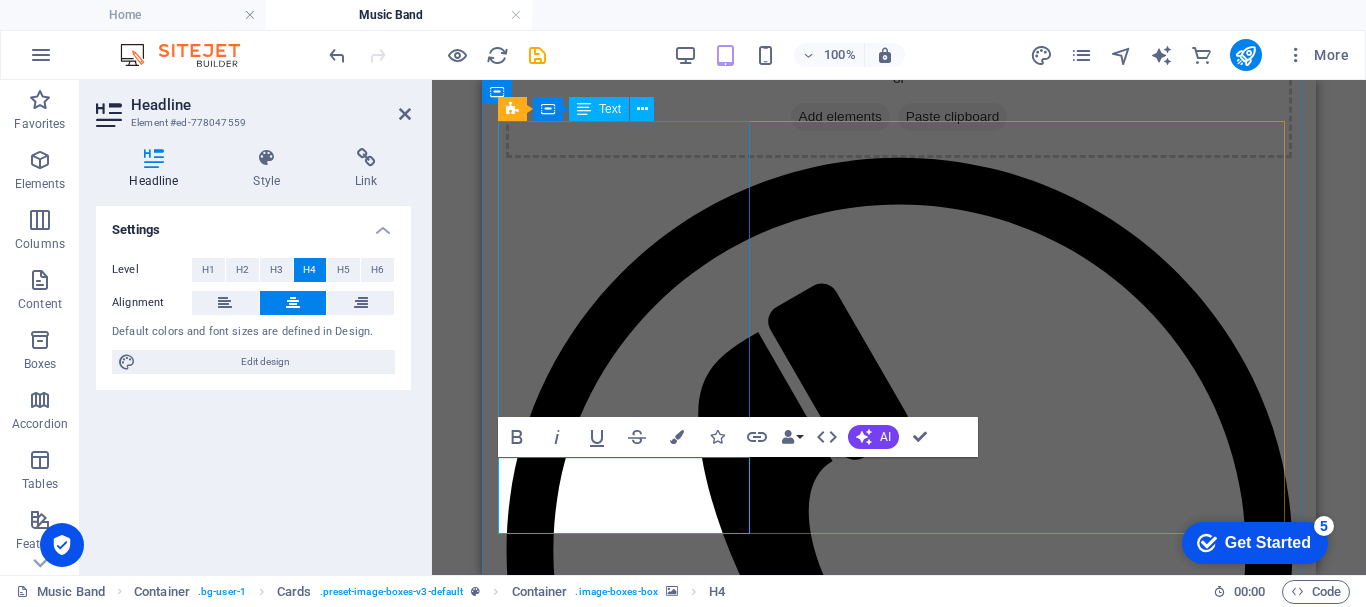 click at bounding box center (899, 6743) 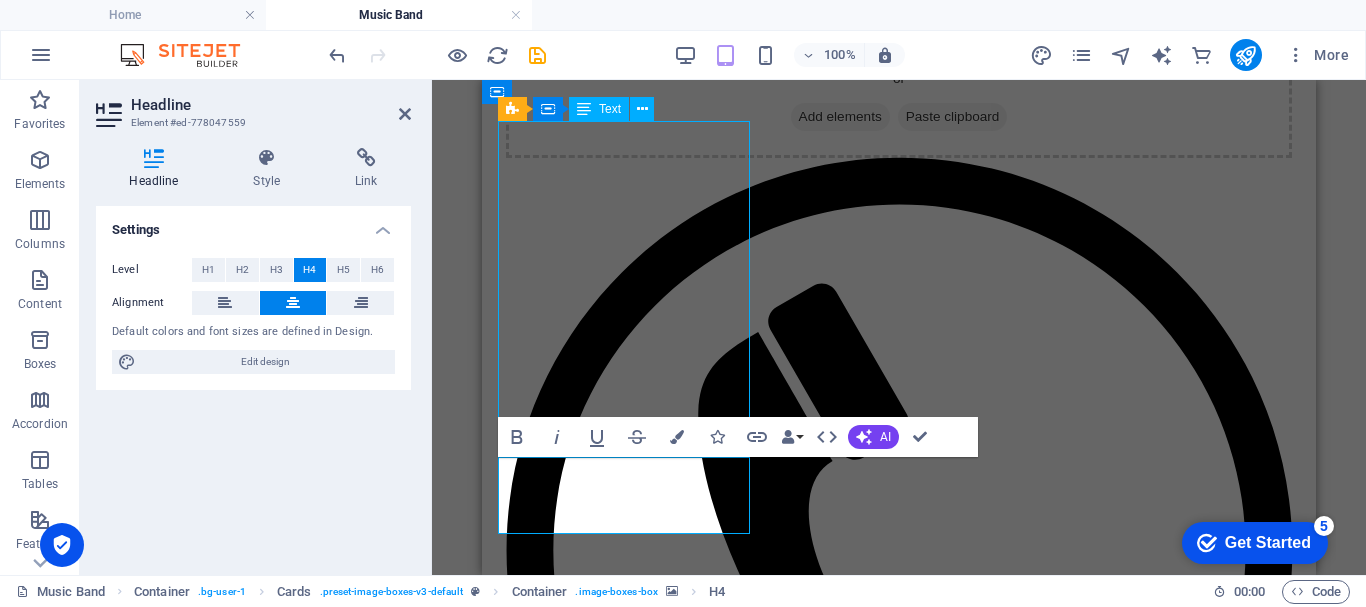 click at bounding box center (899, 6743) 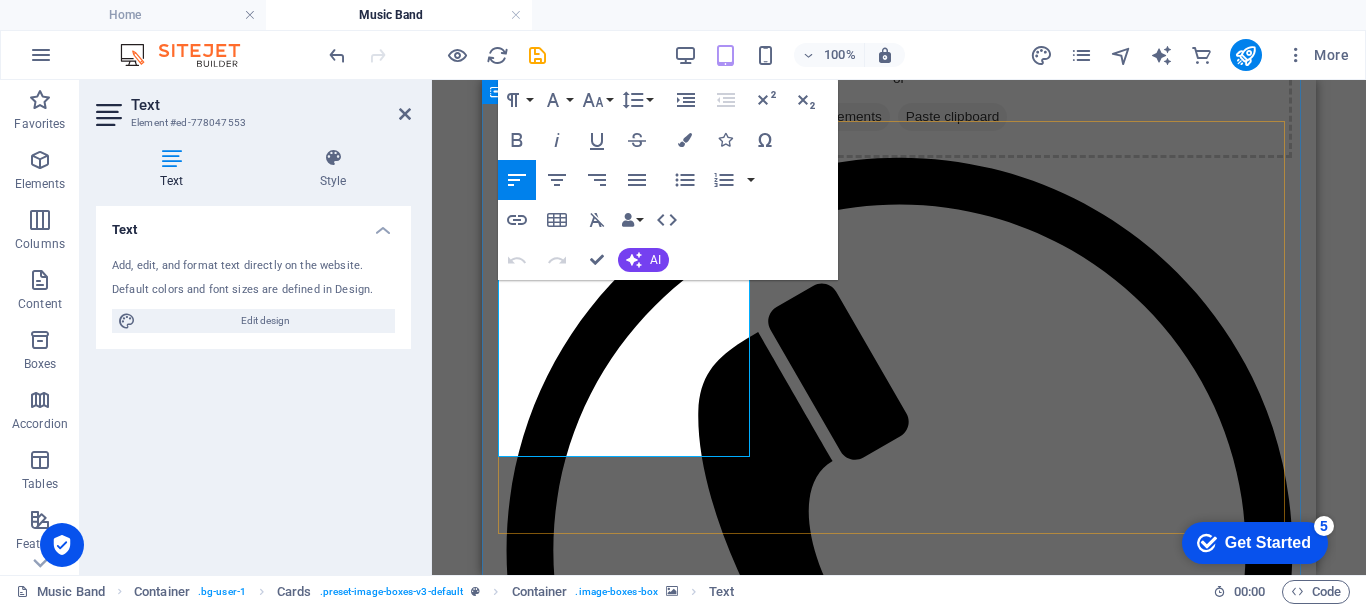 click at bounding box center [899, 7051] 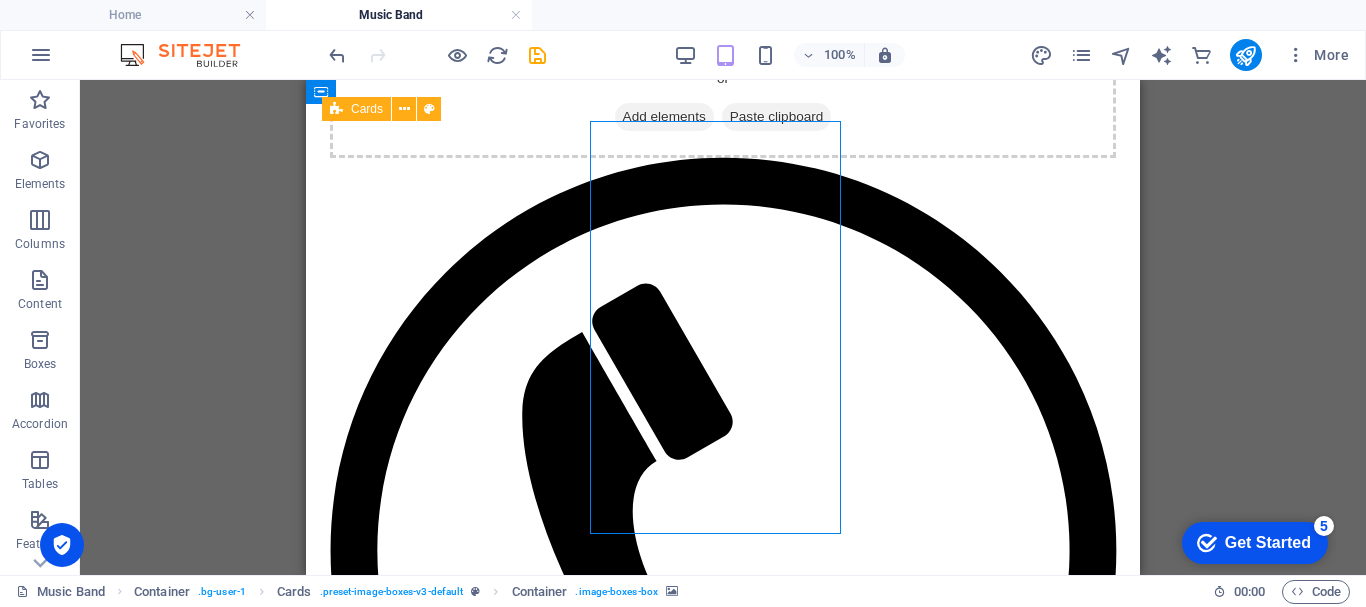 click at bounding box center (723, 7051) 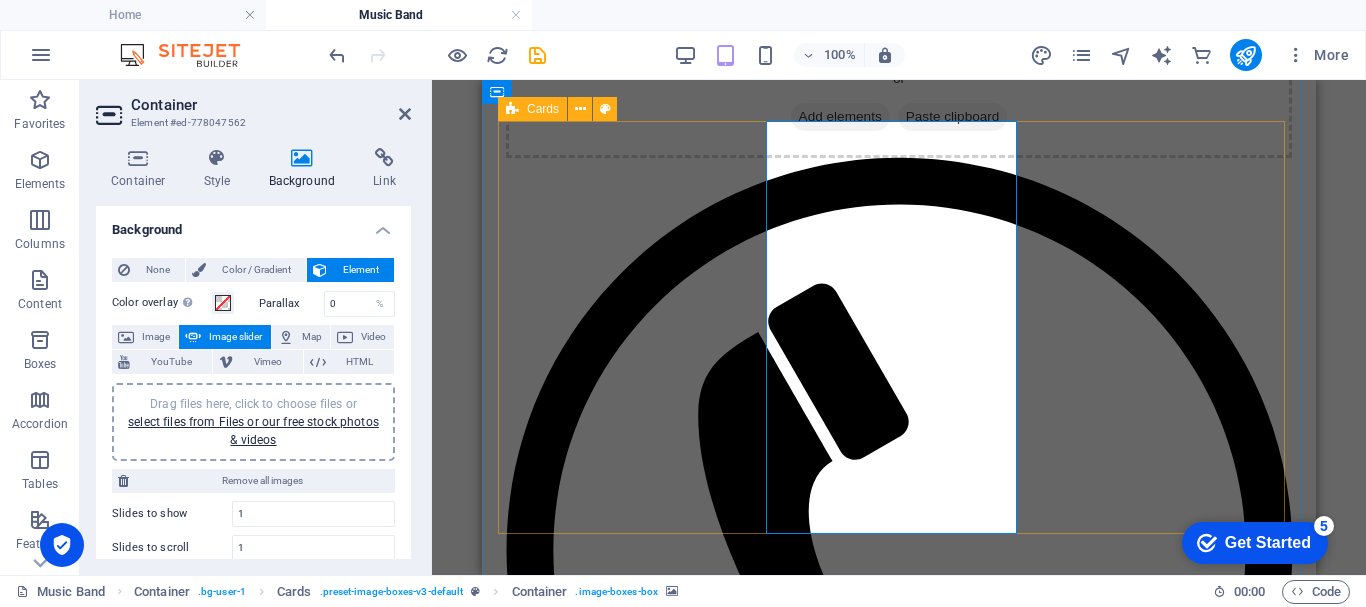 click at bounding box center [899, 7543] 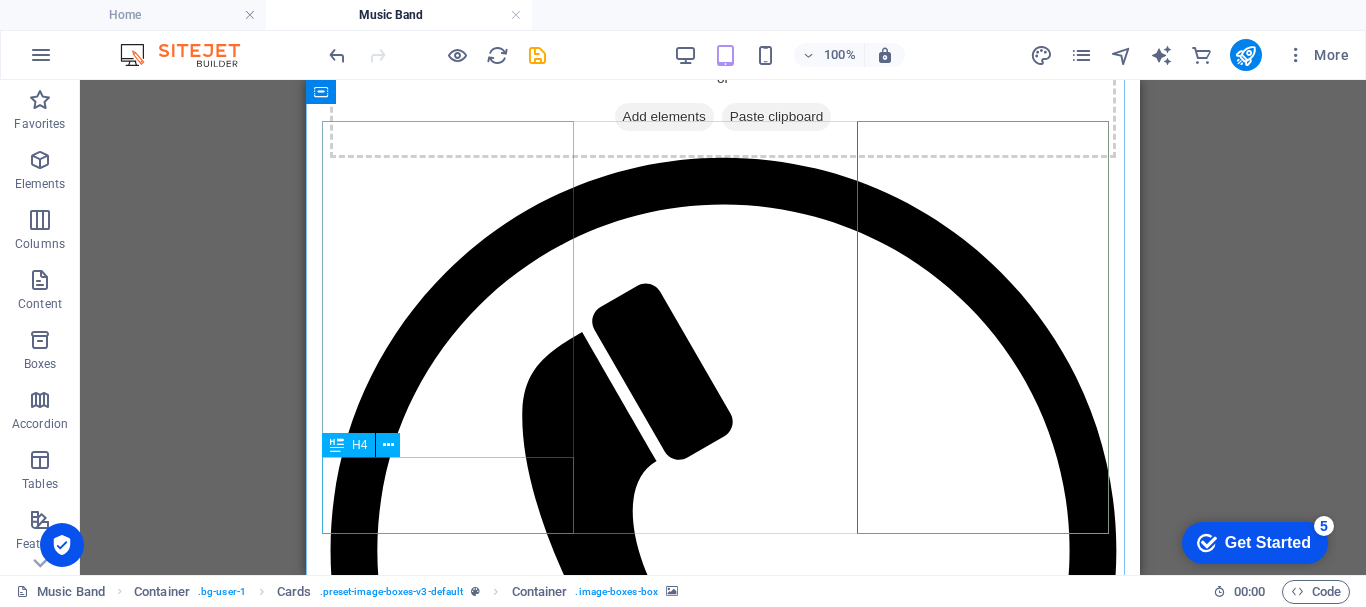 click on "HSSIB" at bounding box center [723, 7012] 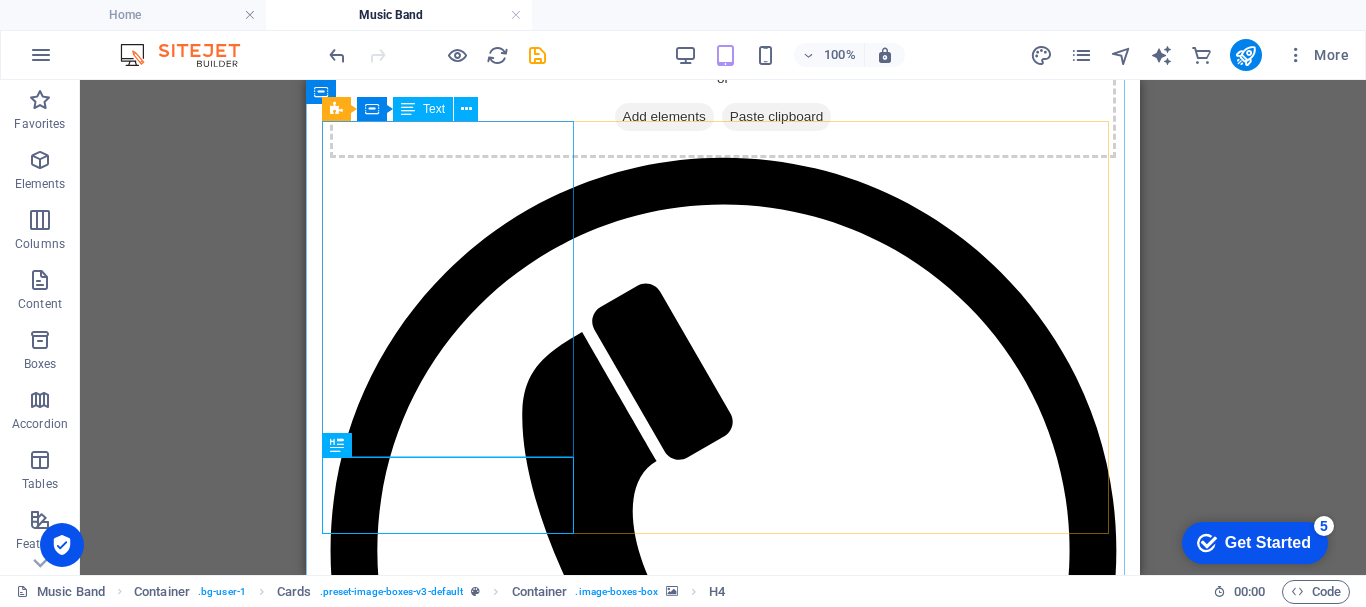 click at bounding box center [723, 6743] 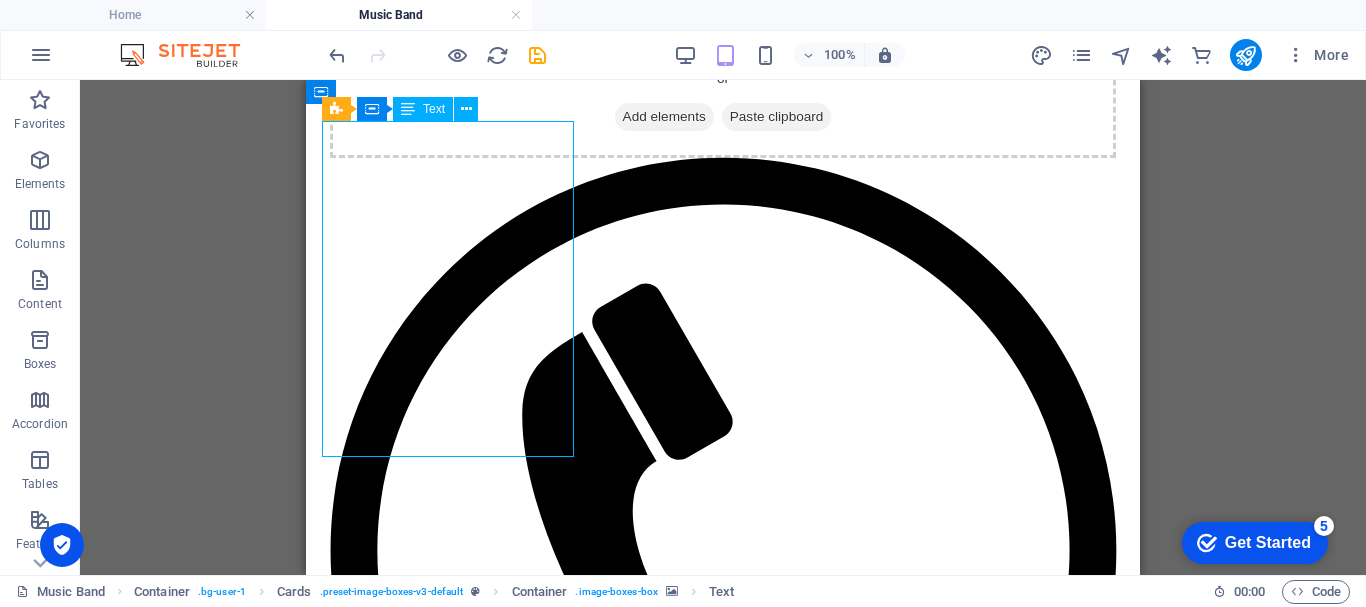 click at bounding box center [723, 6743] 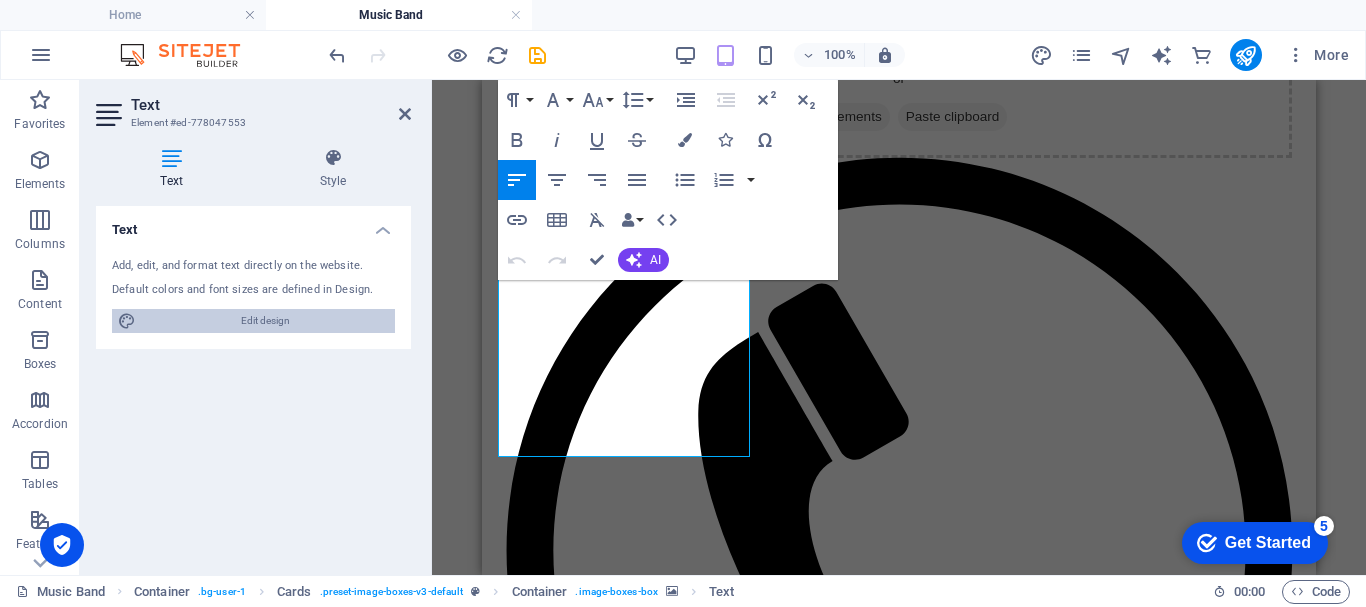 click on "Edit design" at bounding box center [265, 321] 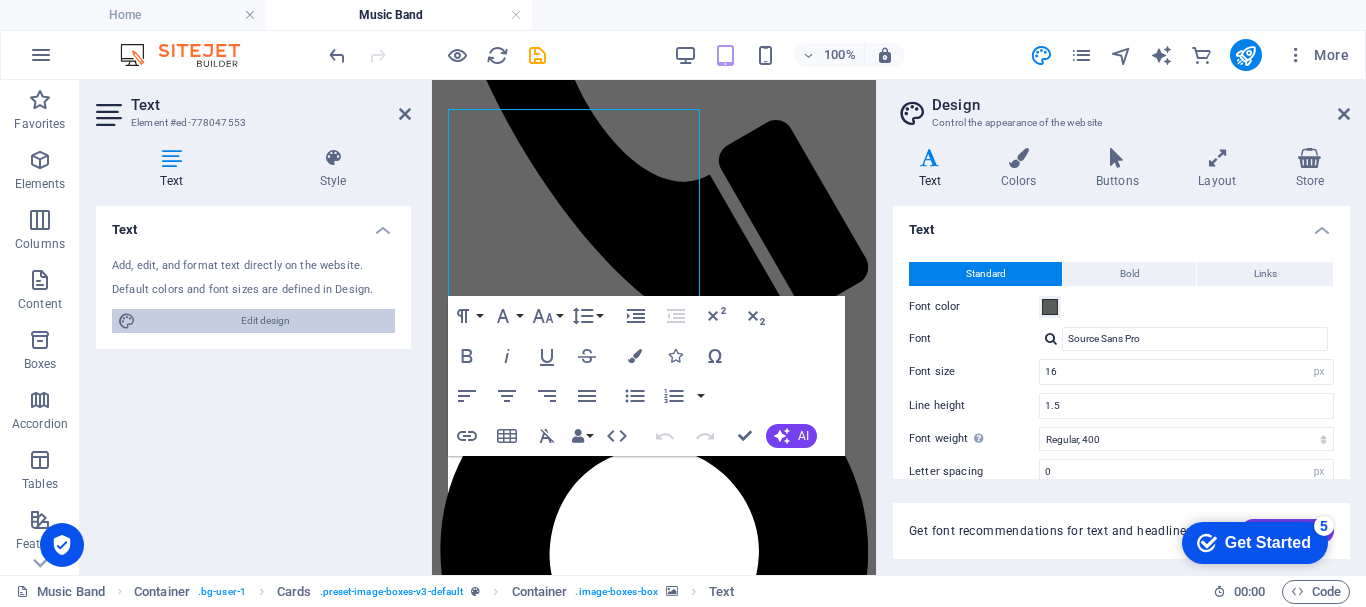 scroll, scrollTop: 2642, scrollLeft: 0, axis: vertical 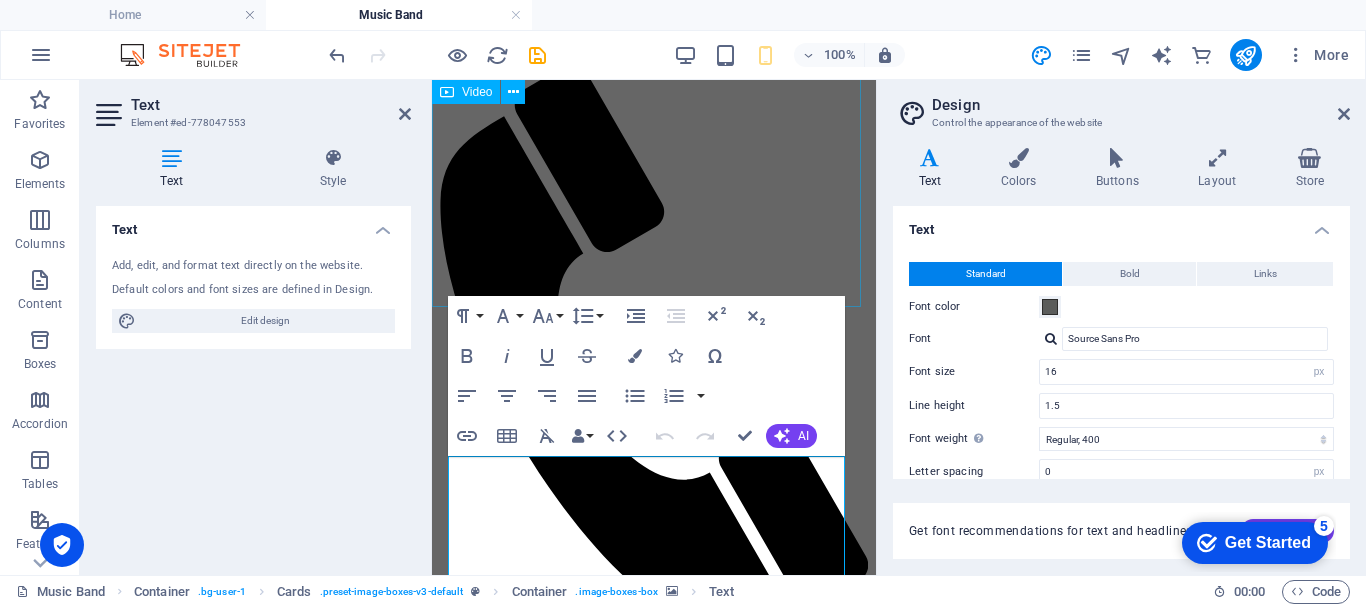 click at bounding box center [654, 3762] 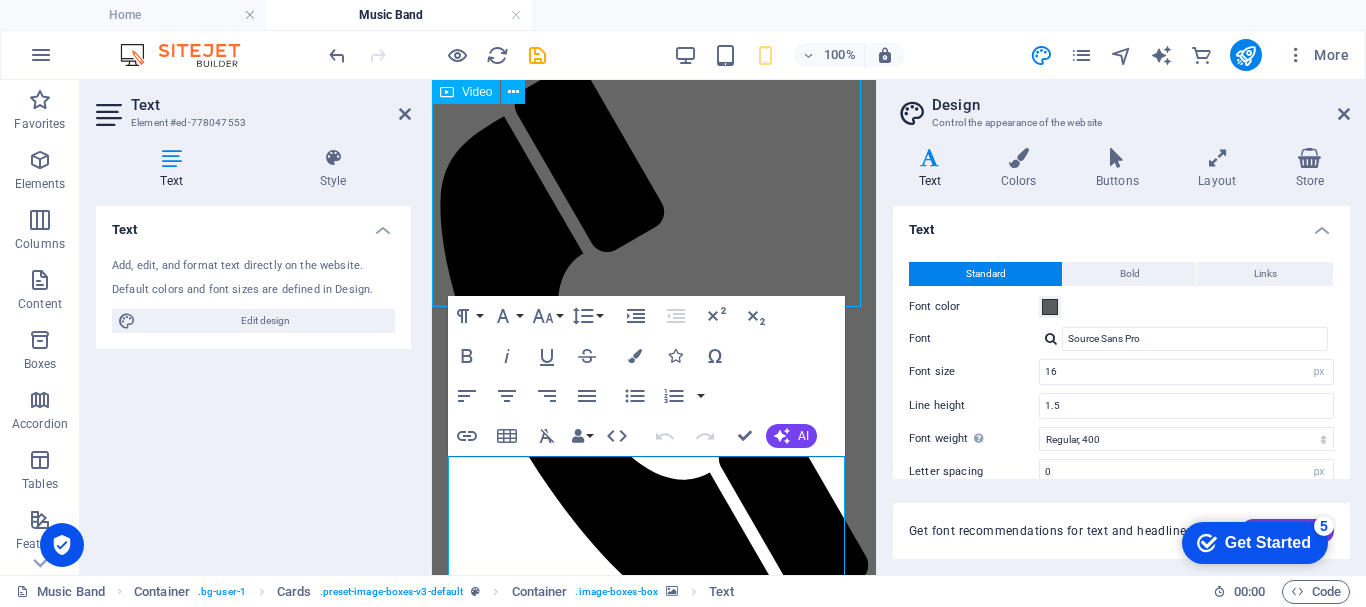 click at bounding box center (654, 3762) 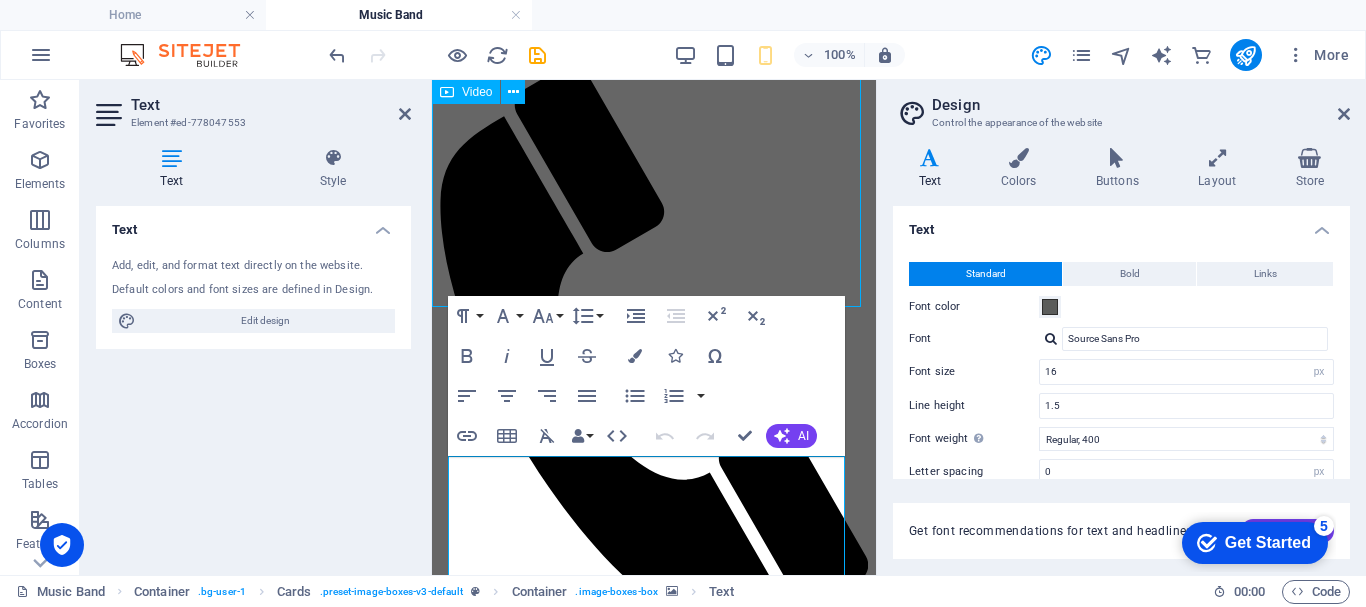 select on "%" 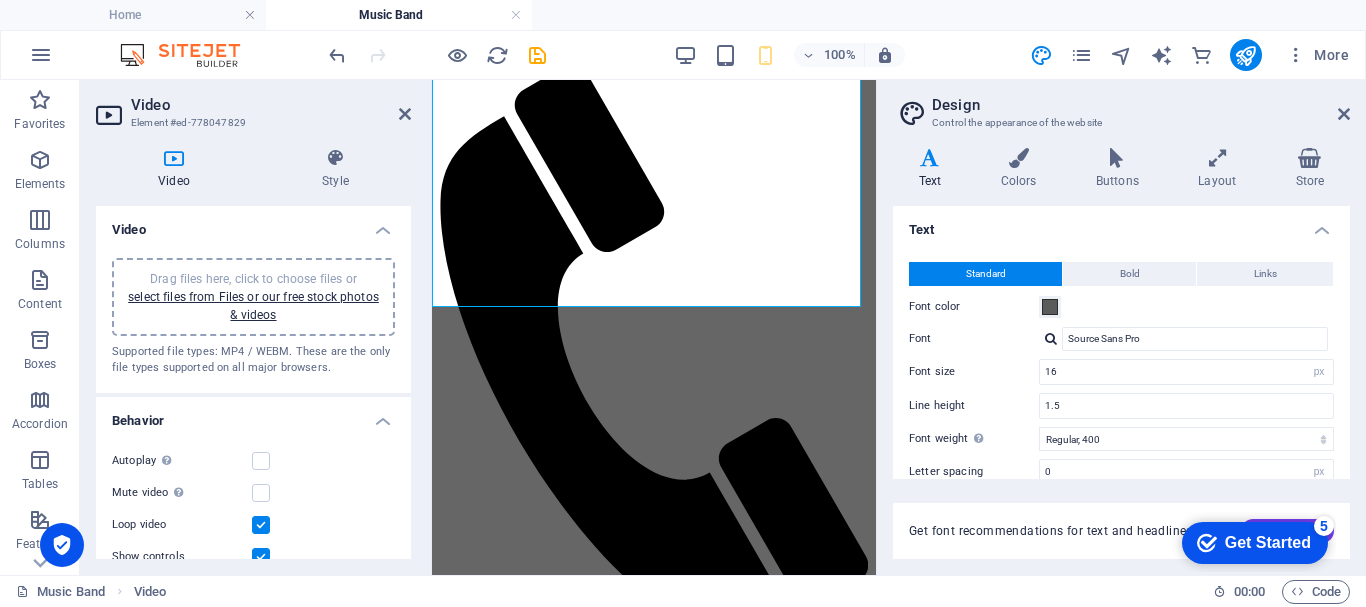 click on "Drag files here, click to choose files or select files from Files or our free stock photos & videos" at bounding box center (253, 297) 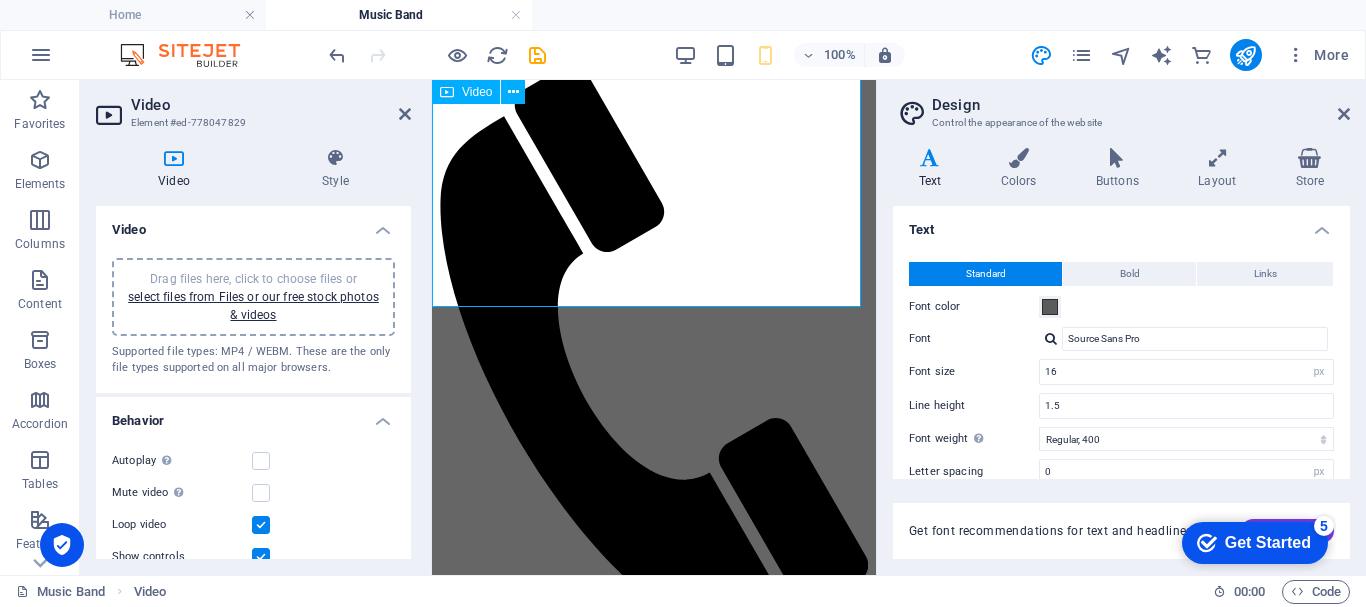 click at bounding box center [654, 3762] 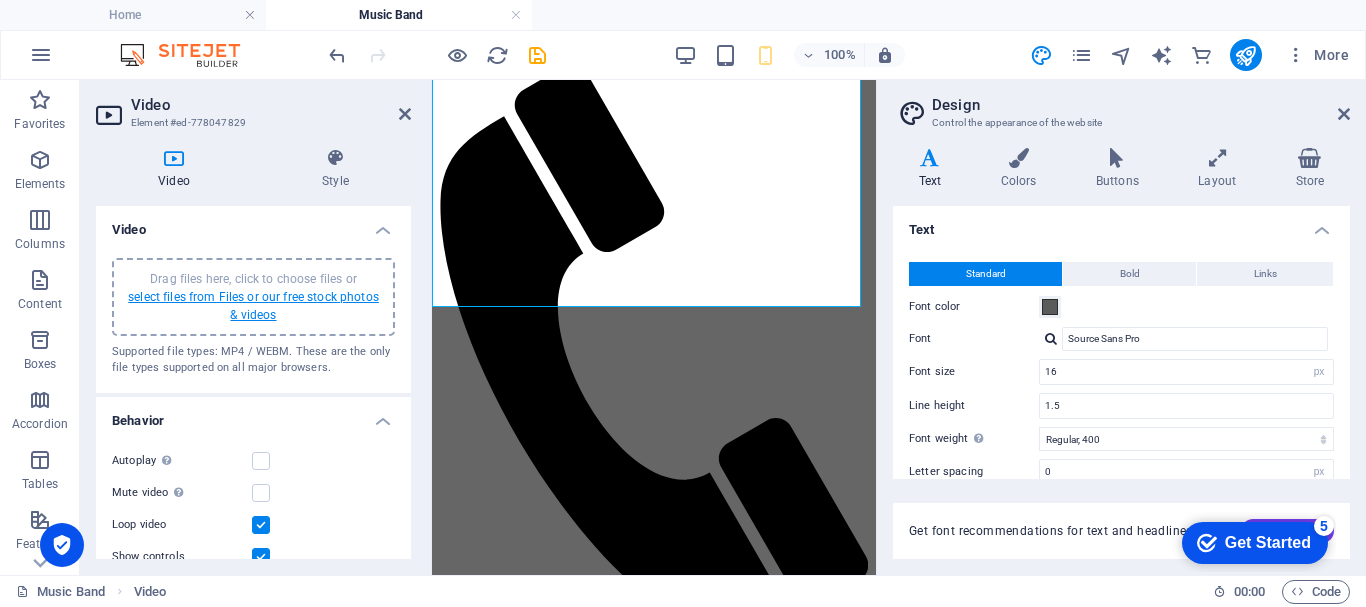 click on "select files from Files or our free stock photos & videos" at bounding box center (253, 306) 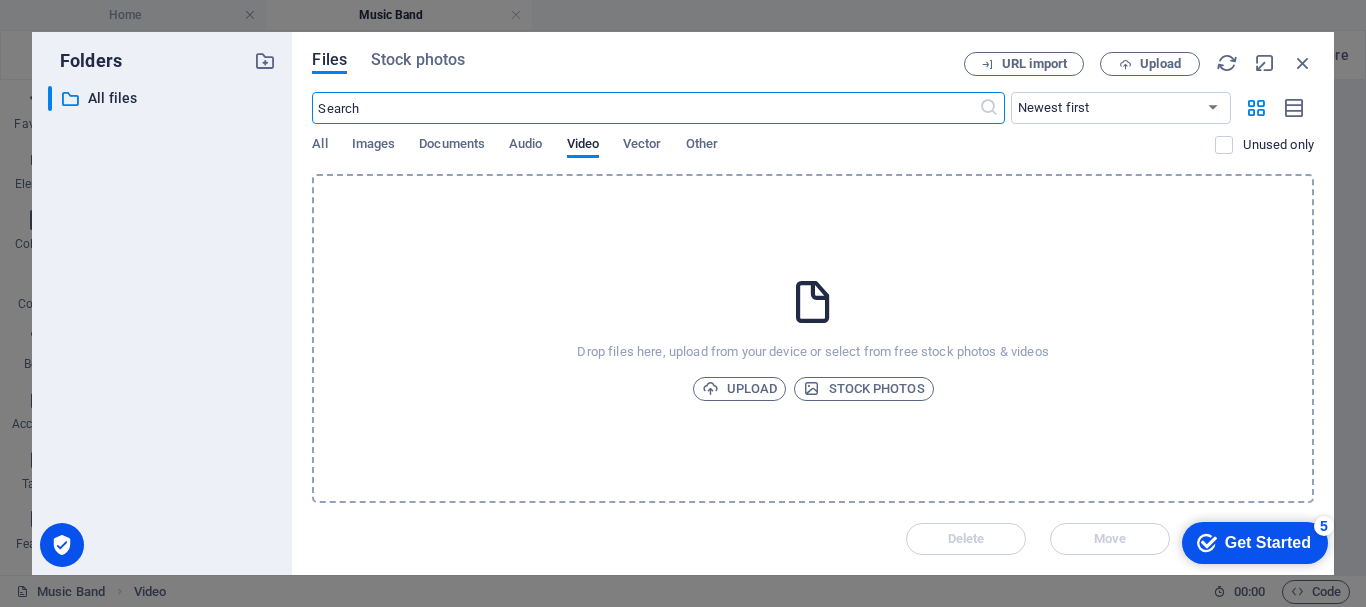 scroll, scrollTop: 6580, scrollLeft: 0, axis: vertical 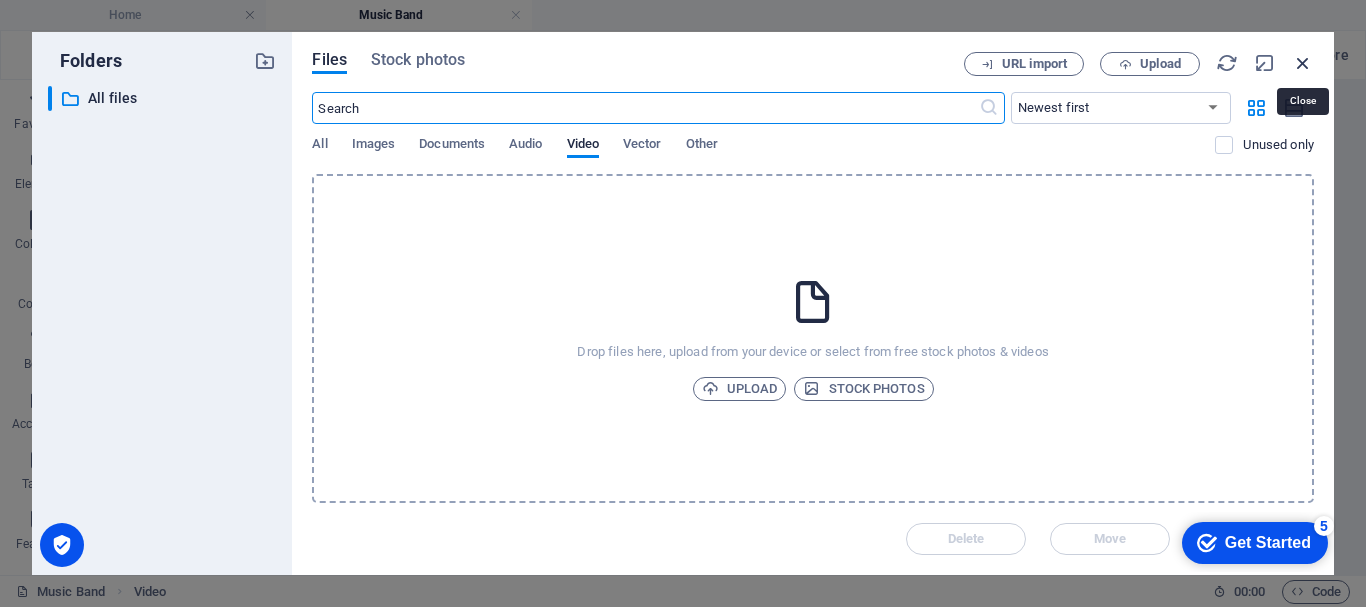 click at bounding box center (1303, 63) 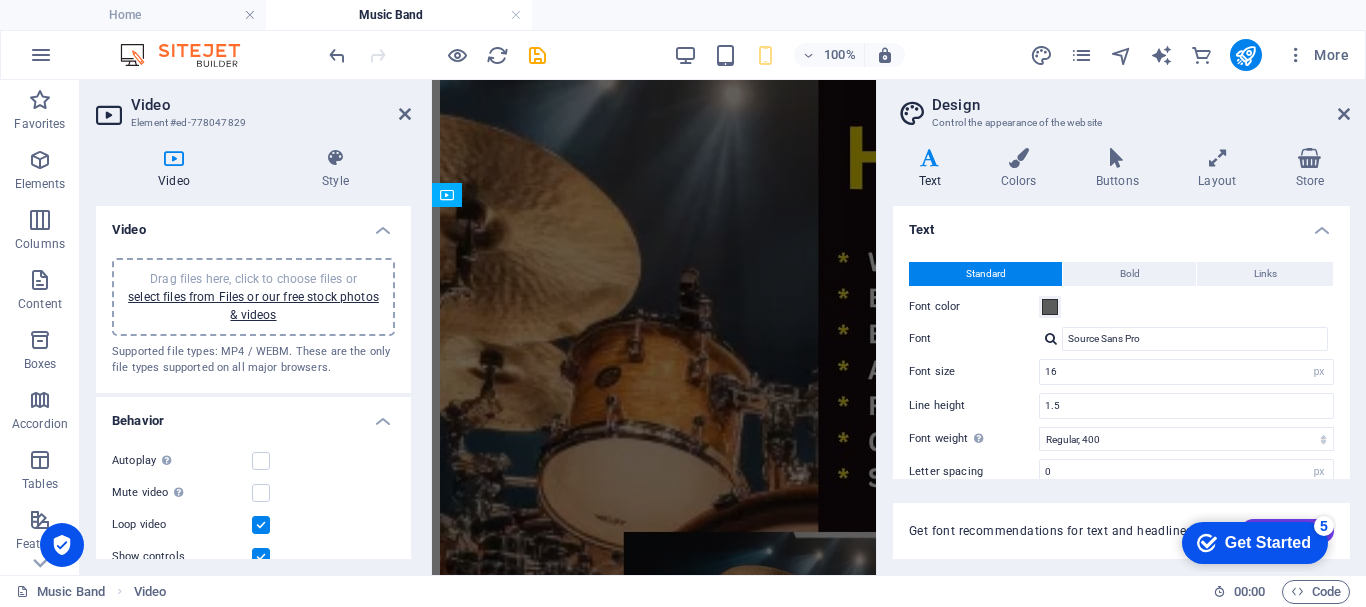 scroll, scrollTop: 2501, scrollLeft: 0, axis: vertical 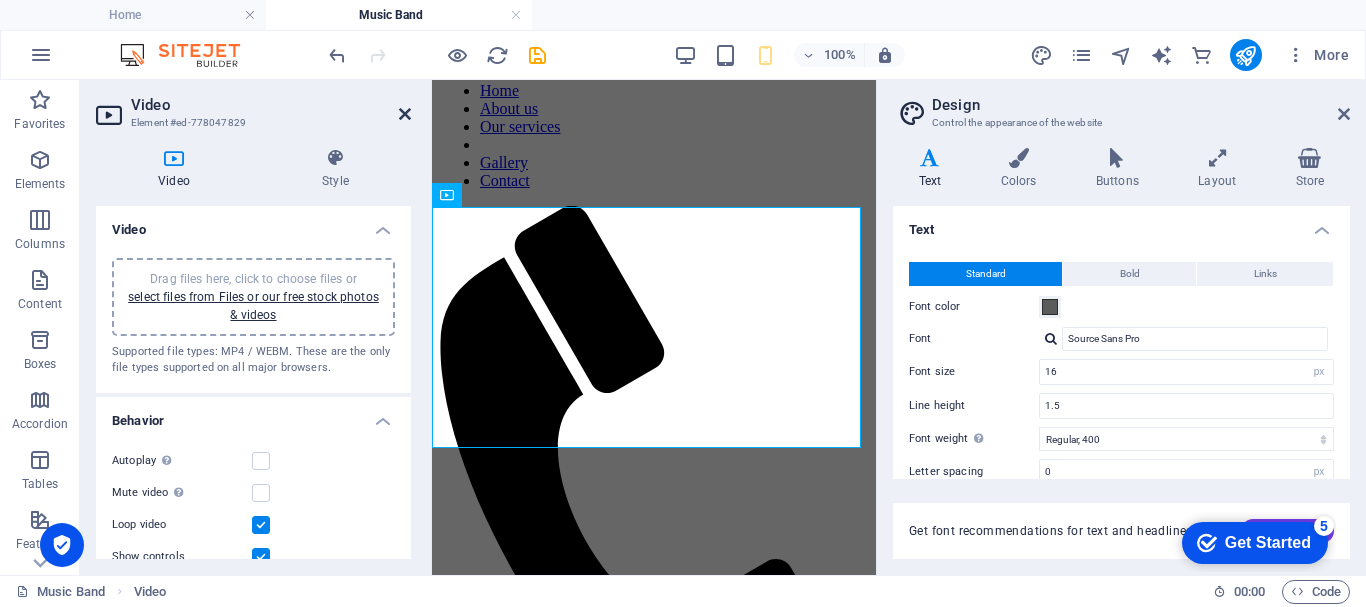click at bounding box center [405, 114] 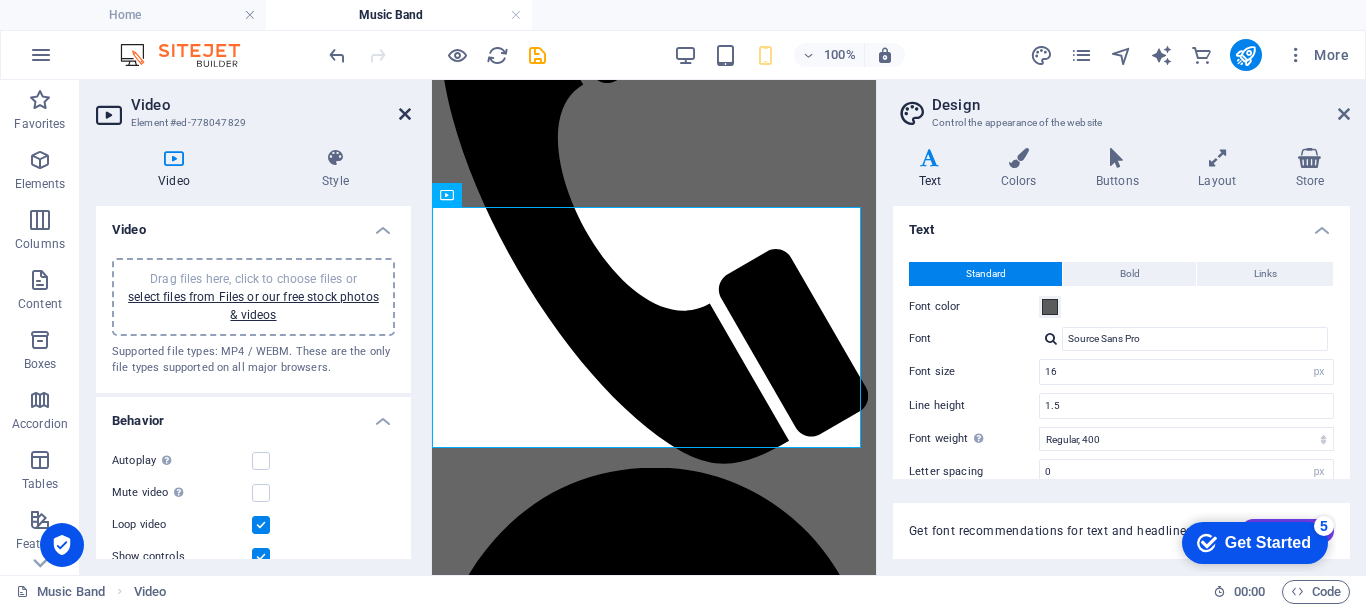 scroll, scrollTop: 1911, scrollLeft: 0, axis: vertical 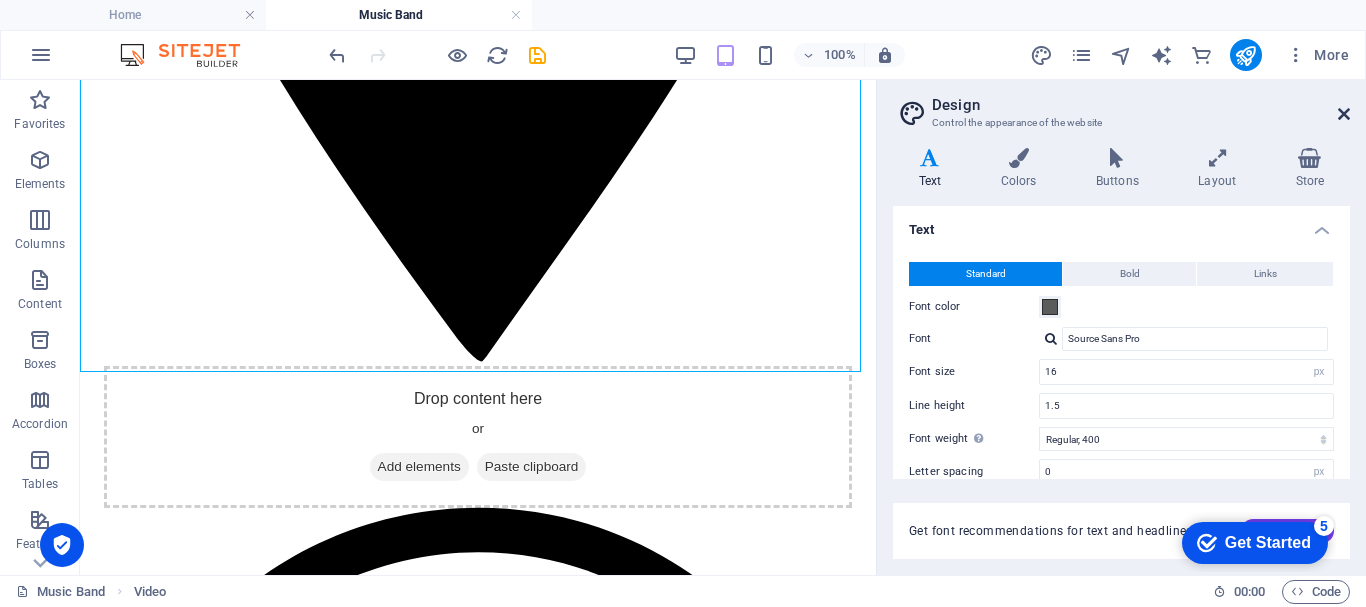 click at bounding box center [1344, 114] 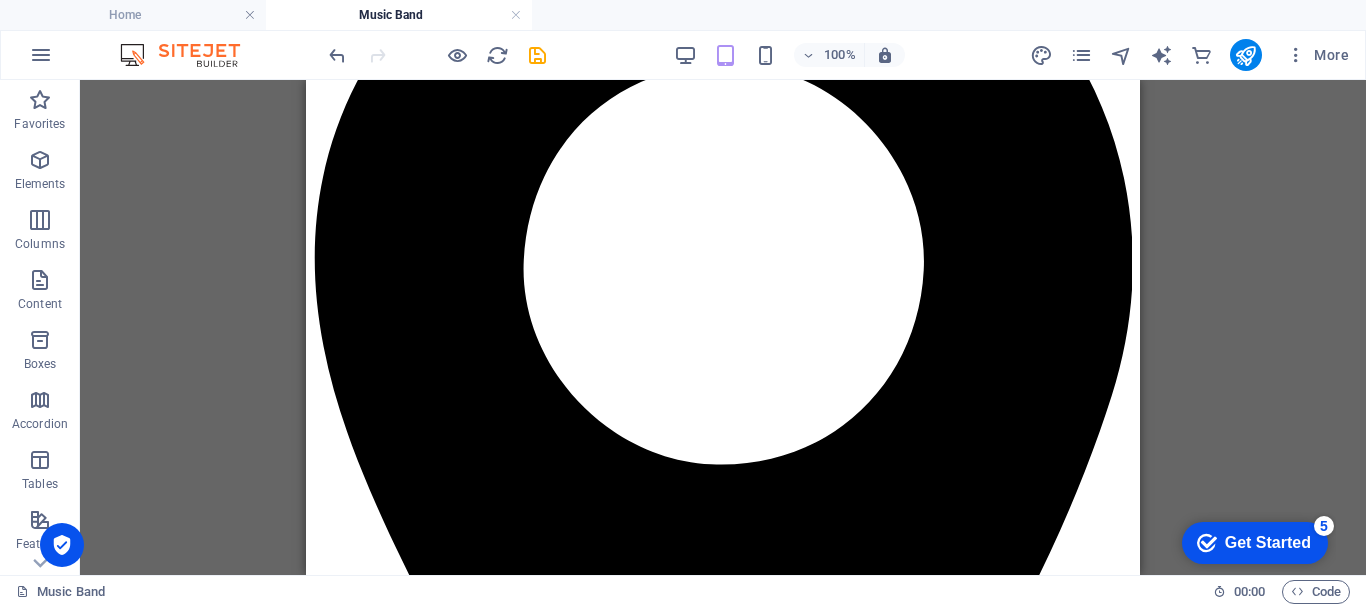 scroll, scrollTop: 5063, scrollLeft: 0, axis: vertical 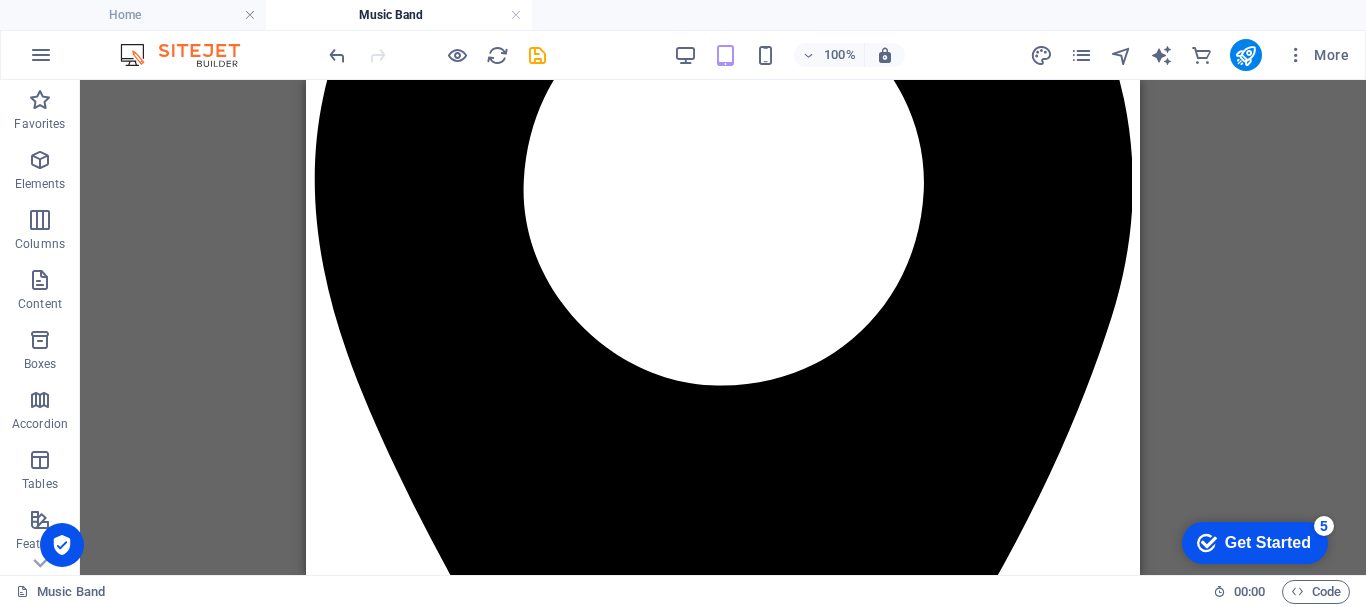 drag, startPoint x: 1133, startPoint y: 308, endPoint x: 1450, endPoint y: 636, distance: 456.1502 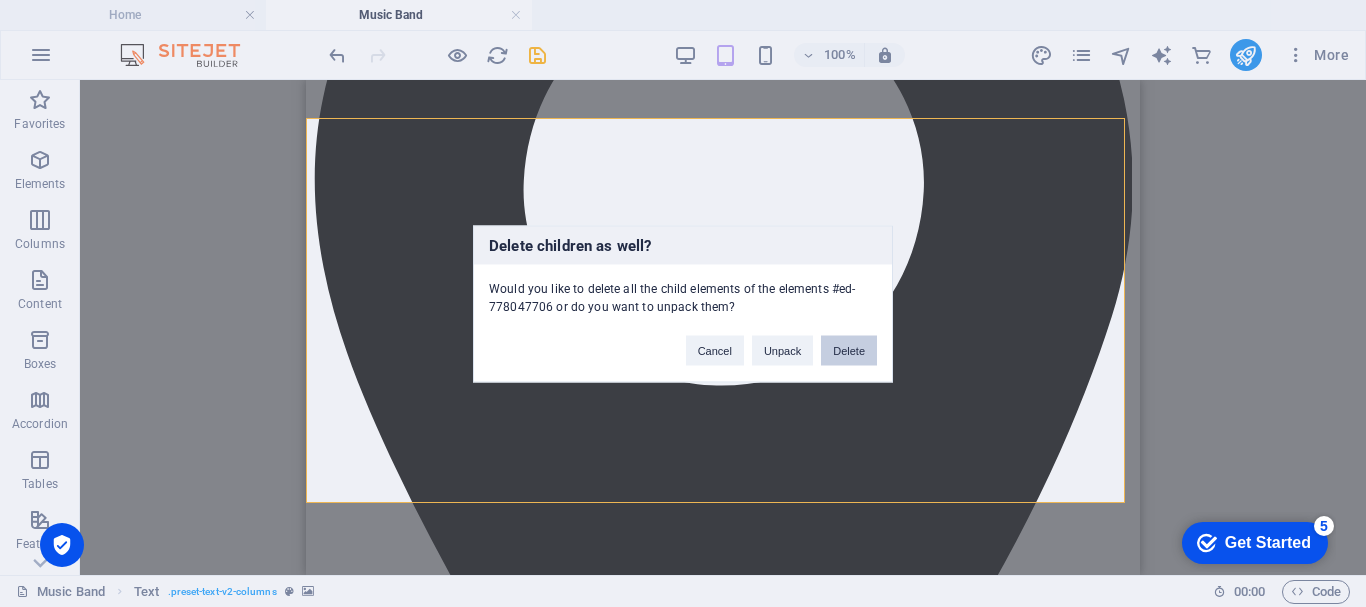 click on "Delete" at bounding box center (849, 350) 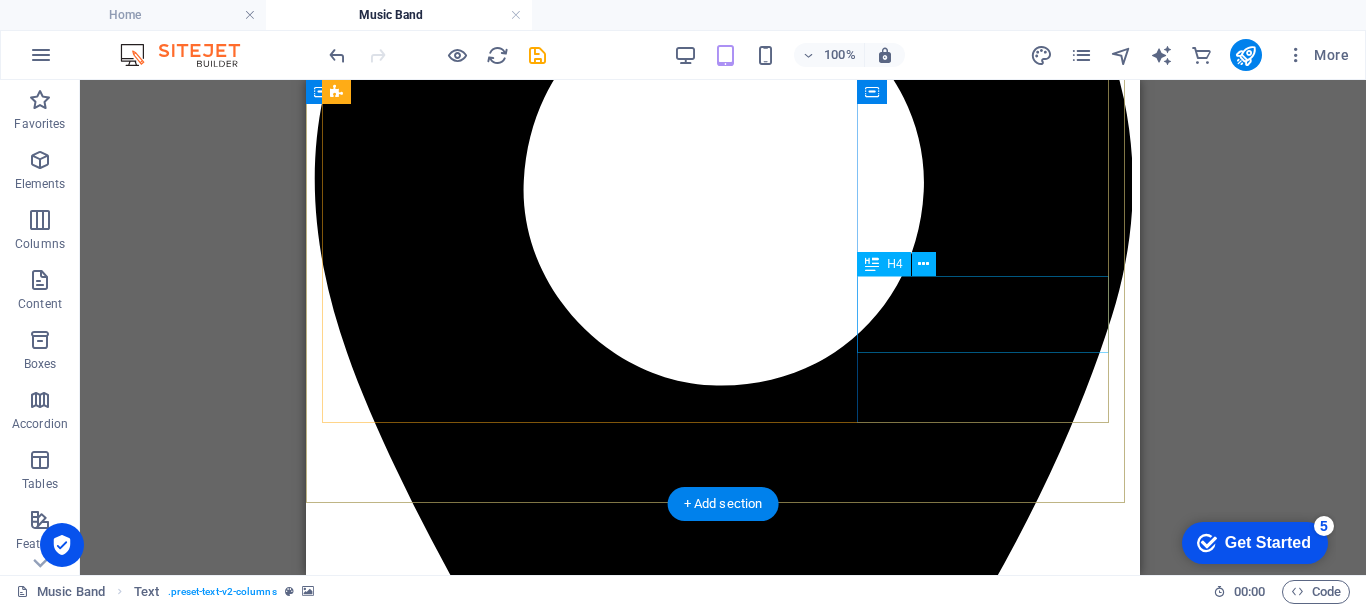 scroll, scrollTop: 4678, scrollLeft: 0, axis: vertical 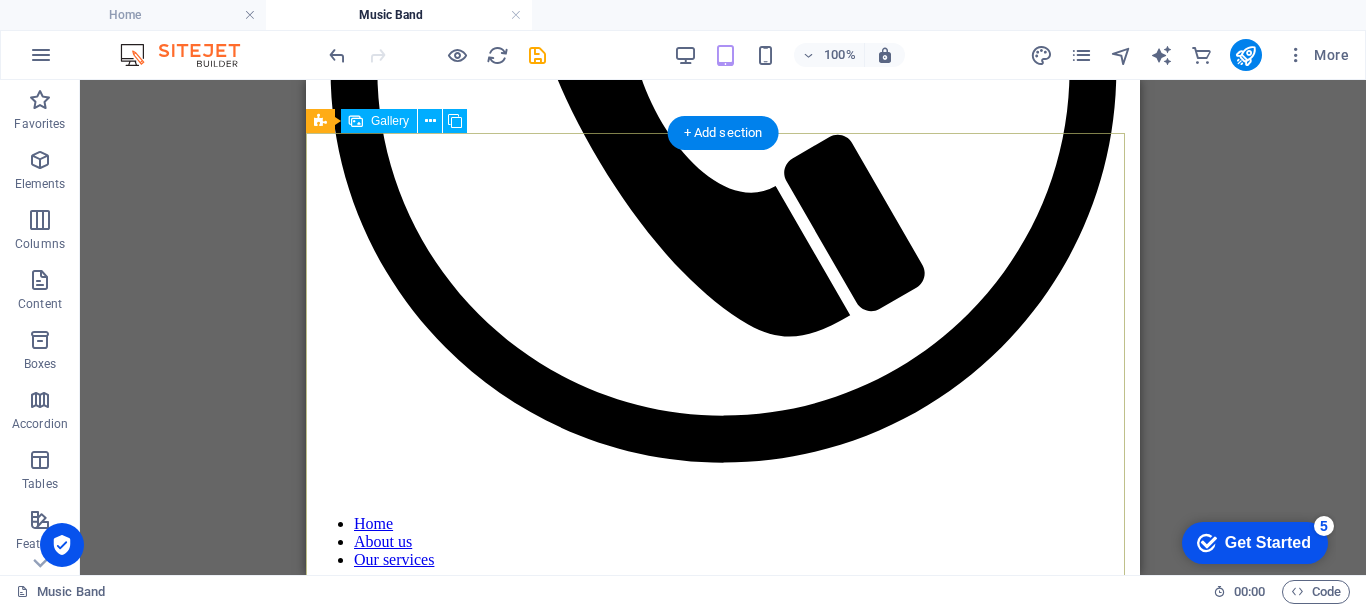 click at bounding box center [754, 10486] 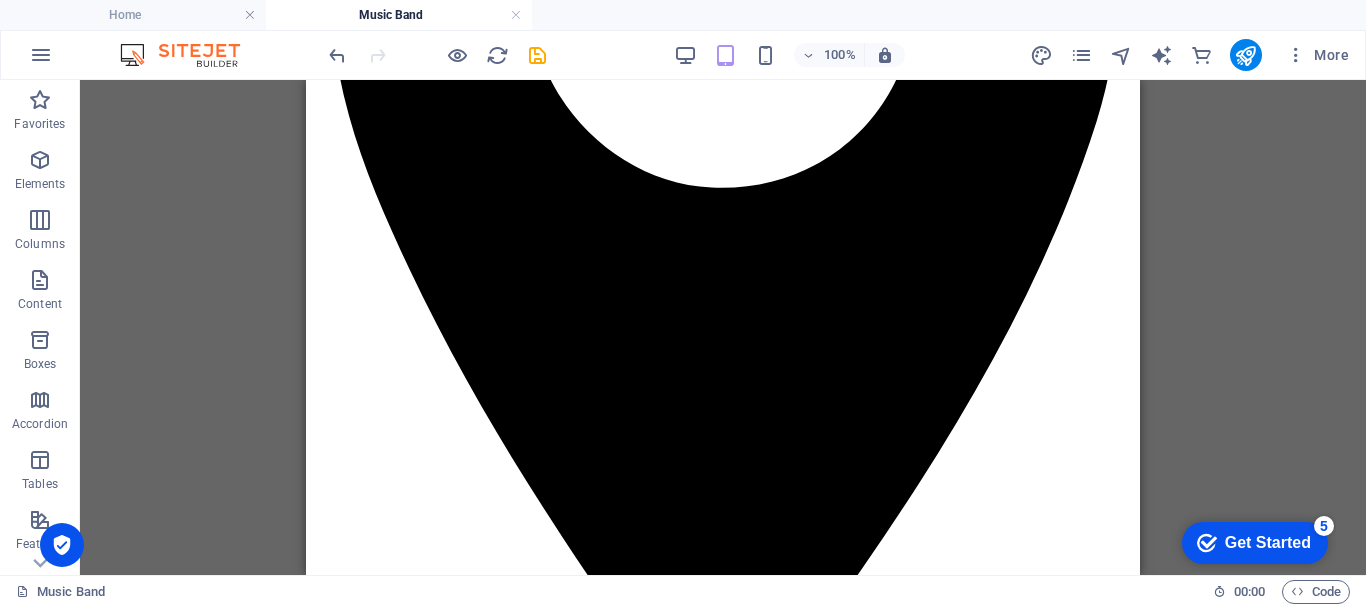 scroll, scrollTop: 1975, scrollLeft: 0, axis: vertical 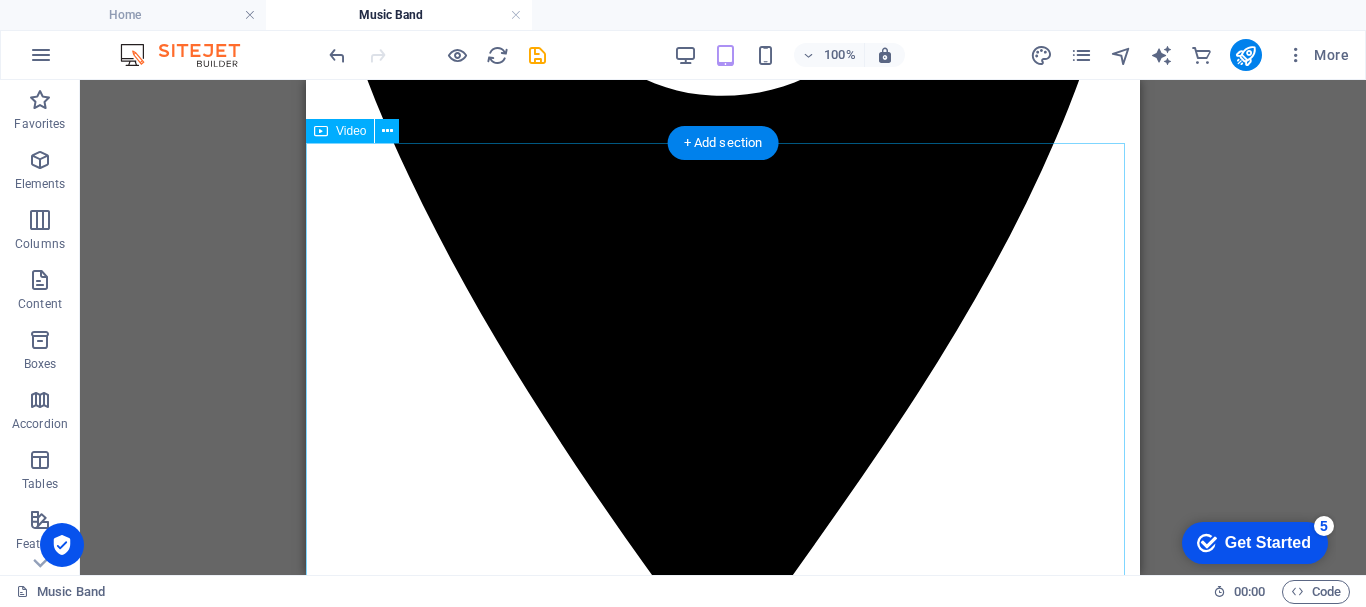 click at bounding box center [723, 6425] 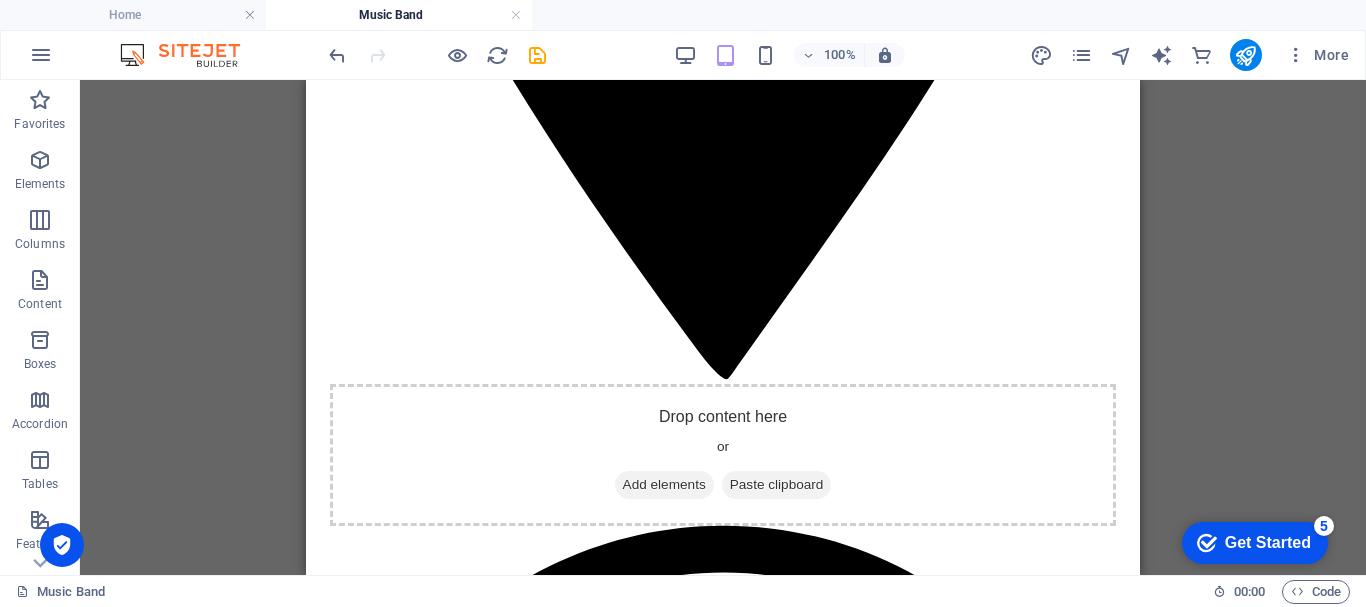 scroll, scrollTop: 2280, scrollLeft: 0, axis: vertical 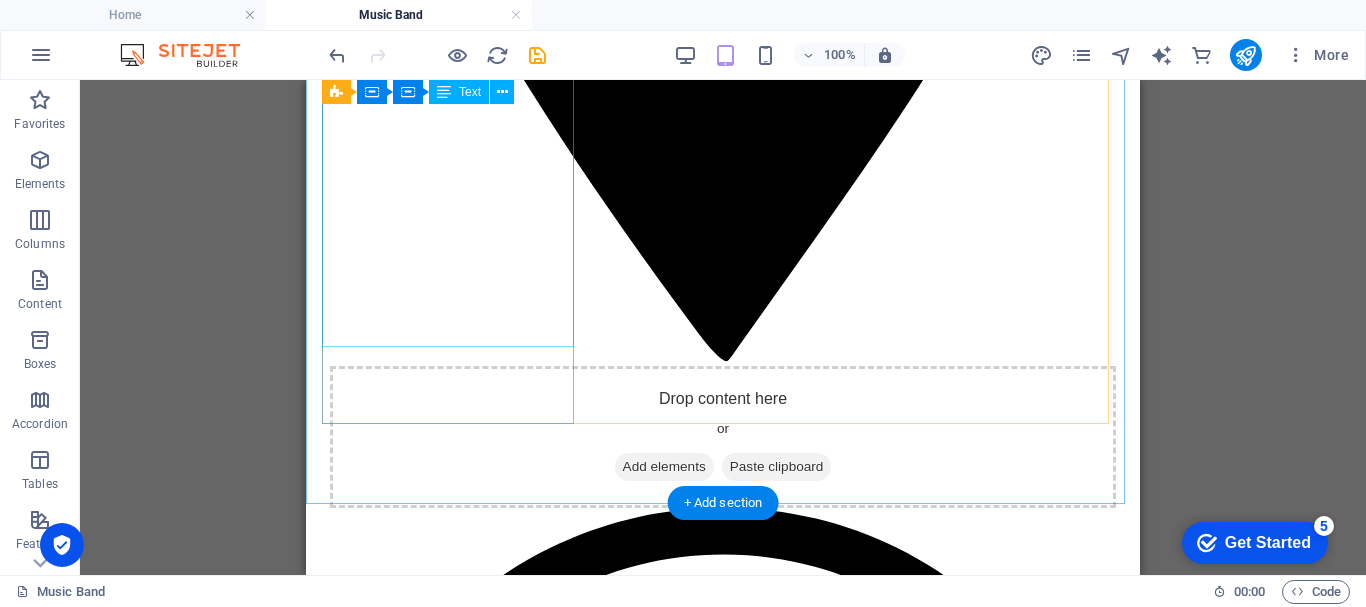 click at bounding box center (723, 6680) 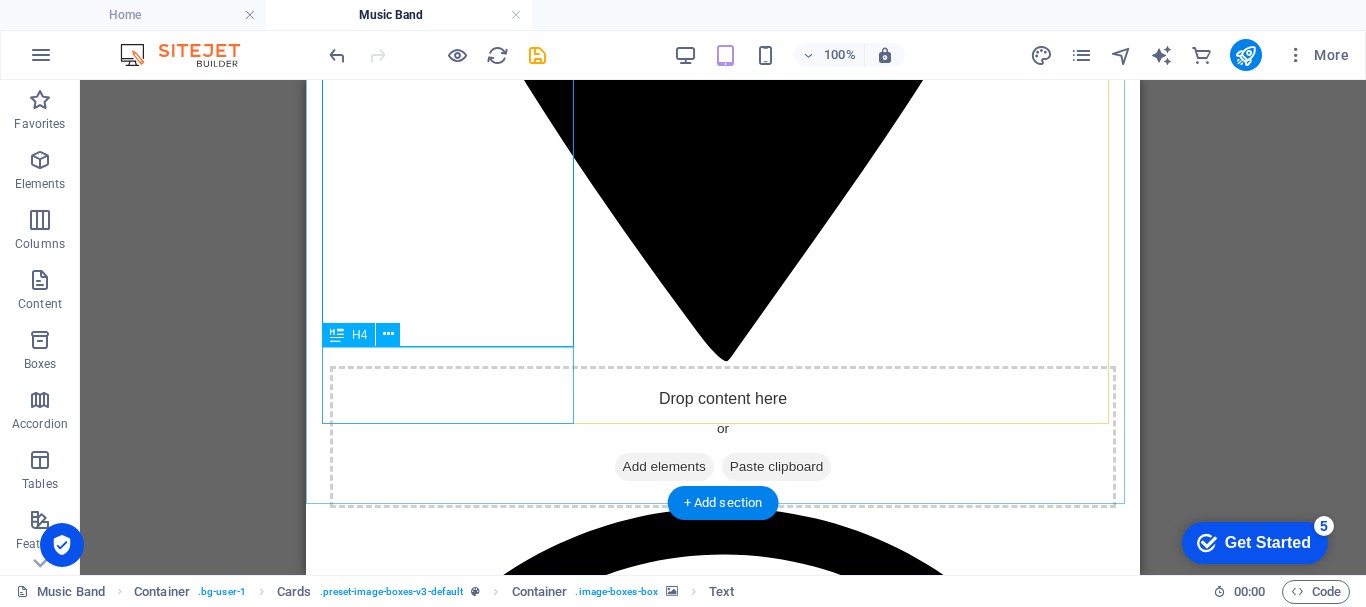 click on "HSSIB" at bounding box center (723, 6949) 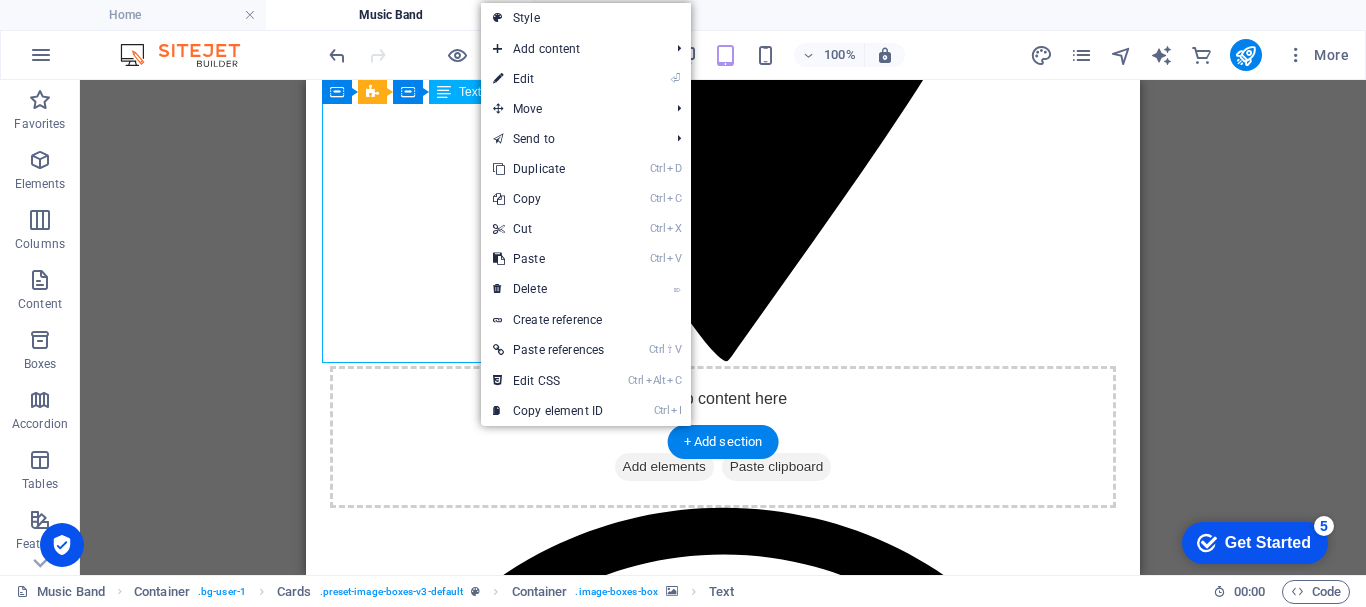 click at bounding box center [723, 6619] 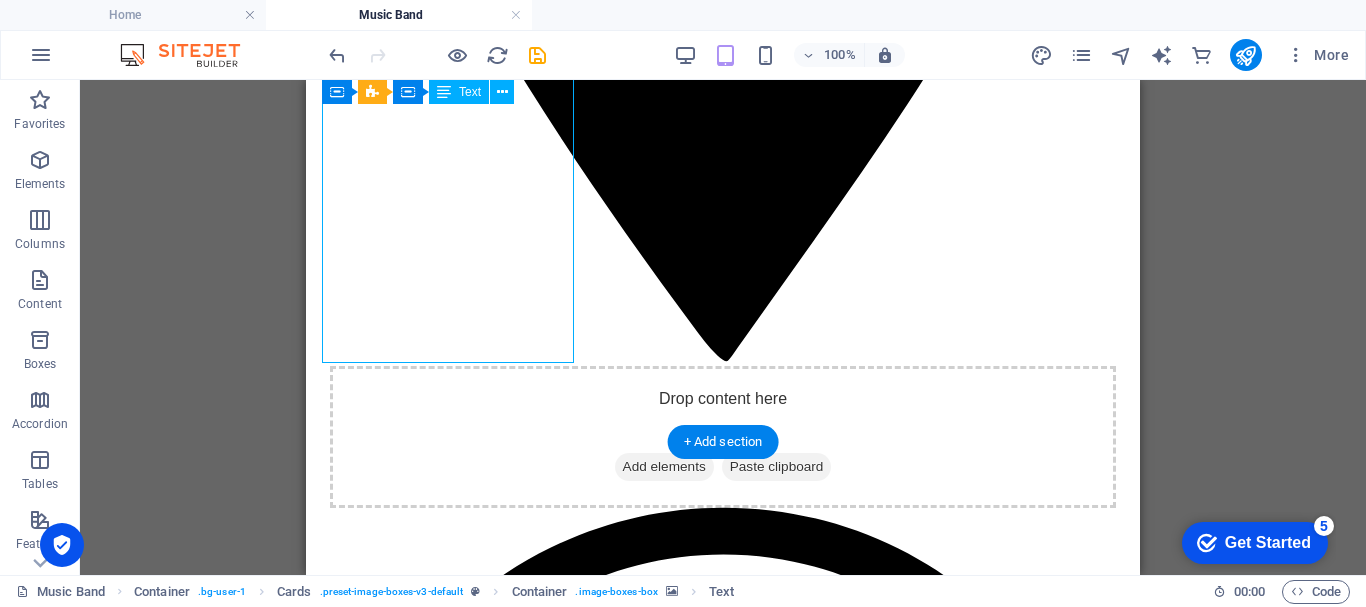 click at bounding box center (723, 6619) 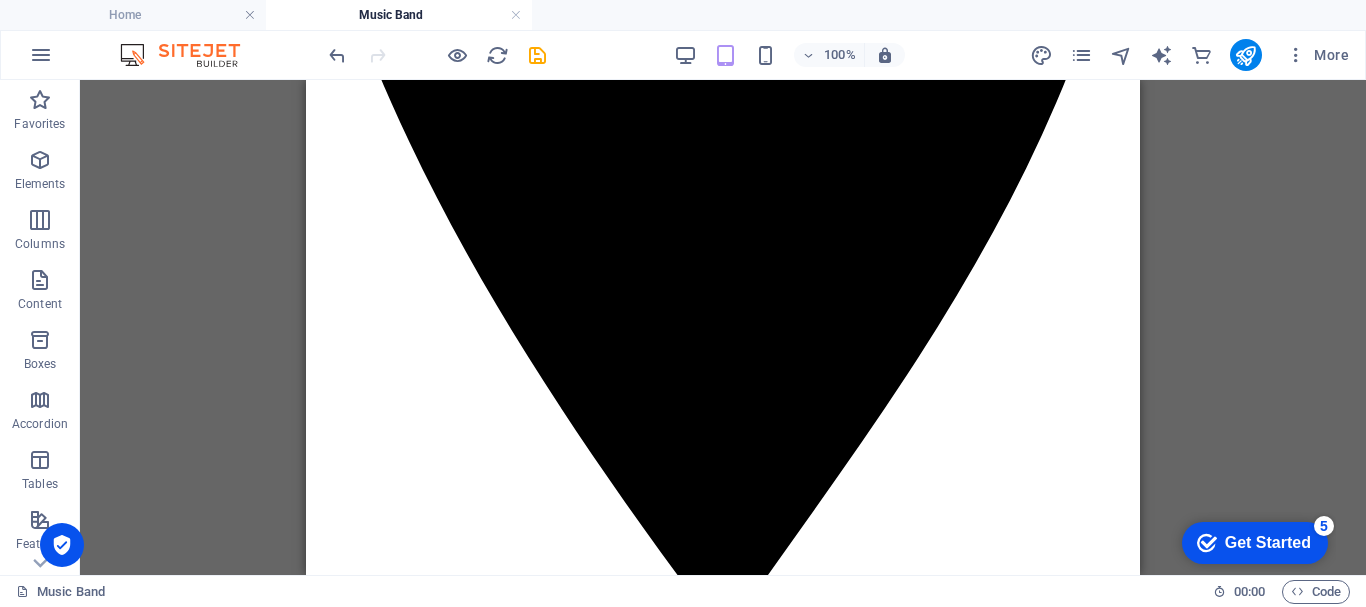 scroll, scrollTop: 1992, scrollLeft: 0, axis: vertical 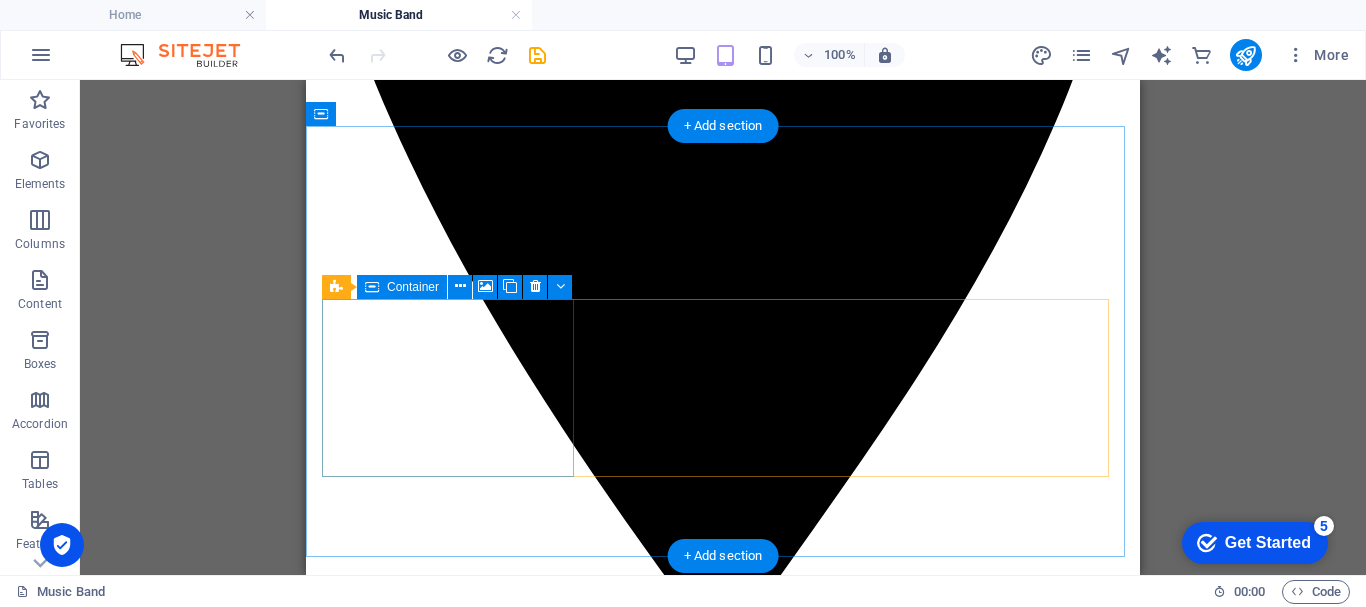 click on "Drop content here or  Add elements  Paste clipboard" at bounding box center [723, 6558] 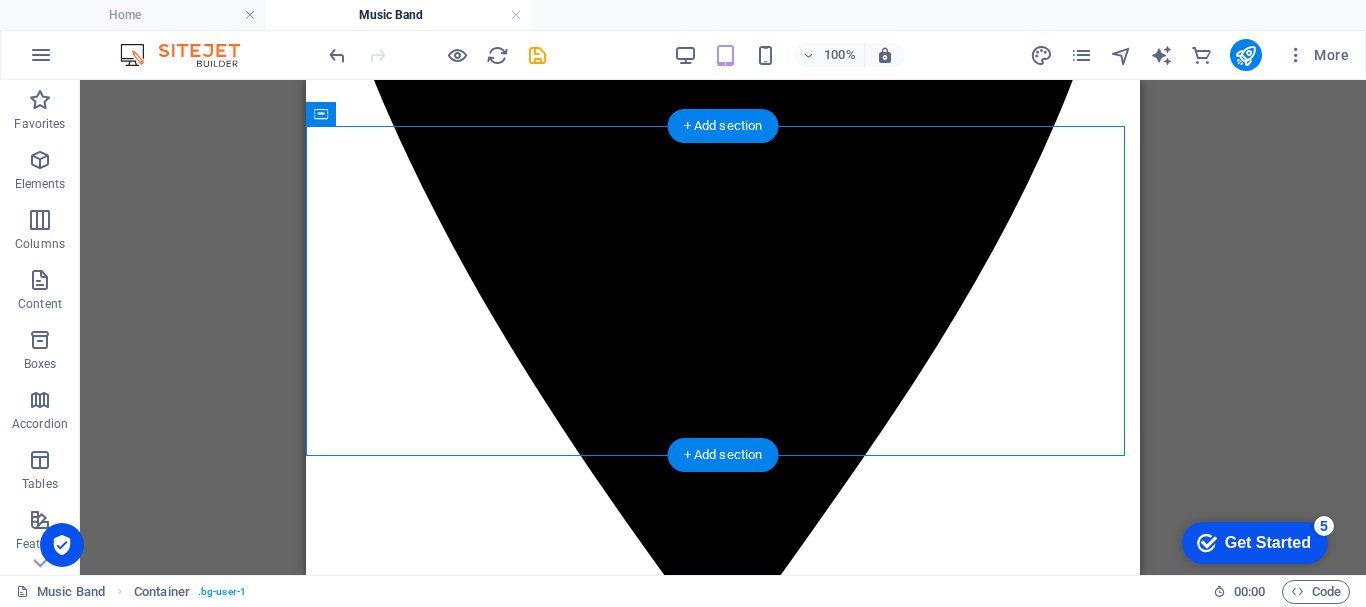 drag, startPoint x: 808, startPoint y: 337, endPoint x: 943, endPoint y: 339, distance: 135.01482 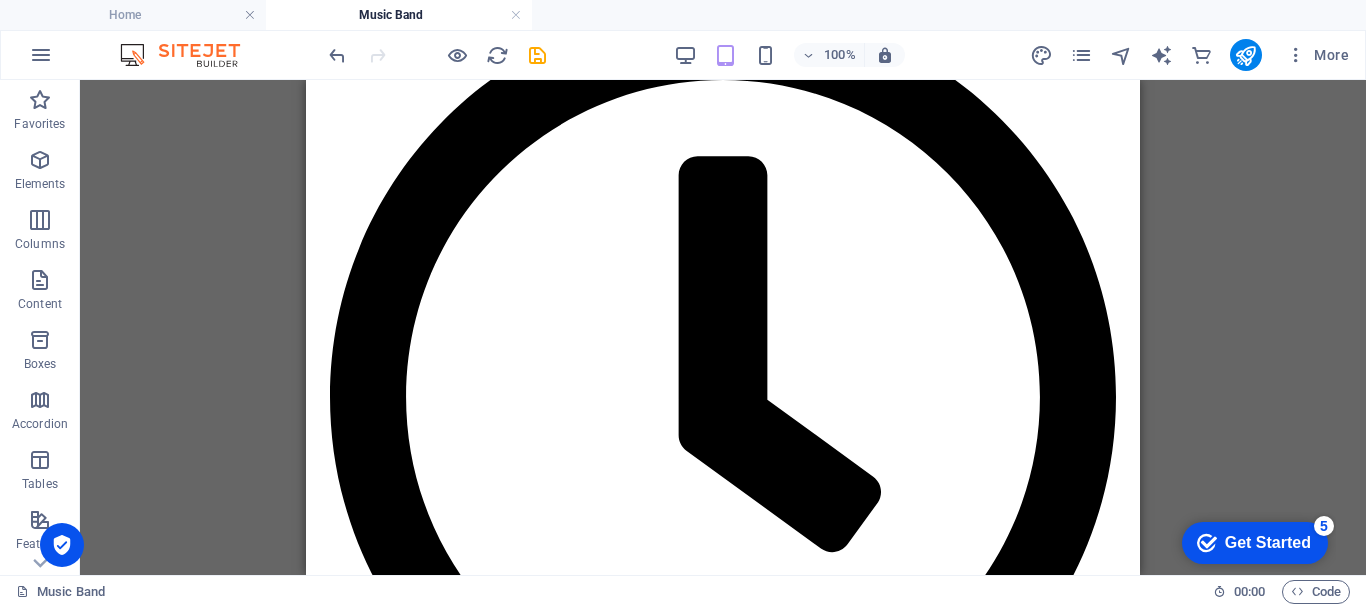 scroll, scrollTop: 604, scrollLeft: 0, axis: vertical 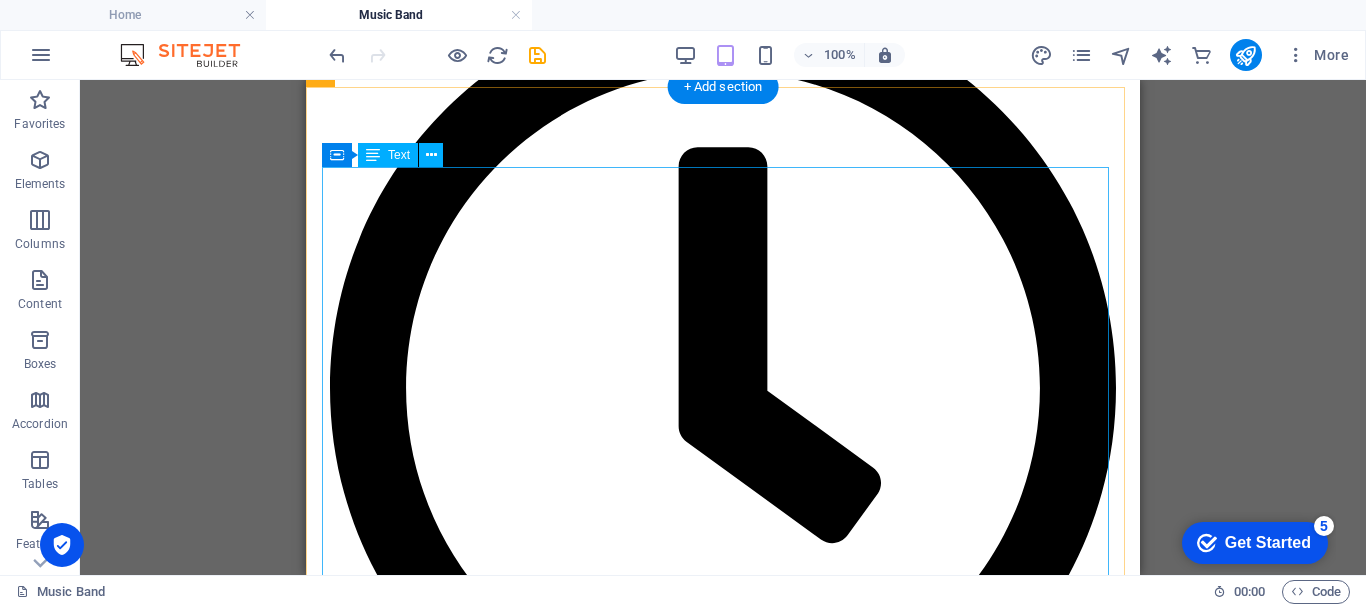 click at bounding box center [723, 6499] 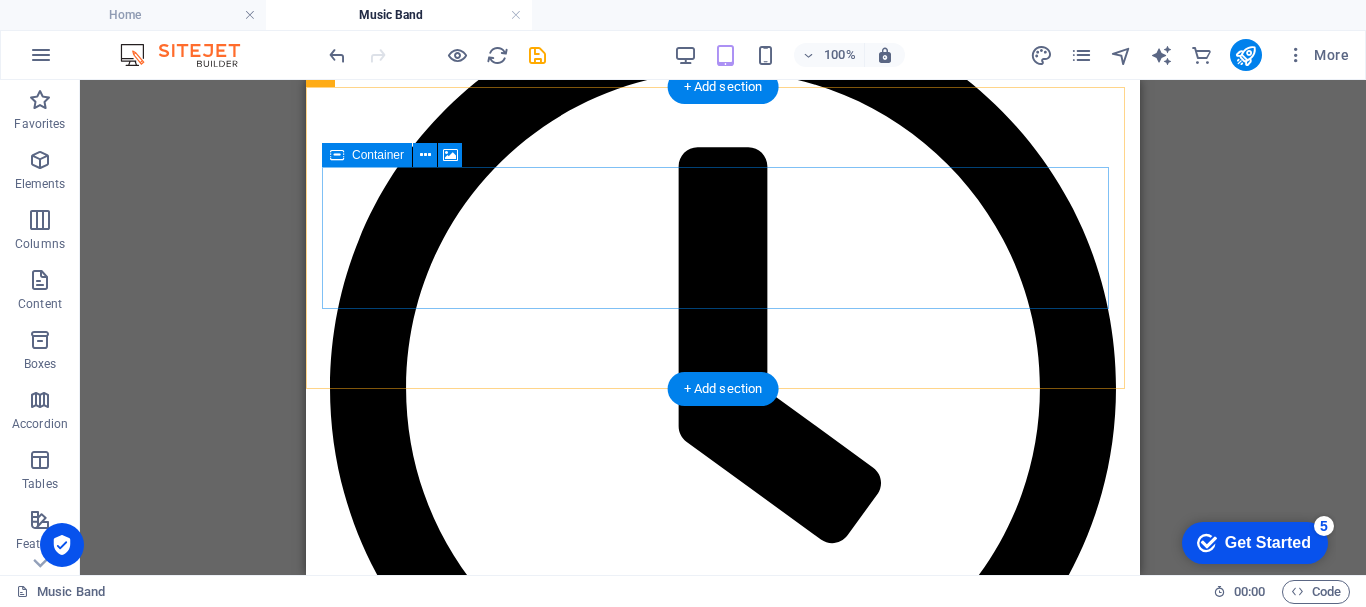 click on "Drop content here or  Add elements  Paste clipboard" at bounding box center (723, 5859) 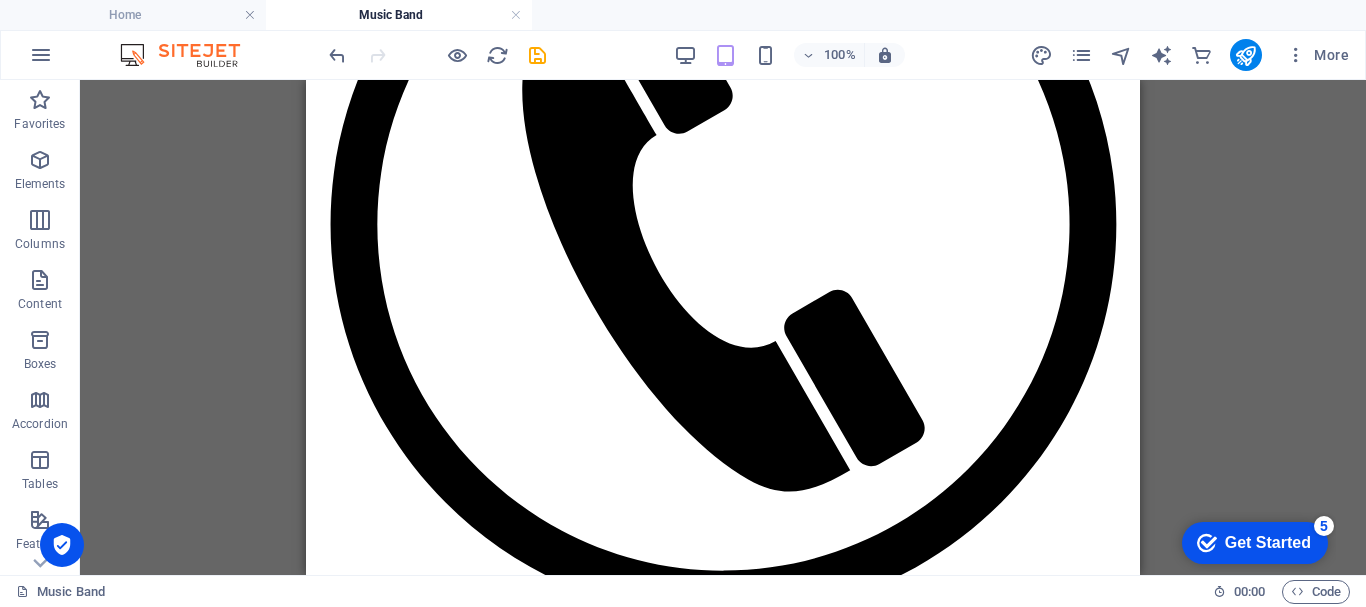 scroll, scrollTop: 3009, scrollLeft: 0, axis: vertical 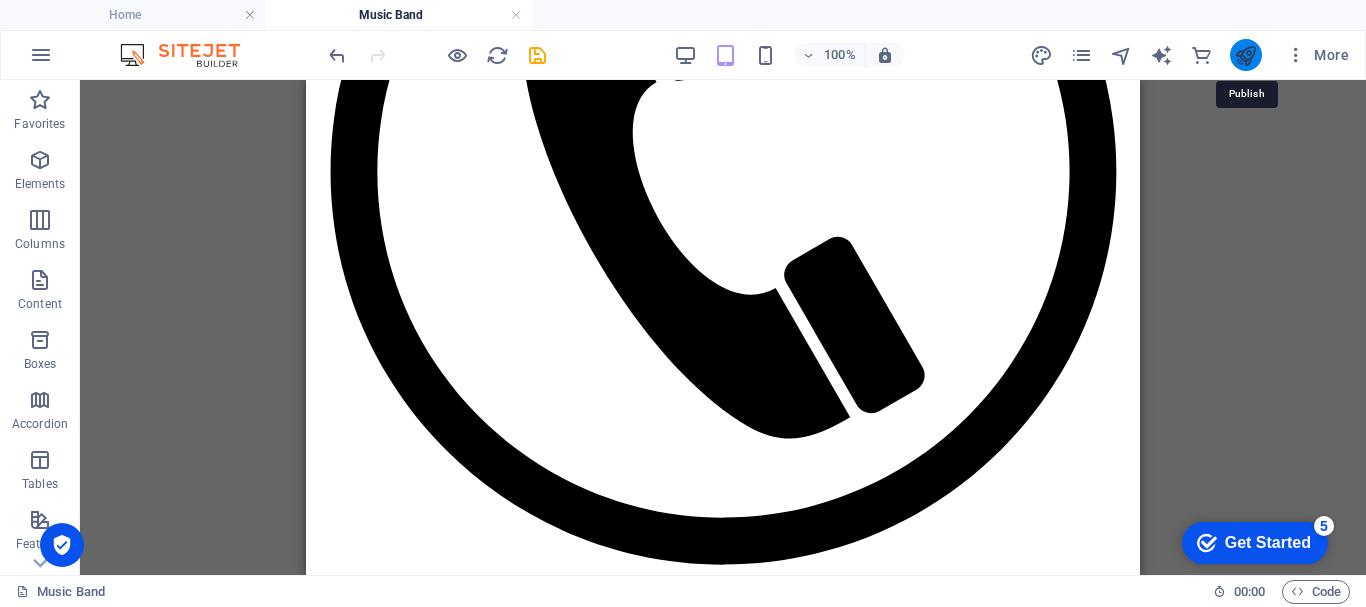 click at bounding box center [1245, 55] 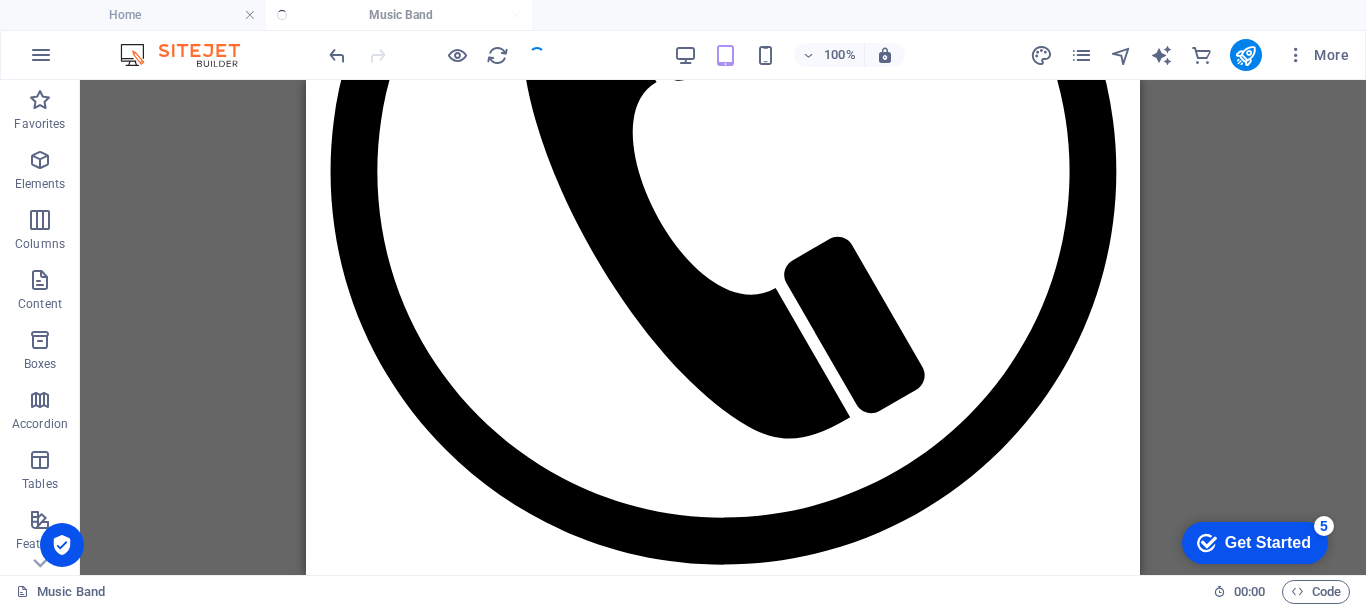 click on "Drag here to replace the existing content. Press “Ctrl” if you want to create a new element.
H2   Image with text   Text   Container   Text   Container   Text   Container   Cards   Container   Container   Text   Container   Container   Text   Cards   Container   Container   H4   H4   HTML   Menu Bar   Container   Container   H4   Gallery   Gallery   Video   Text   H2   Spacer   Text   Text   H4   Gallery   Gallery   Container   Gallery   Cards   Container   Text   Placeholder   Placeholder   Placeholder   Placeholder   Container   Image   Container   Image   Container" at bounding box center [723, 327] 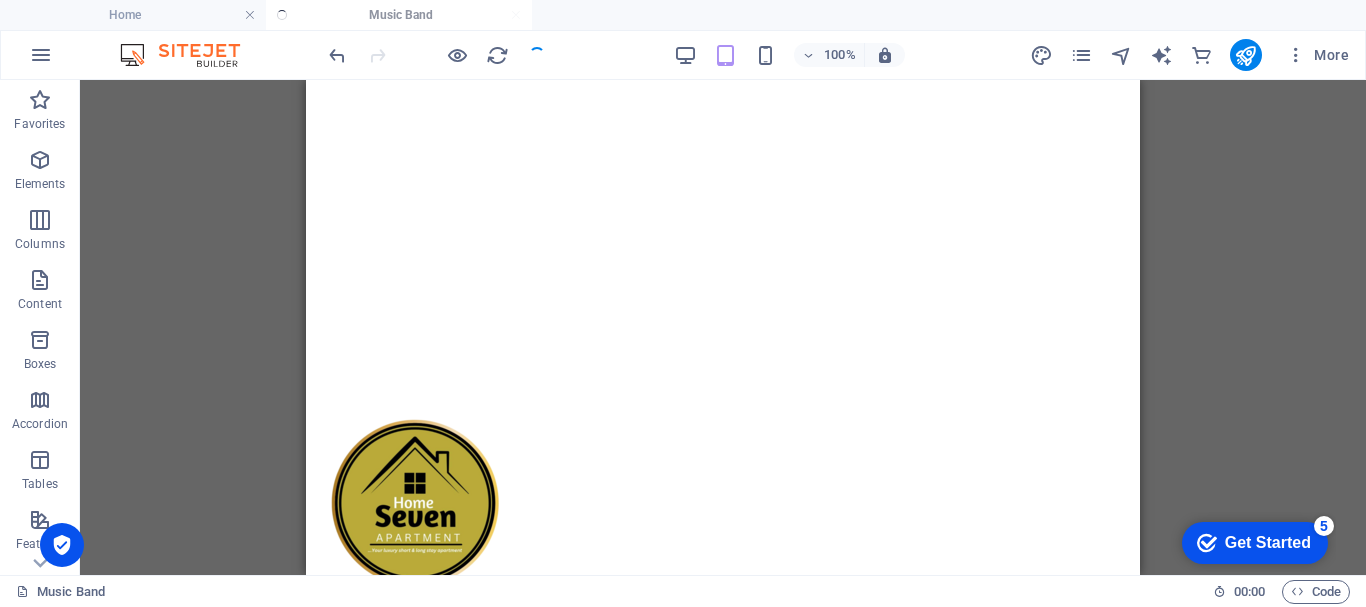 scroll, scrollTop: 0, scrollLeft: 0, axis: both 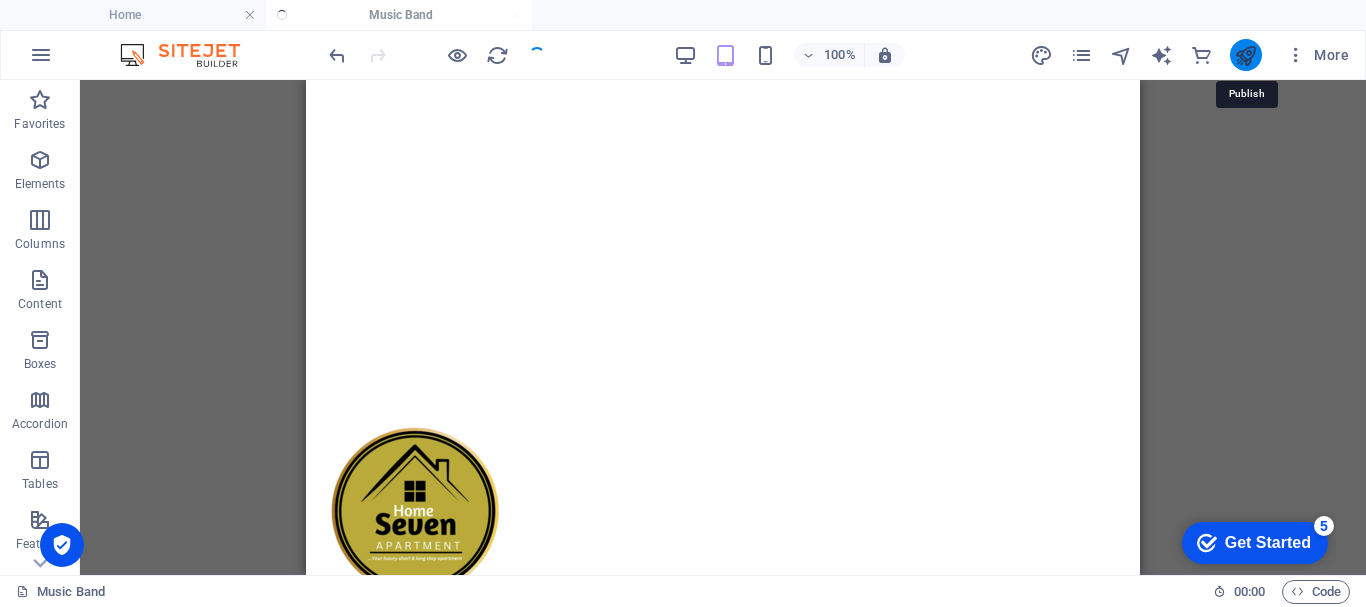 click at bounding box center (1245, 55) 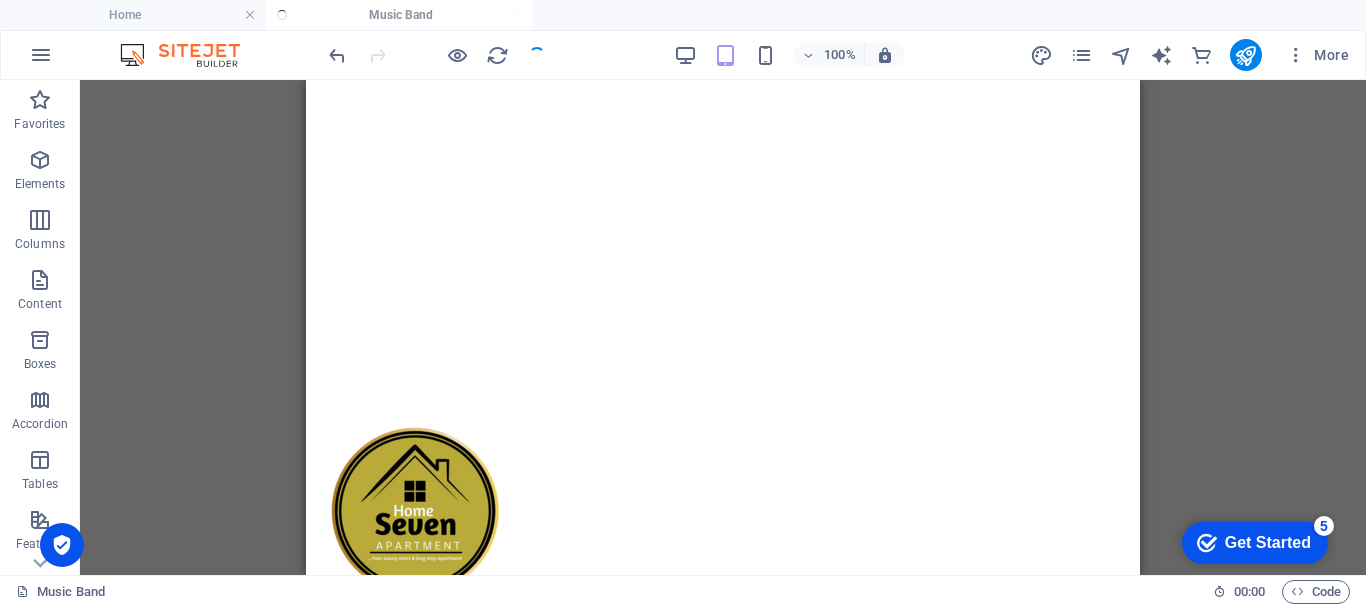 click on "Drag here to replace the existing content. Press “Ctrl” if you want to create a new element.
H2   Image with text   Text   Container   Text   Container   Text   Container   Cards   Container   Container   Text   Container   Container   Text   Cards   Container   Container   H4   H4   HTML   Menu Bar   Container   Container   H4   Gallery   Gallery   Video   Text   H2   Spacer   Text   Text   H4   Gallery   Gallery   Container   Gallery   Cards   Container   Text   Placeholder   Placeholder   Placeholder   Placeholder   Container   Image   Container   Image   Container   Container   Container   Container   Boxes   Container" at bounding box center [723, 327] 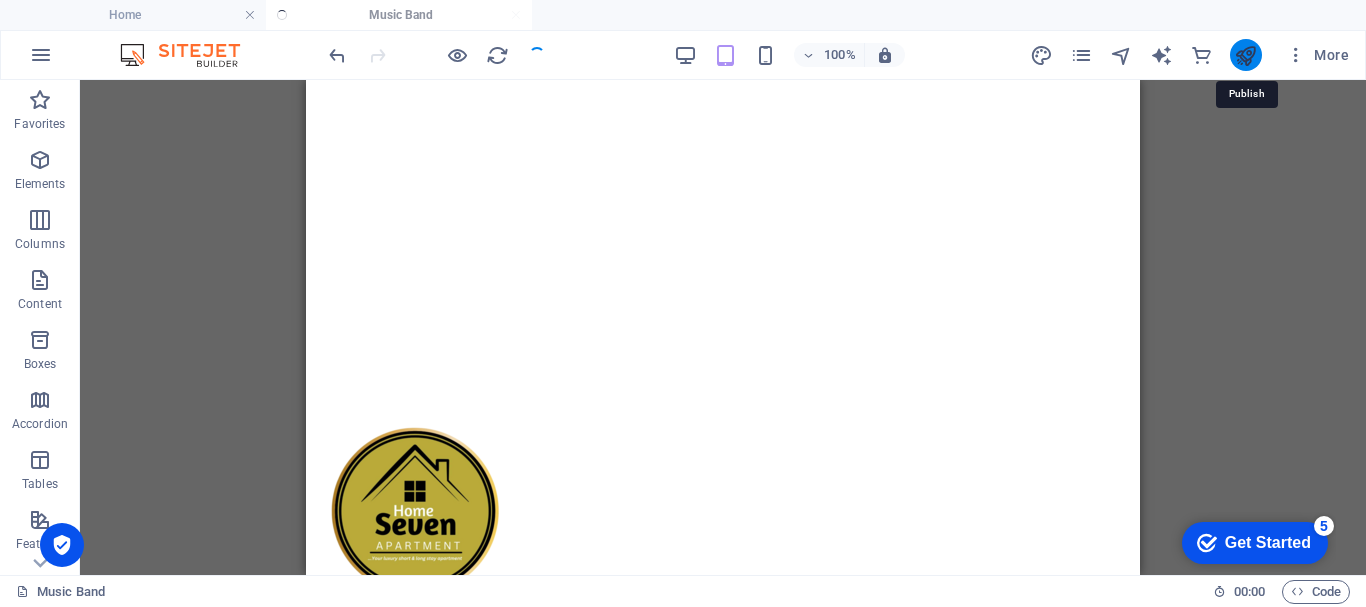 click at bounding box center [1245, 55] 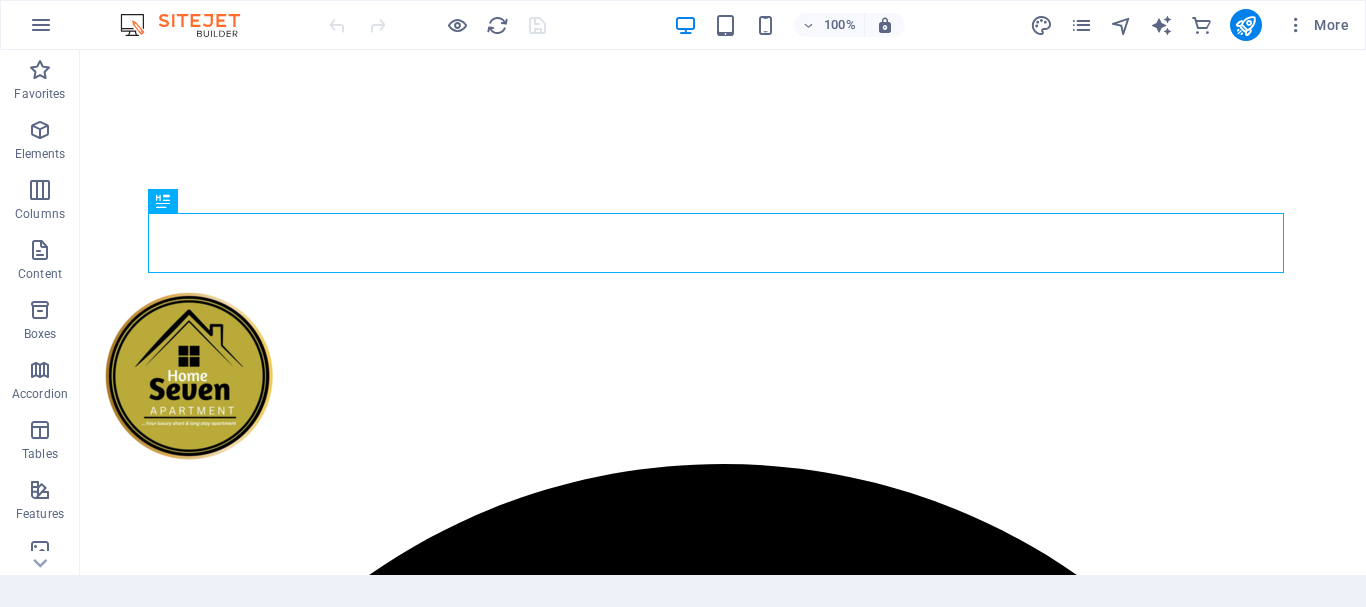 scroll, scrollTop: 466, scrollLeft: 0, axis: vertical 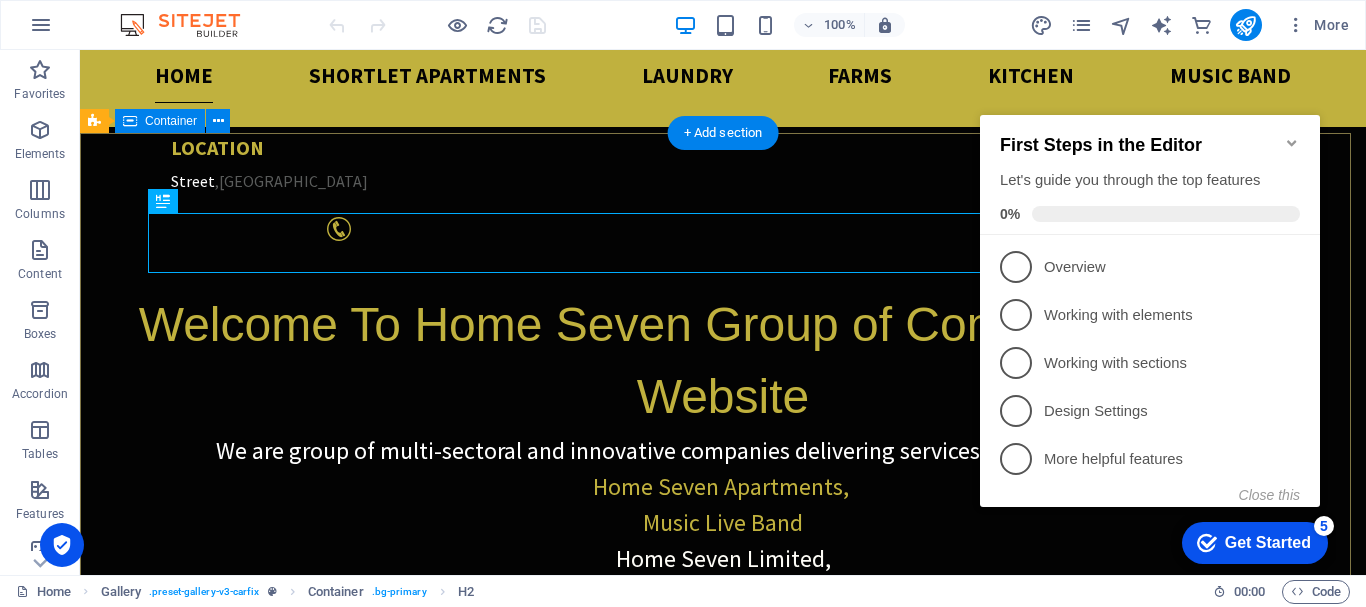 click on "HOME SEVEN  GROUP HOME SEVEN APARTMENT Your Luxury Shortlet Apartments Home Seven Stylish International Band -HSSIB Music Live Band & Entertainment Shows HOME SEVEN LIMITED  Construction and Technical Services UDOUMOH EDEABASI CONSULTS Estate Surveyor and Valuer HOME SEVEN FARMS Crops Farming and Animals Husbandry EDEABASI UDOUMOH FOUNDATION Charity and Humanitarian Services" at bounding box center [723, 1893] 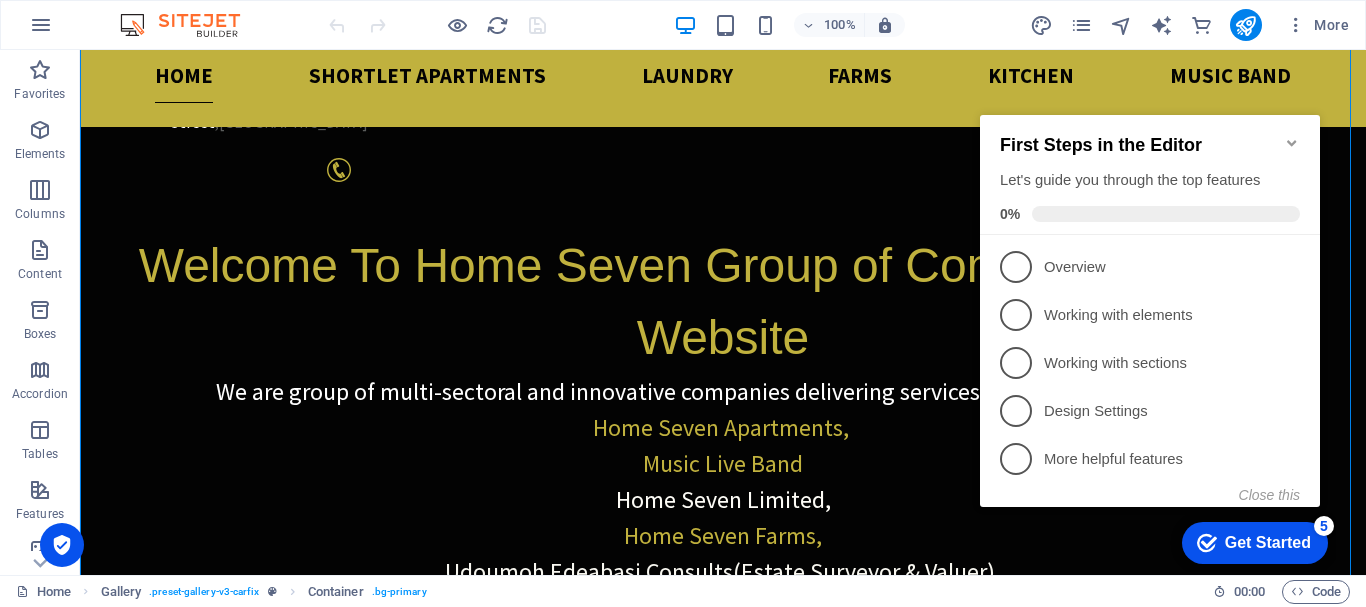 scroll, scrollTop: 758, scrollLeft: 0, axis: vertical 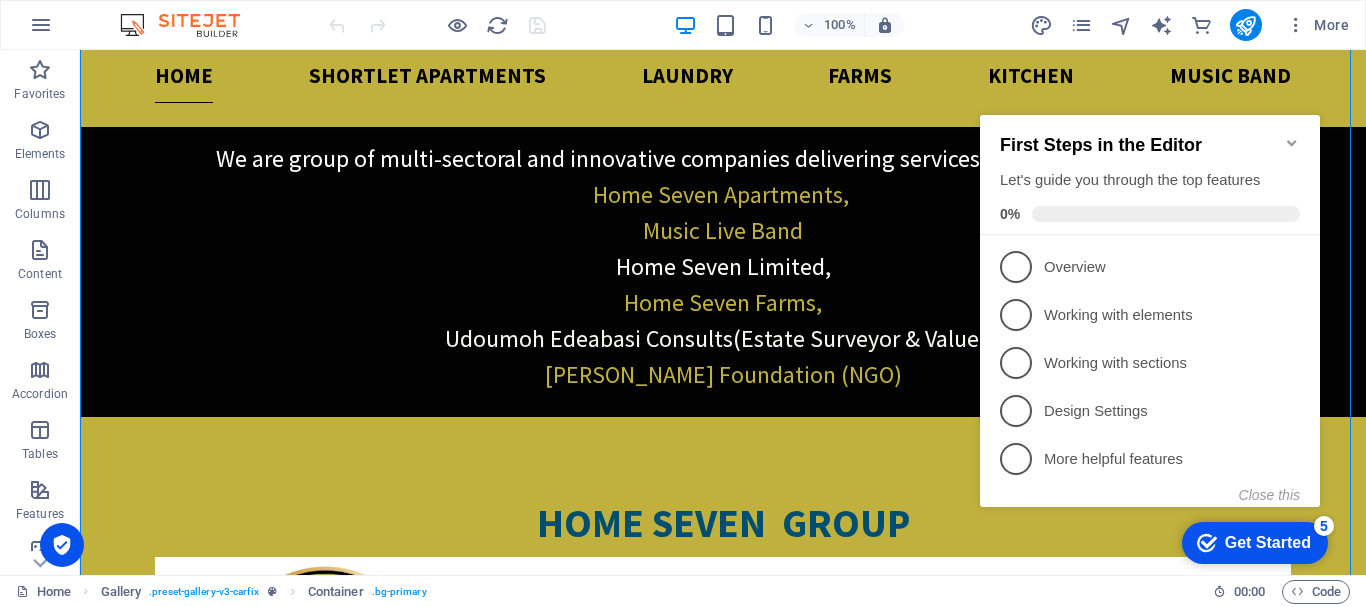 click on "Get Started" at bounding box center [1268, 543] 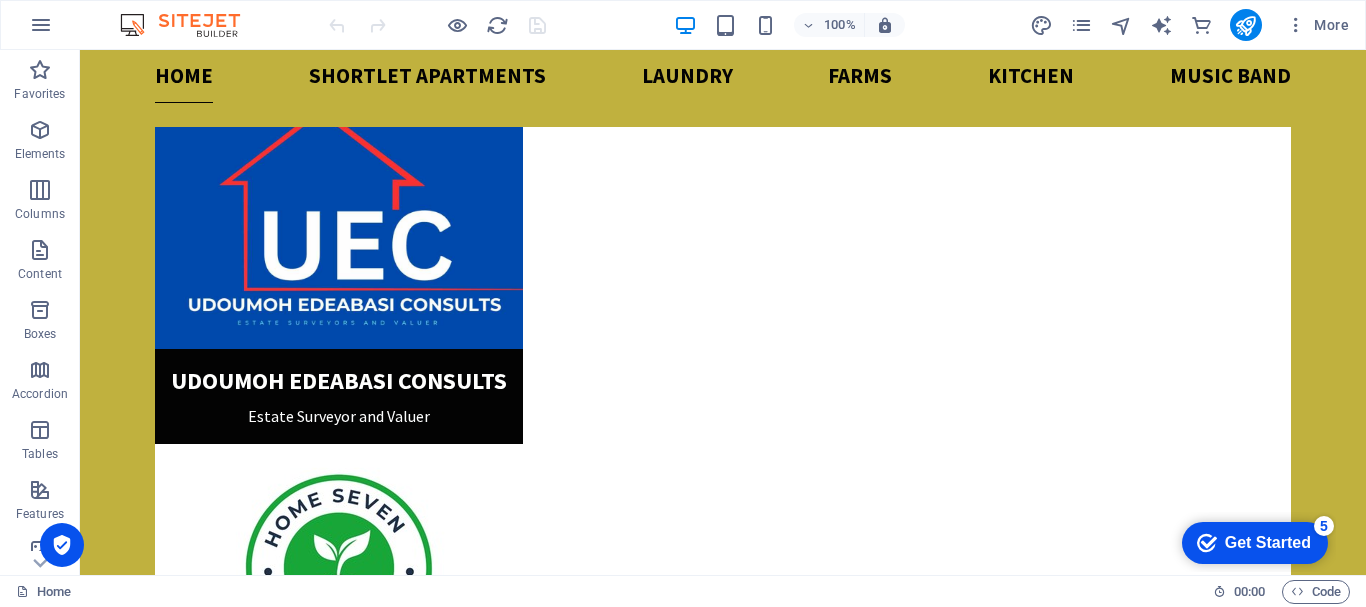 scroll, scrollTop: 1983, scrollLeft: 0, axis: vertical 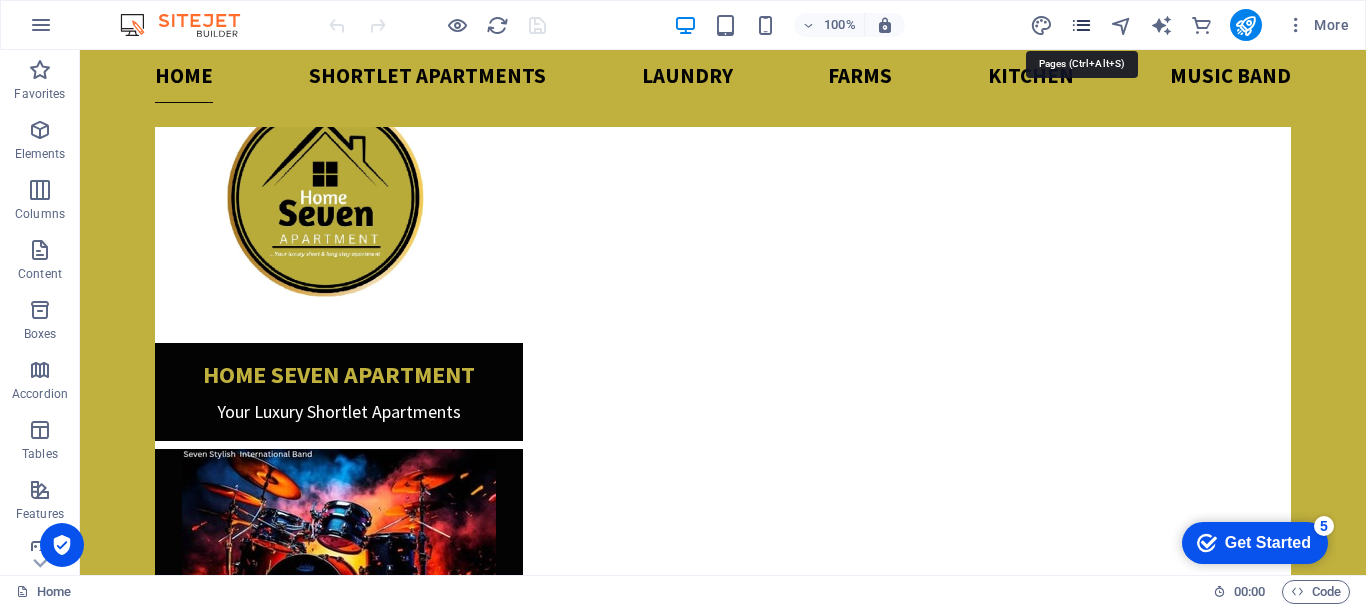 click at bounding box center (1081, 25) 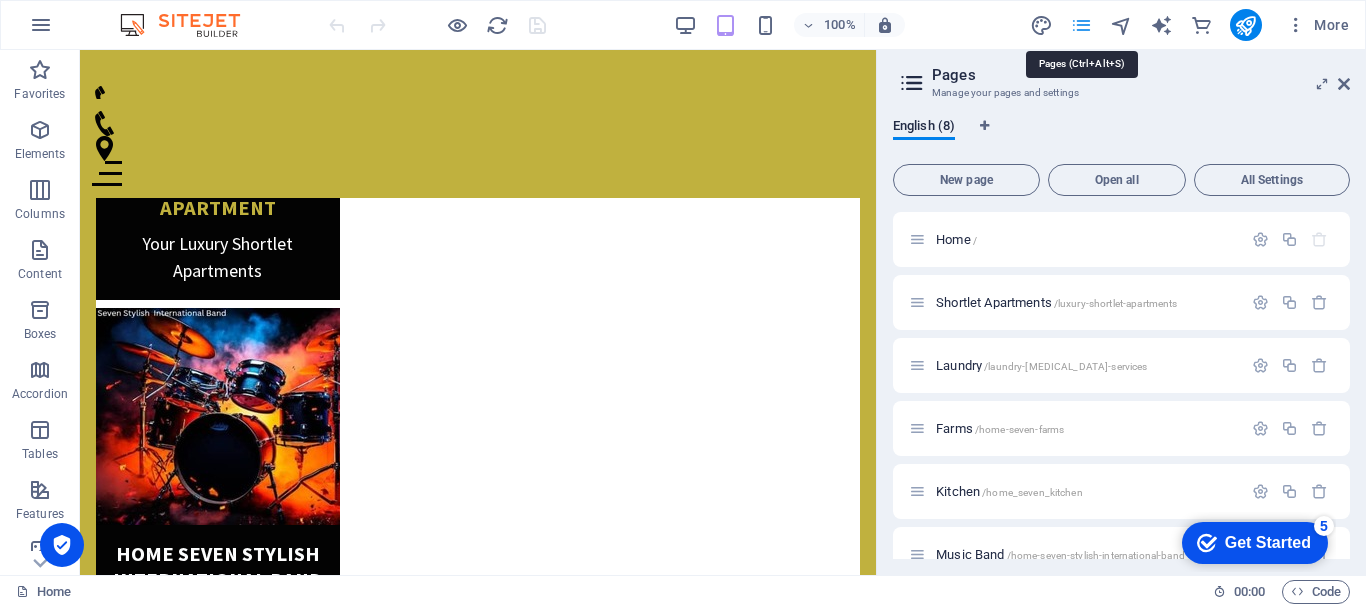 scroll, scrollTop: 1362, scrollLeft: 0, axis: vertical 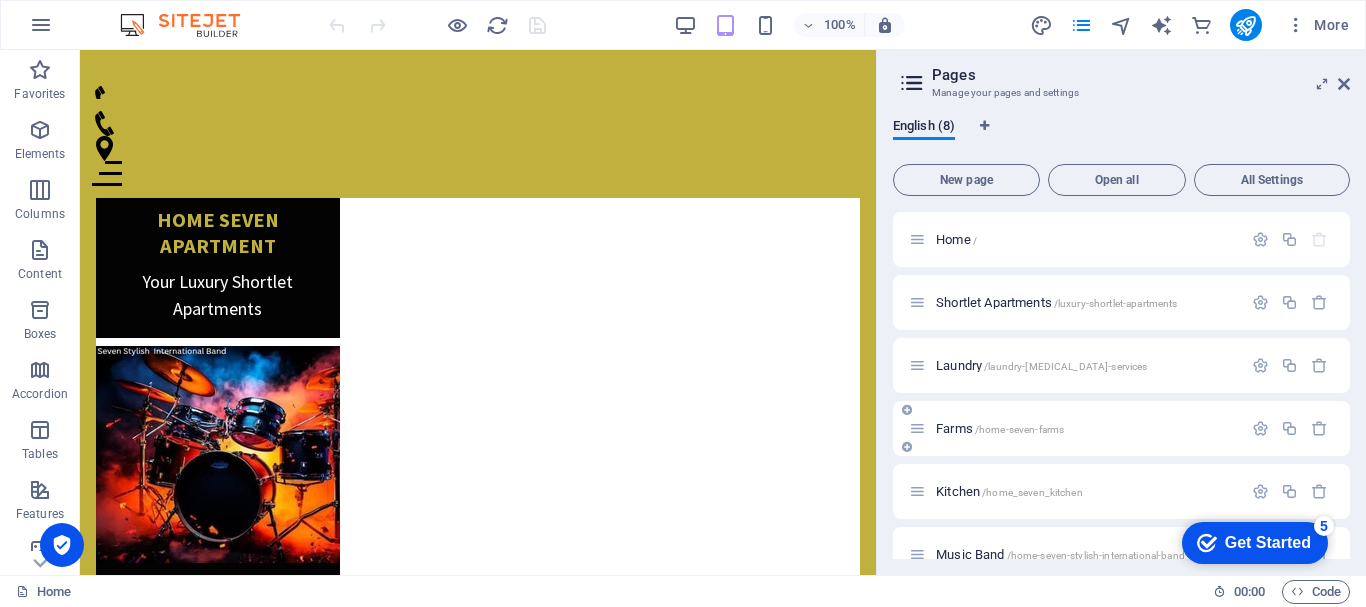 click on "Farms /home-seven-farms" at bounding box center [1000, 428] 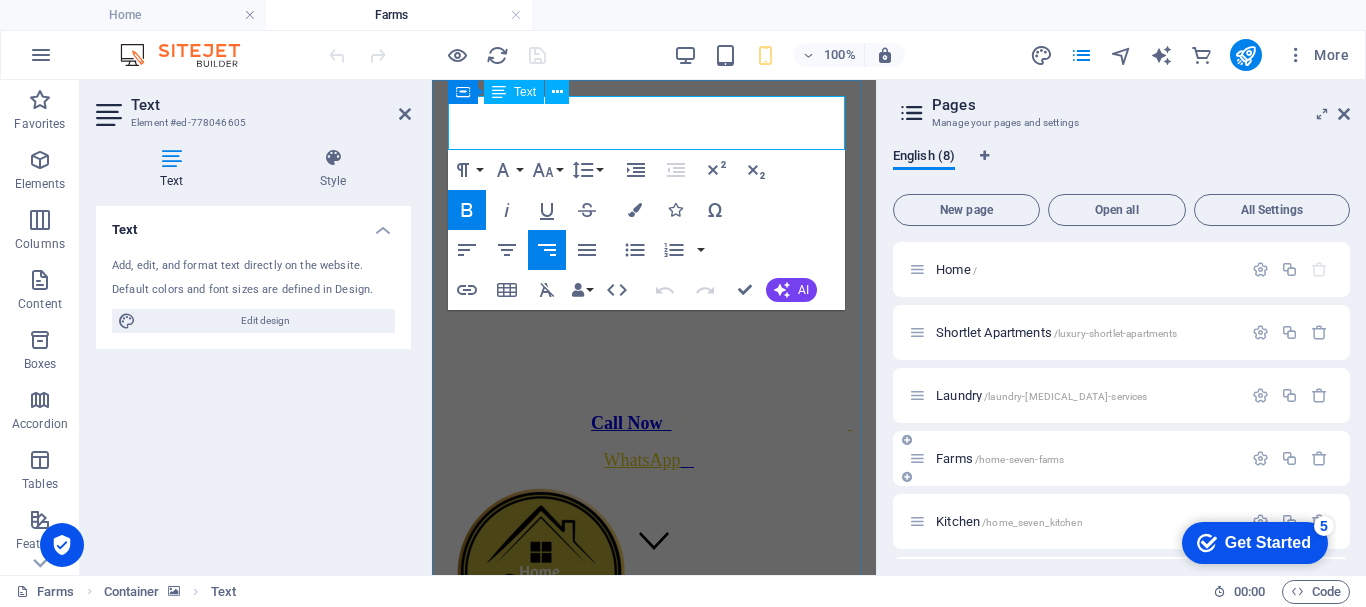 scroll, scrollTop: 0, scrollLeft: 0, axis: both 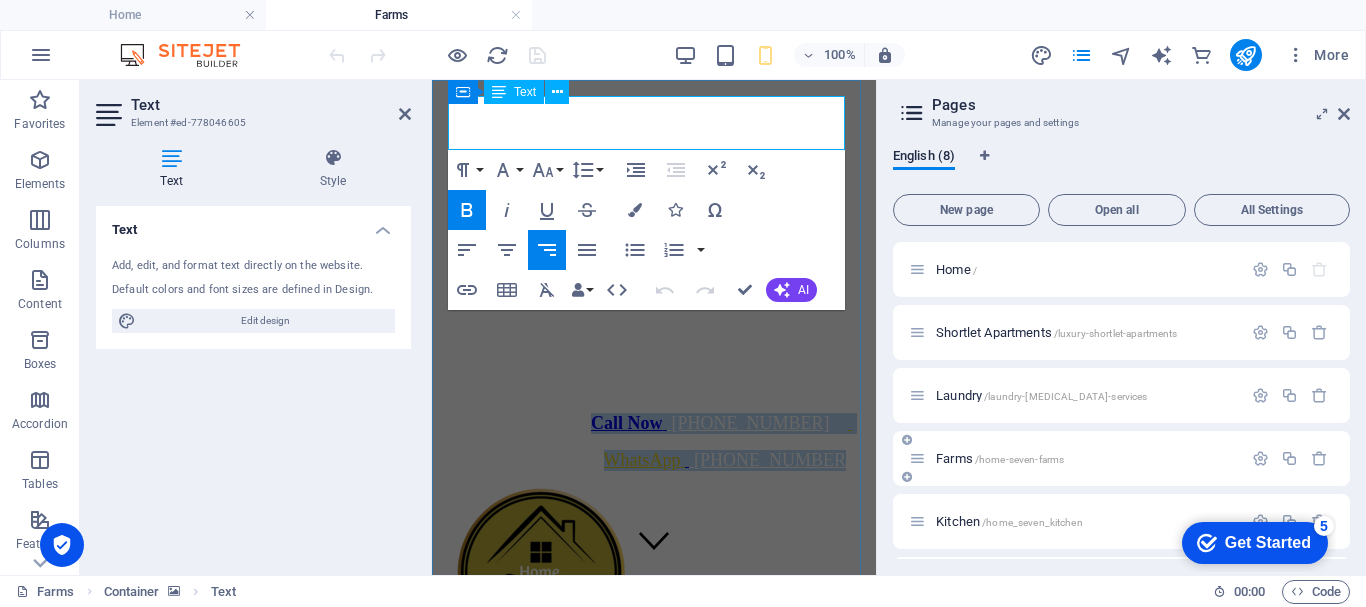 click on "Call Now     [PHONE_NUMBER]         WhatsApp       [PHONE_NUMBER]" at bounding box center [654, 442] 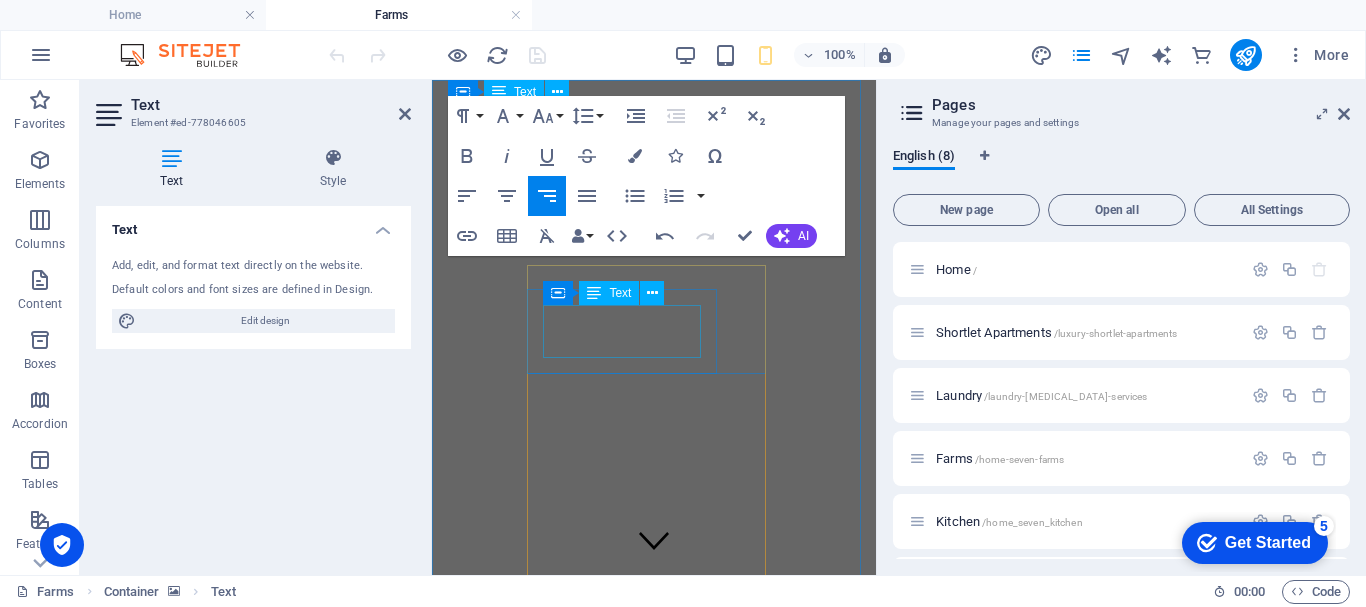 click on "WORKING HOURS Mon - Fr: 10am - 8pm" at bounding box center (654, 1350) 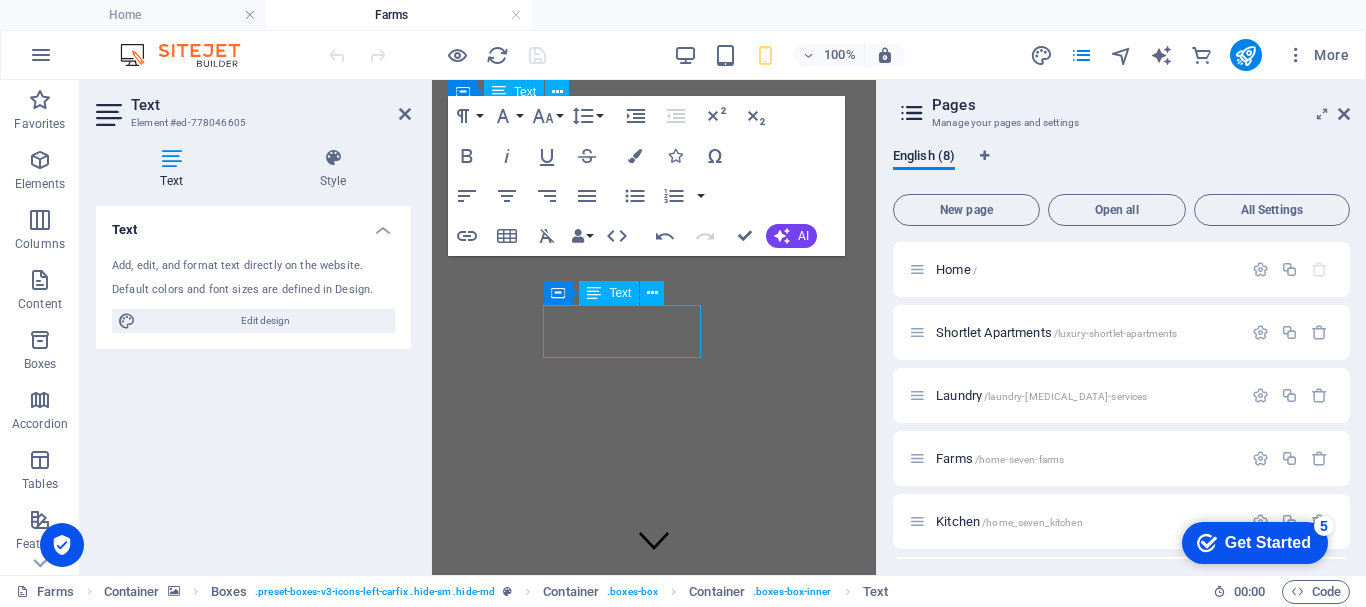 click on "WORKING HOURS Mon - Fr: 10am - 8pm" at bounding box center (654, 1350) 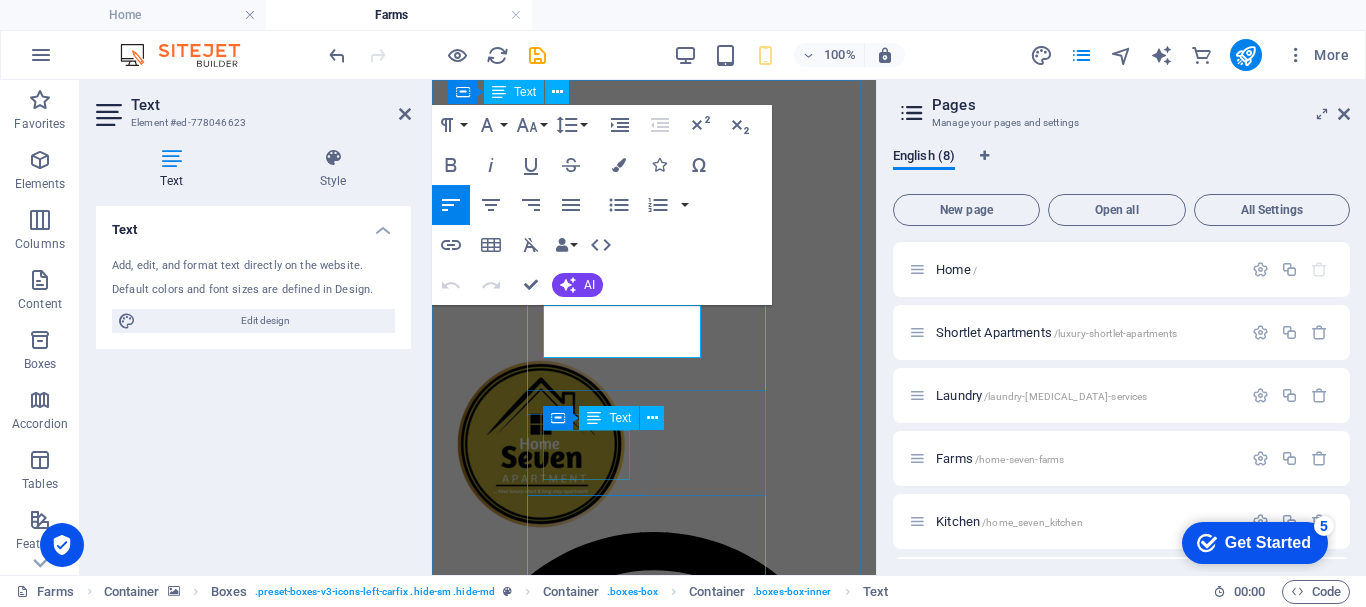 click on "LOCATION Street ,  [GEOGRAPHIC_DATA]" at bounding box center (654, 1666) 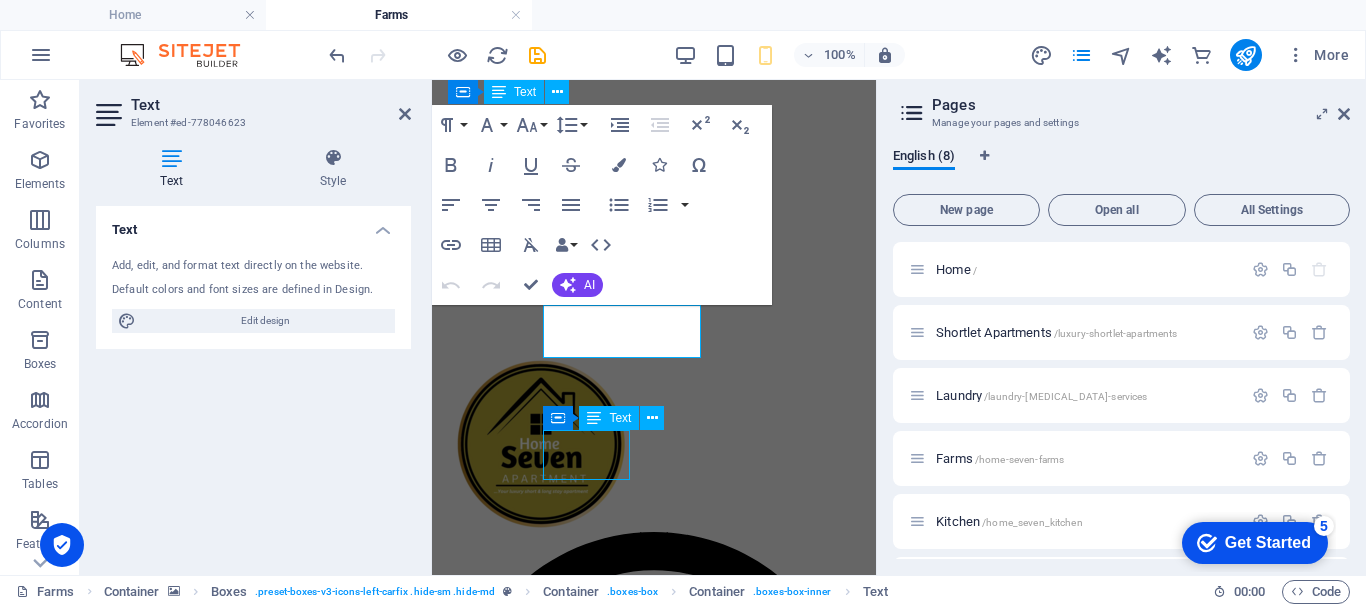 click on "LOCATION Street ,  [GEOGRAPHIC_DATA]" at bounding box center (654, 1666) 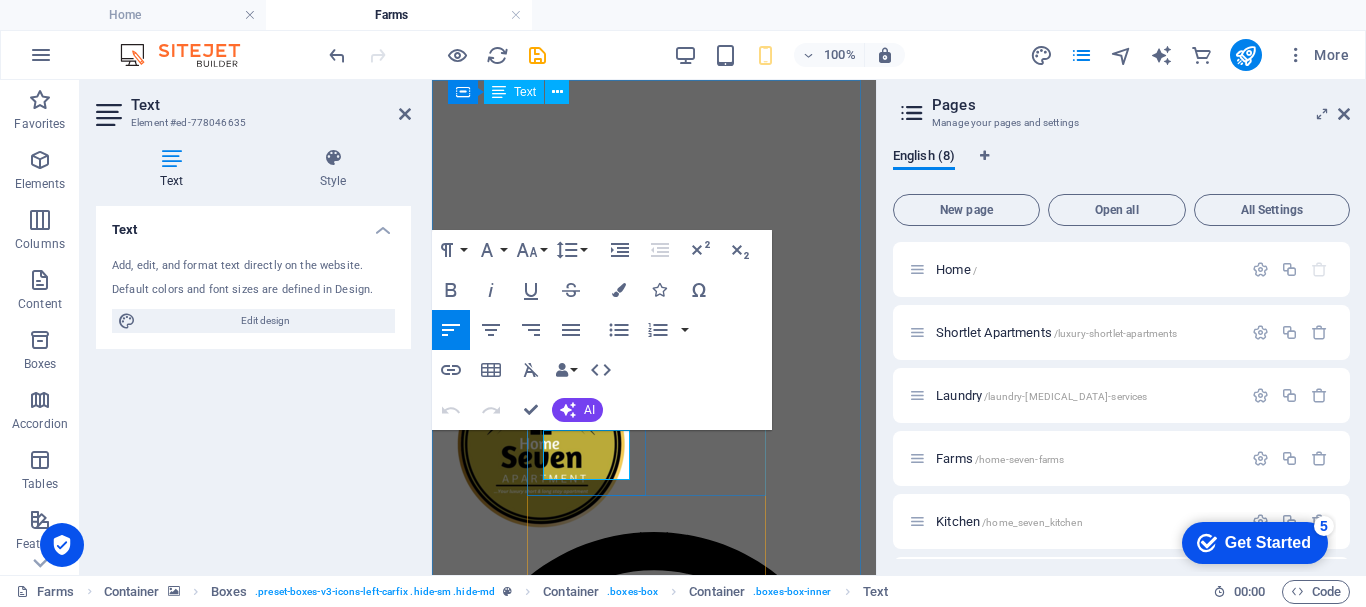 click on "Street" at bounding box center (474, 1684) 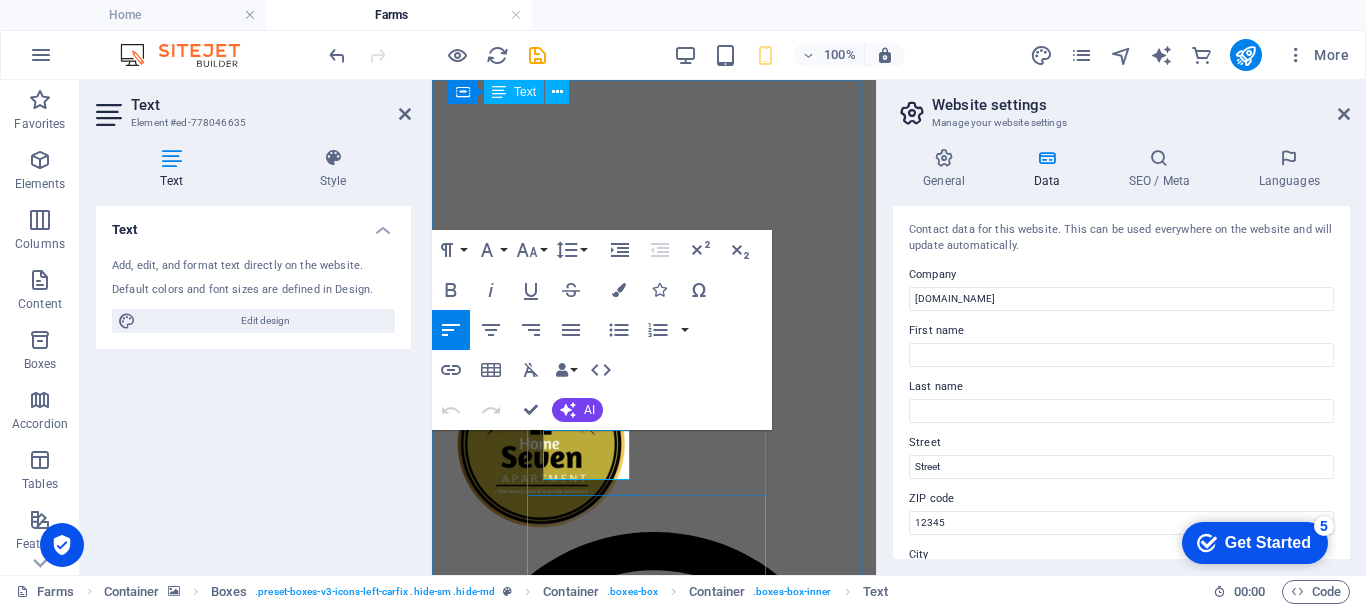 click on "[GEOGRAPHIC_DATA]" at bounding box center [578, 1684] 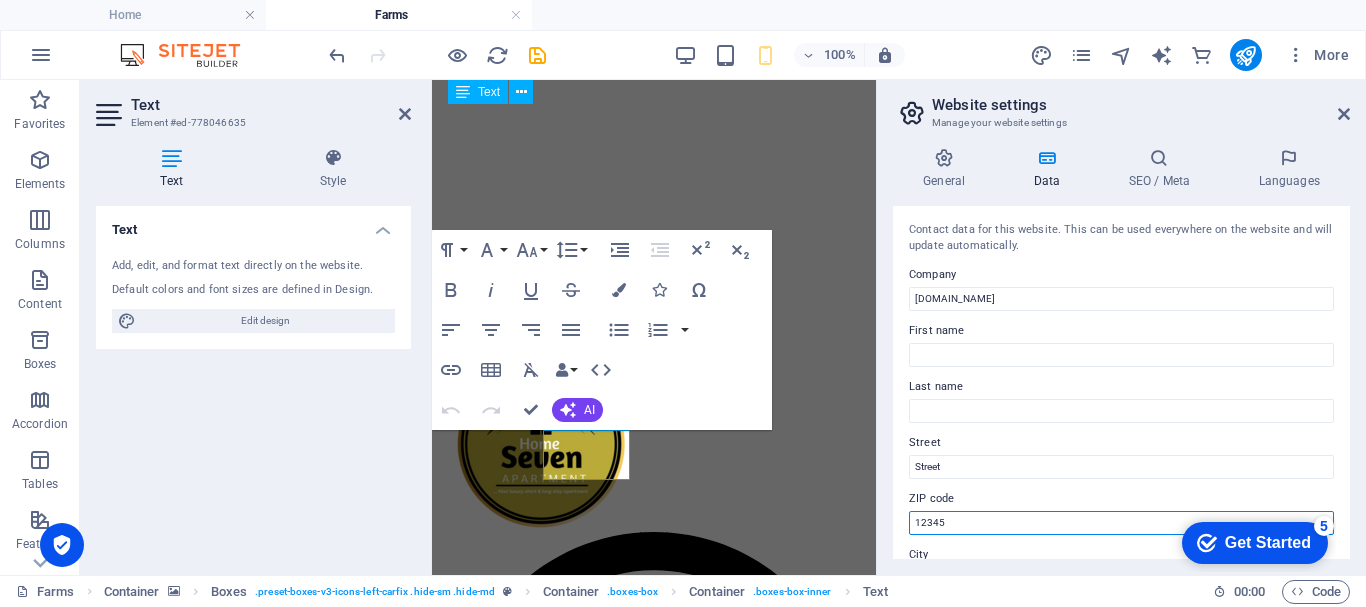 drag, startPoint x: 960, startPoint y: 514, endPoint x: 895, endPoint y: 514, distance: 65 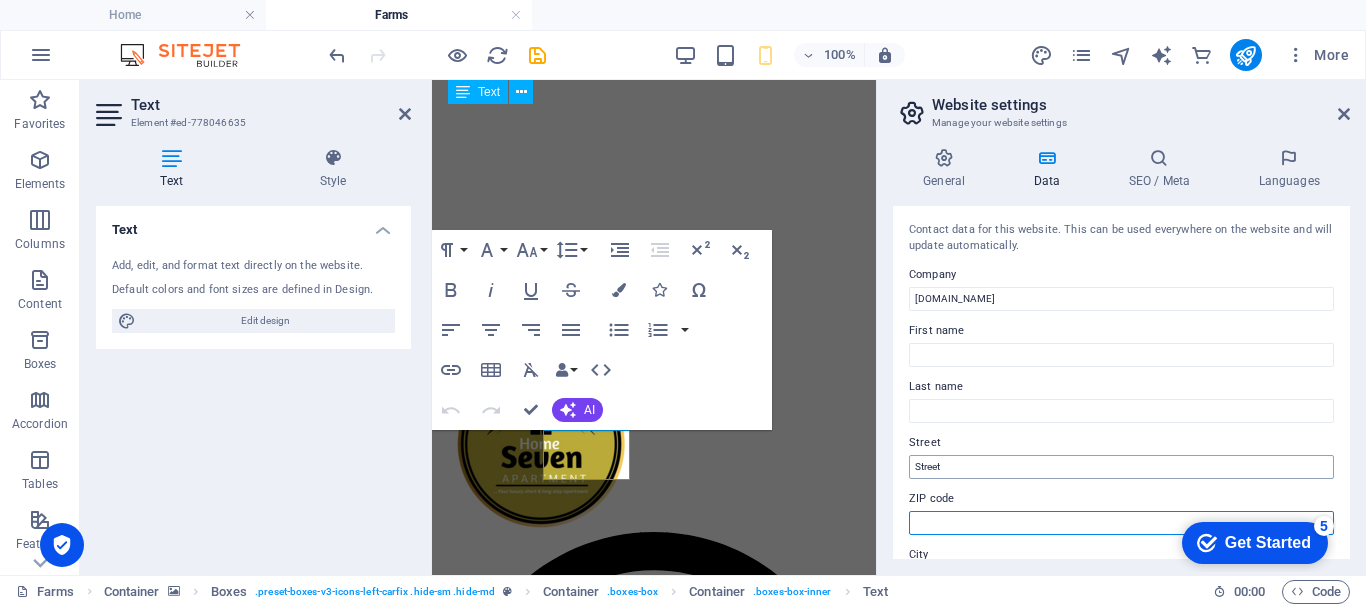 type 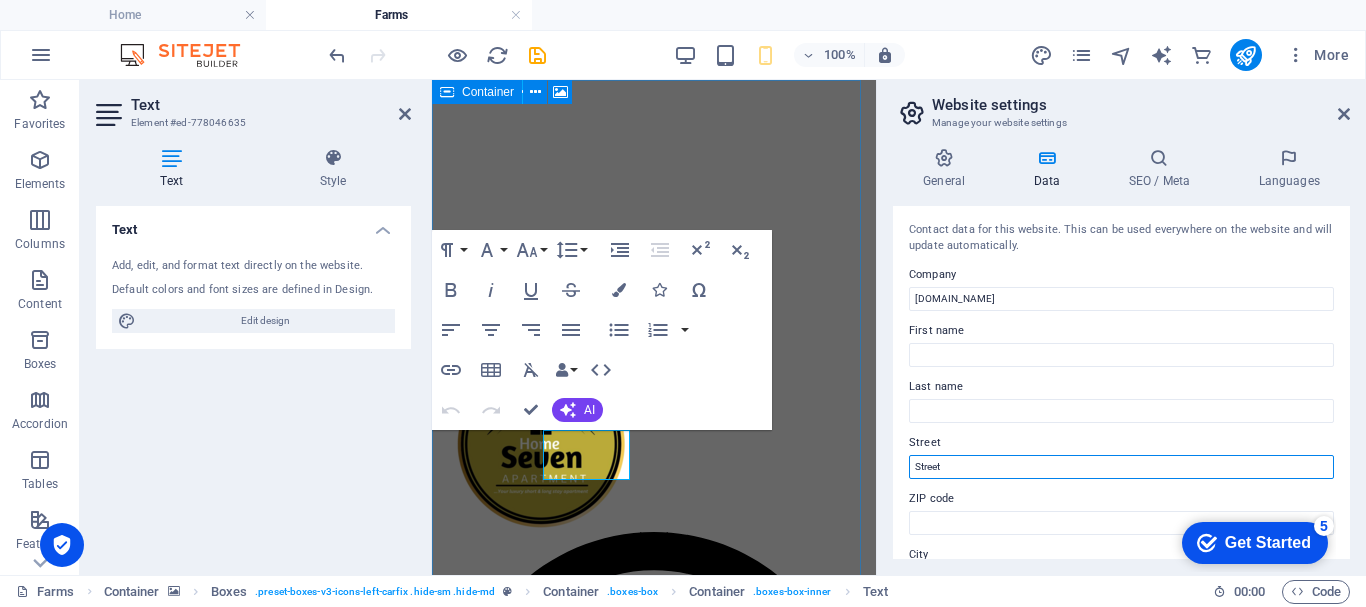 drag, startPoint x: 1404, startPoint y: 546, endPoint x: 833, endPoint y: 471, distance: 575.9045 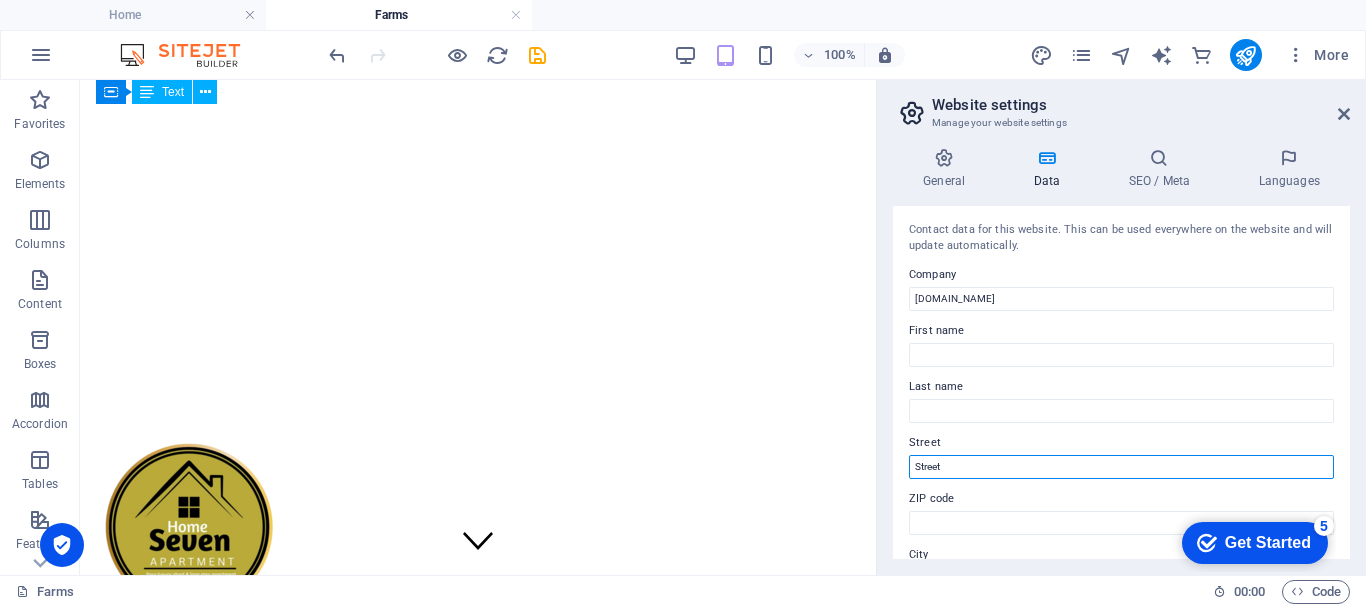 click on "Street" at bounding box center (1121, 467) 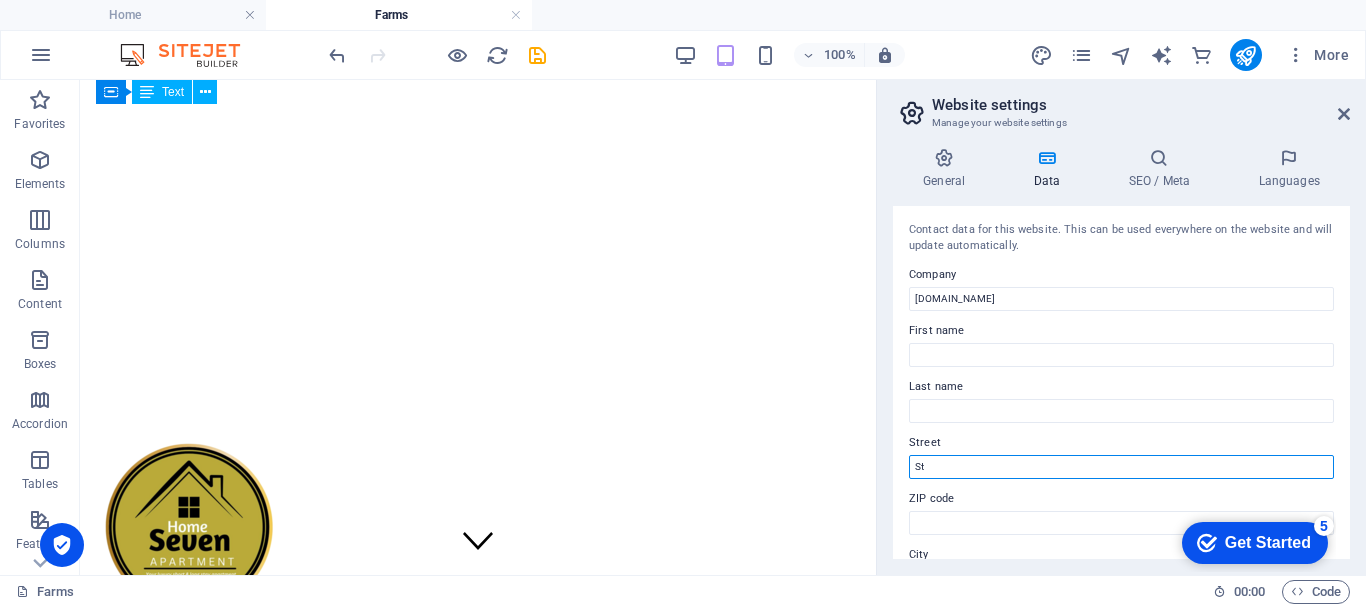 type on "S" 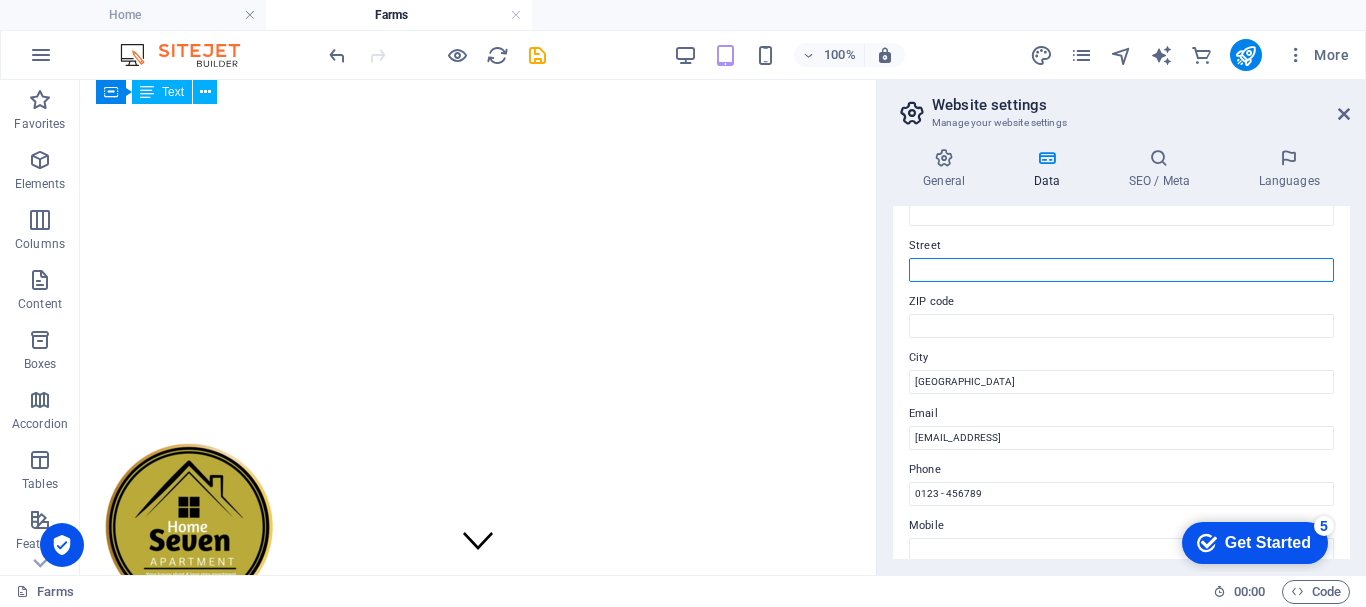 scroll, scrollTop: 201, scrollLeft: 0, axis: vertical 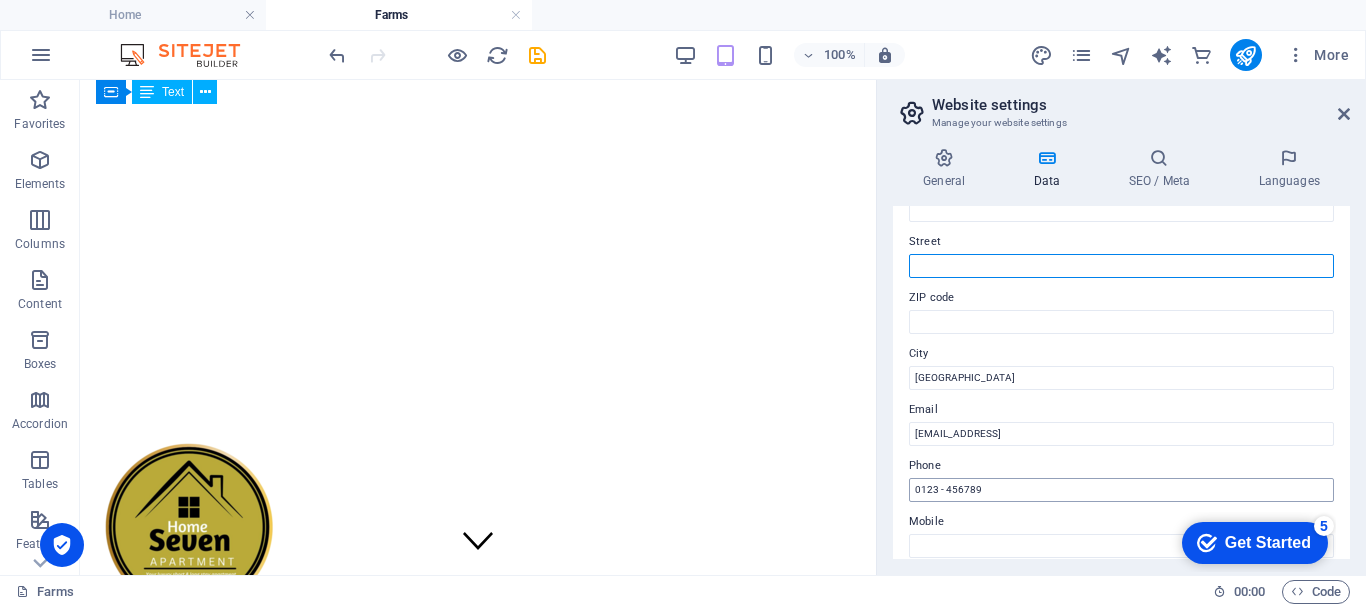 type 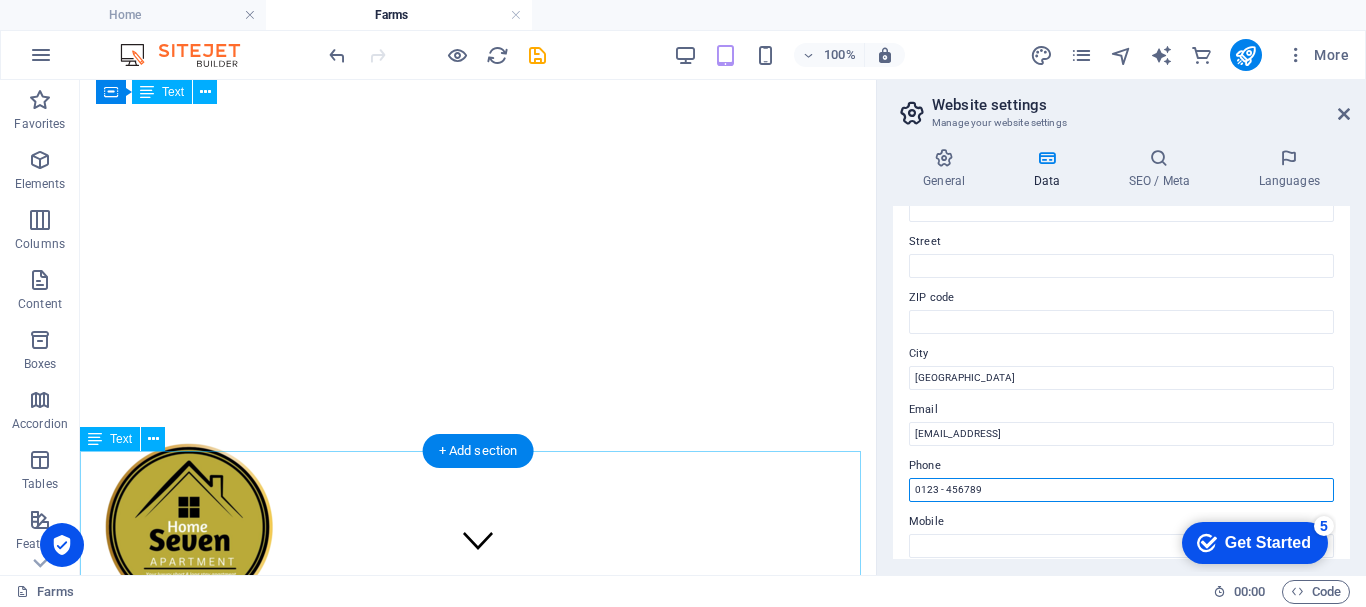 drag, startPoint x: 1090, startPoint y: 566, endPoint x: 860, endPoint y: 494, distance: 241.00623 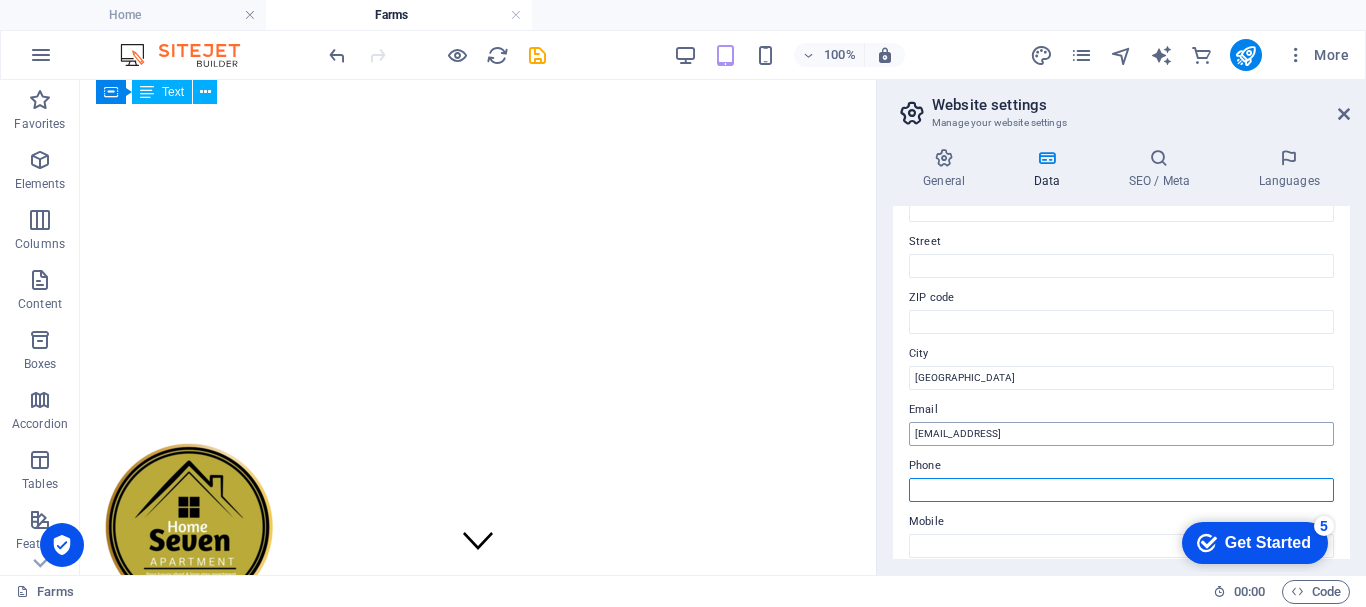 type 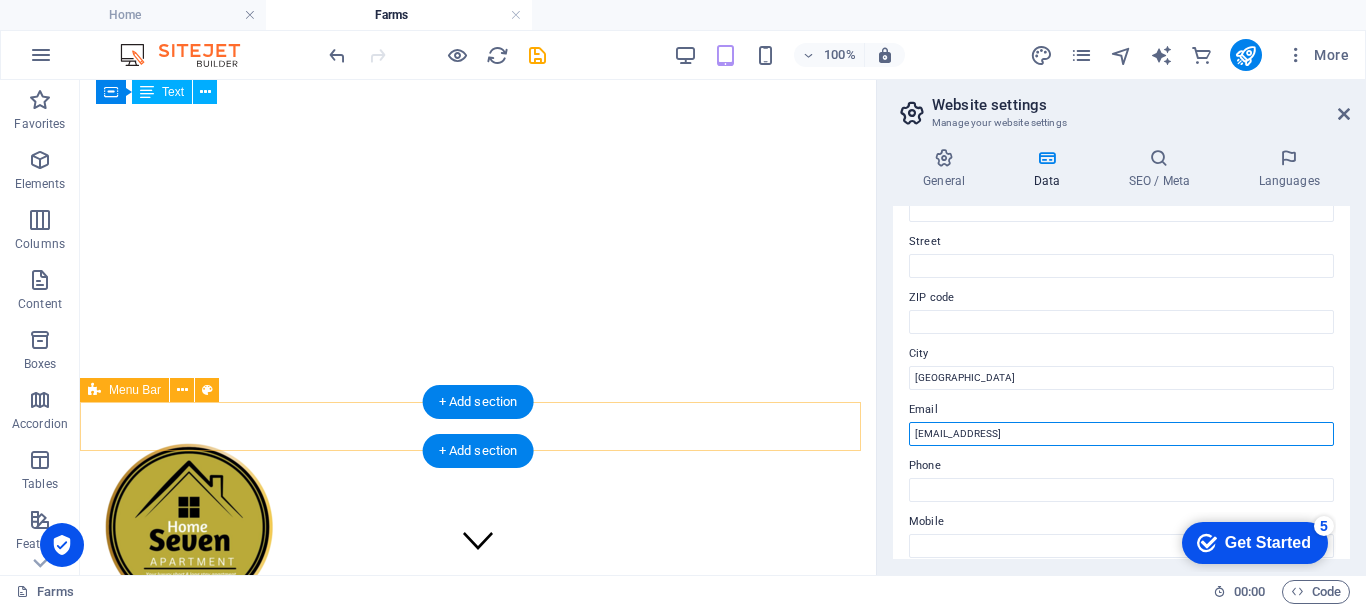 drag, startPoint x: 1259, startPoint y: 512, endPoint x: 748, endPoint y: 446, distance: 515.2446 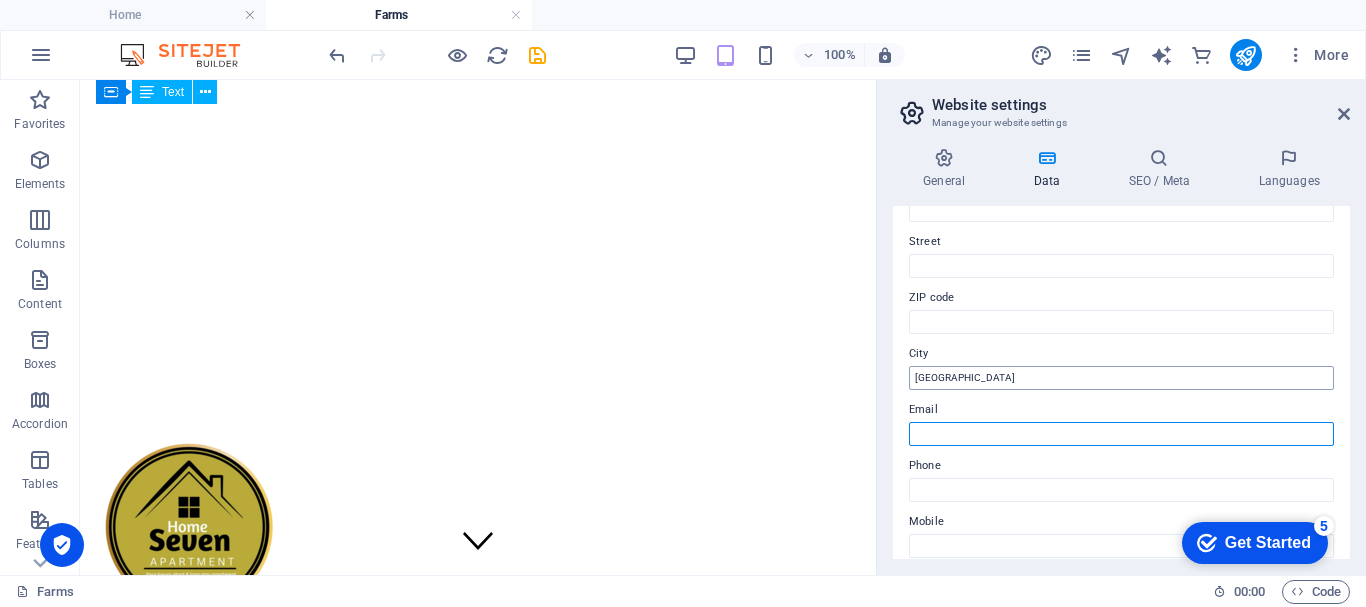 type 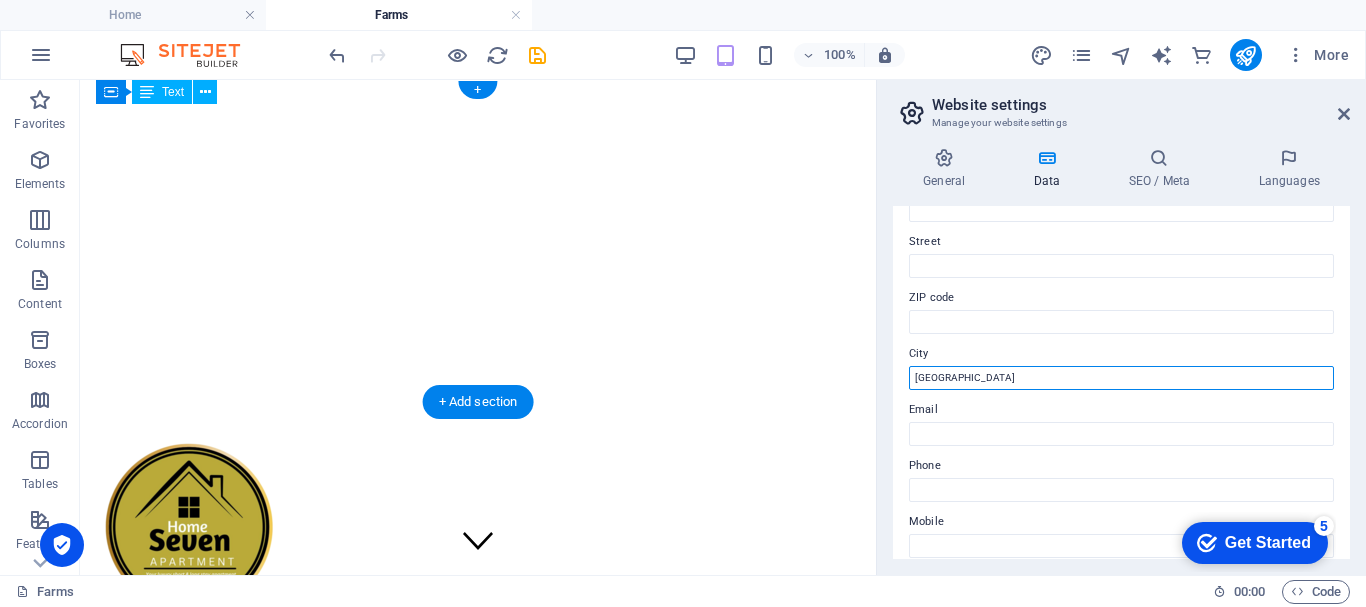 drag, startPoint x: 1077, startPoint y: 453, endPoint x: 846, endPoint y: 378, distance: 242.87033 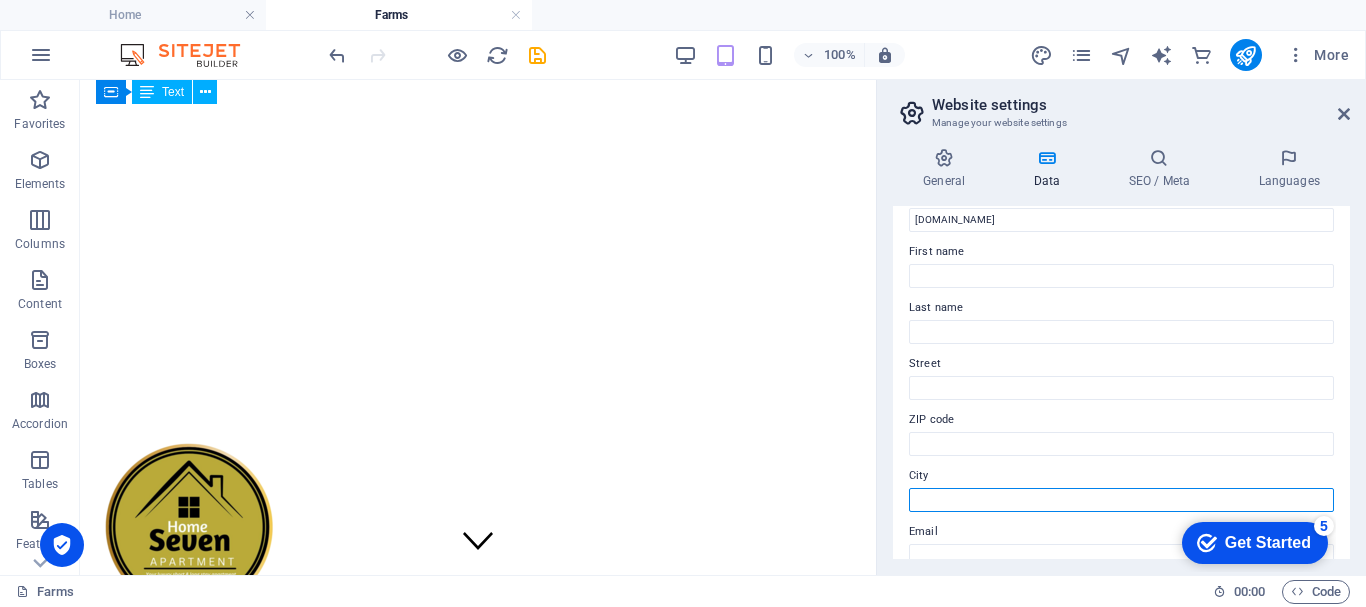 scroll, scrollTop: 0, scrollLeft: 0, axis: both 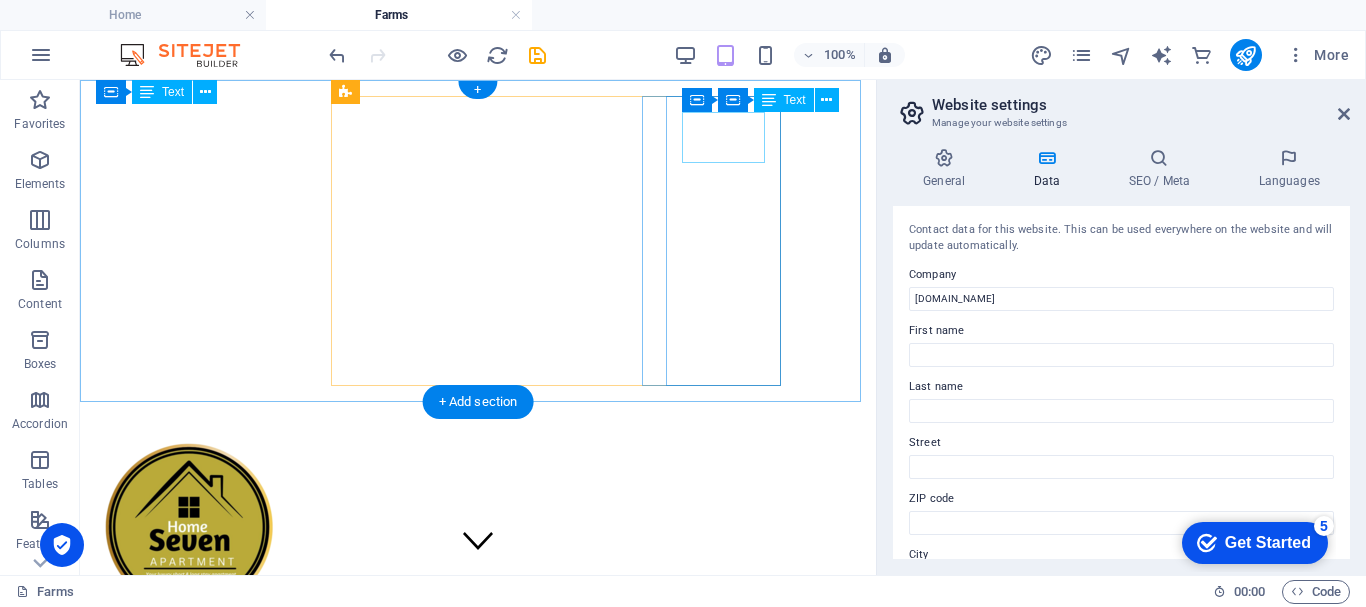type 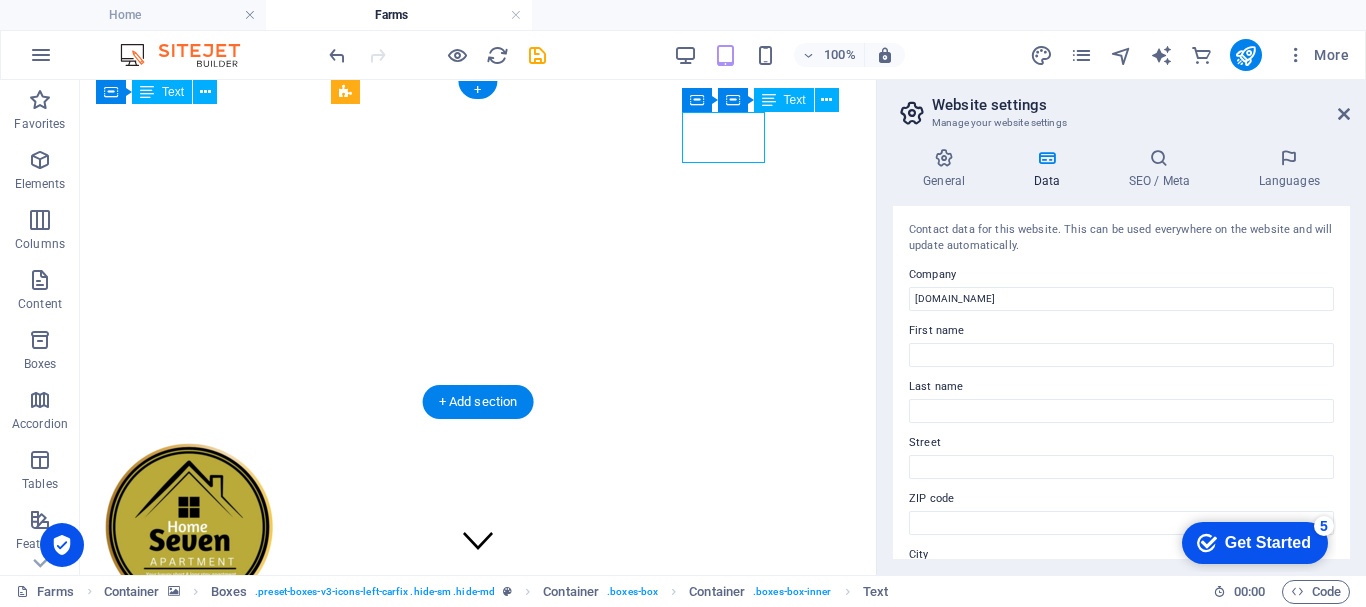 click on "Tel:  +24706315184 4" at bounding box center [478, 3488] 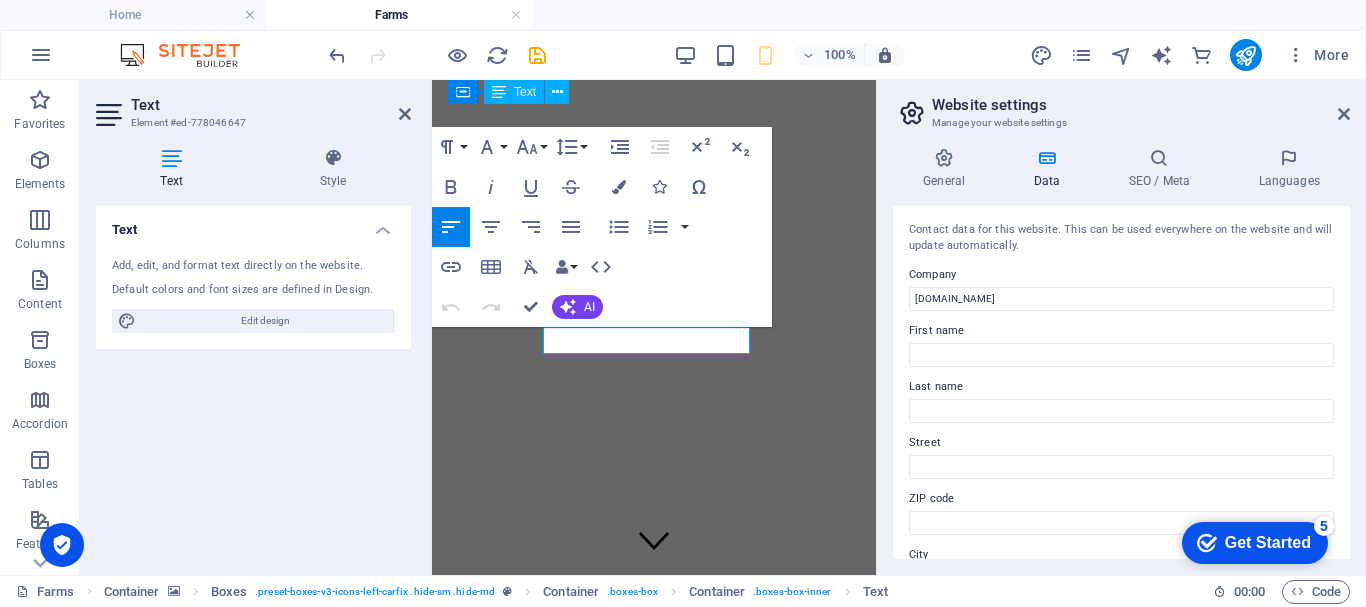 scroll, scrollTop: 353, scrollLeft: 0, axis: vertical 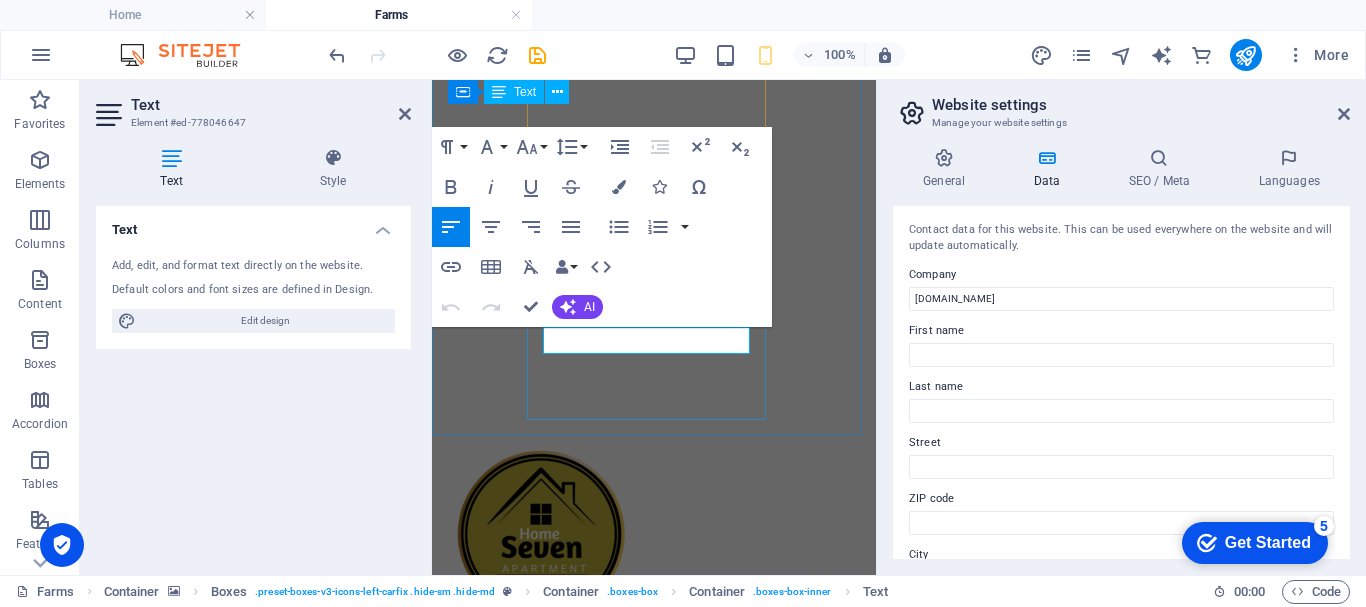 click on "Tel:  +24706315184 4" at bounding box center (654, 2274) 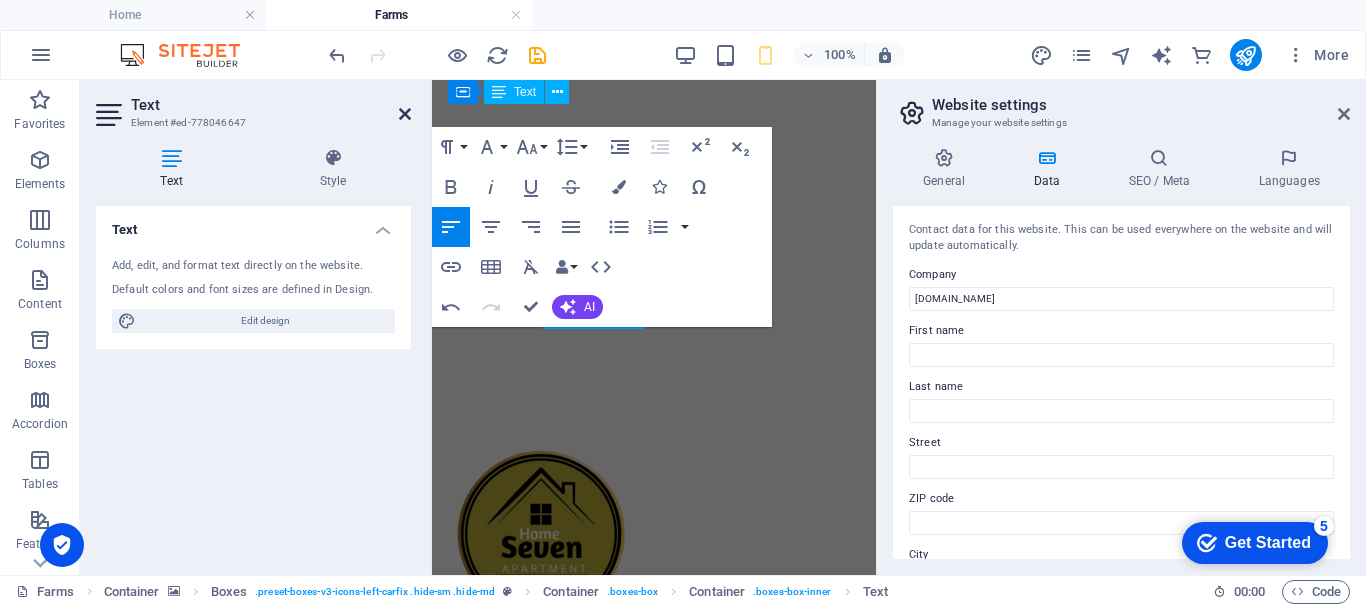 click at bounding box center (405, 114) 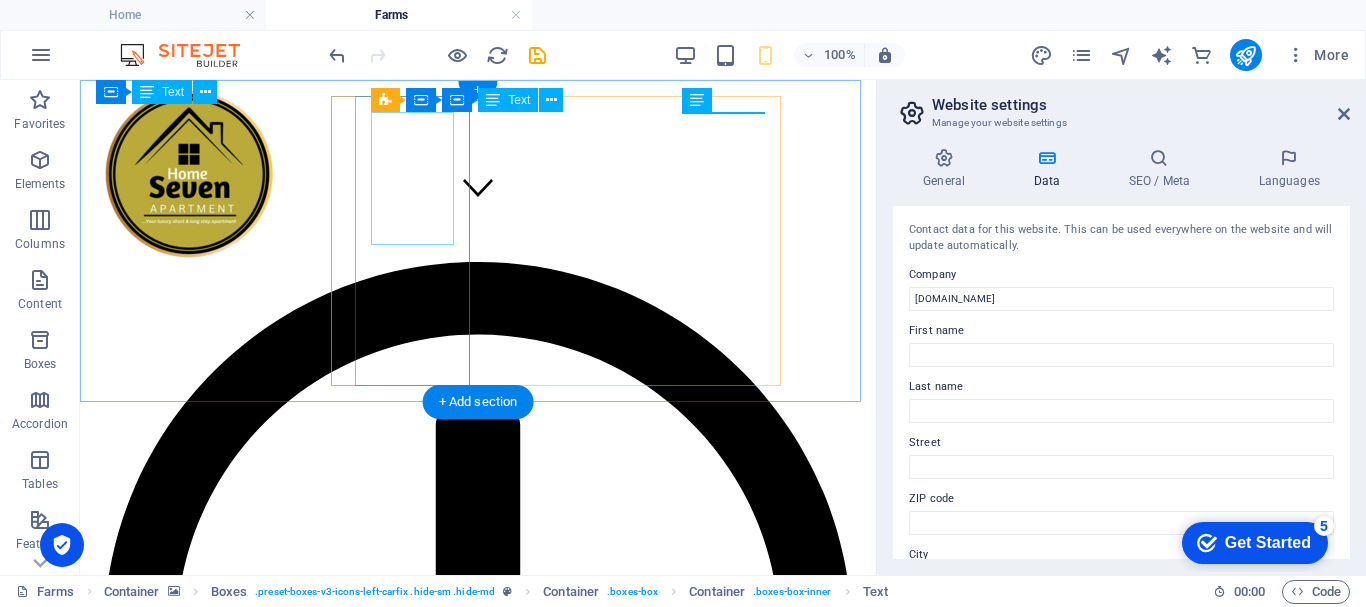 scroll, scrollTop: 0, scrollLeft: 0, axis: both 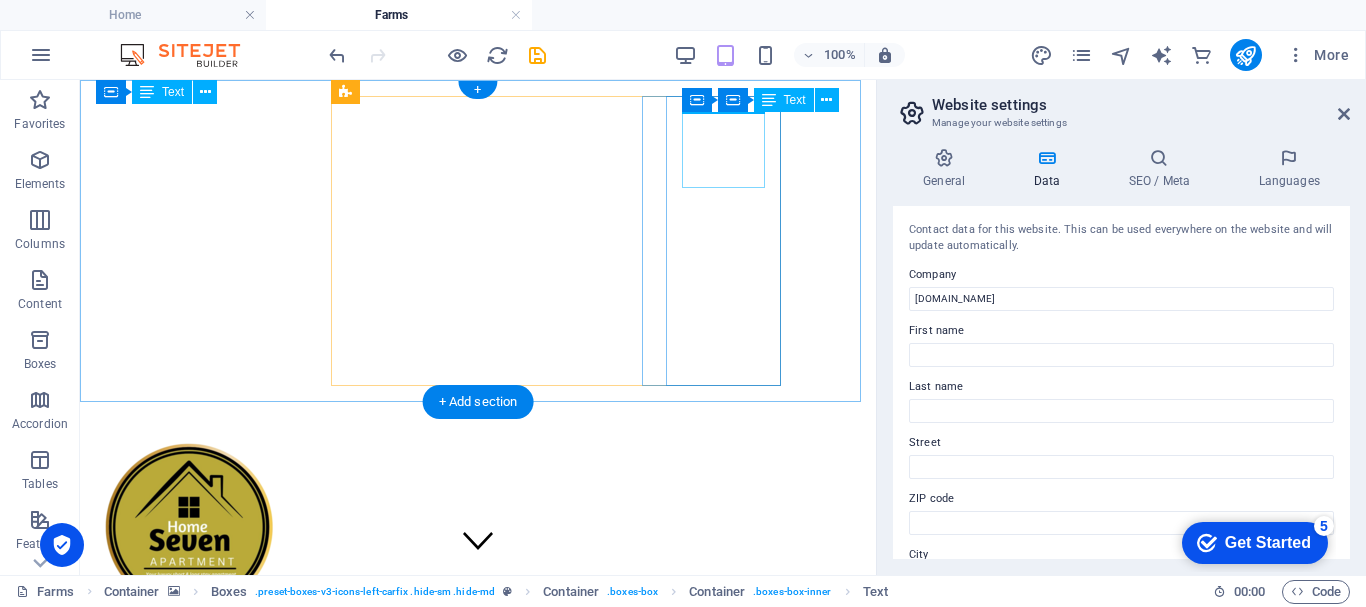 click on "PHONE NUMBER" at bounding box center [478, 3513] 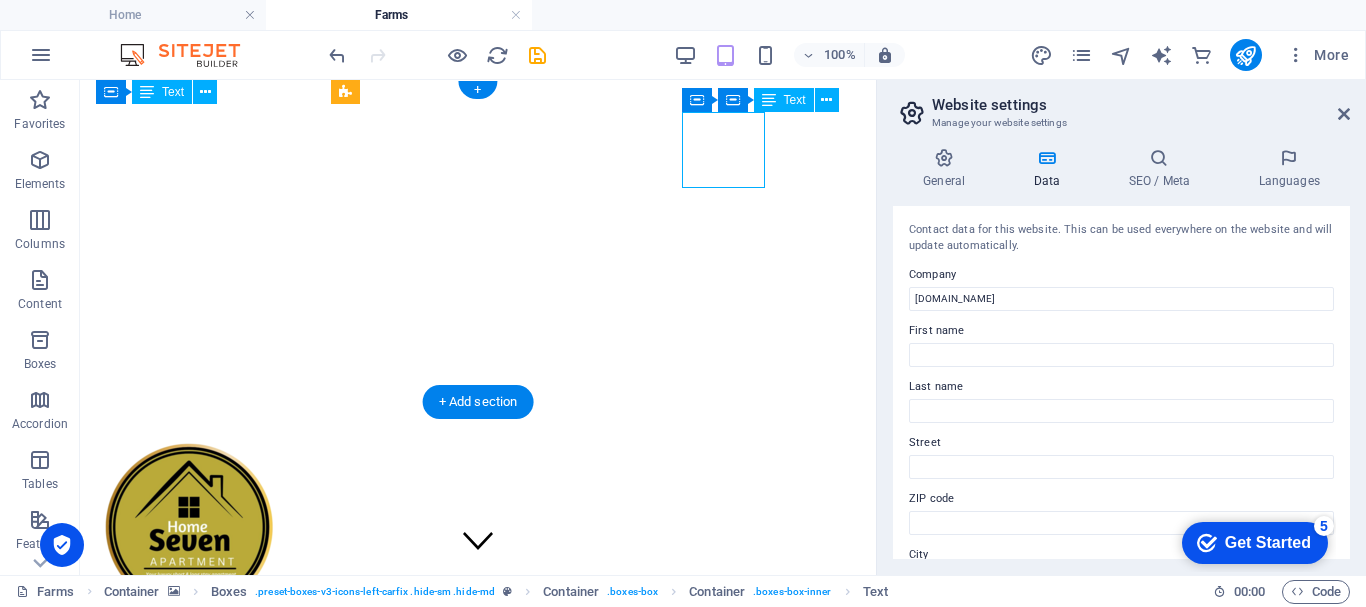click on "PHONE NUMBER" at bounding box center (478, 3513) 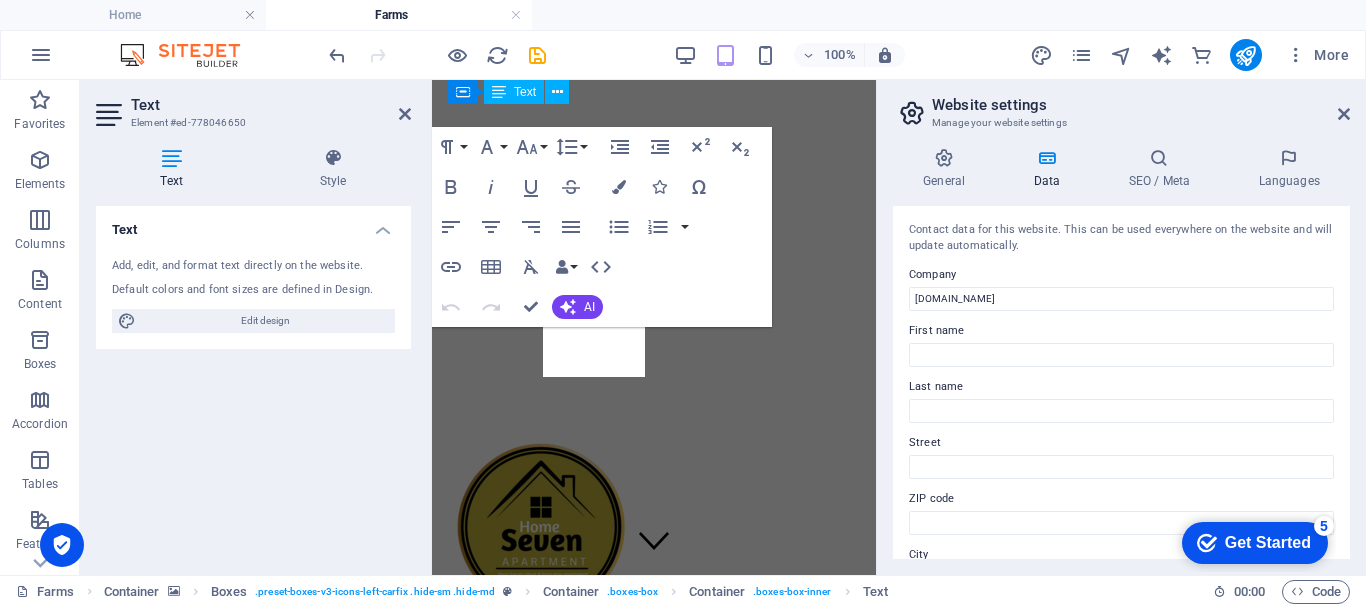 scroll, scrollTop: 353, scrollLeft: 0, axis: vertical 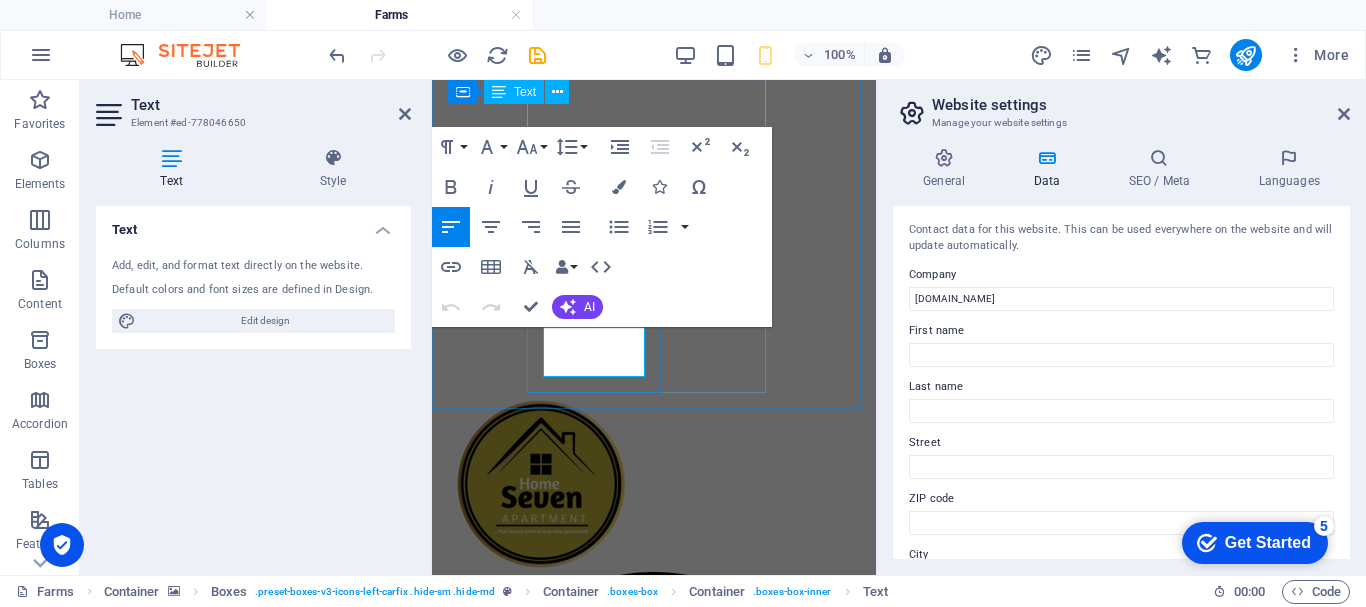 click at bounding box center (654, 2267) 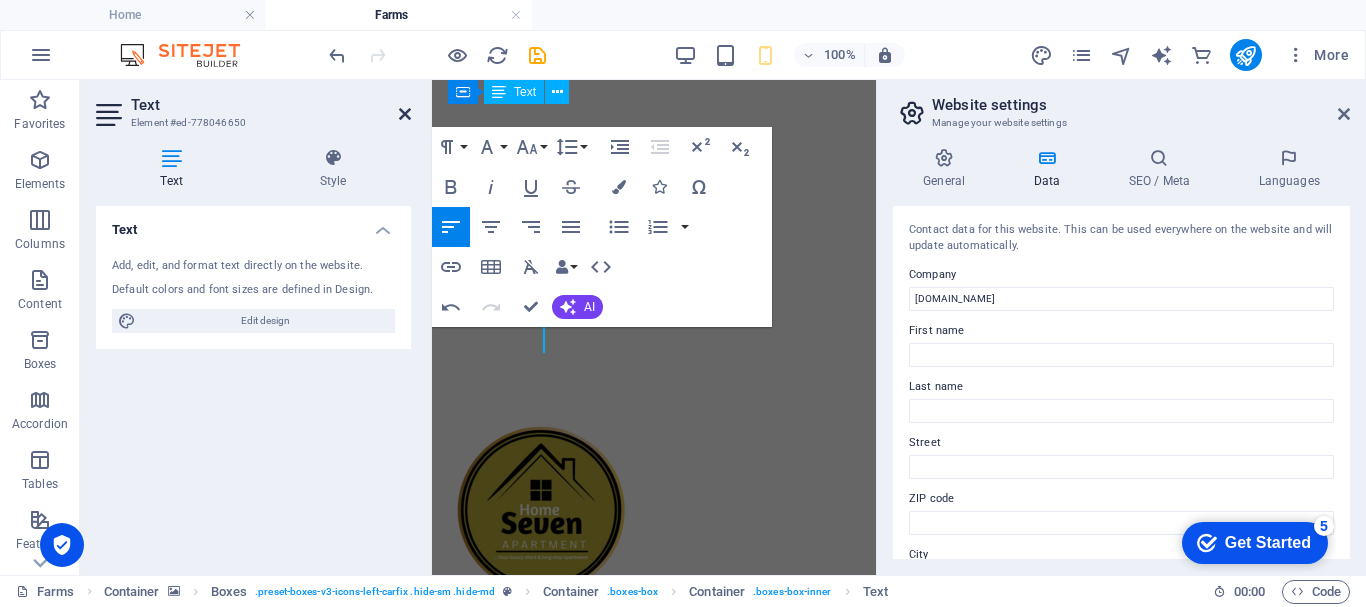 click at bounding box center [405, 114] 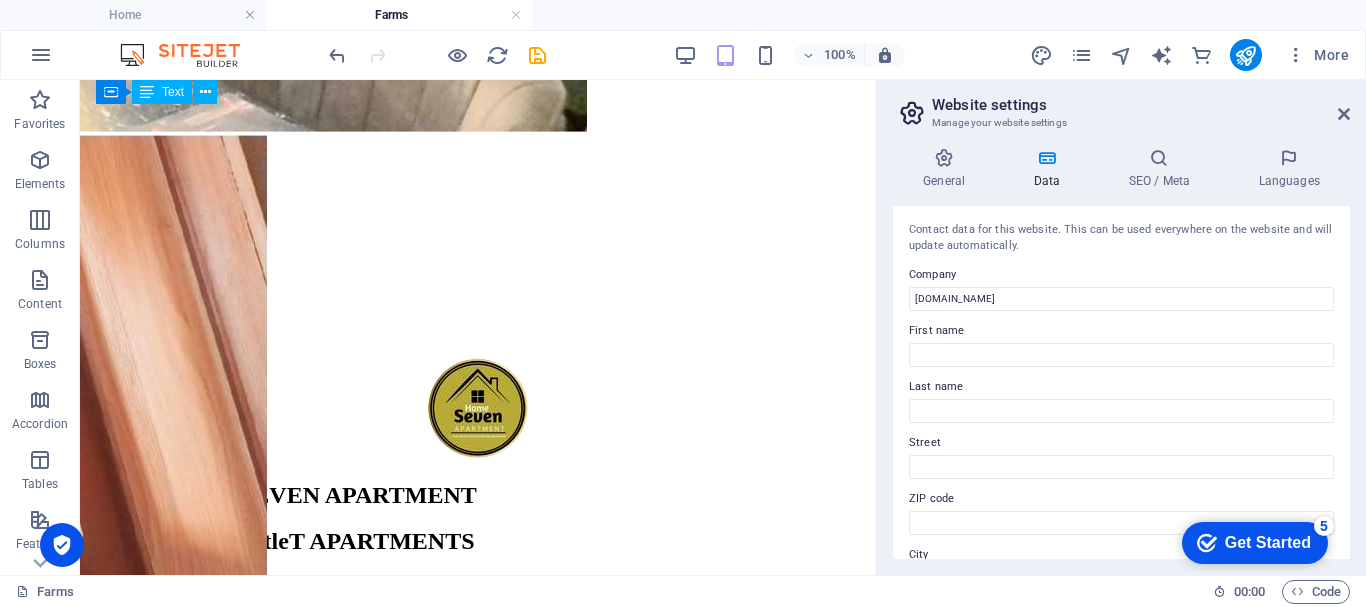 scroll, scrollTop: 8171, scrollLeft: 0, axis: vertical 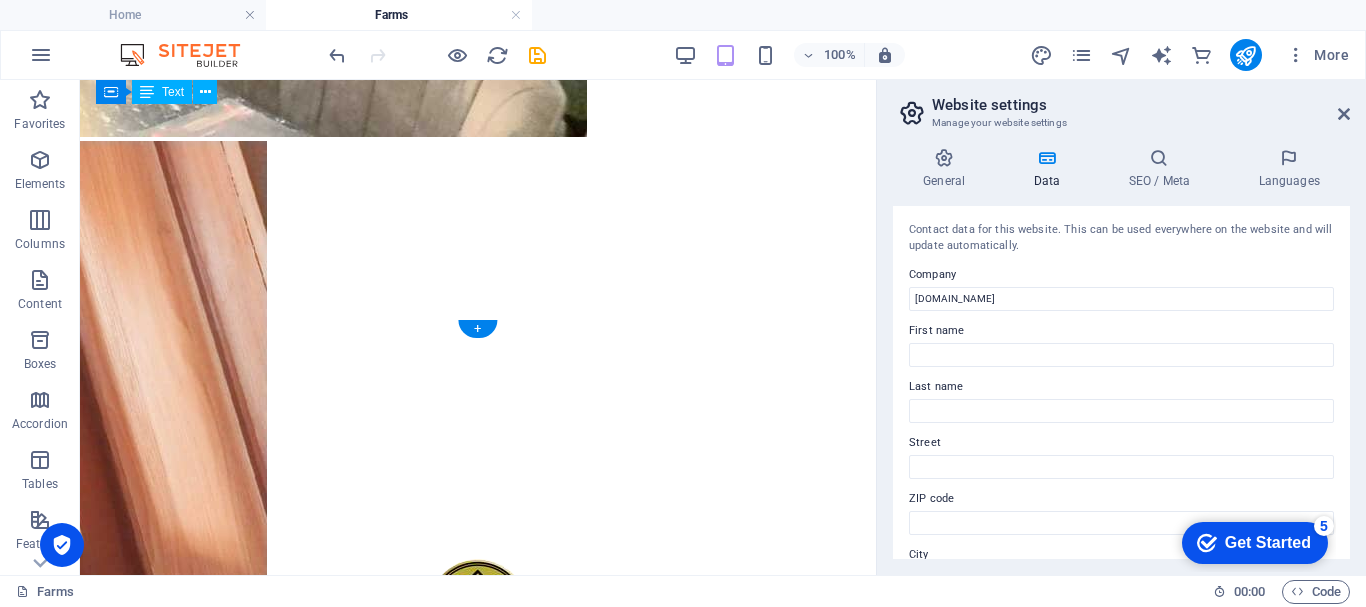 click at bounding box center (478, 25956) 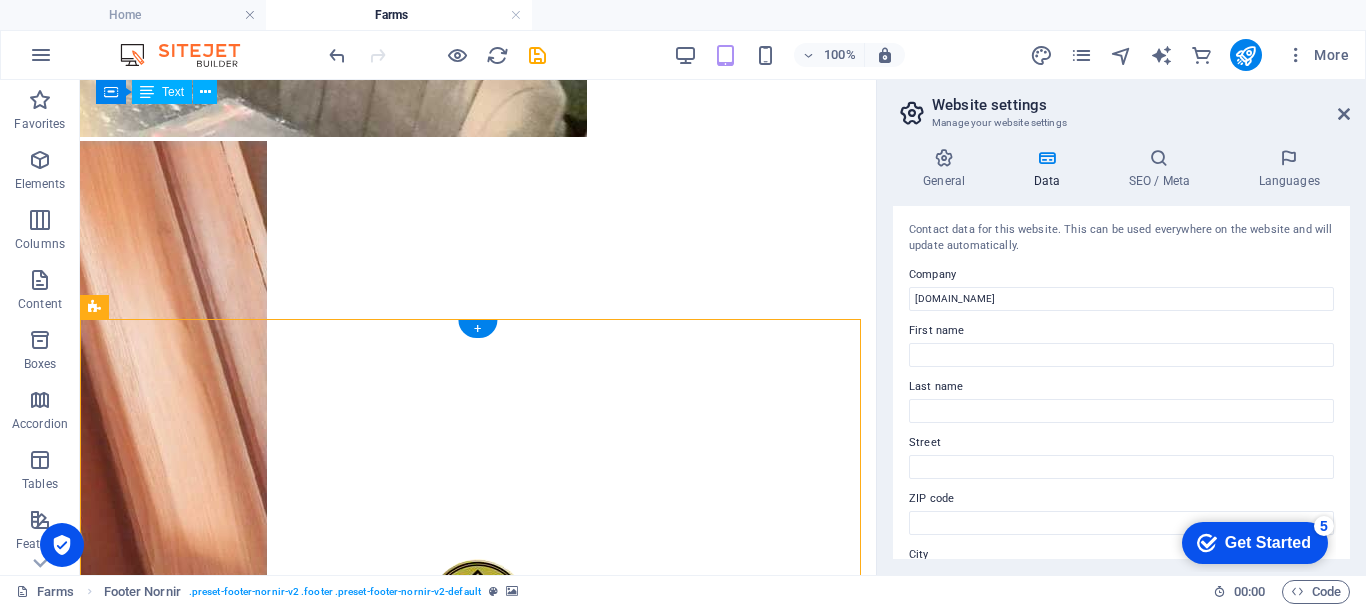 click at bounding box center (478, 25956) 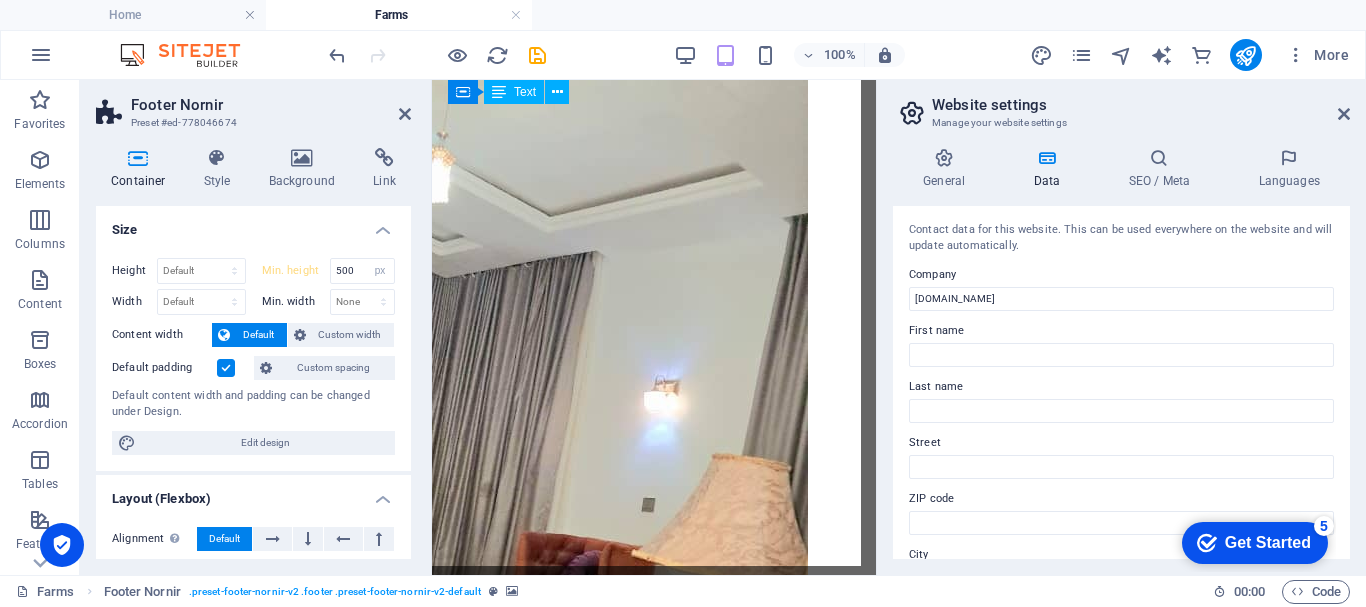 scroll, scrollTop: 14044, scrollLeft: 0, axis: vertical 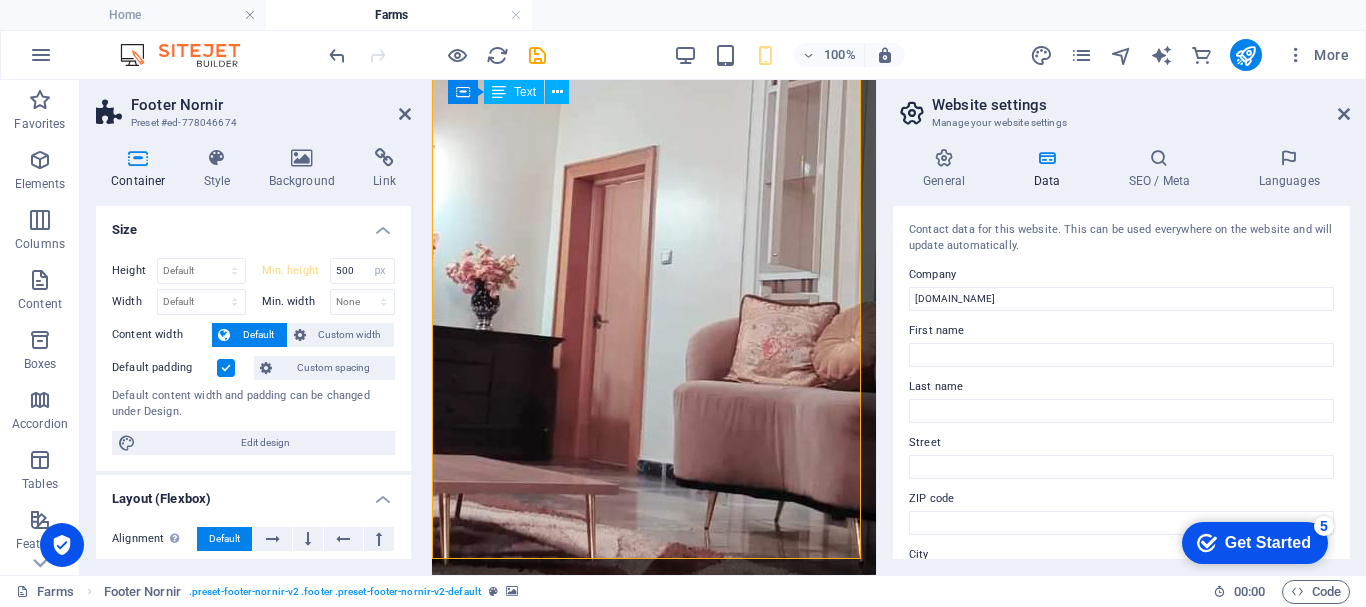 click at bounding box center [654, 16042] 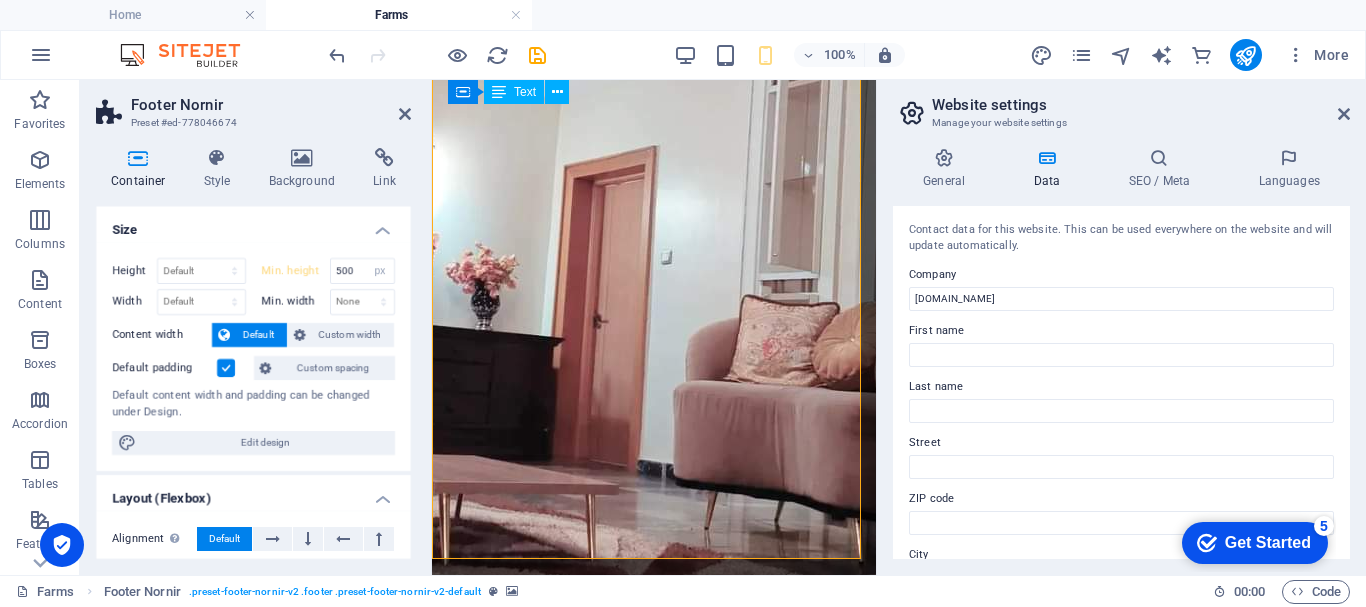 click at bounding box center [654, 16042] 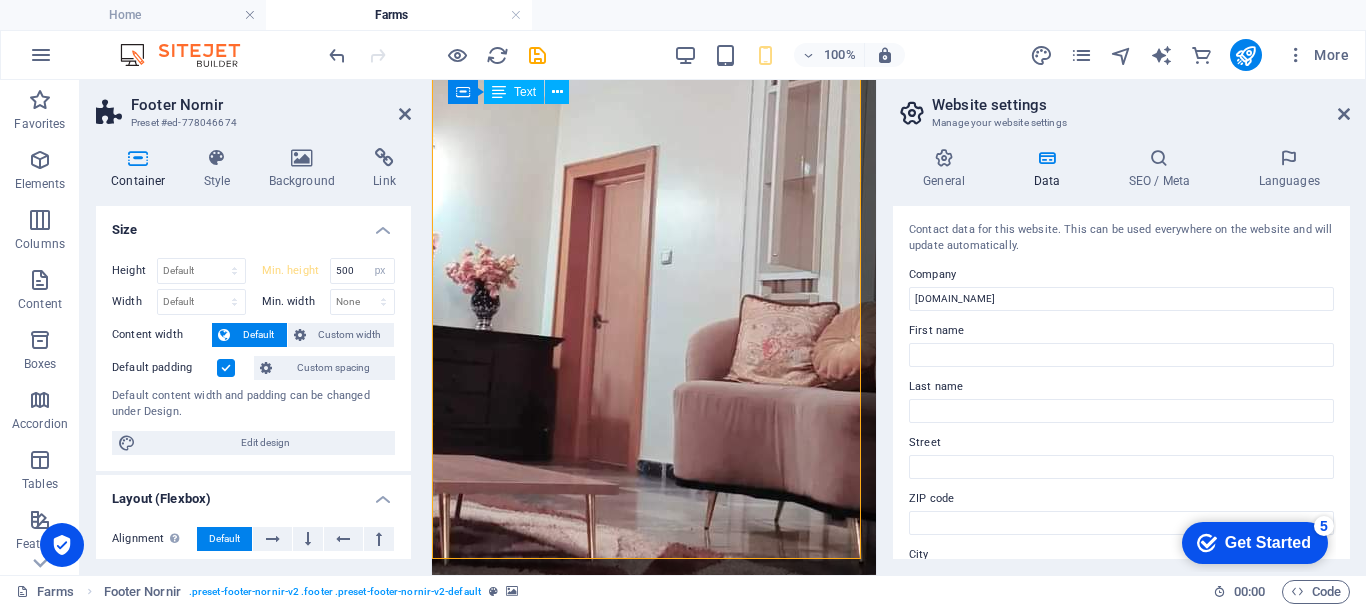 click at bounding box center (654, 16042) 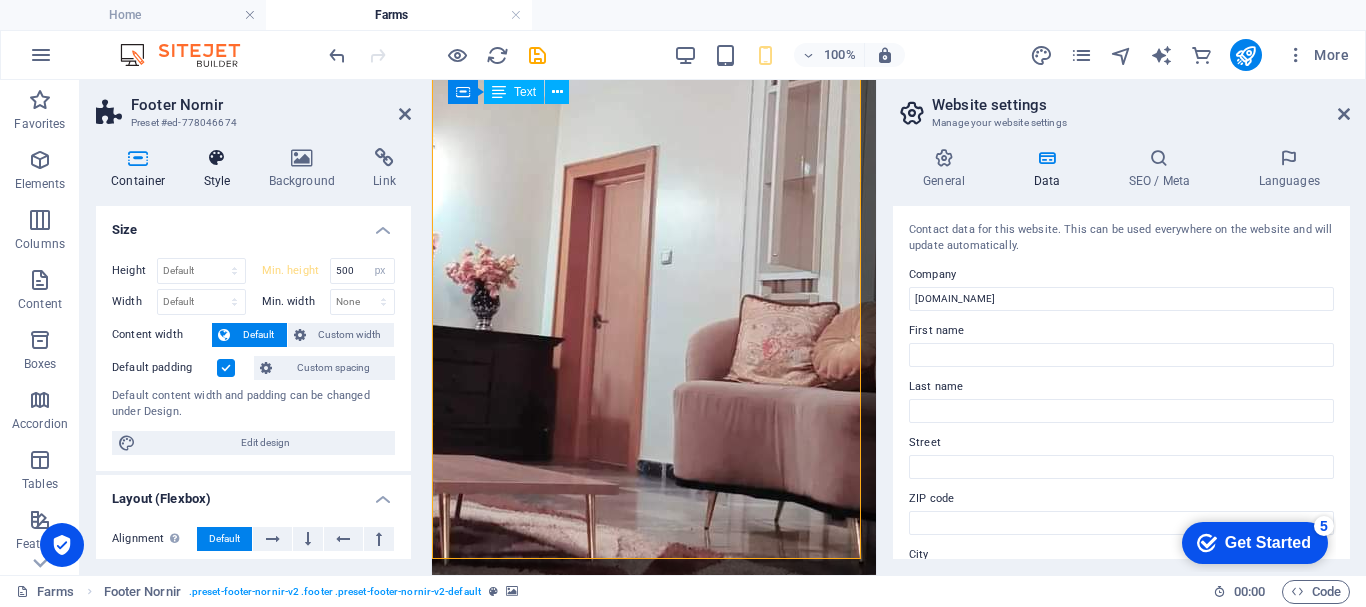 click at bounding box center (217, 158) 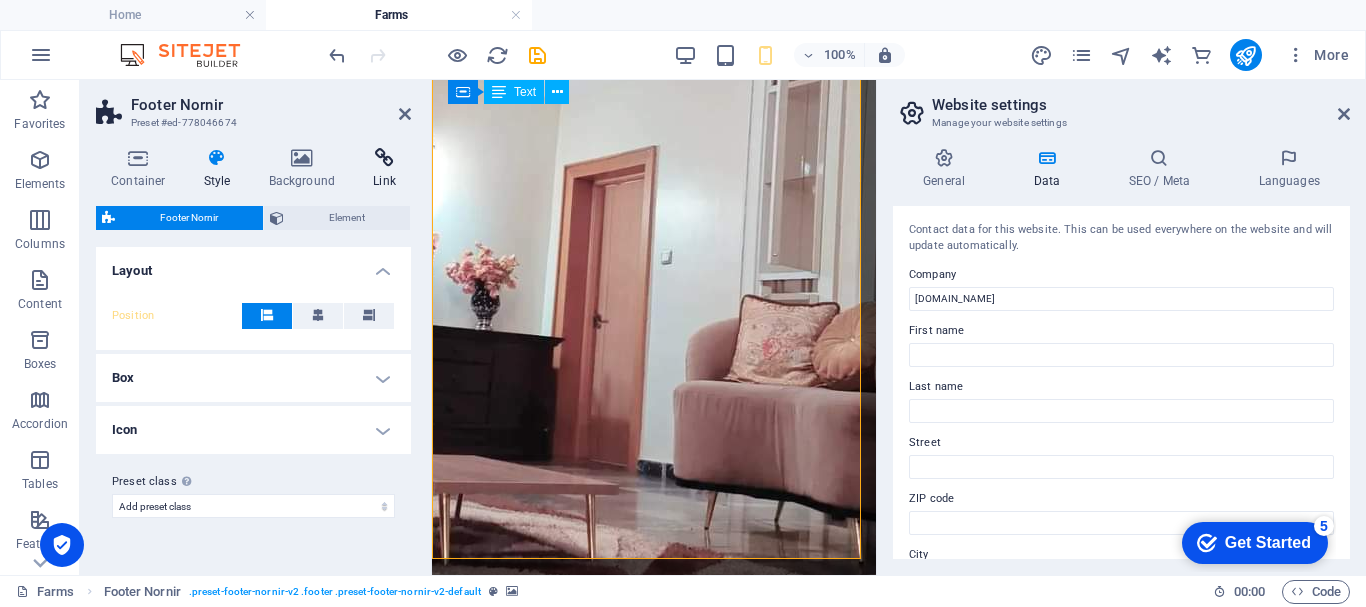 click on "Link" at bounding box center (384, 169) 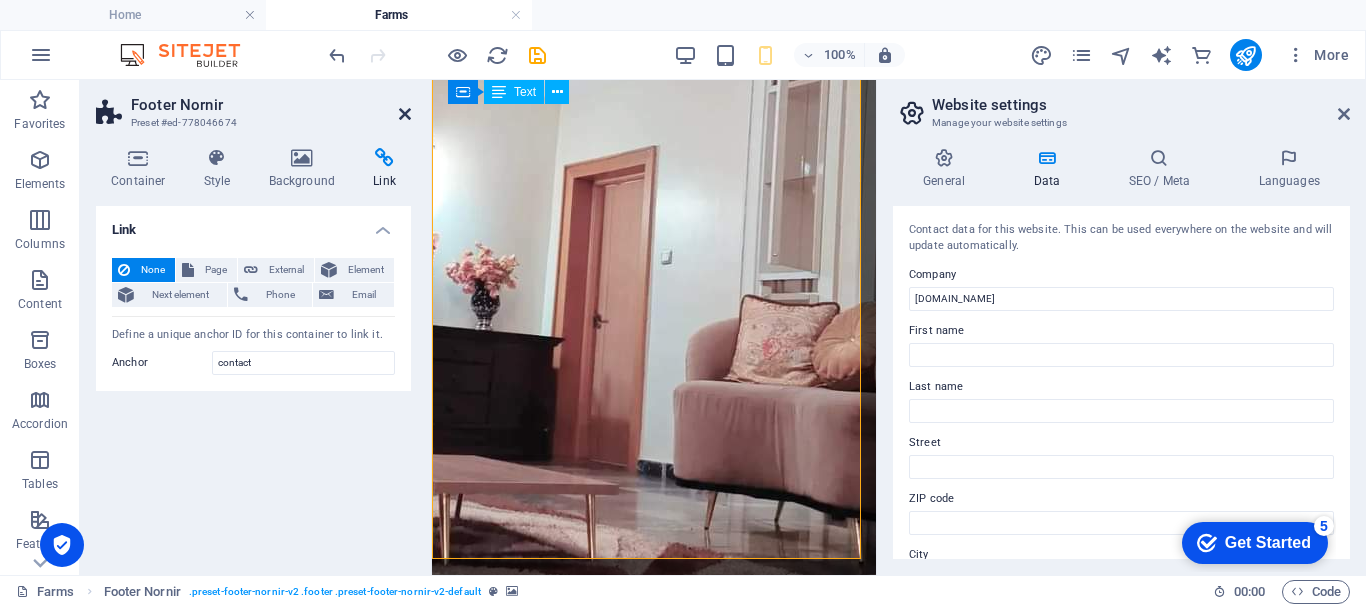 click at bounding box center (405, 114) 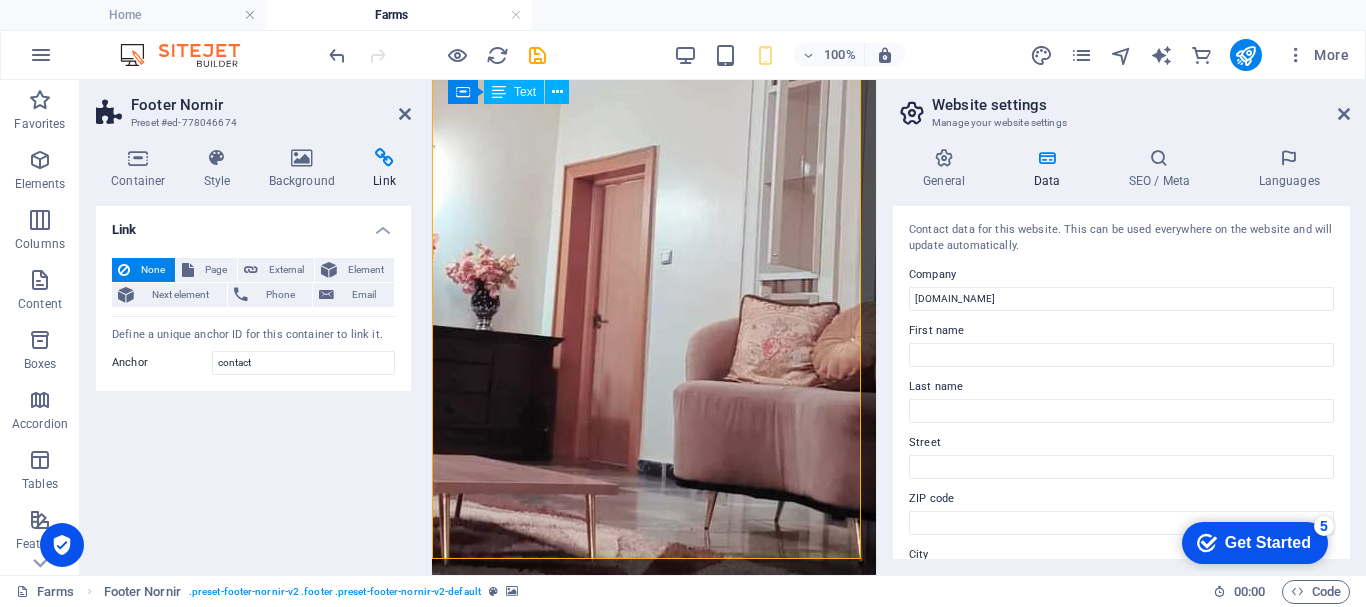scroll, scrollTop: 8262, scrollLeft: 0, axis: vertical 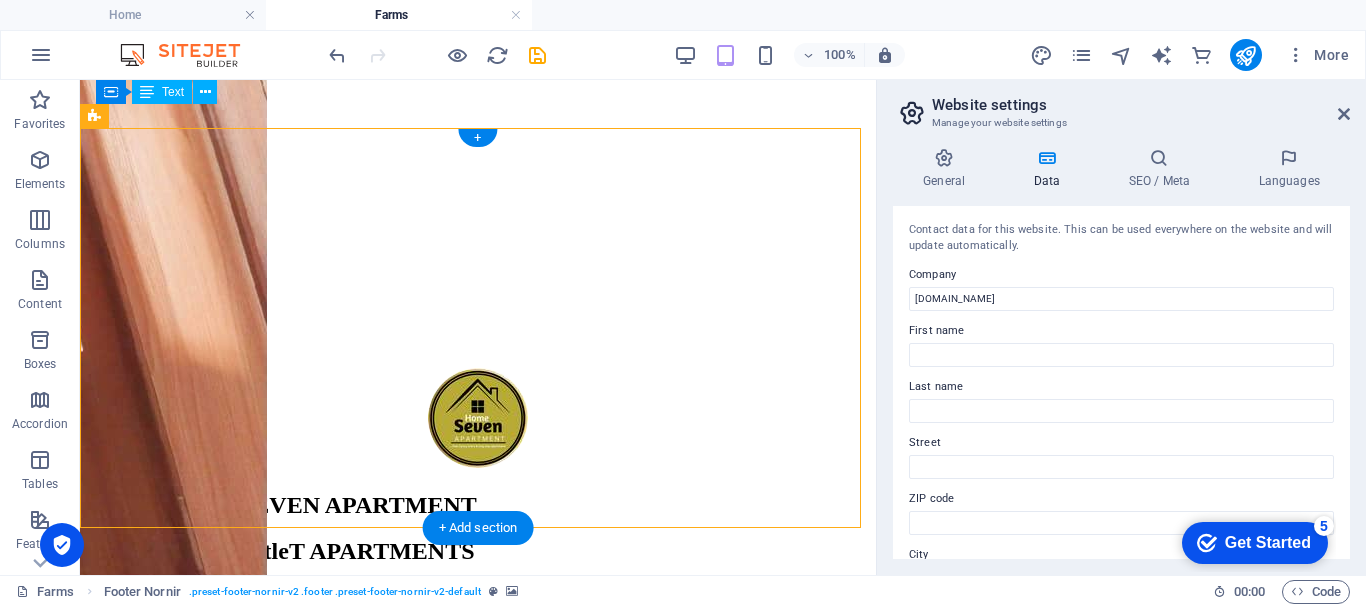 click at bounding box center (478, 25765) 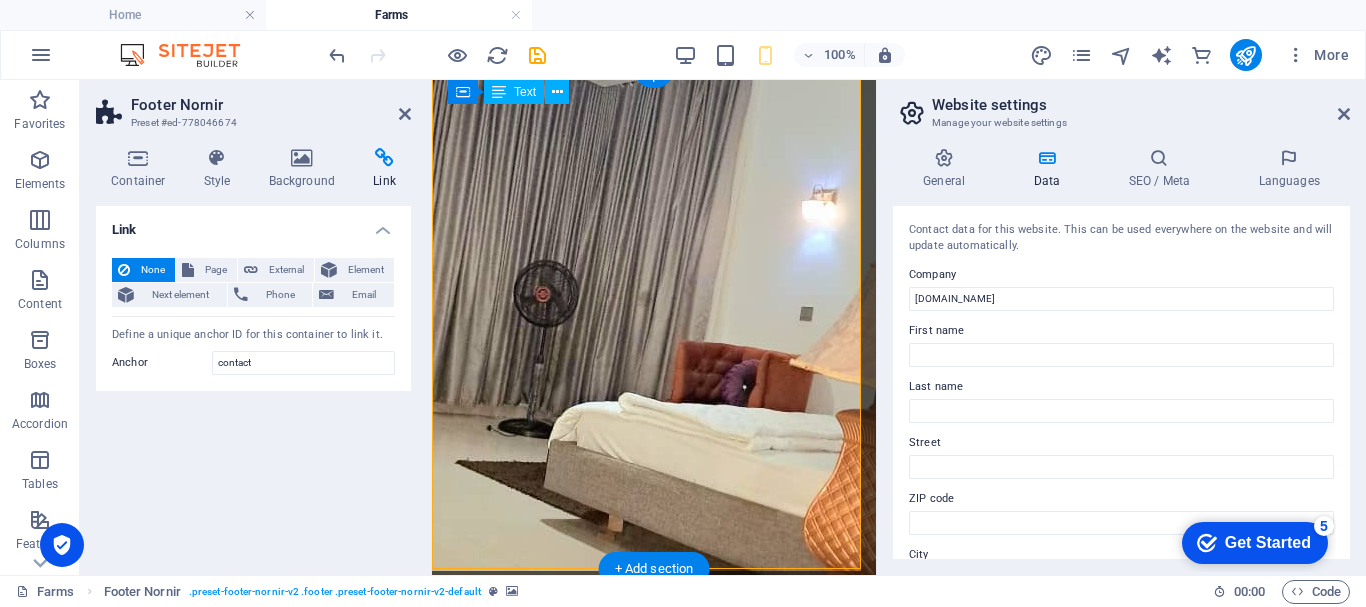scroll, scrollTop: 14044, scrollLeft: 0, axis: vertical 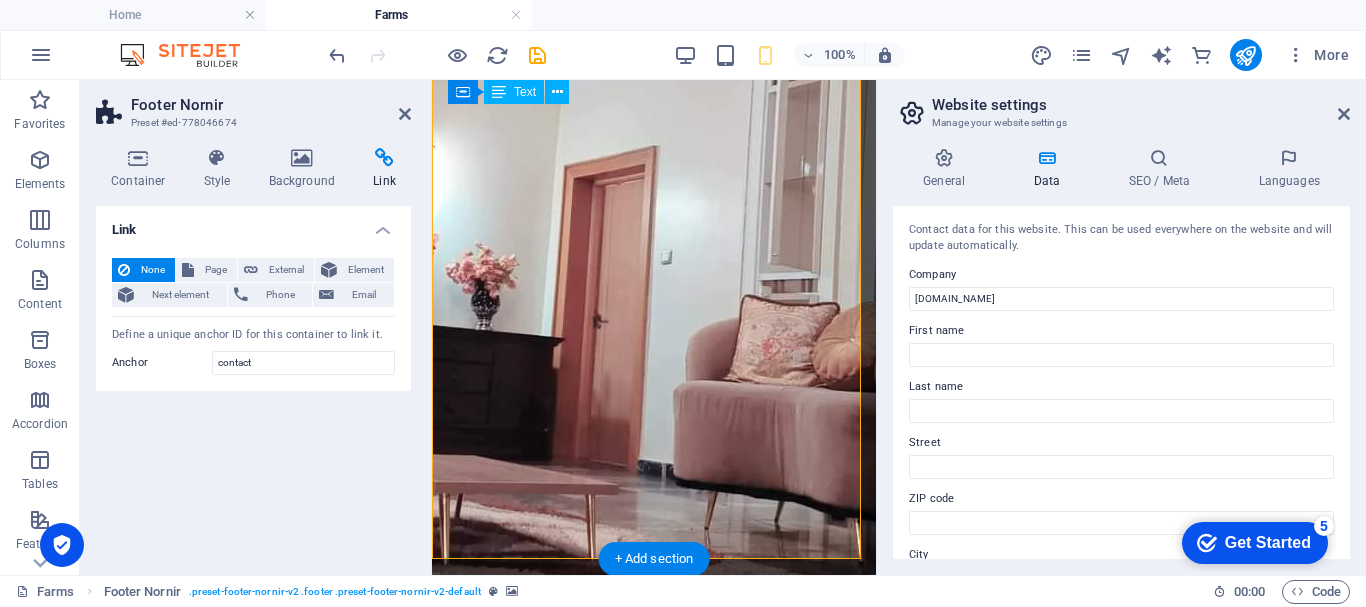 click at bounding box center (654, 16042) 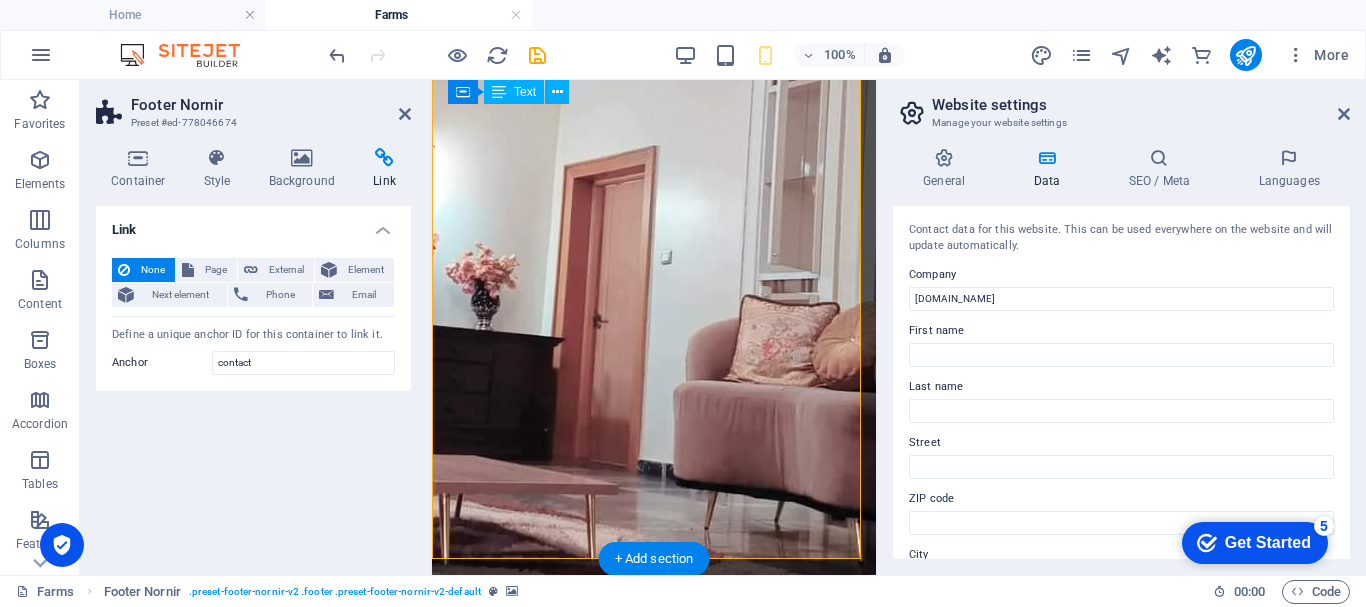 click at bounding box center [654, 16042] 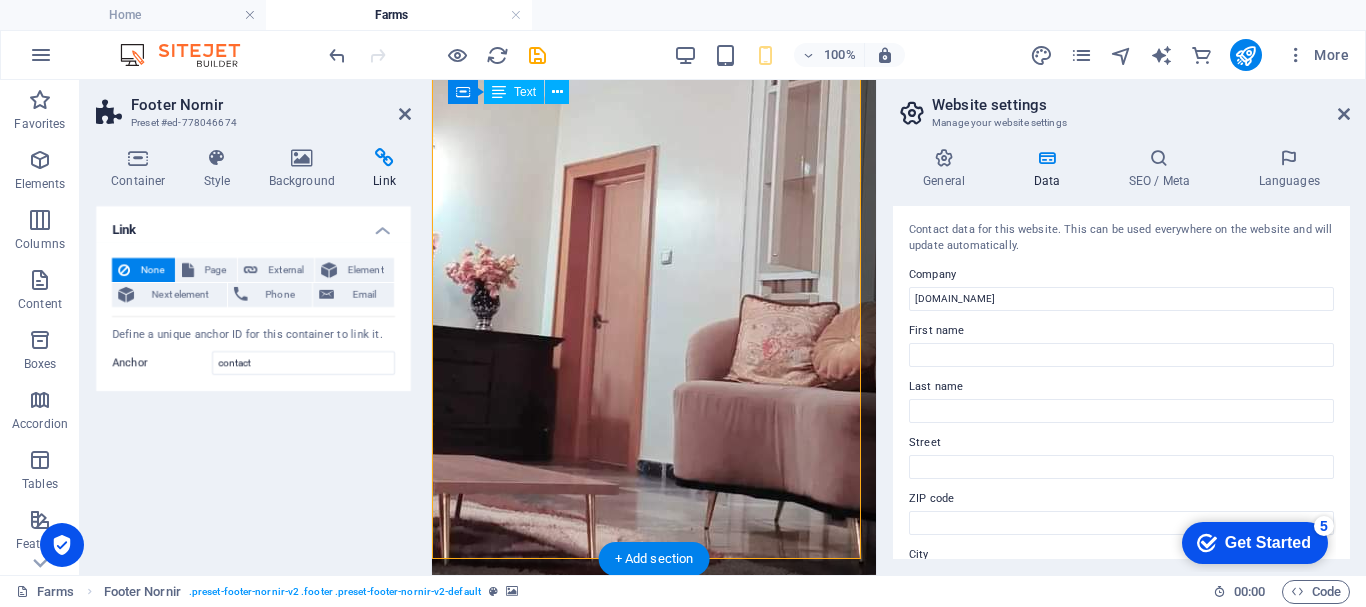 click at bounding box center [654, 16042] 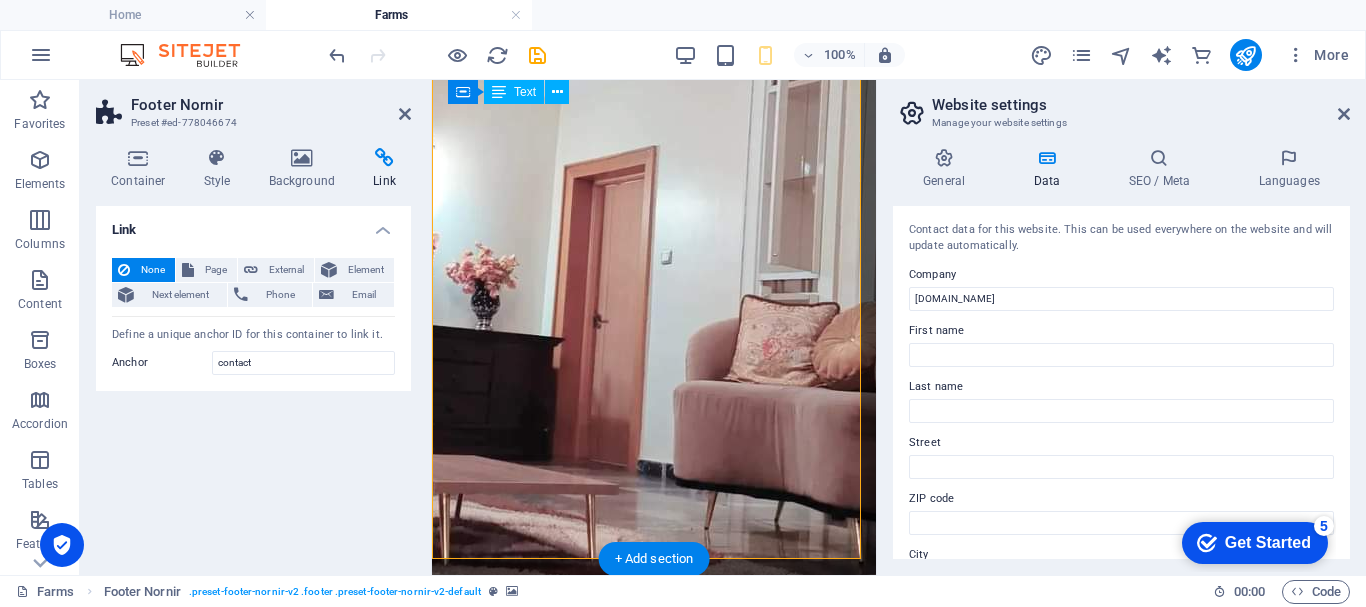 click at bounding box center [654, 16042] 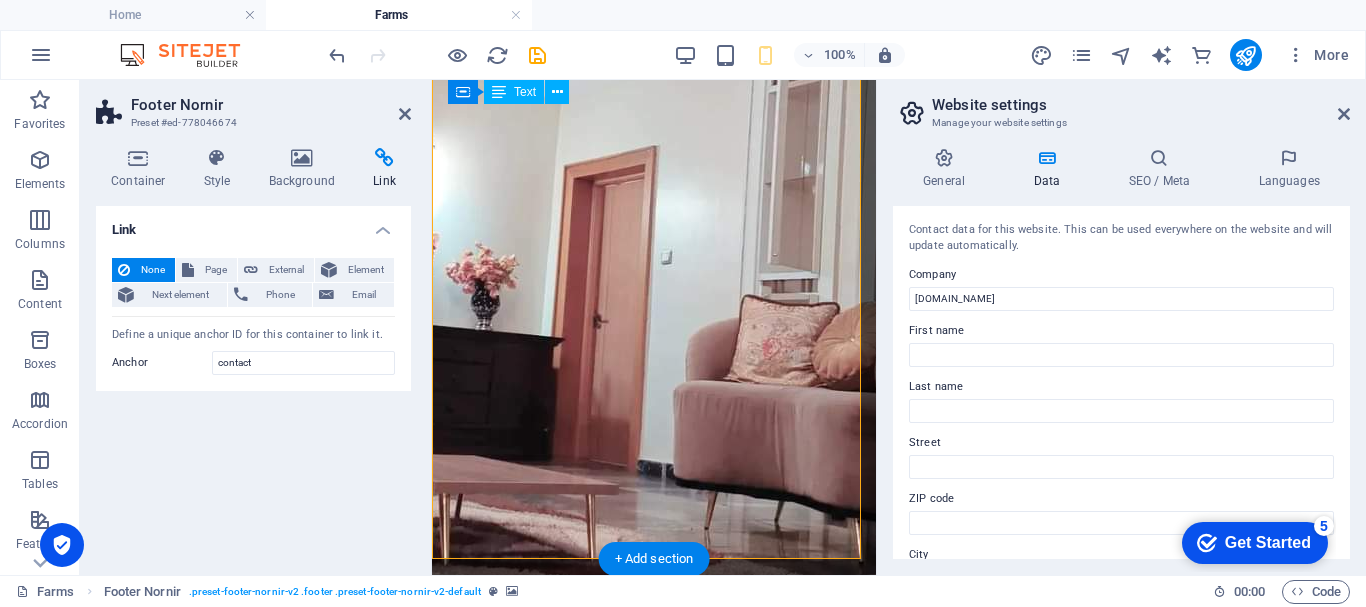click at bounding box center (654, 16042) 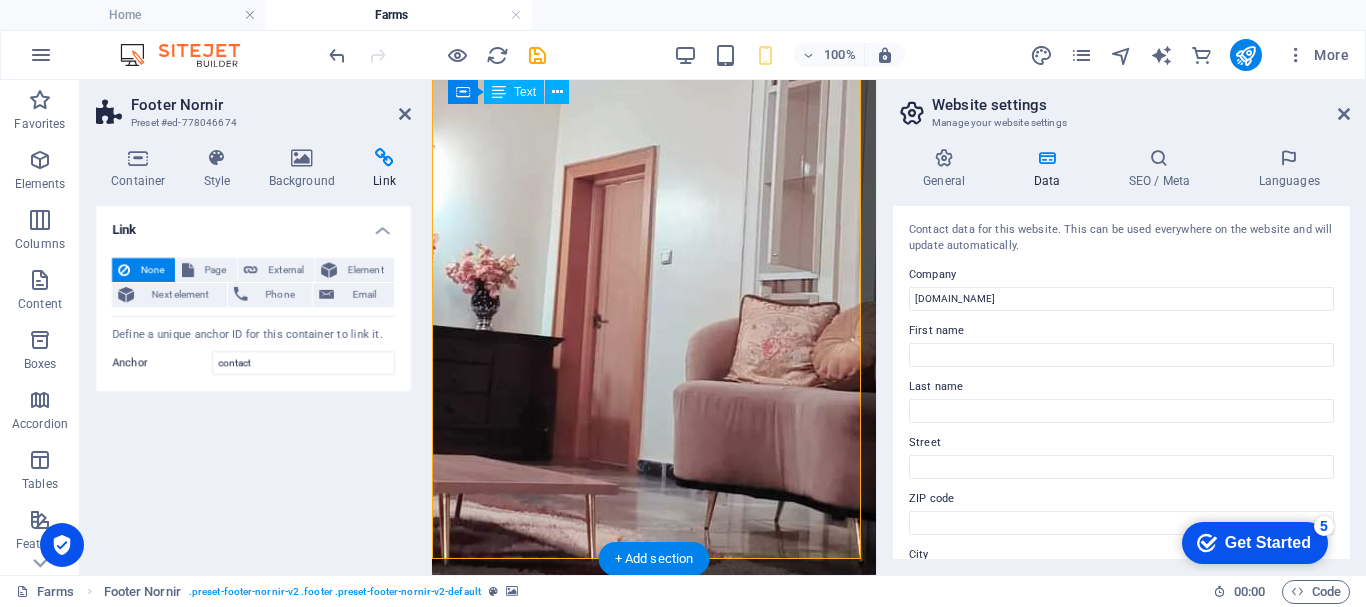 click at bounding box center [654, 16042] 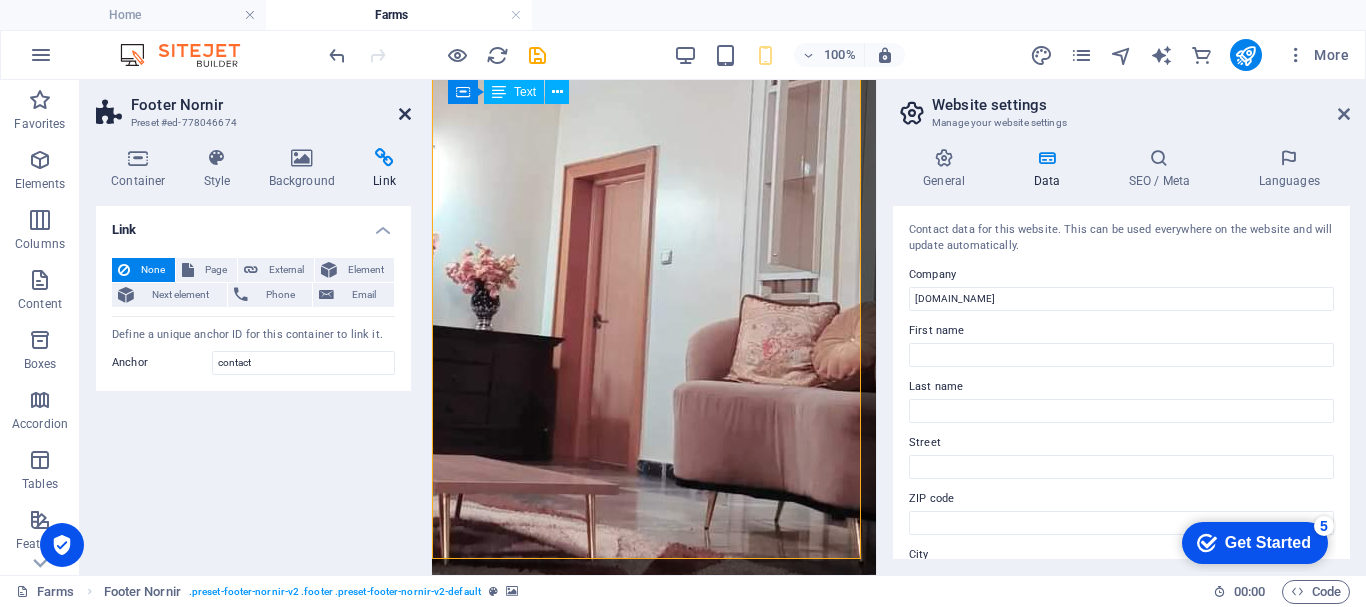 click at bounding box center [405, 114] 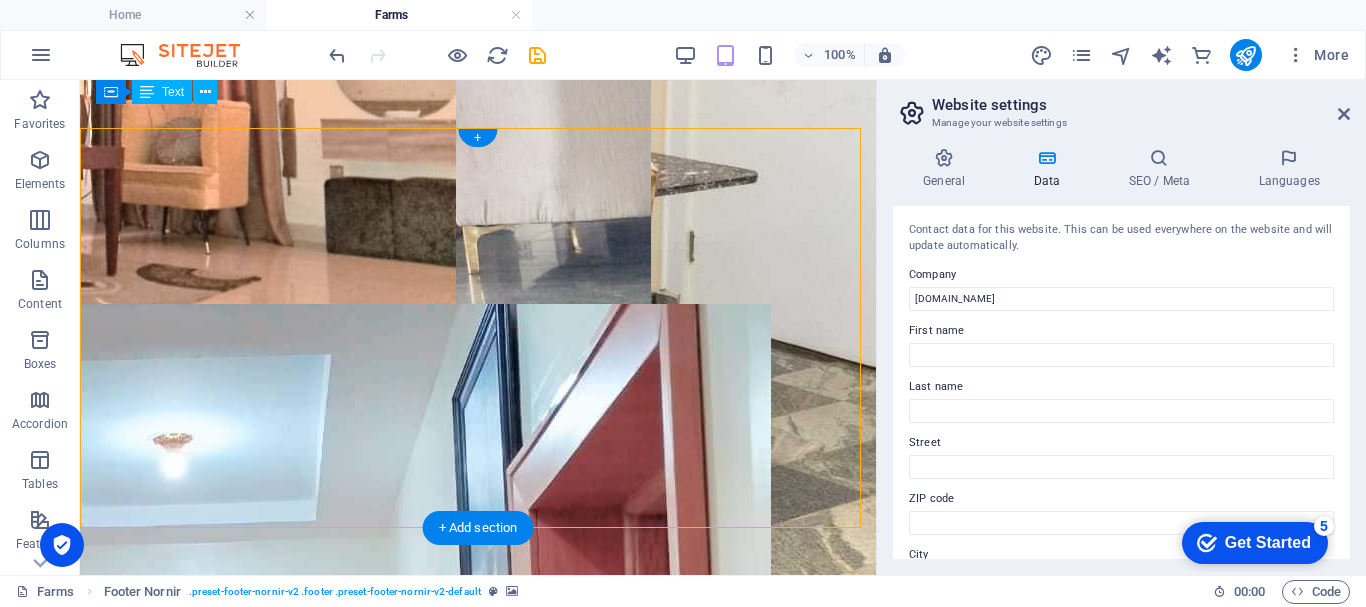scroll, scrollTop: 8262, scrollLeft: 0, axis: vertical 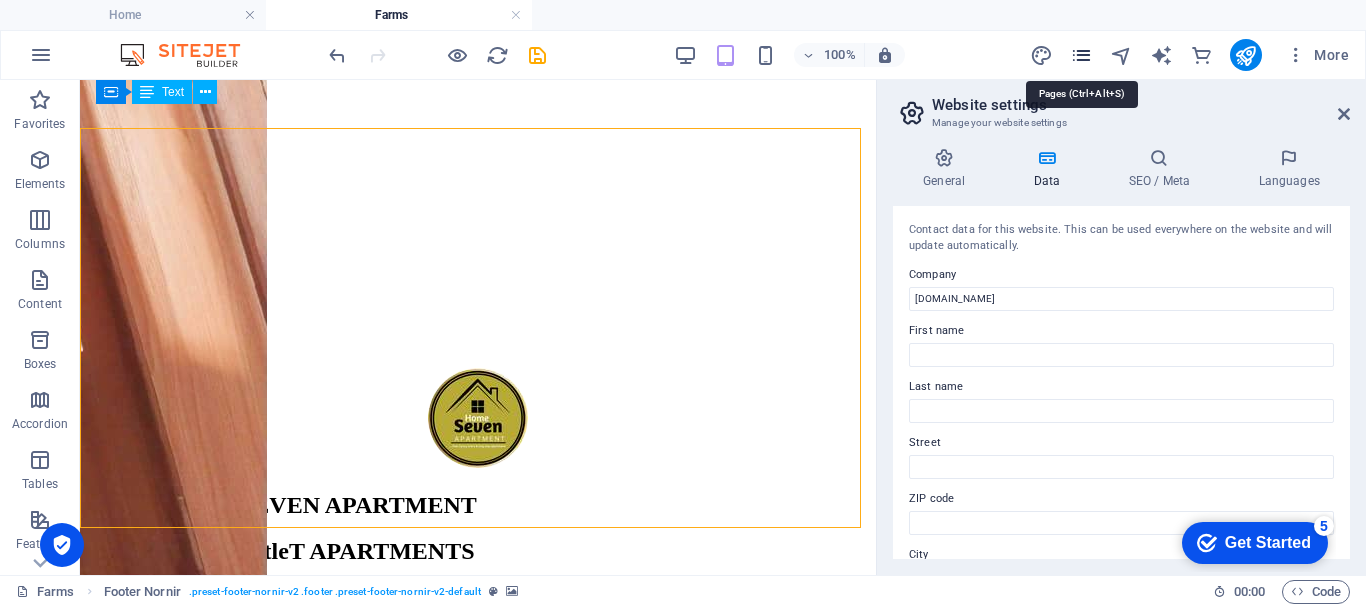 click at bounding box center (1081, 55) 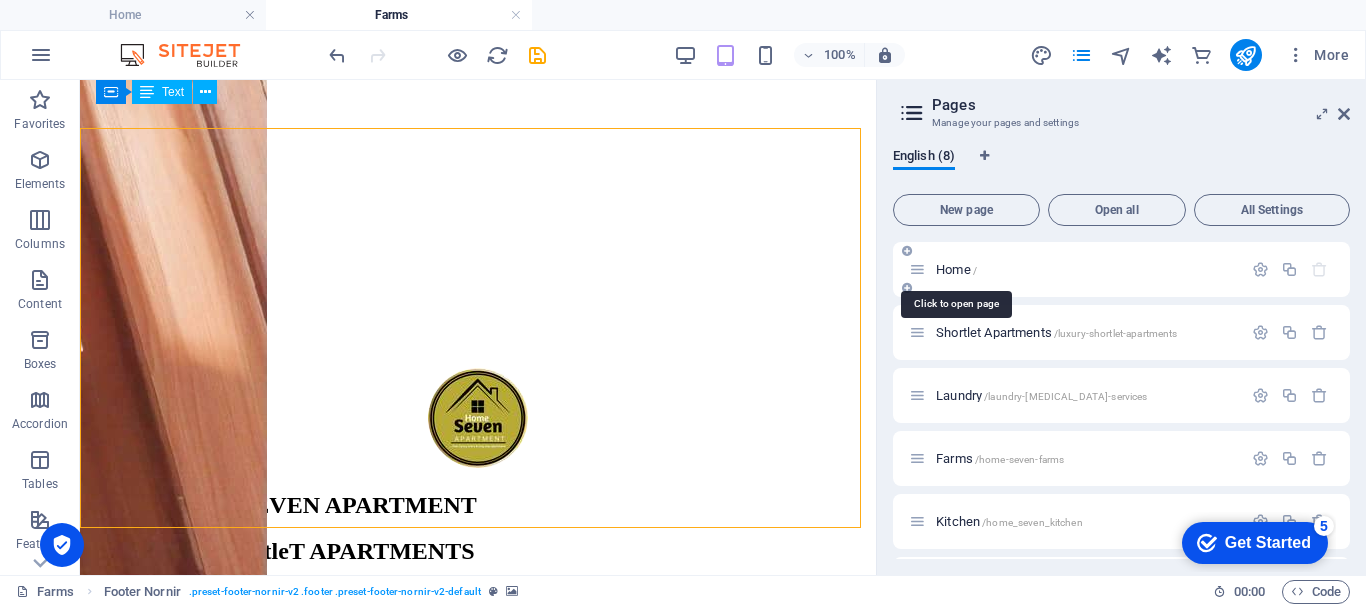 click on "Home /" at bounding box center [956, 269] 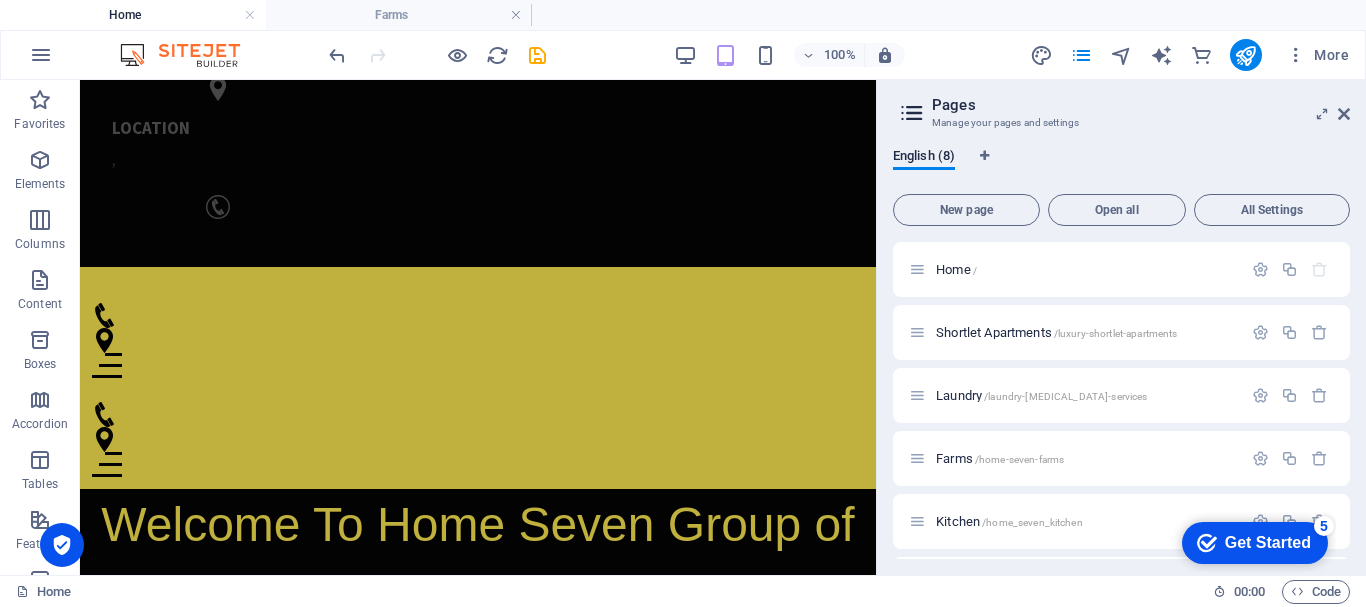 scroll, scrollTop: 0, scrollLeft: 0, axis: both 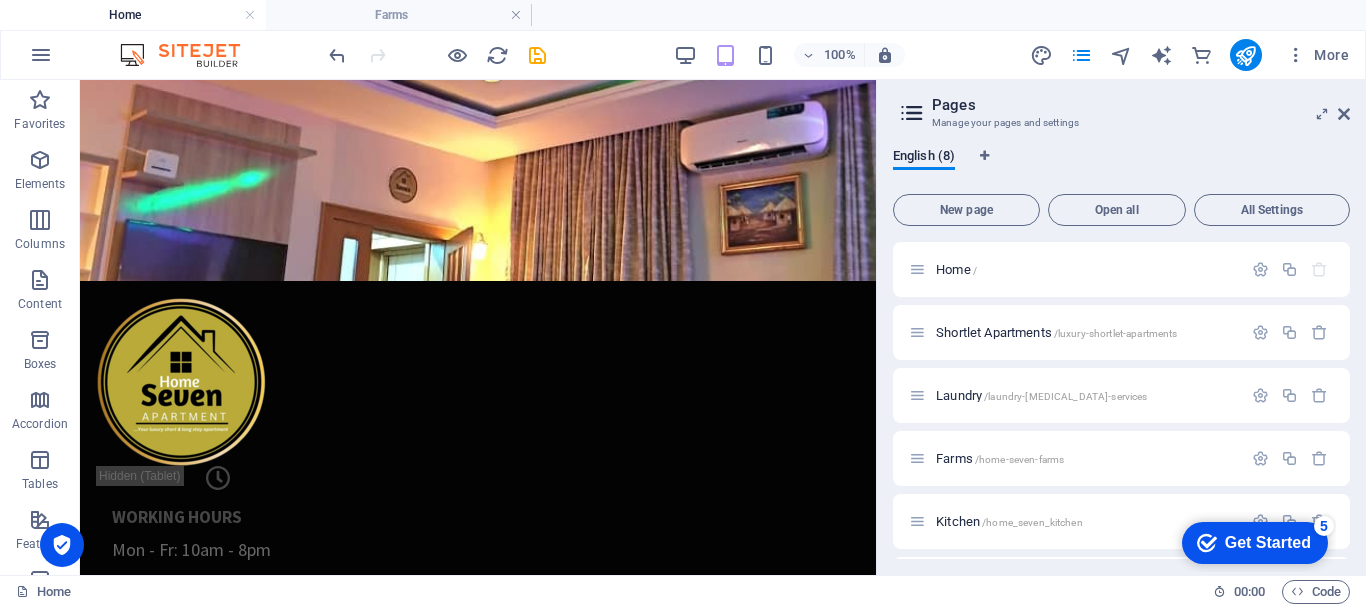 drag, startPoint x: 870, startPoint y: 339, endPoint x: 958, endPoint y: 220, distance: 148.00337 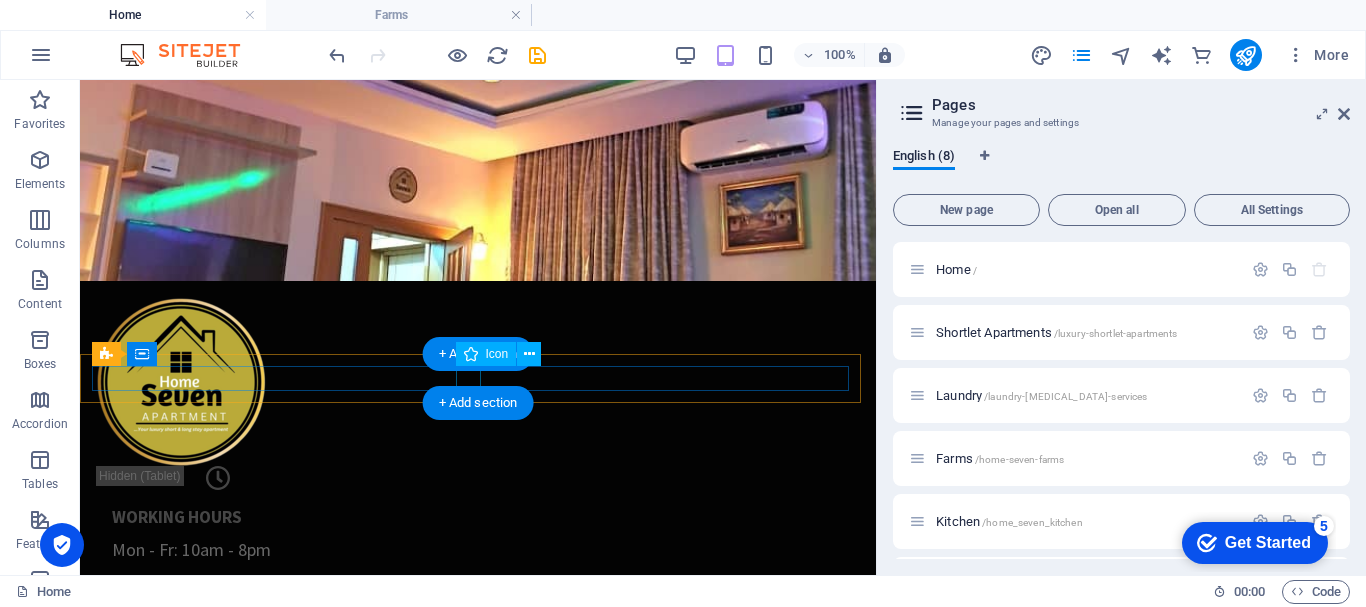 click at bounding box center (478, 949) 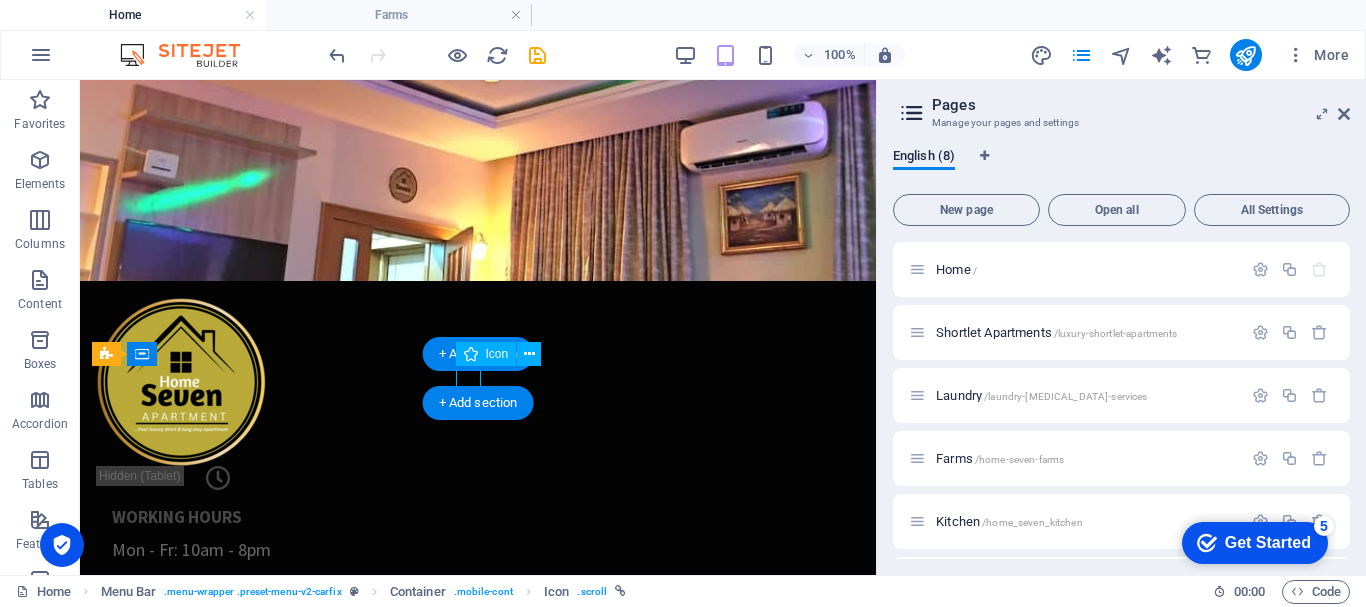 click at bounding box center (478, 949) 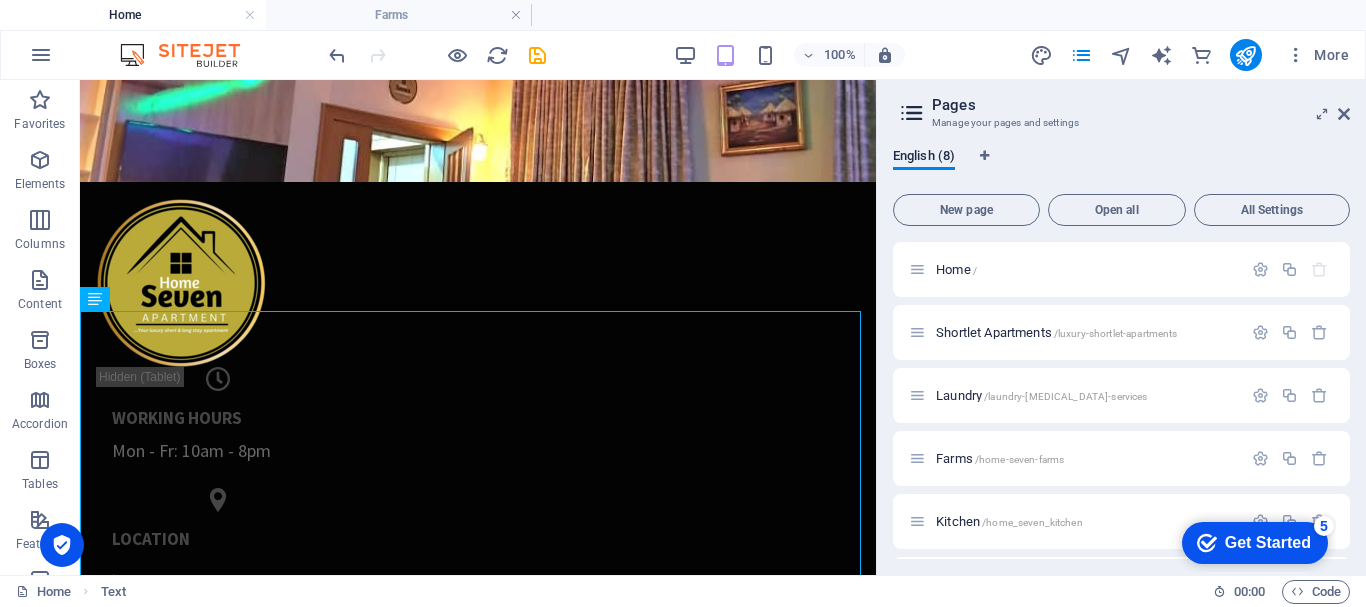 scroll, scrollTop: 92, scrollLeft: 0, axis: vertical 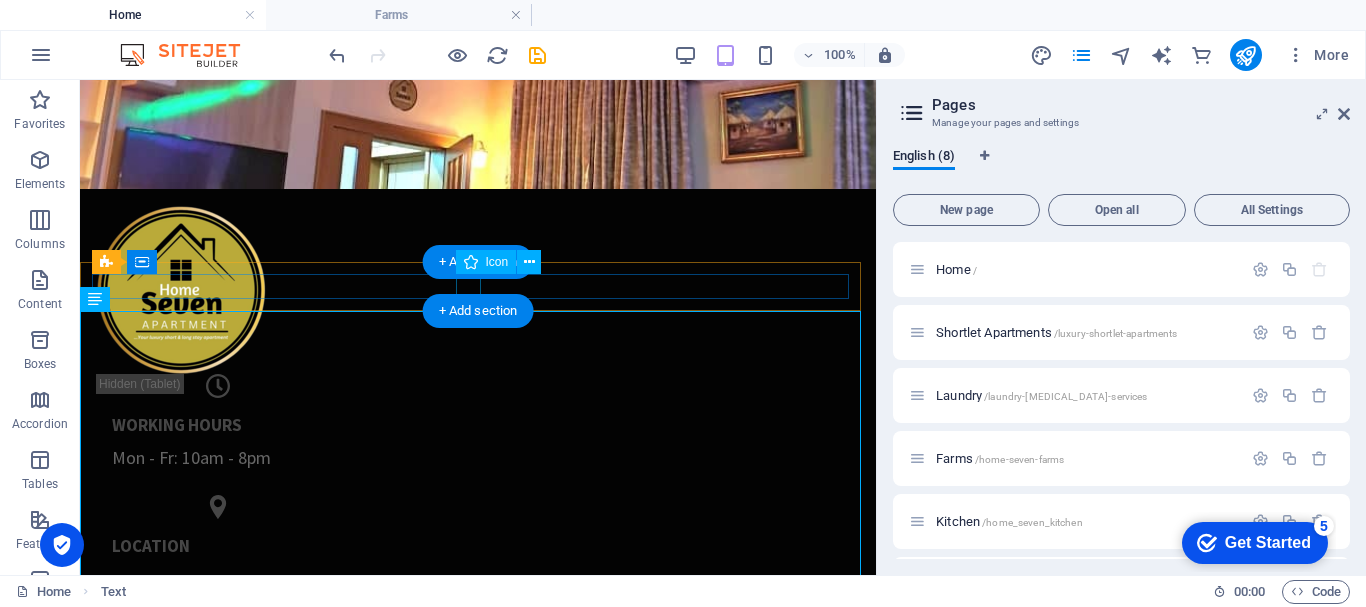 click at bounding box center [478, 857] 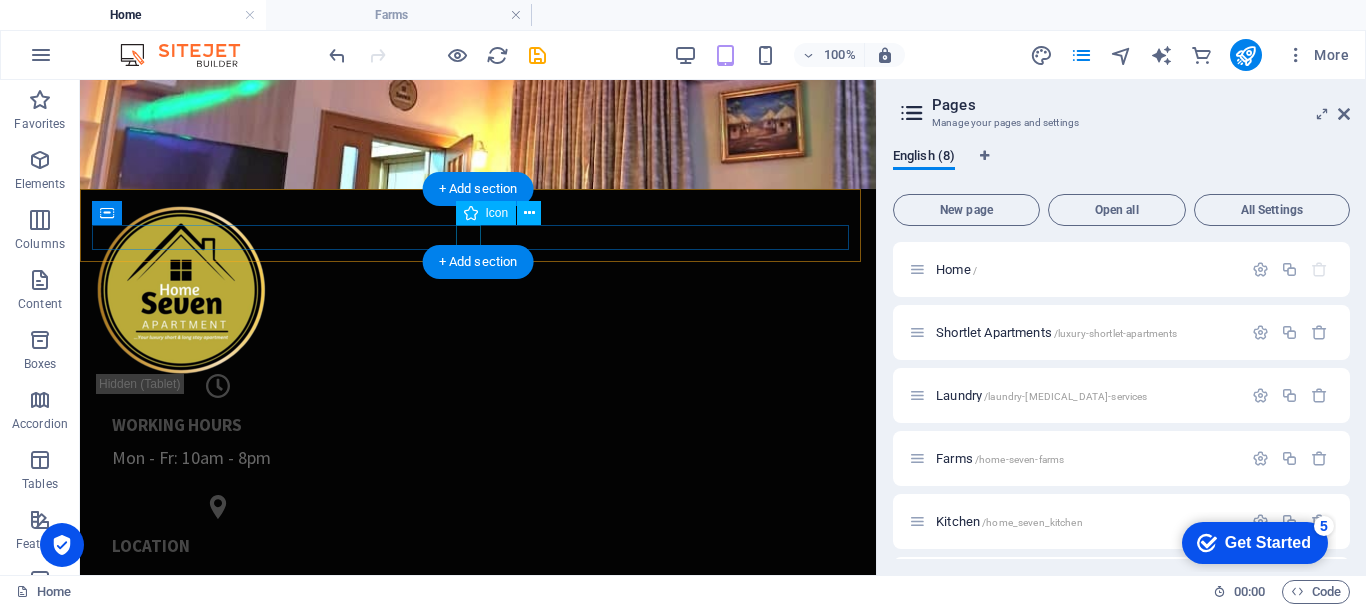 click at bounding box center (478, 758) 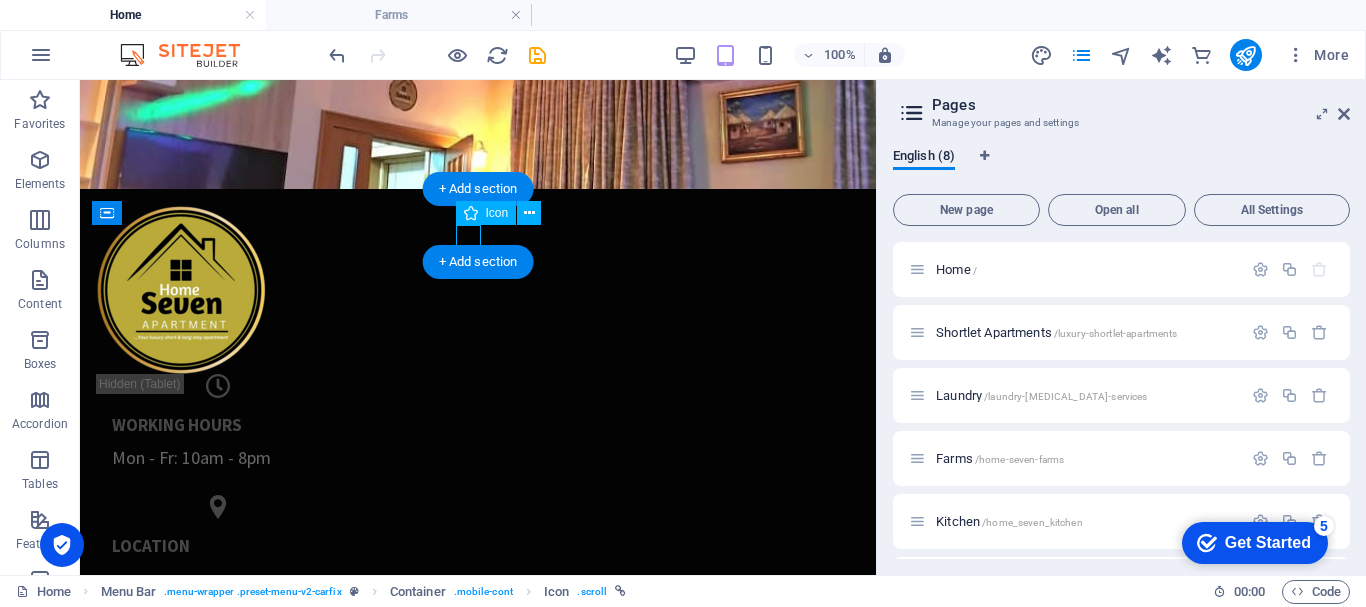 click at bounding box center [478, 758] 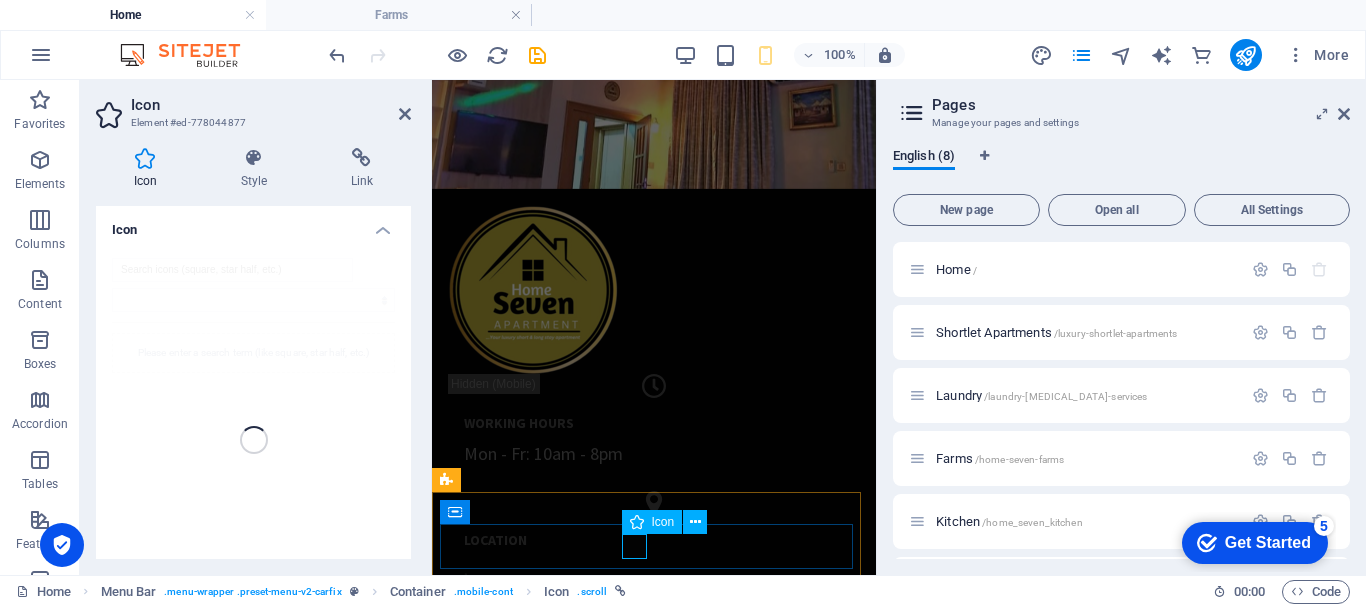 type 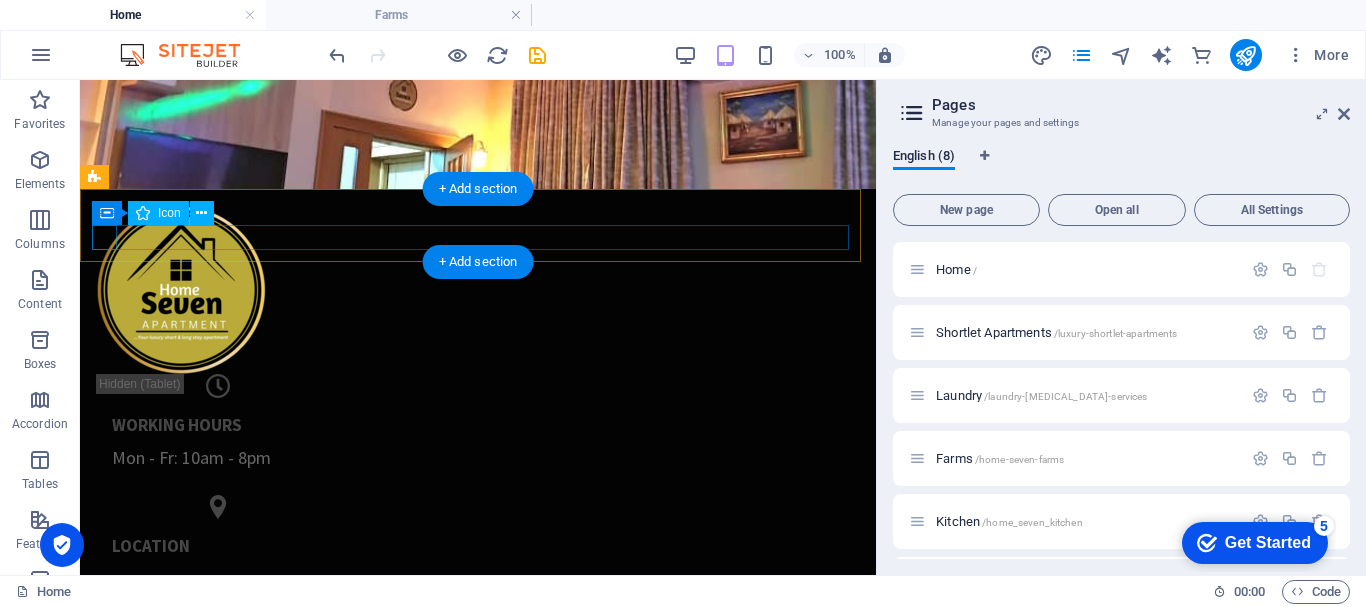 click at bounding box center [478, 733] 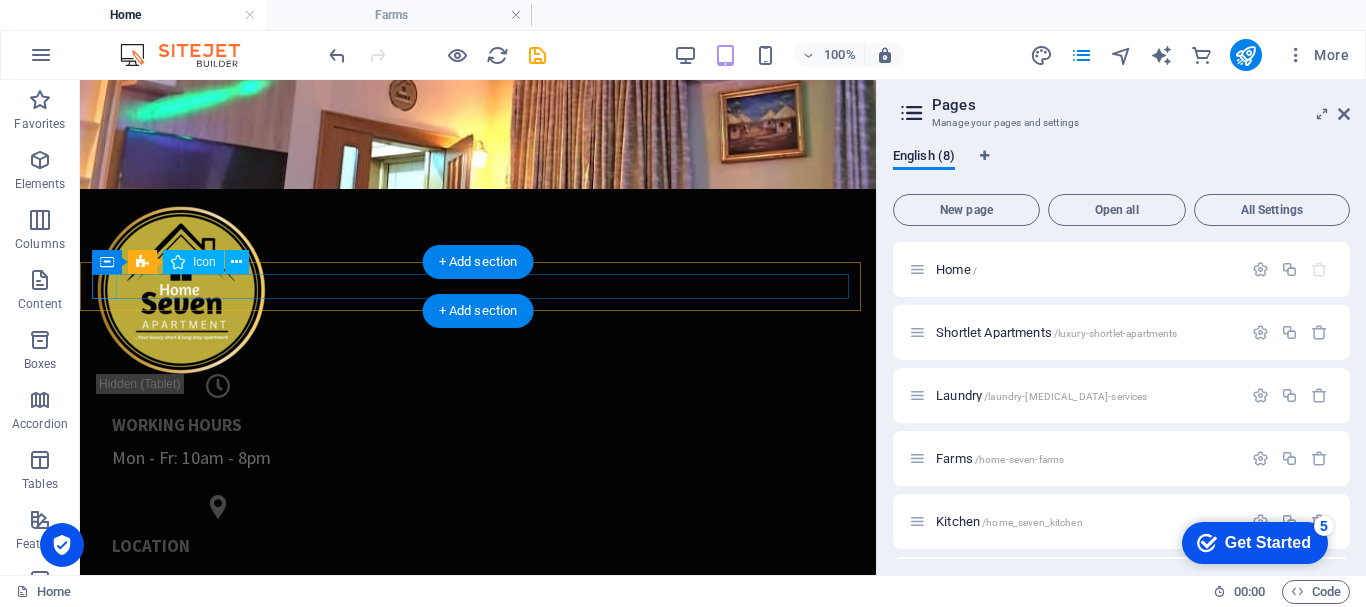 click at bounding box center (478, 782) 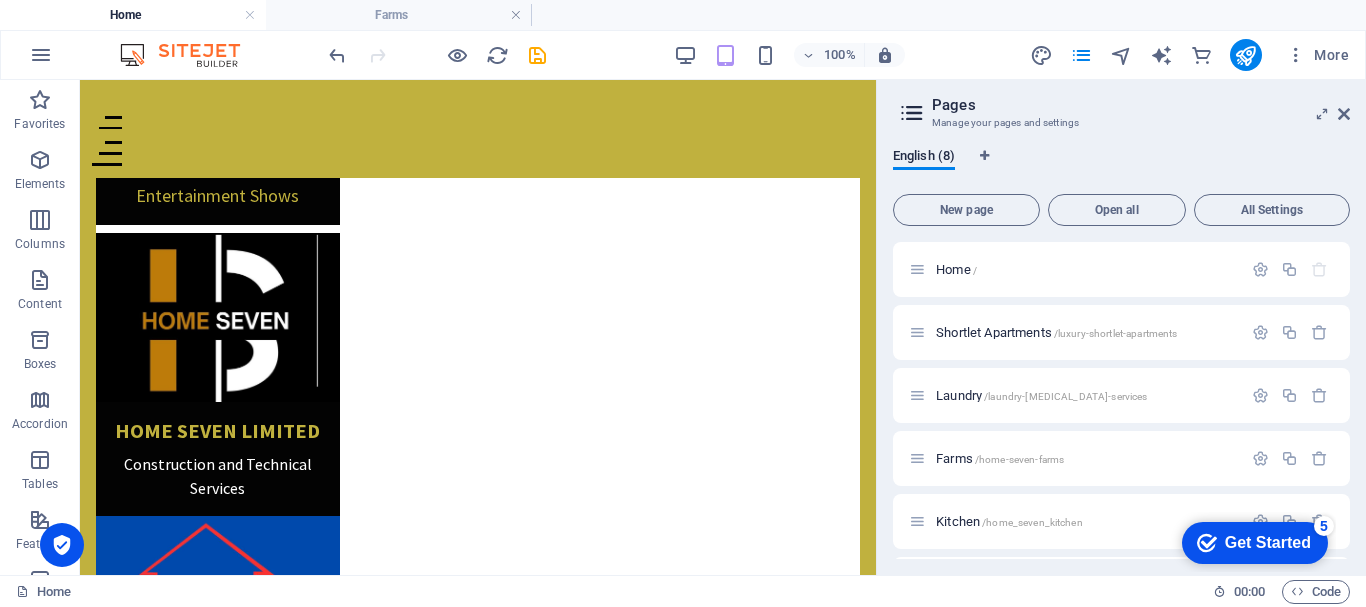 scroll, scrollTop: 1882, scrollLeft: 0, axis: vertical 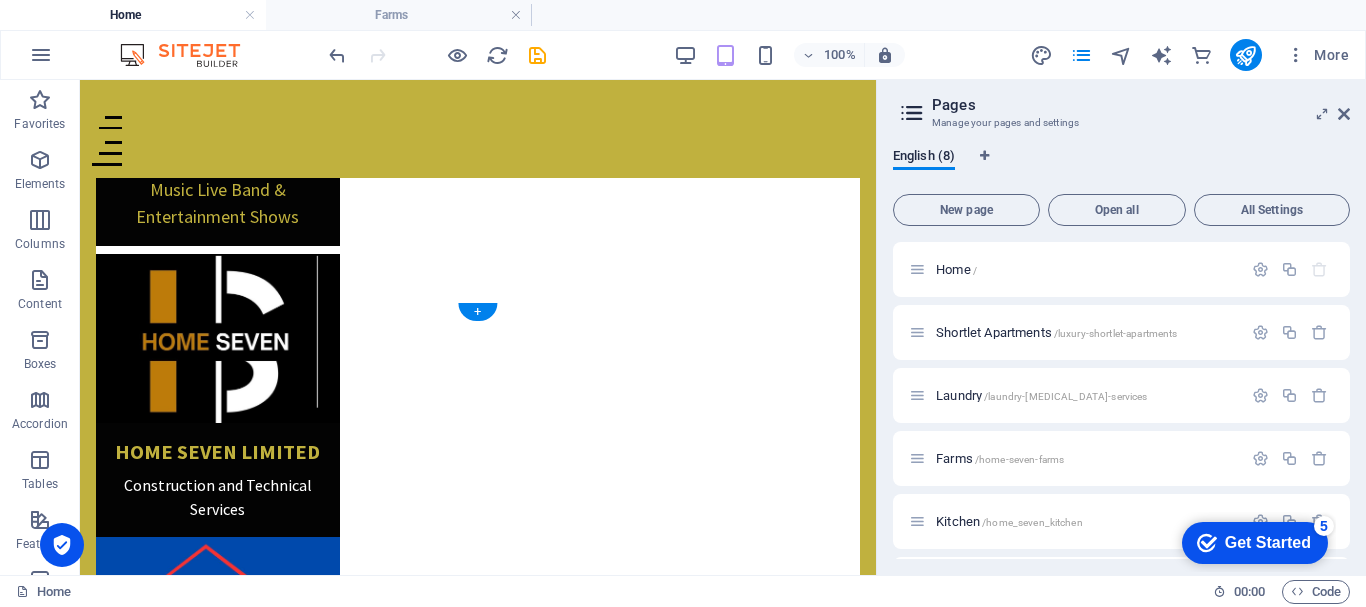 click at bounding box center (478, 3364) 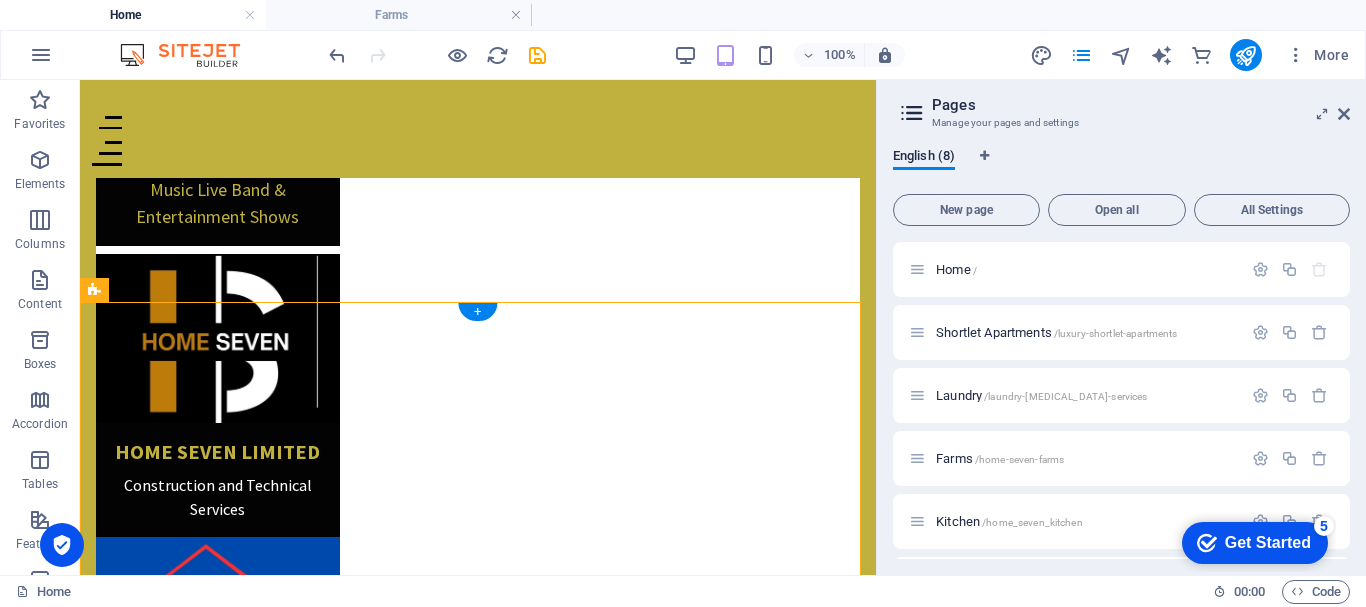 click at bounding box center (94, 290) 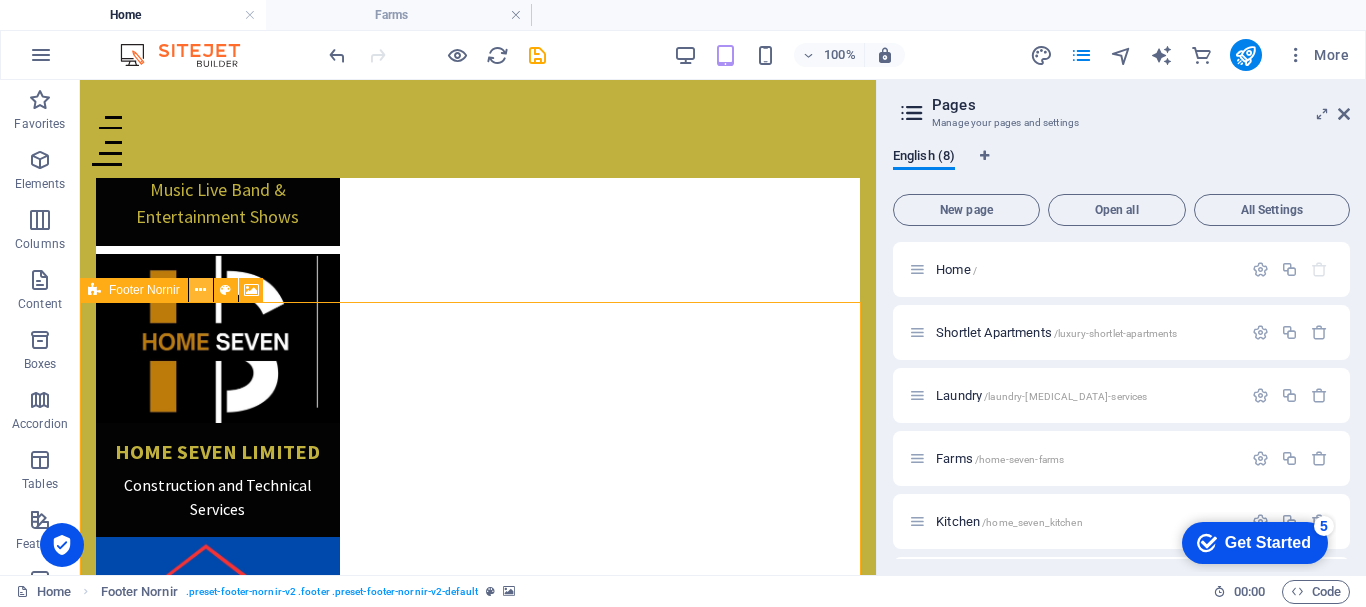 click at bounding box center (200, 290) 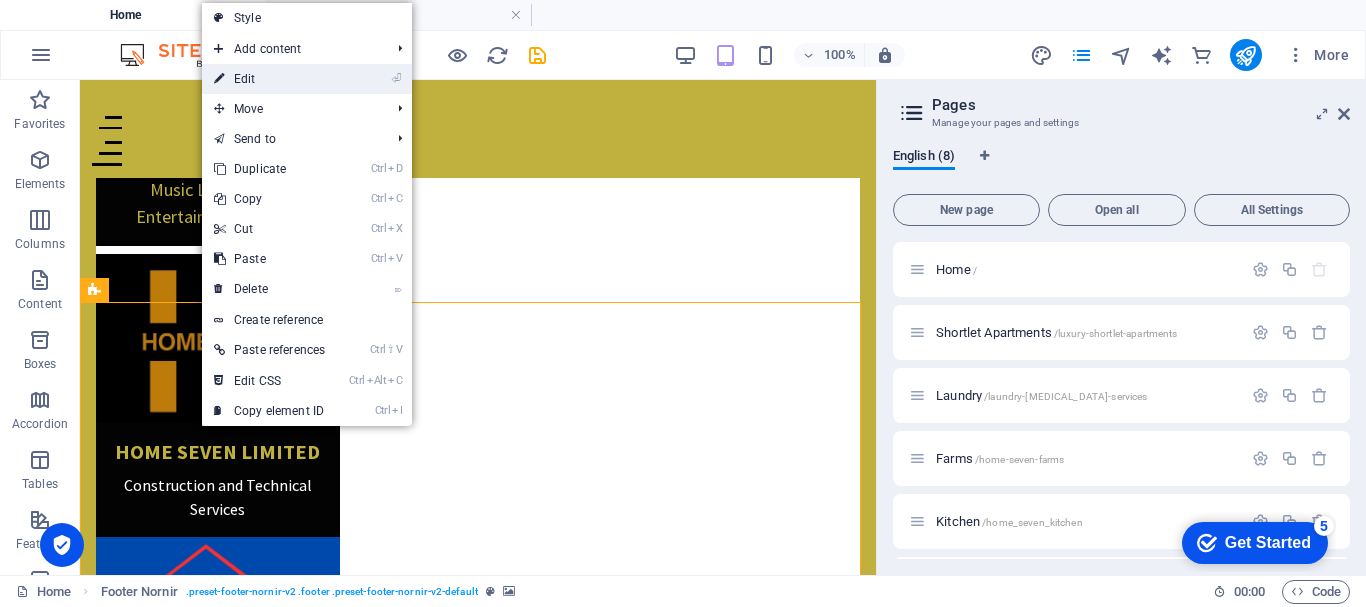 click on "⏎  Edit" at bounding box center [269, 79] 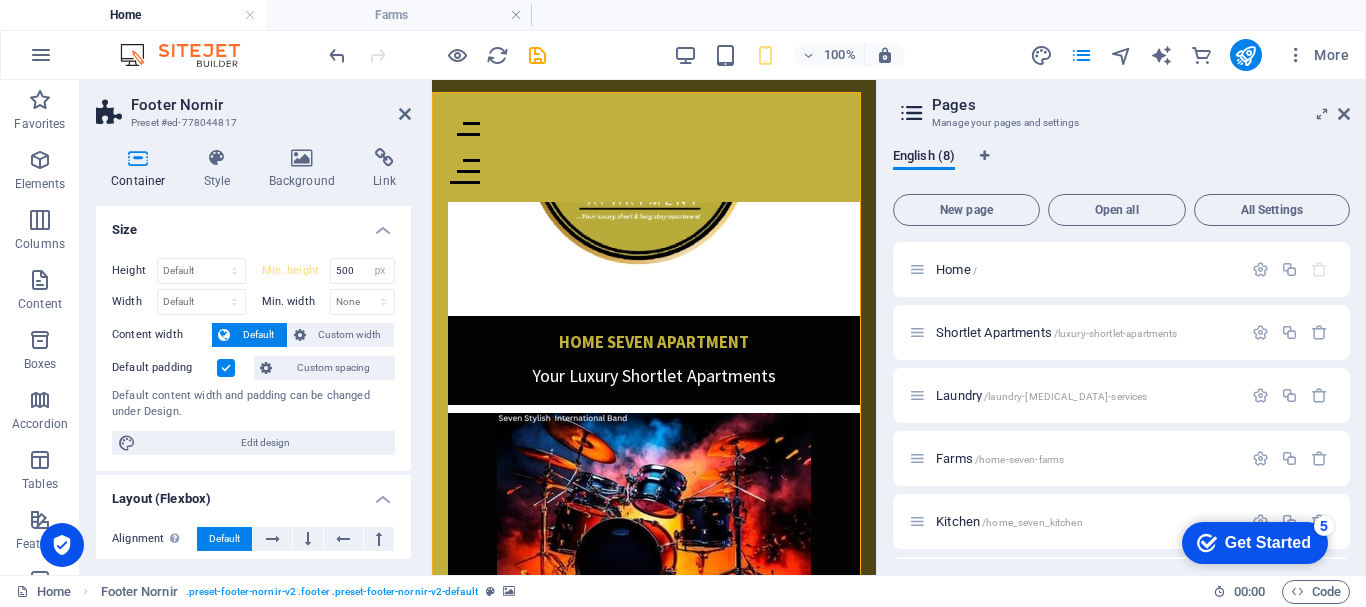 scroll, scrollTop: 4053, scrollLeft: 0, axis: vertical 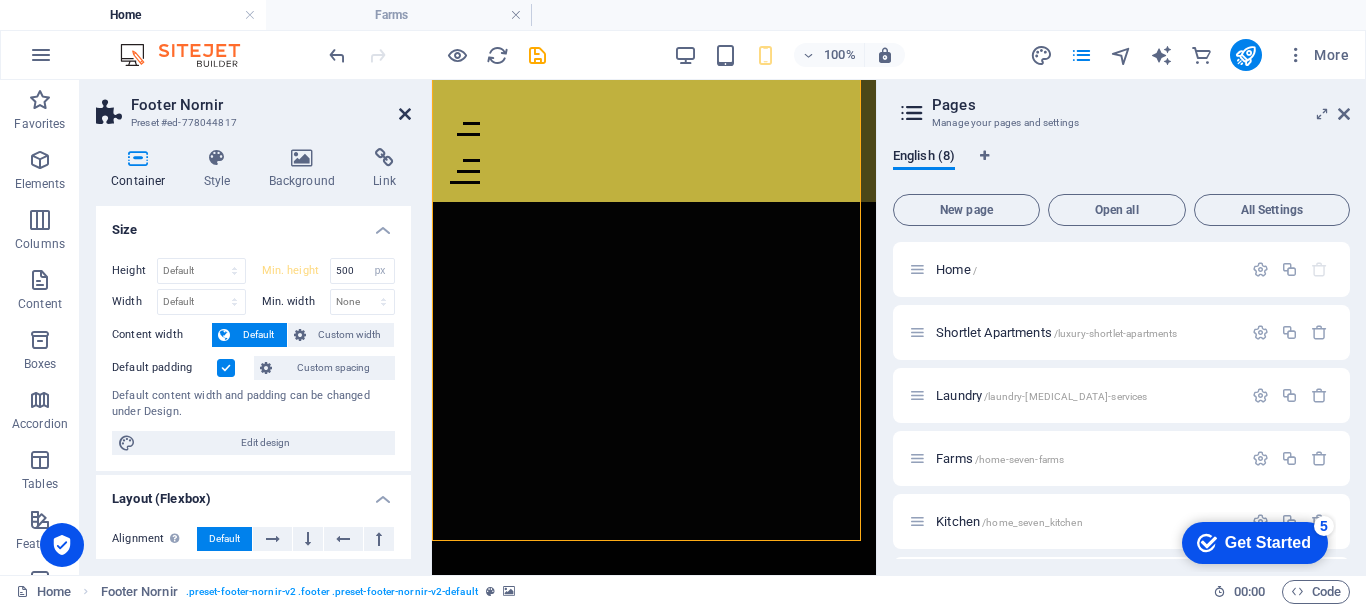 click at bounding box center [405, 114] 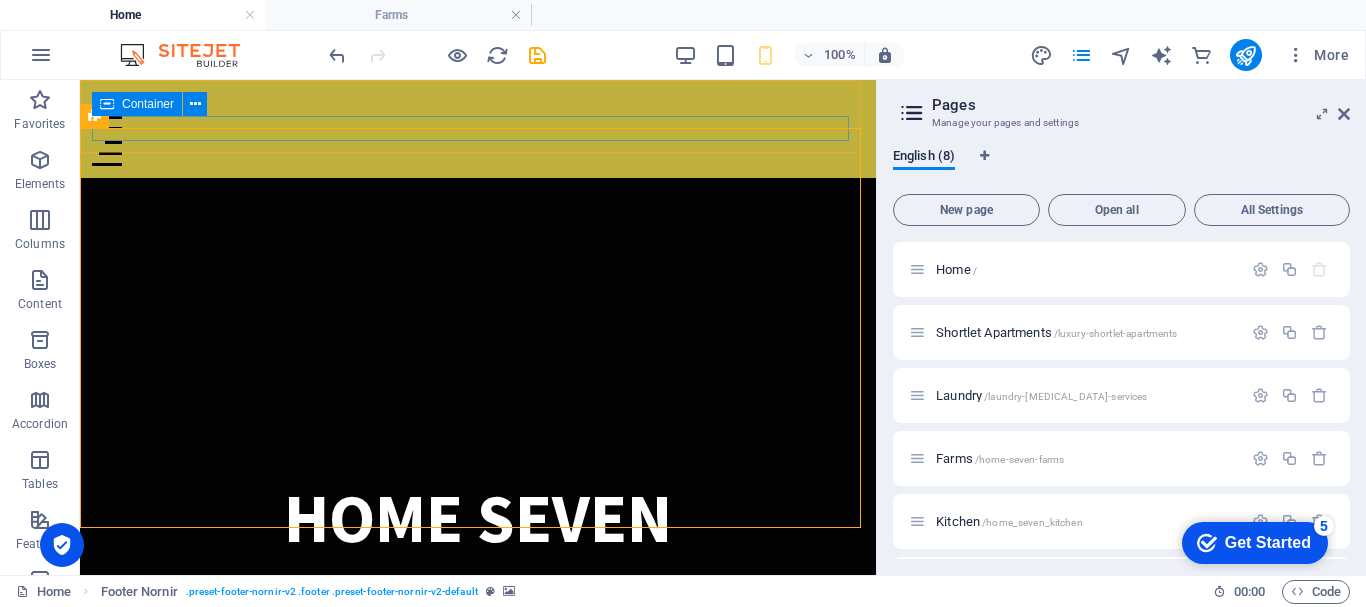 scroll, scrollTop: 1968, scrollLeft: 0, axis: vertical 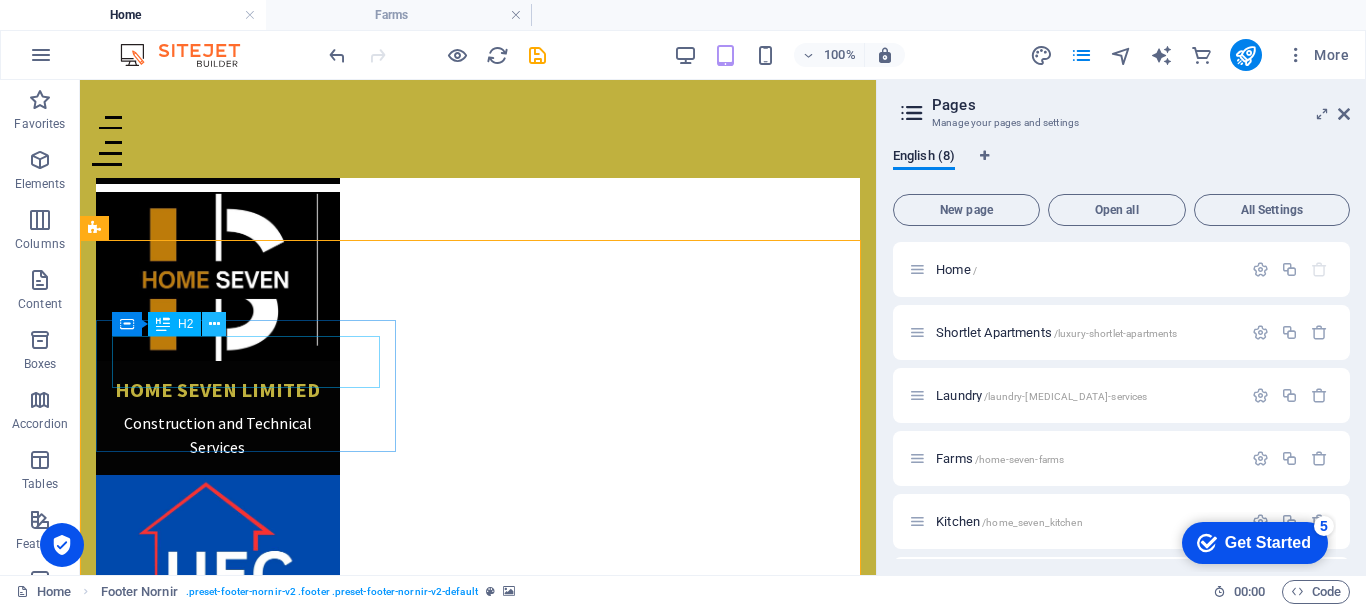 click at bounding box center [214, 324] 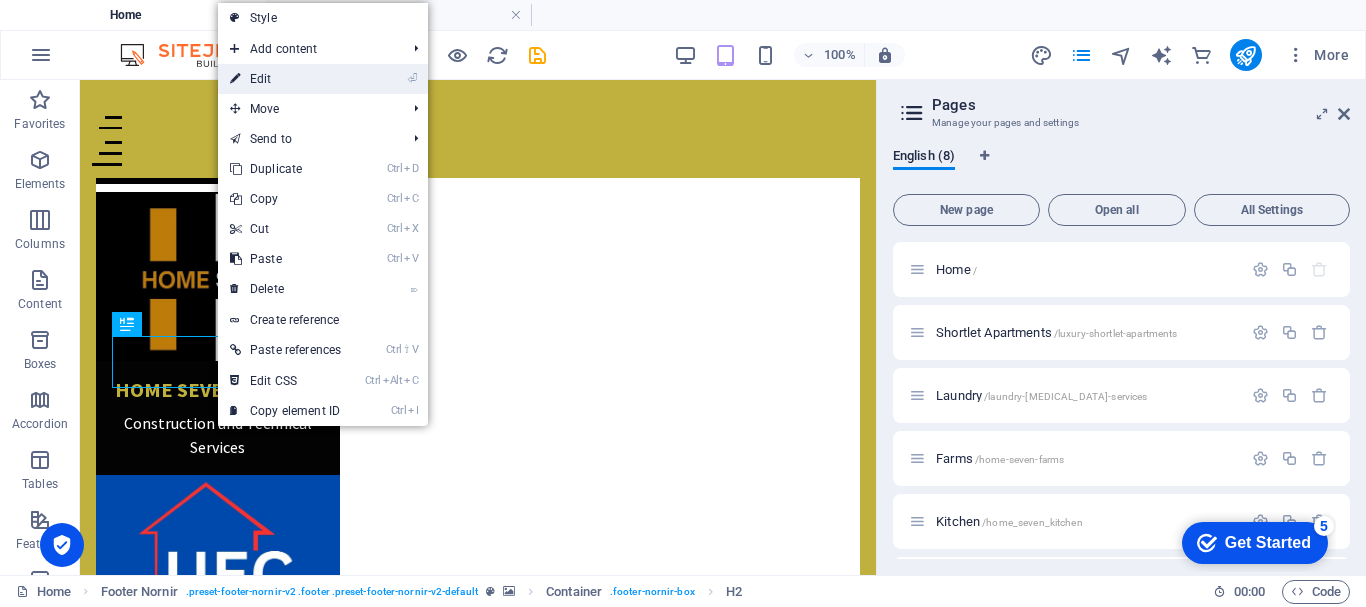 click on "⏎  Edit" at bounding box center (285, 79) 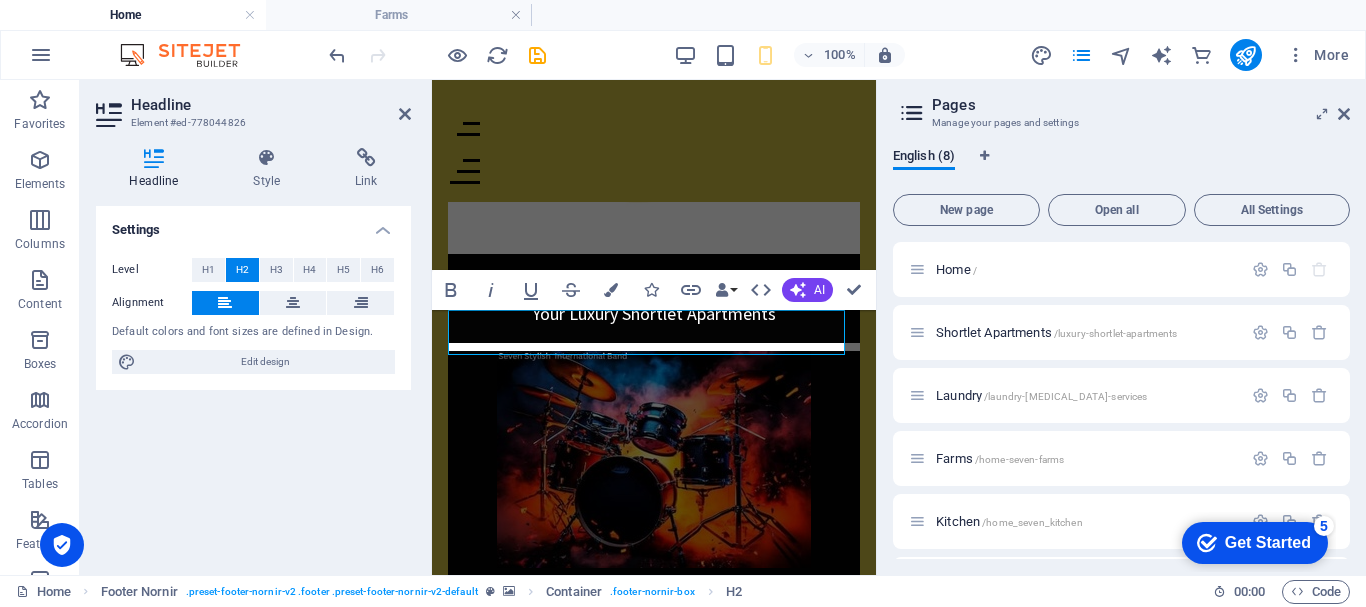scroll, scrollTop: 3800, scrollLeft: 0, axis: vertical 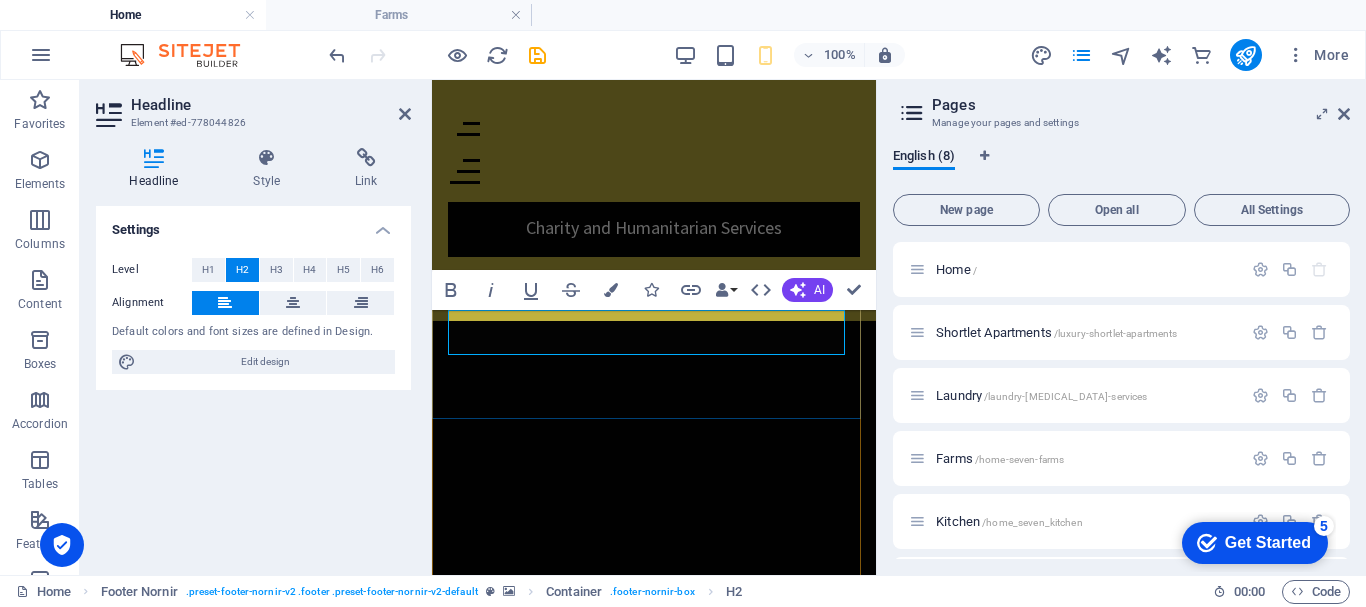 click on "Contact" at bounding box center [654, 2309] 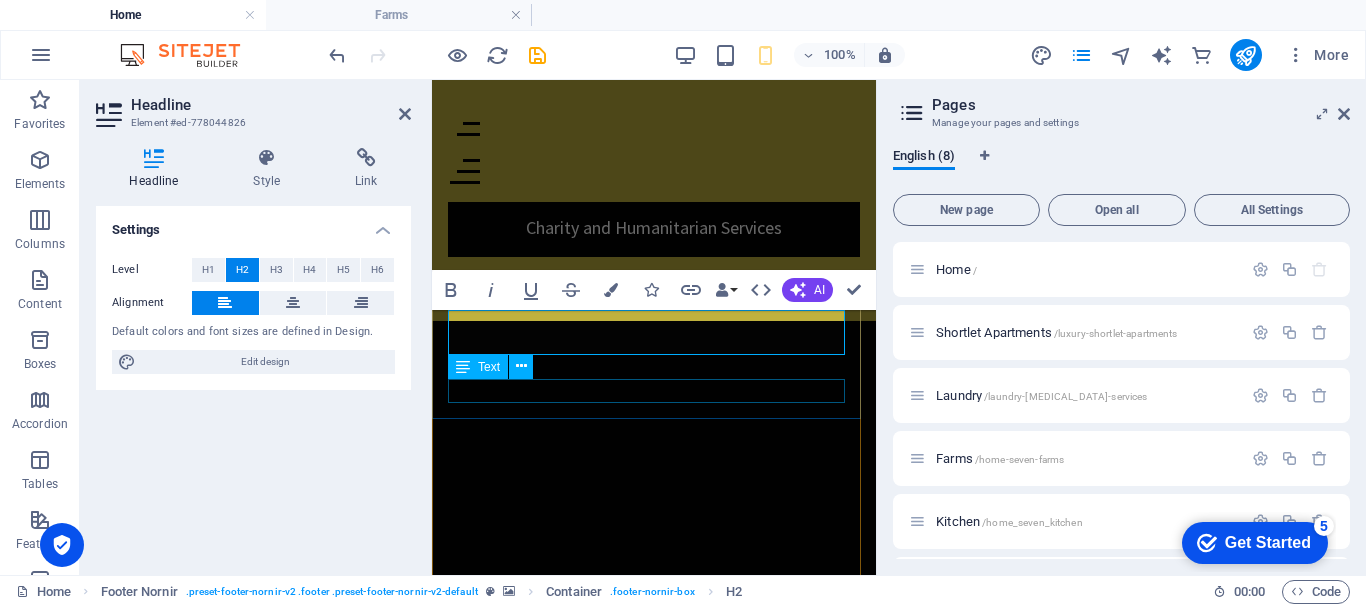 click on "Legal Notice  |  Privacy Policy" at bounding box center (654, 2398) 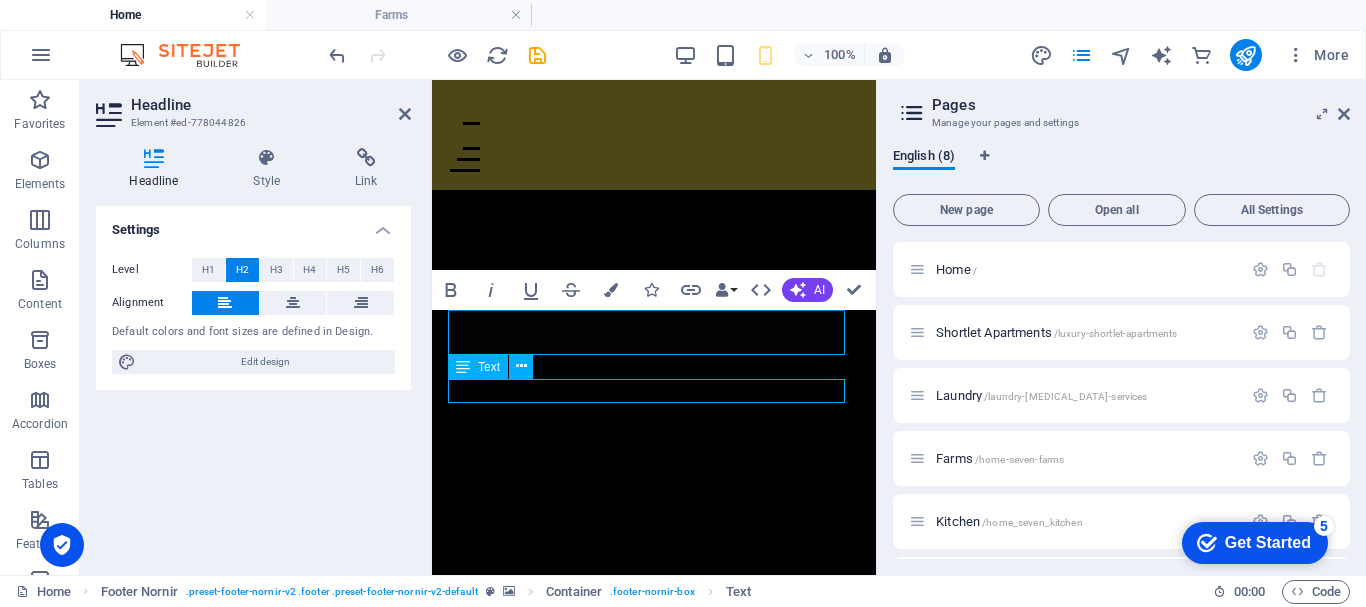 scroll, scrollTop: 1964, scrollLeft: 0, axis: vertical 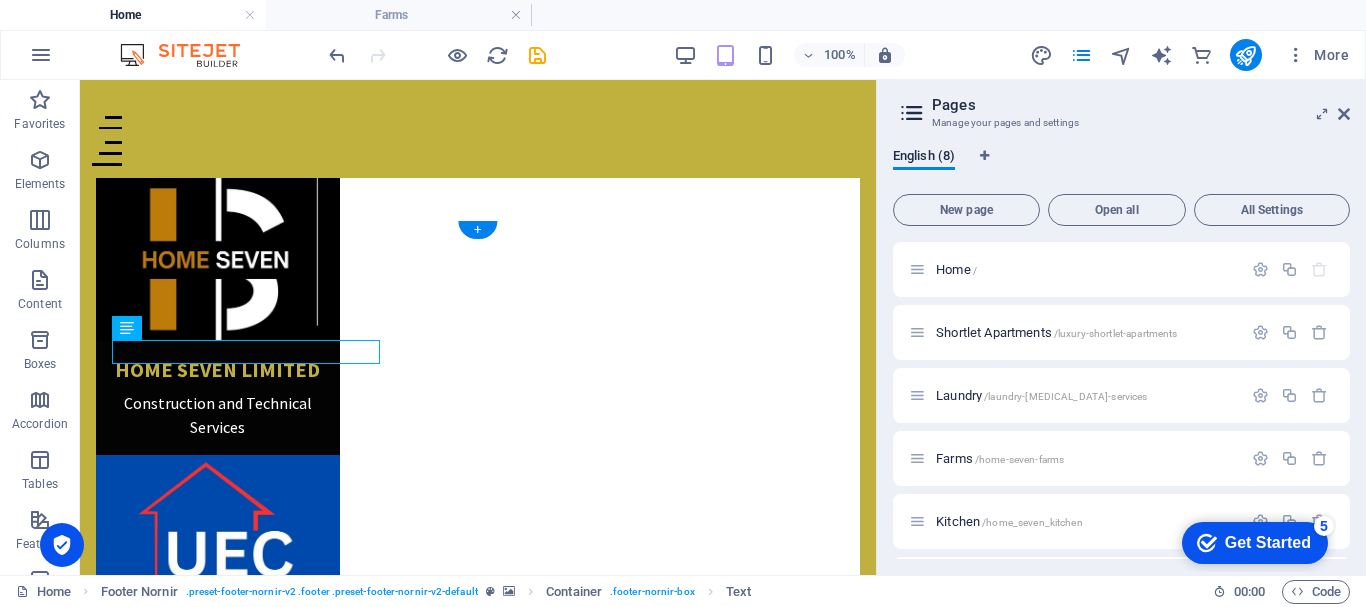 click at bounding box center (478, 3178) 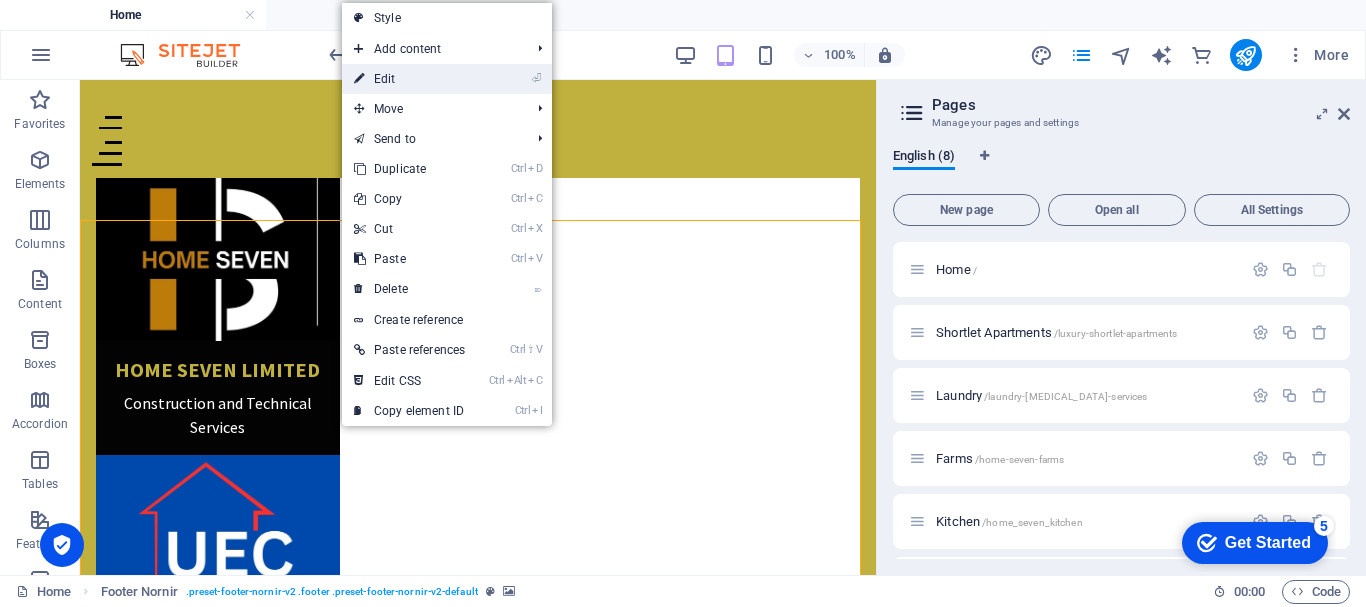 click on "⏎  Edit" at bounding box center (409, 79) 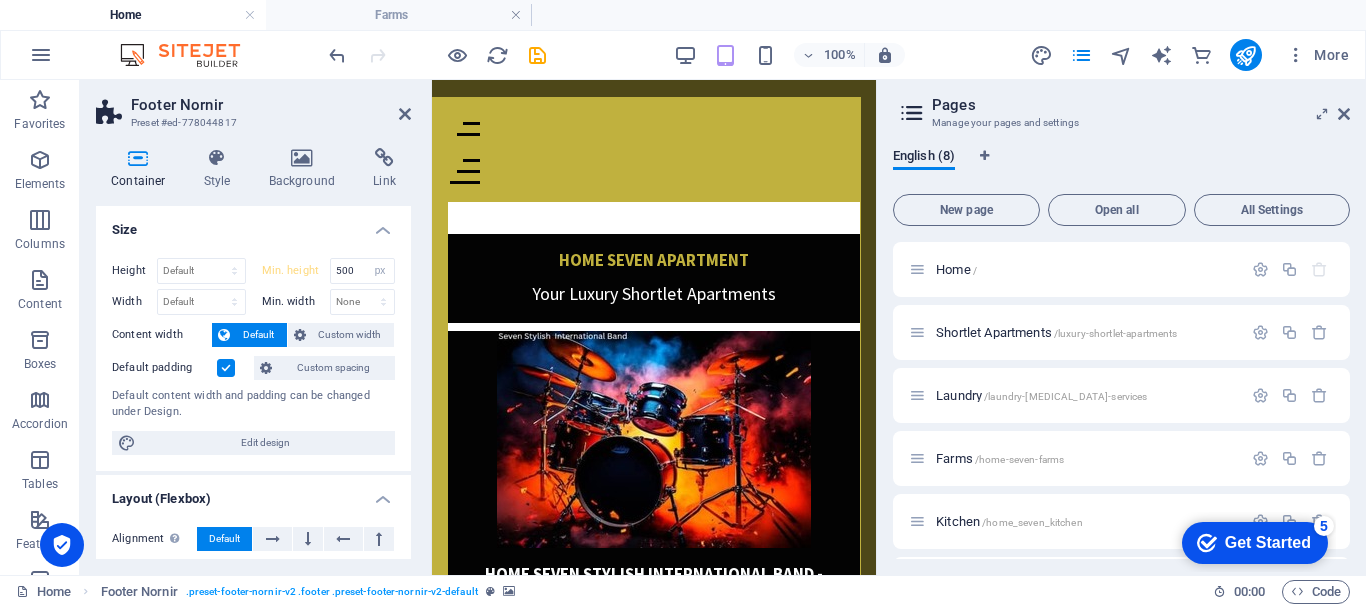 scroll, scrollTop: 4051, scrollLeft: 0, axis: vertical 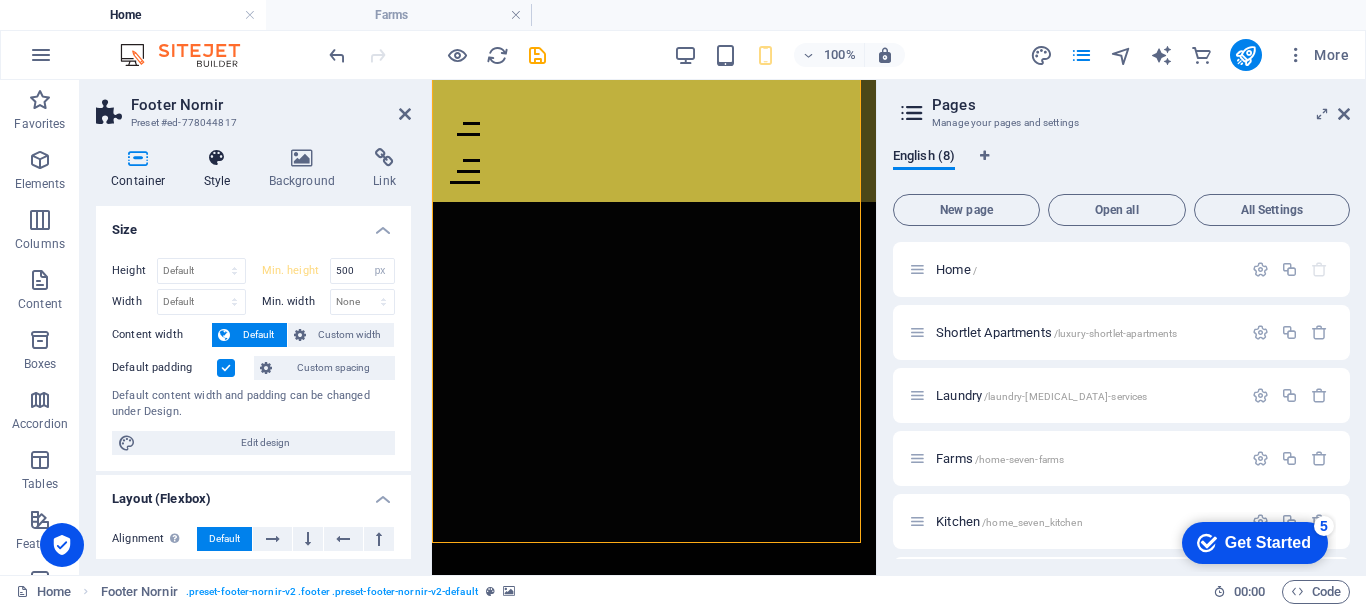 click at bounding box center (217, 158) 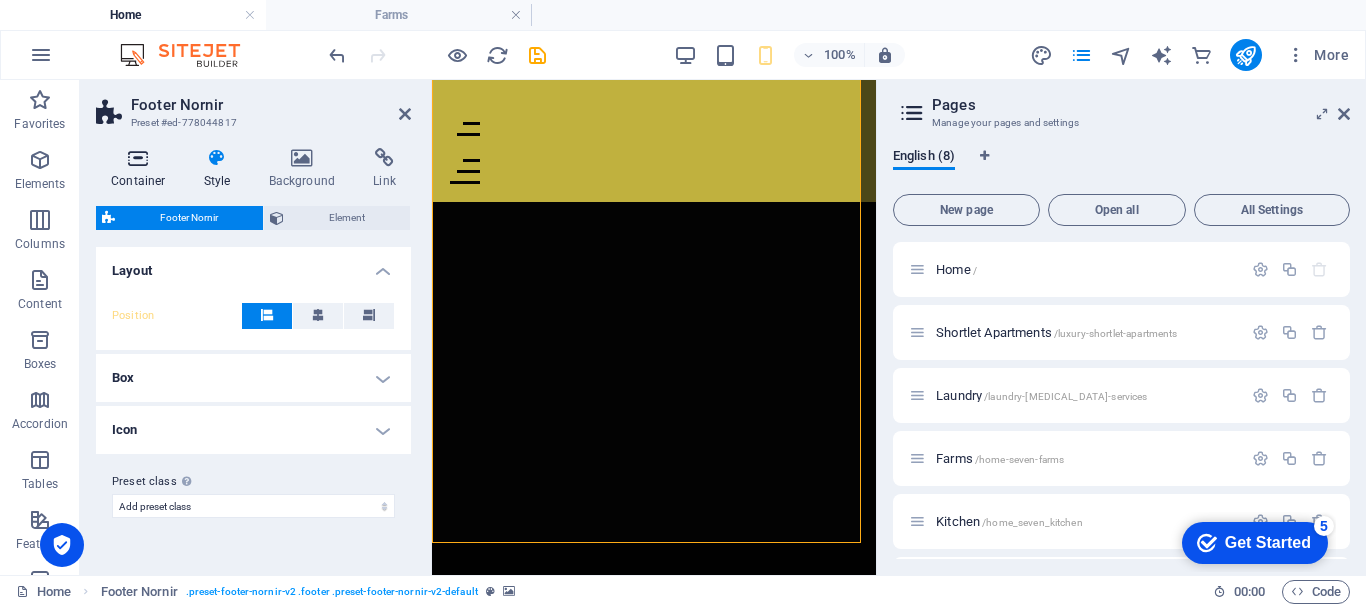 click on "Container" at bounding box center (142, 169) 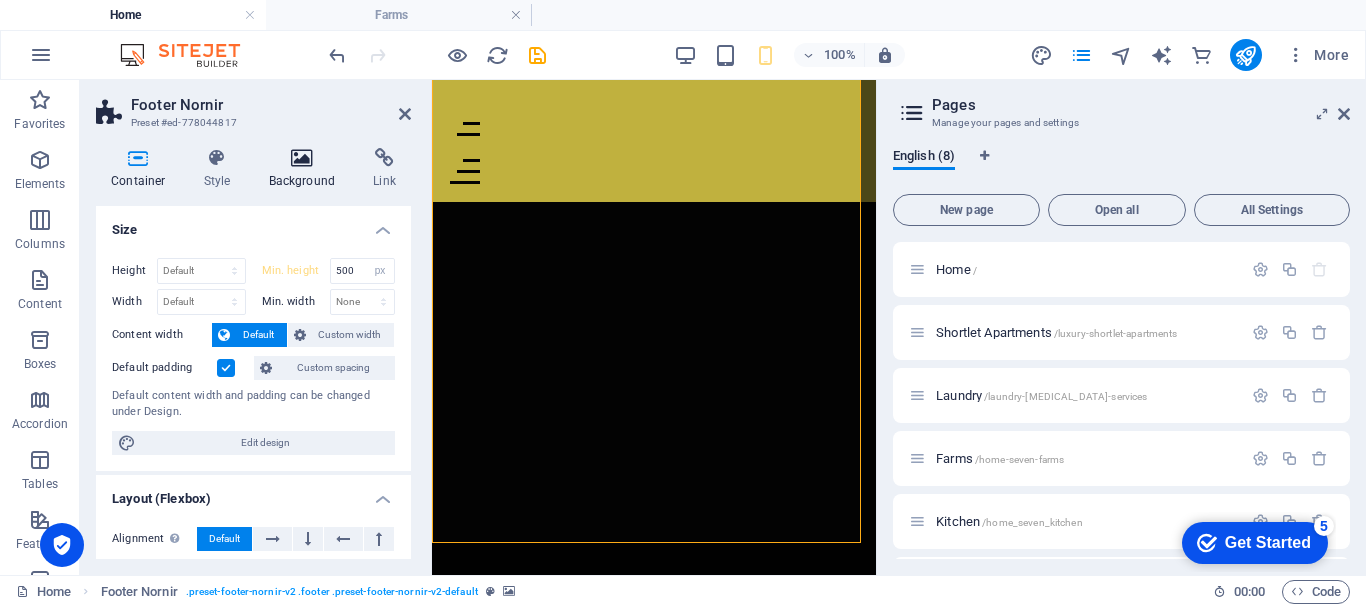 click on "Background" at bounding box center [306, 169] 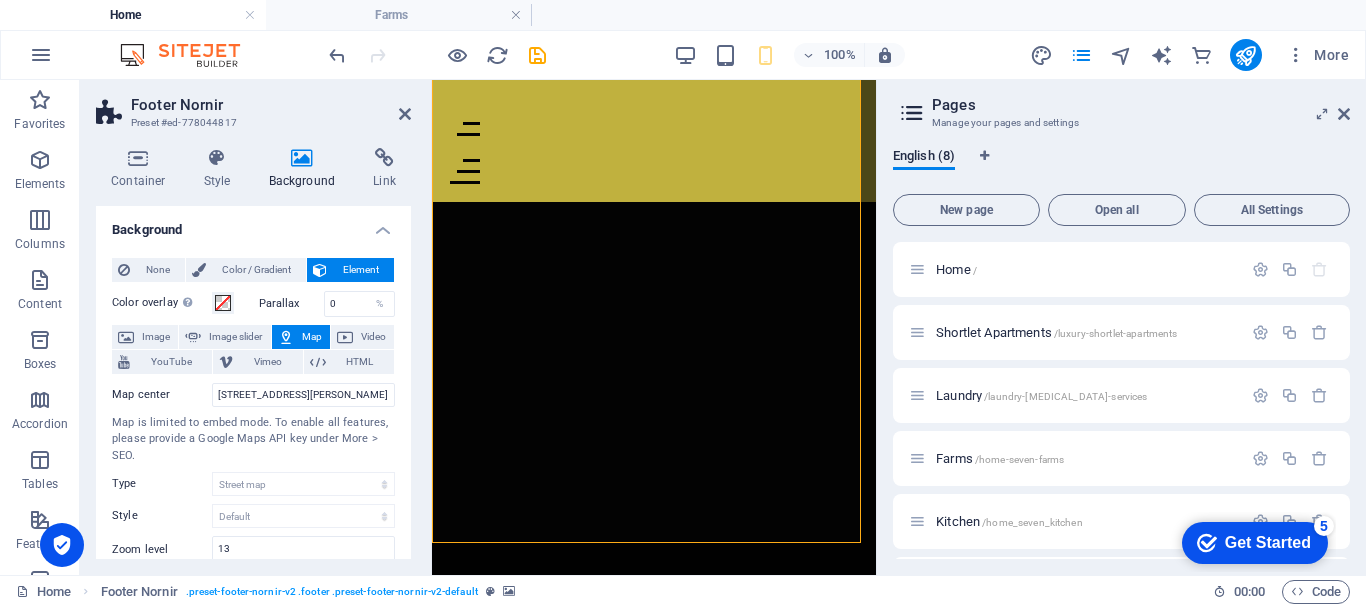 drag, startPoint x: 411, startPoint y: 343, endPoint x: 411, endPoint y: 370, distance: 27 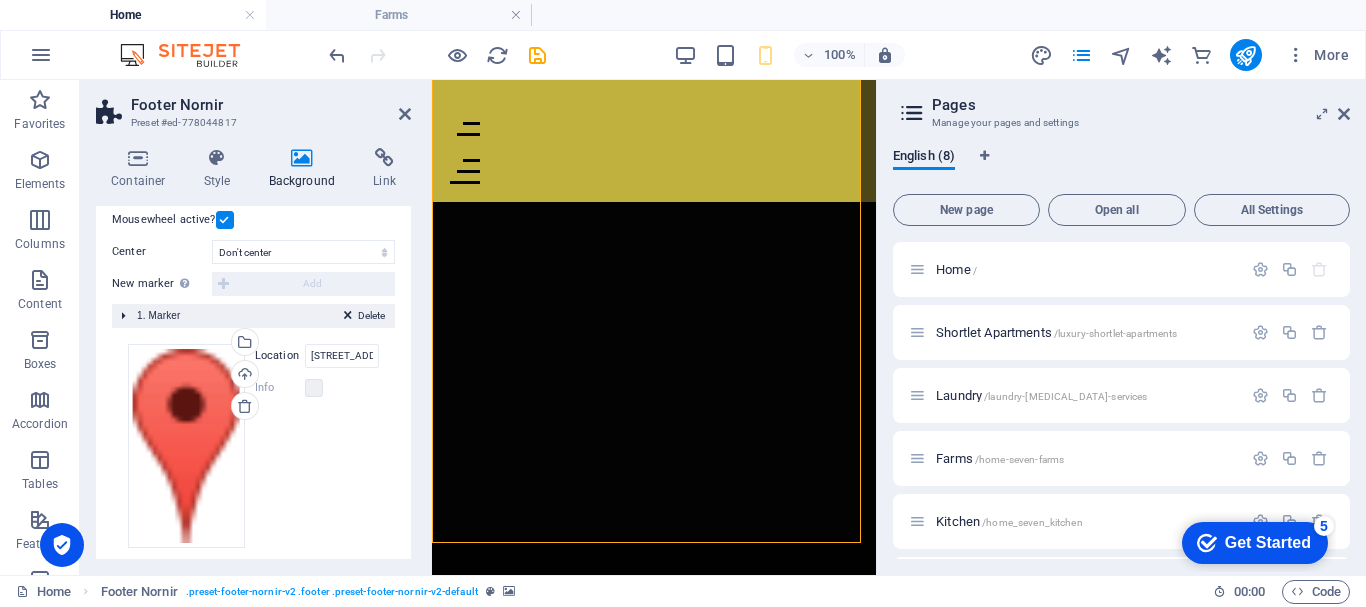 scroll, scrollTop: 443, scrollLeft: 0, axis: vertical 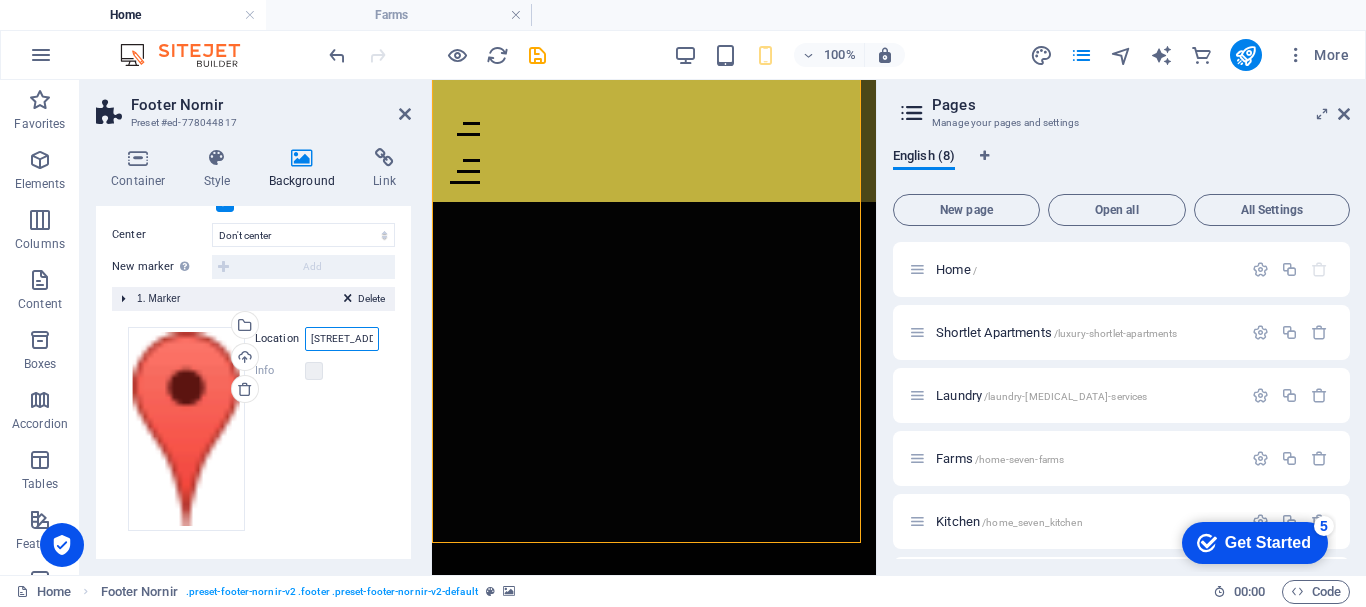 click on "[STREET_ADDRESS][PERSON_NAME]" at bounding box center [342, 339] 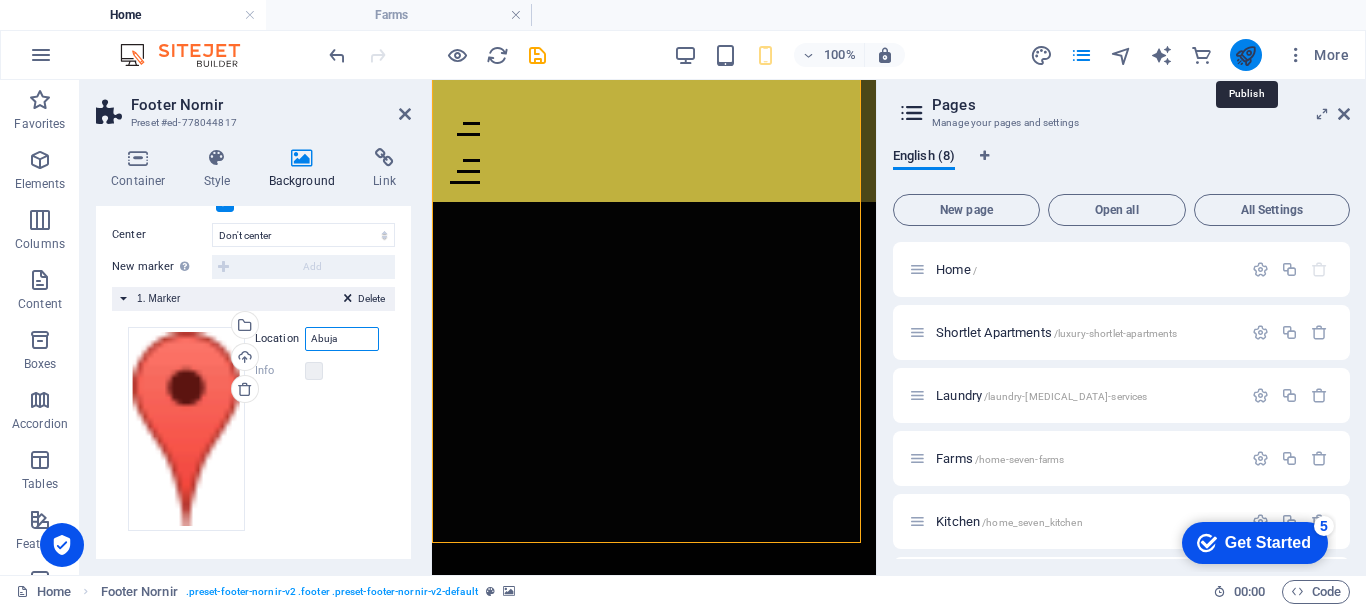 type on "Abuja" 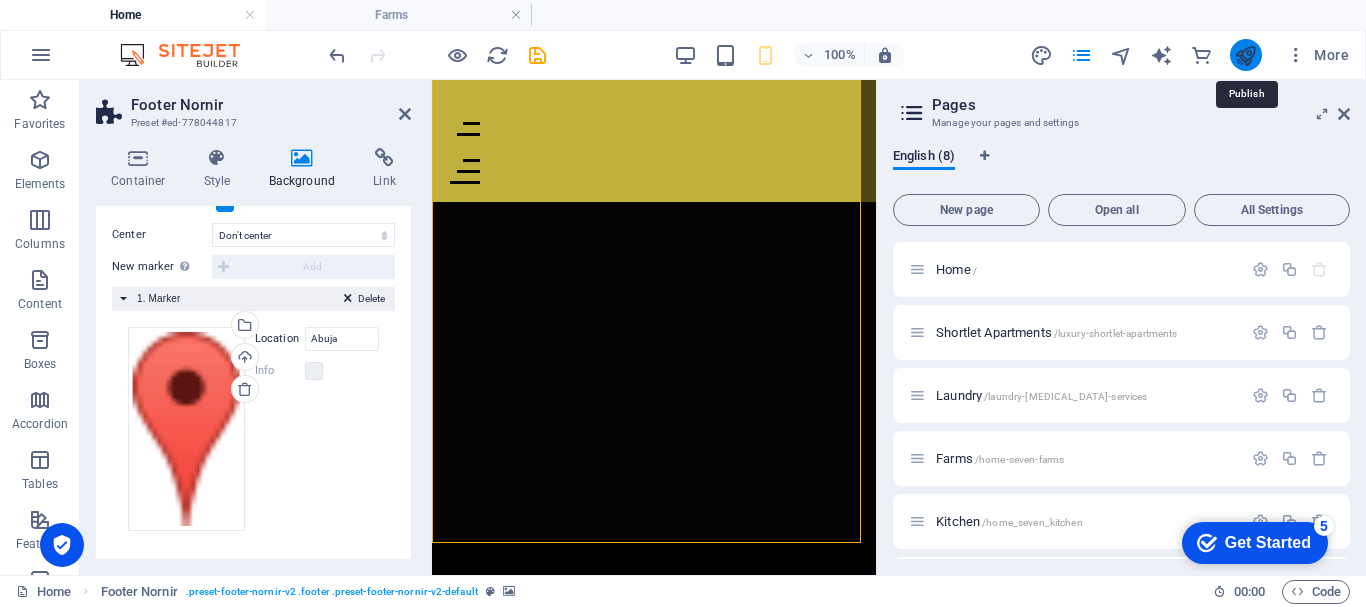 click at bounding box center [1245, 55] 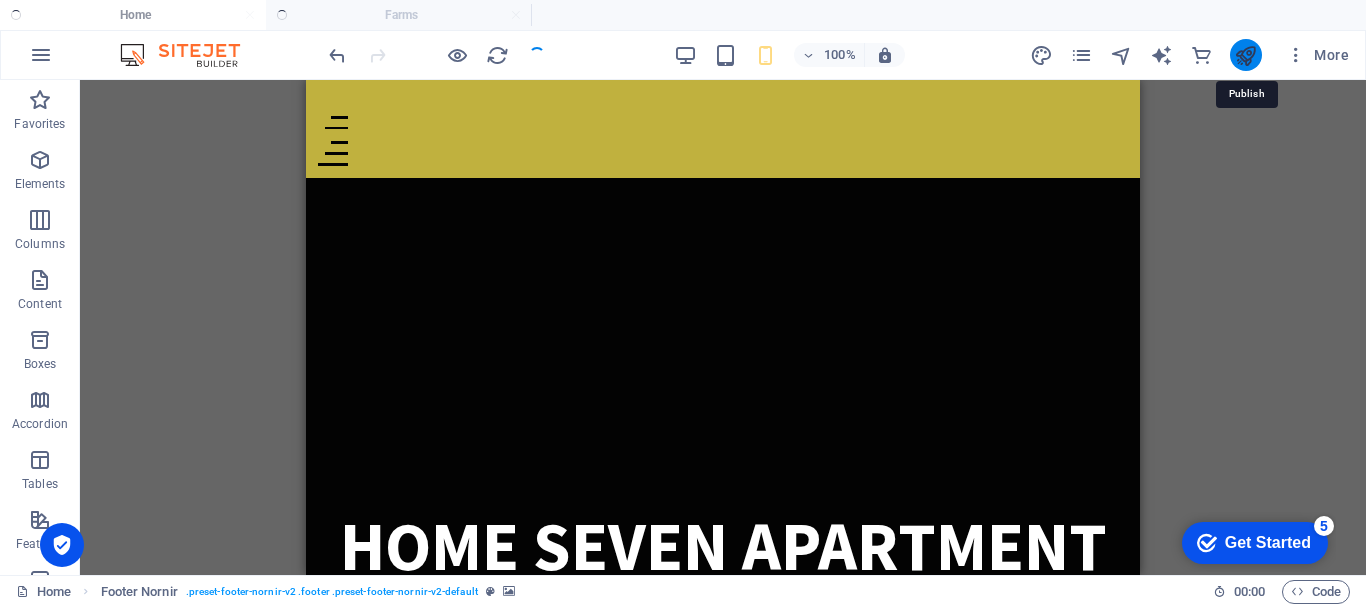 scroll, scrollTop: 1961, scrollLeft: 0, axis: vertical 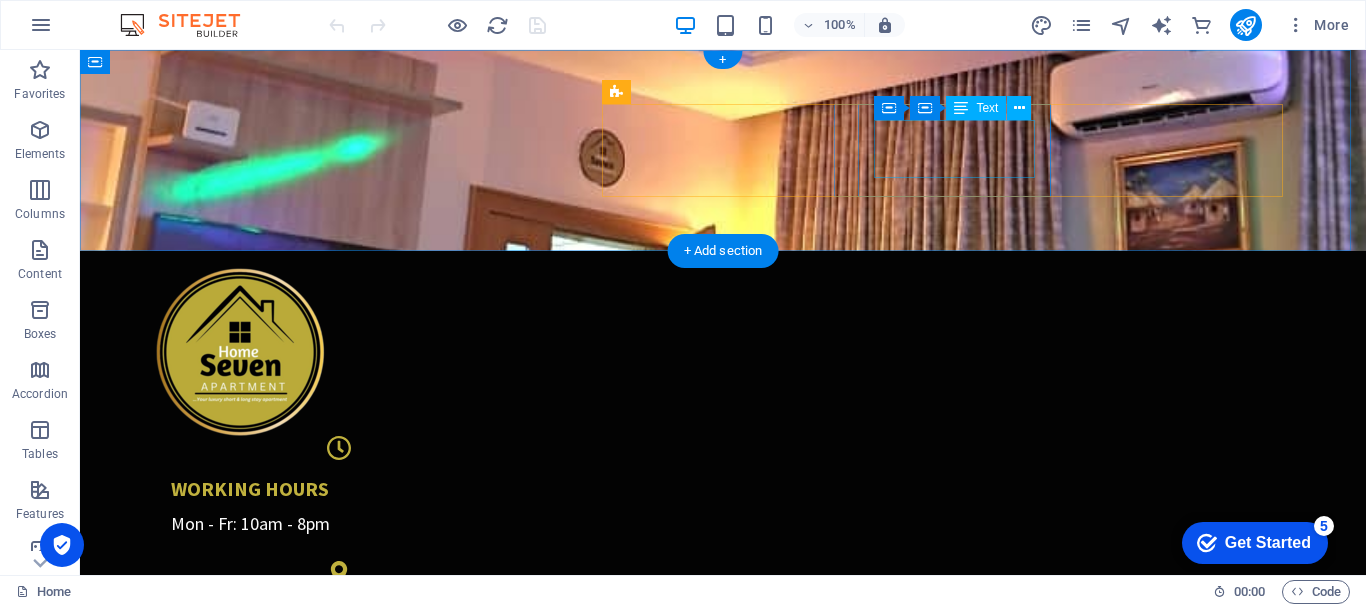 click on "[GEOGRAPHIC_DATA]" at bounding box center (293, 647) 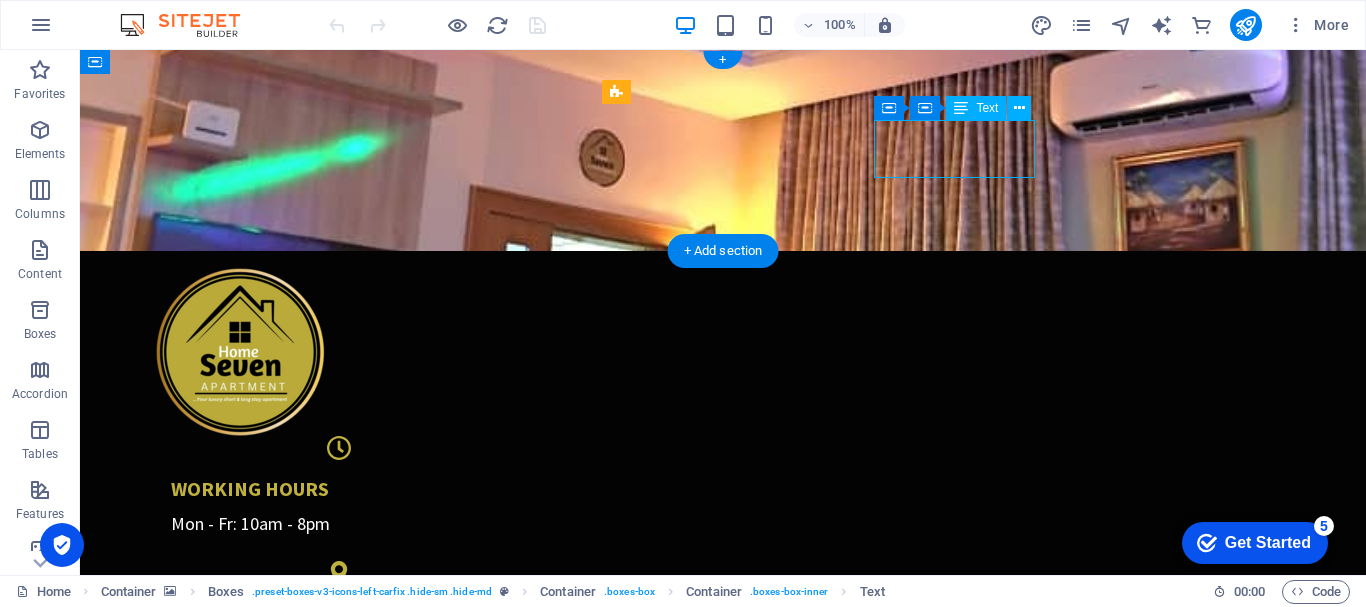 drag, startPoint x: 958, startPoint y: 170, endPoint x: 877, endPoint y: 166, distance: 81.09871 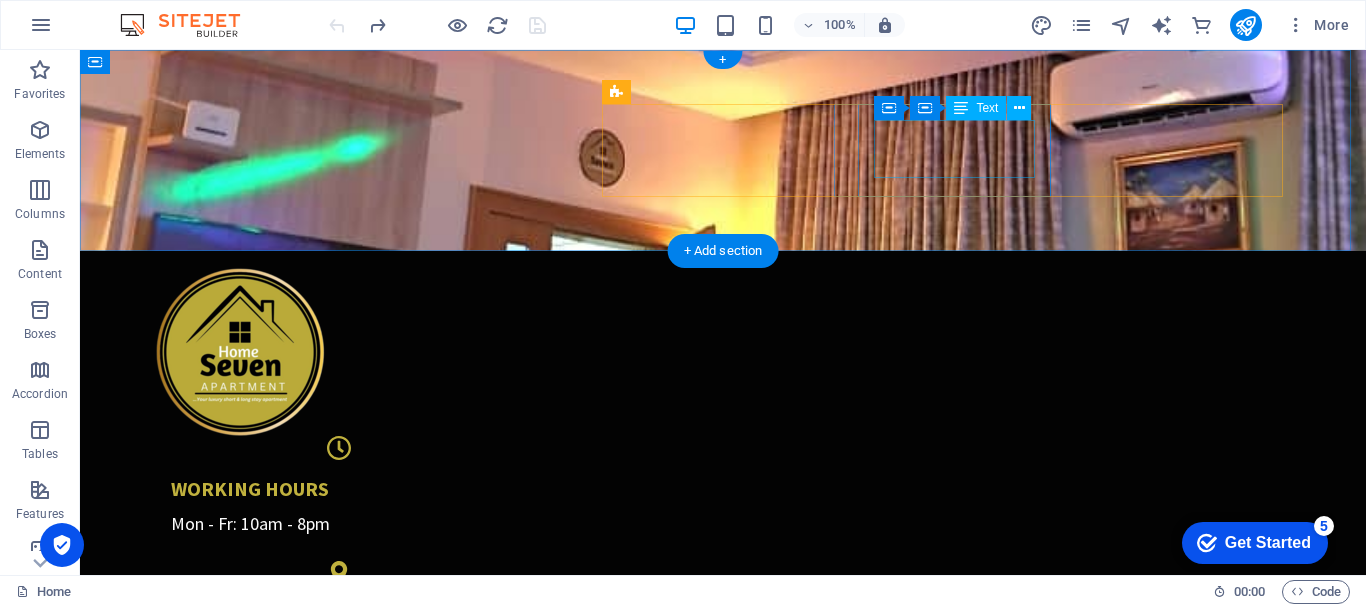 click on "[GEOGRAPHIC_DATA]" at bounding box center [293, 647] 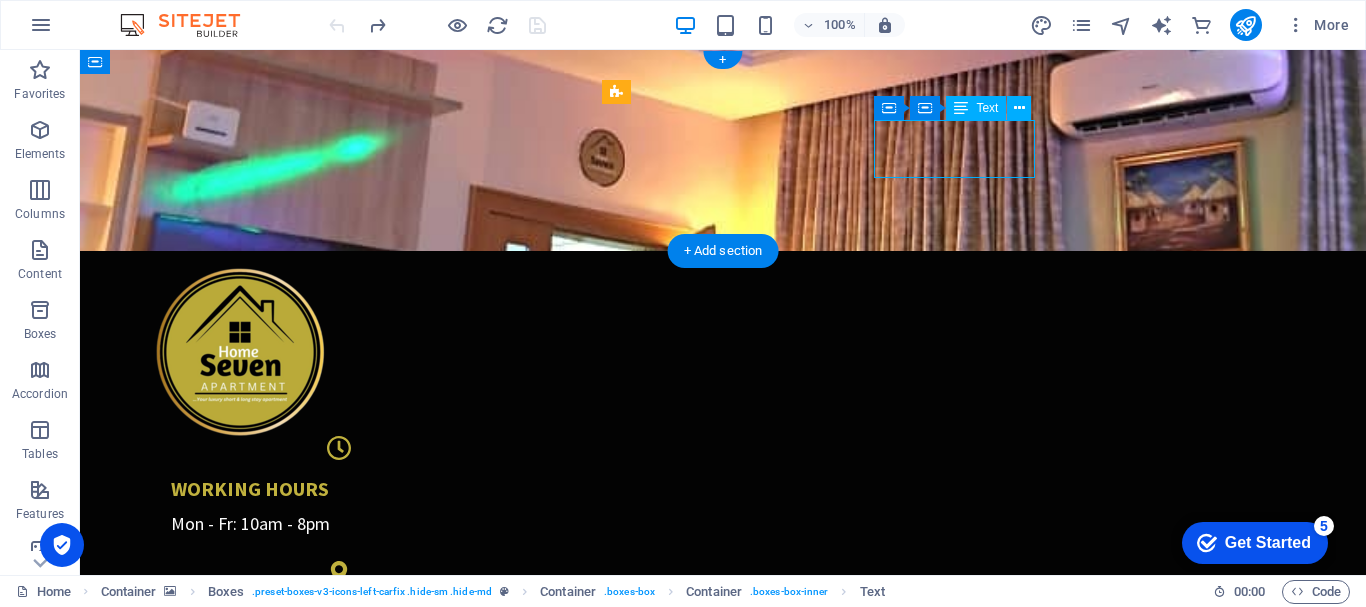 click on "[GEOGRAPHIC_DATA]" at bounding box center [293, 647] 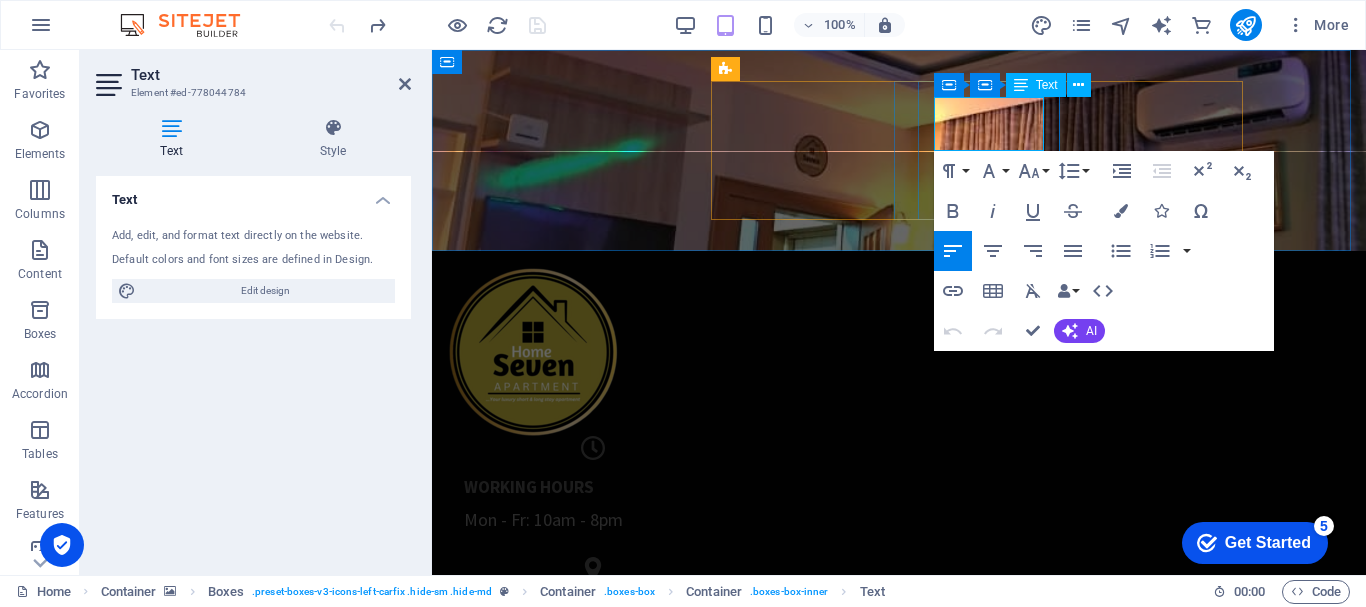 click on "[GEOGRAPHIC_DATA]" at bounding box center [586, 639] 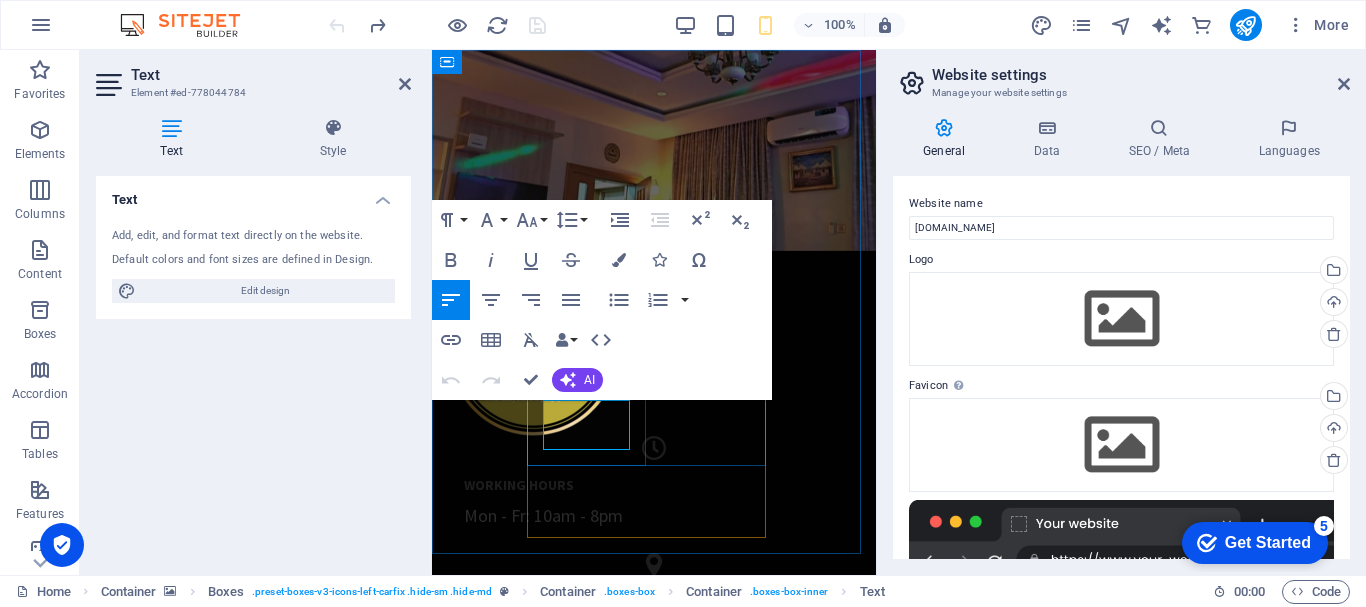 click on "[GEOGRAPHIC_DATA]" at bounding box center (586, 631) 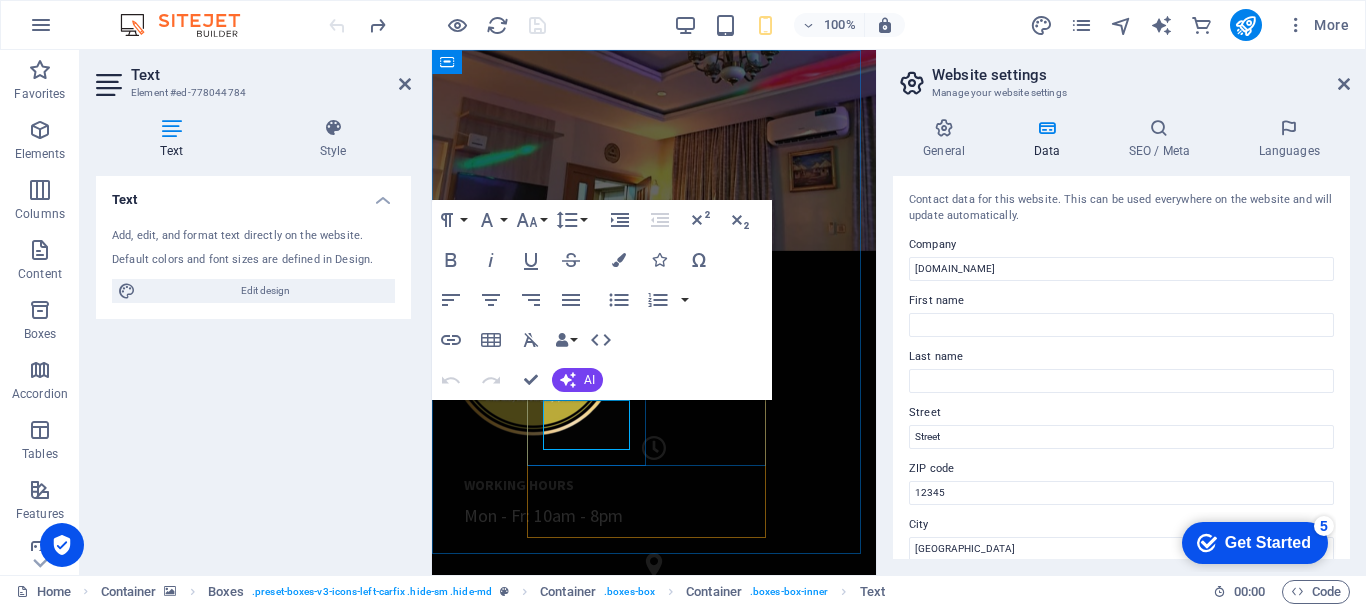 click on "[GEOGRAPHIC_DATA]" at bounding box center (586, 631) 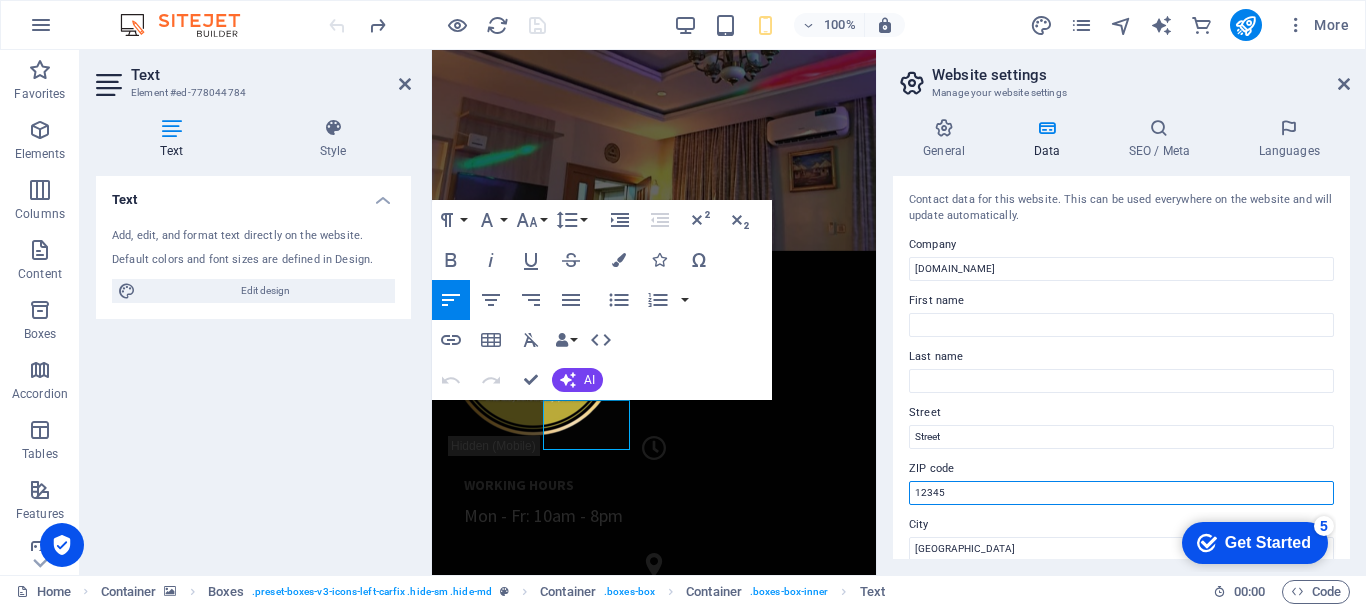 click on "12345" at bounding box center [1121, 493] 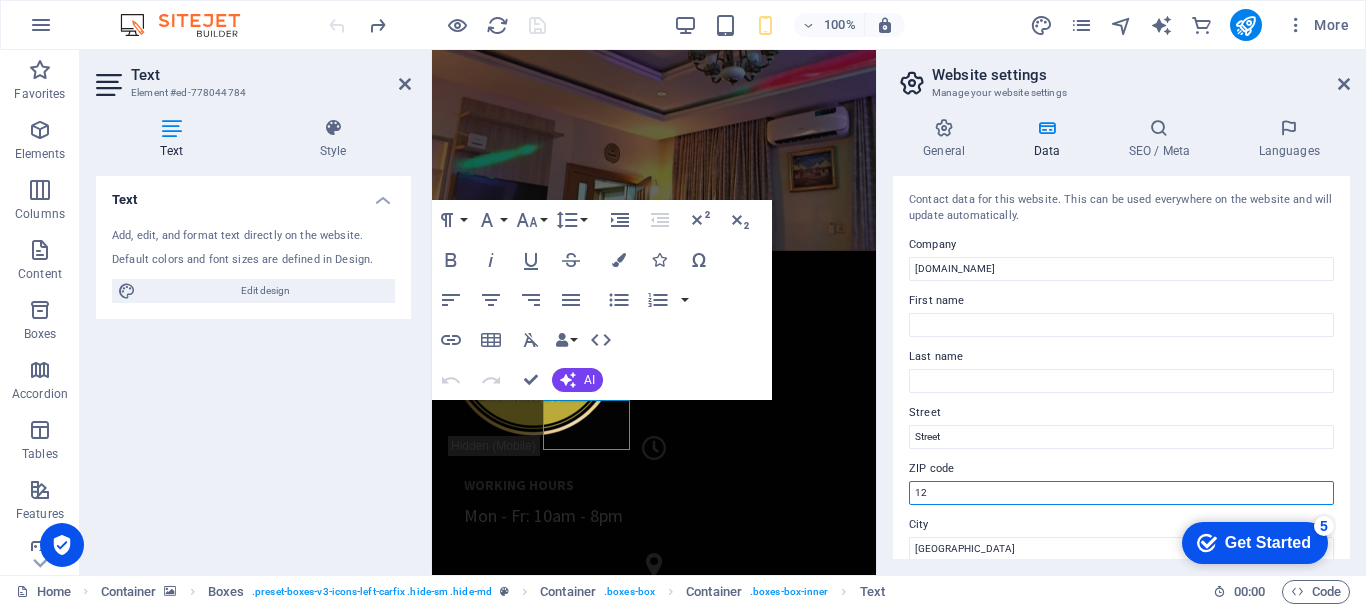 type on "1" 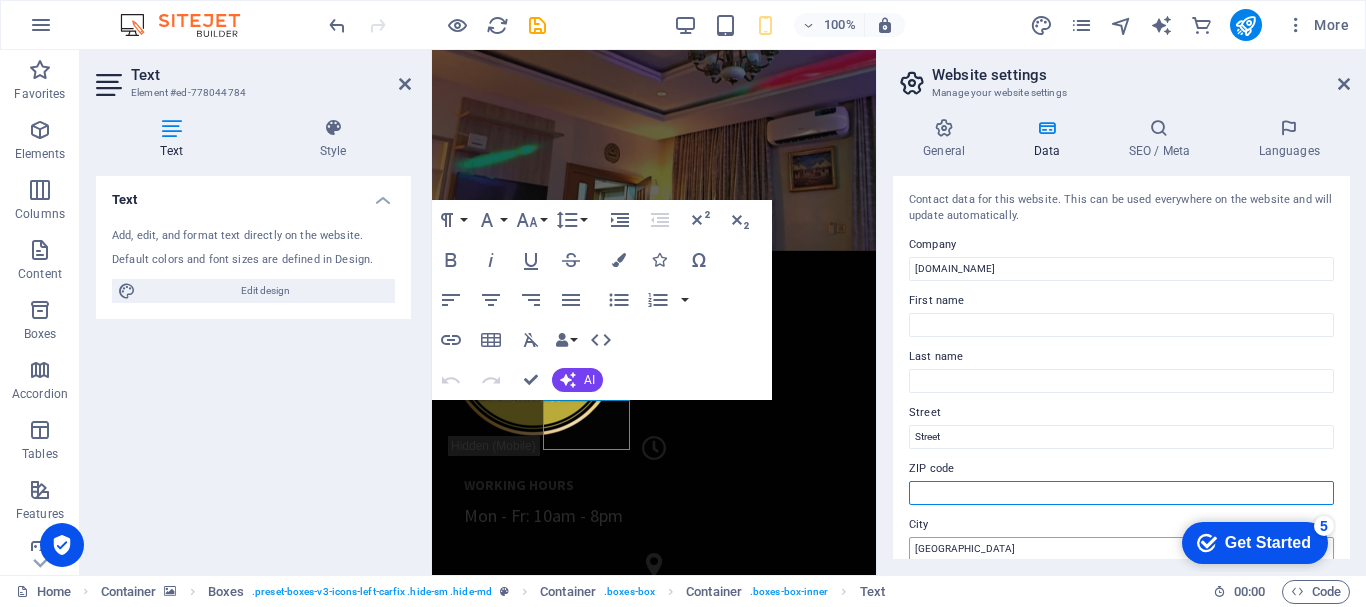 type 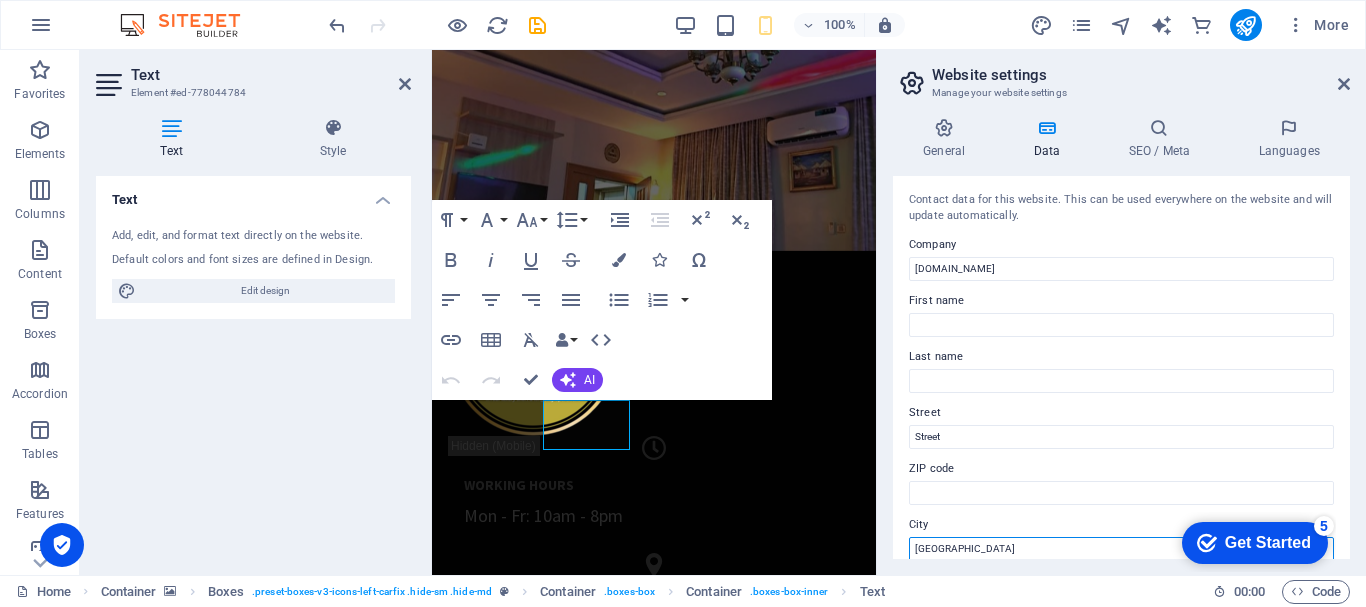 click on "[GEOGRAPHIC_DATA]" at bounding box center (1121, 549) 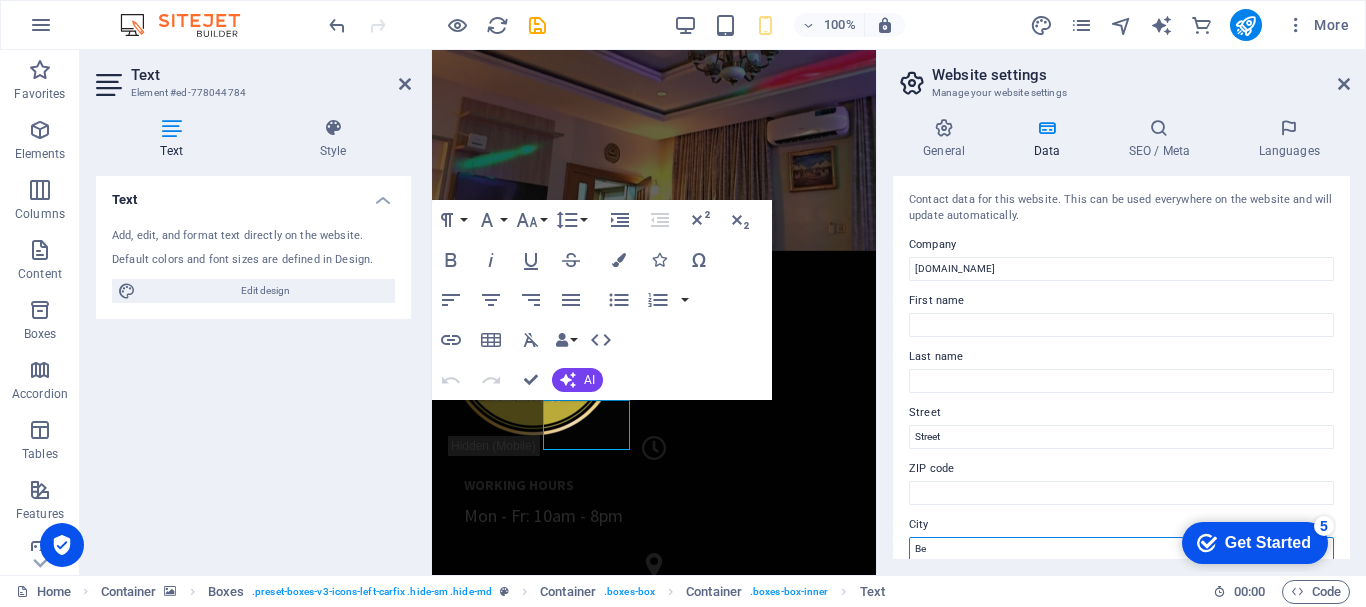type on "B" 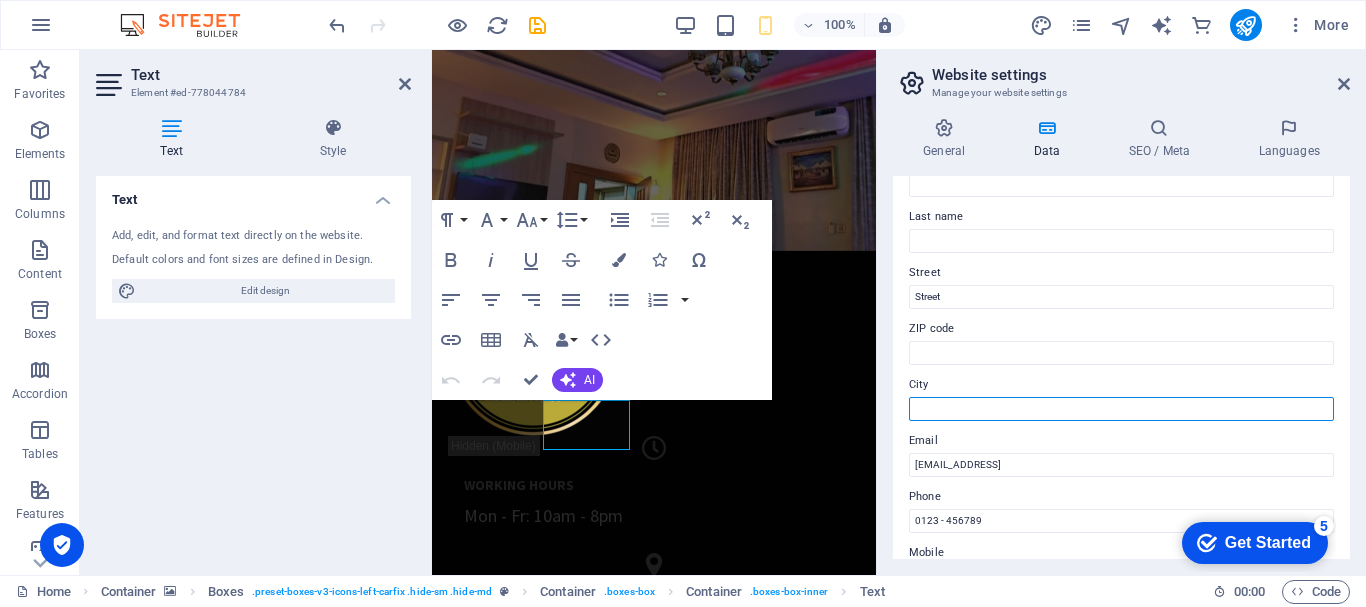 scroll, scrollTop: 181, scrollLeft: 0, axis: vertical 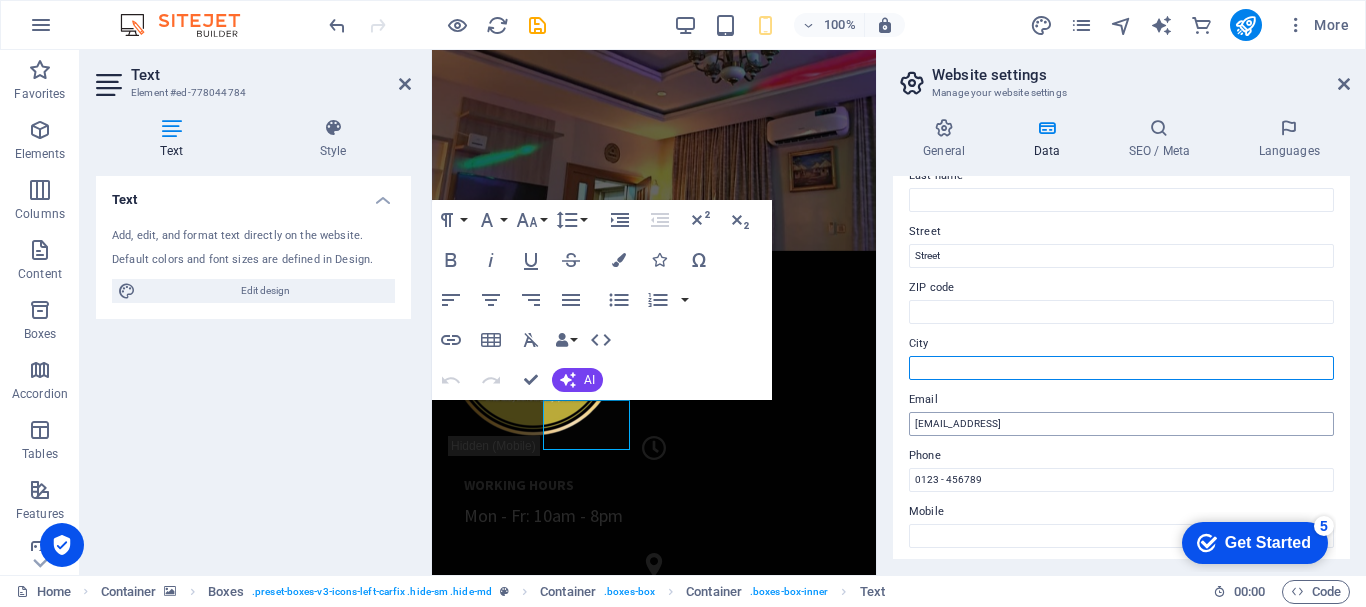 type 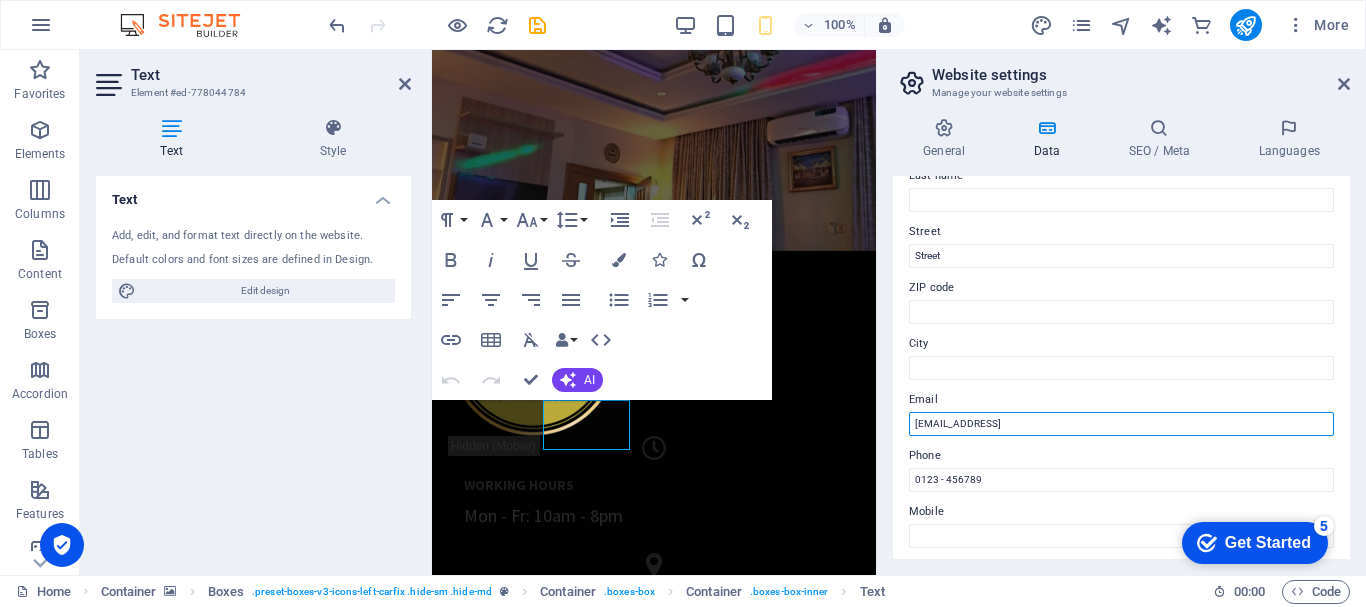 click on "[EMAIL_ADDRESS]" at bounding box center (1121, 424) 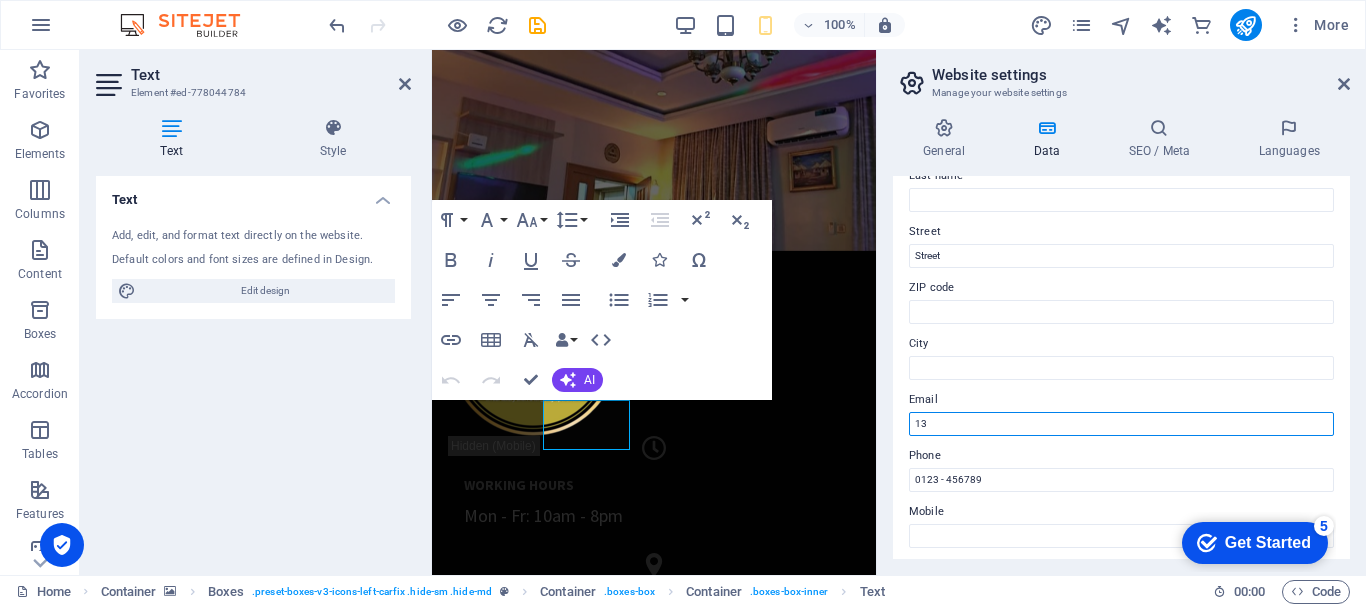 type on "1" 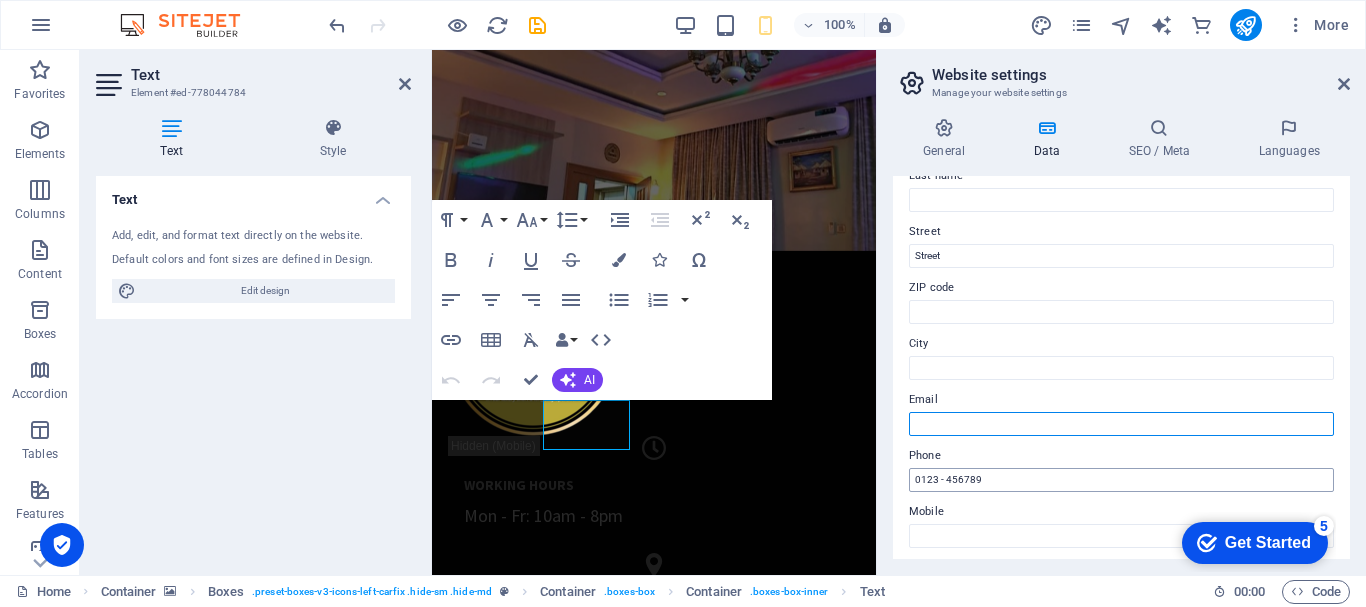 type 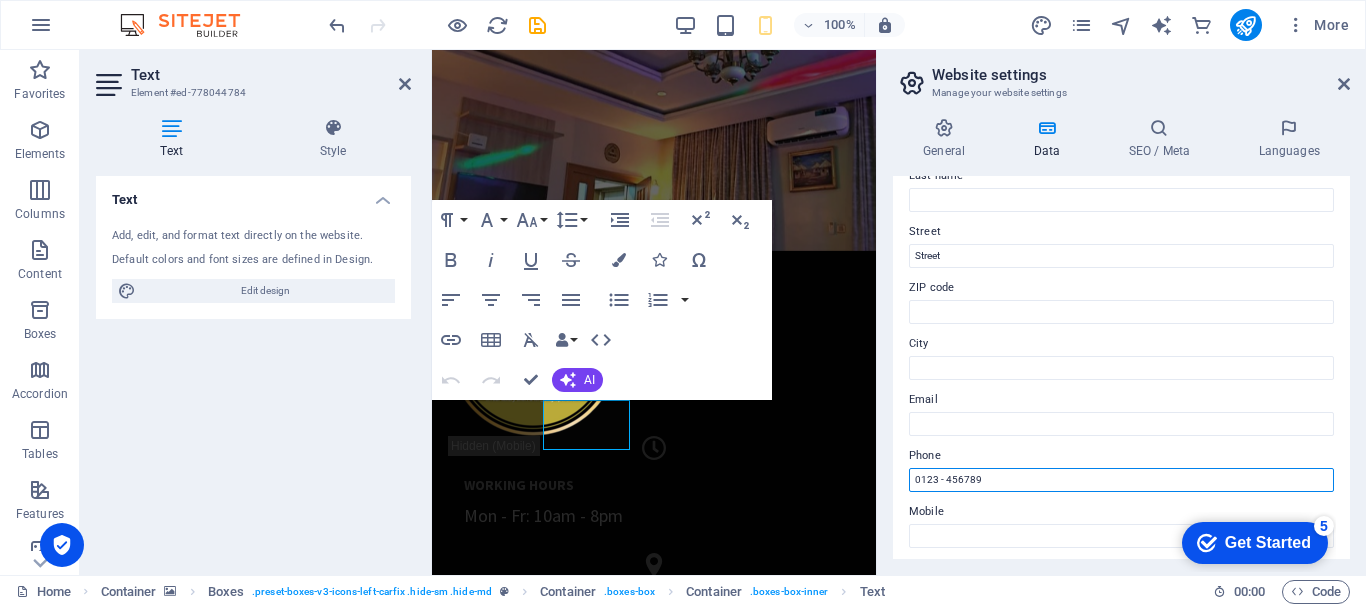 click on "0123 - 456789" at bounding box center (1121, 480) 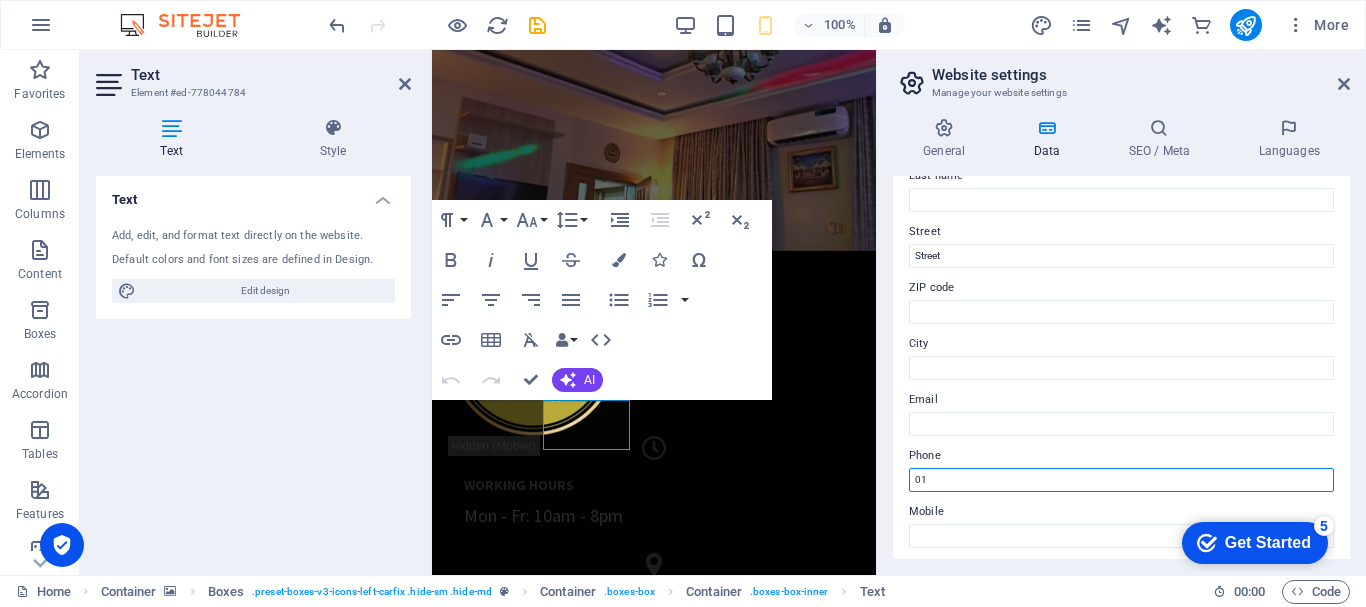 type on "0" 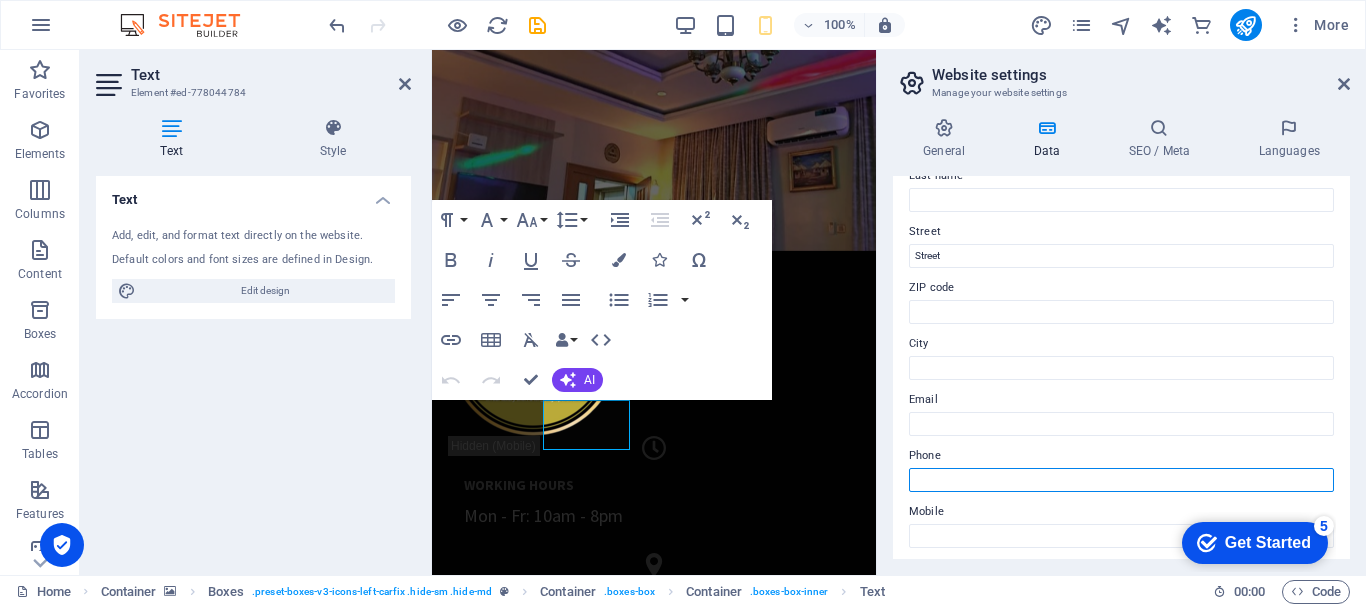 type 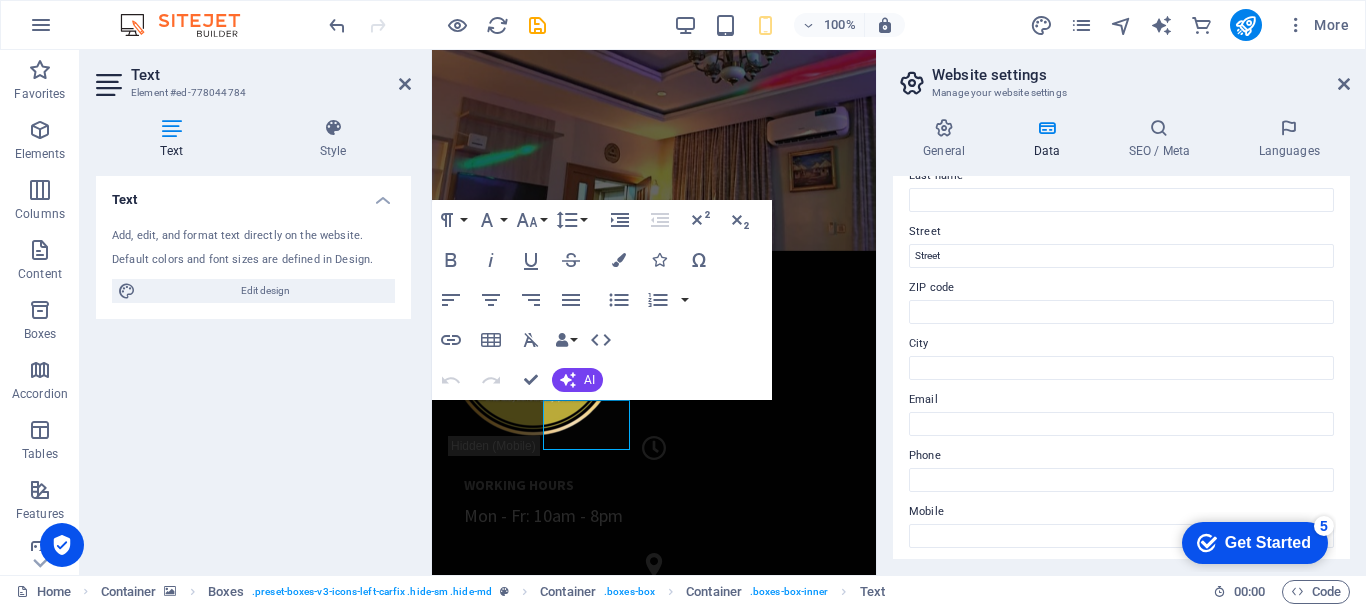 click on "Phone" at bounding box center (1121, 456) 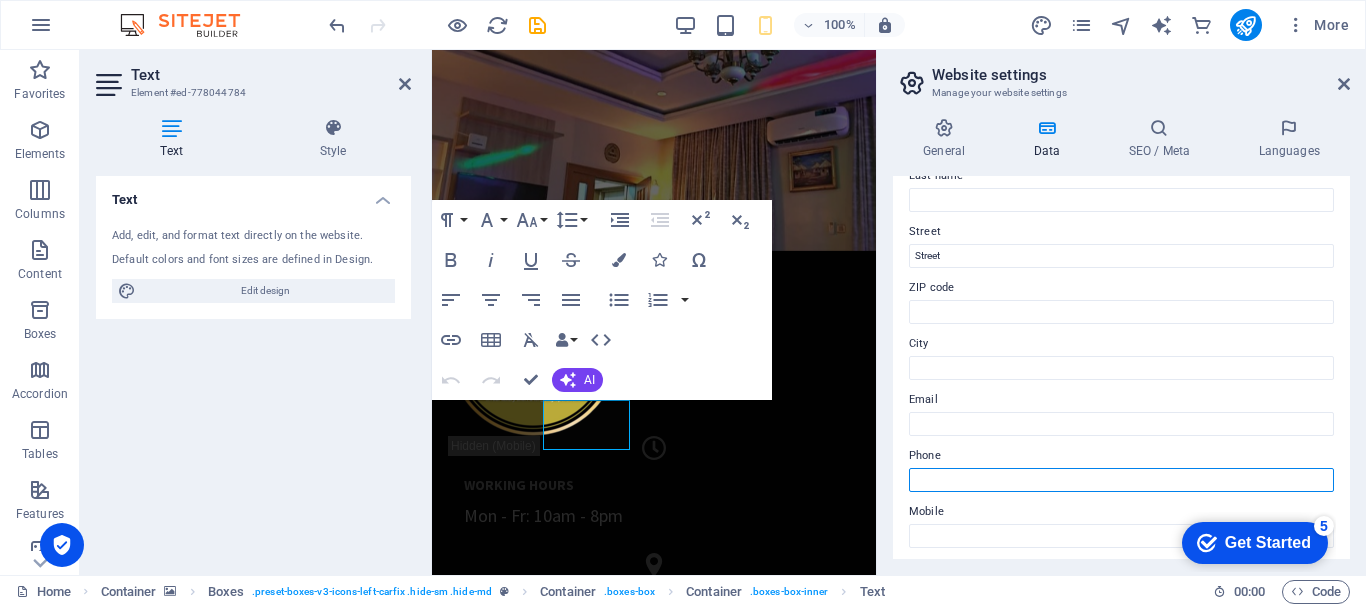 click on "Phone" at bounding box center (1121, 480) 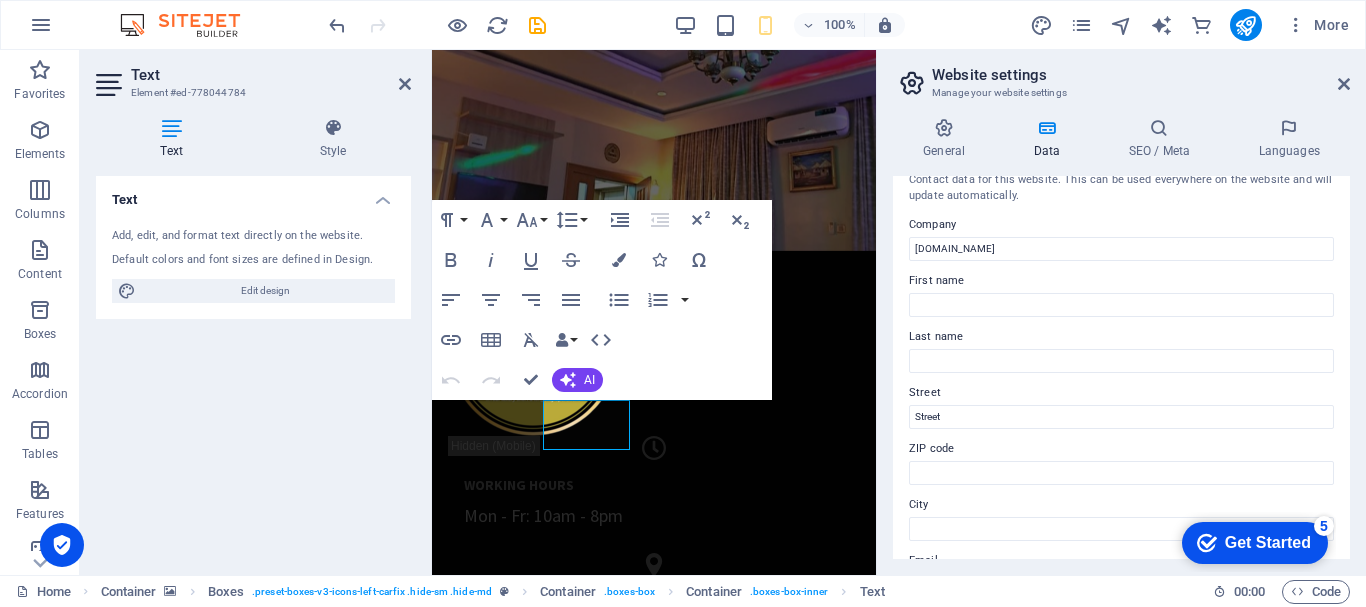 scroll, scrollTop: 0, scrollLeft: 0, axis: both 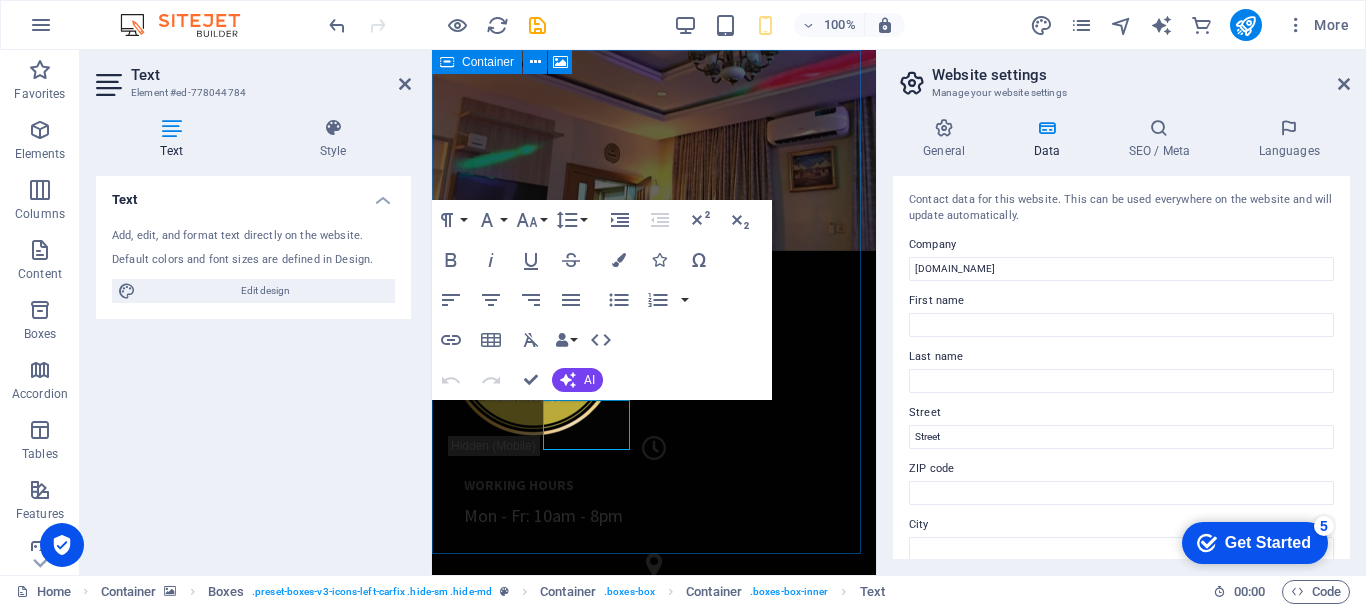 click on "WORKING HOURS Mon - Fr: 10am - 8pm LOCATION Street ," at bounding box center (654, 394) 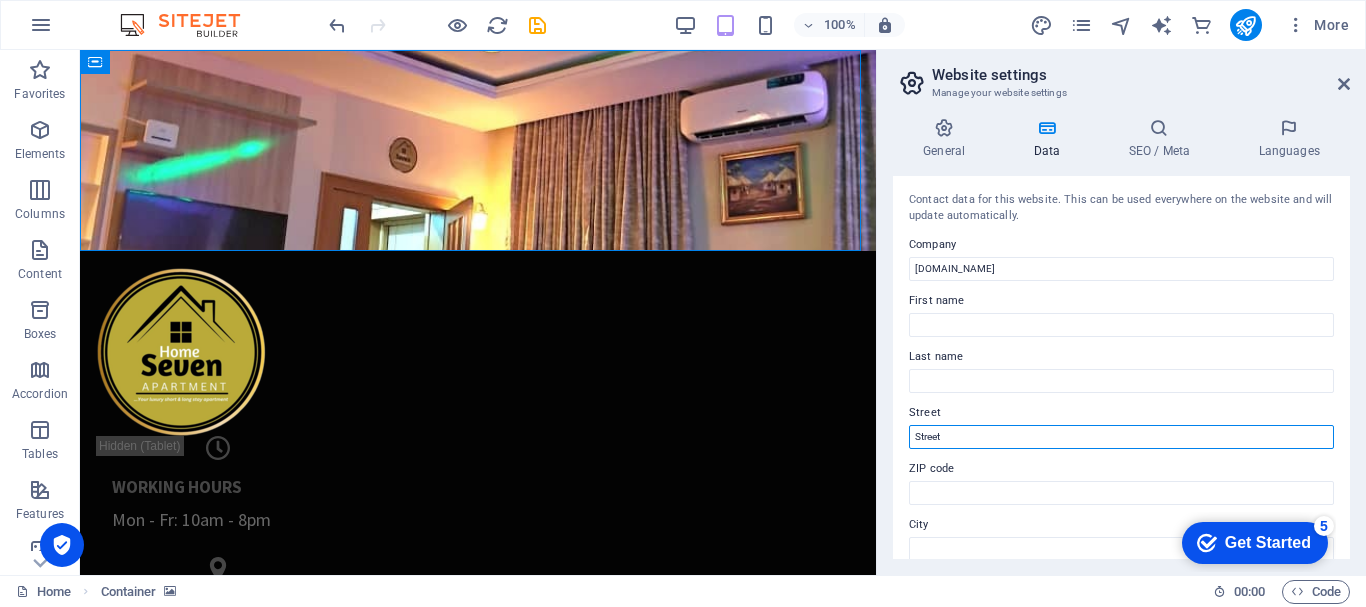 click on "Street" at bounding box center (1121, 437) 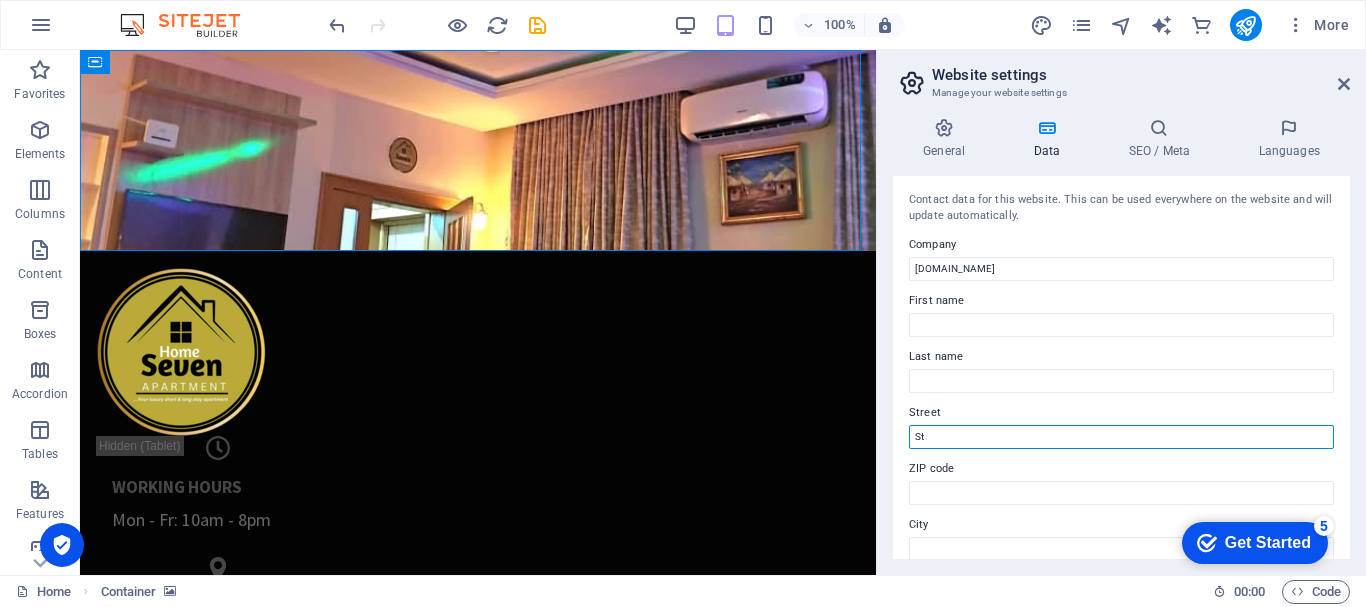 type on "S" 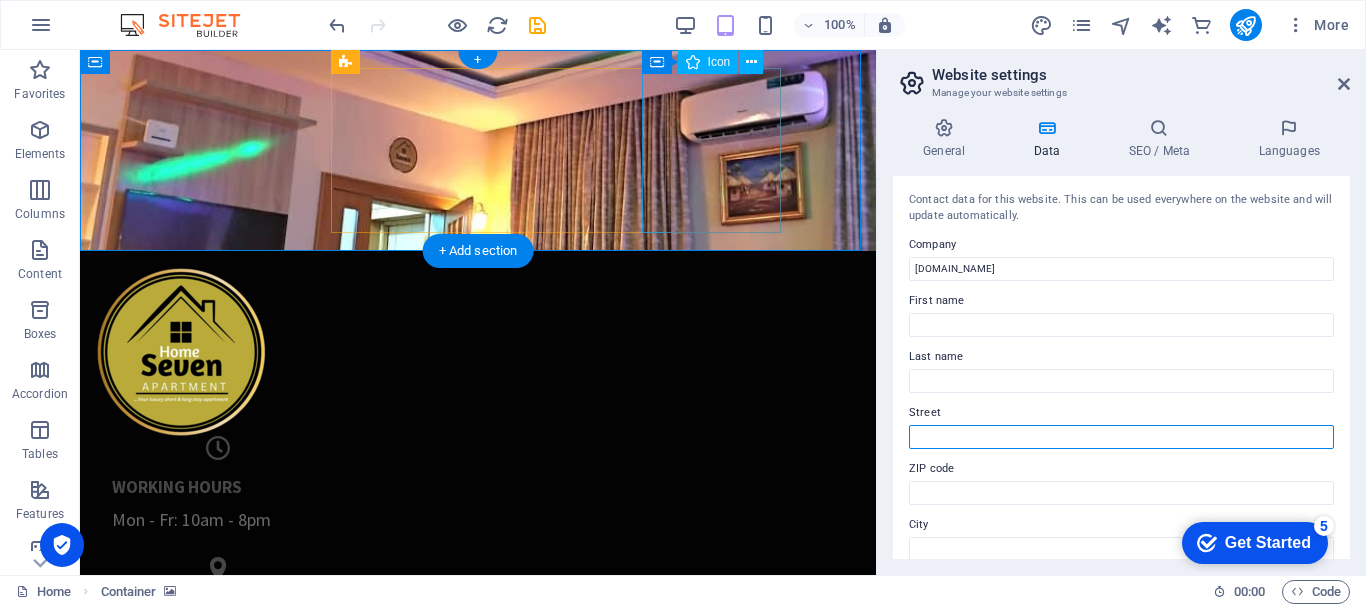 type 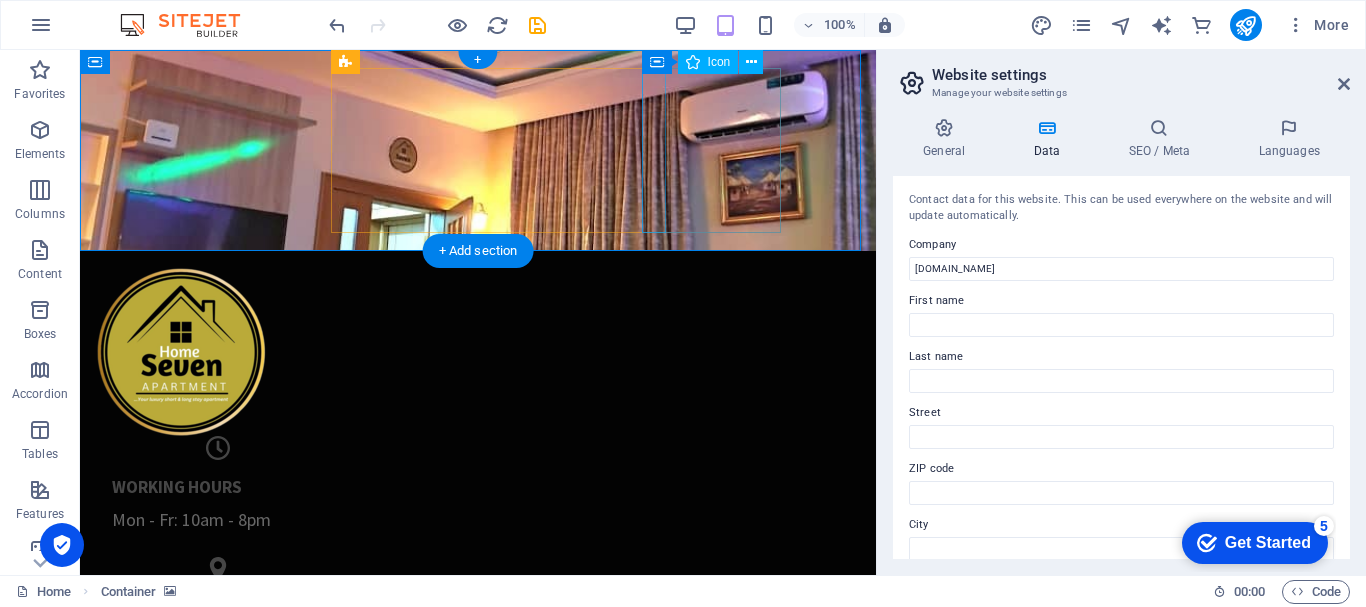click at bounding box center (218, 687) 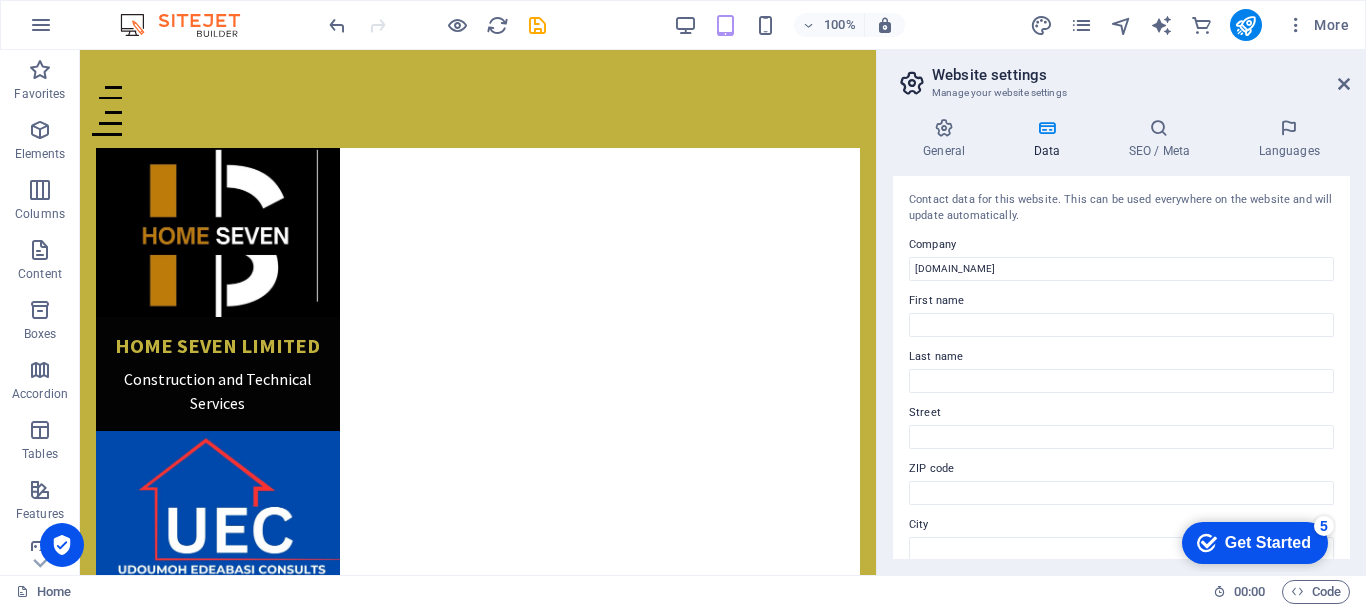 scroll, scrollTop: 1959, scrollLeft: 0, axis: vertical 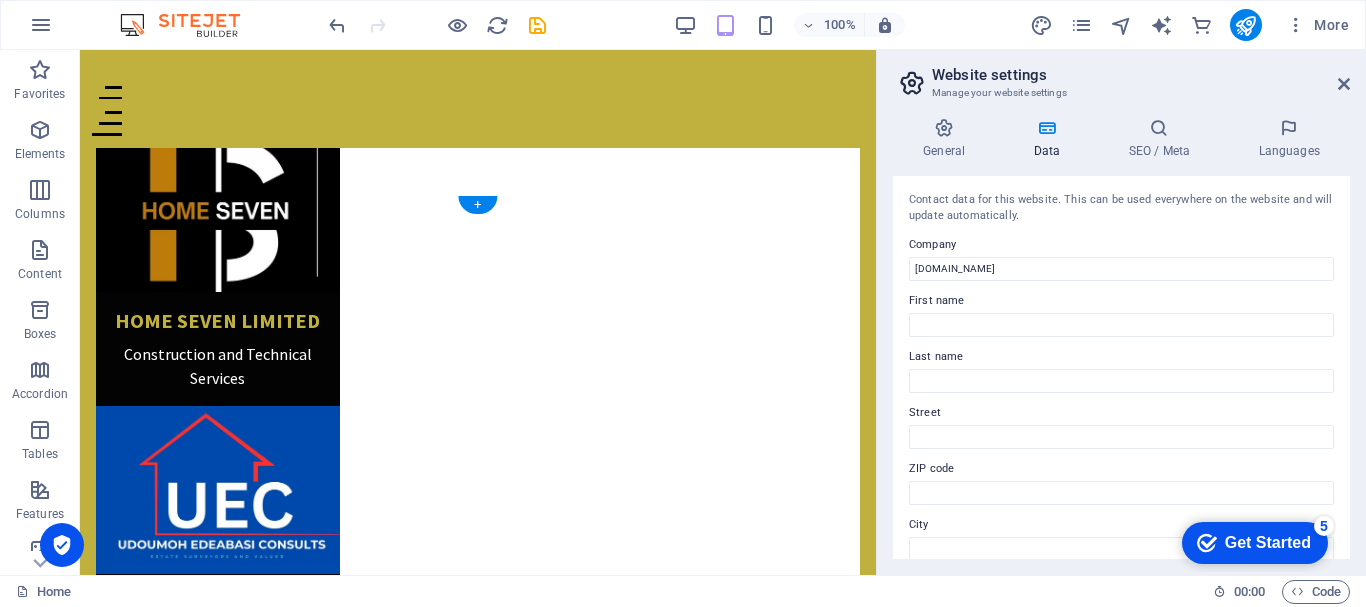 click at bounding box center [478, 3257] 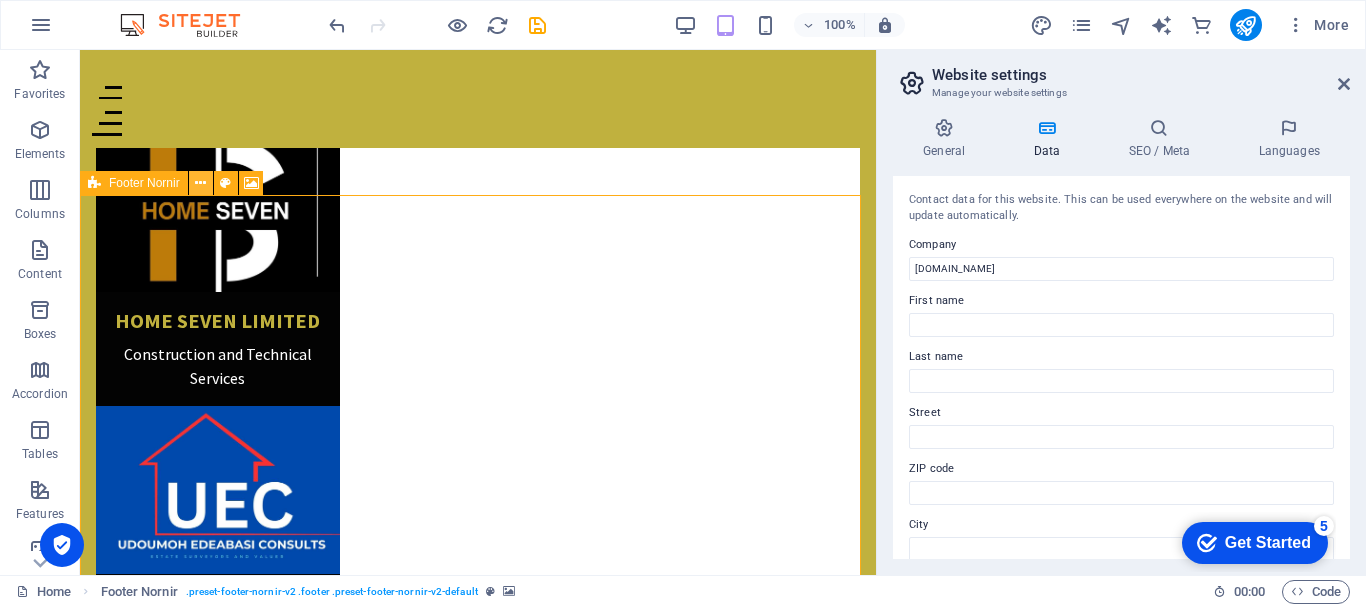 click at bounding box center [200, 183] 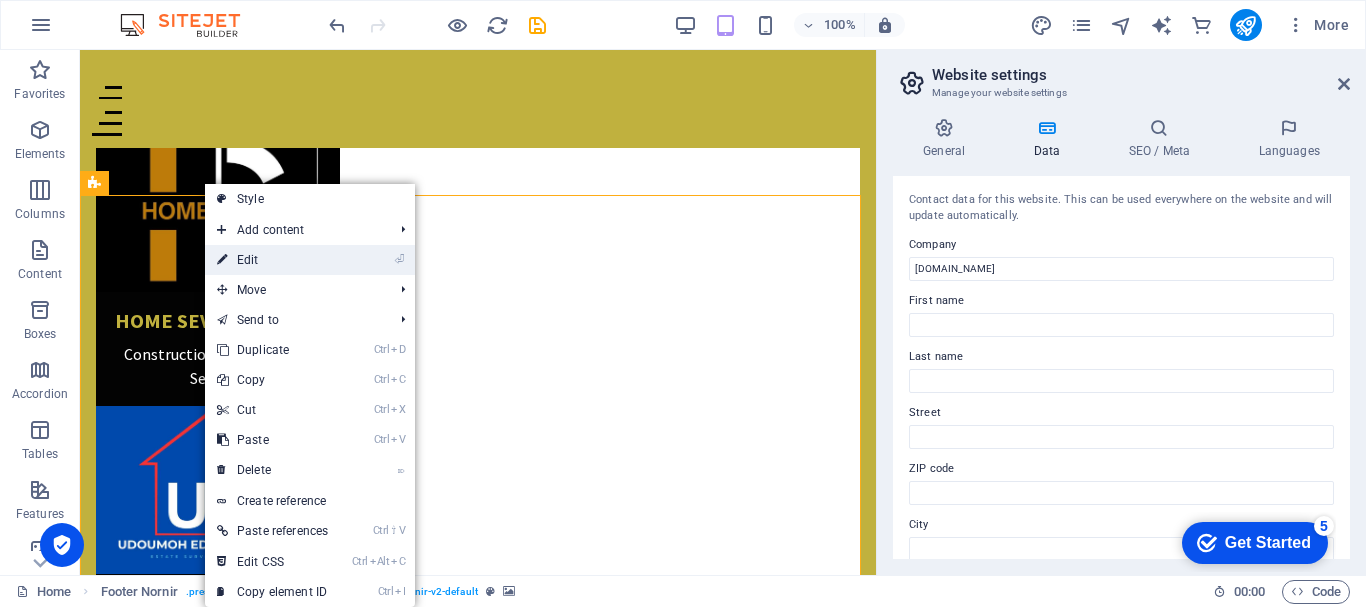 click on "⏎  Edit" at bounding box center [272, 260] 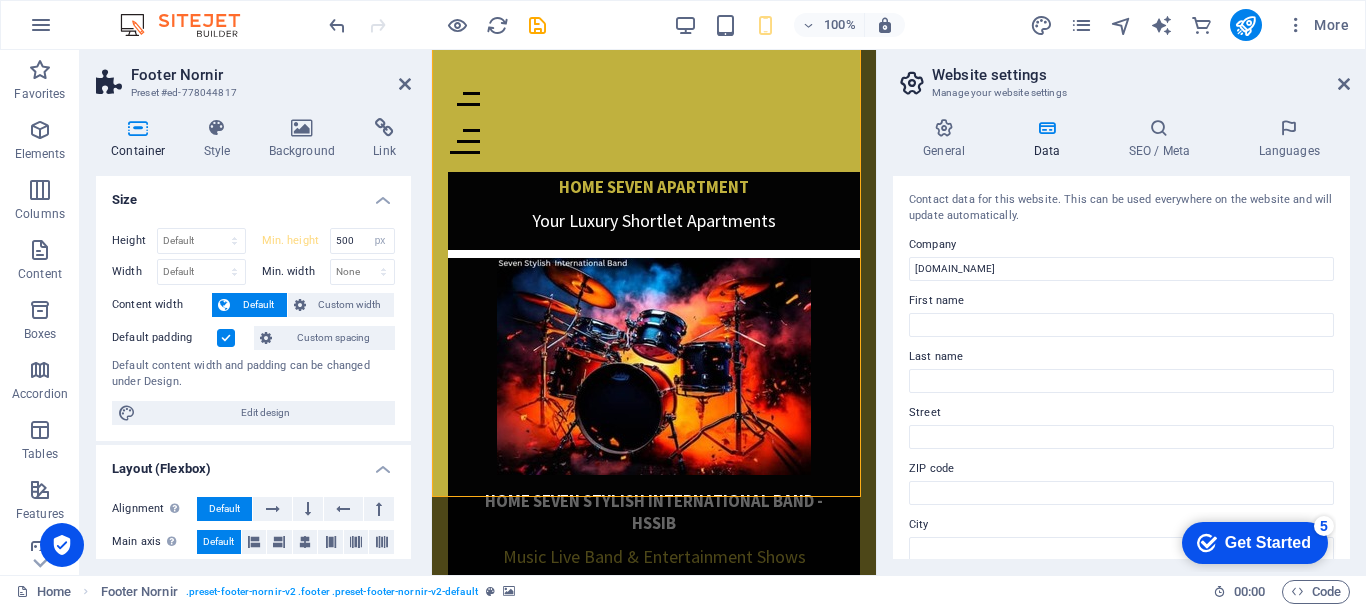 scroll, scrollTop: 4043, scrollLeft: 0, axis: vertical 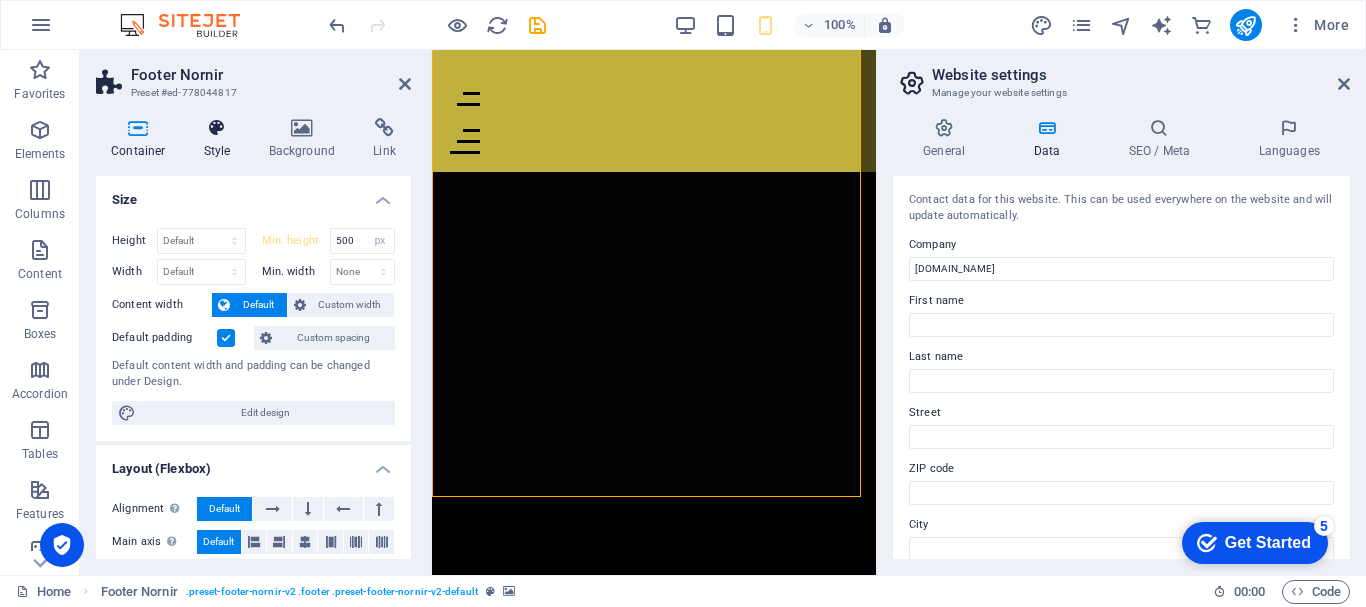 click at bounding box center (217, 128) 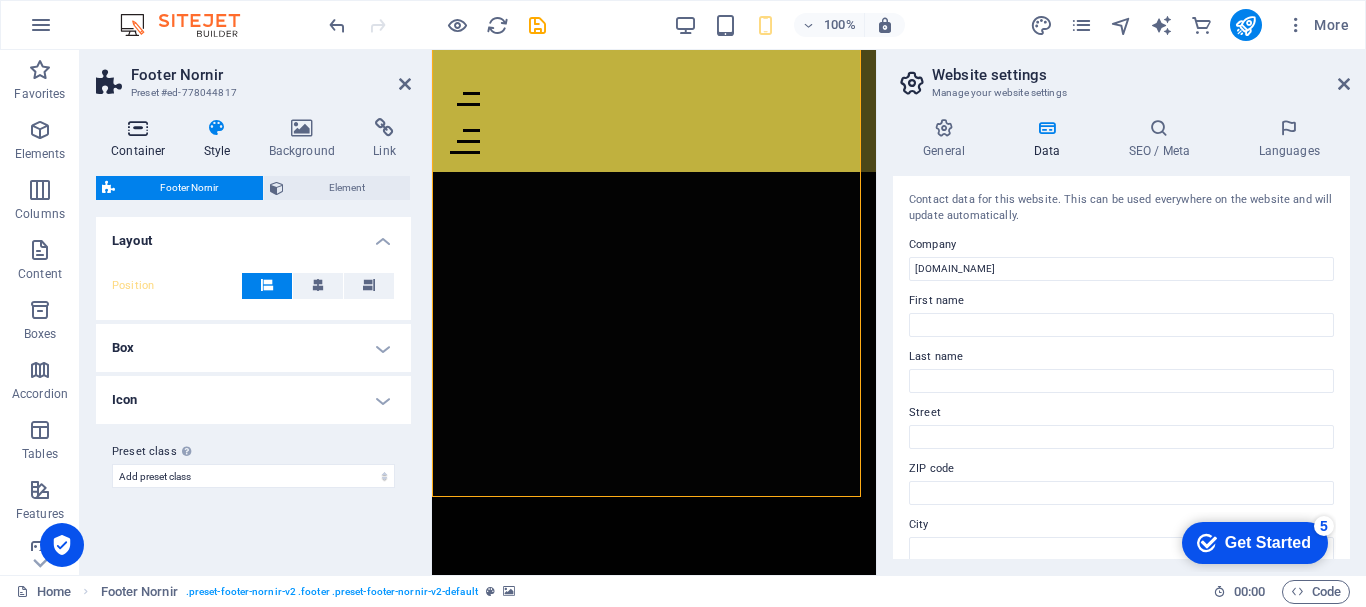 click on "Container" at bounding box center [142, 139] 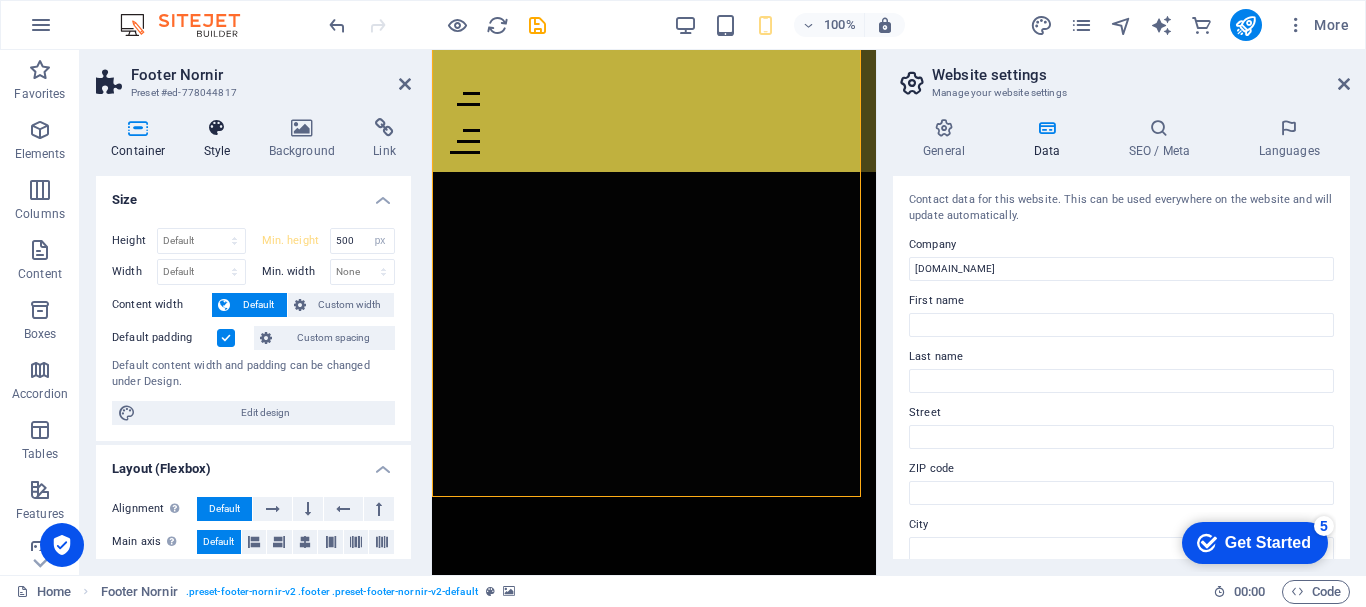 click on "Style" at bounding box center [221, 139] 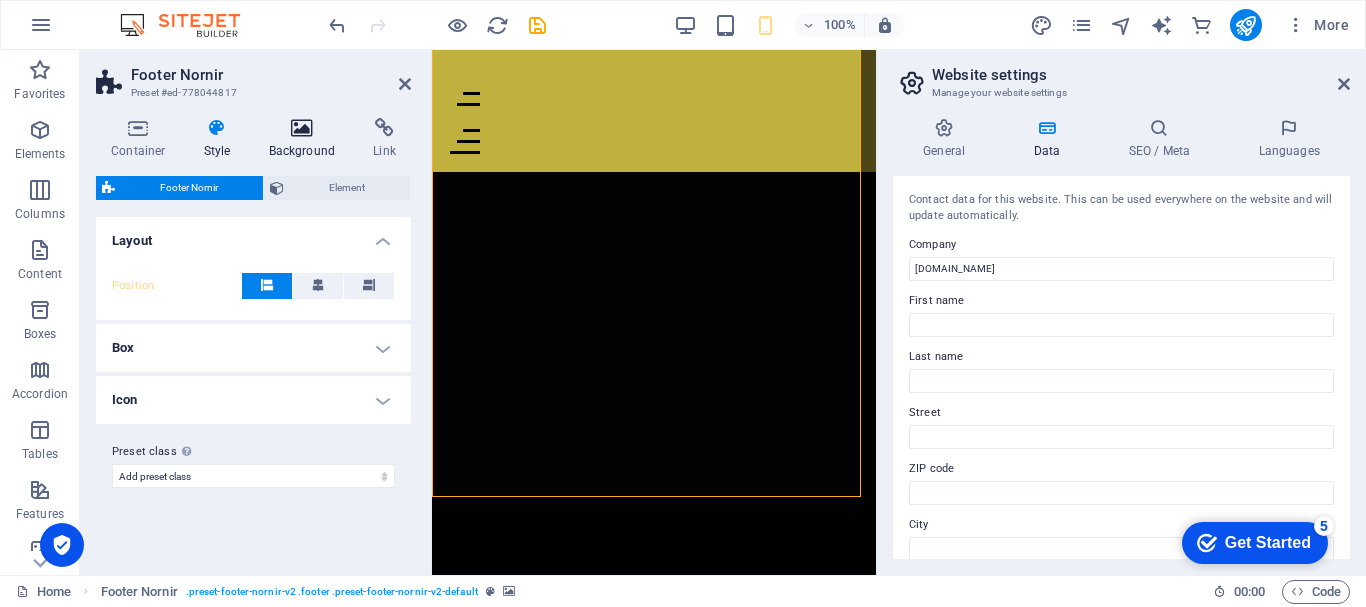 click on "Background" at bounding box center (306, 139) 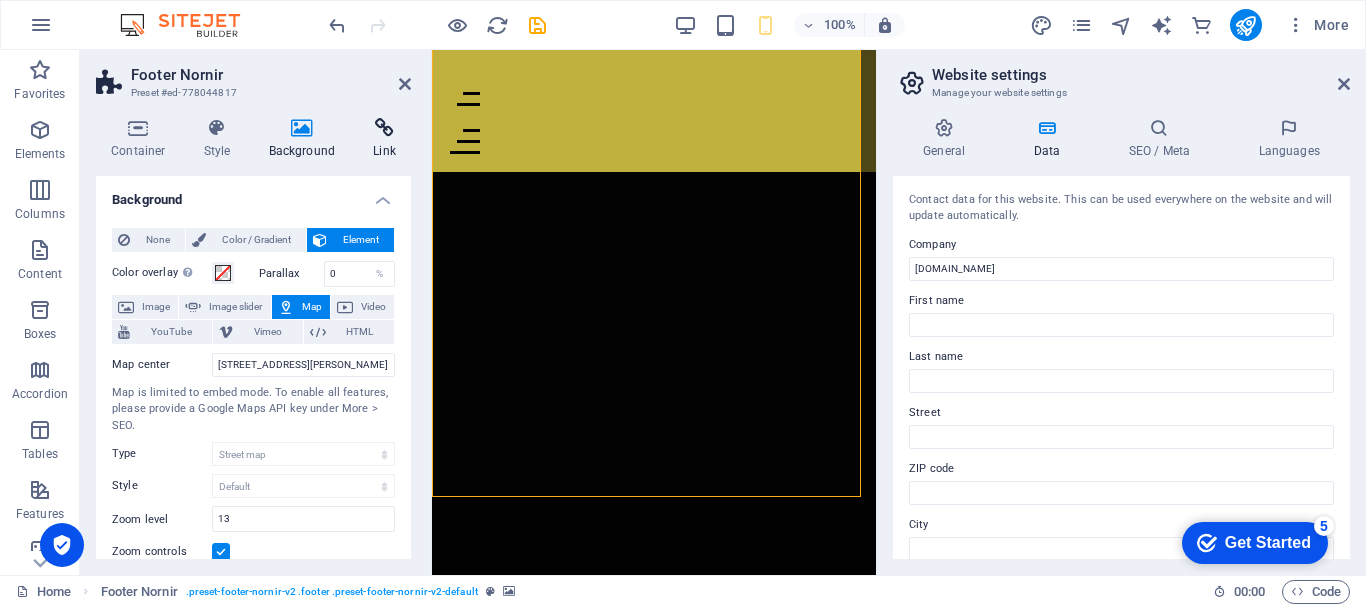 click on "Link" at bounding box center [384, 139] 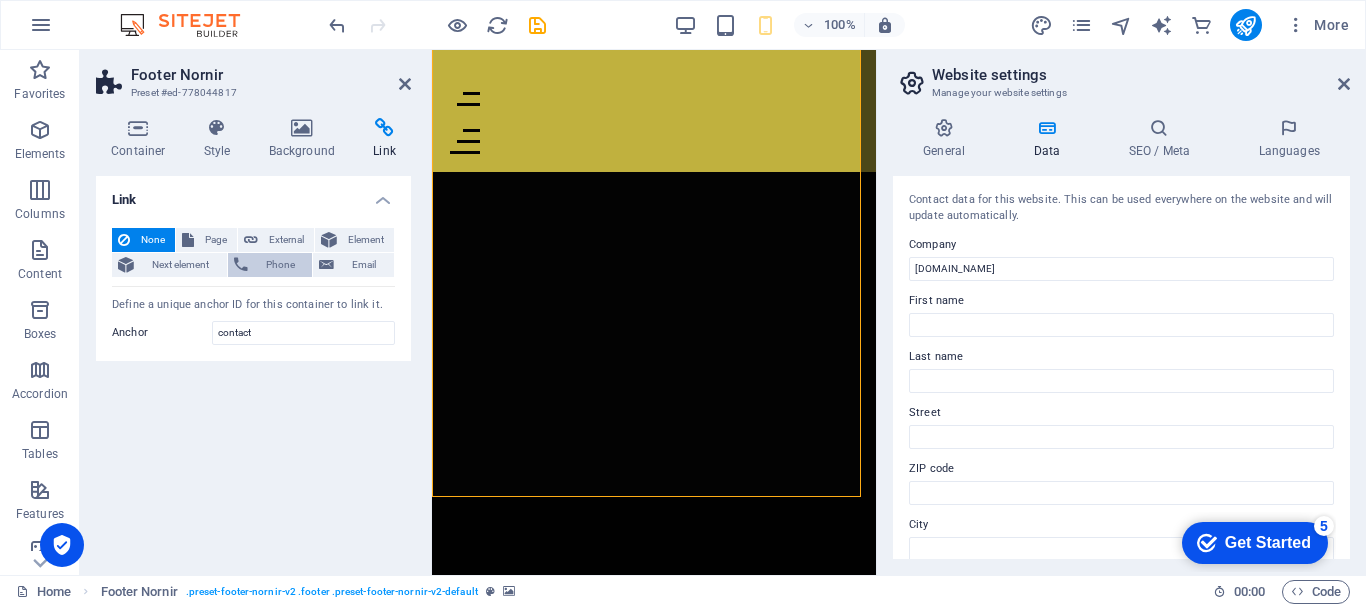click on "Phone" at bounding box center [280, 265] 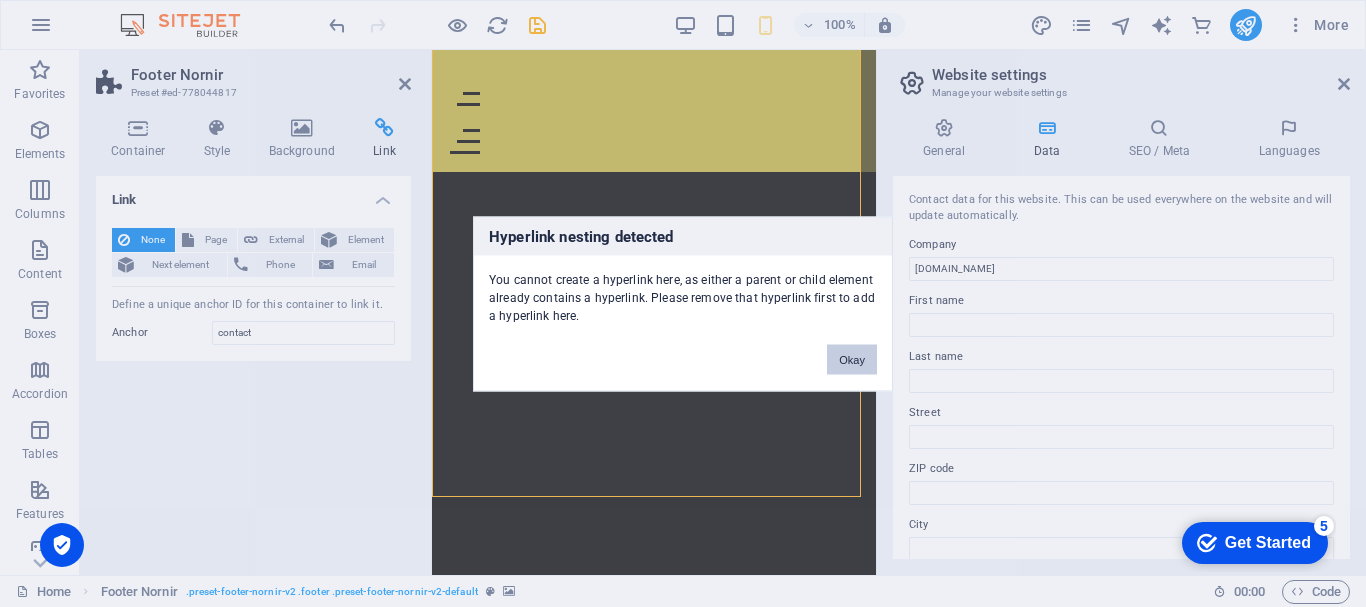 click on "Okay" at bounding box center [852, 359] 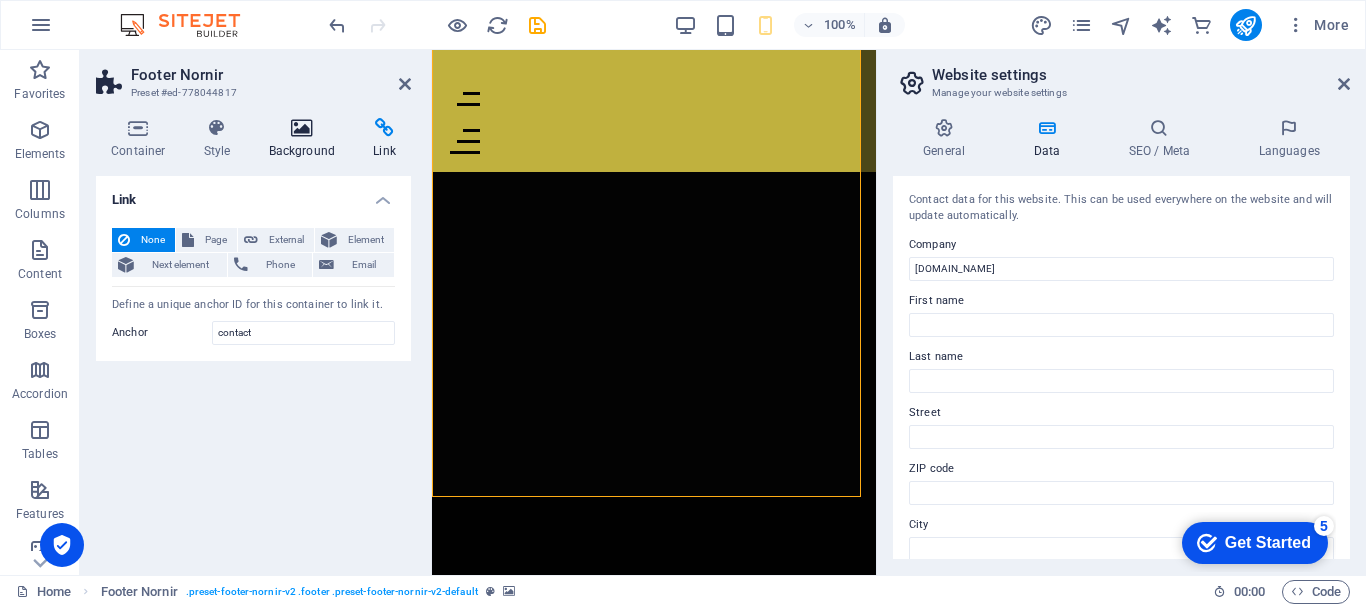 click on "Background" at bounding box center [306, 139] 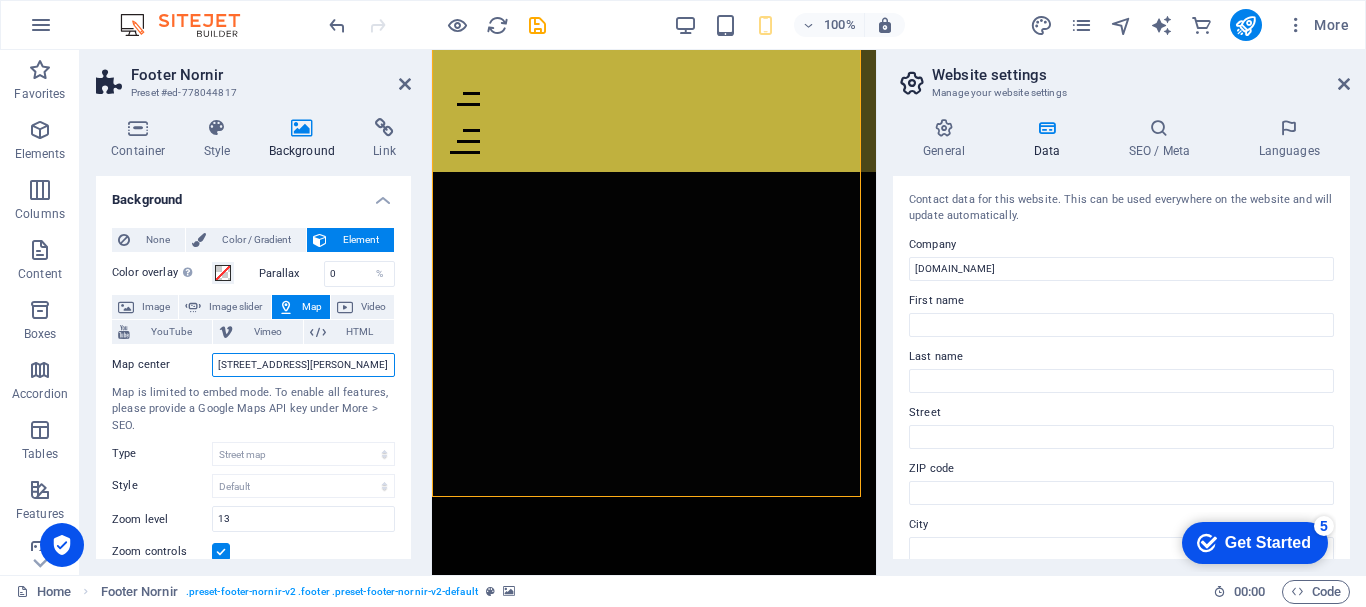 click on "[STREET_ADDRESS][PERSON_NAME]" at bounding box center [303, 365] 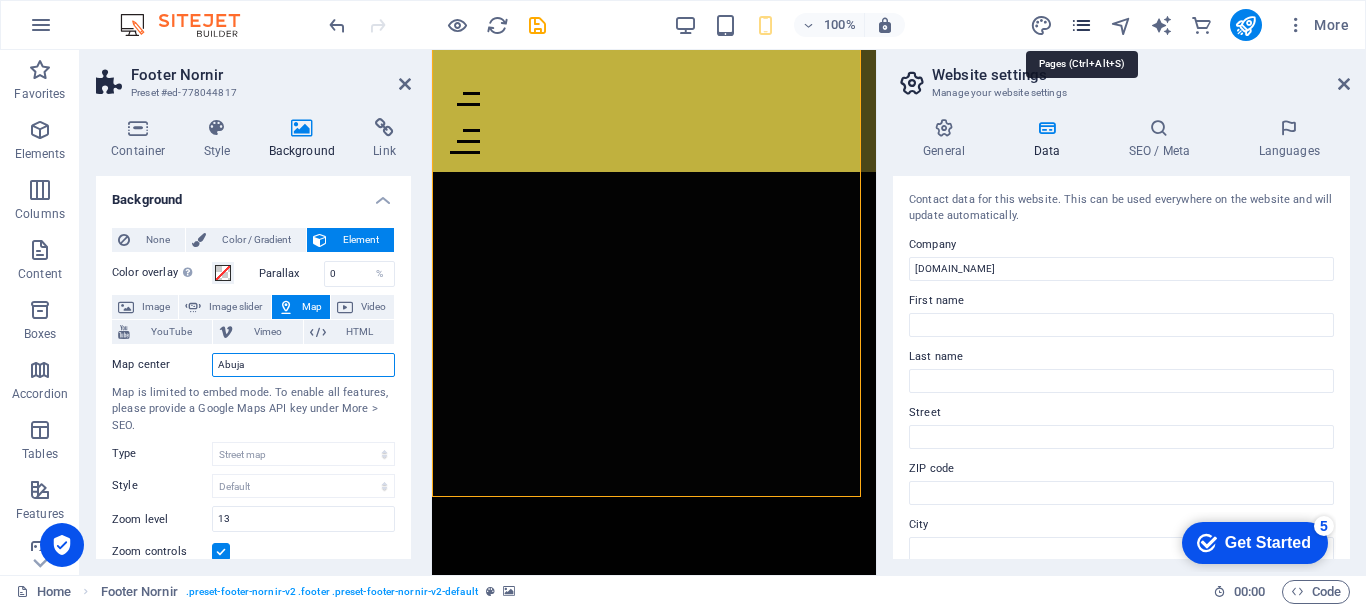 type on "Abuja" 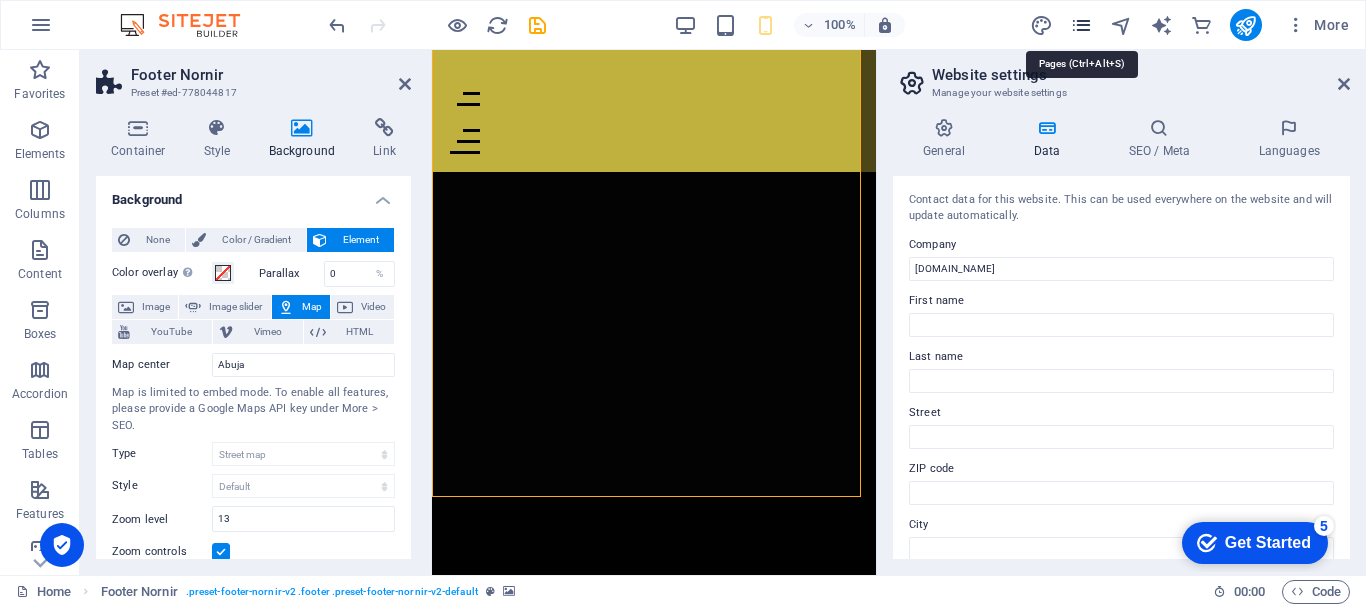 click at bounding box center [1081, 25] 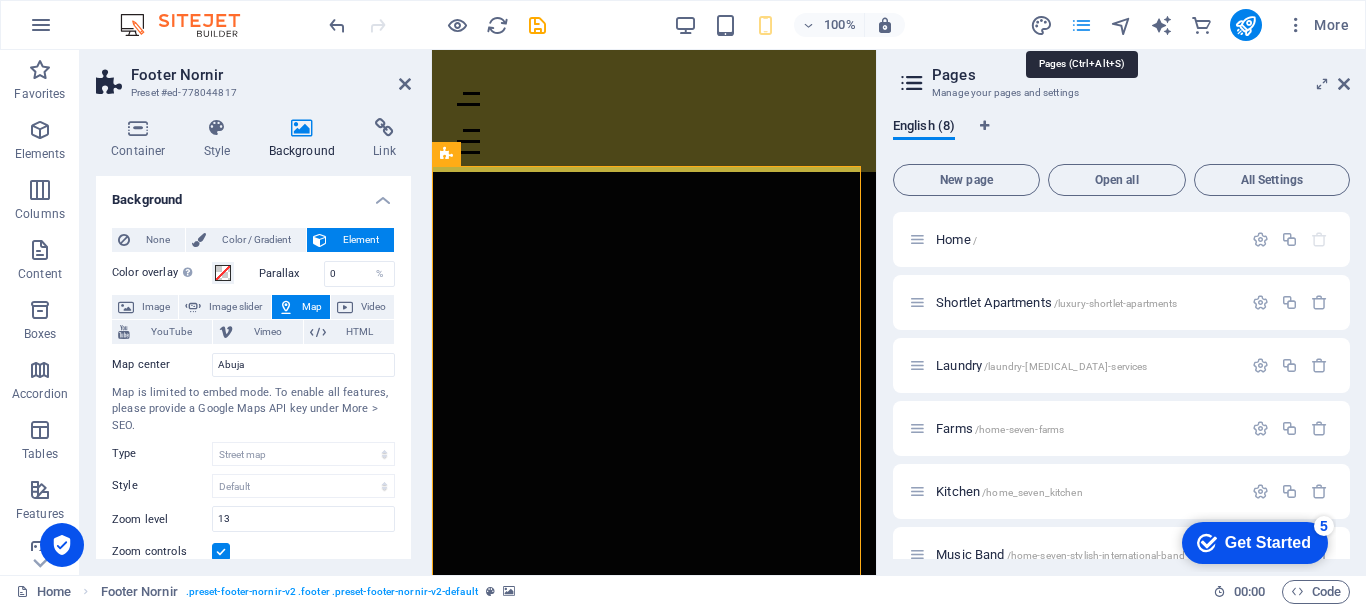 scroll, scrollTop: 3874, scrollLeft: 0, axis: vertical 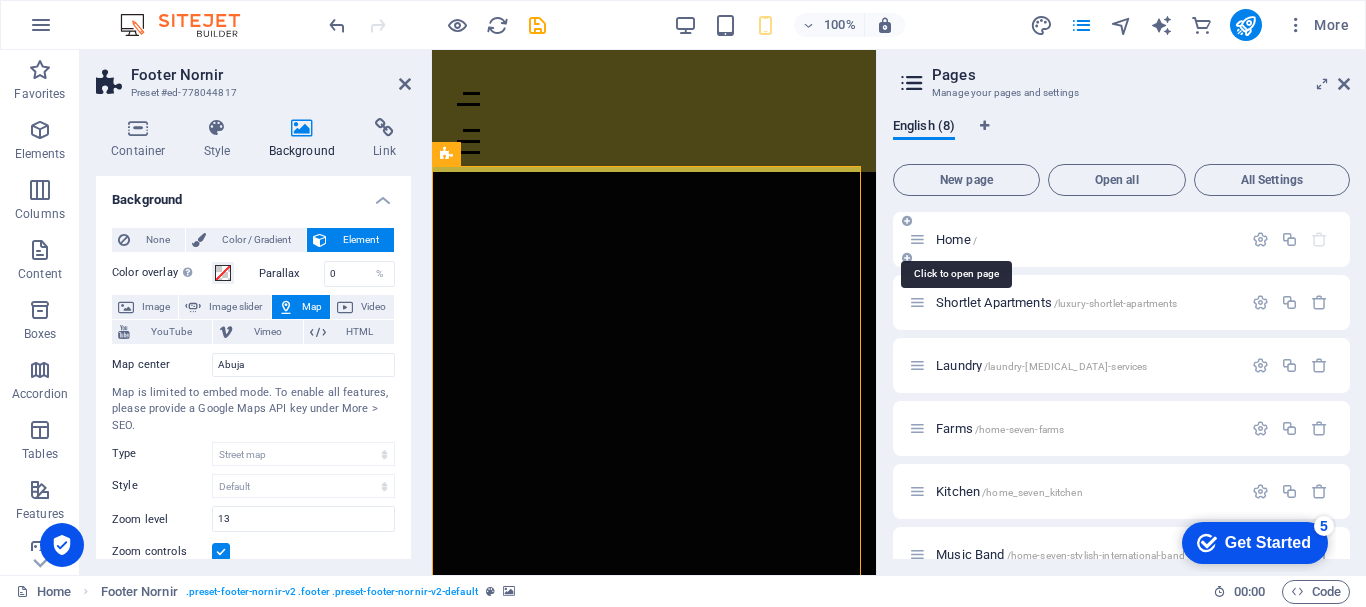 click on "Home /" at bounding box center (956, 239) 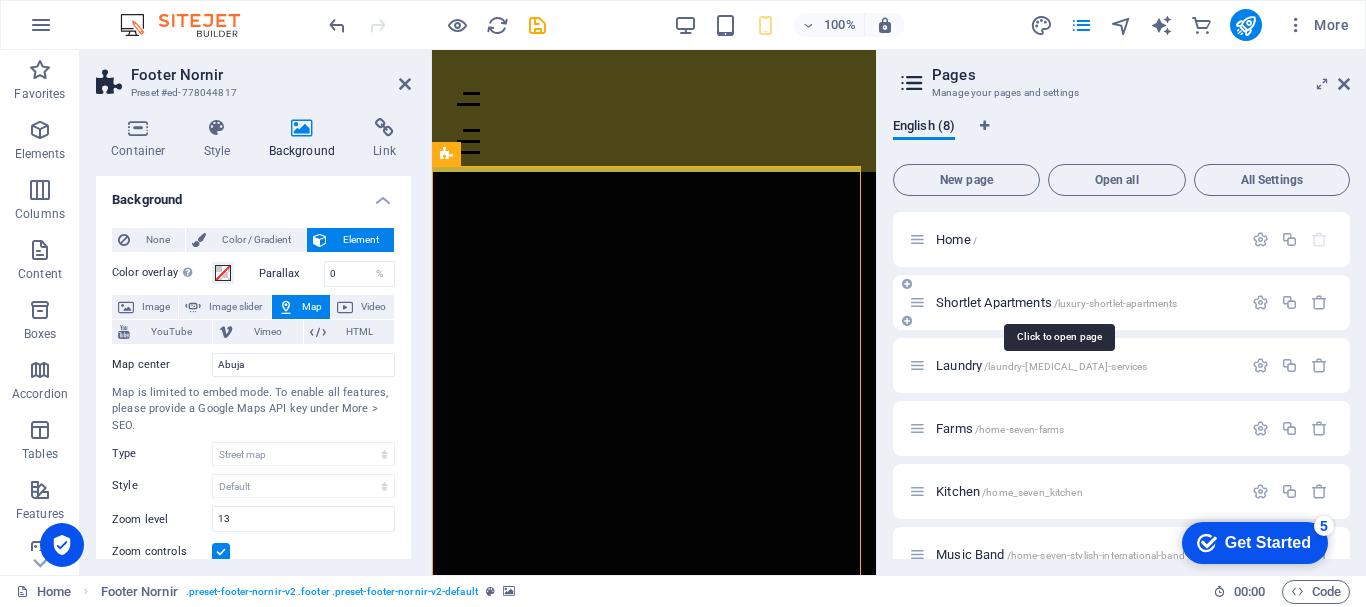 click on "Shortlet Apartments /luxury-shortlet-apartments" at bounding box center (1056, 302) 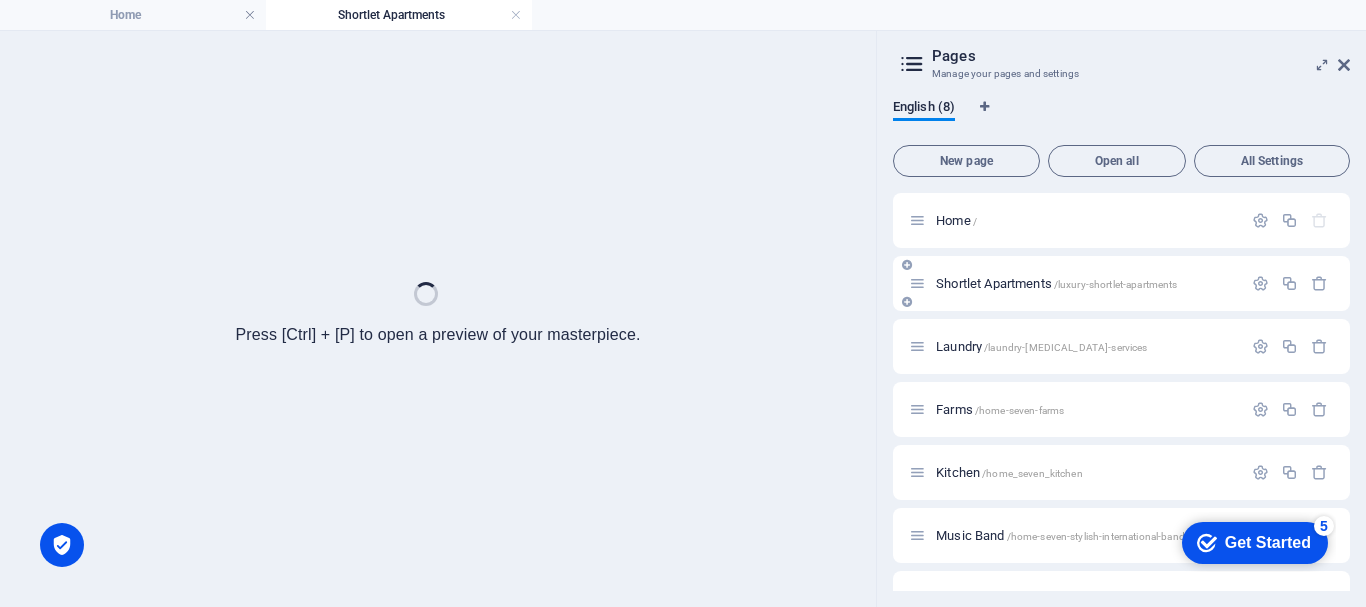 scroll, scrollTop: 0, scrollLeft: 0, axis: both 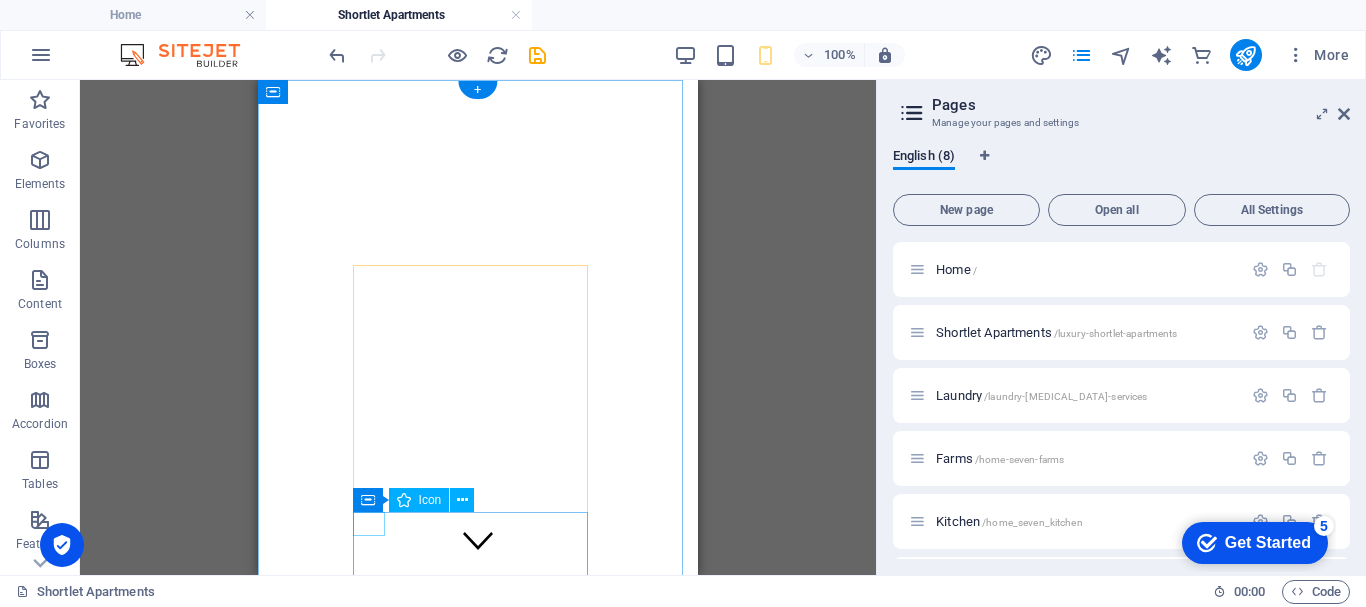 click at bounding box center [478, 2214] 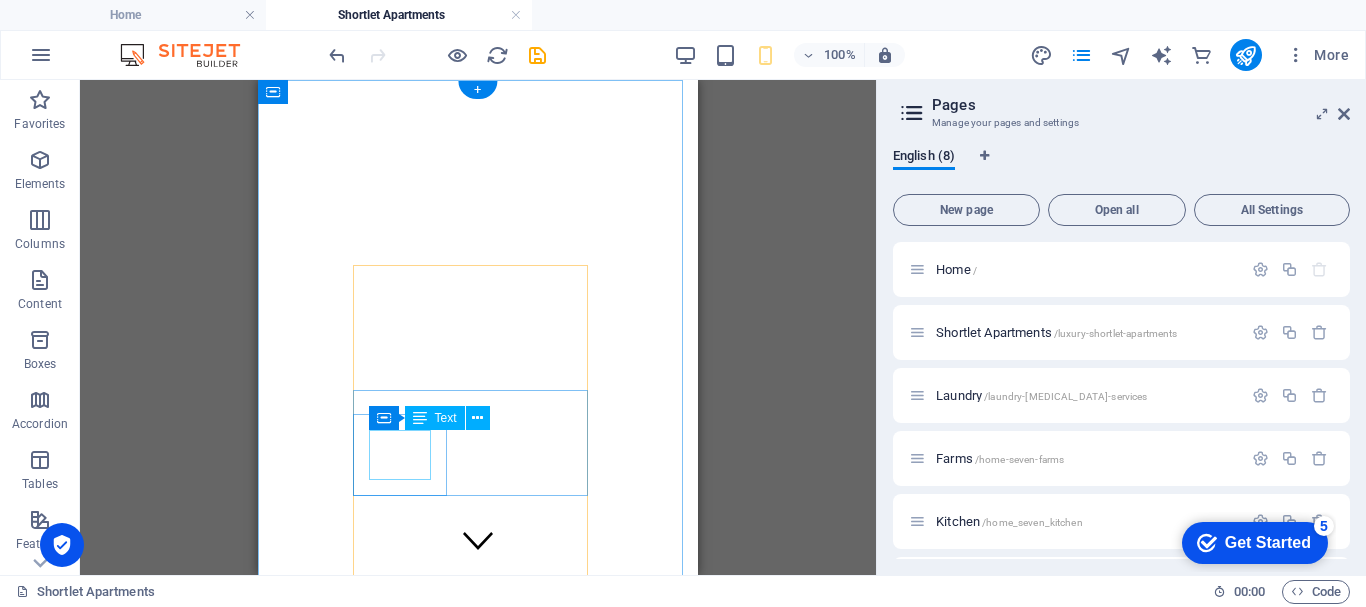 click on "LOCATION ," at bounding box center (478, 1948) 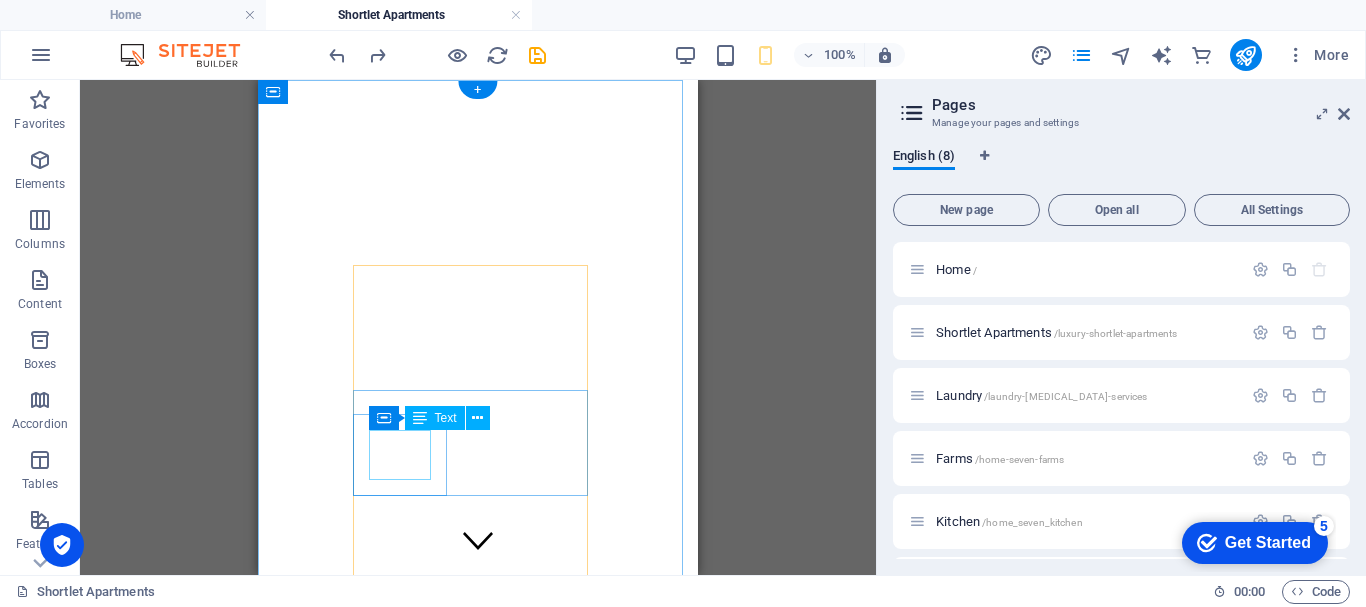 click on "LOCATION ," at bounding box center [478, 1948] 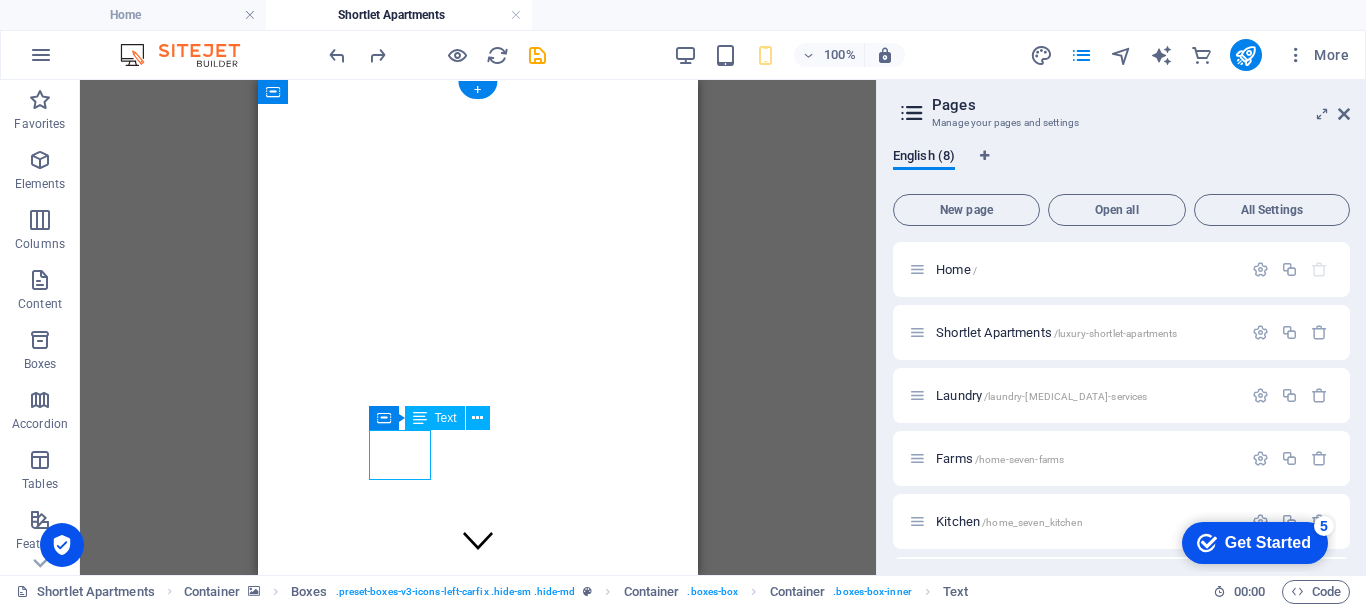 click on "LOCATION ," at bounding box center [478, 1948] 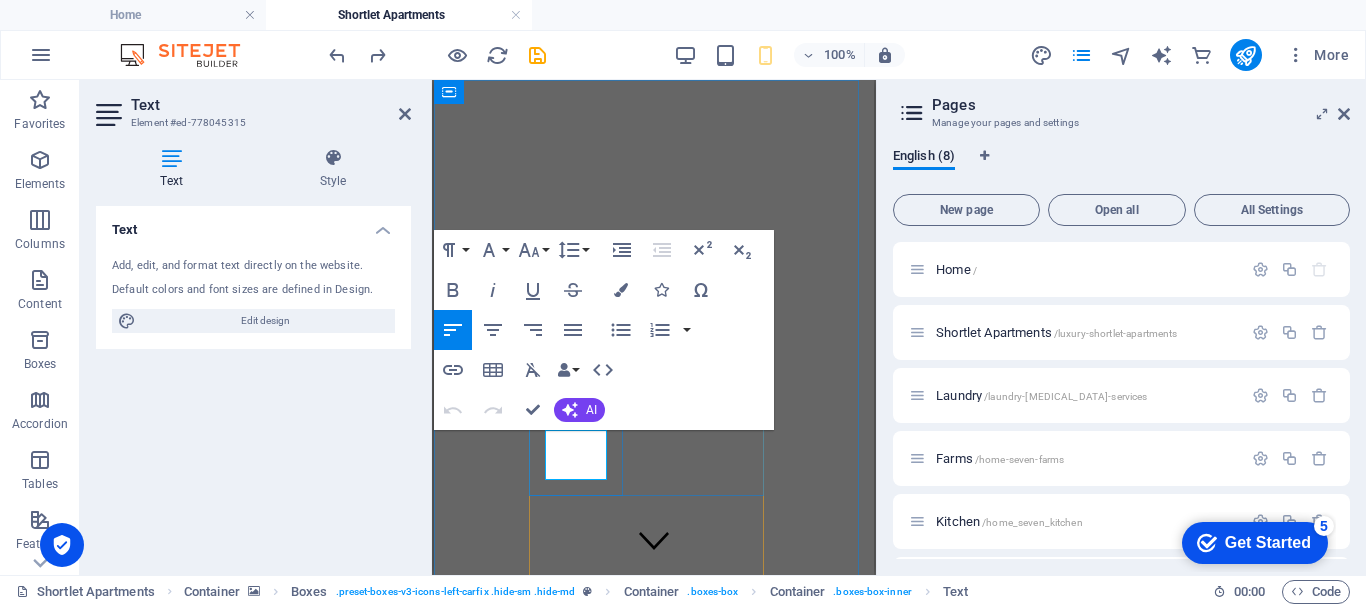 click on "LOCATION" at bounding box center (654, 1928) 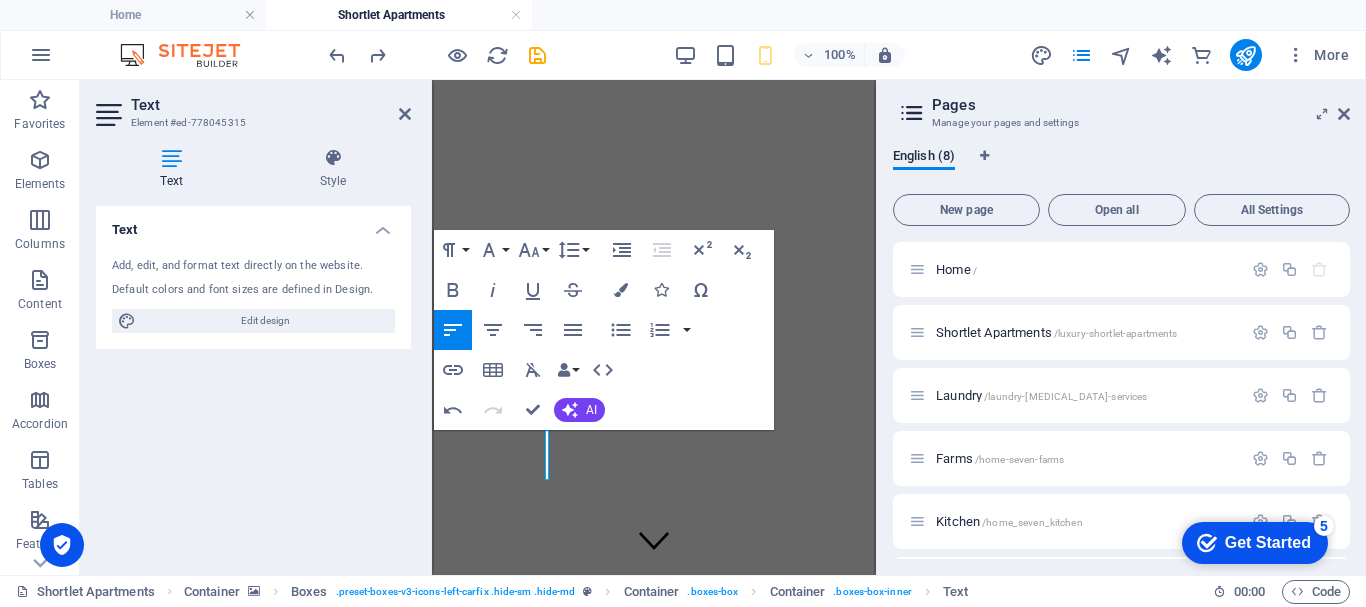 click at bounding box center (654, 88) 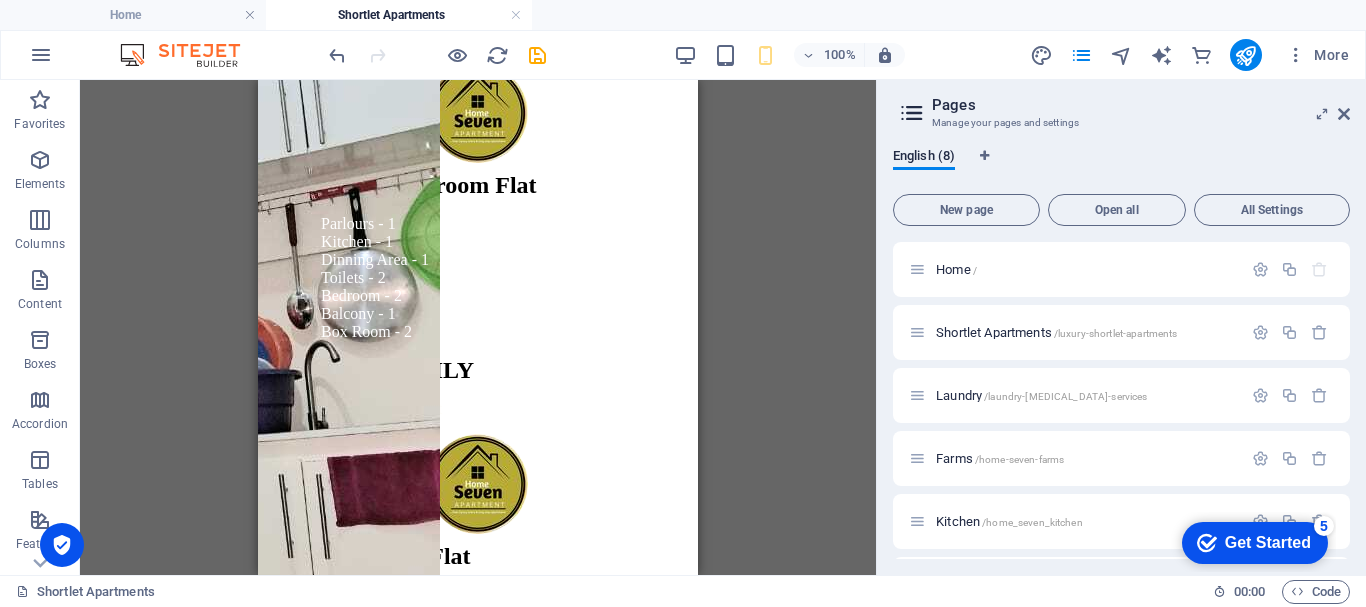 scroll, scrollTop: 13496, scrollLeft: 0, axis: vertical 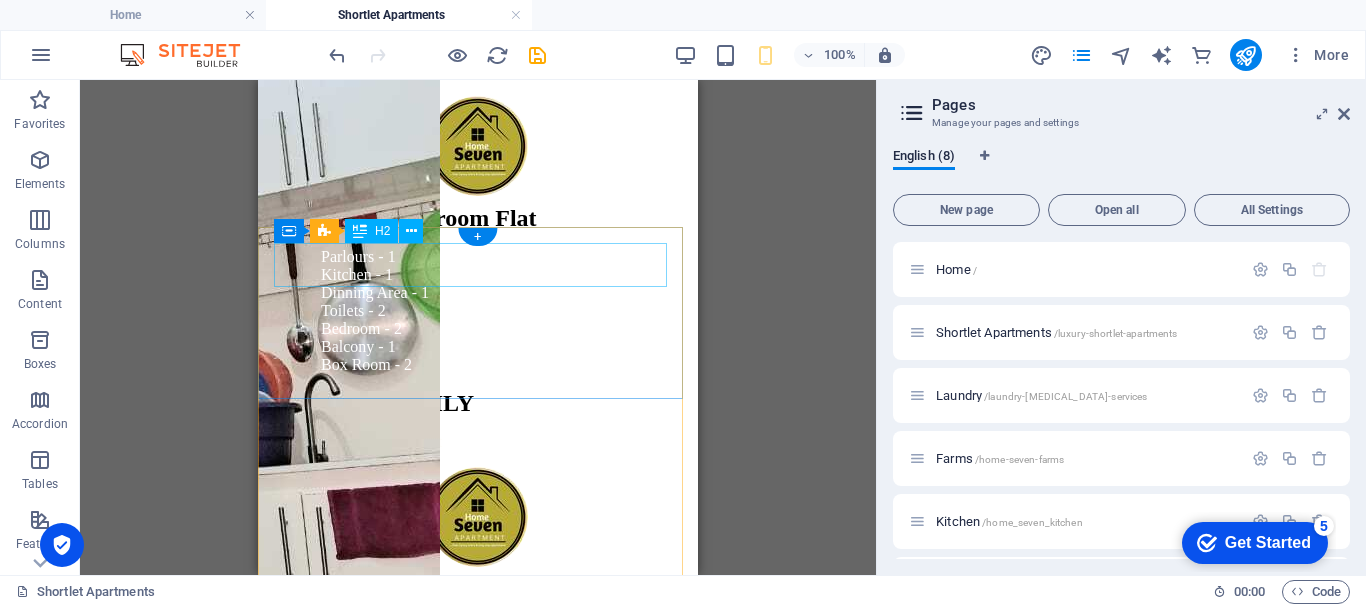 click on "Contact" at bounding box center [478, 14980] 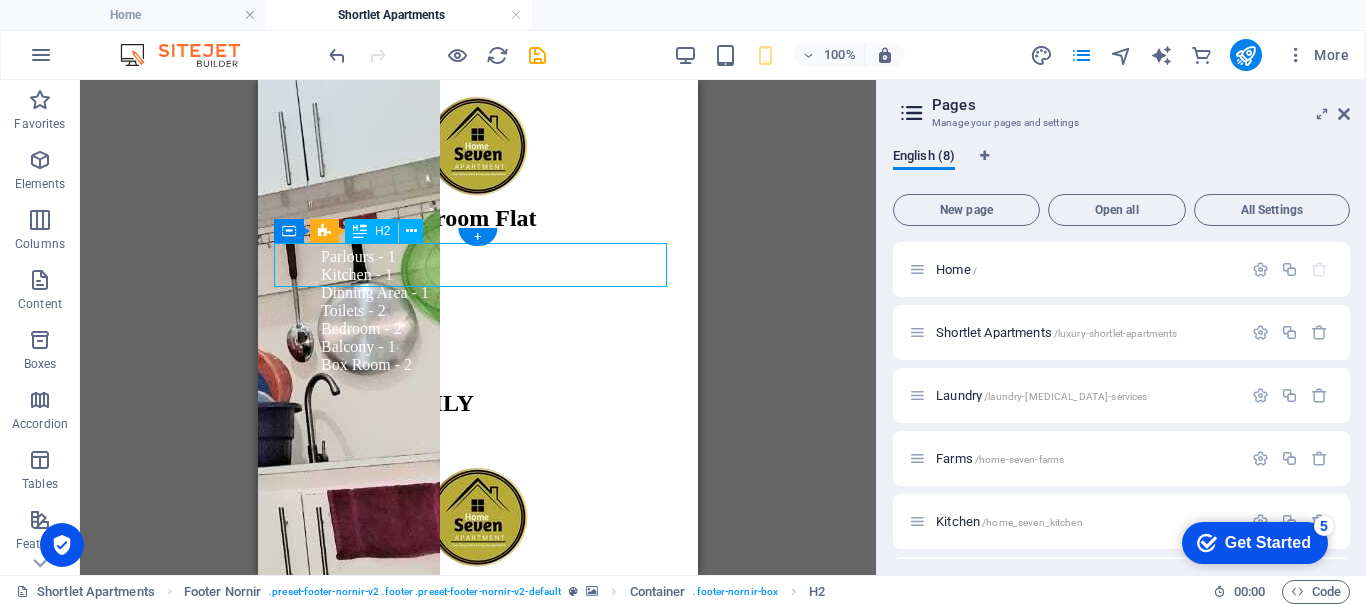 click on "Contact" at bounding box center (478, 14980) 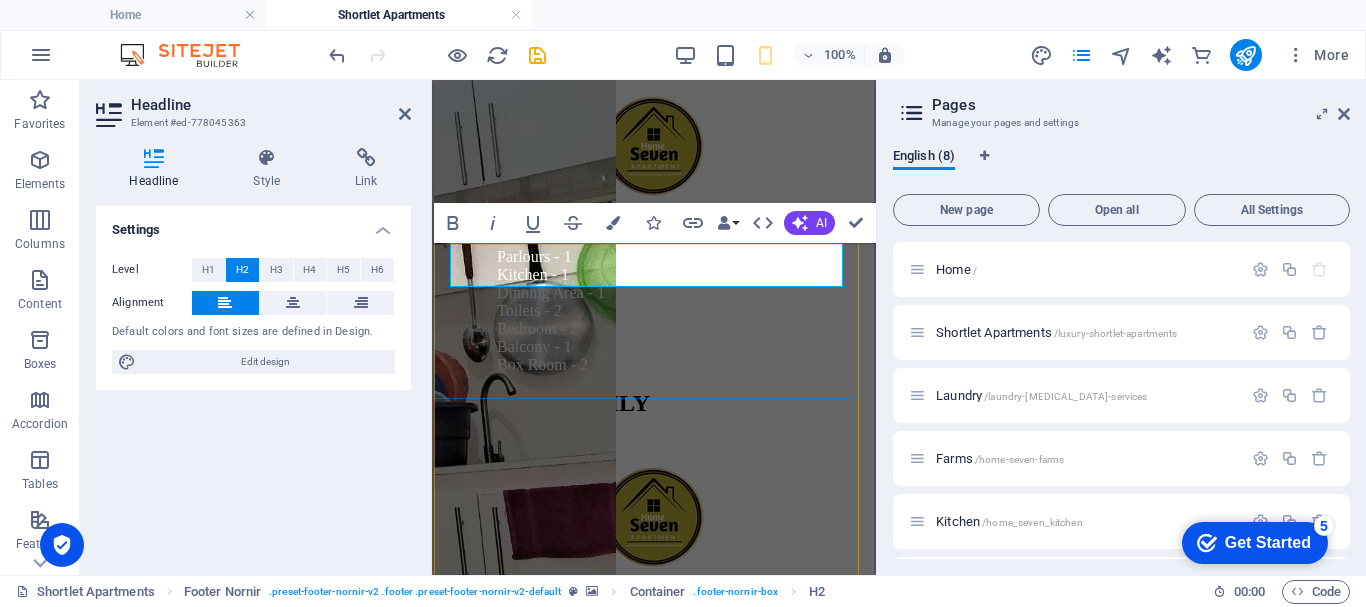 click on "Contact" at bounding box center (654, 14980) 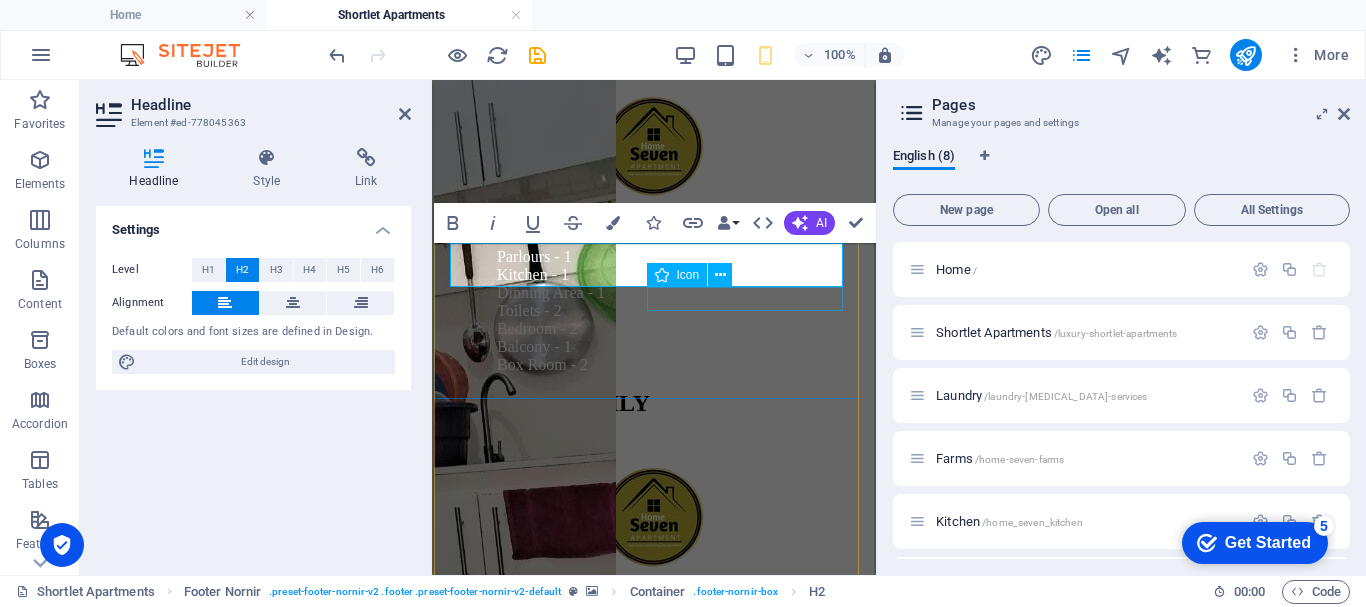click at bounding box center [654, 15796] 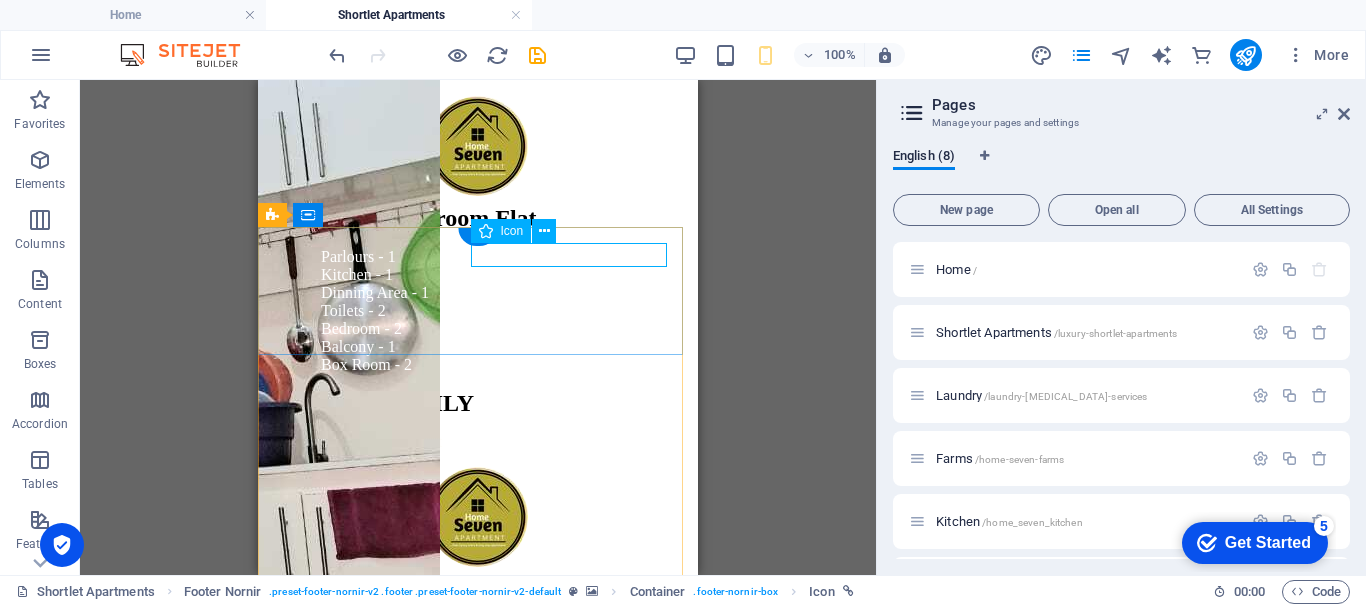 click at bounding box center (478, 15729) 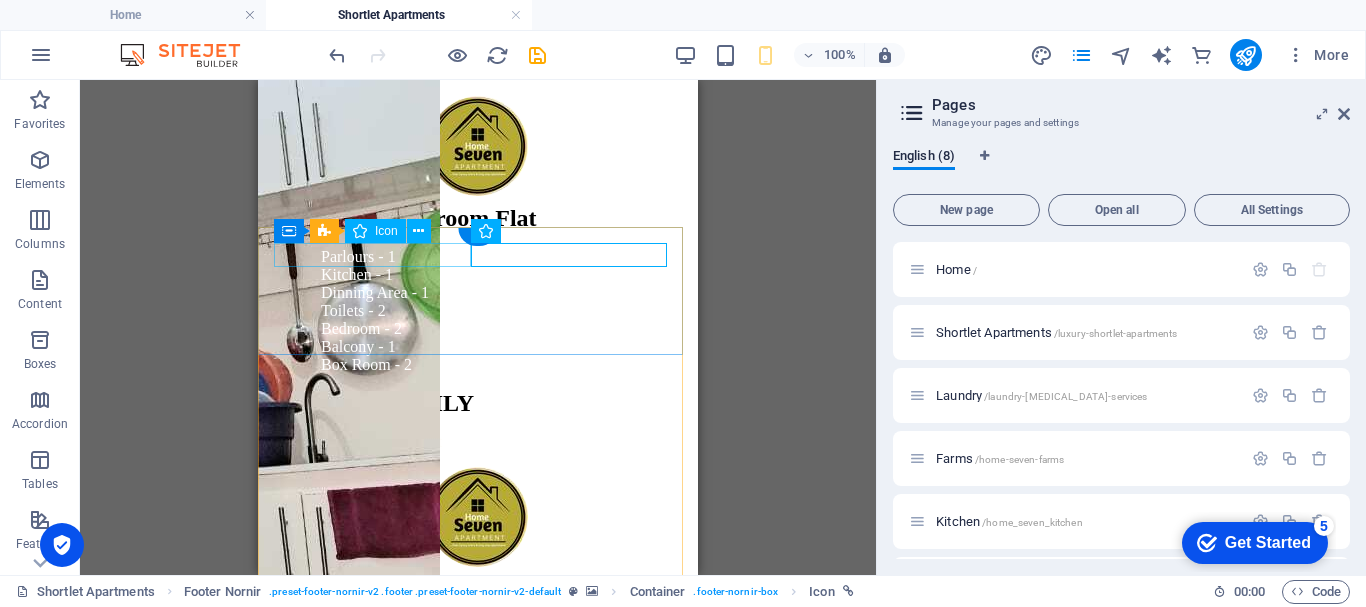 click at bounding box center [478, 15231] 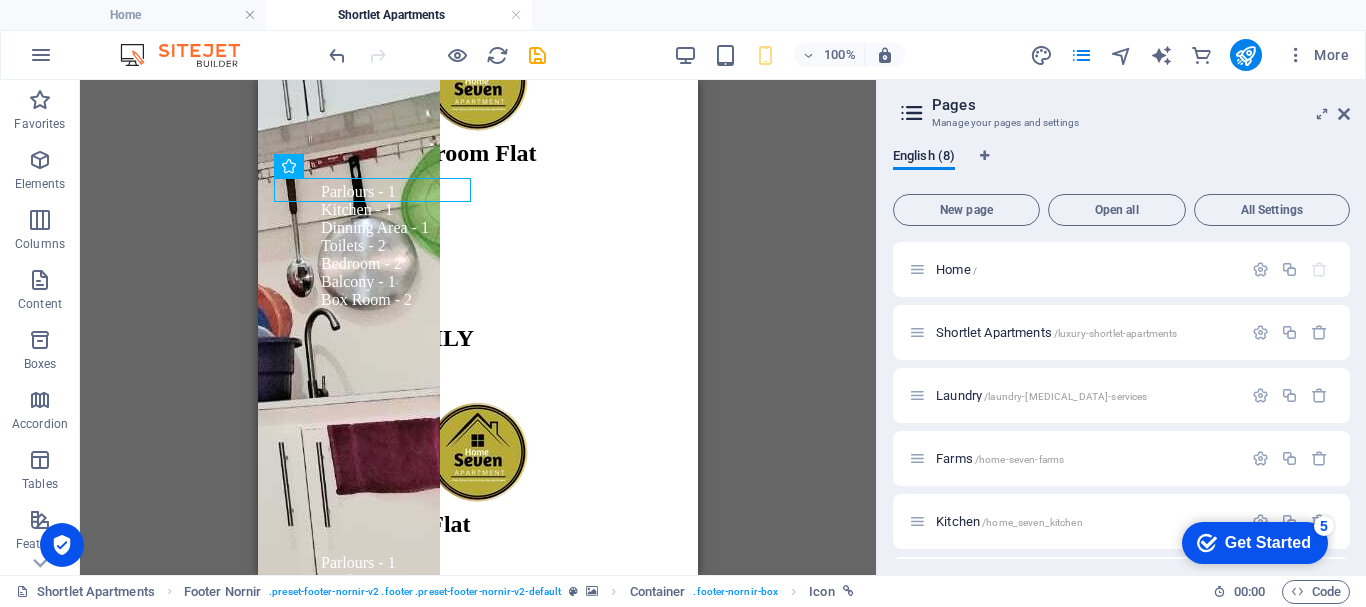 scroll, scrollTop: 13594, scrollLeft: 0, axis: vertical 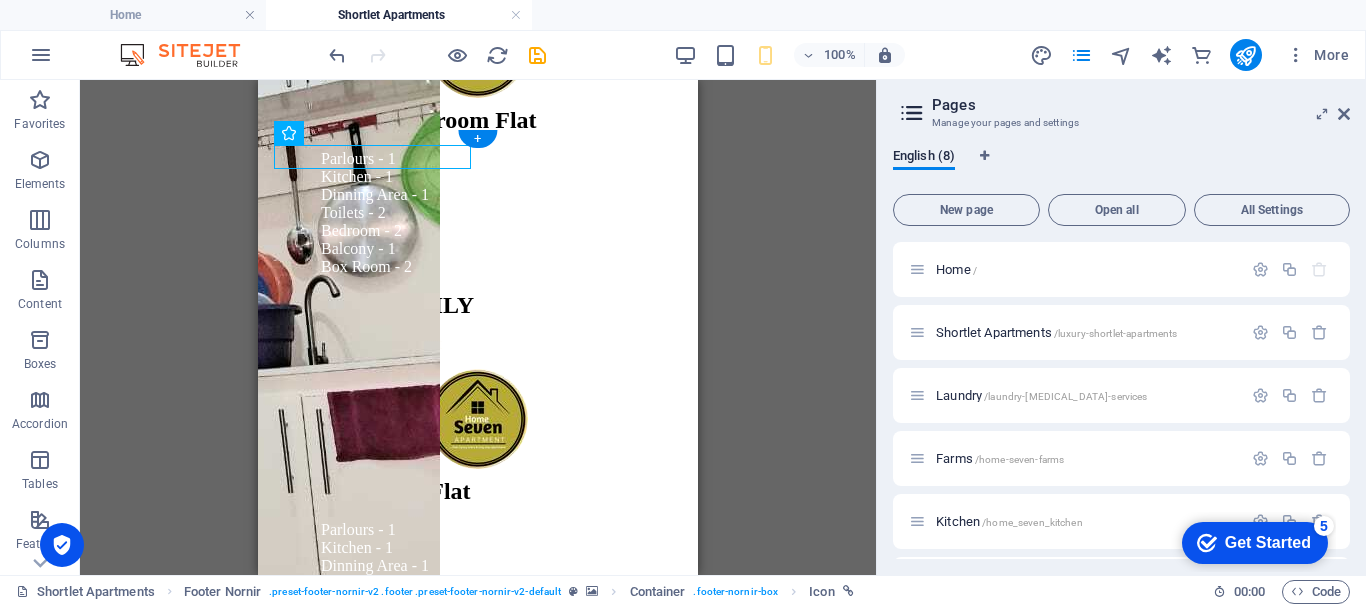 click at bounding box center [478, 14529] 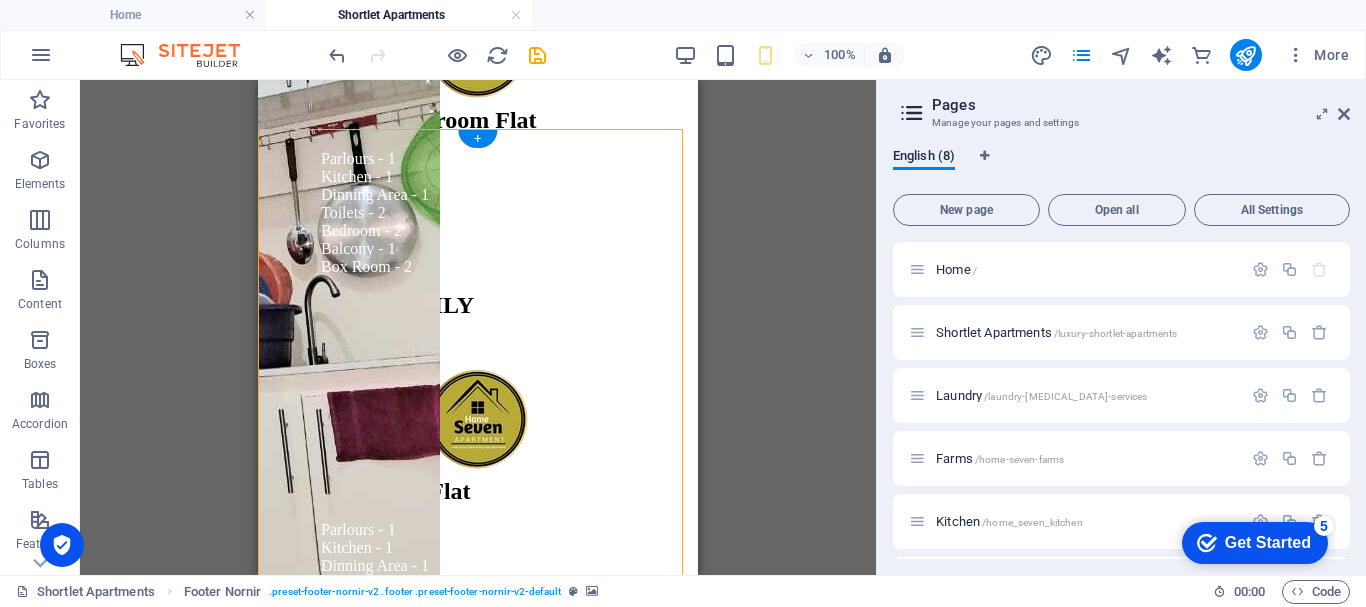 click at bounding box center (478, 14529) 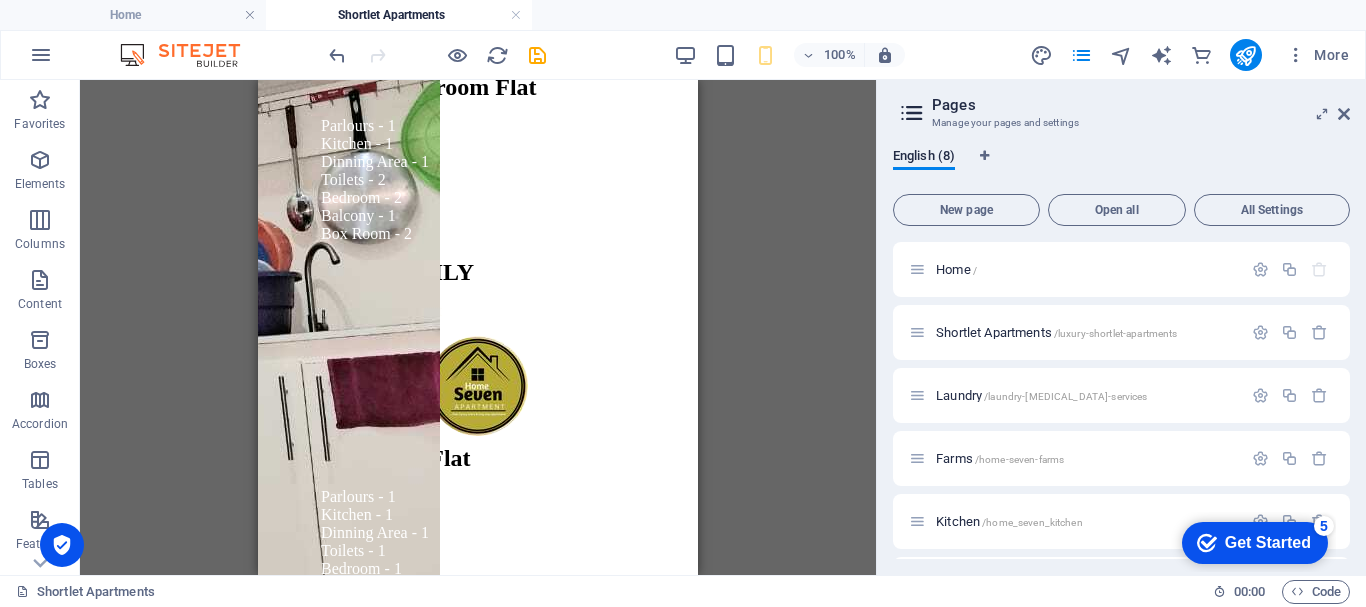 scroll, scrollTop: 13561, scrollLeft: 0, axis: vertical 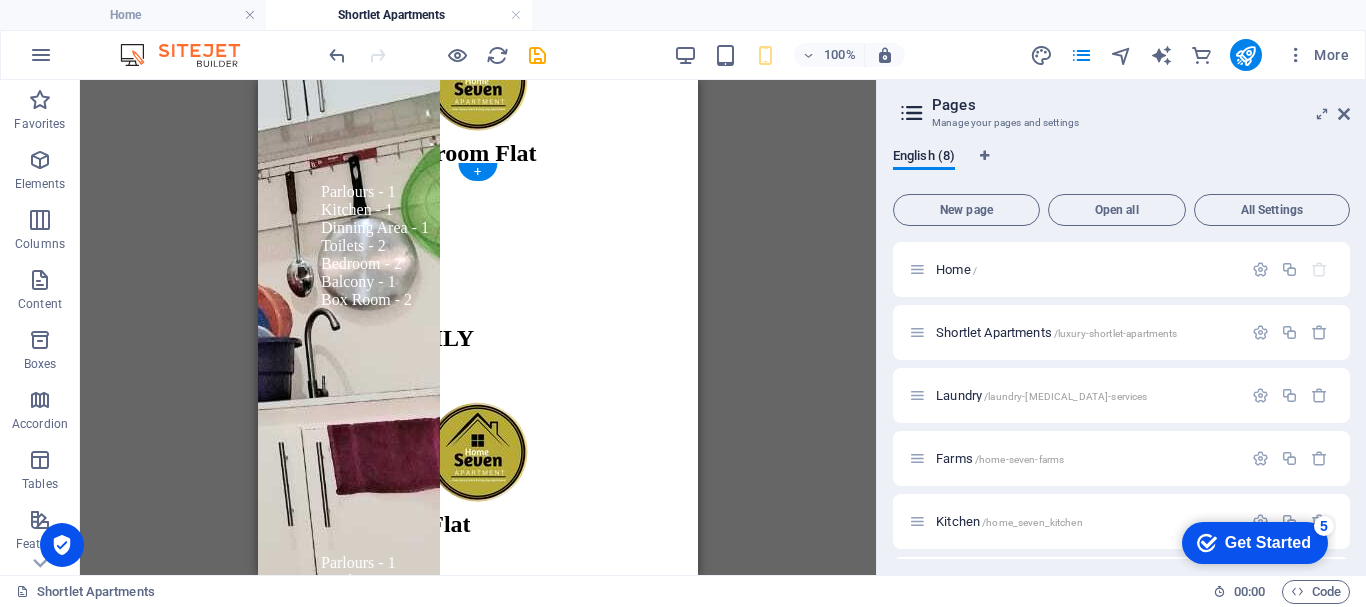 click at bounding box center [478, 14562] 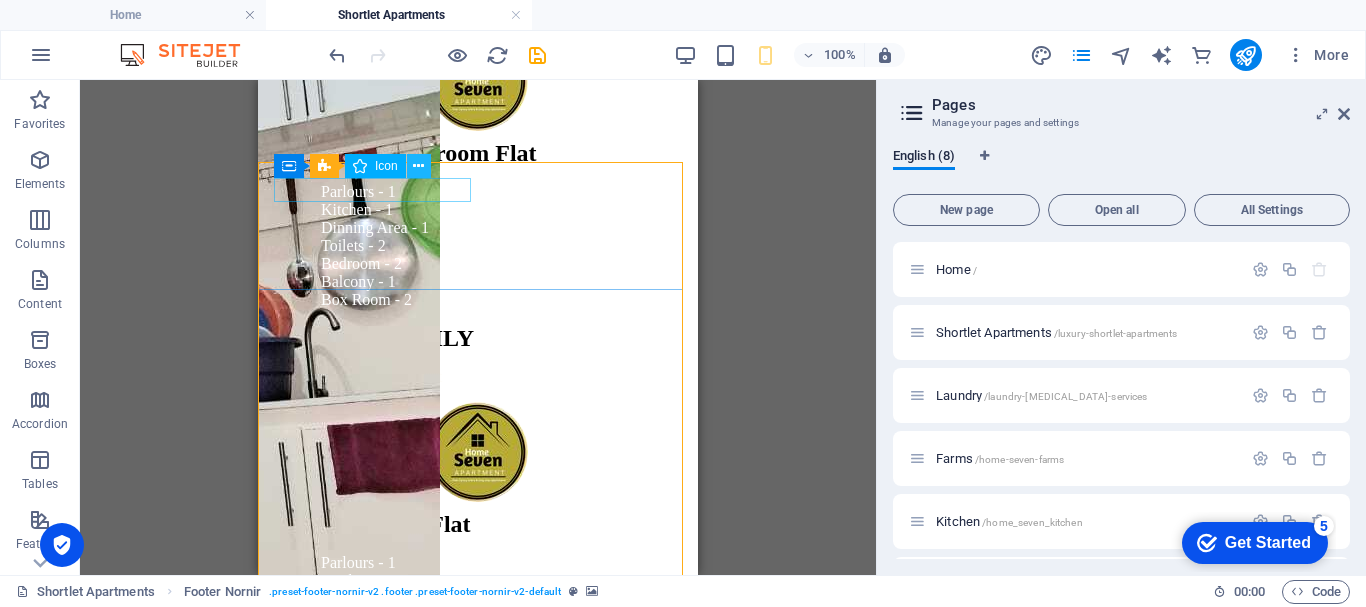 click at bounding box center [418, 166] 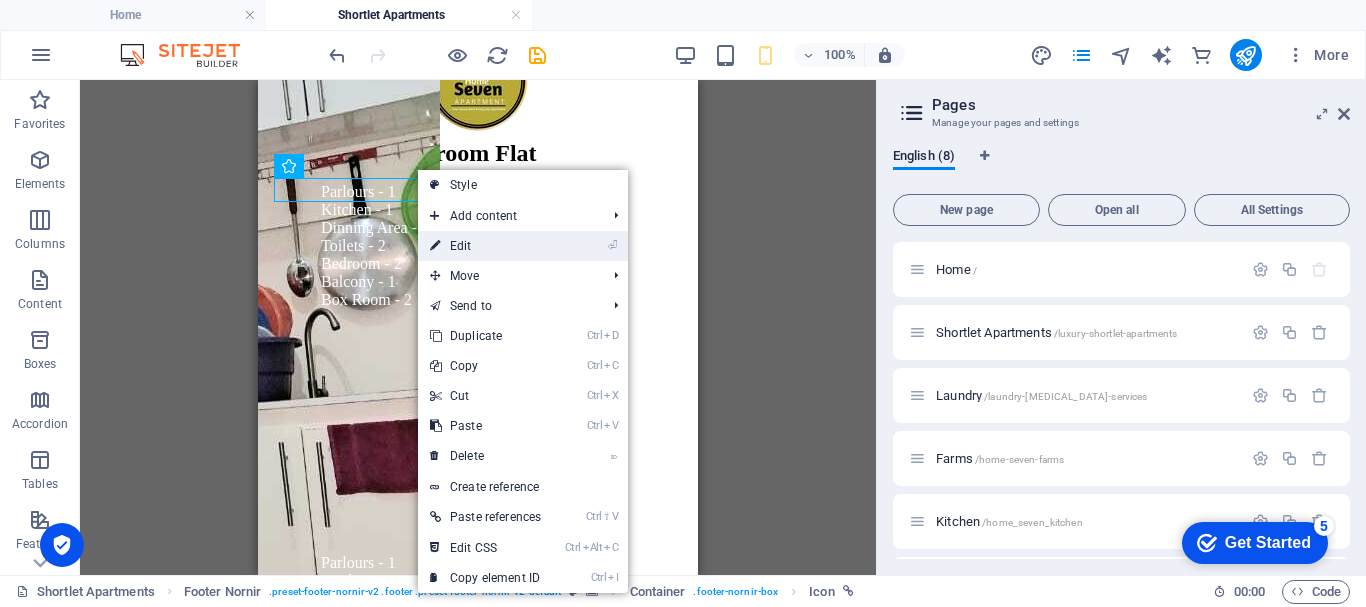 click on "⏎  Edit" at bounding box center [485, 246] 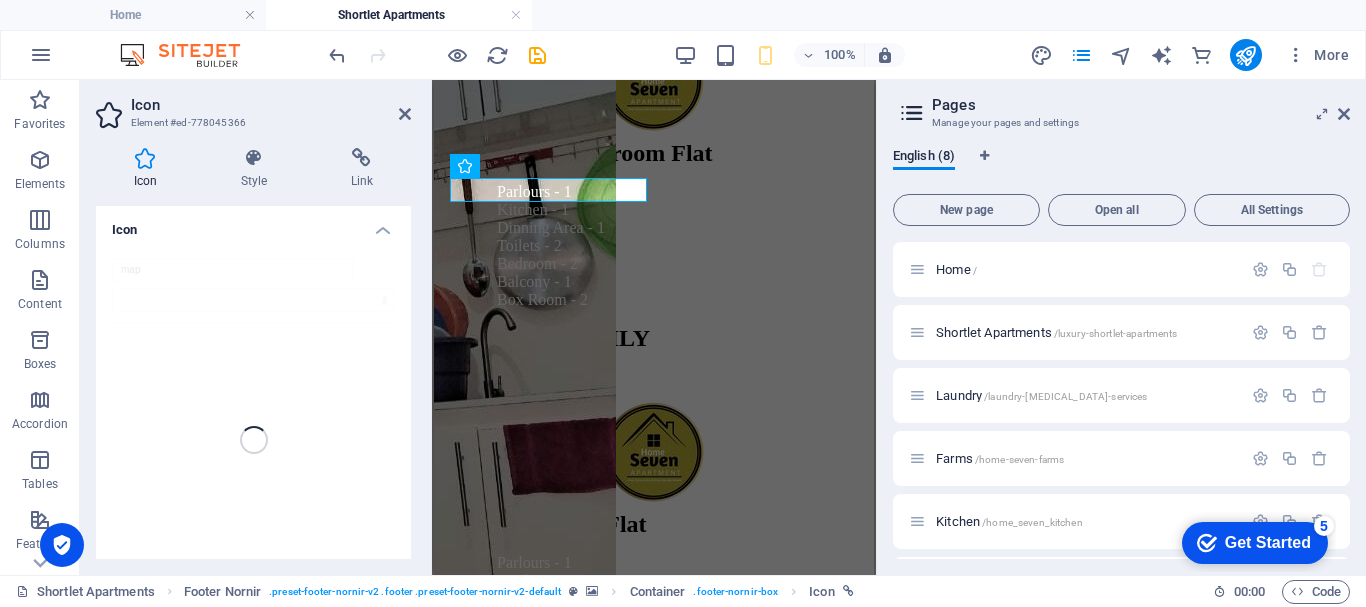 click at bounding box center (654, 14562) 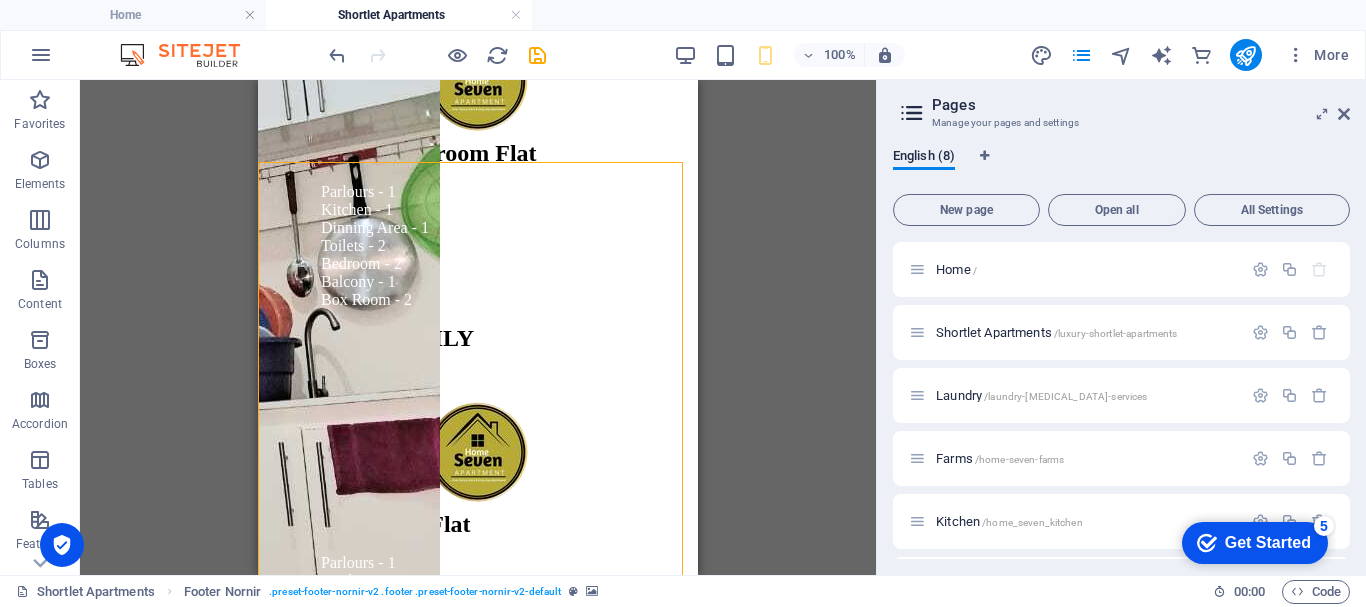 click at bounding box center (478, 14562) 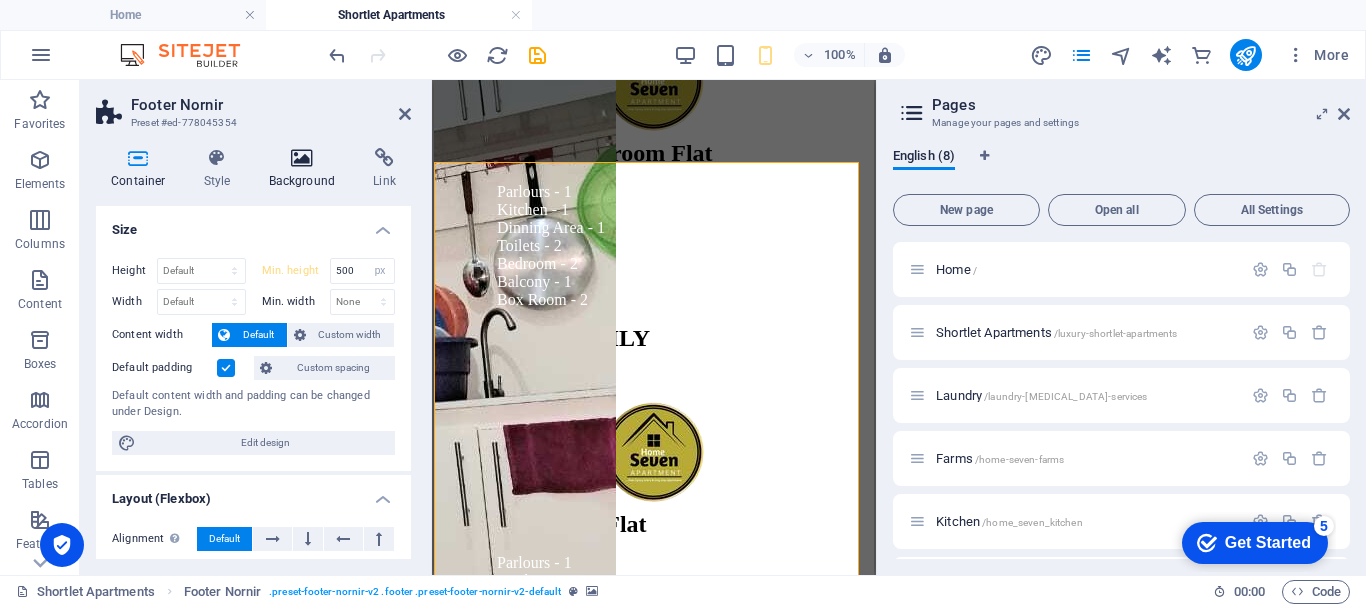 click on "Background" at bounding box center (306, 169) 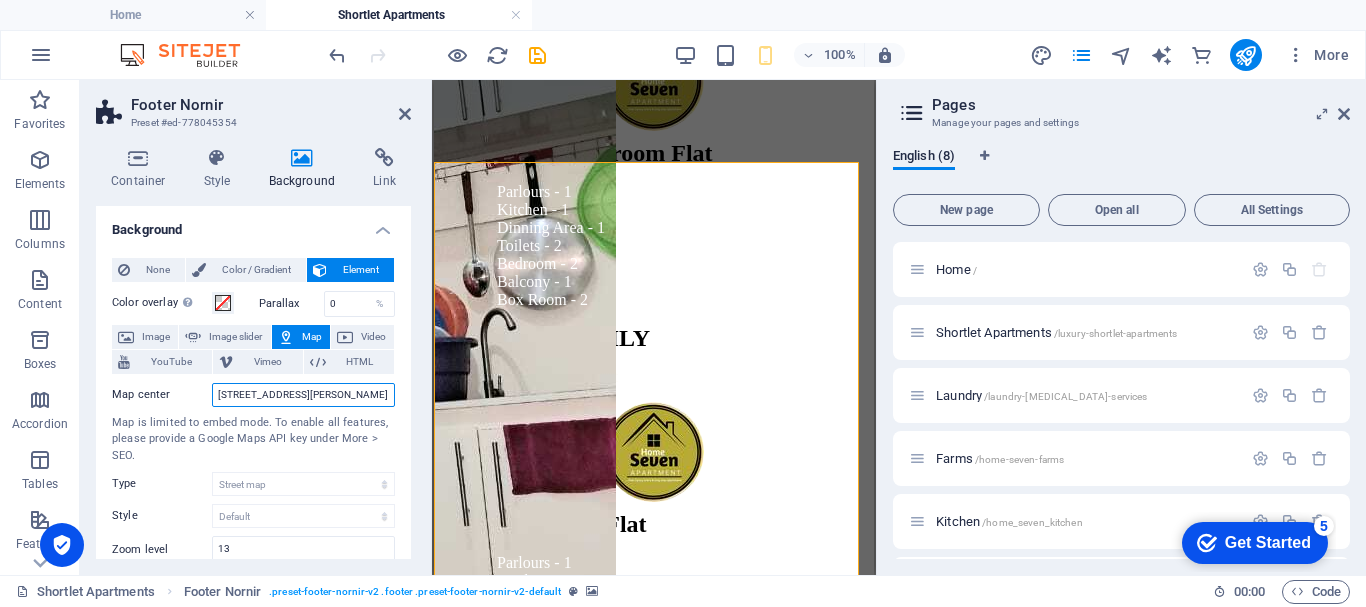click on "[STREET_ADDRESS][PERSON_NAME]" at bounding box center [303, 395] 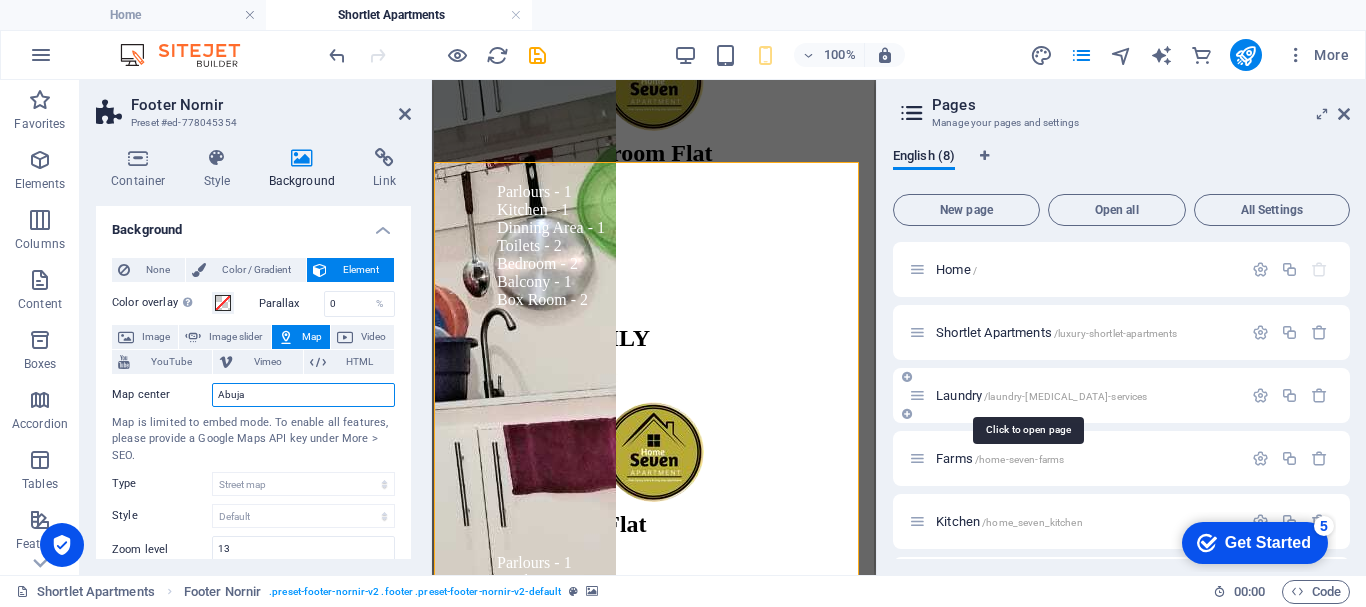 type on "Abuja" 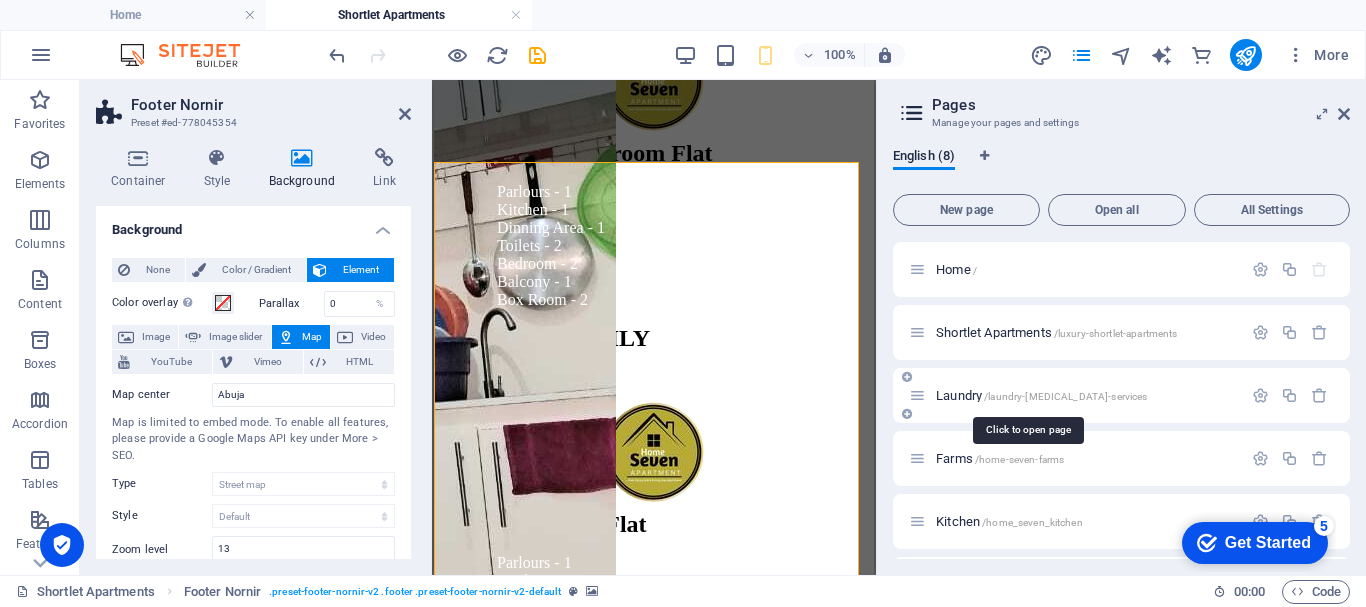 click on "Laundry /laundry-[MEDICAL_DATA]-services" at bounding box center (1041, 395) 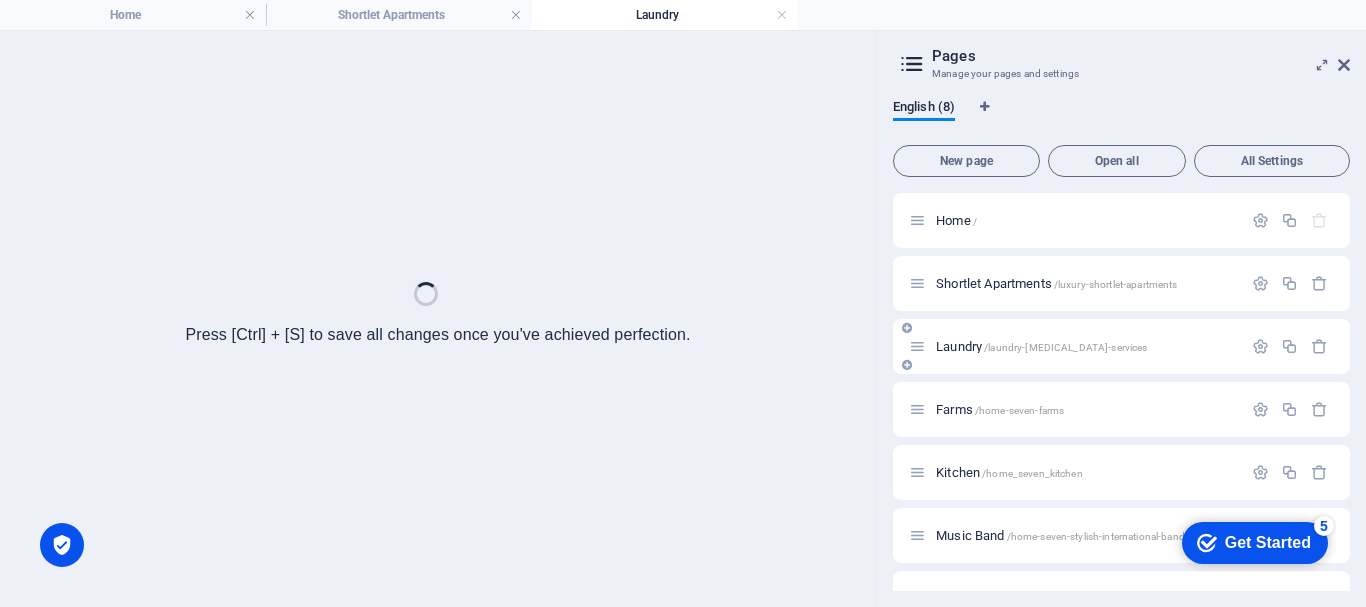 scroll, scrollTop: 0, scrollLeft: 0, axis: both 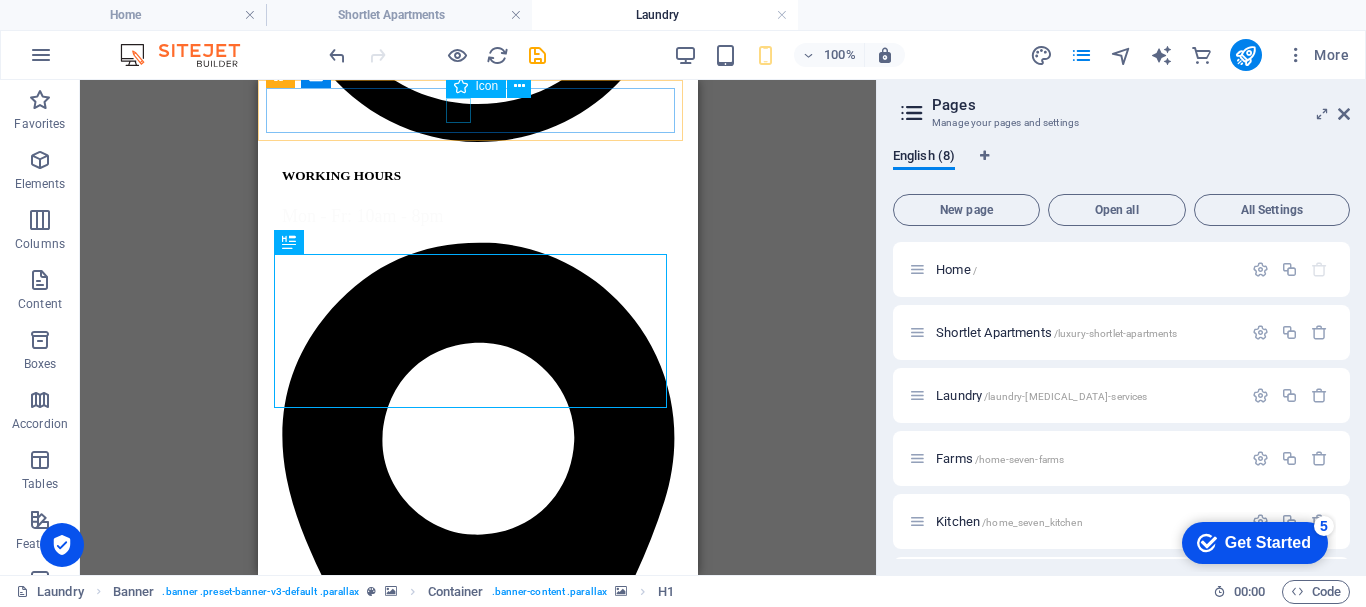 click at bounding box center (478, 2367) 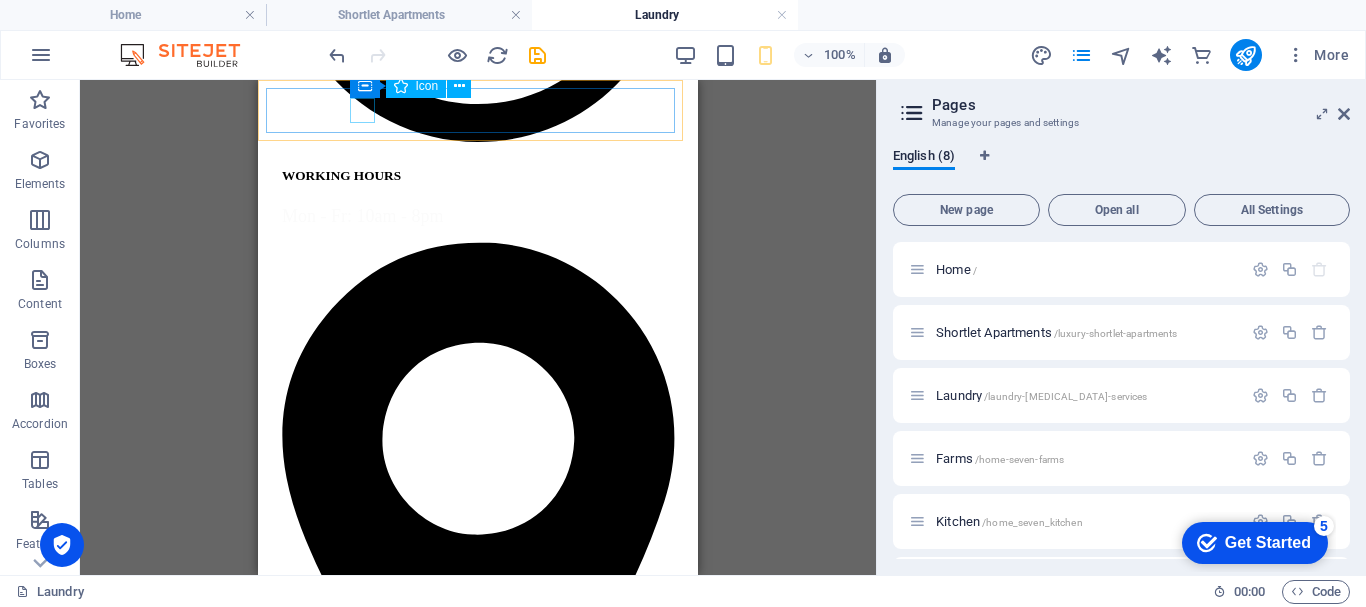 click at bounding box center [478, 1769] 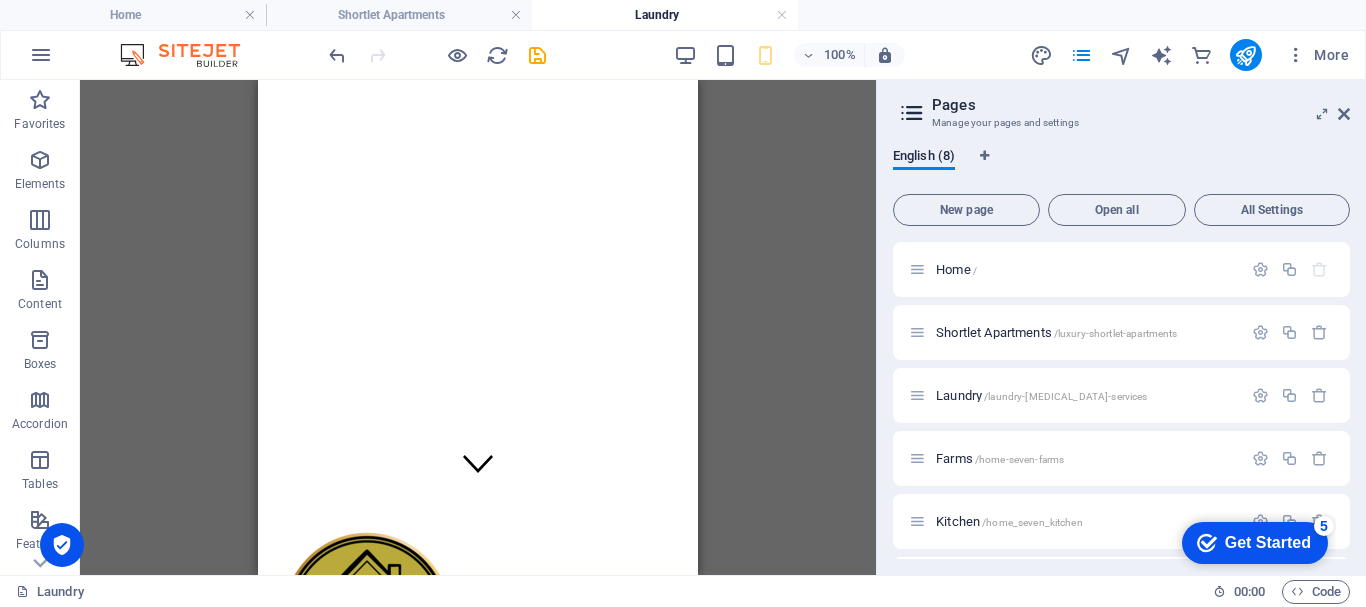 scroll, scrollTop: 0, scrollLeft: 0, axis: both 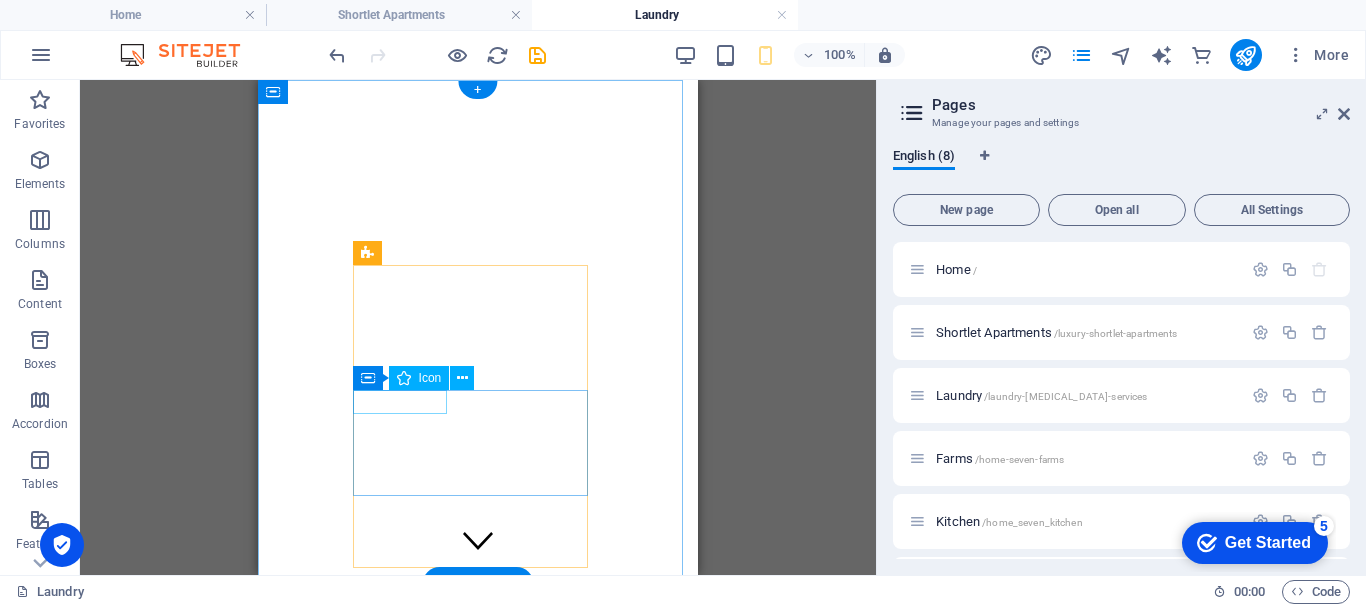 click at bounding box center (478, 1564) 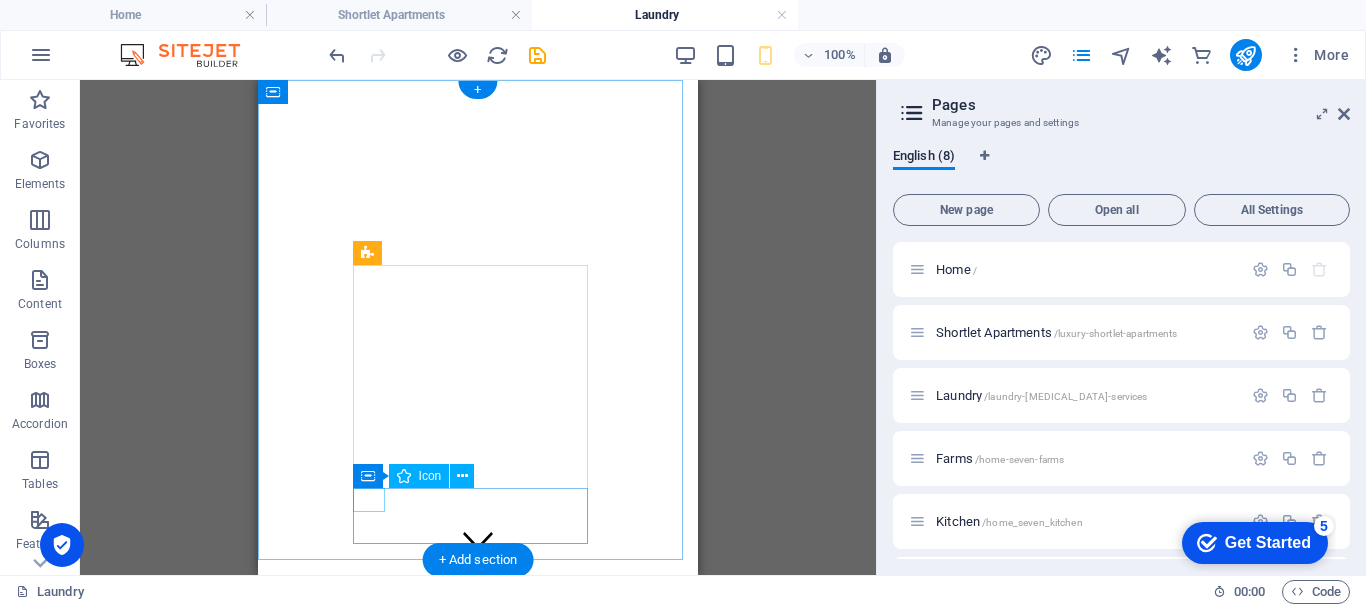 click at bounding box center [478, 1543] 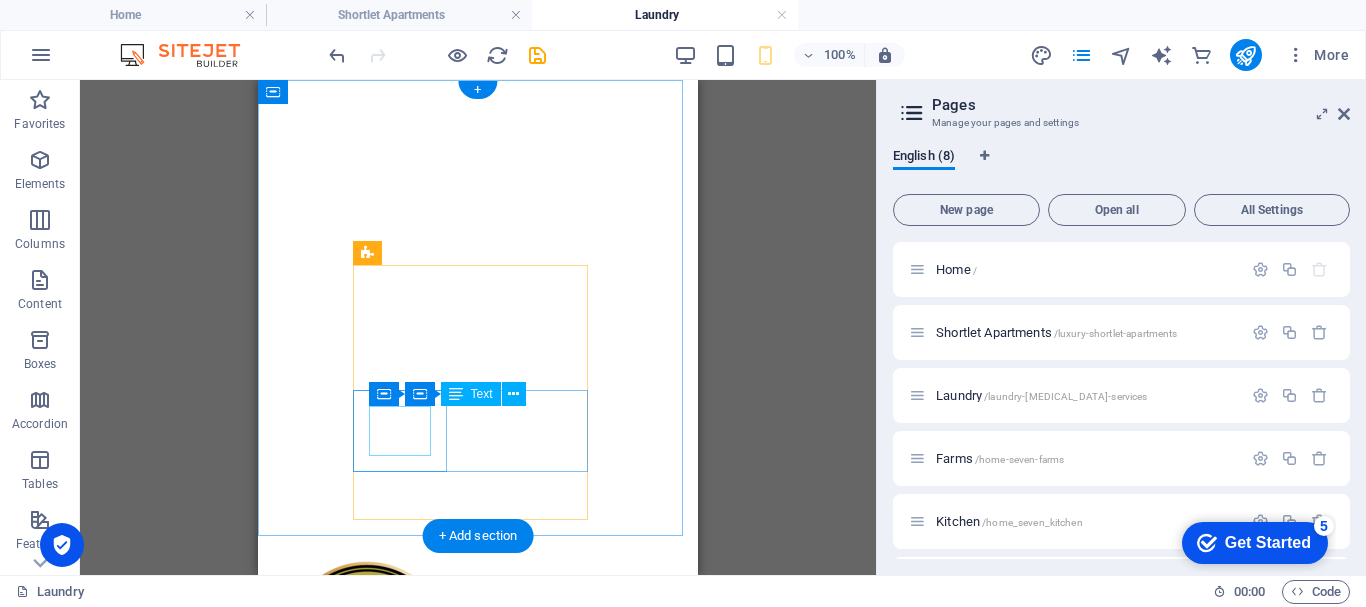 click on "LOCATION ," at bounding box center [478, 1277] 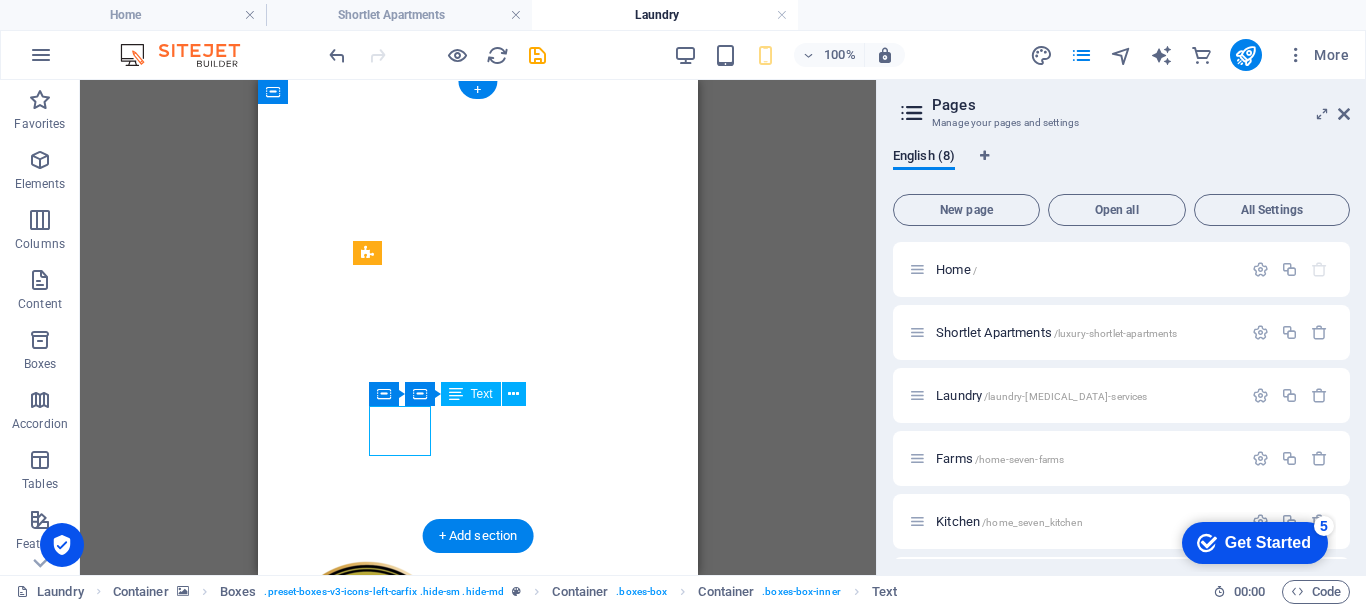 click on "LOCATION ," at bounding box center (478, 1277) 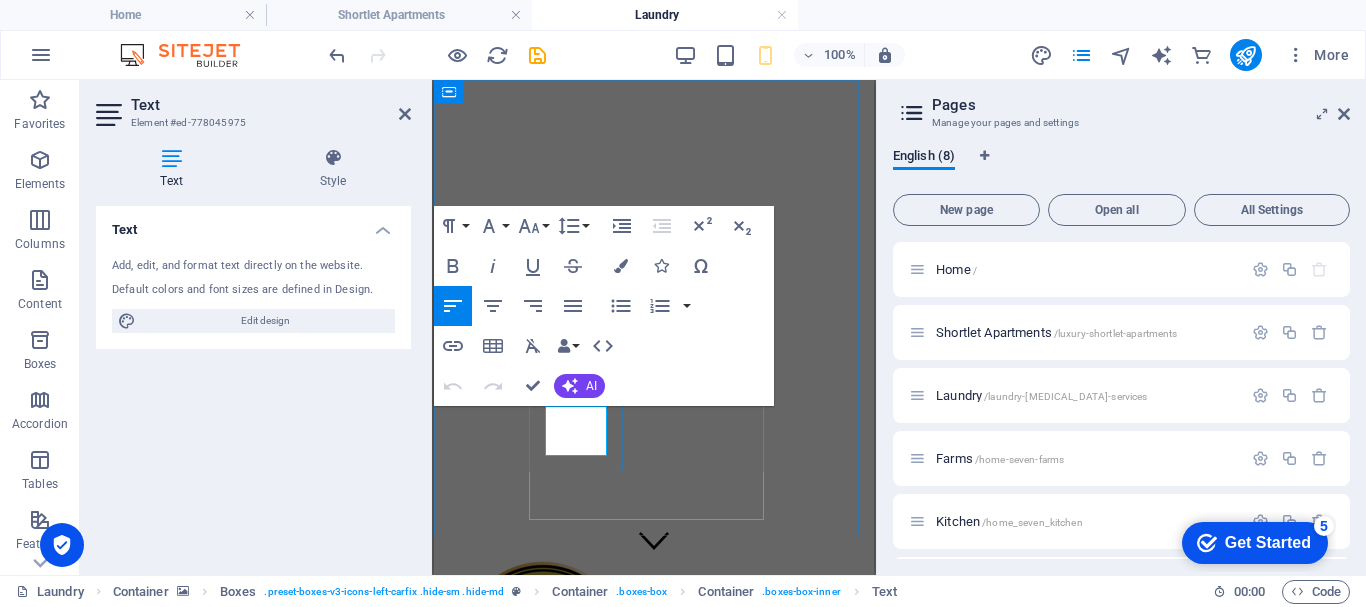 click on "LOCATION" at bounding box center [654, 1257] 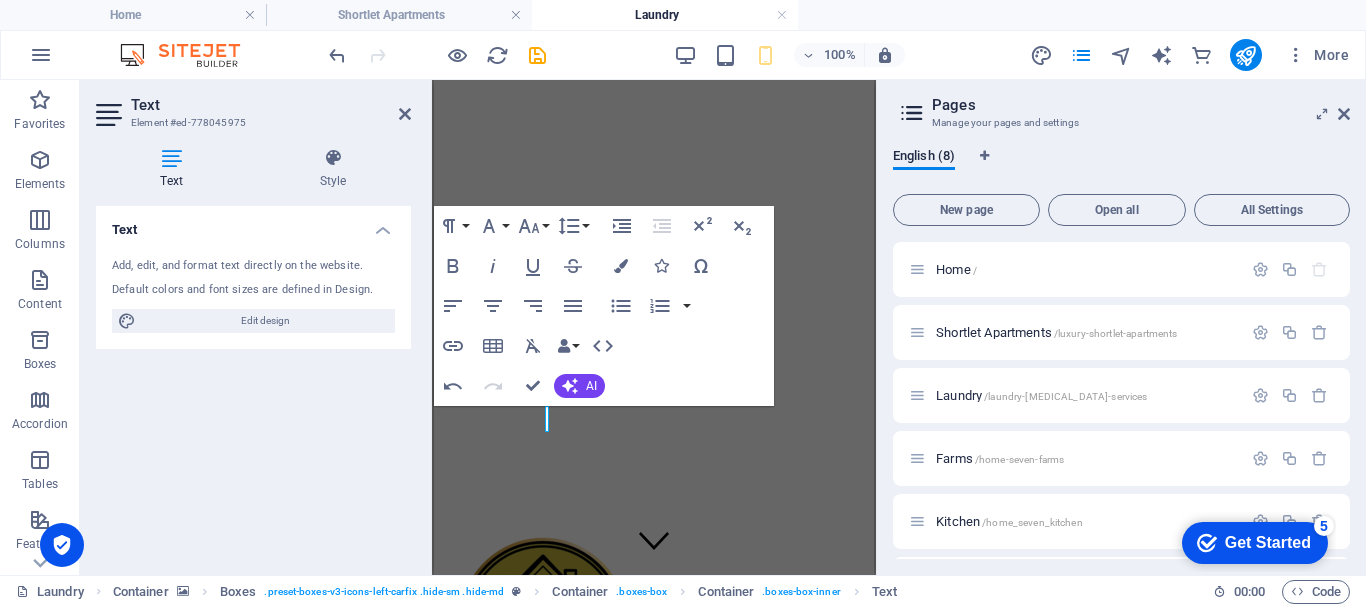 click at bounding box center [654, 88] 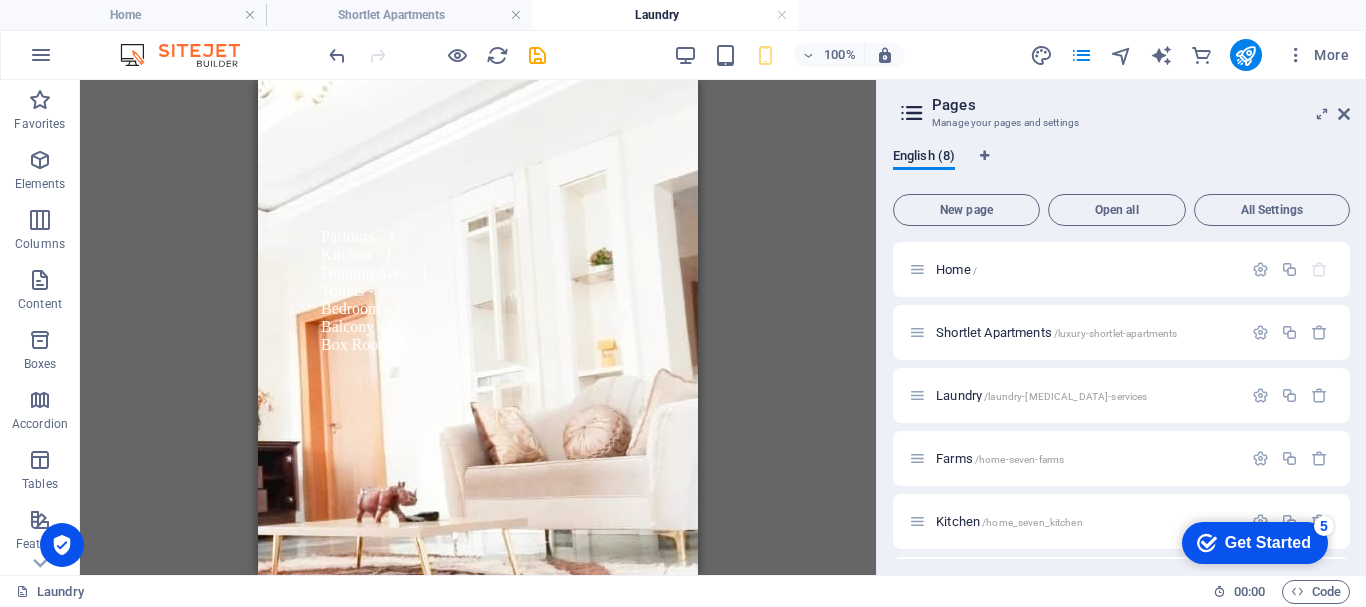scroll, scrollTop: 13650, scrollLeft: 0, axis: vertical 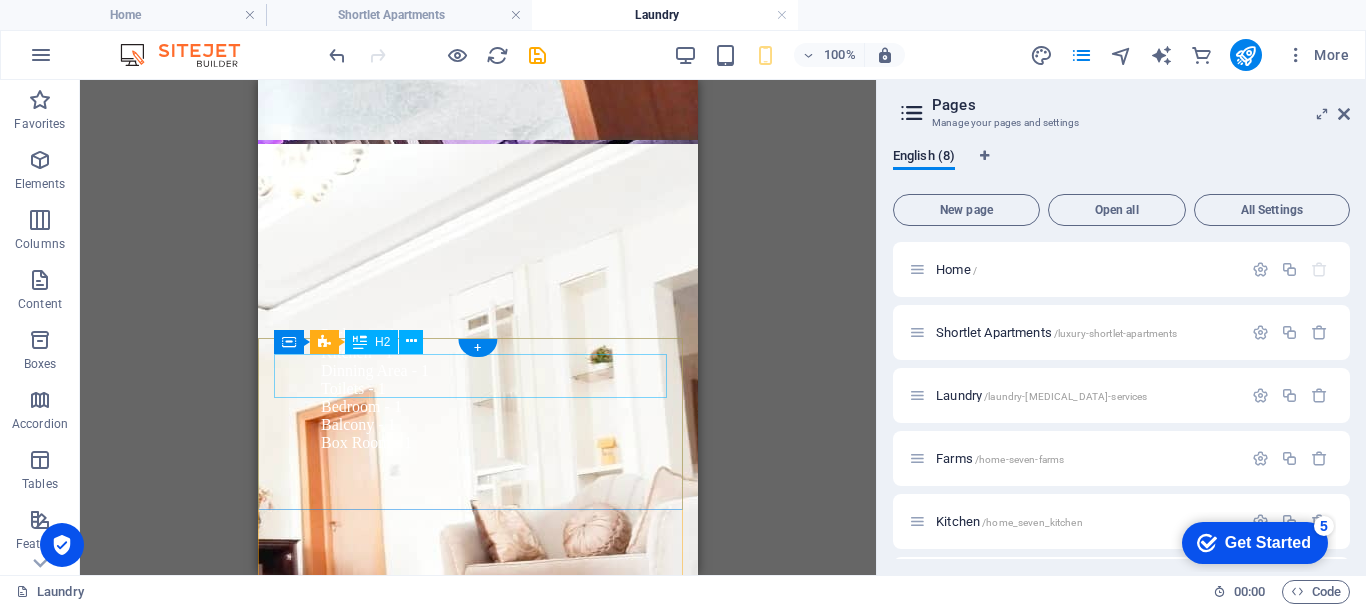 click on "Contact" at bounding box center [478, 14265] 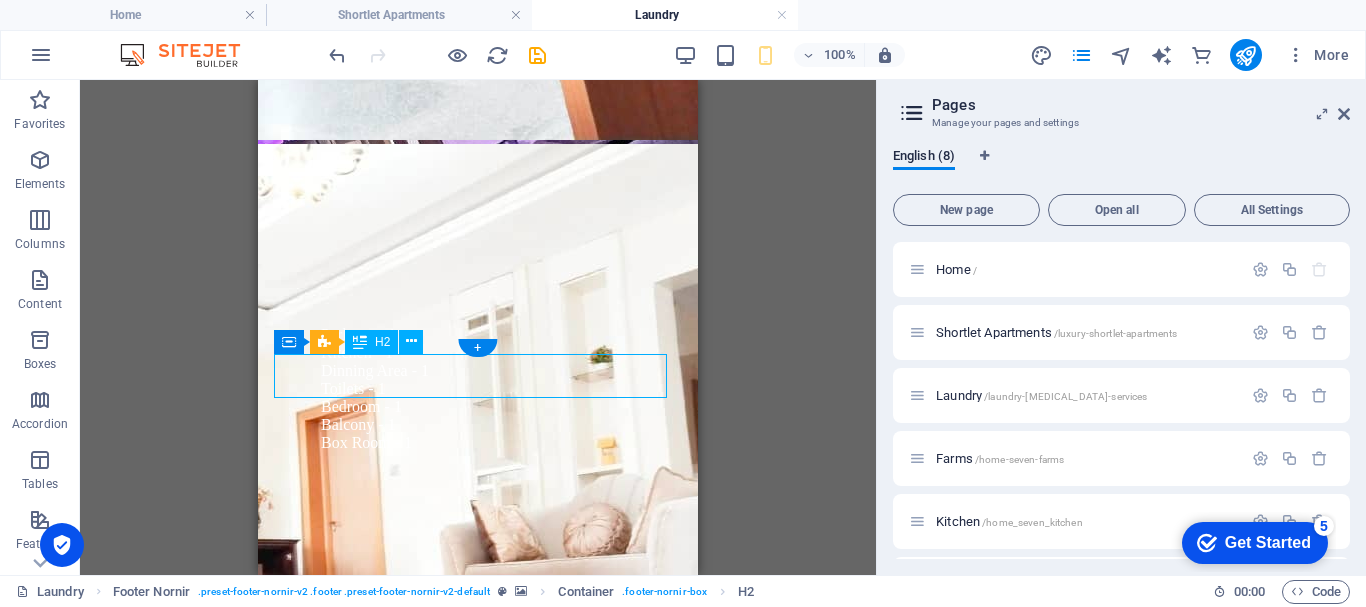 click on "Contact" at bounding box center [478, 14265] 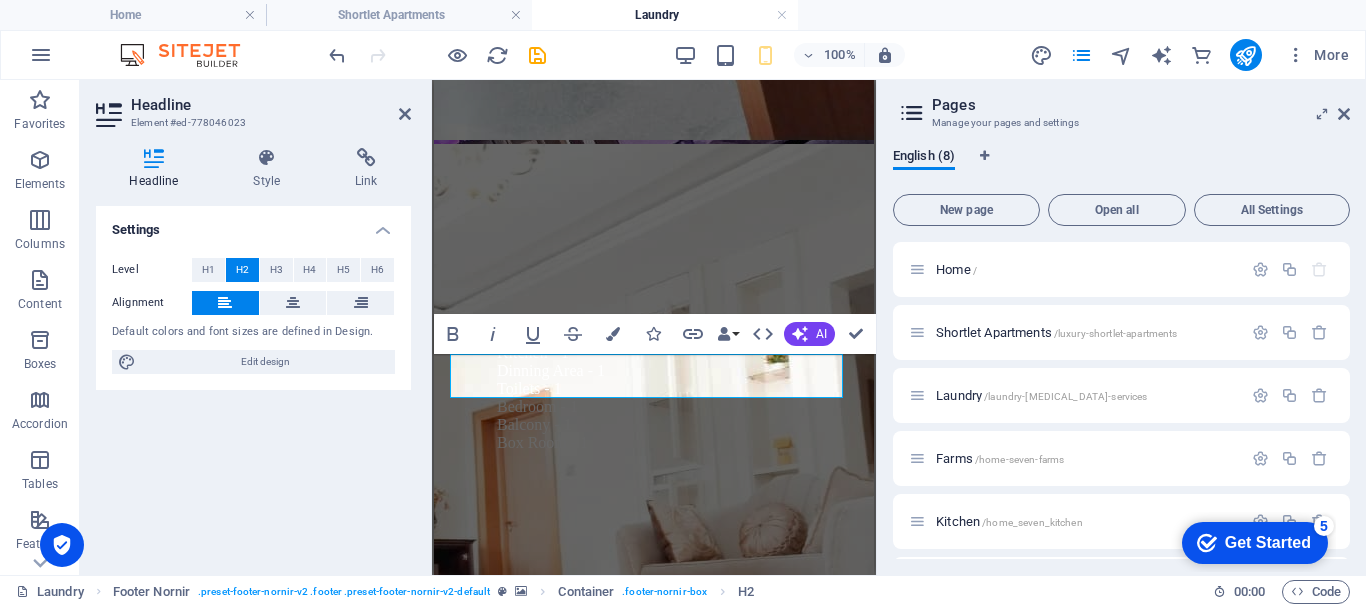 click at bounding box center [654, 13912] 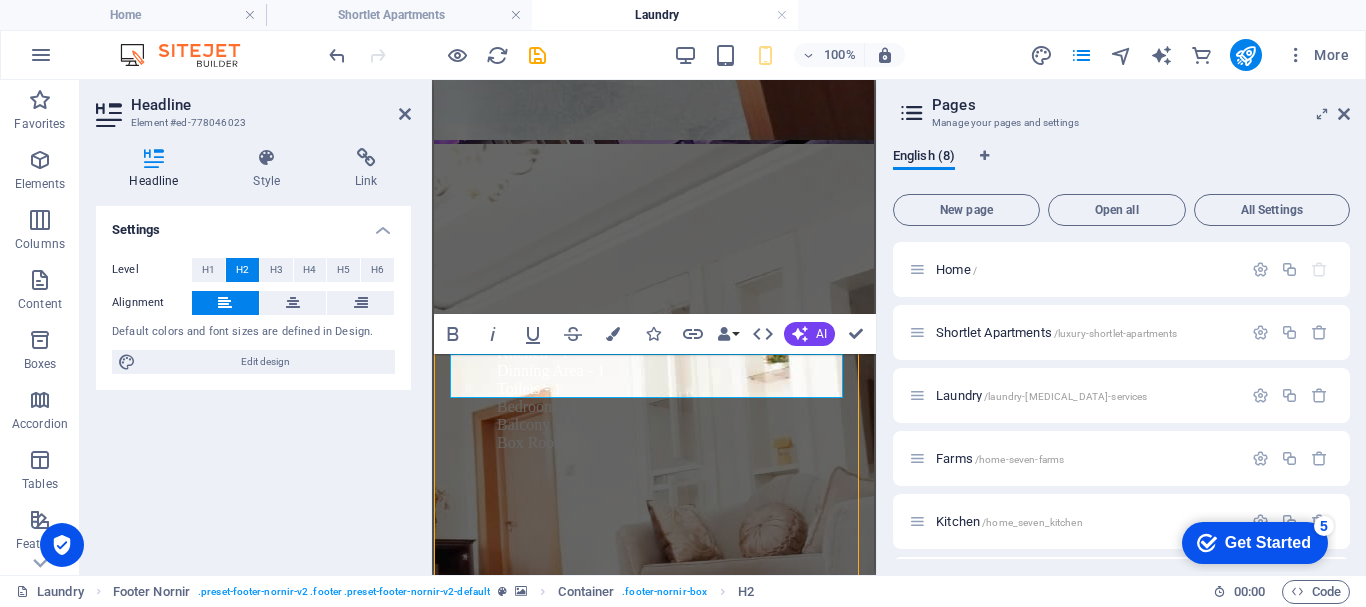 click at bounding box center [654, 13912] 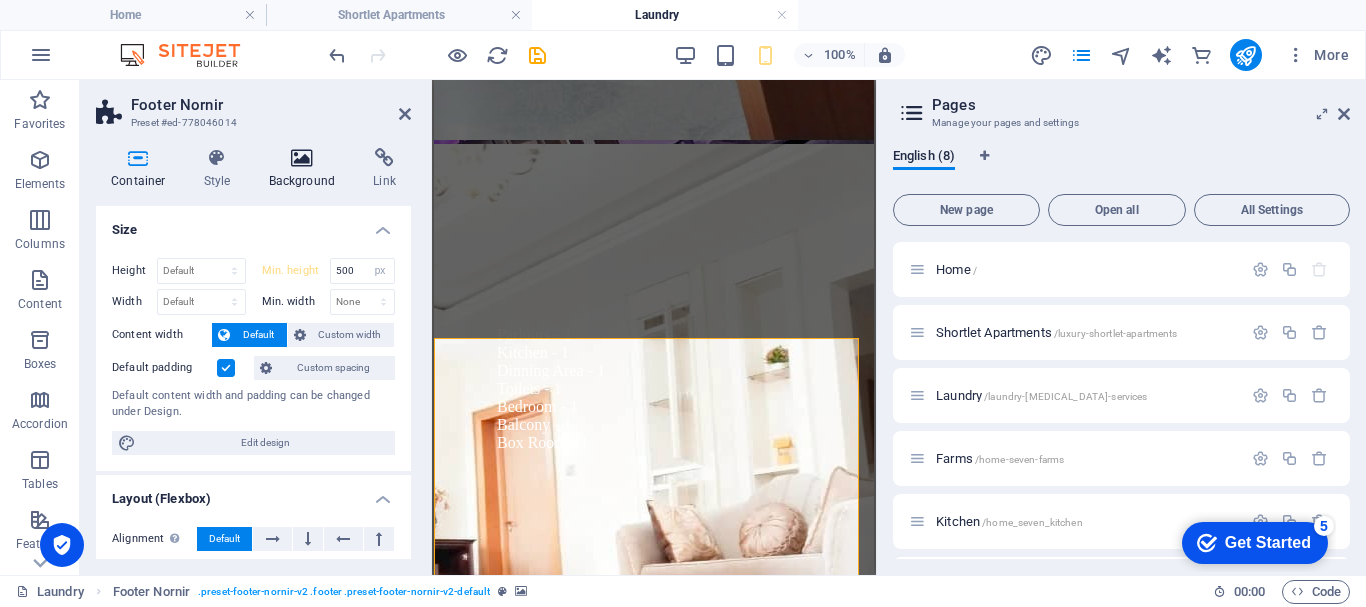 click on "Background" at bounding box center (306, 169) 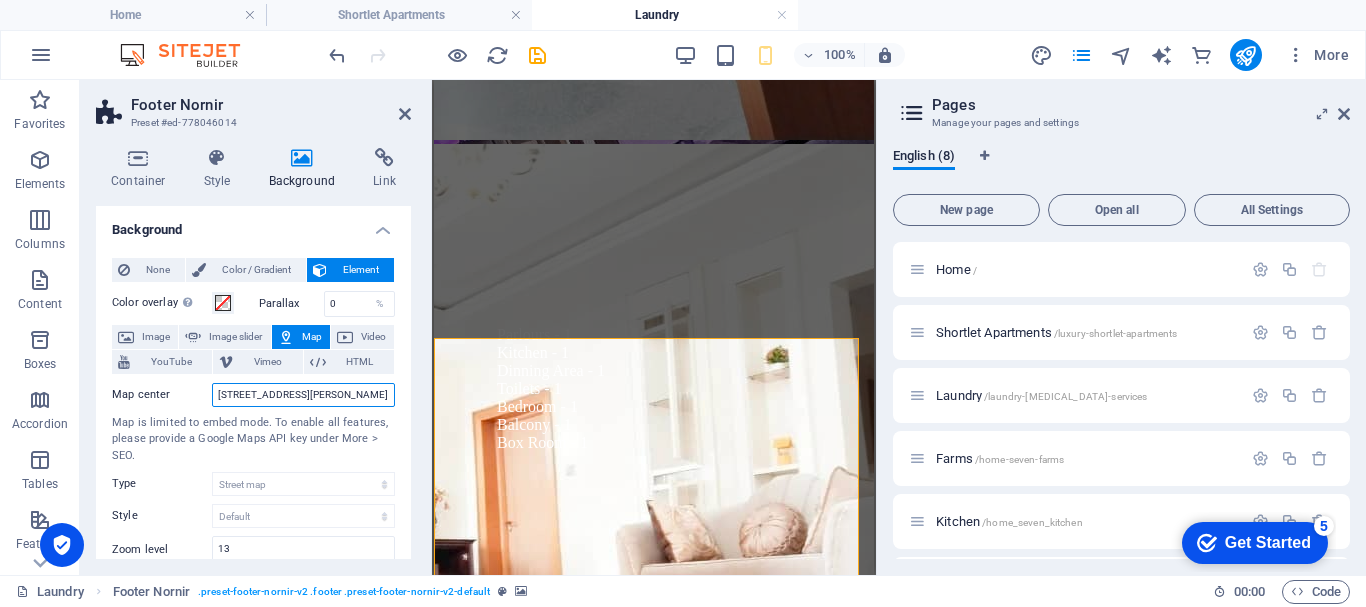click on "[STREET_ADDRESS][PERSON_NAME]" at bounding box center (303, 395) 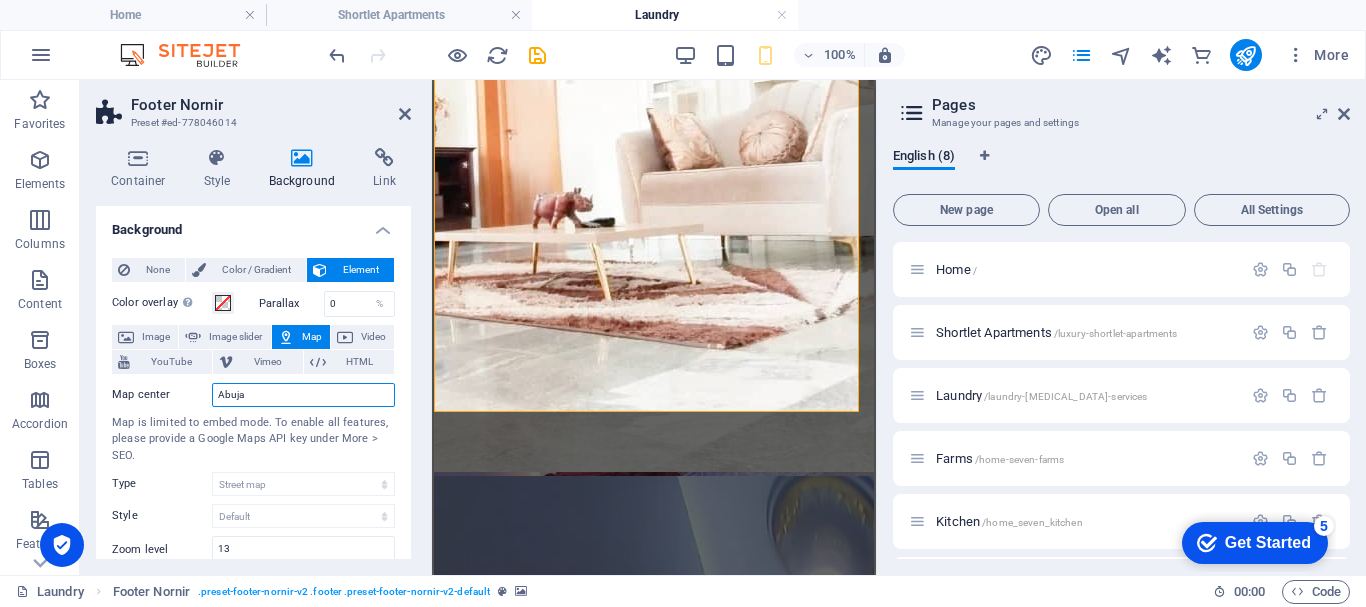 scroll, scrollTop: 14043, scrollLeft: 0, axis: vertical 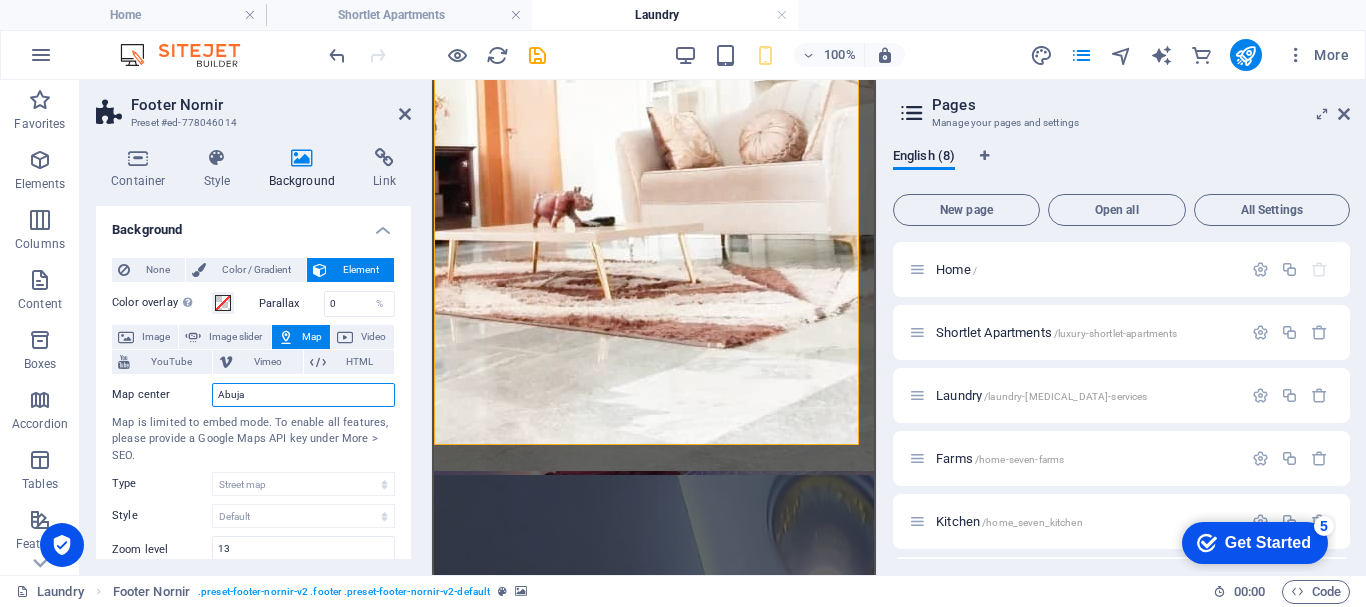 drag, startPoint x: 869, startPoint y: 518, endPoint x: 1322, endPoint y: 610, distance: 462.24777 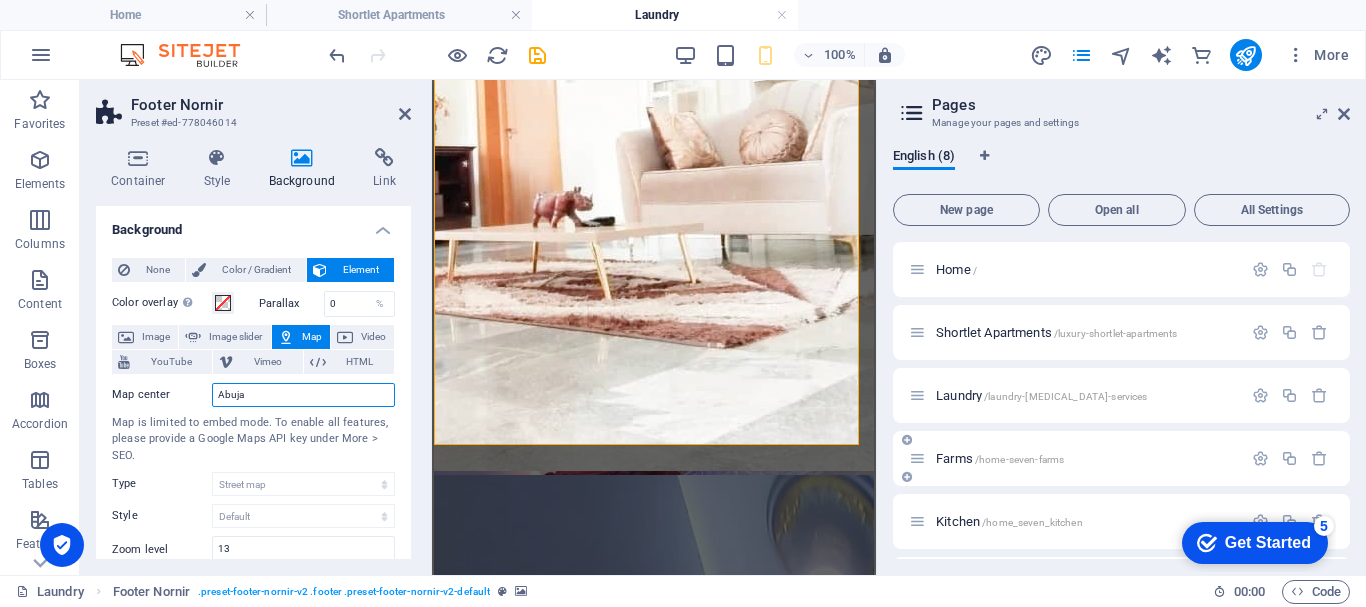 type on "Abuja" 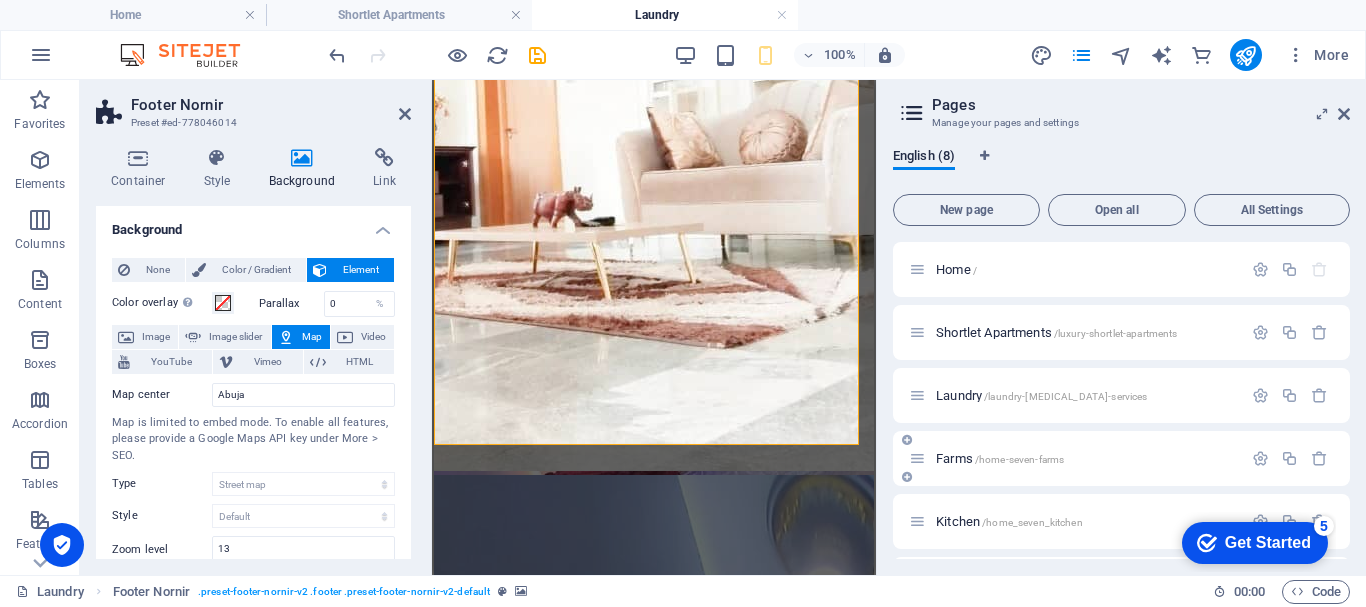 click on "Farms /home-seven-farms" at bounding box center (1000, 458) 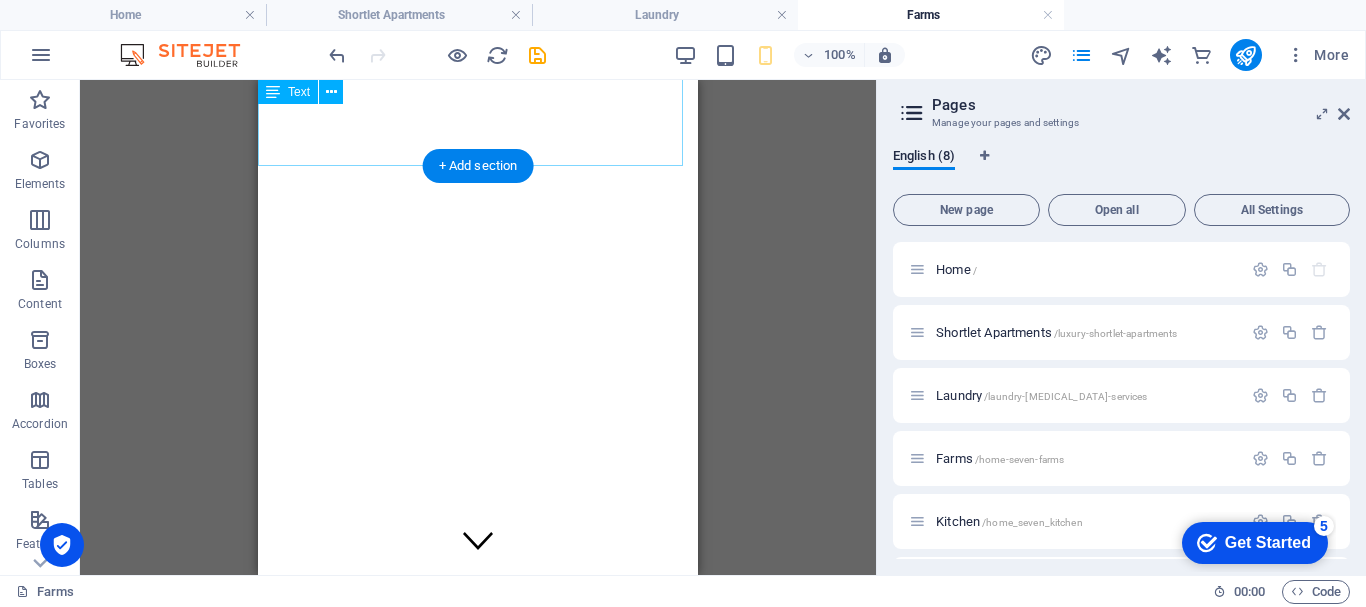 scroll, scrollTop: 1063, scrollLeft: 0, axis: vertical 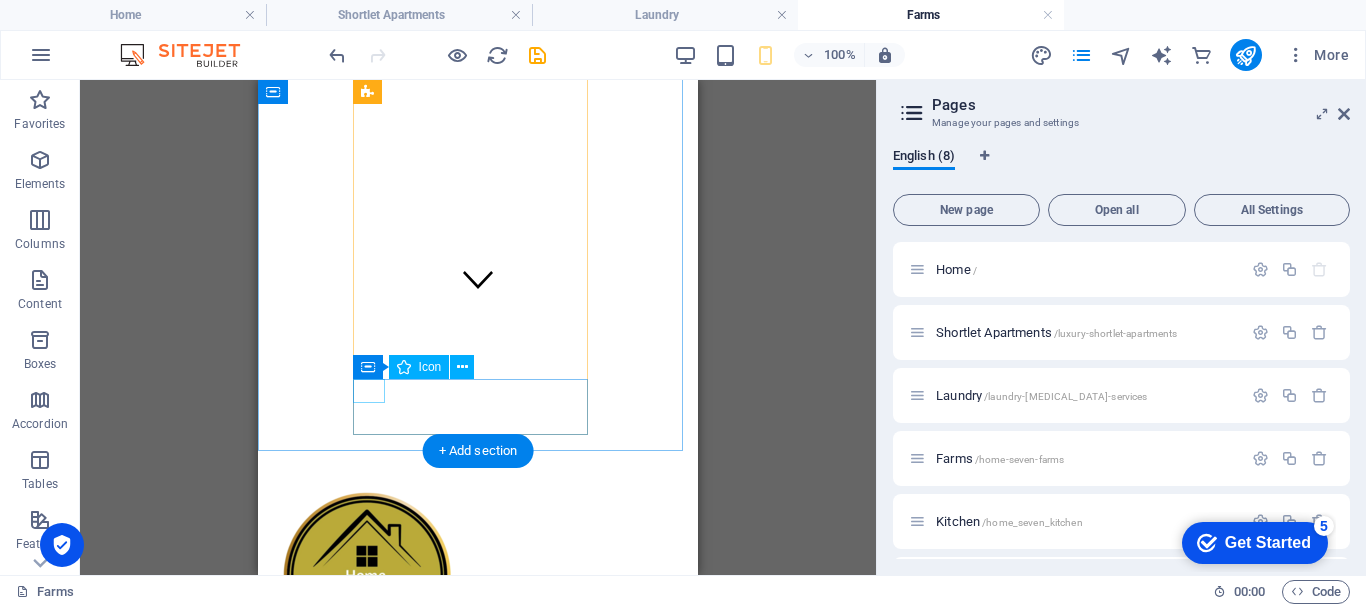click at bounding box center [478, 2078] 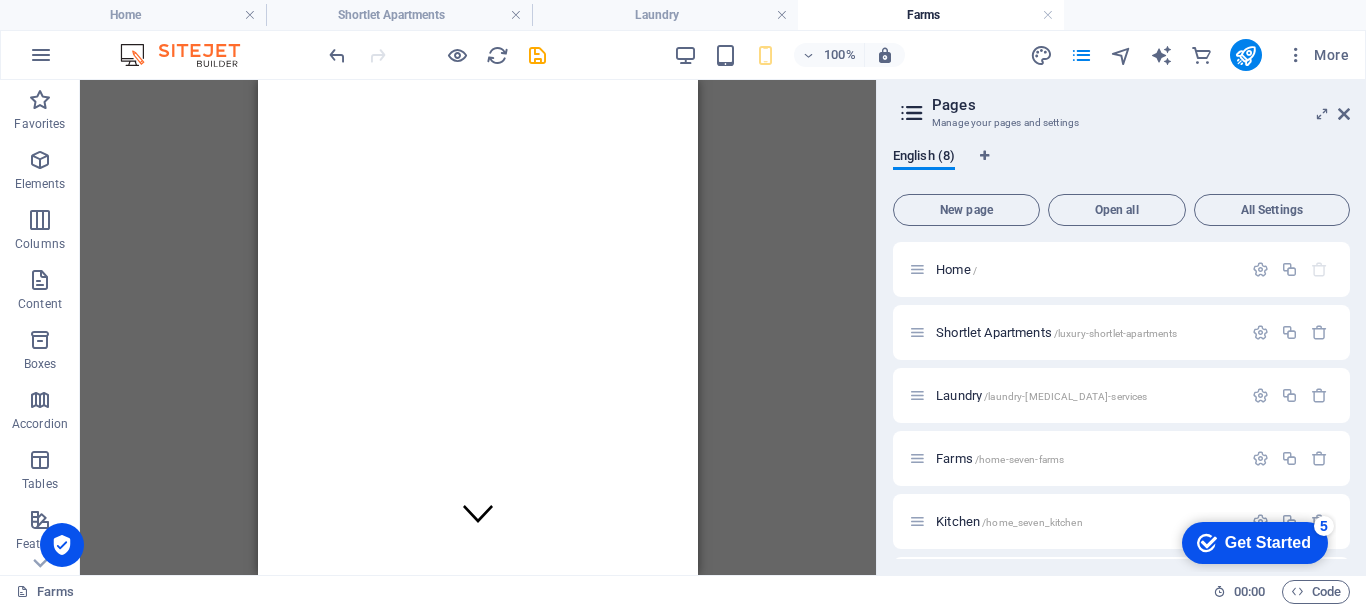 scroll, scrollTop: 0, scrollLeft: 0, axis: both 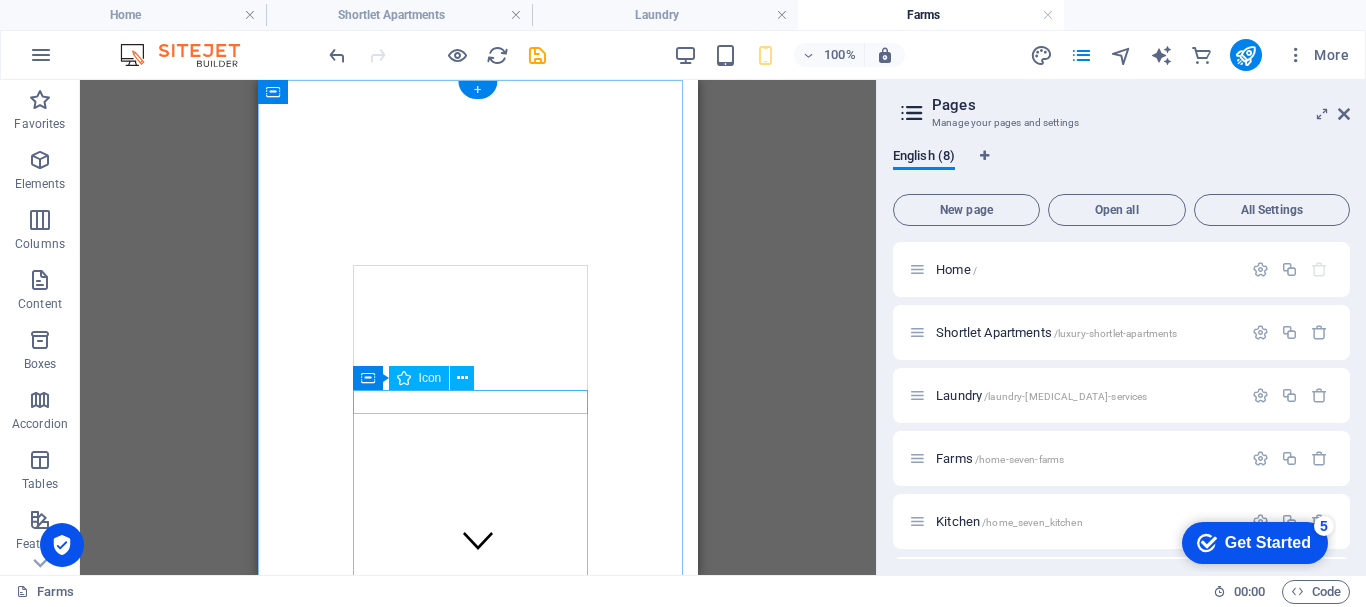 click at bounding box center [478, 1684] 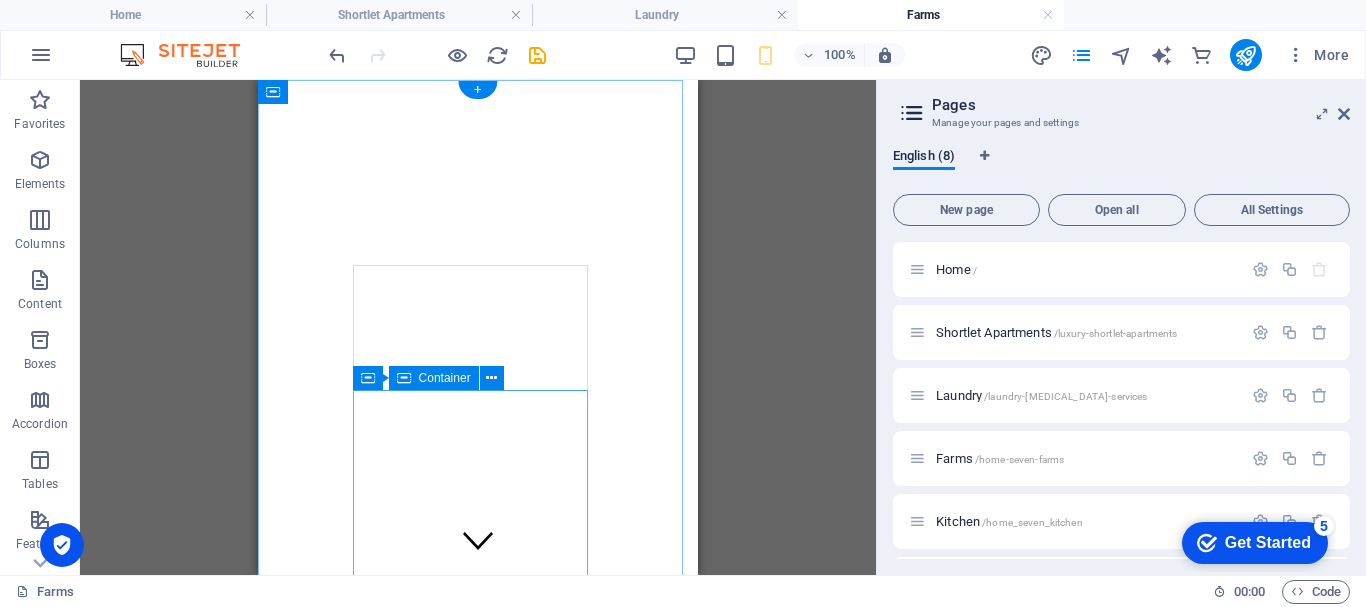 click on "Drop content here or  Add elements  Paste clipboard" at bounding box center [478, 1441] 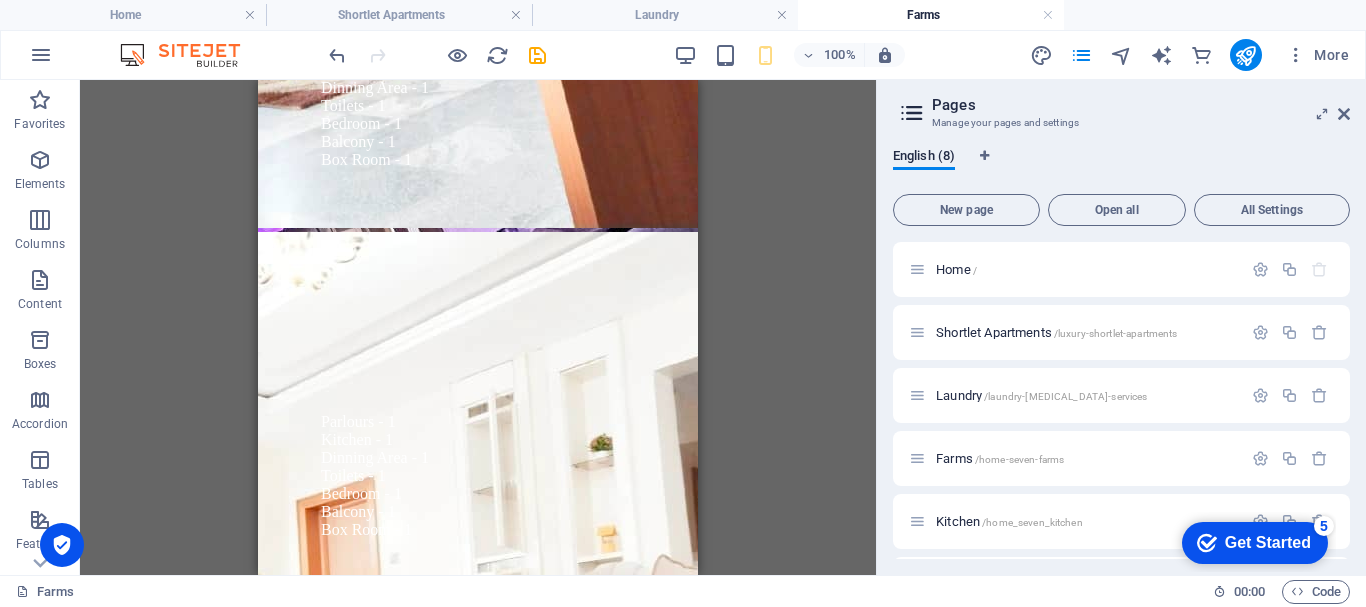 scroll, scrollTop: 13828, scrollLeft: 0, axis: vertical 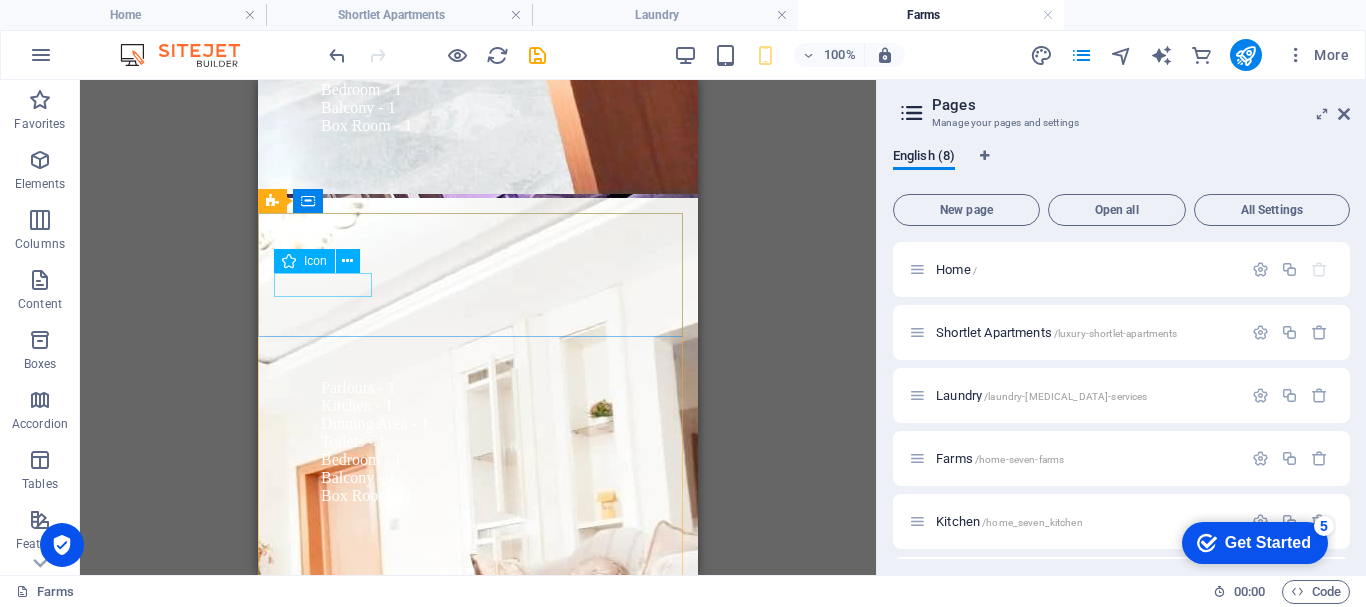 click on "Icon" at bounding box center [323, 261] 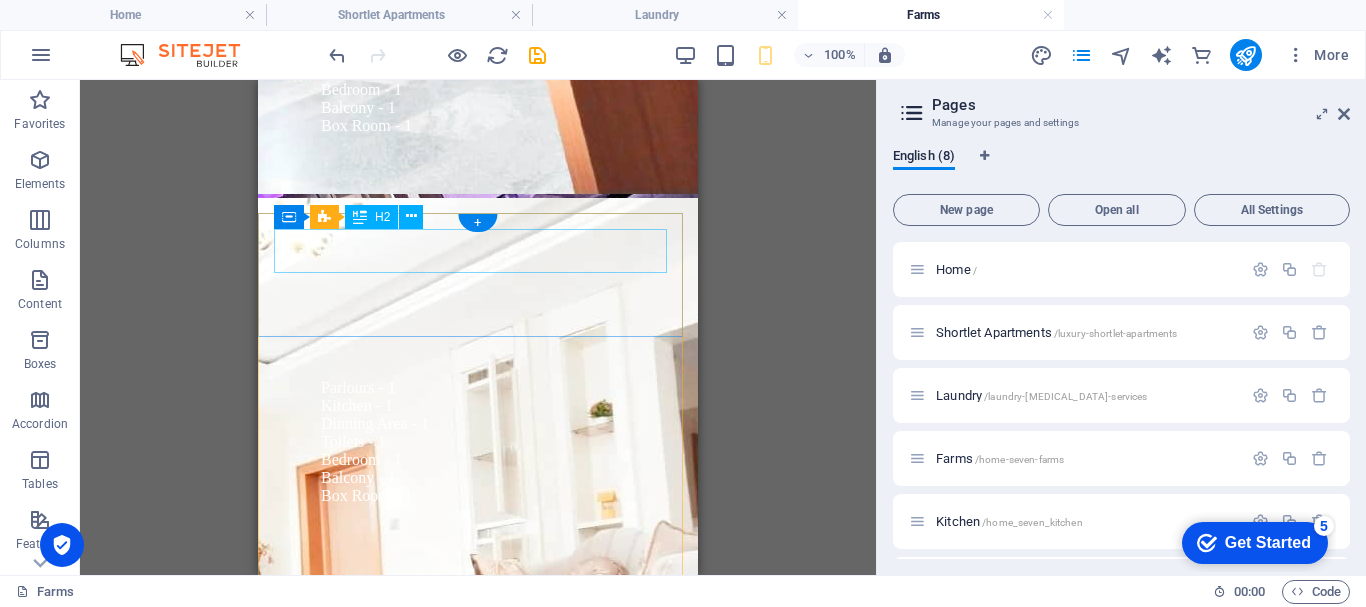 click on "Contact" at bounding box center [478, 14313] 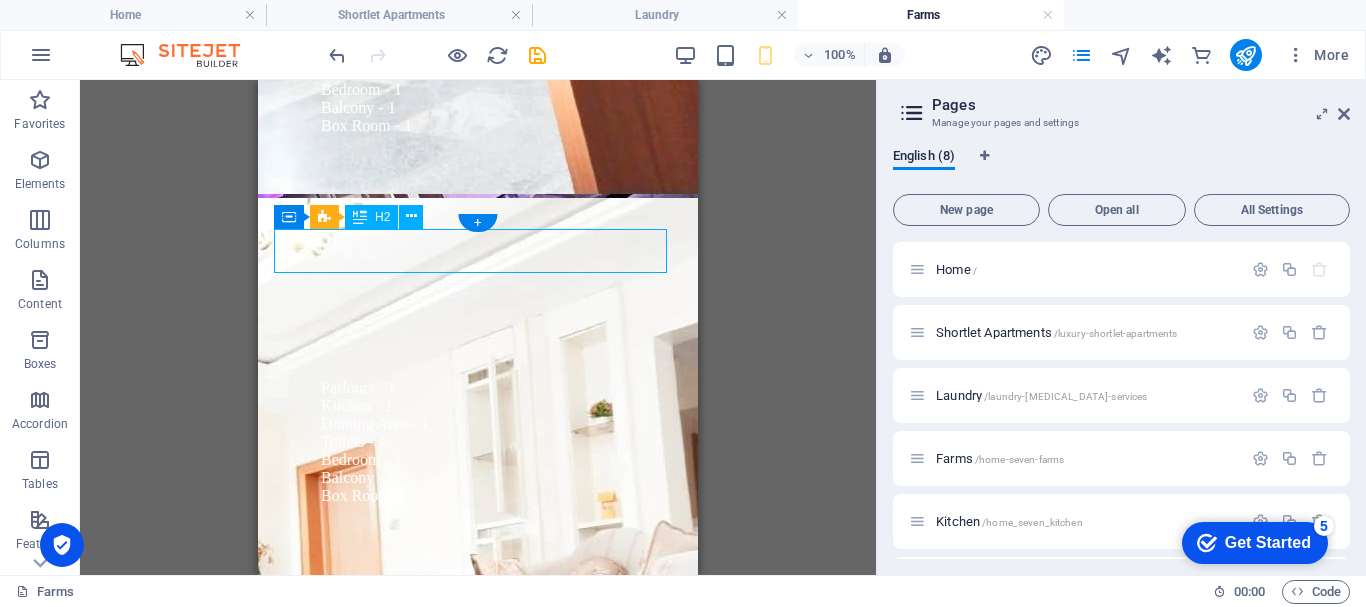 click on "Contact" at bounding box center [478, 14313] 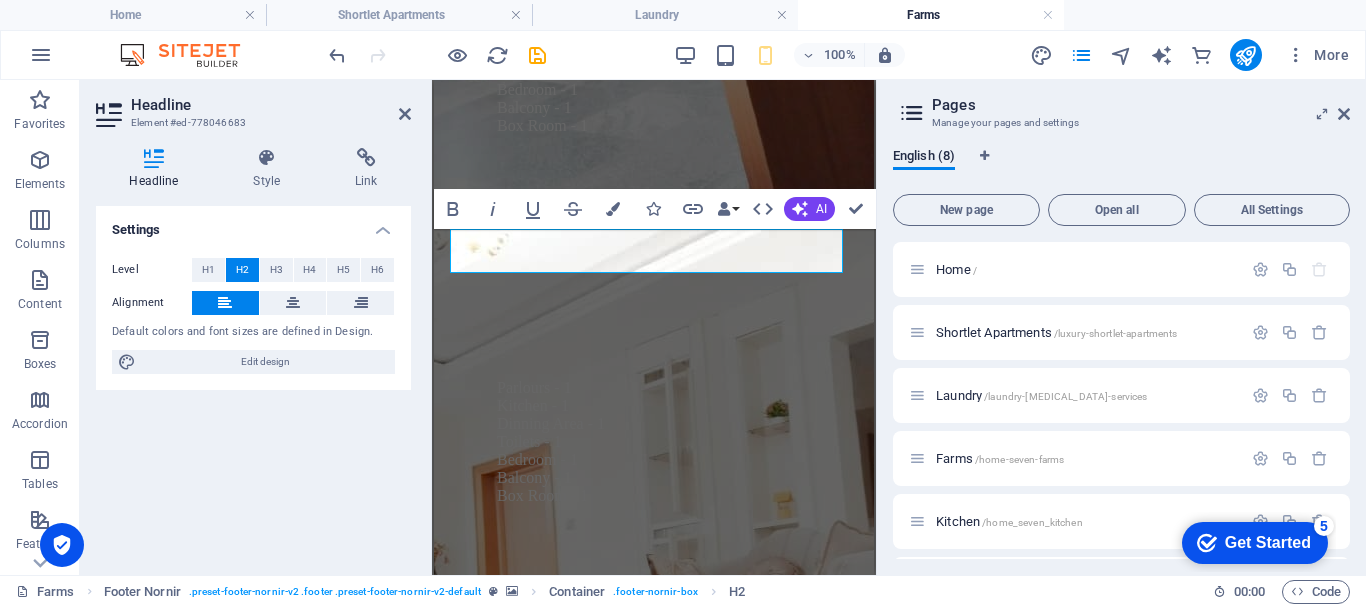 click at bounding box center (654, 13960) 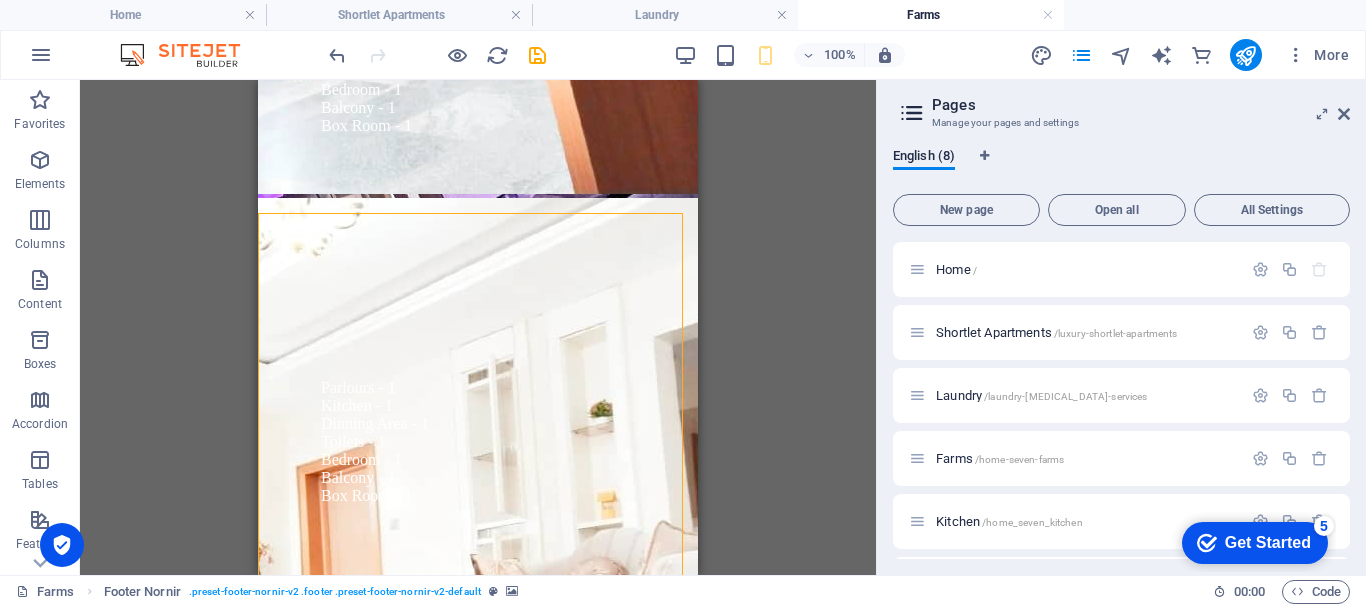 click at bounding box center (478, 13960) 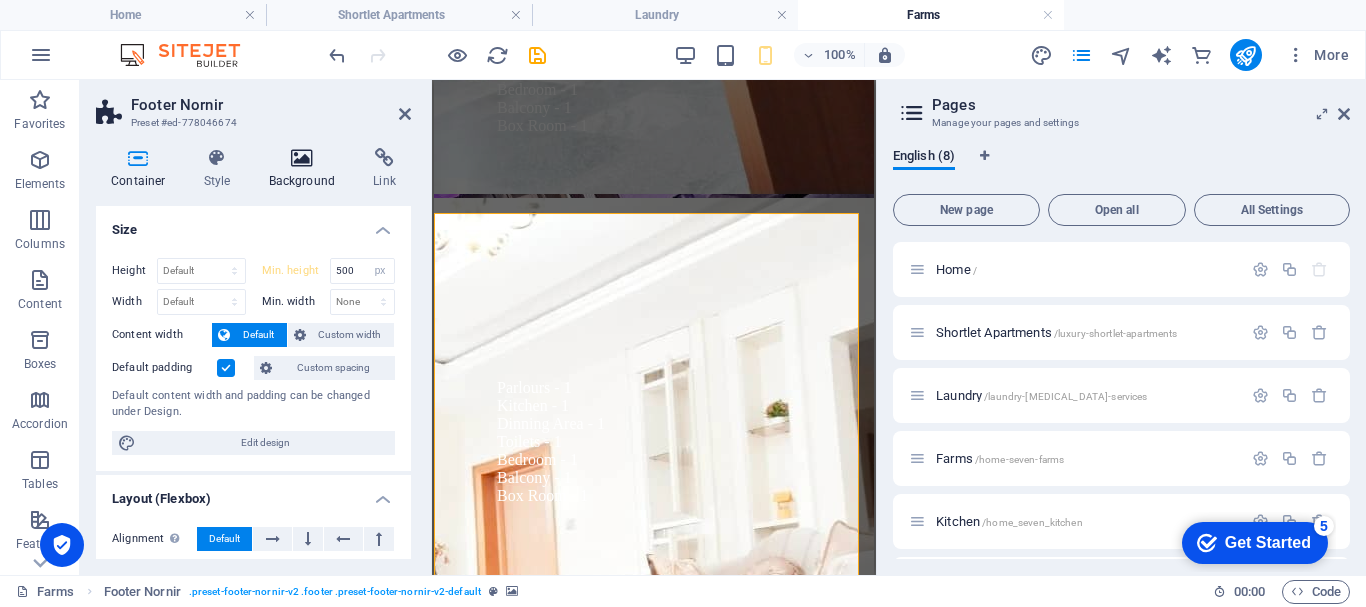click at bounding box center [302, 158] 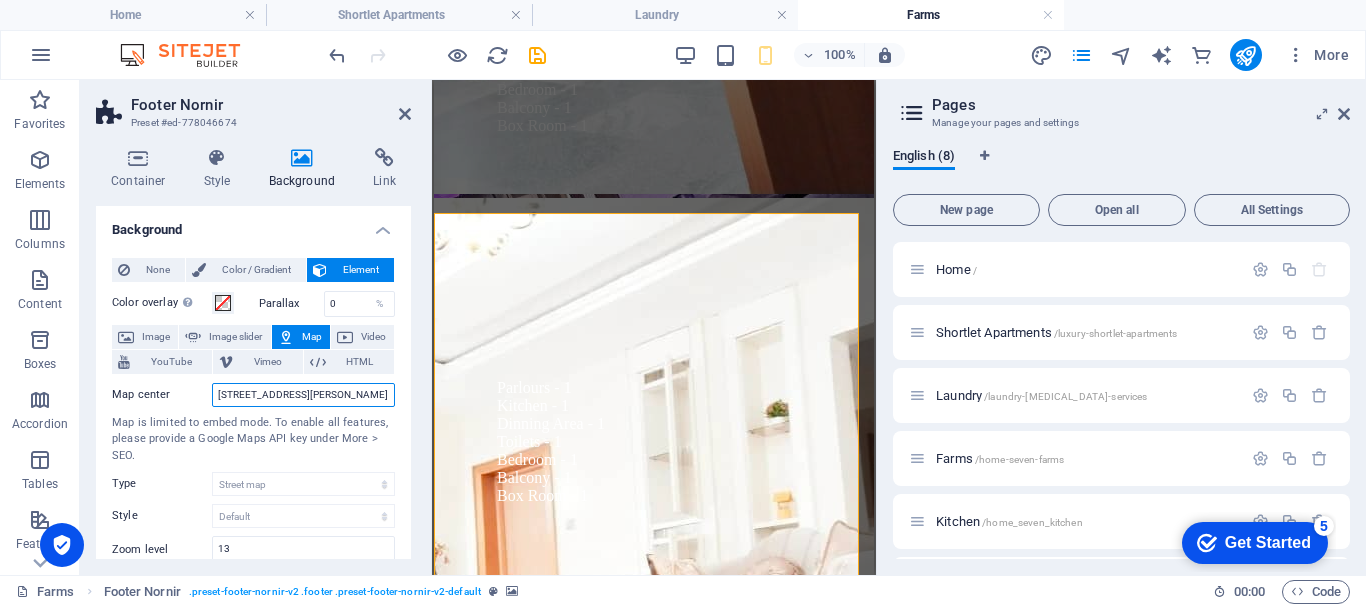 click on "[STREET_ADDRESS][PERSON_NAME]" at bounding box center (303, 395) 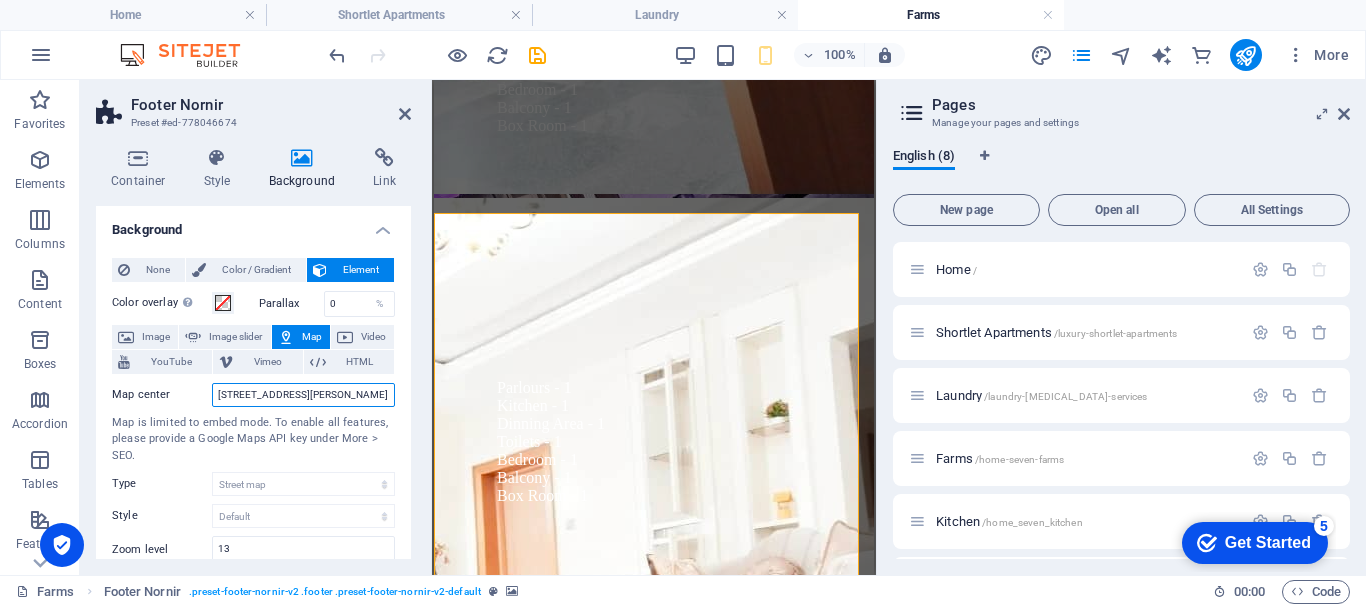 click on "[STREET_ADDRESS][PERSON_NAME]" at bounding box center [303, 395] 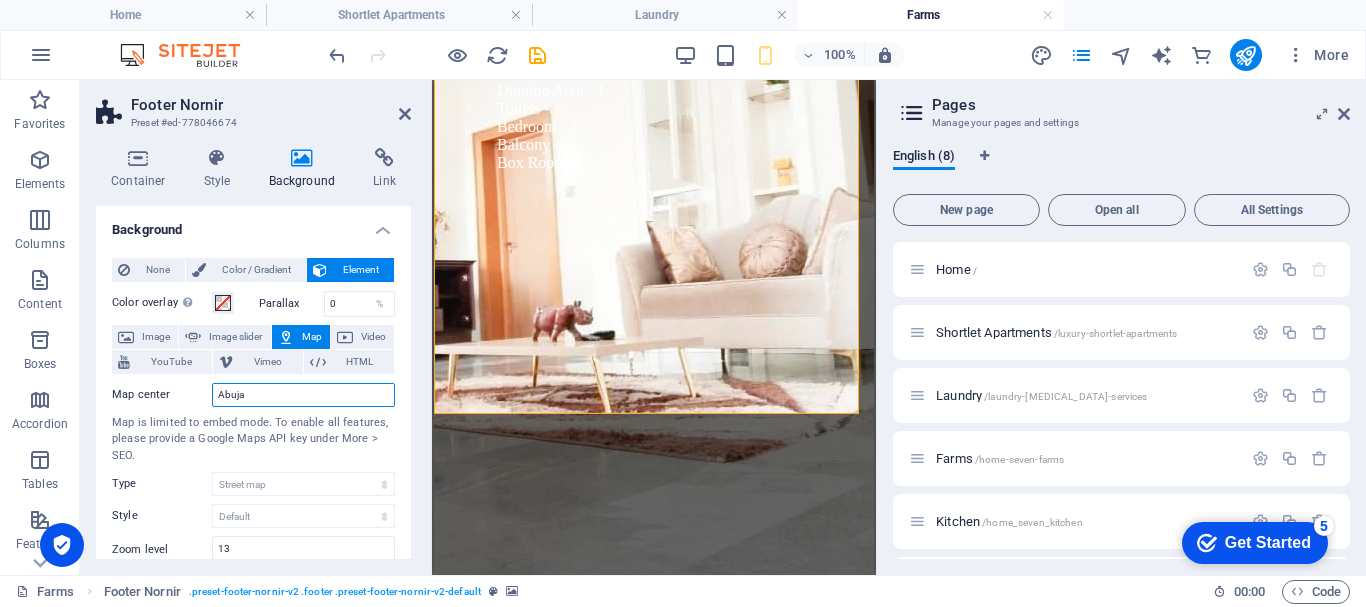 scroll, scrollTop: 14227, scrollLeft: 0, axis: vertical 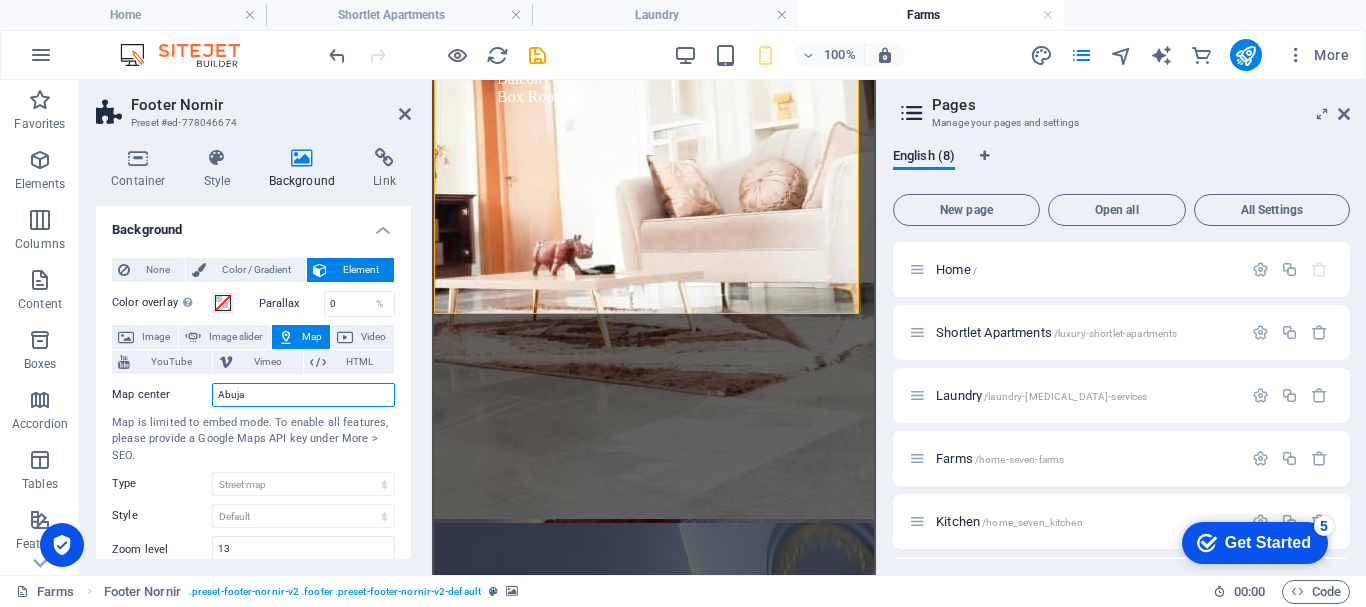 drag, startPoint x: 867, startPoint y: 520, endPoint x: 1308, endPoint y: 612, distance: 450.49417 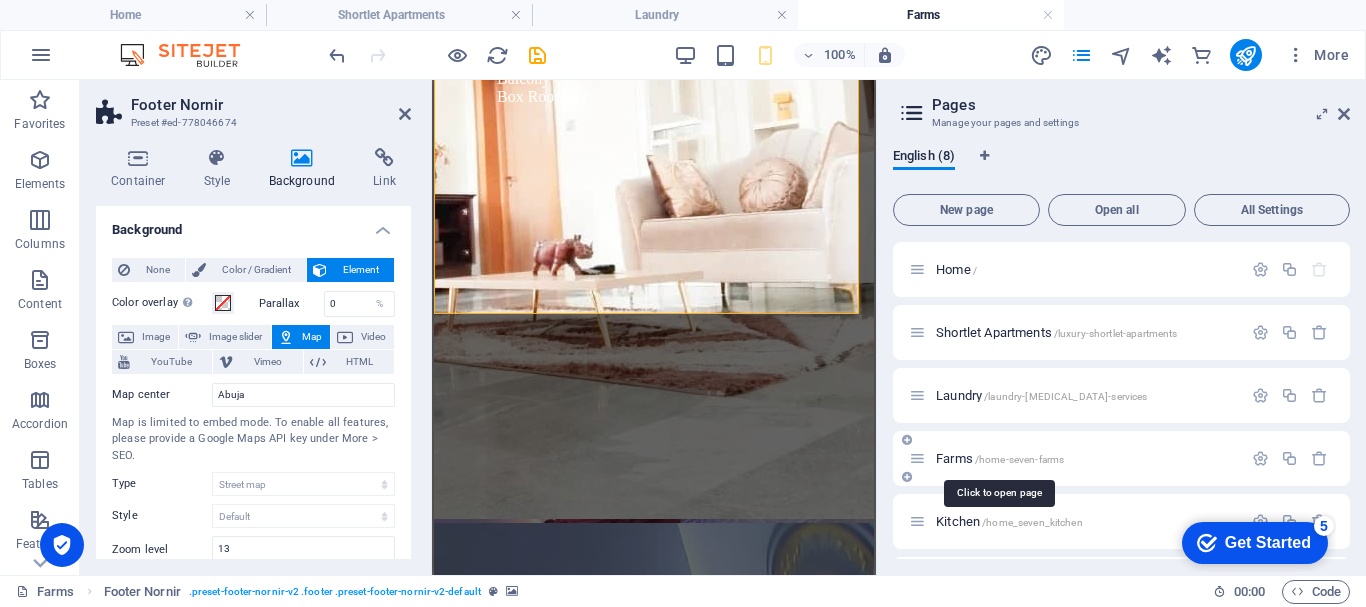 click on "Farms /home-seven-farms" at bounding box center (1000, 458) 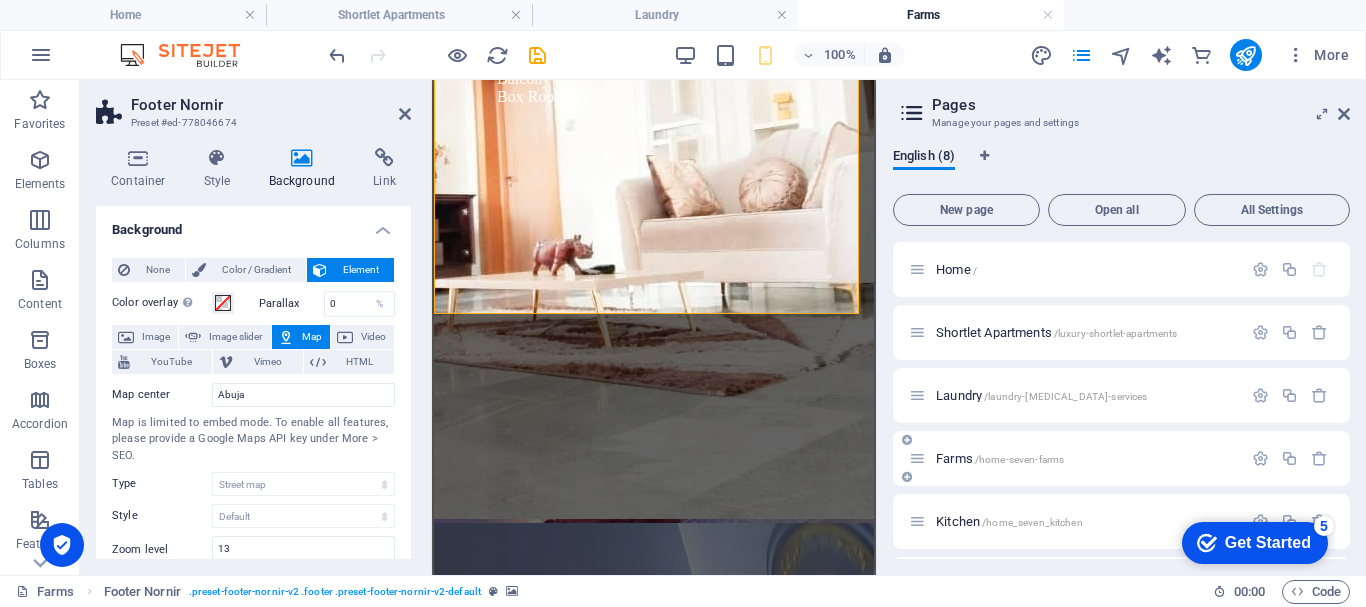 click on "Farms /home-seven-farms" at bounding box center (1000, 458) 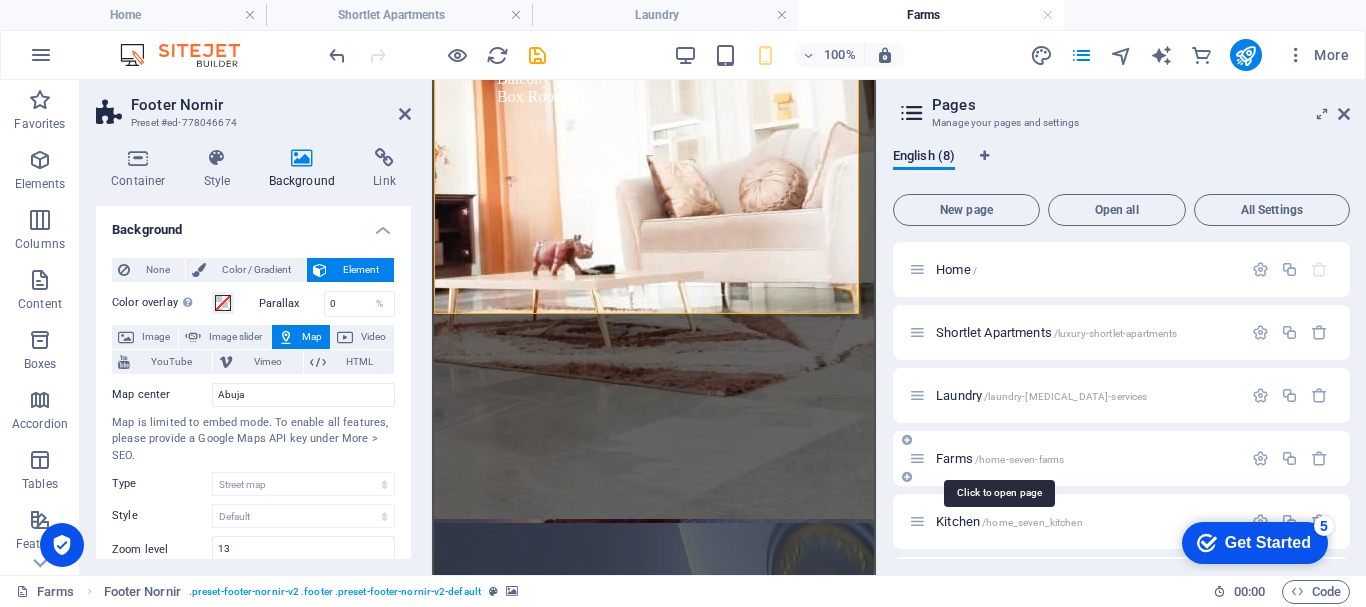 click on "Farms /home-seven-farms" at bounding box center (1000, 458) 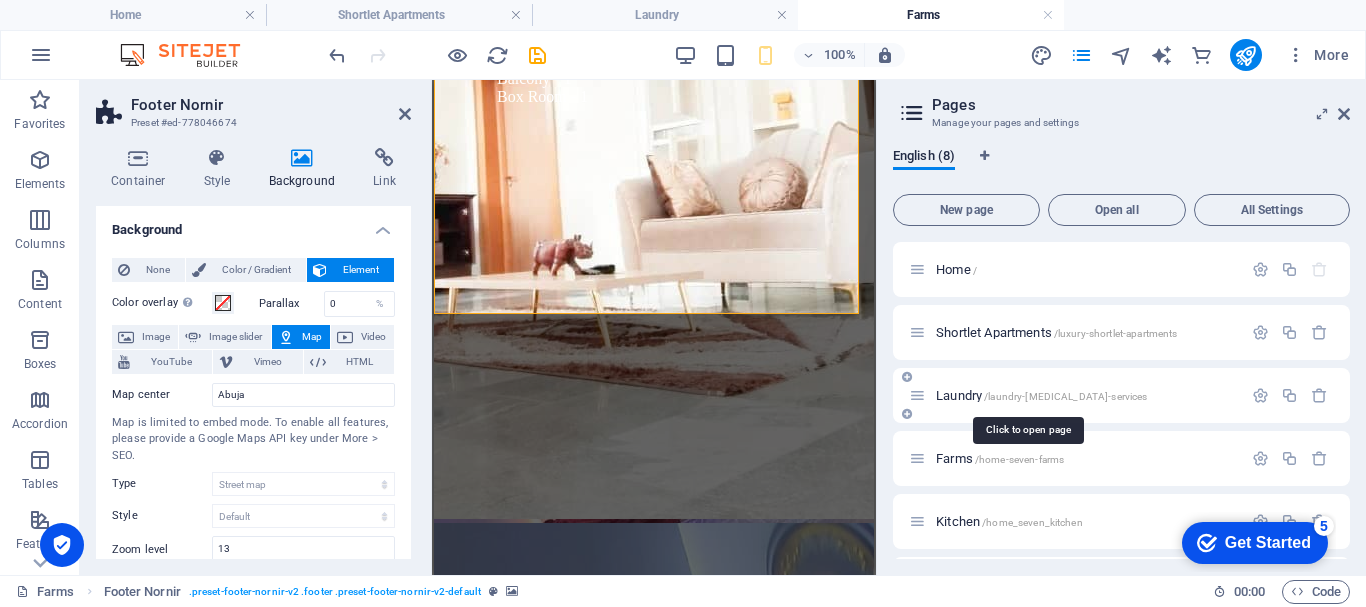 click on "Laundry /laundry-[MEDICAL_DATA]-services" at bounding box center [1041, 395] 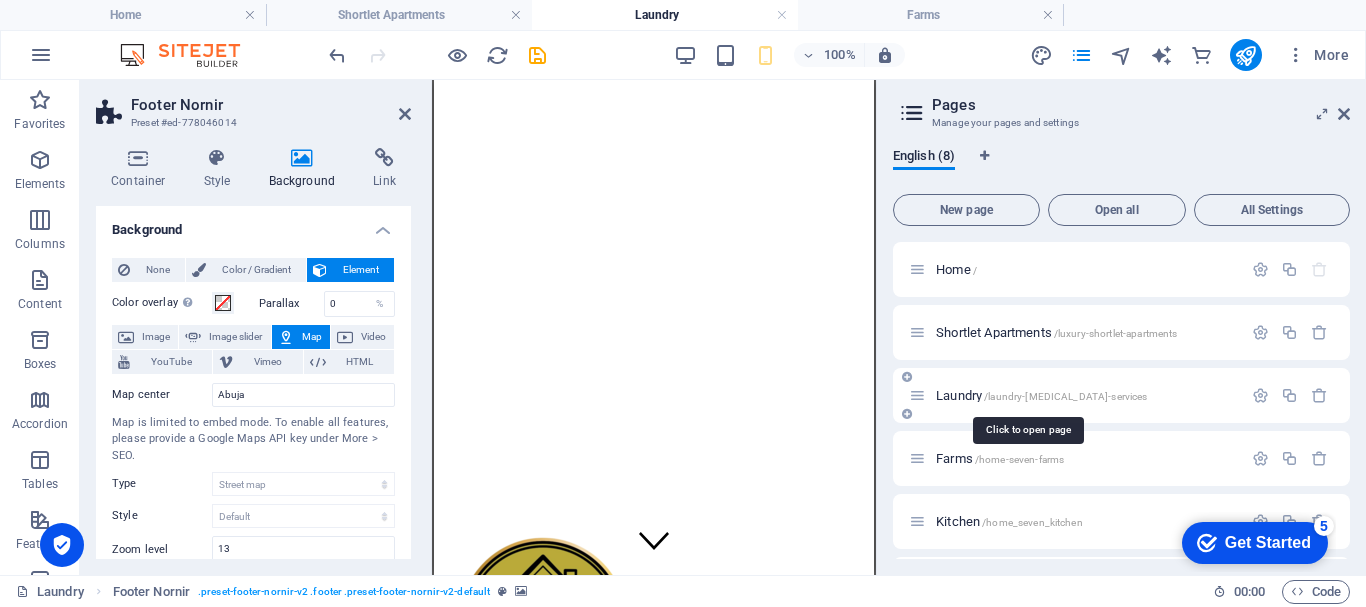 scroll, scrollTop: 14043, scrollLeft: 0, axis: vertical 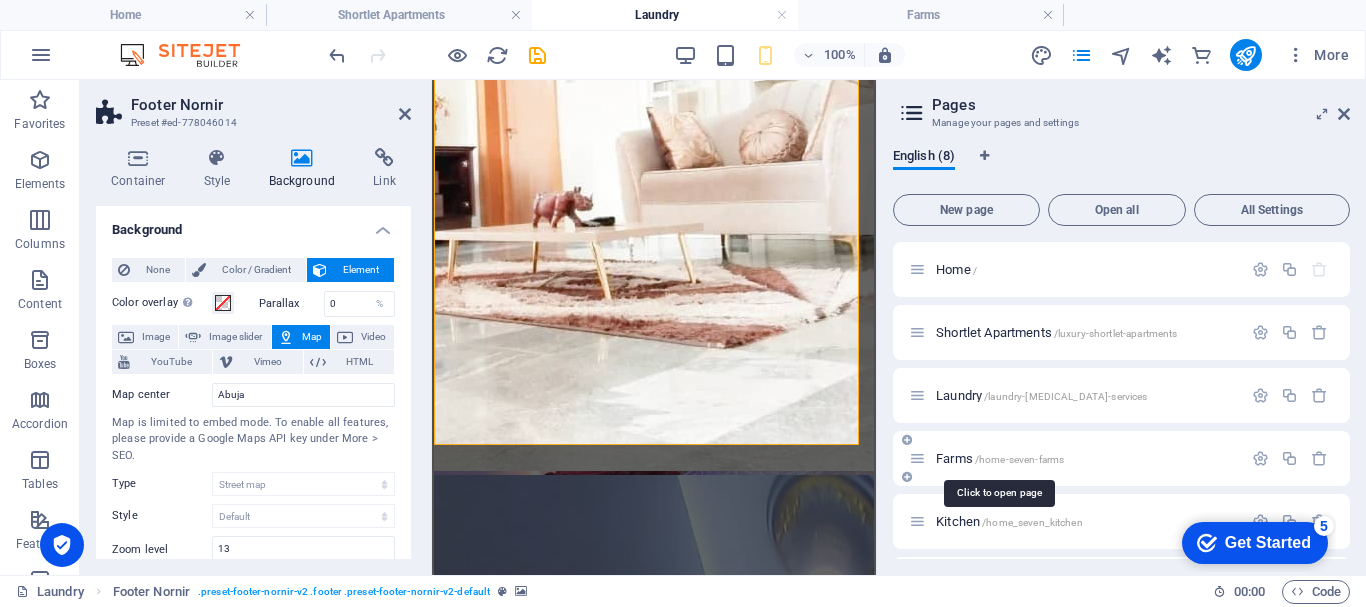 click on "Farms /home-seven-farms" at bounding box center [1000, 458] 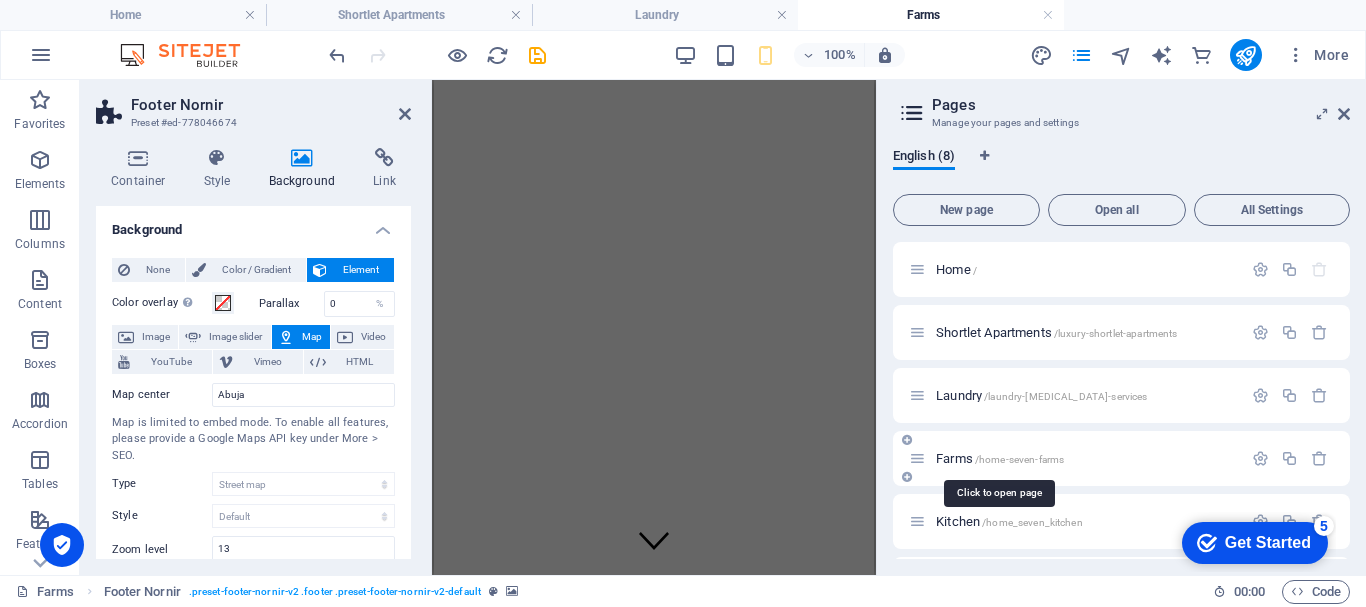 scroll, scrollTop: 14227, scrollLeft: 0, axis: vertical 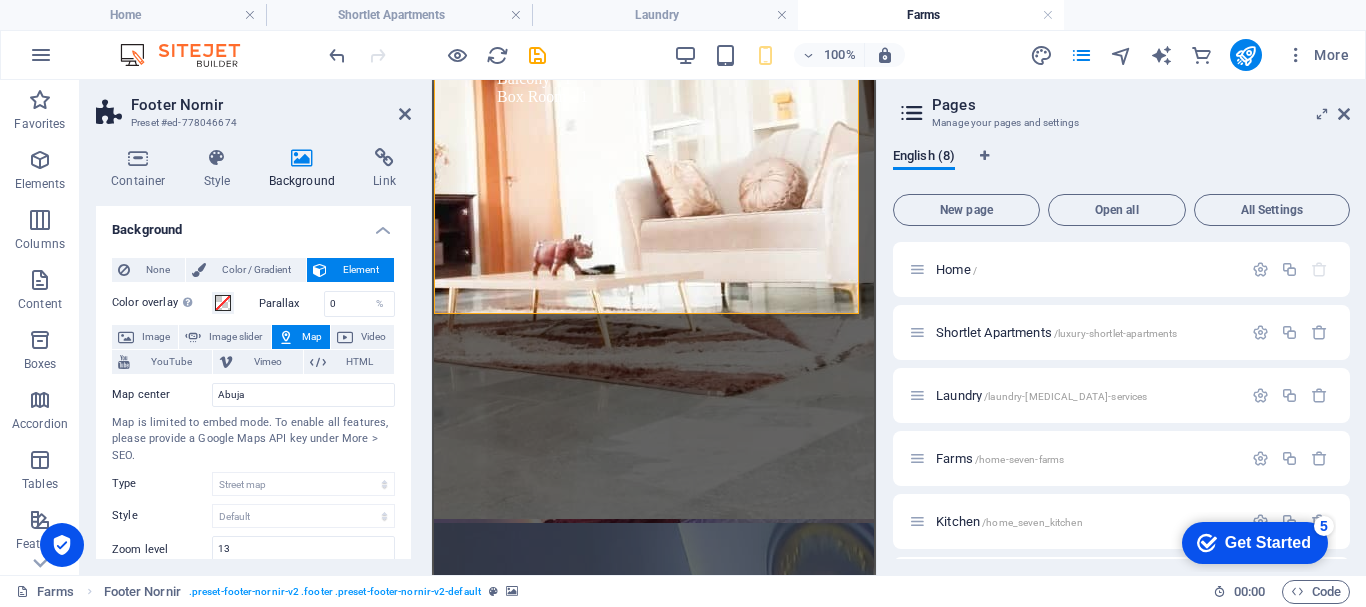 click at bounding box center [654, 13561] 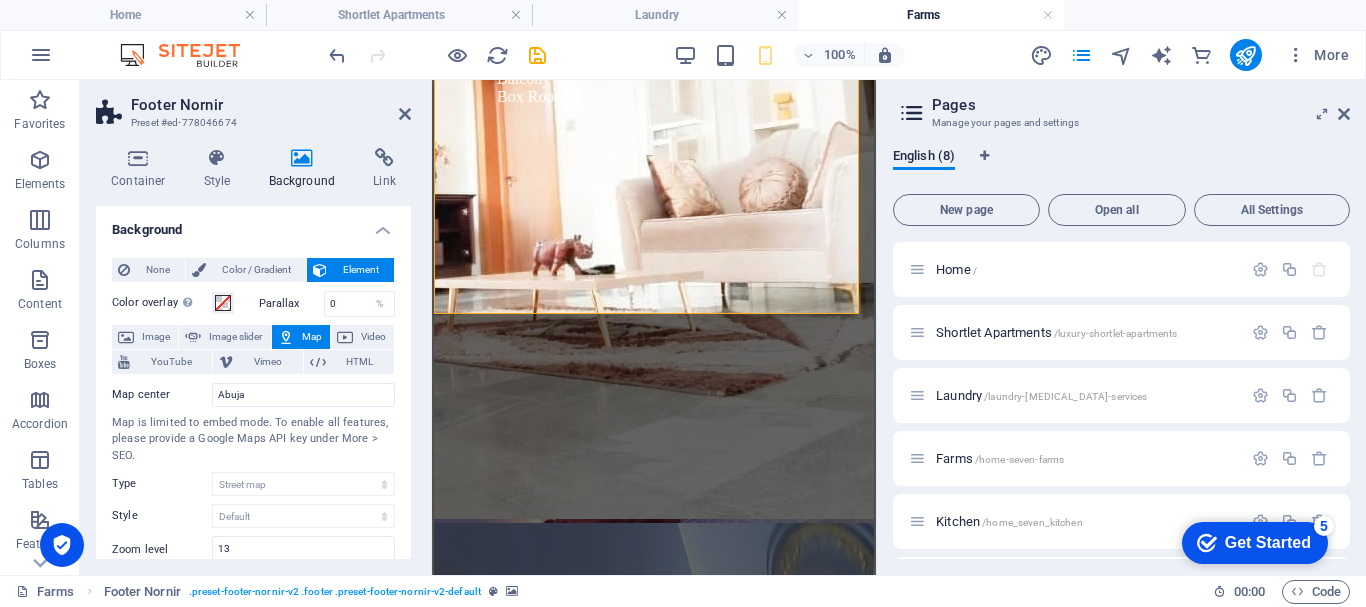 click on "Background" at bounding box center [306, 169] 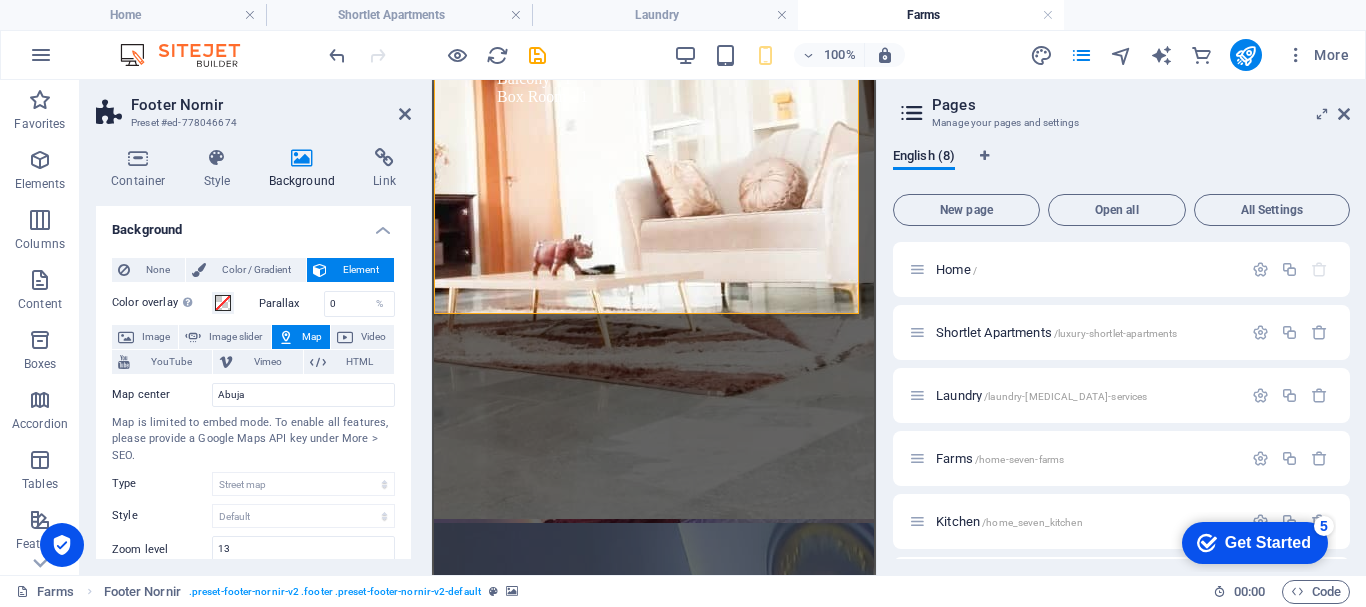 click on "Background" at bounding box center (306, 169) 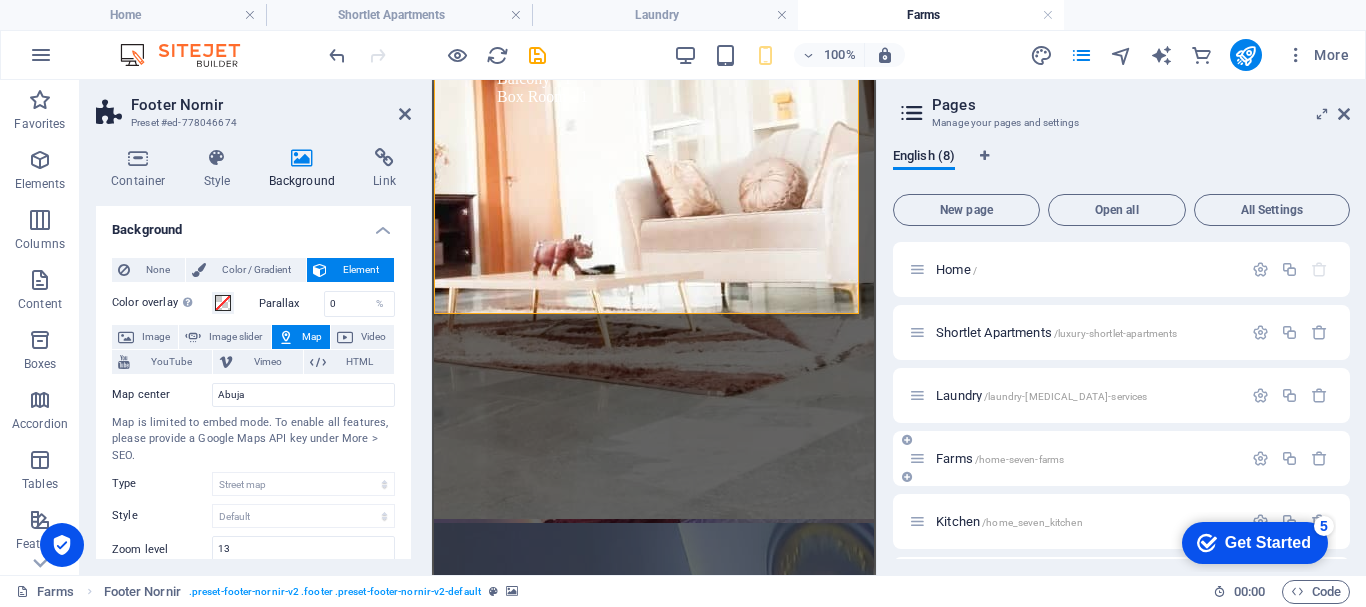 click on "Farms /home-seven-farms" at bounding box center [1000, 458] 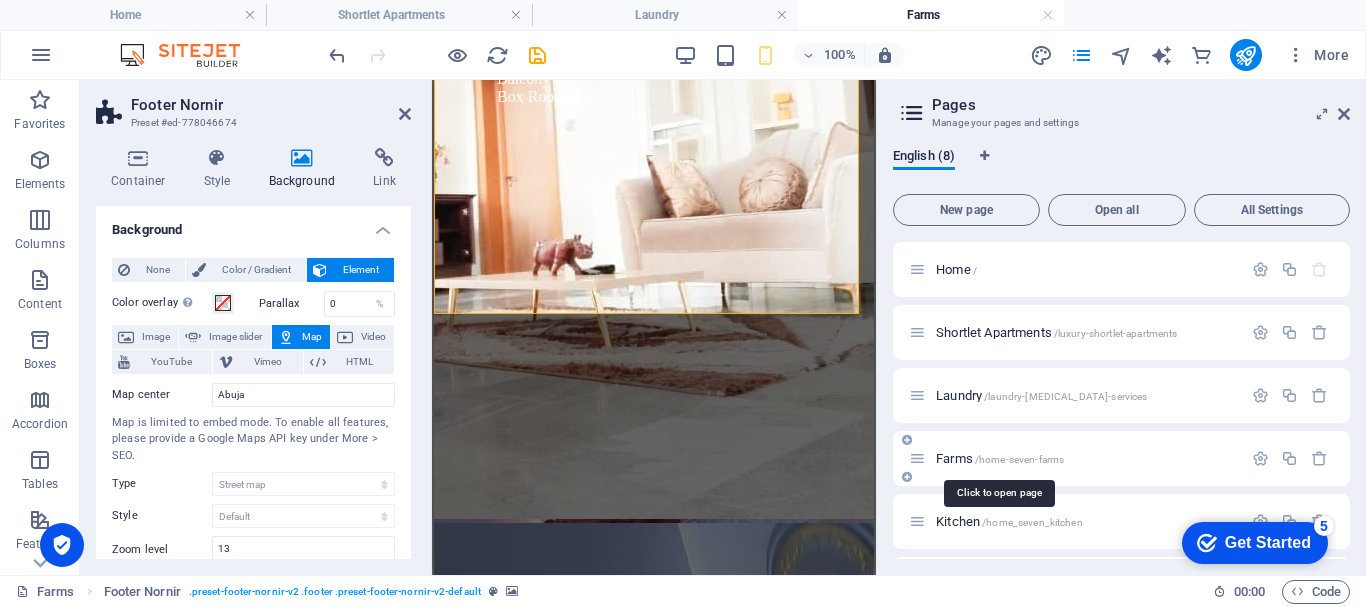 click on "Farms /home-seven-farms" at bounding box center (1000, 458) 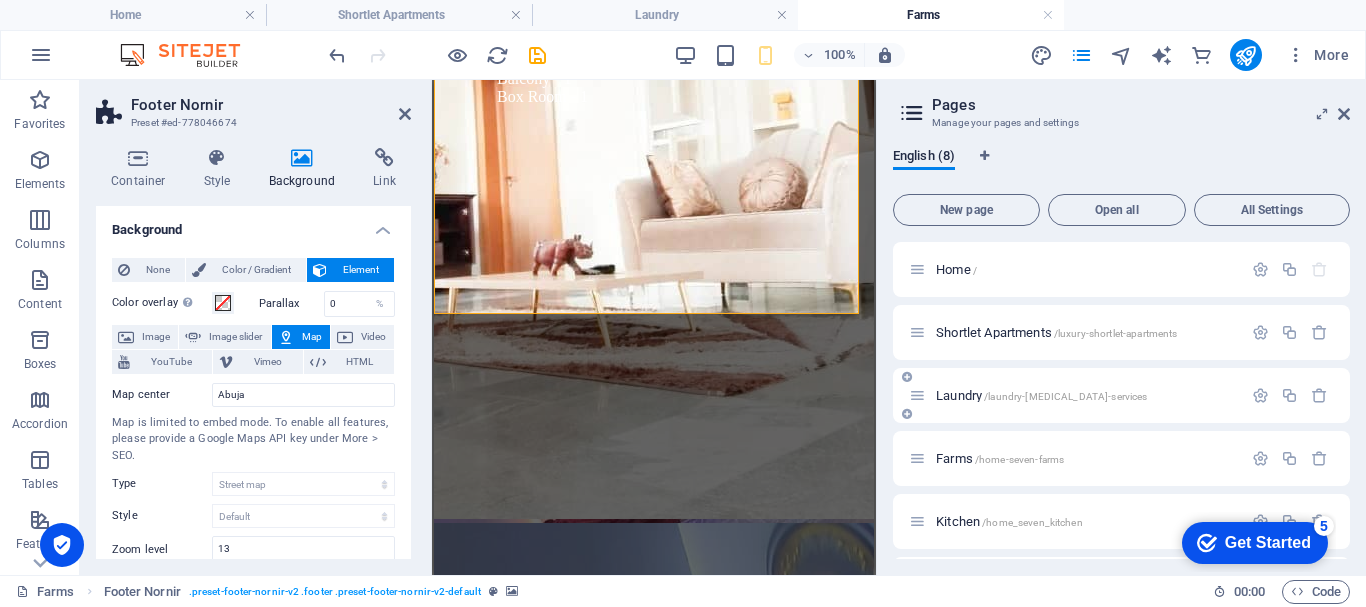 click on "Laundry /laundry-[MEDICAL_DATA]-services" at bounding box center [1041, 395] 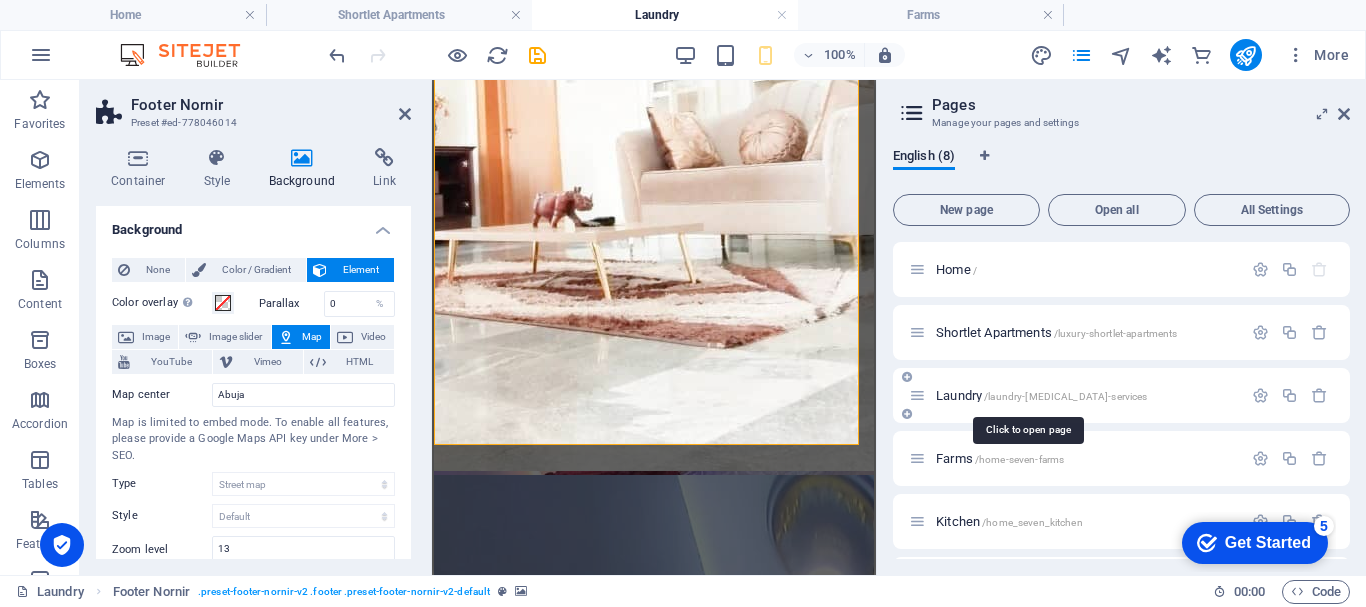 scroll, scrollTop: 0, scrollLeft: 0, axis: both 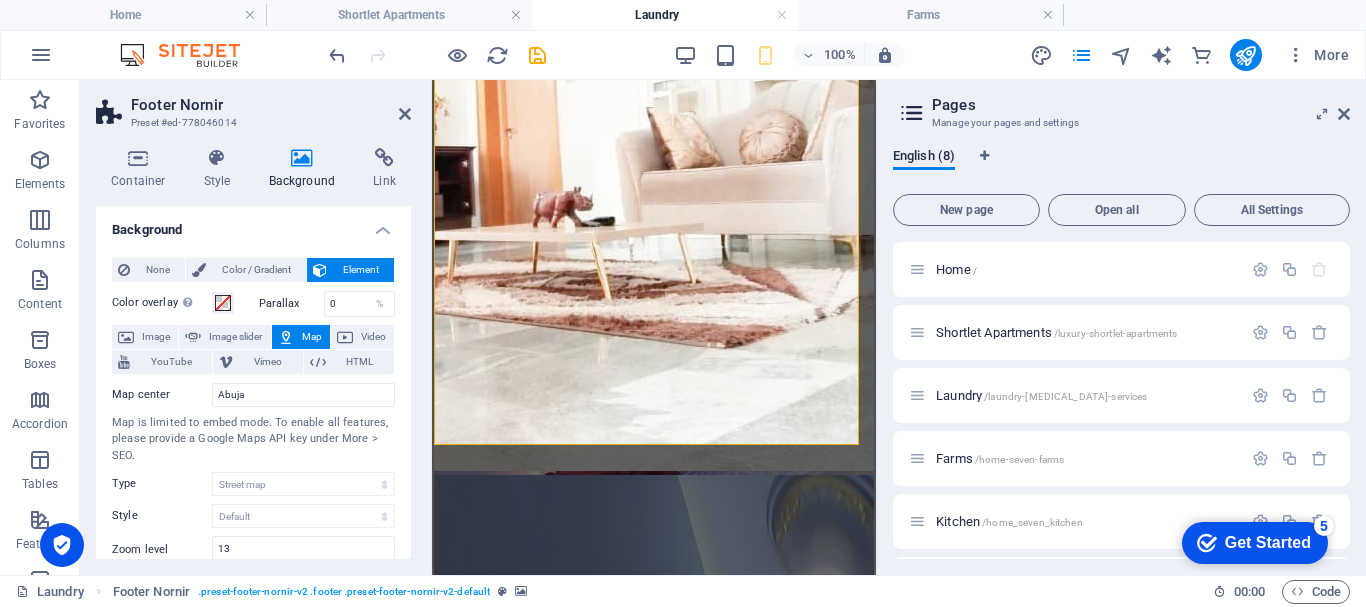 click at bounding box center (654, 13519) 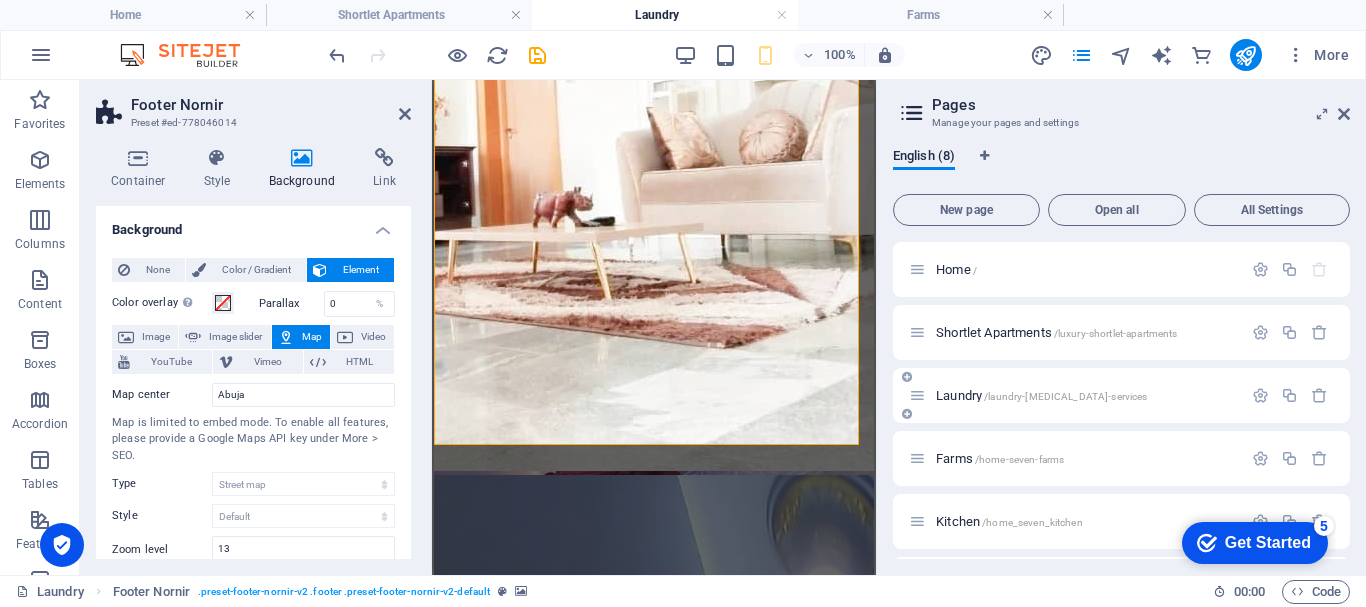 click on "Laundry /laundry-[MEDICAL_DATA]-services" at bounding box center (1041, 395) 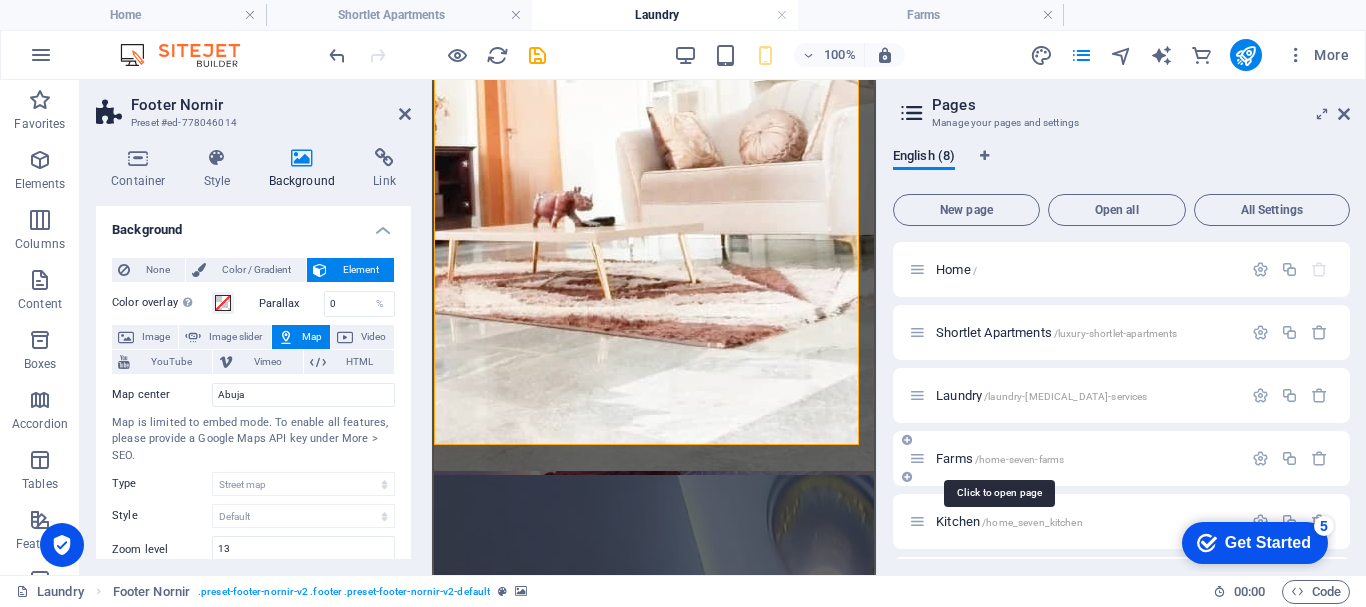 click on "Farms /home-seven-farms" at bounding box center (1000, 458) 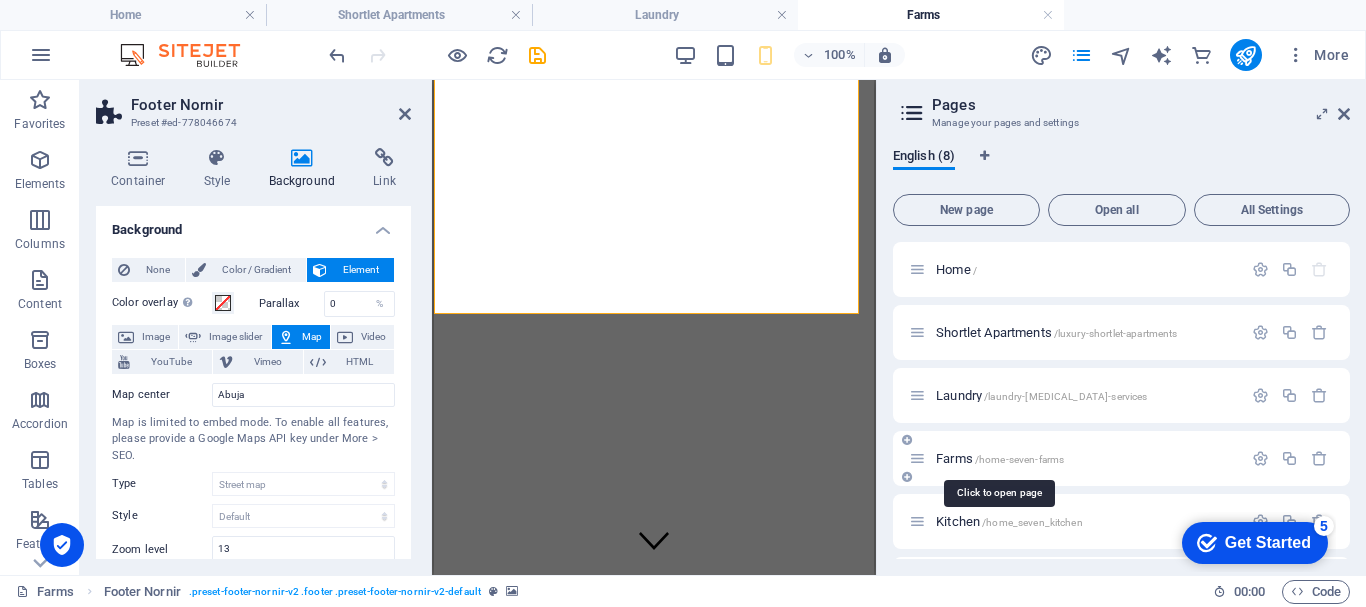 scroll, scrollTop: 14227, scrollLeft: 0, axis: vertical 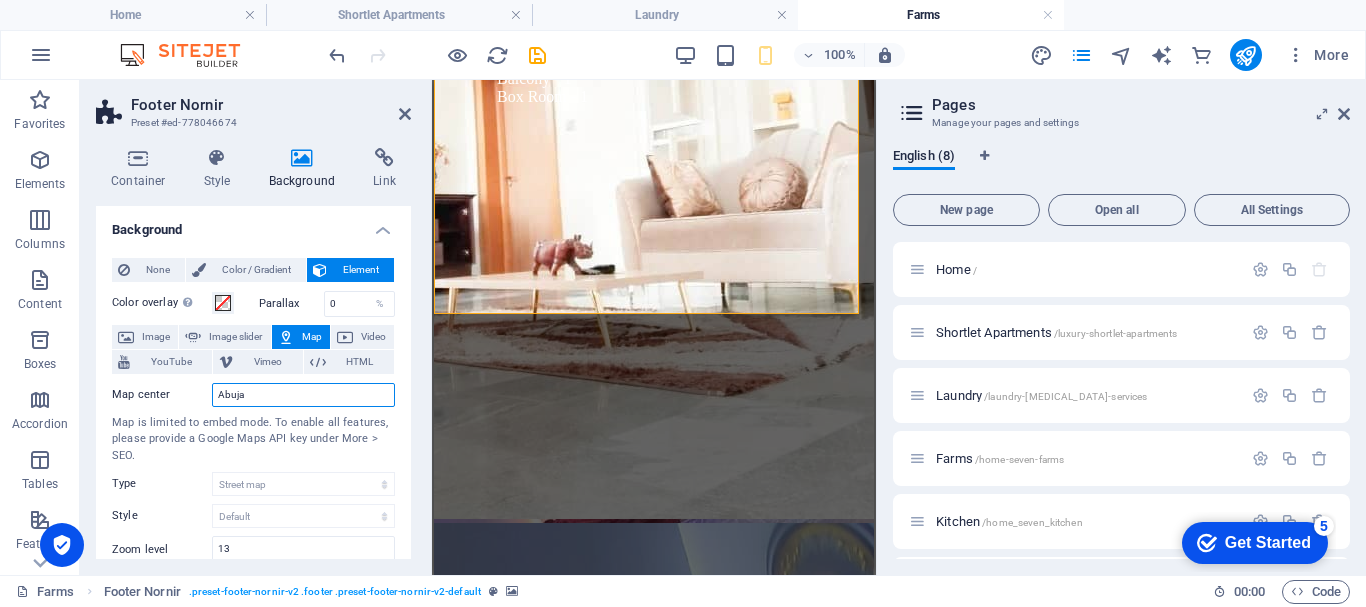 click on "Abuja" at bounding box center [303, 395] 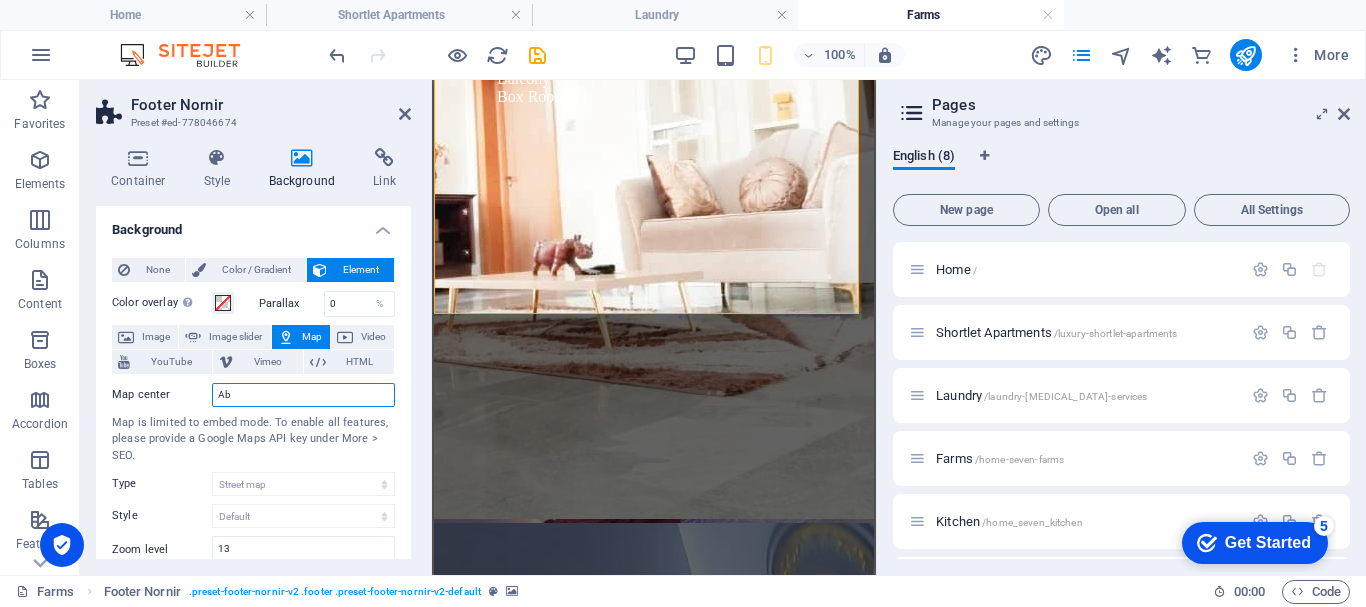 type on "A" 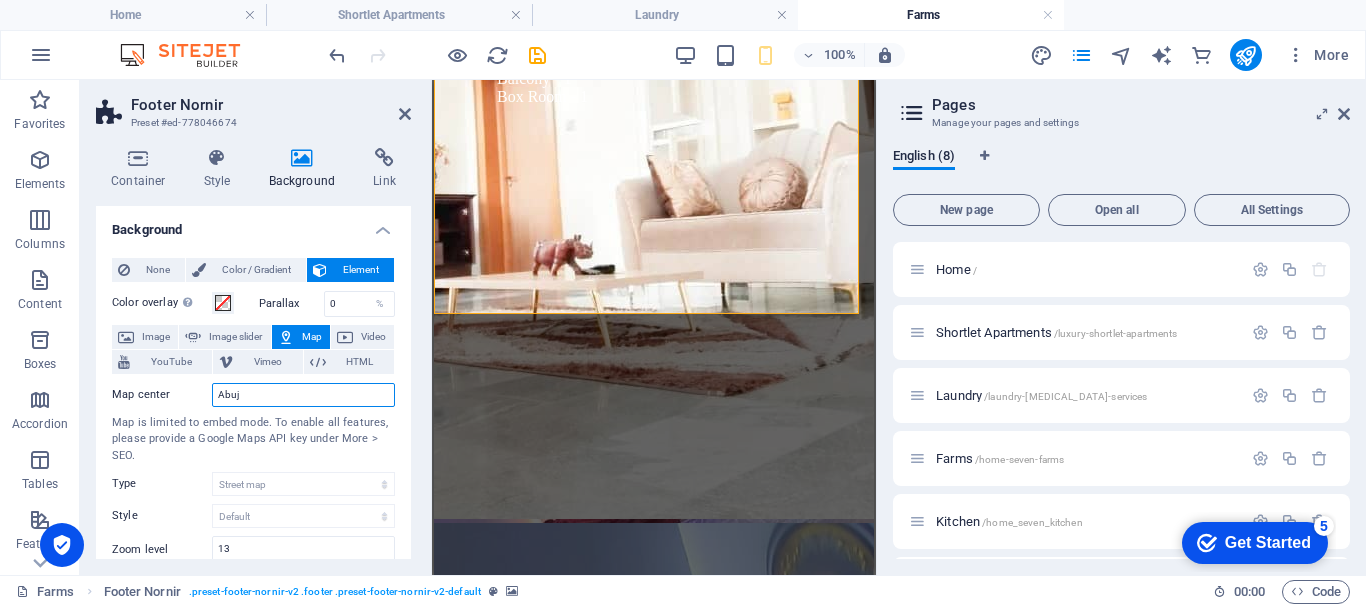 type on "Abuja" 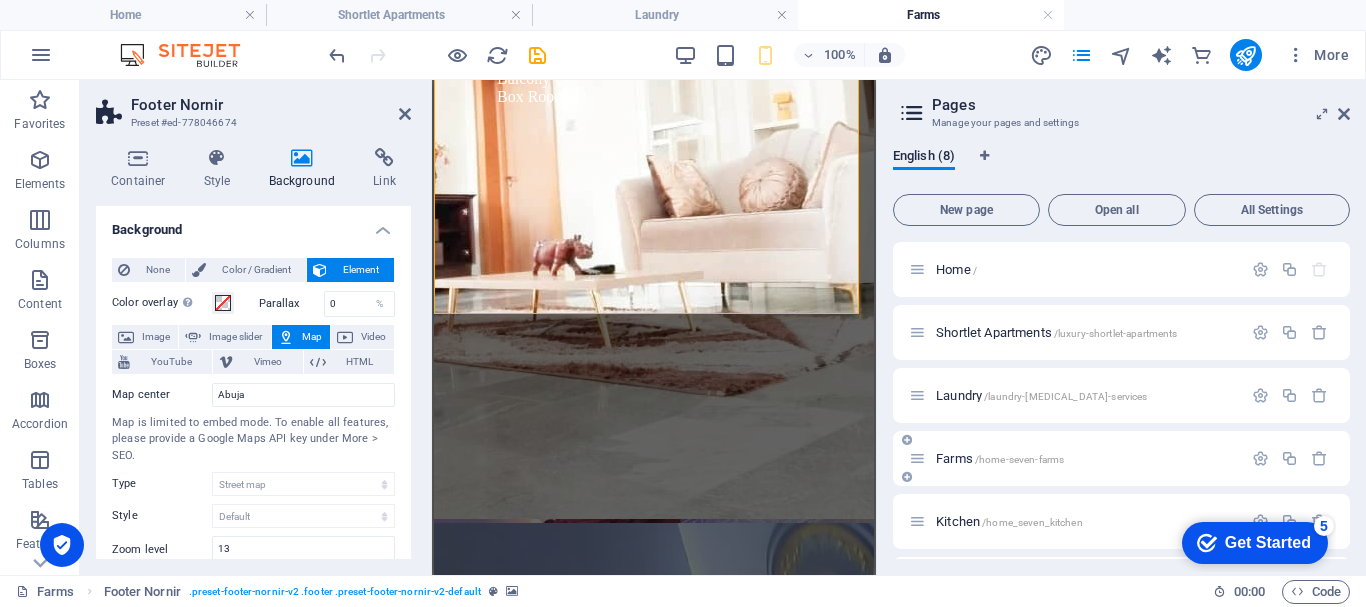 click on "Farms /home-seven-farms" at bounding box center [1000, 458] 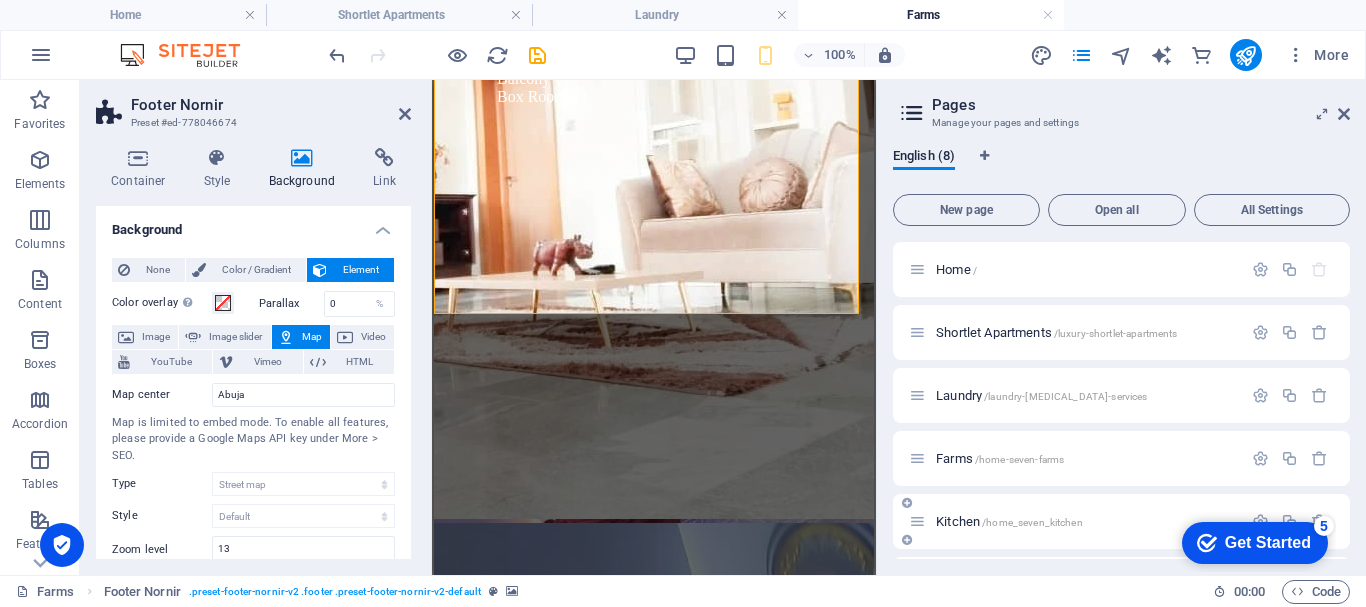 click on "Kitchen /home_seven_kitchen" at bounding box center (1009, 521) 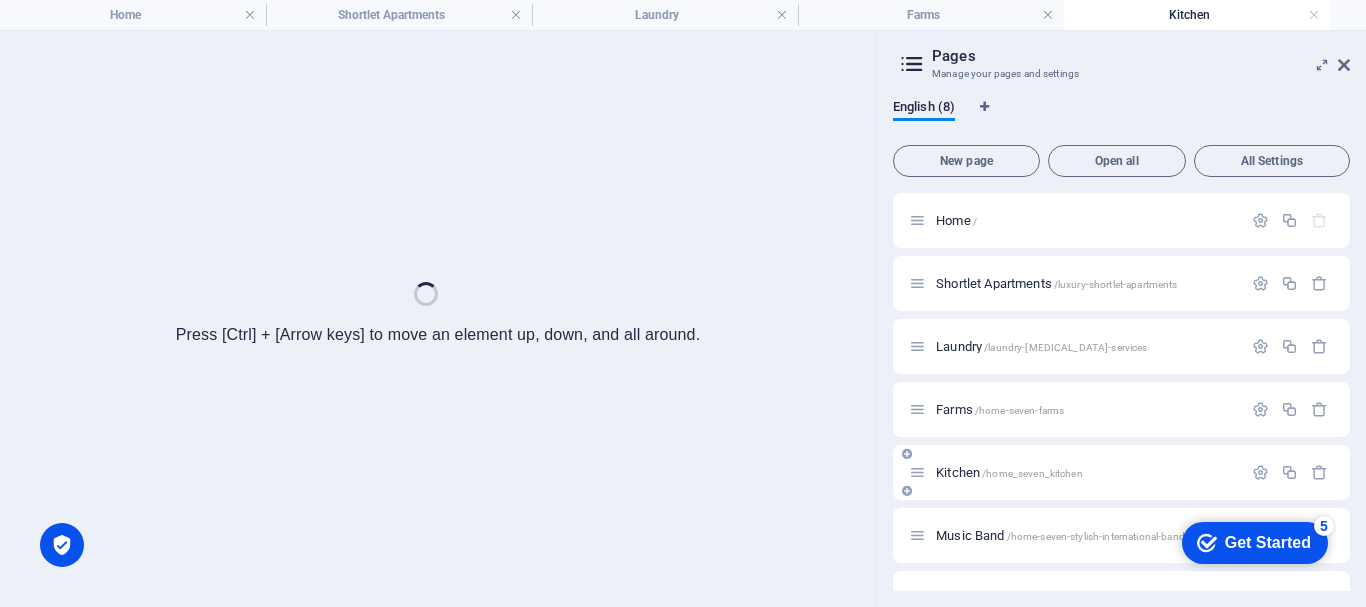 scroll, scrollTop: 0, scrollLeft: 0, axis: both 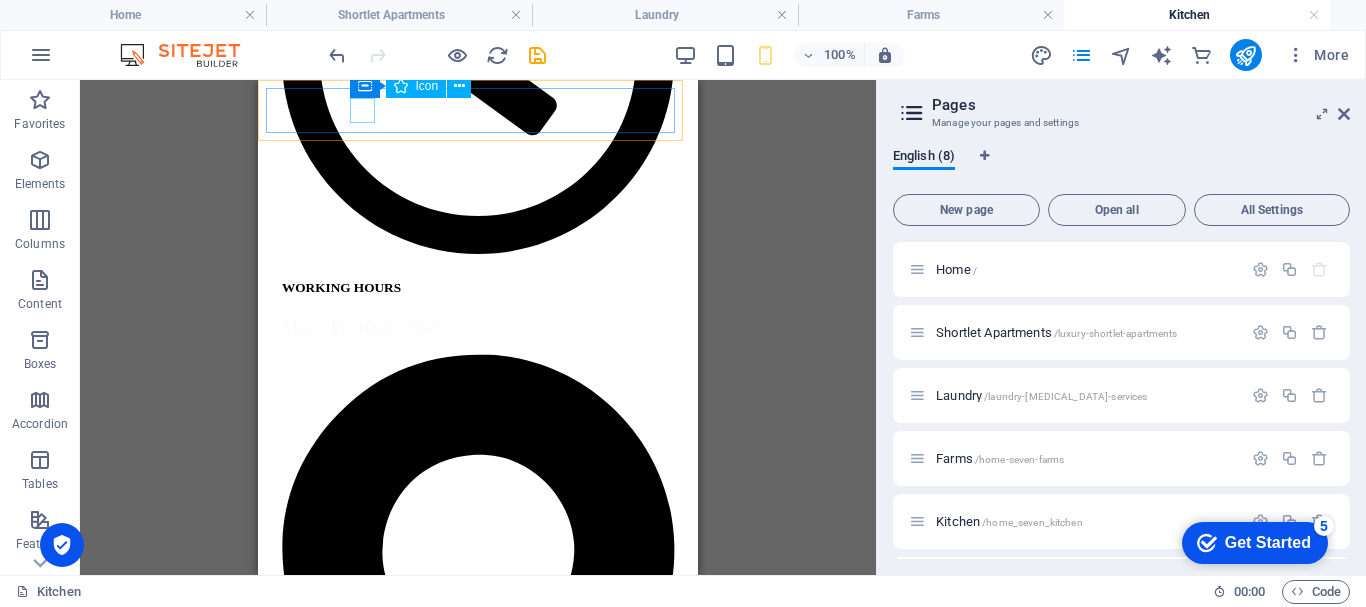 click at bounding box center [478, 1929] 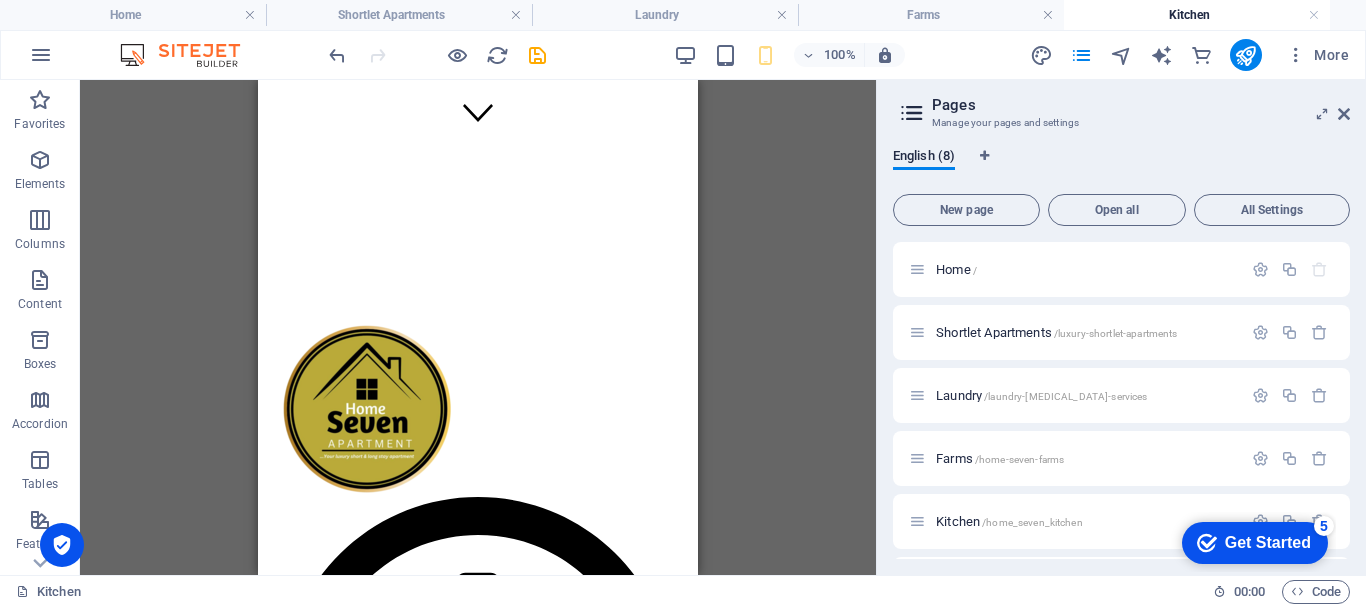 scroll, scrollTop: 294, scrollLeft: 0, axis: vertical 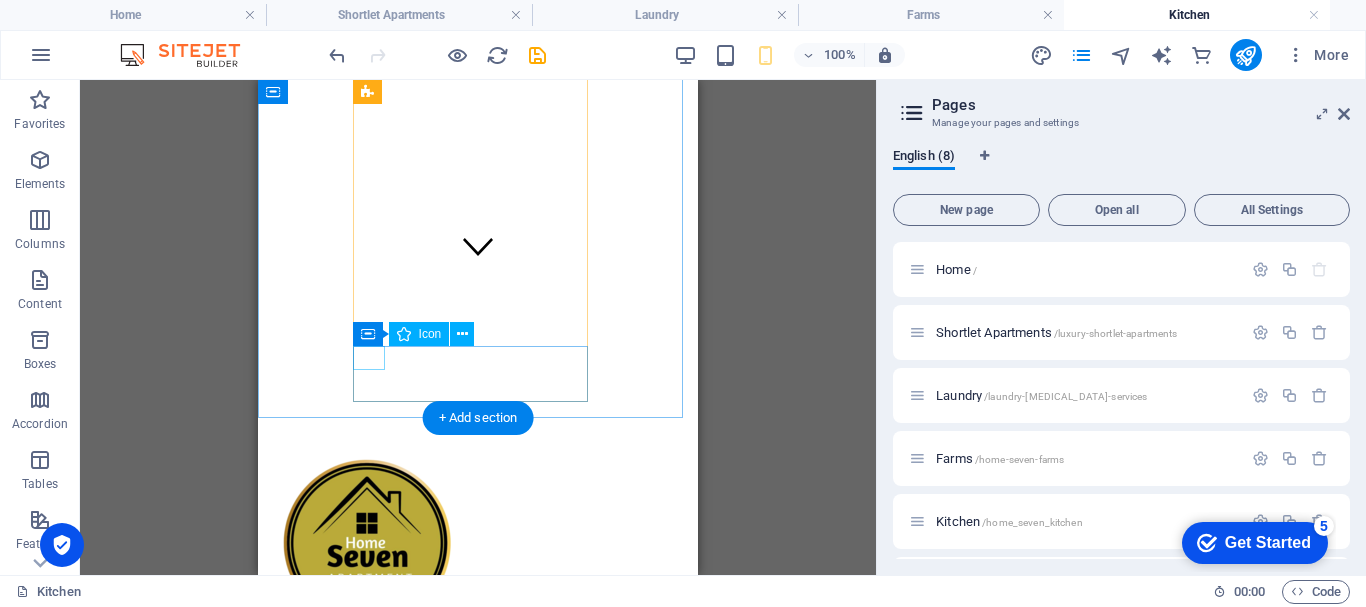 click at bounding box center [478, 2045] 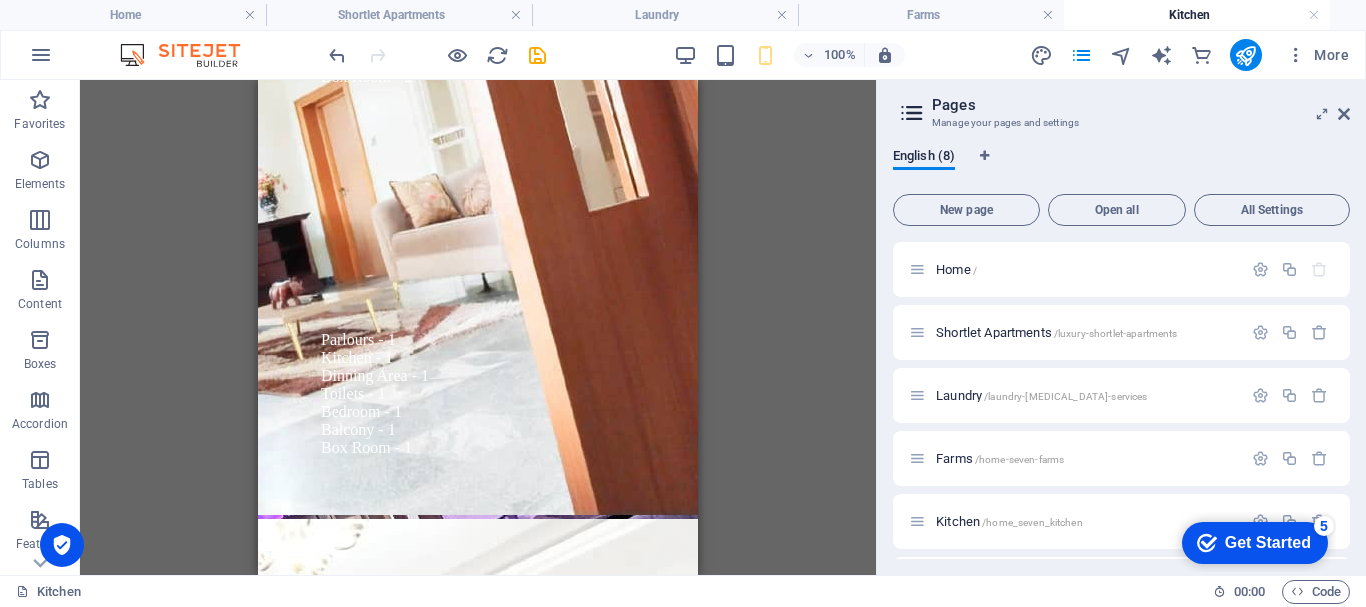 scroll, scrollTop: 13677, scrollLeft: 0, axis: vertical 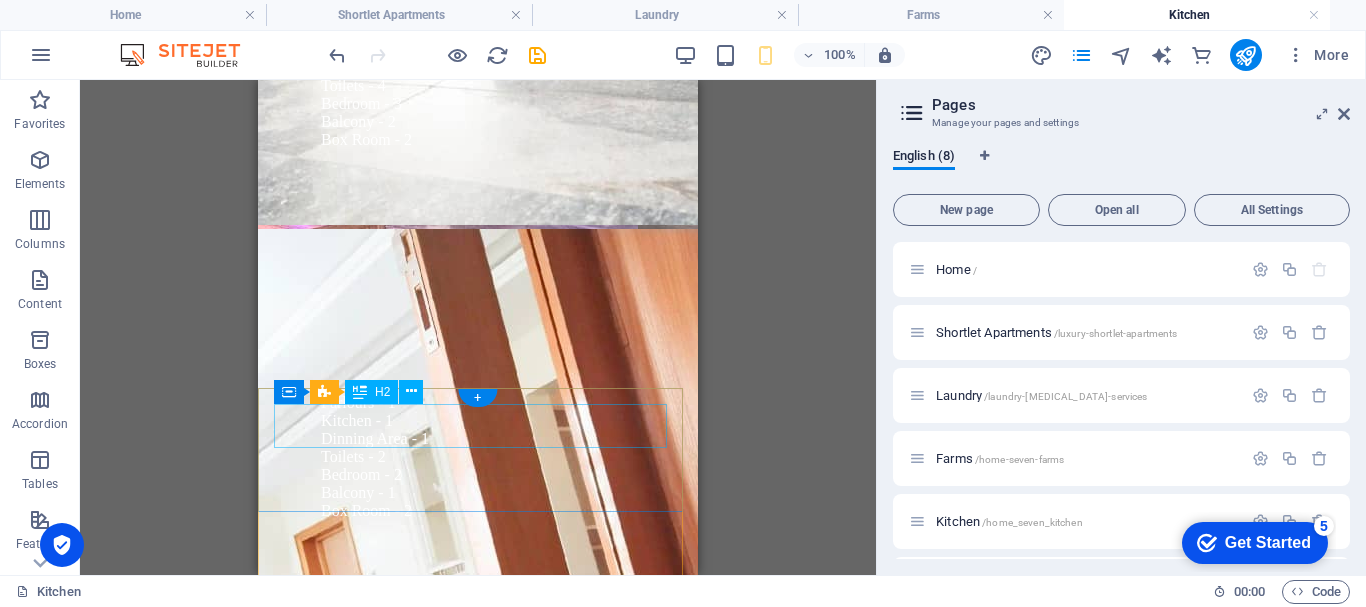 click on "Contact" at bounding box center (478, 15068) 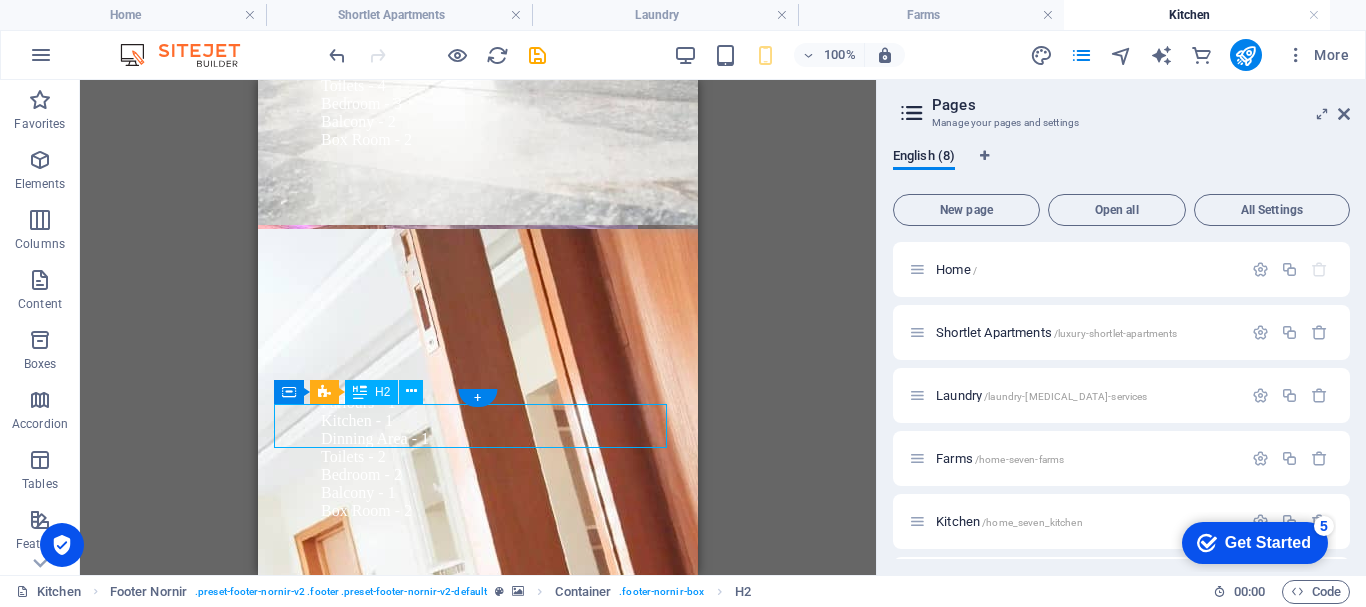 click on "Contact" at bounding box center [478, 15068] 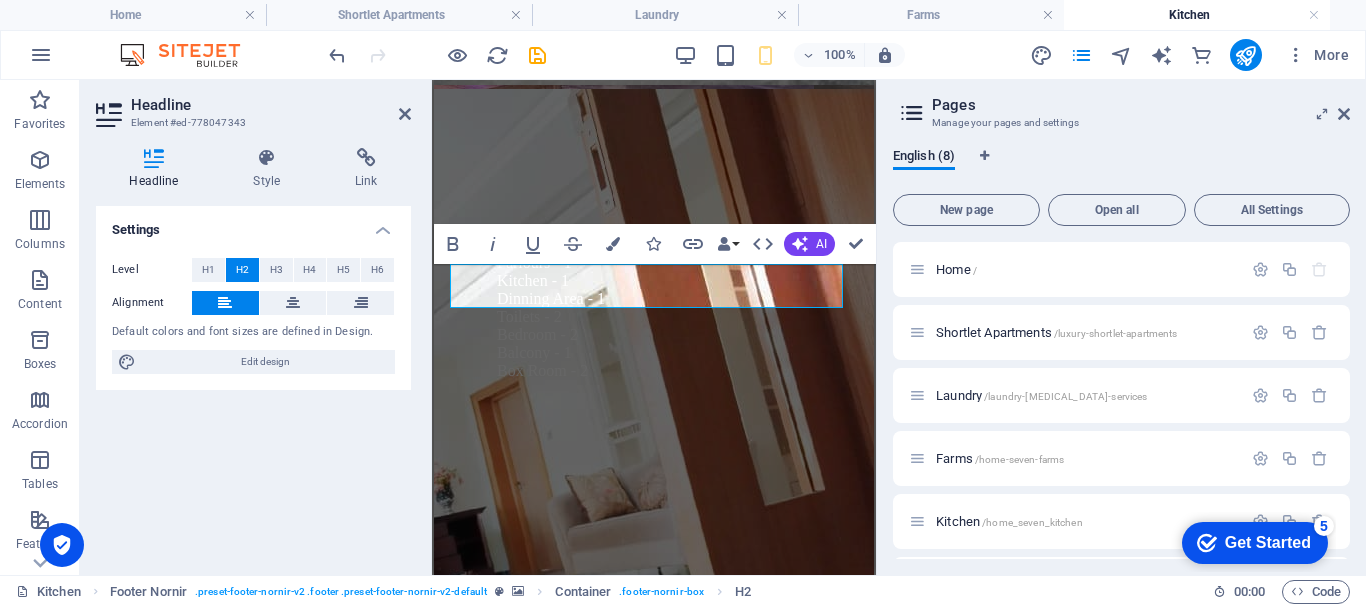 scroll, scrollTop: 13850, scrollLeft: 0, axis: vertical 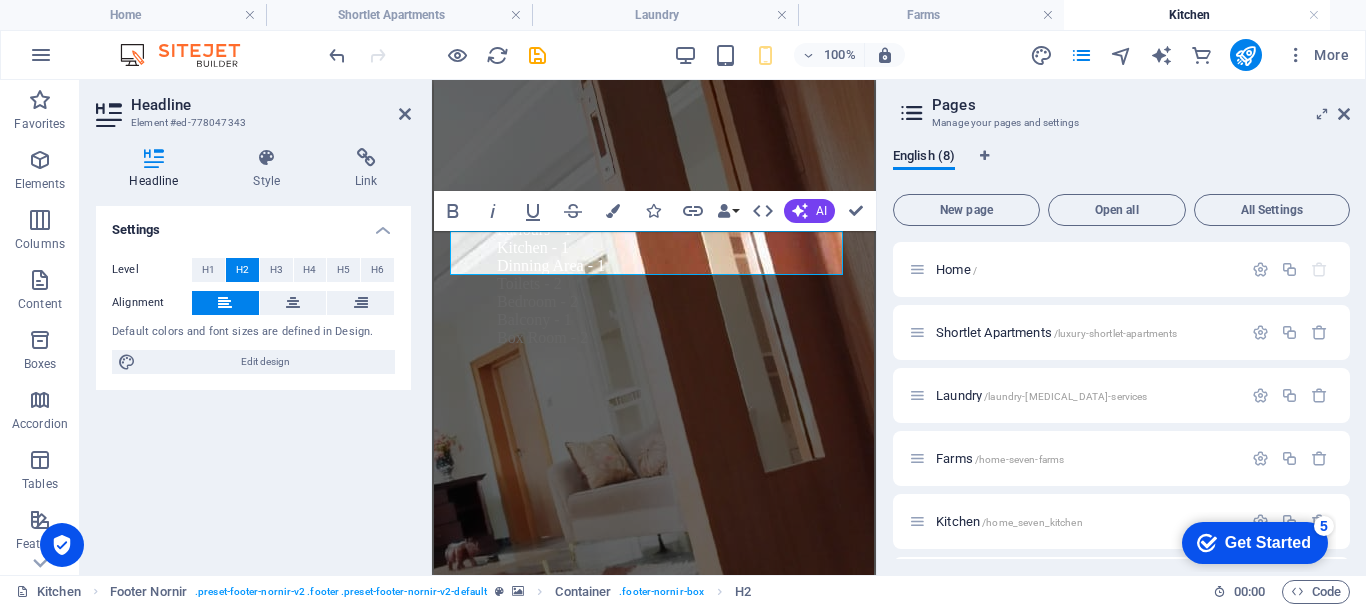 click at bounding box center [654, 14543] 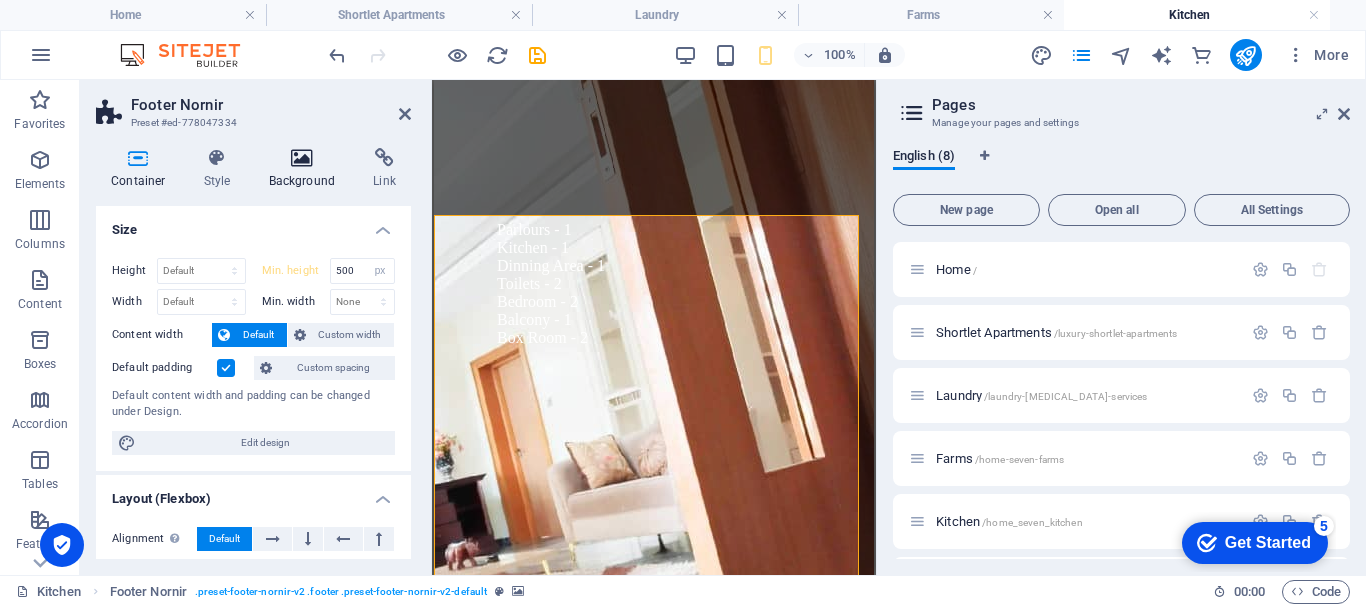 click on "Background" at bounding box center [306, 169] 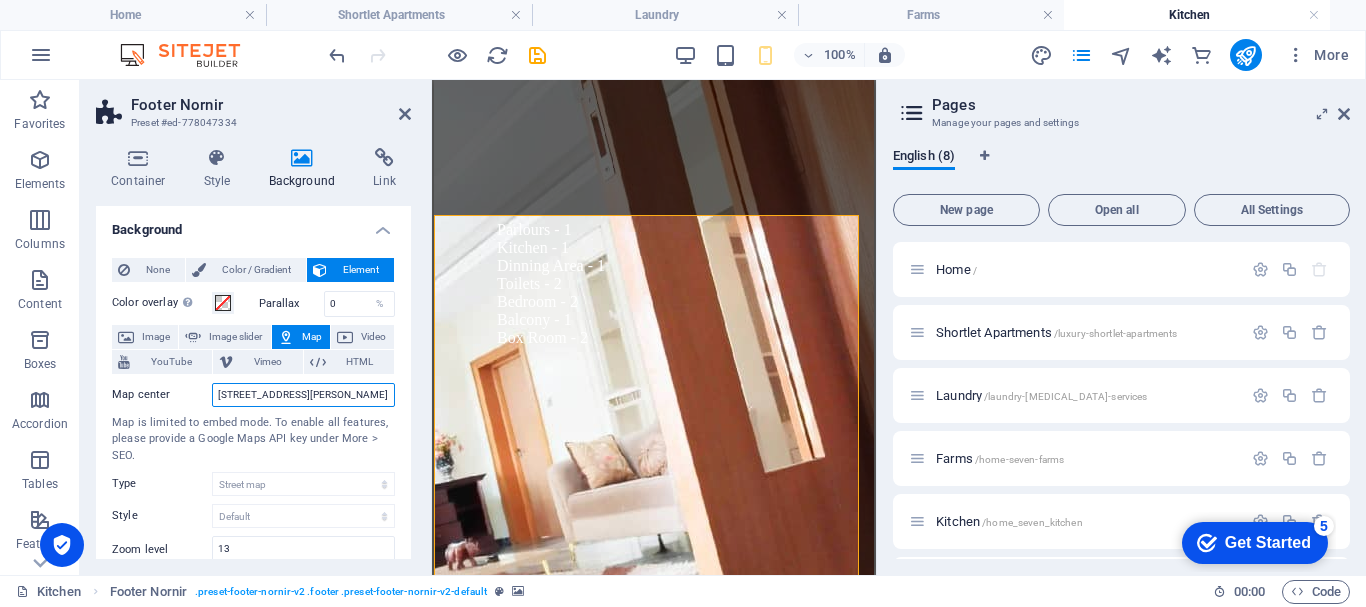 click on "[STREET_ADDRESS][PERSON_NAME]" at bounding box center (303, 395) 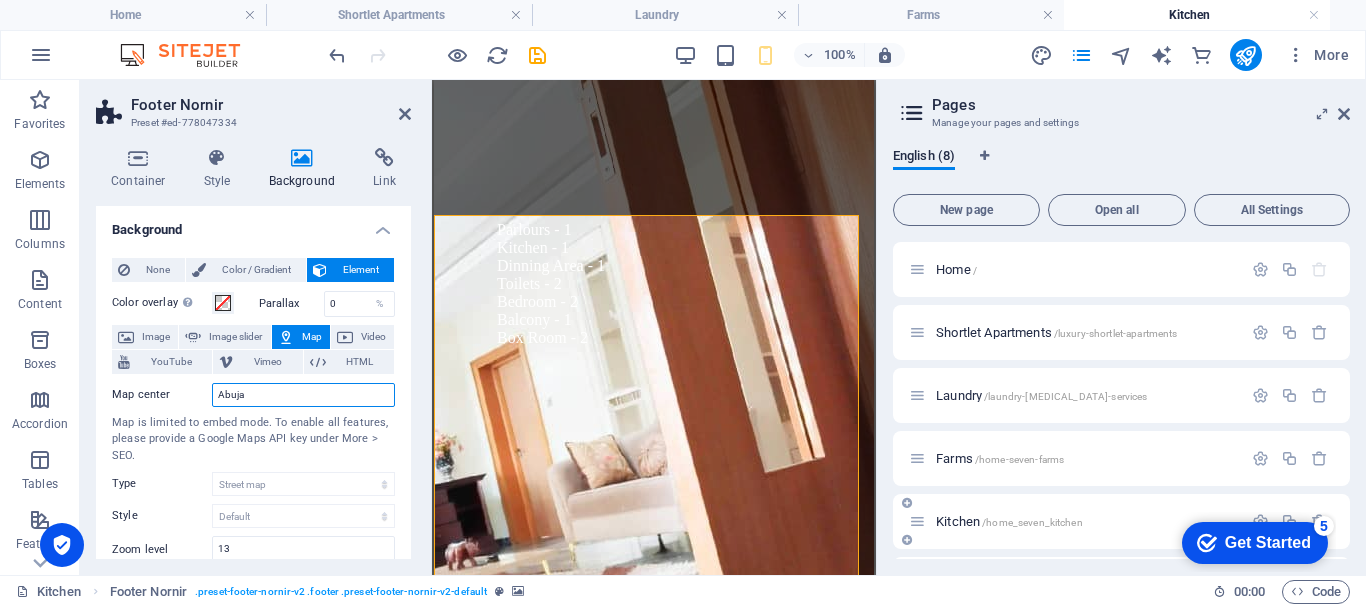 type on "Abuja" 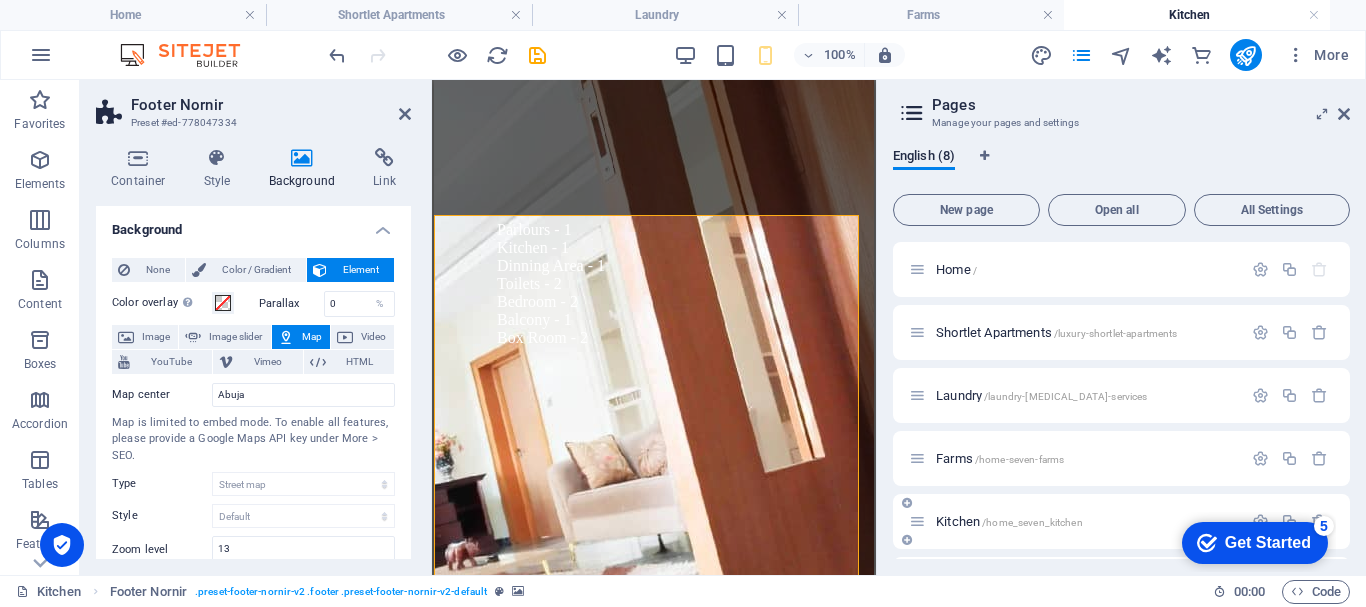 click on "Kitchen /home_seven_kitchen" at bounding box center [1009, 521] 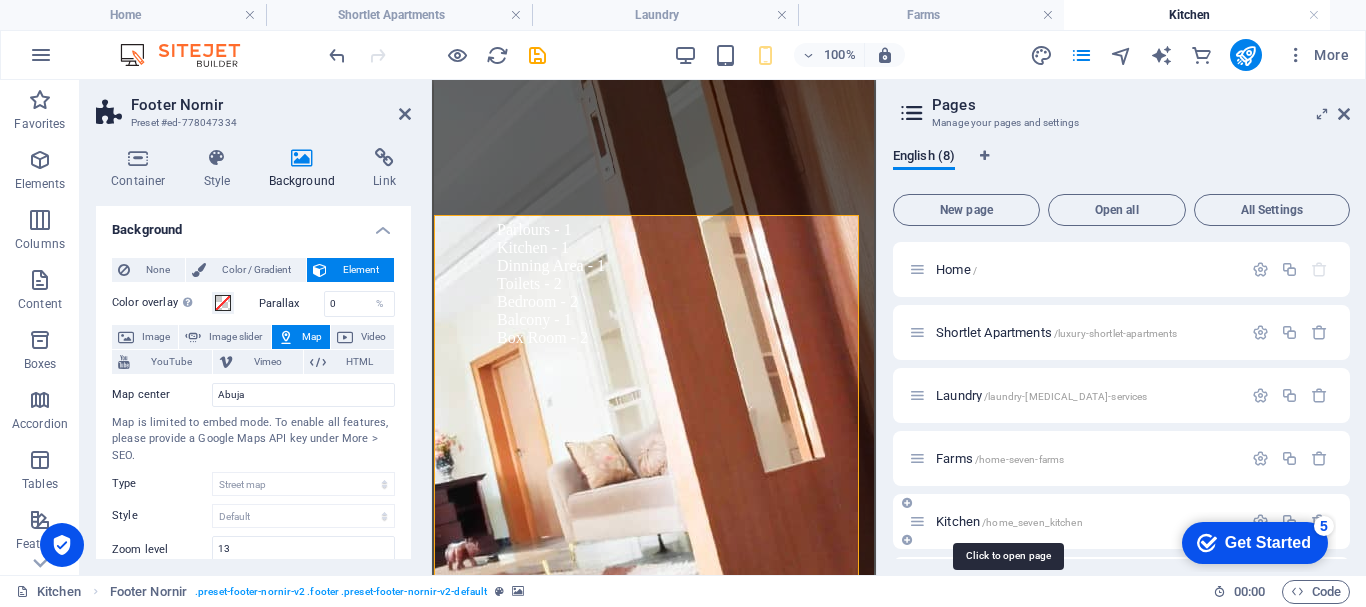 click on "Kitchen /home_seven_kitchen" at bounding box center (1009, 521) 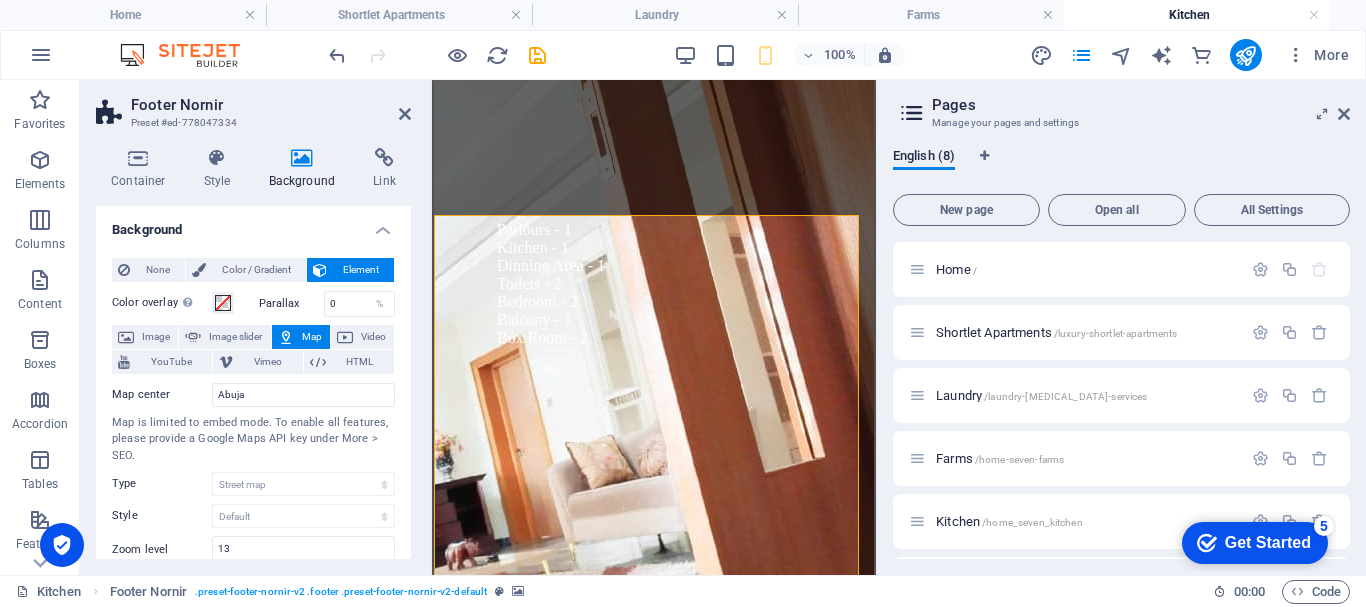 drag, startPoint x: 1344, startPoint y: 421, endPoint x: 1357, endPoint y: 483, distance: 63.348244 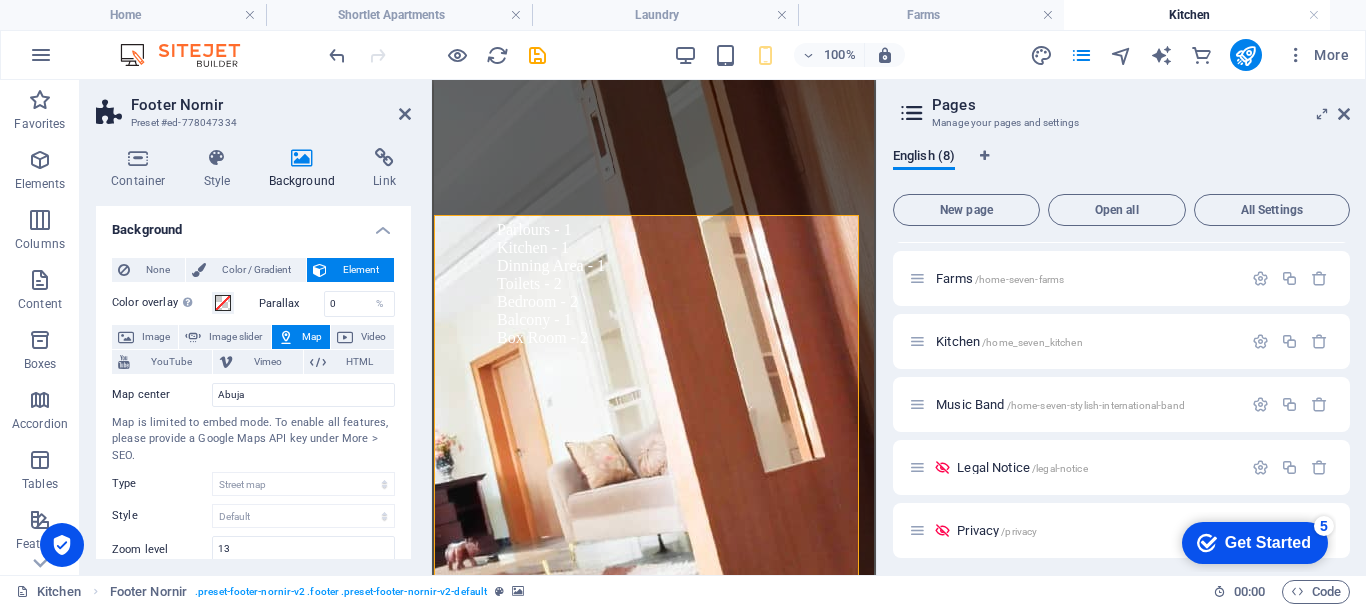 scroll, scrollTop: 184, scrollLeft: 0, axis: vertical 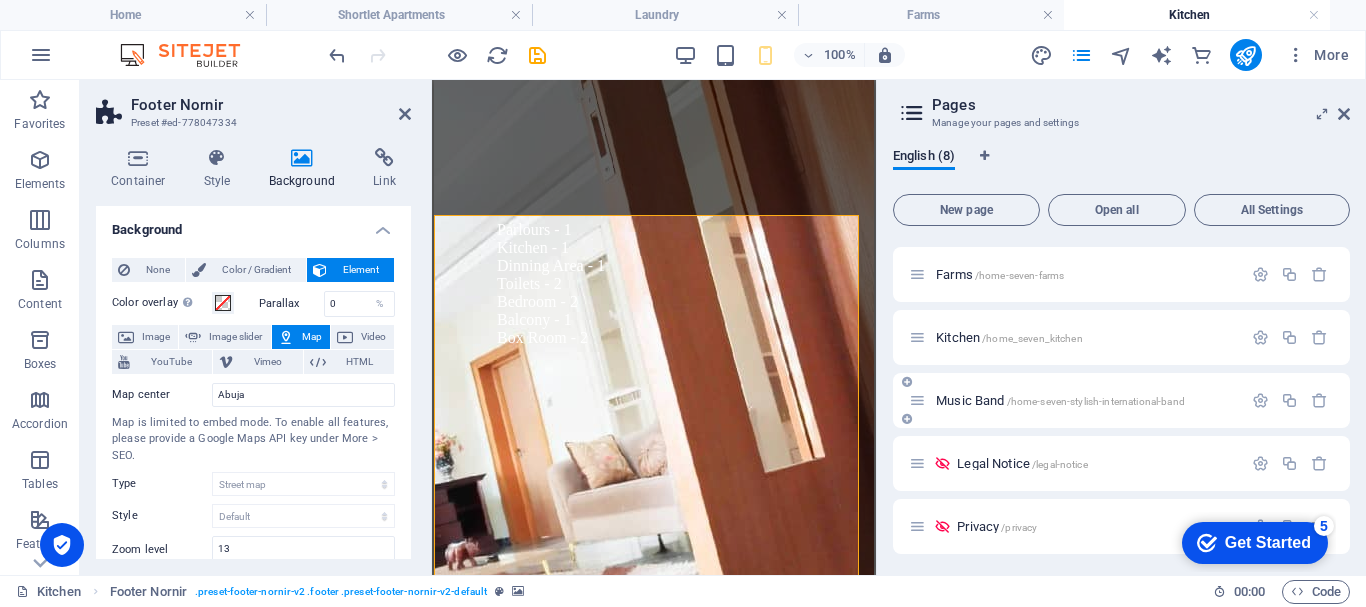 click on "Music Band /home-seven-stylish-international-band" at bounding box center (1060, 400) 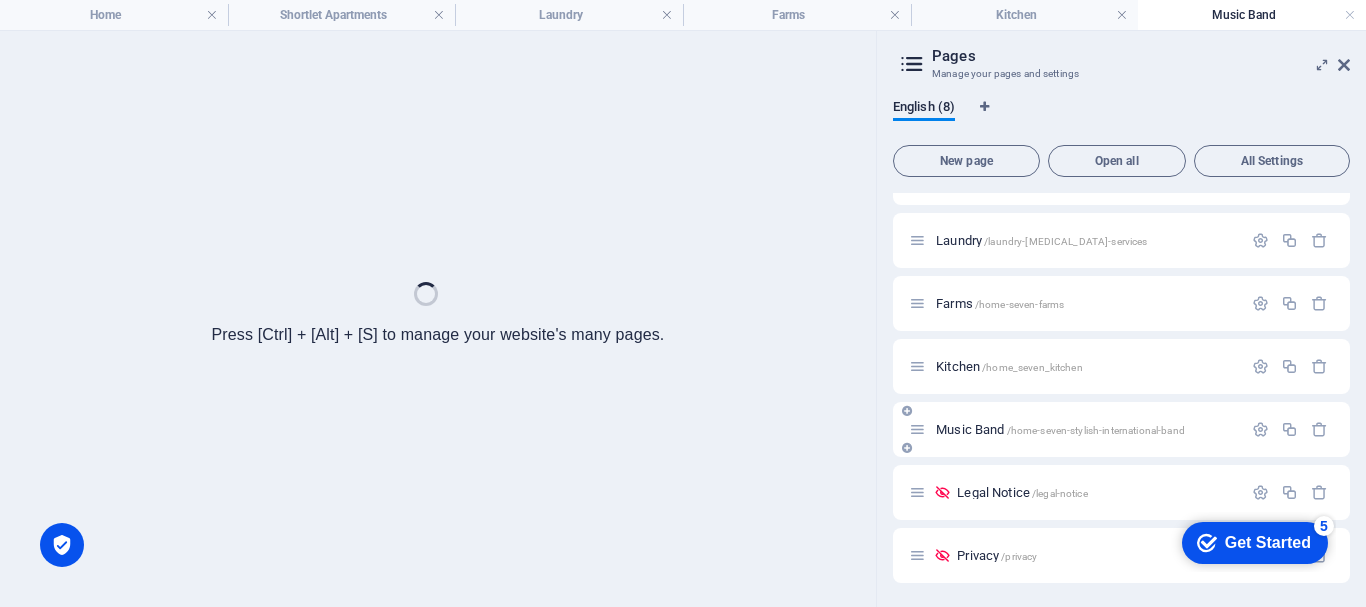 scroll, scrollTop: 0, scrollLeft: 0, axis: both 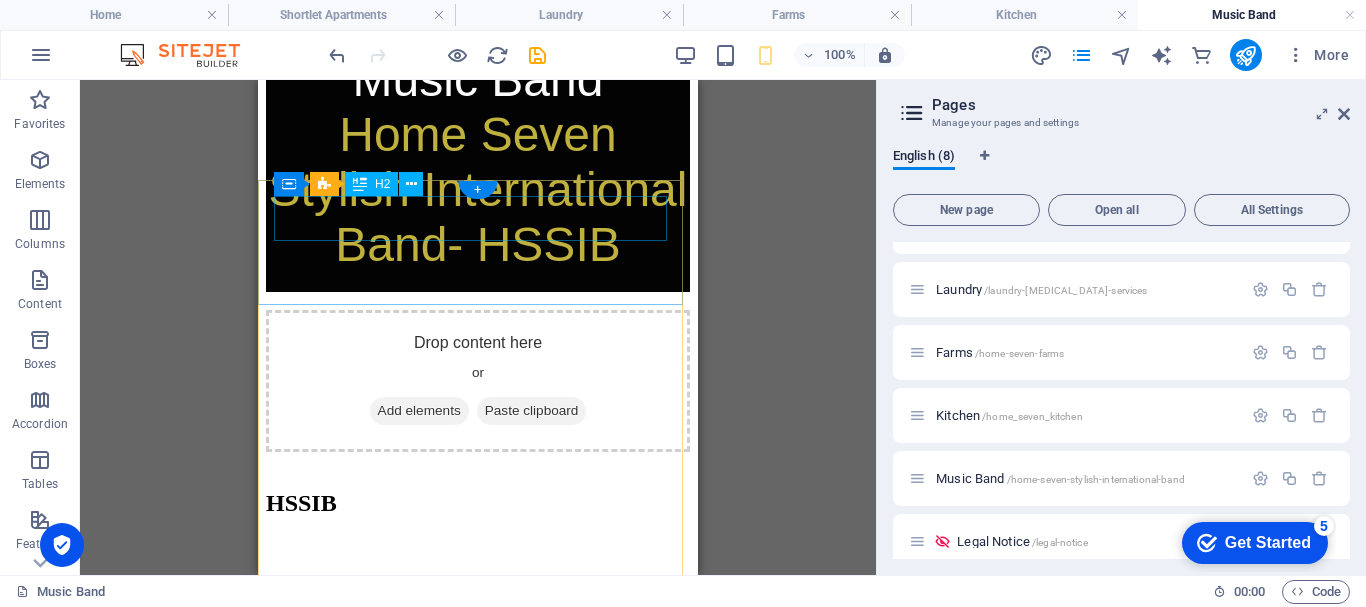 click on "Contact" at bounding box center [478, 2446] 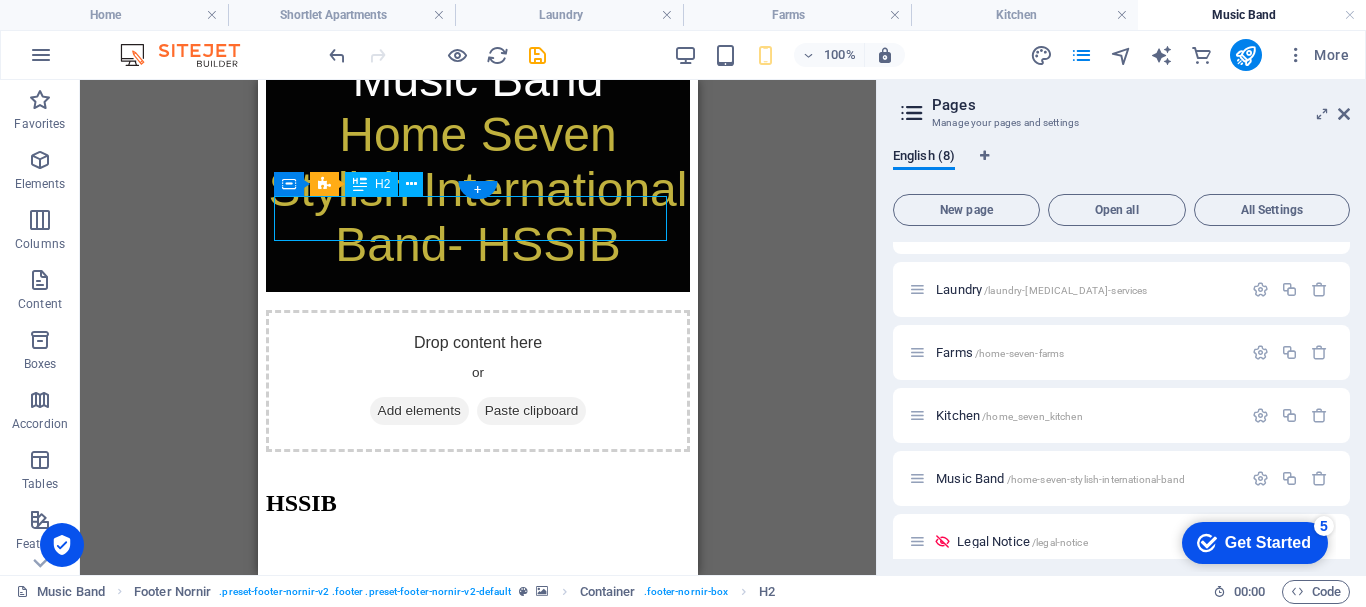 click on "Contact" at bounding box center [478, 2446] 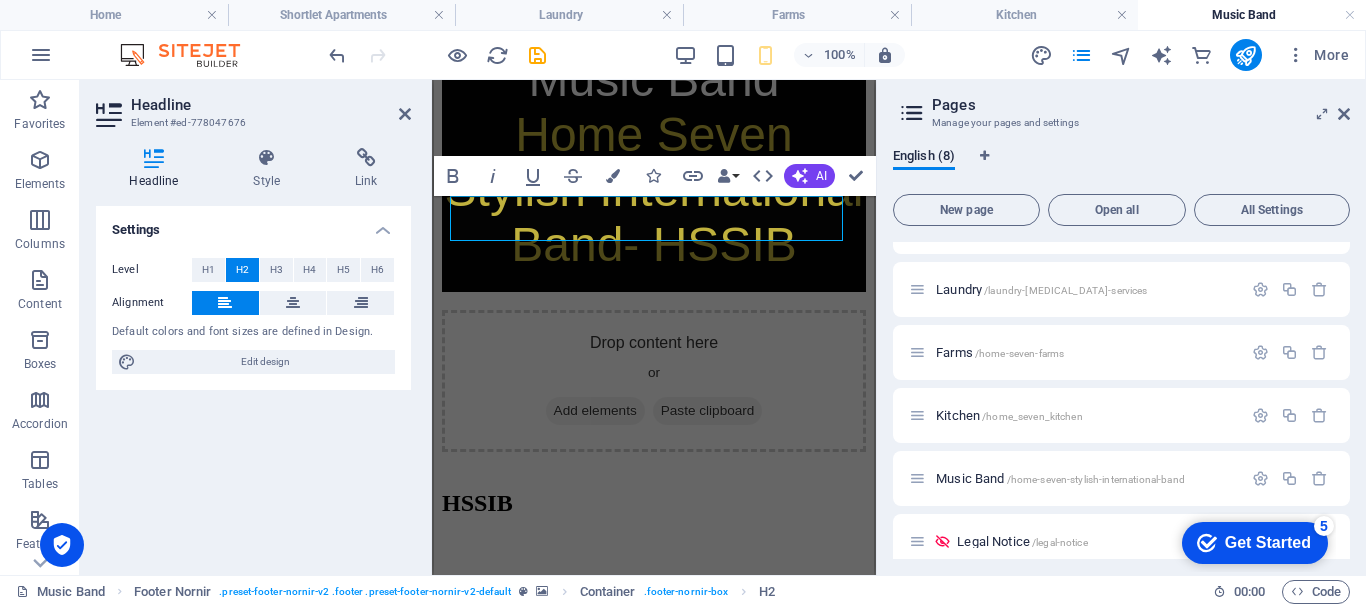 click at bounding box center [654, 2094] 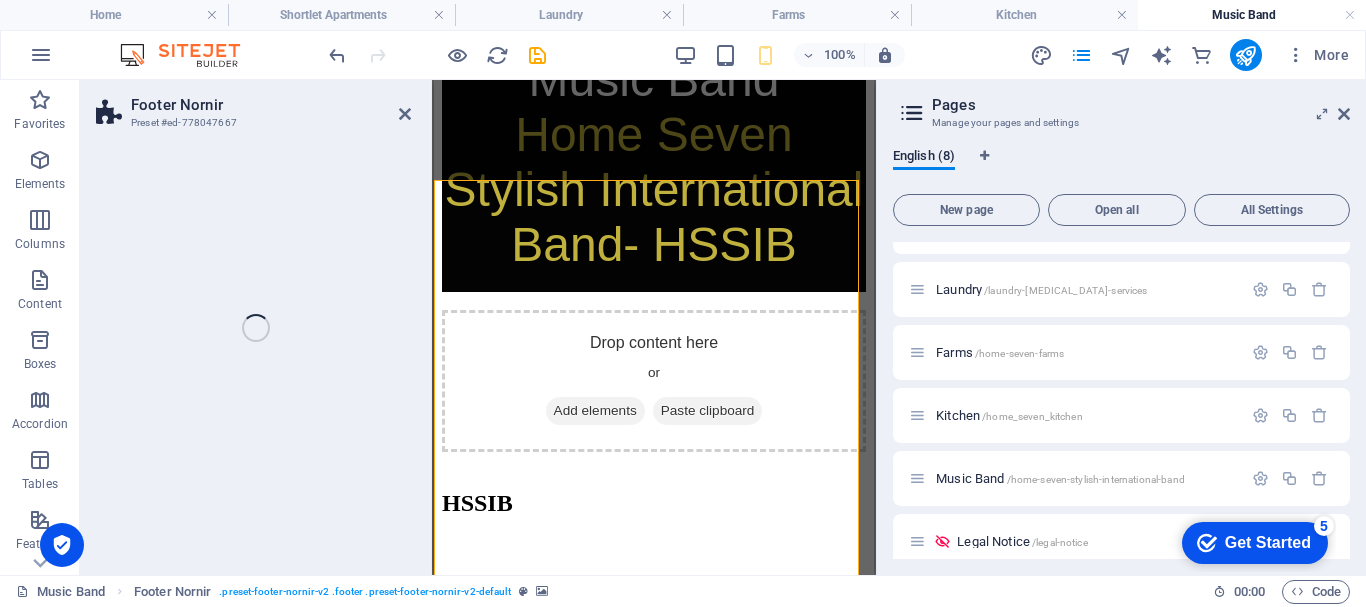 select on "px" 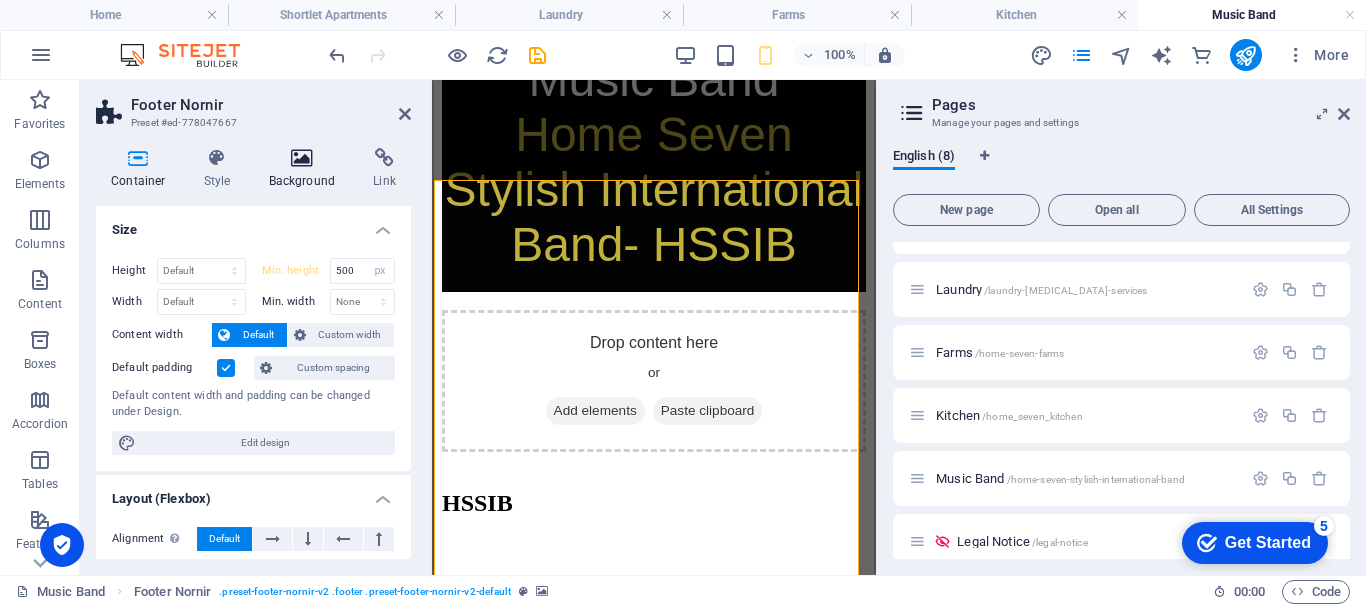 click on "Background" at bounding box center (306, 169) 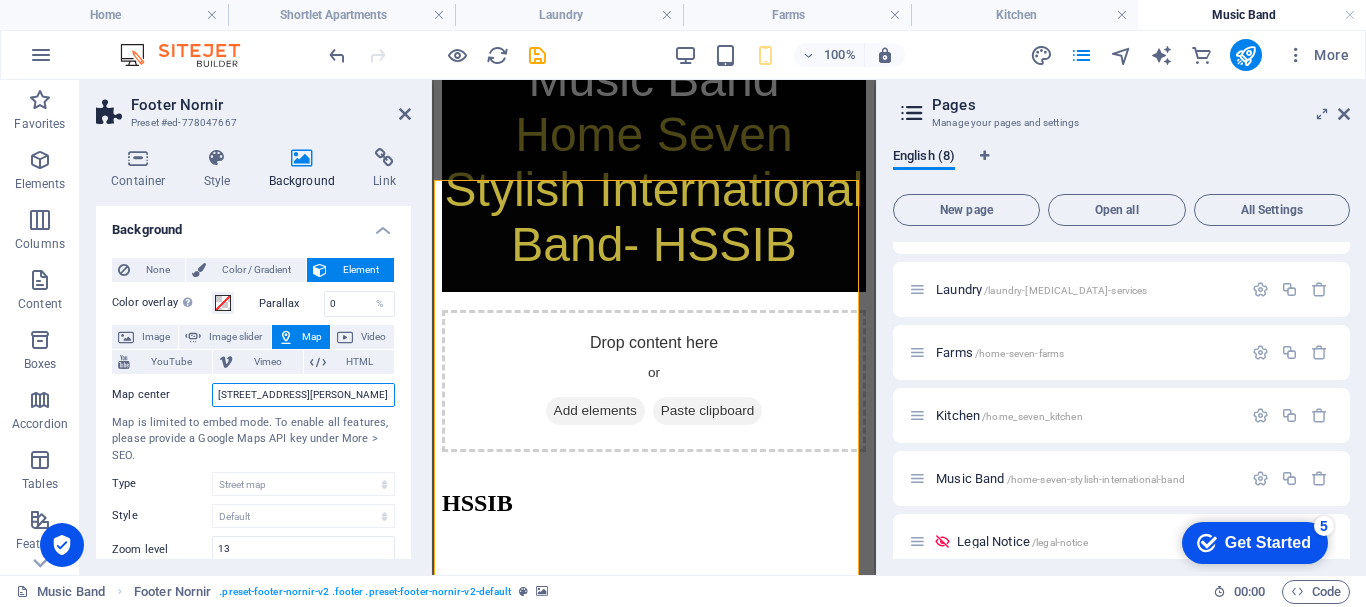 click on "[STREET_ADDRESS][PERSON_NAME]" at bounding box center [303, 395] 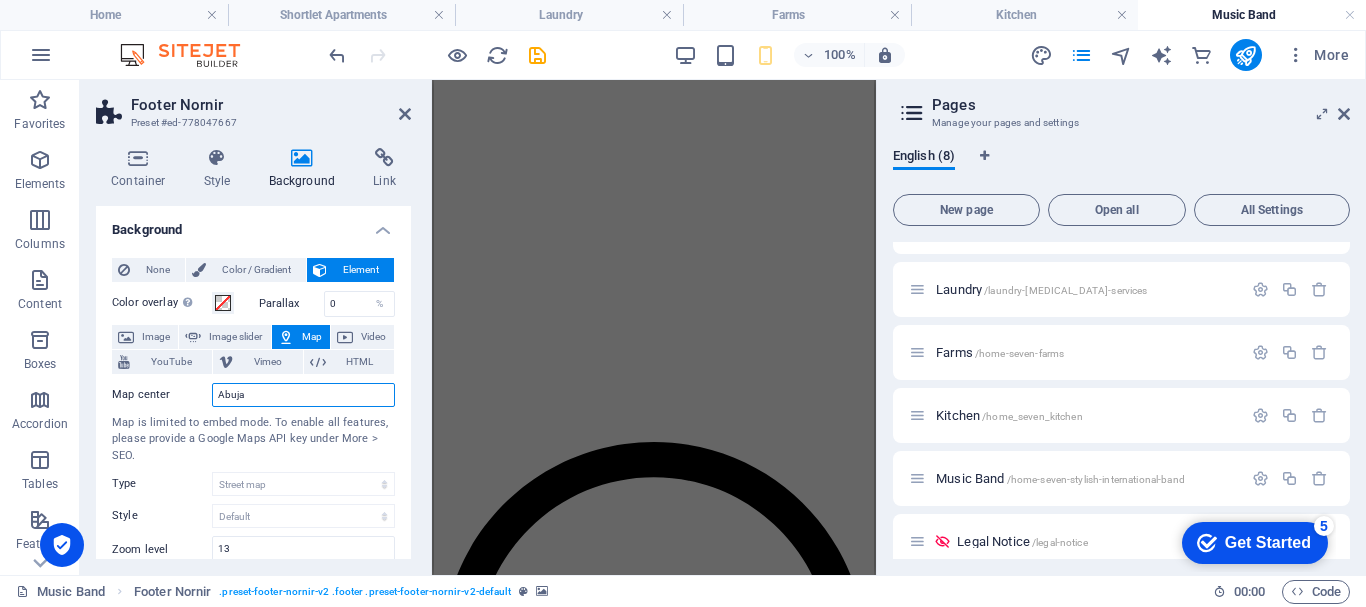 scroll, scrollTop: 5127, scrollLeft: 0, axis: vertical 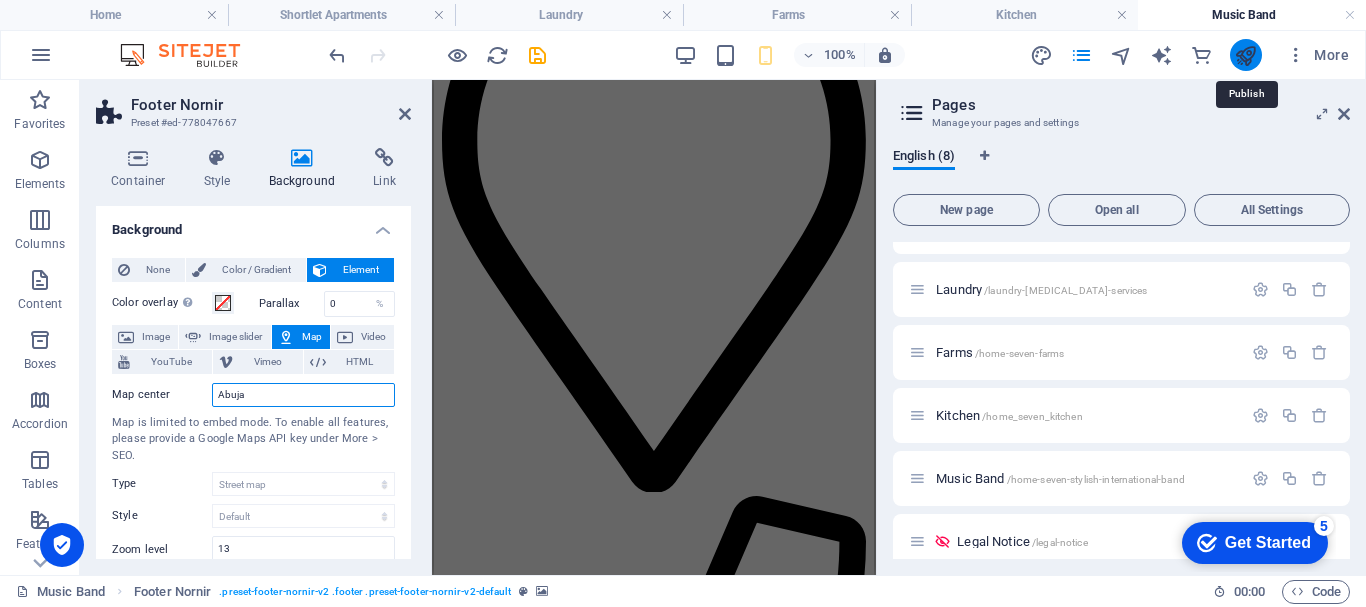 type on "Abuja" 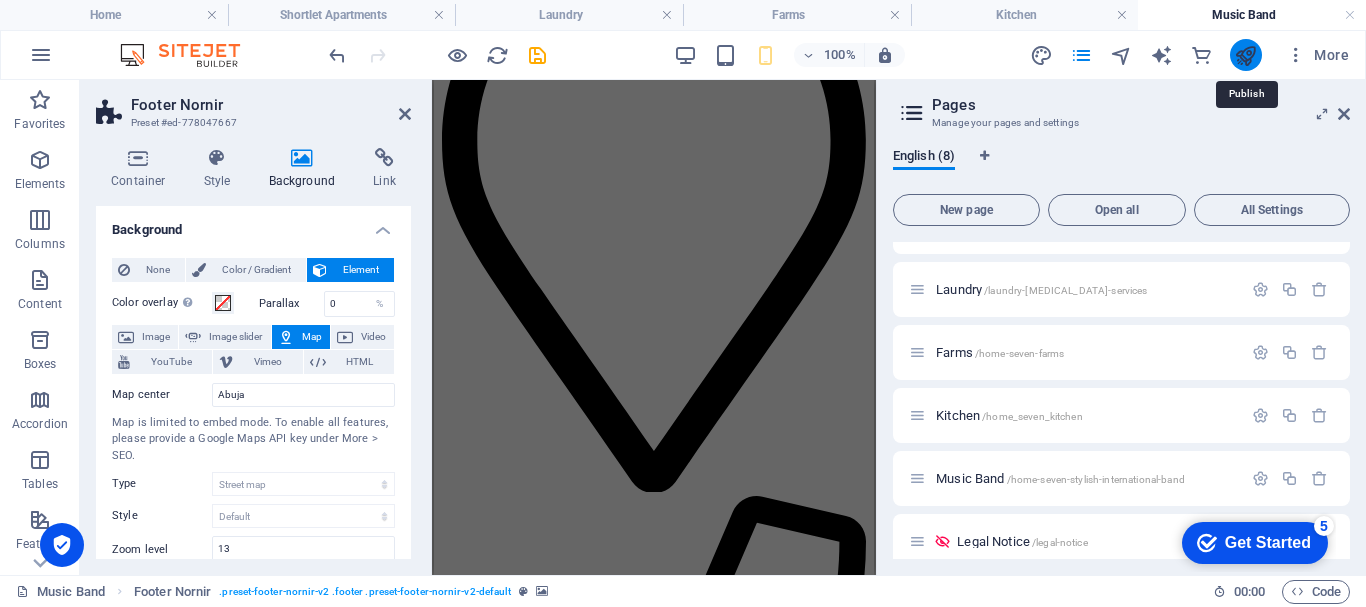 click at bounding box center [1245, 55] 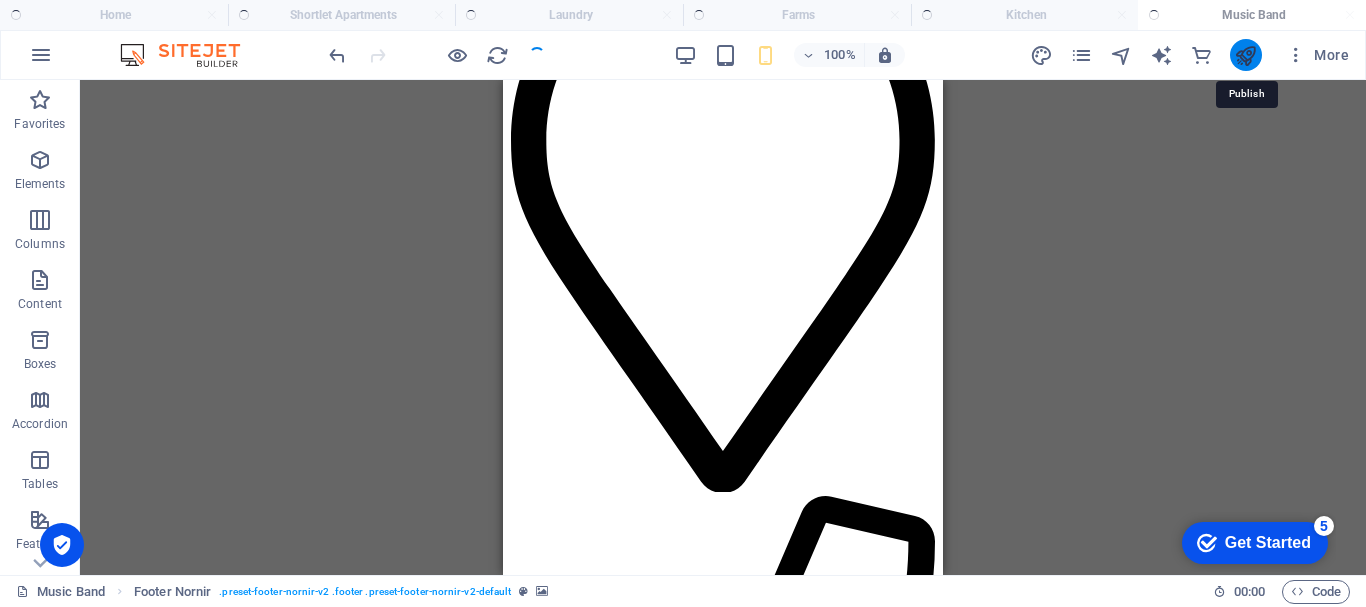 scroll, scrollTop: 2744, scrollLeft: 0, axis: vertical 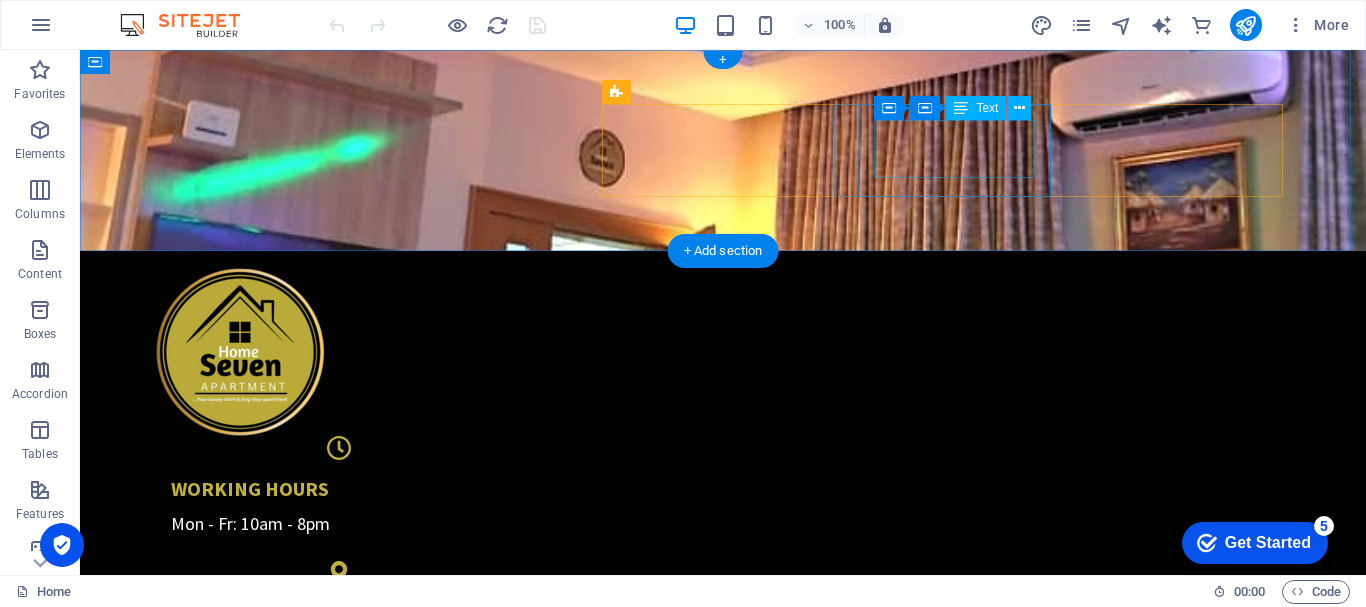click on "[GEOGRAPHIC_DATA]" at bounding box center [293, 647] 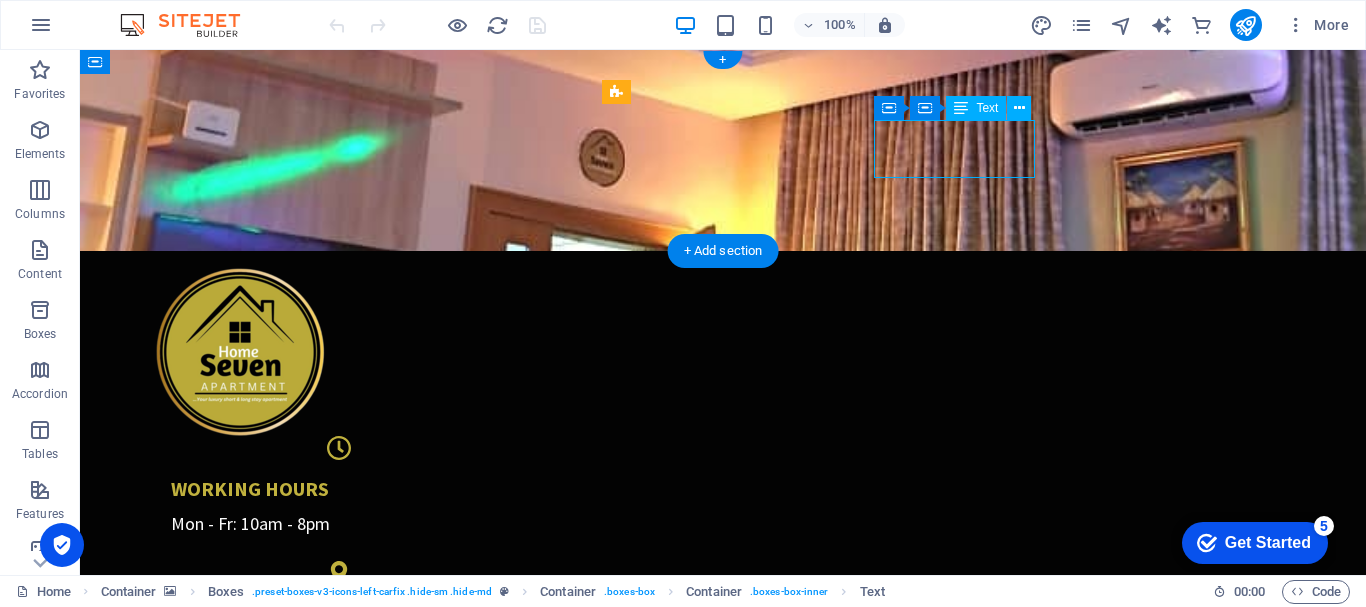 click on "[GEOGRAPHIC_DATA]" at bounding box center (293, 647) 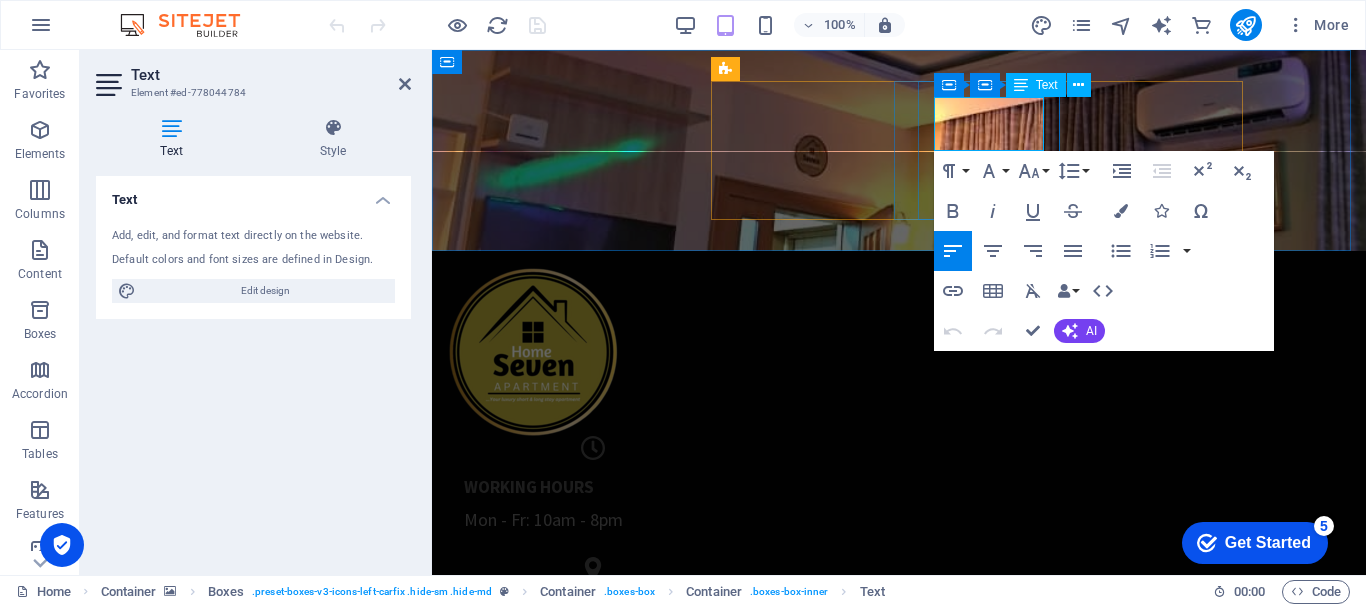 click on "[GEOGRAPHIC_DATA]" at bounding box center (586, 639) 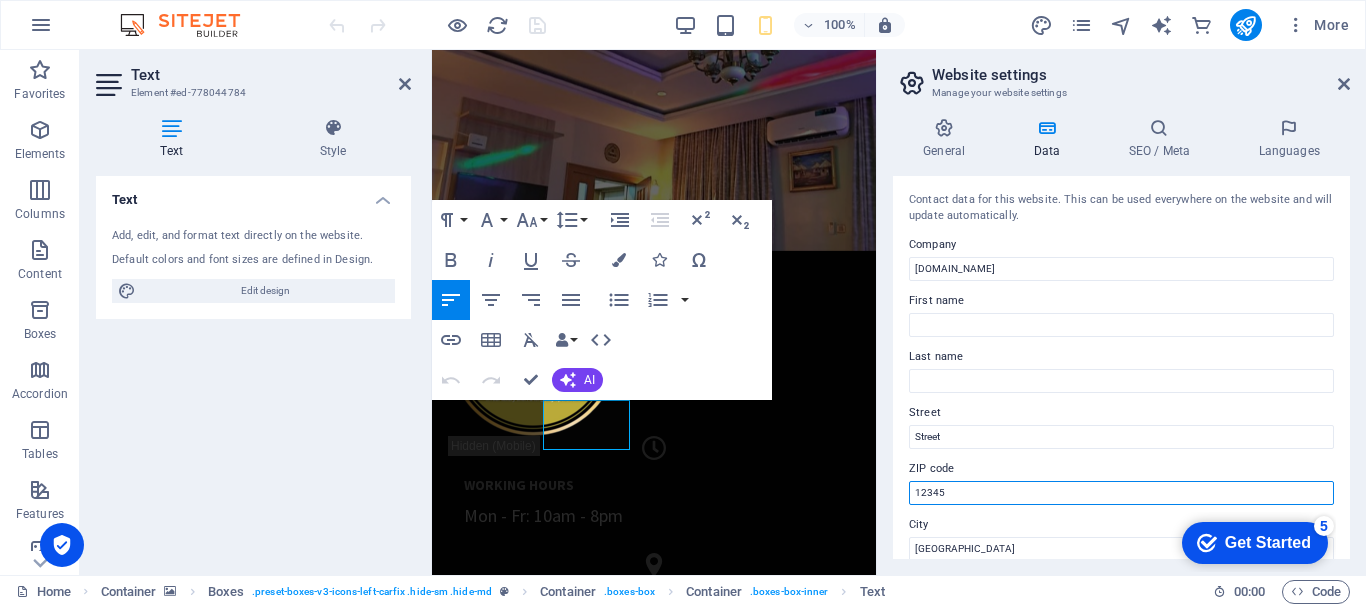 click on "12345" at bounding box center [1121, 493] 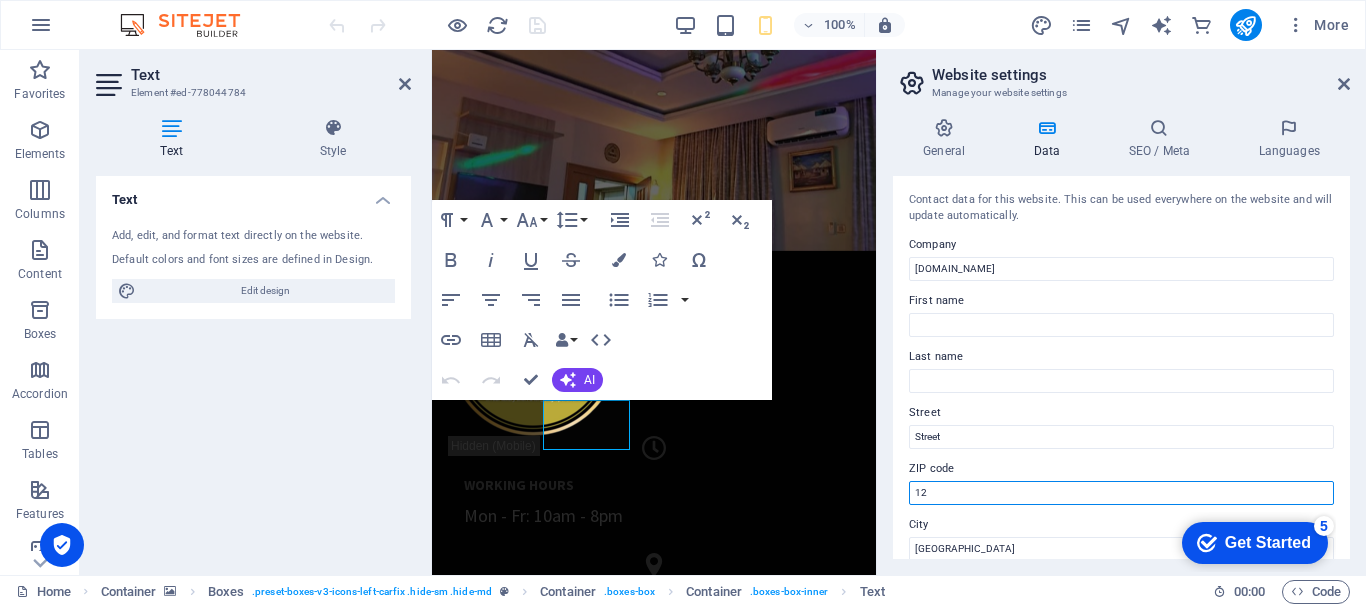 type on "1" 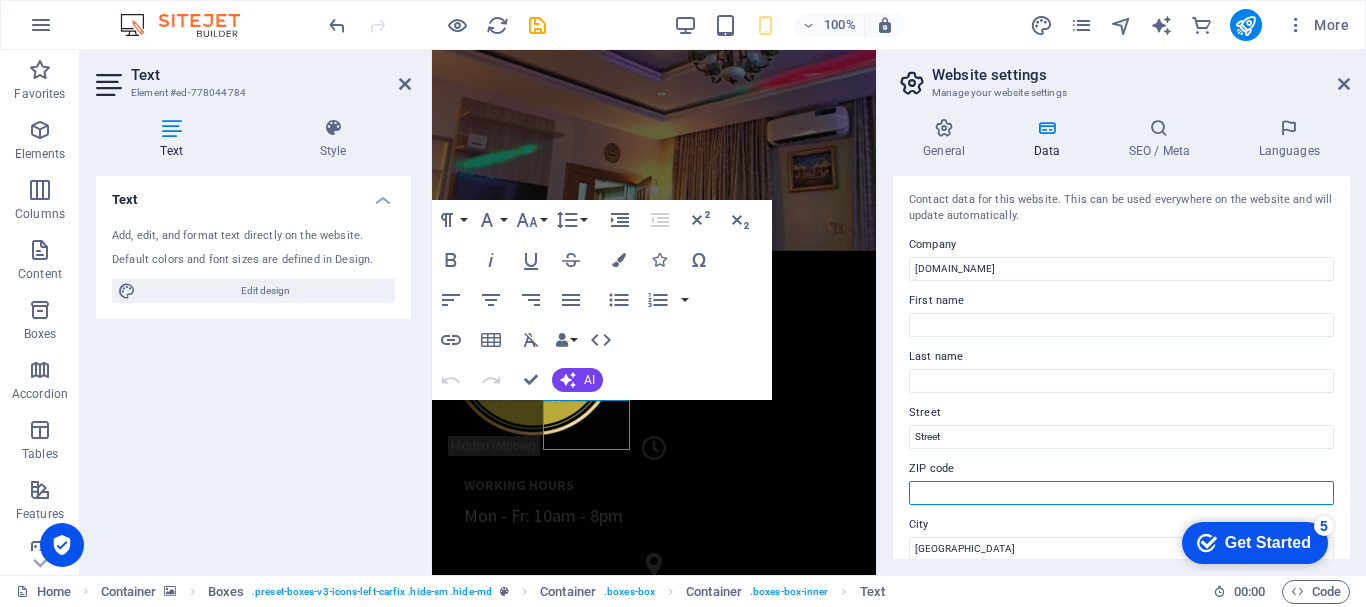 type 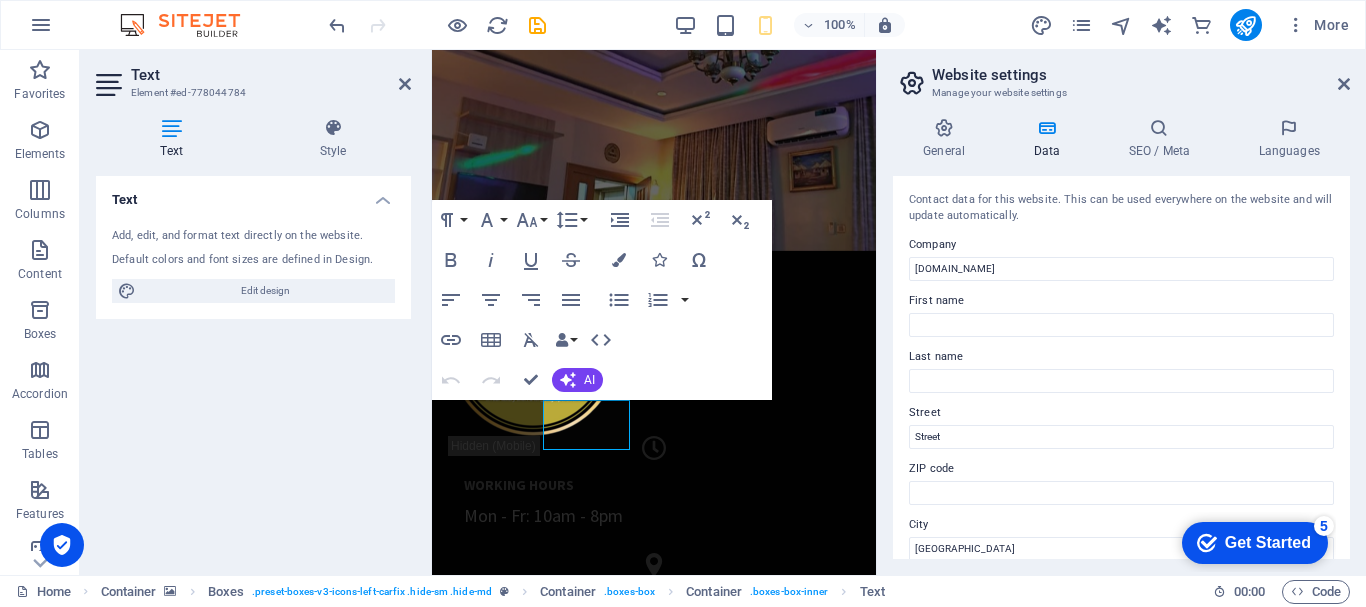 click on "Contact data for this website. This can be used everywhere on the website and will update automatically. Company [DOMAIN_NAME] First name Last name [GEOGRAPHIC_DATA] ZIP code City [GEOGRAPHIC_DATA] Email [EMAIL_ADDRESS] Phone 0123 - 456789 Mobile Fax Custom field 1 Custom field 2 Custom field 3 Custom field 4 Custom field 5 Custom field 6" at bounding box center [1121, 367] 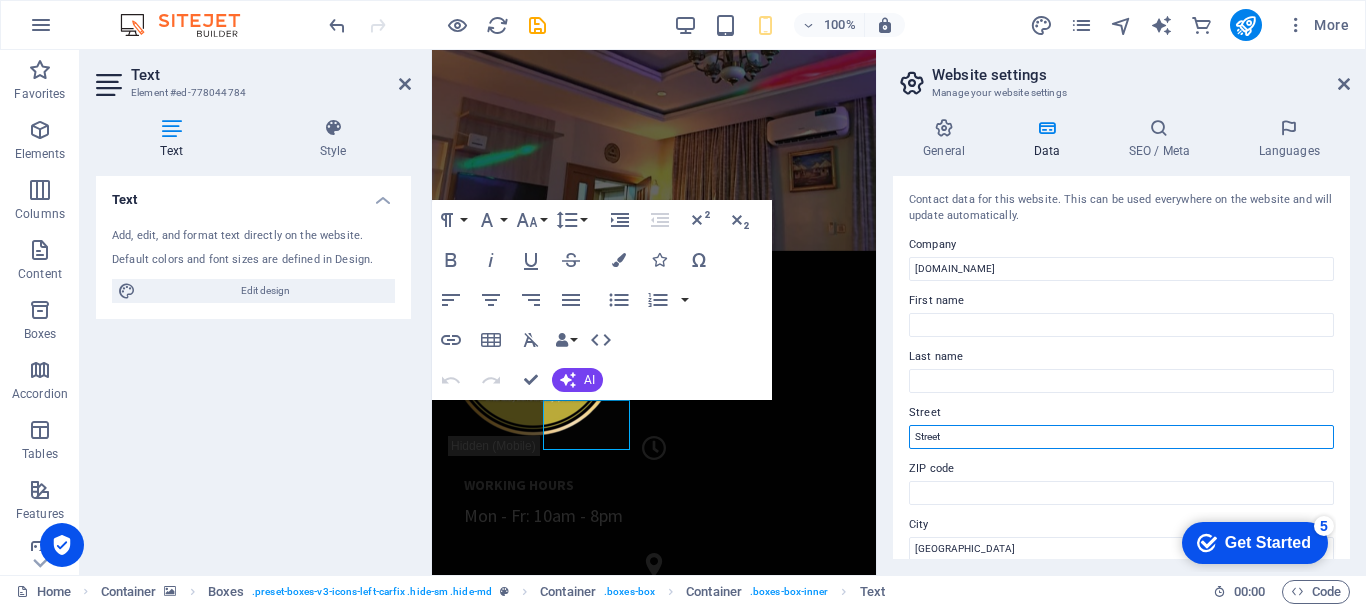 click on "Street" at bounding box center [1121, 437] 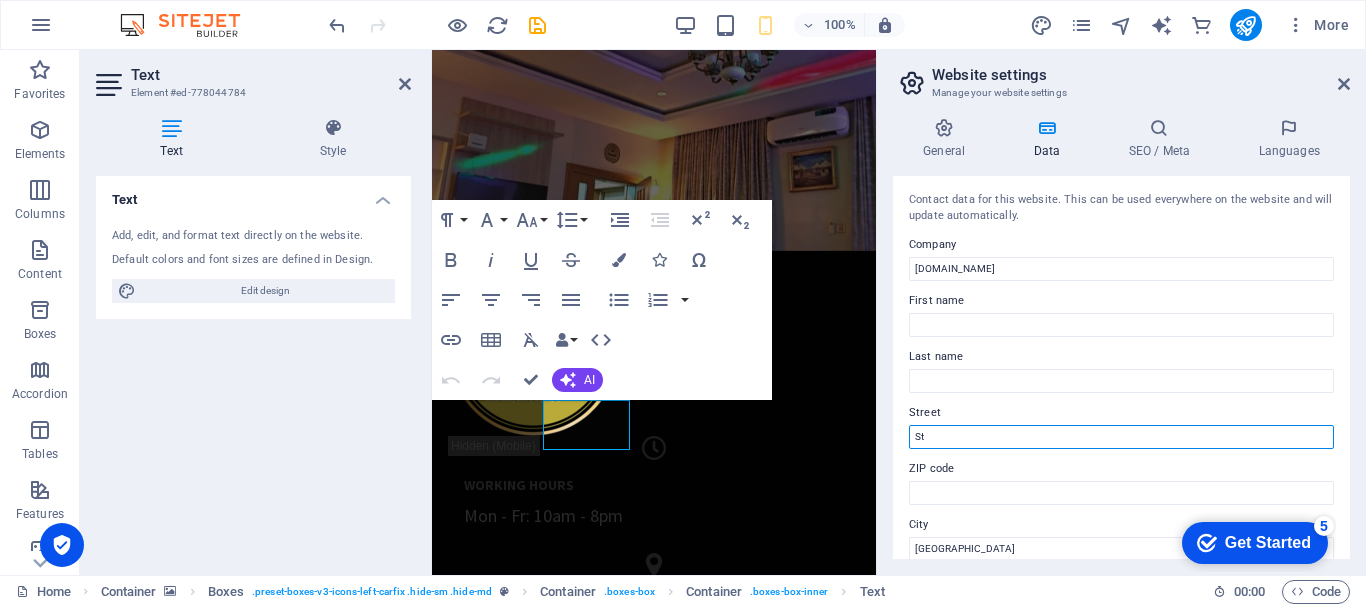 type on "S" 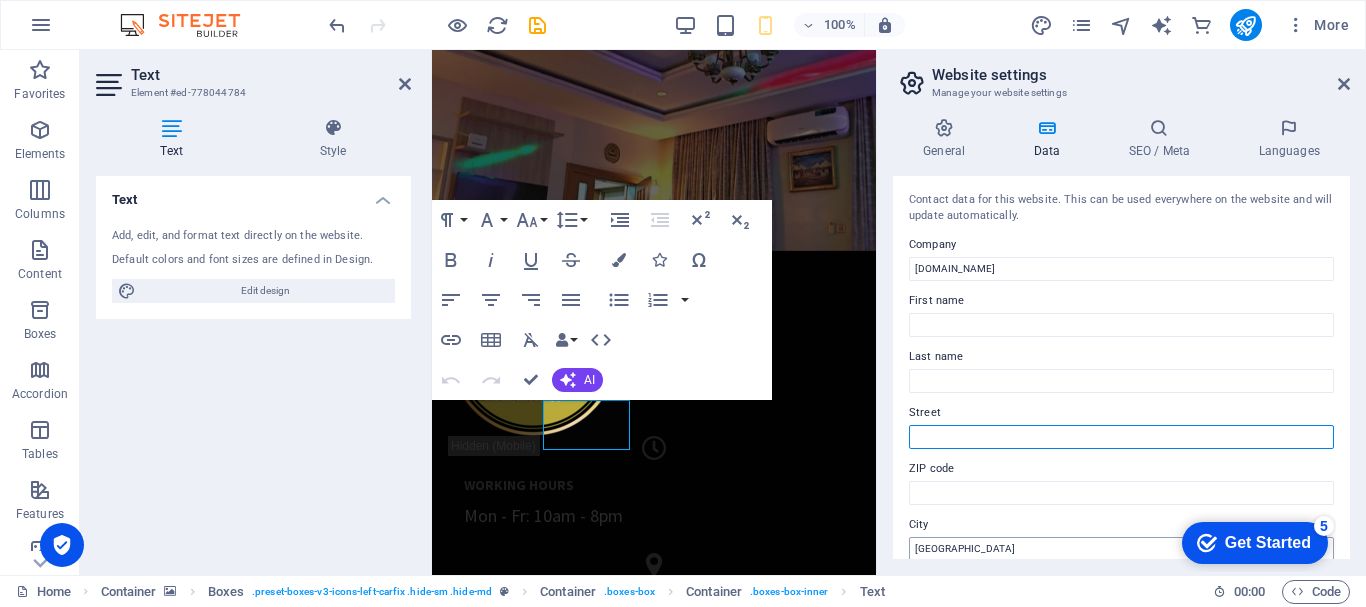 type 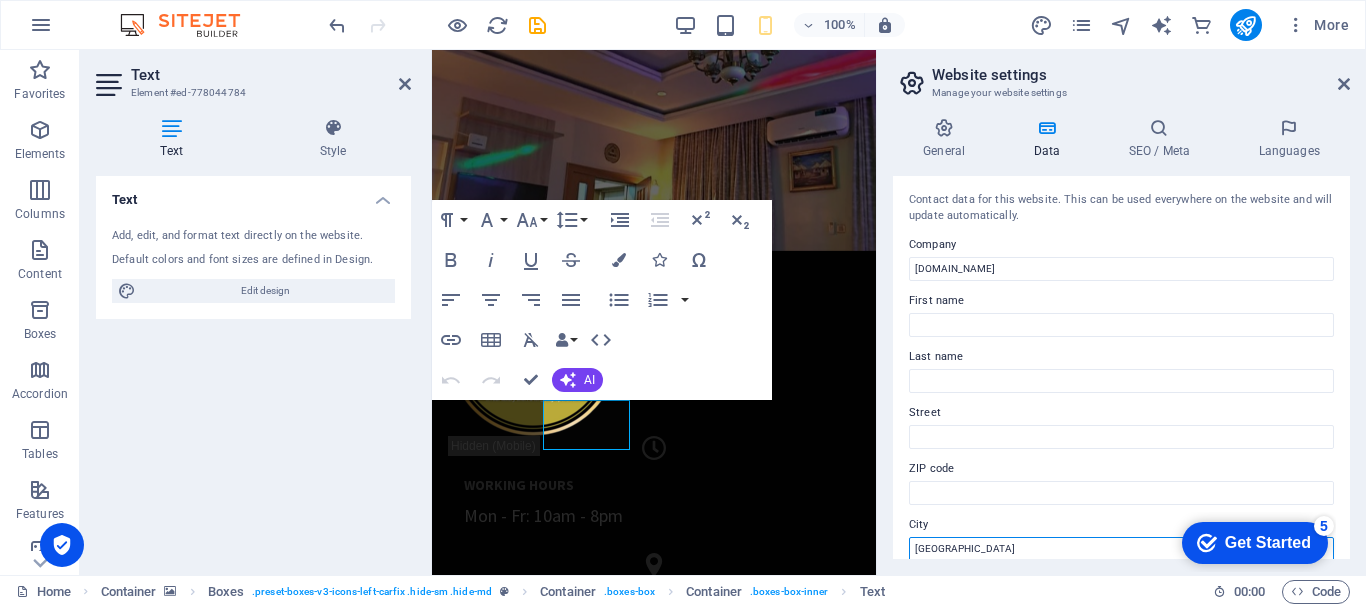 click on "[GEOGRAPHIC_DATA]" at bounding box center (1121, 549) 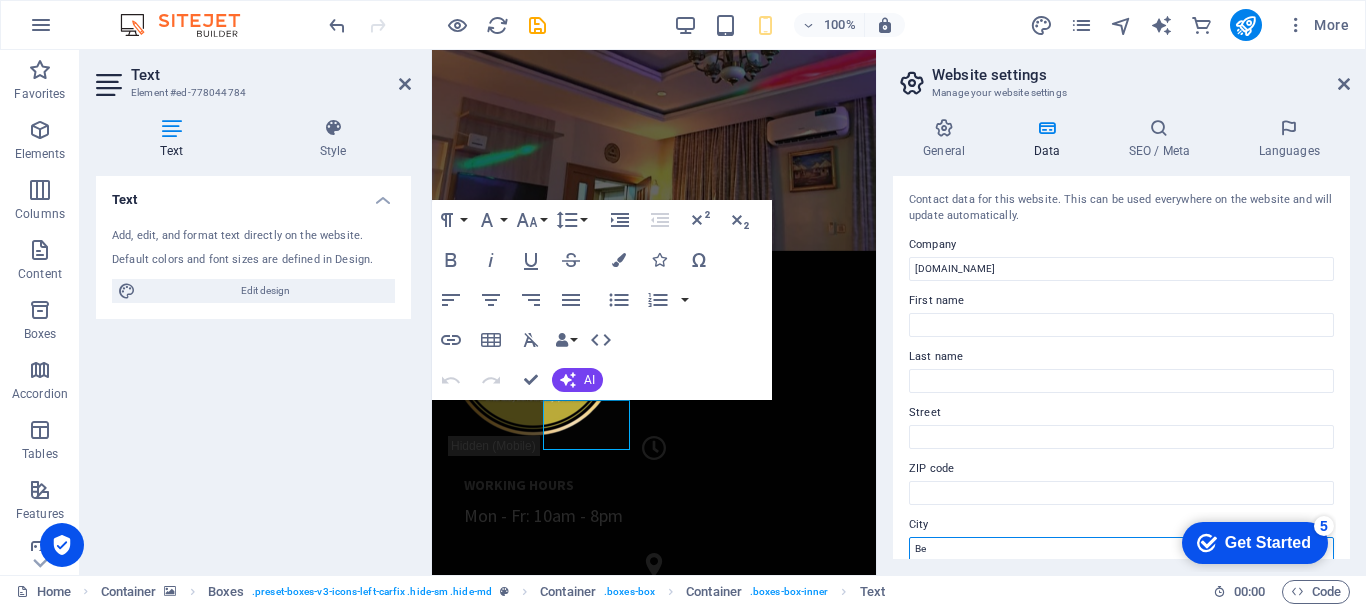 type on "B" 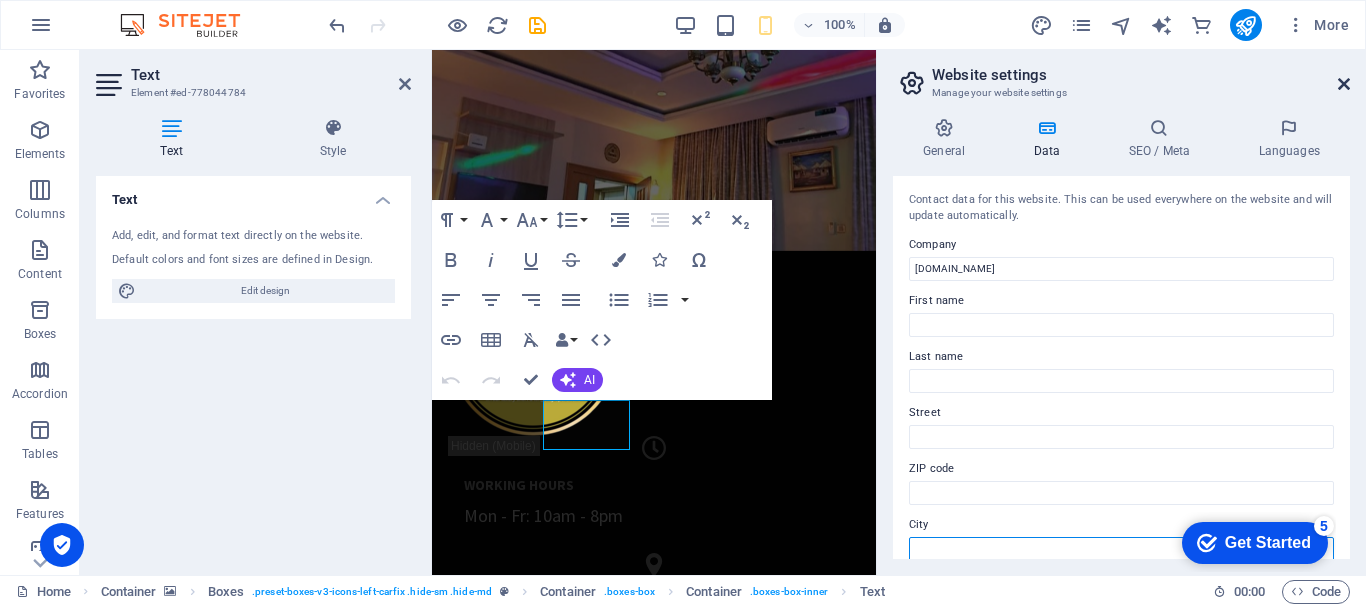 type 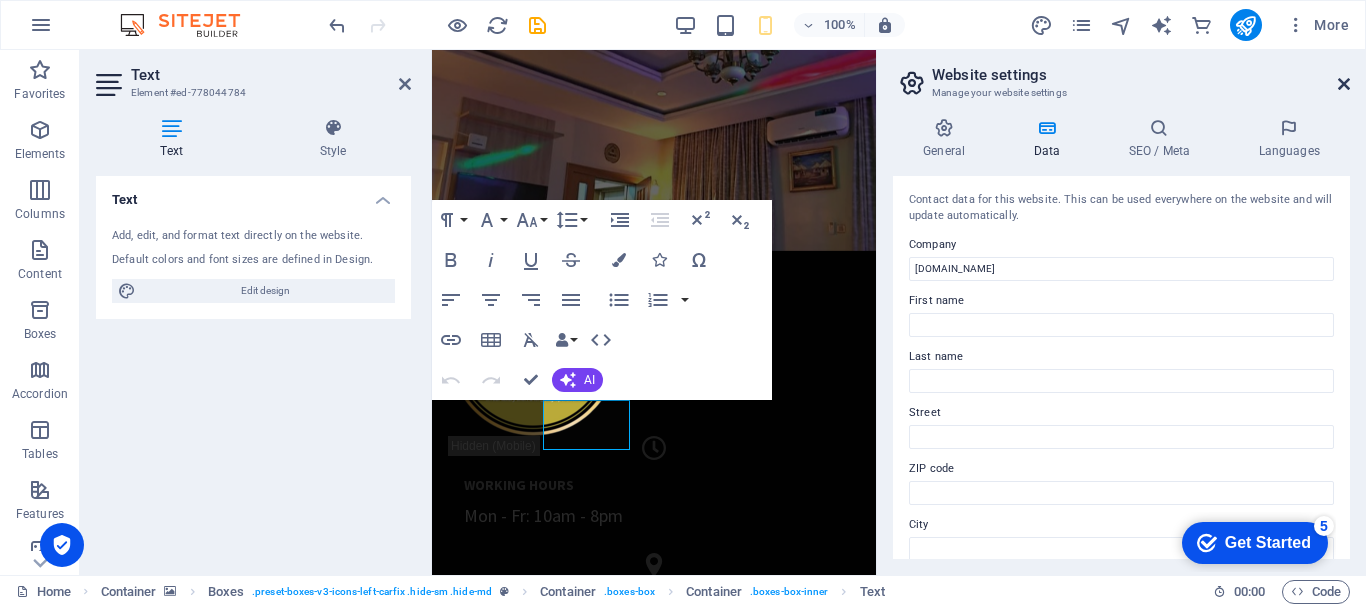 click at bounding box center [1344, 84] 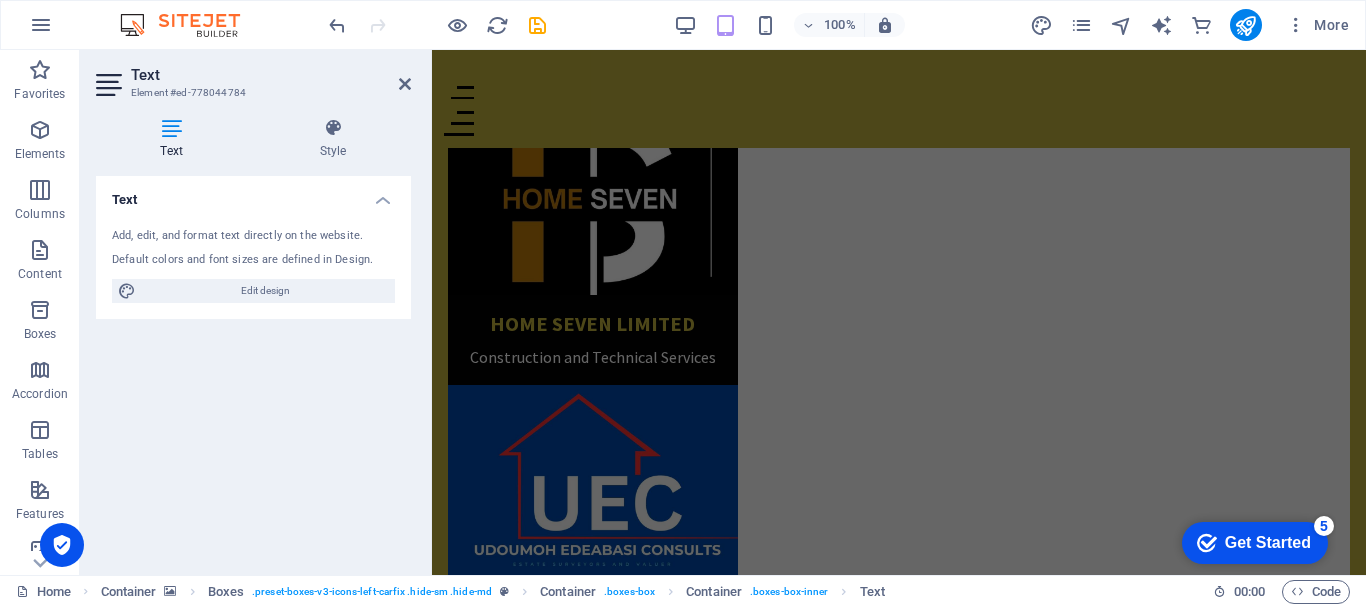 scroll, scrollTop: 1922, scrollLeft: 0, axis: vertical 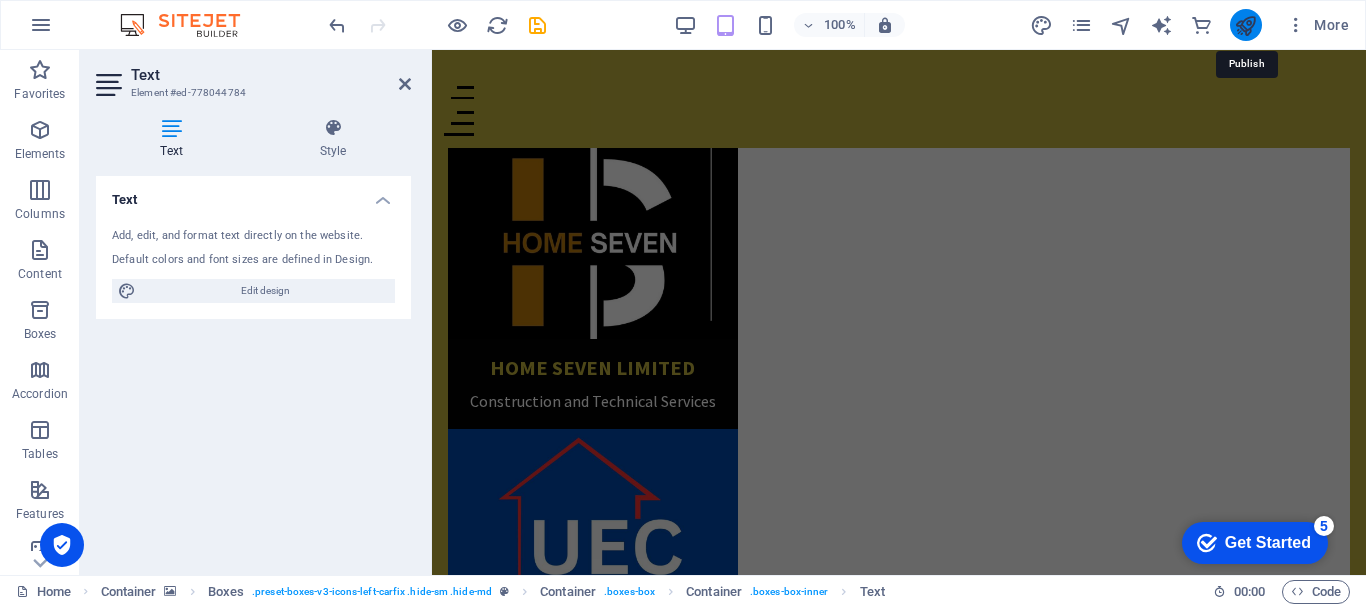 click at bounding box center (1245, 25) 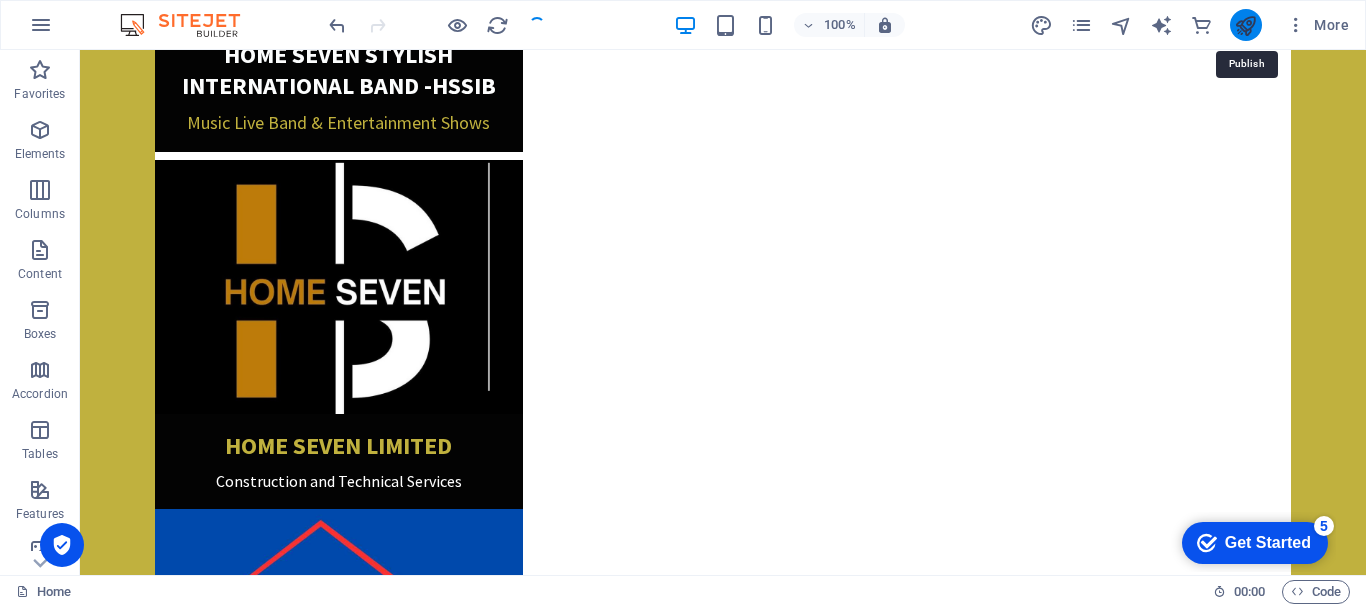scroll, scrollTop: 0, scrollLeft: 0, axis: both 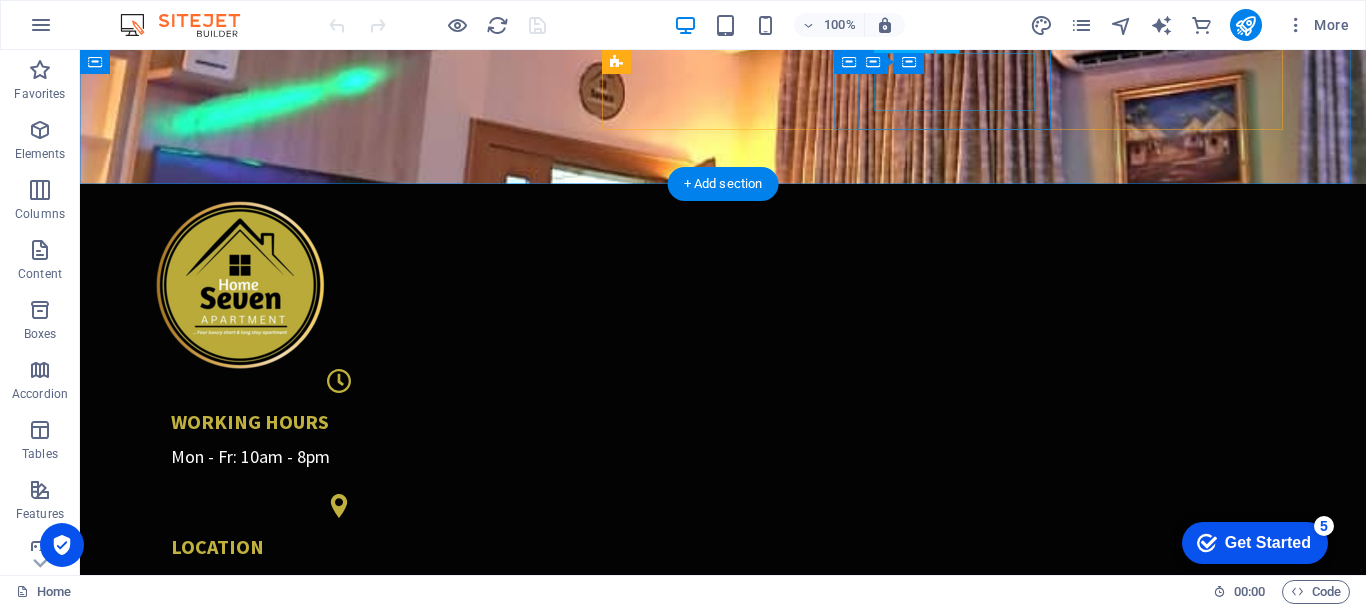 click on "[GEOGRAPHIC_DATA]" at bounding box center (293, 580) 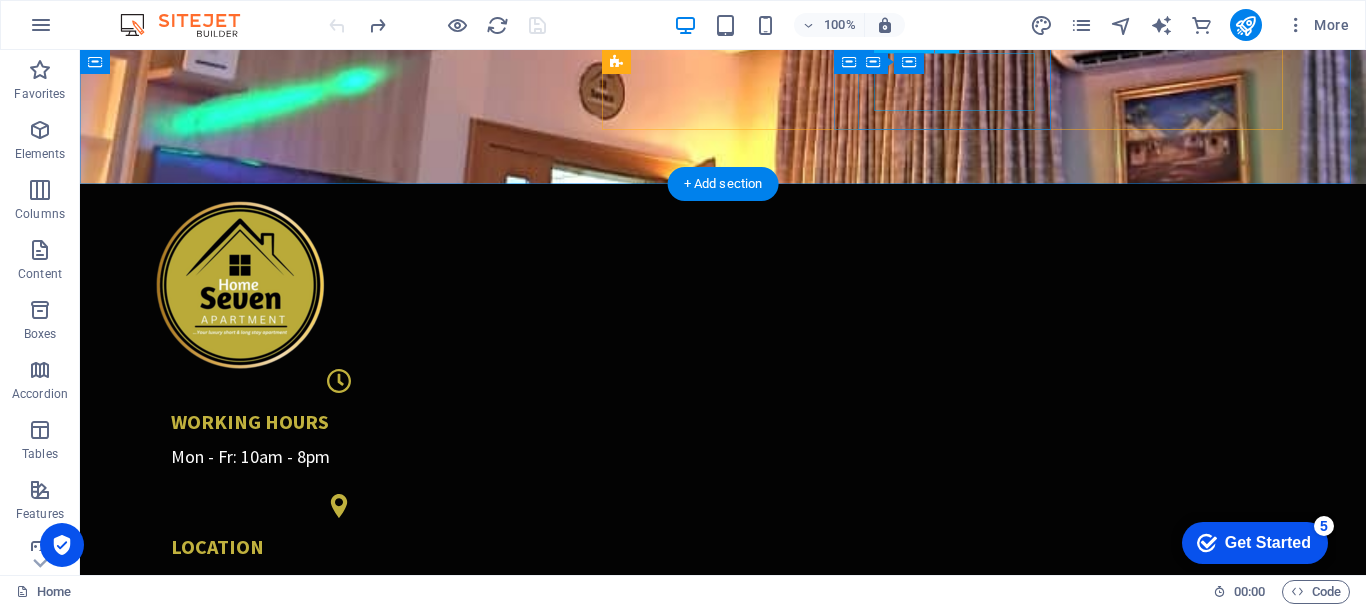 click on "[GEOGRAPHIC_DATA]" at bounding box center [293, 580] 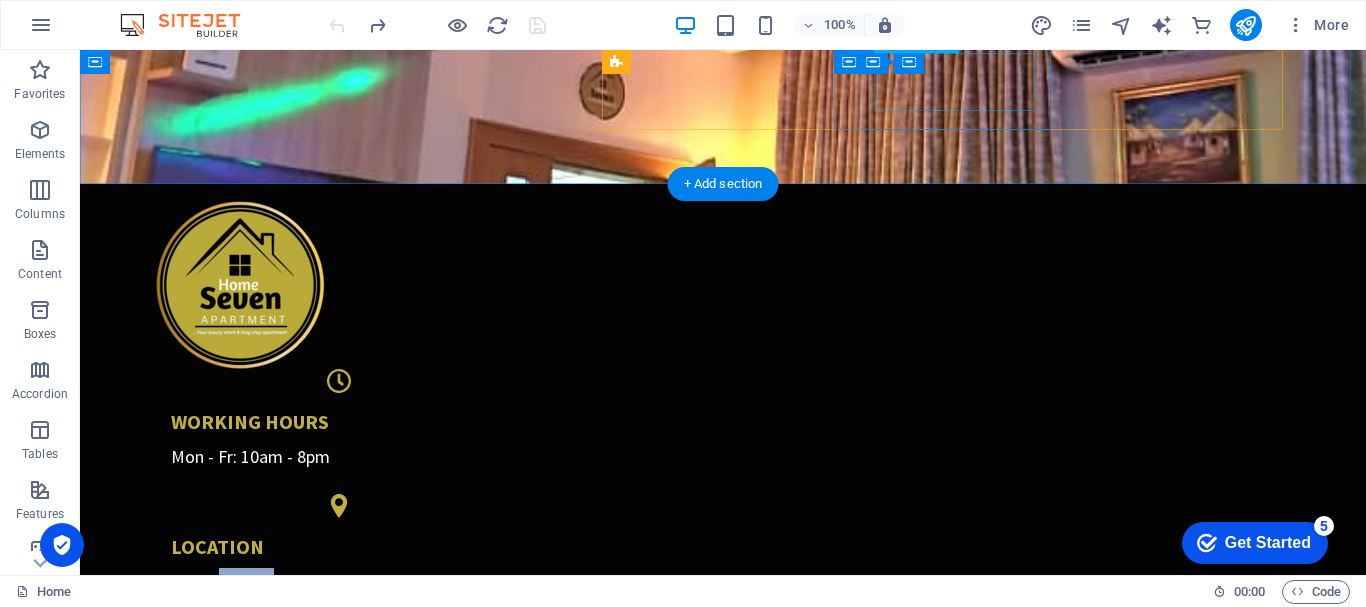 click on "[GEOGRAPHIC_DATA]" at bounding box center [293, 580] 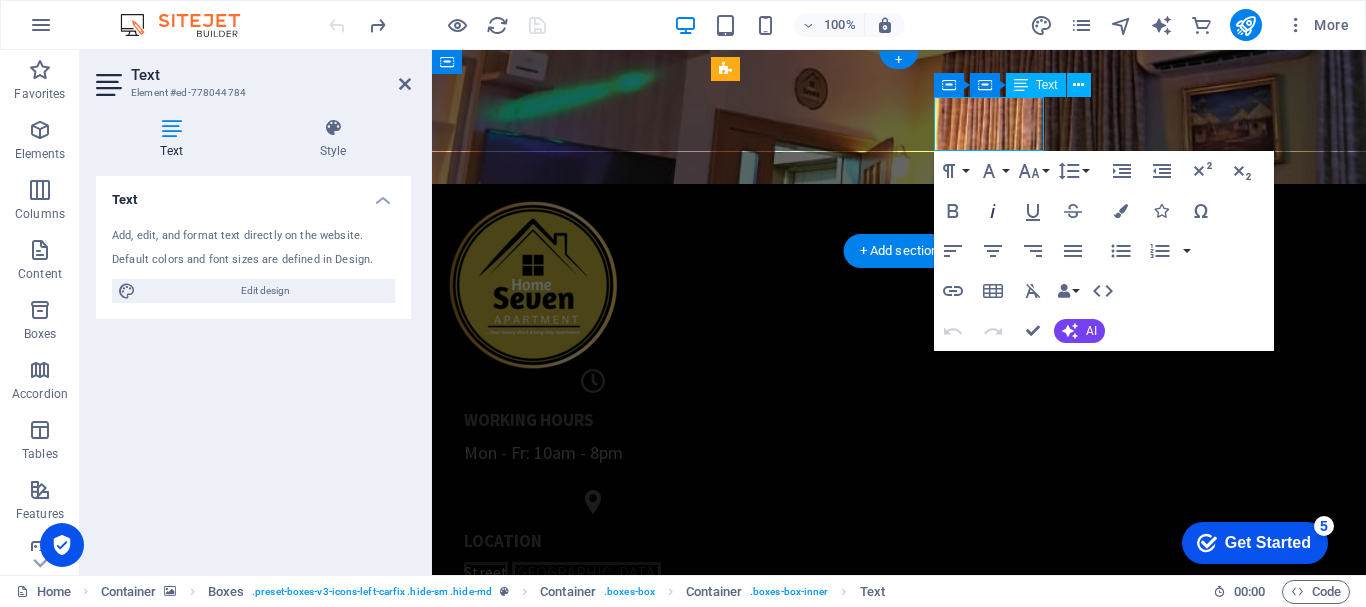 scroll, scrollTop: 0, scrollLeft: 0, axis: both 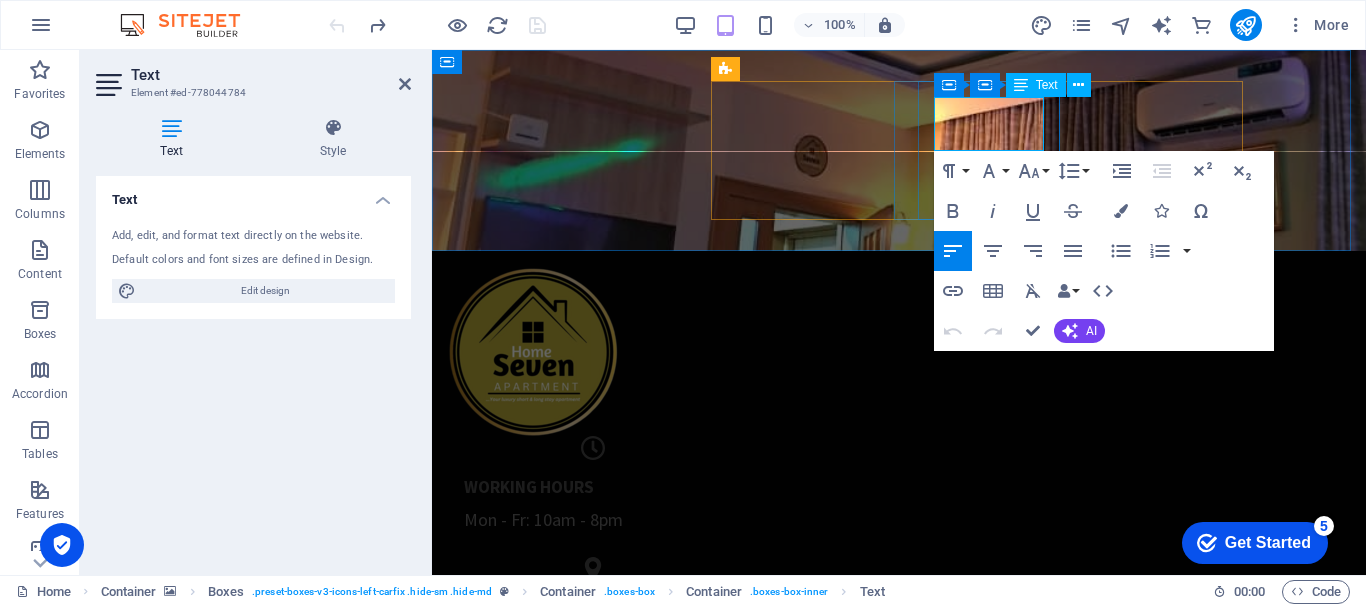 click on "[GEOGRAPHIC_DATA]" at bounding box center (586, 639) 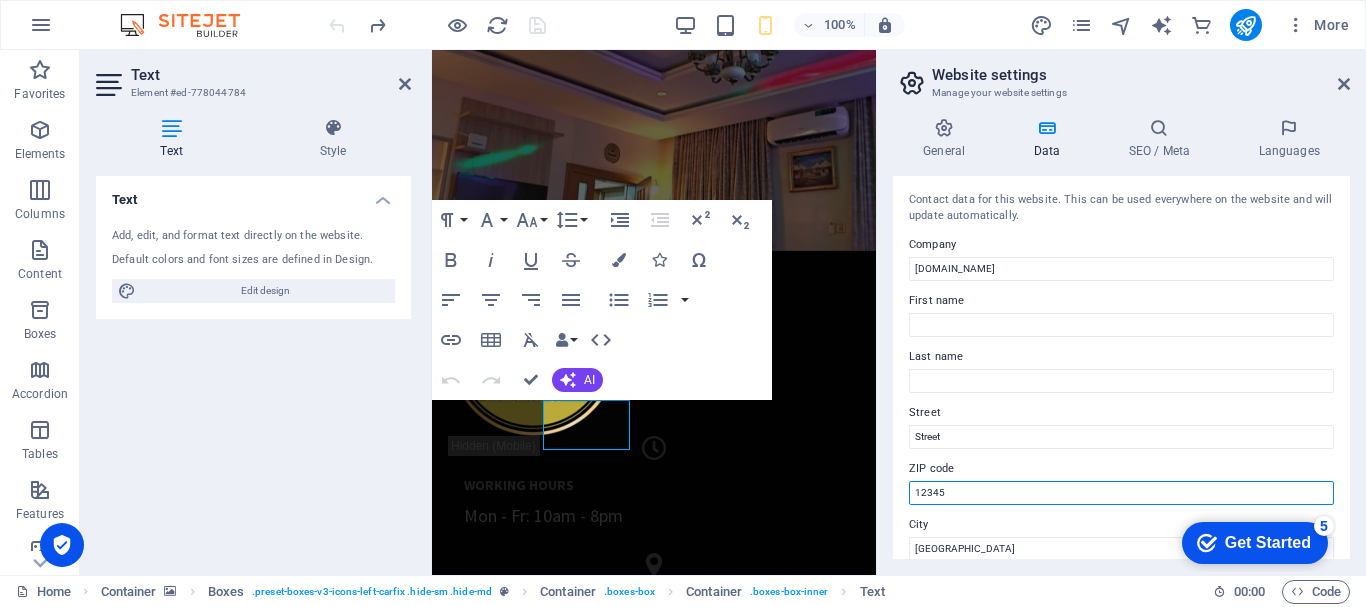 click on "12345" at bounding box center [1121, 493] 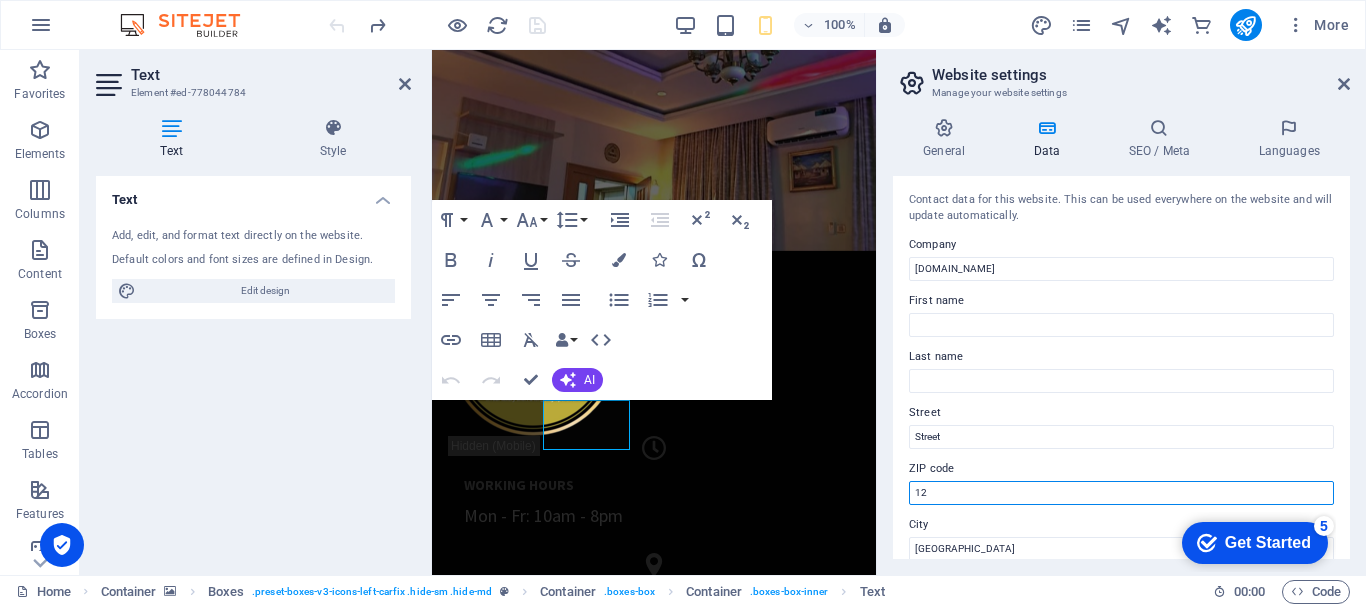 type on "1" 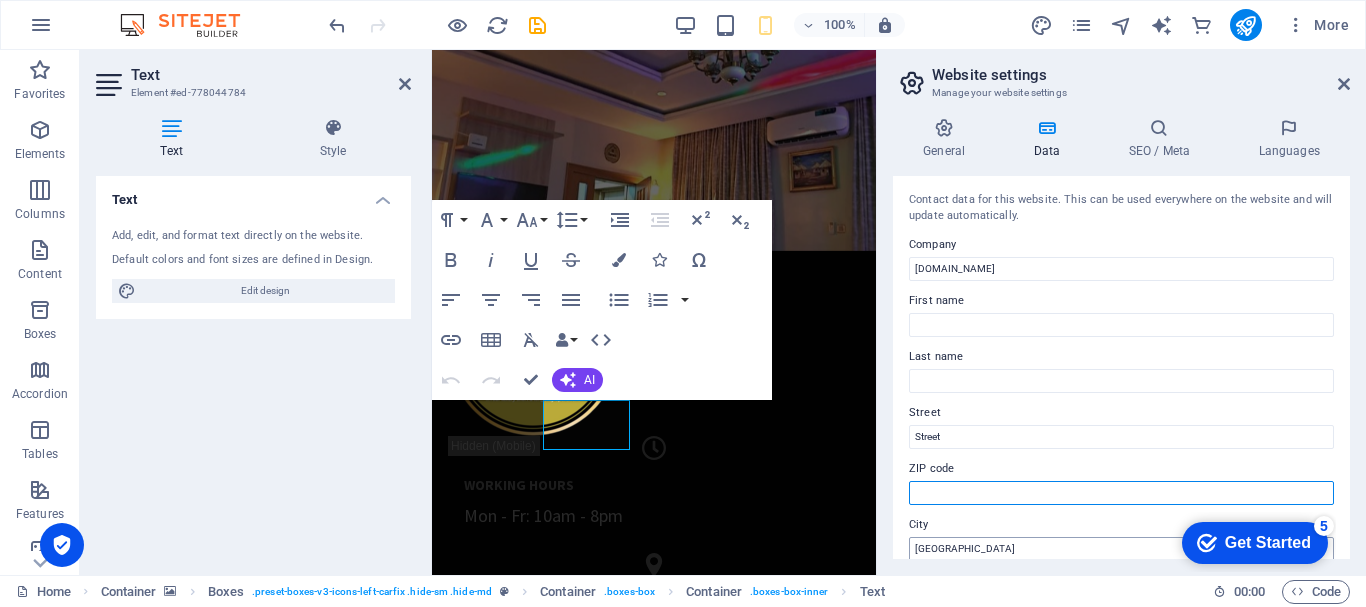 type 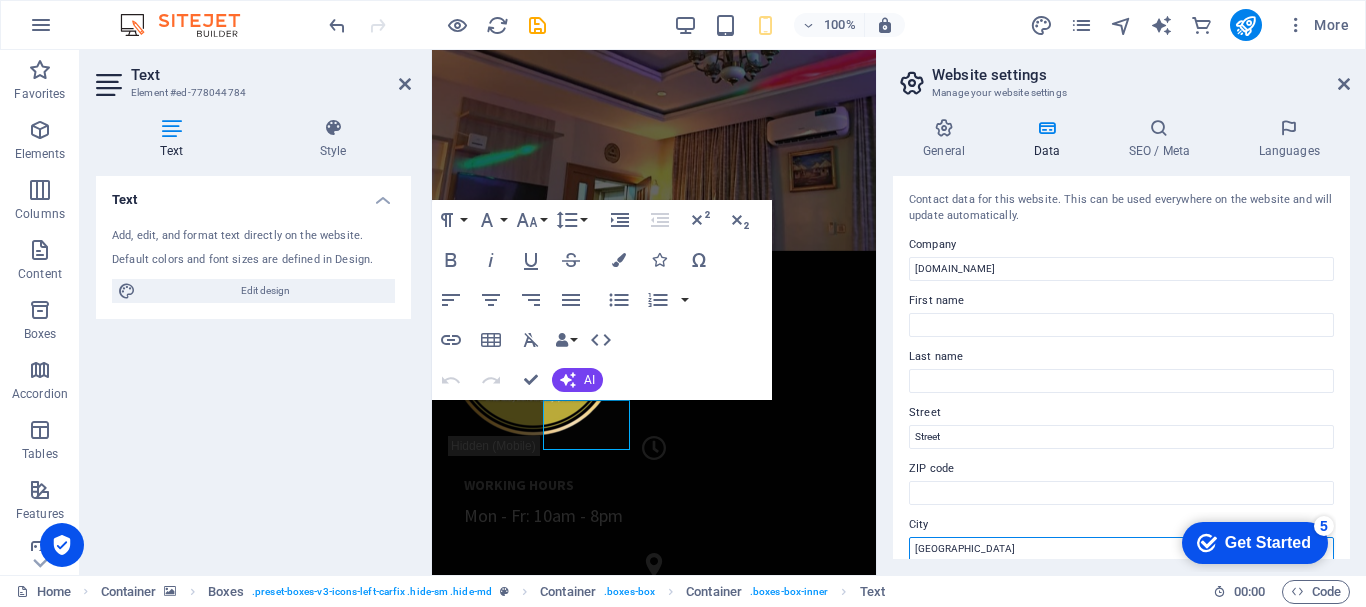 click on "[GEOGRAPHIC_DATA]" at bounding box center [1121, 549] 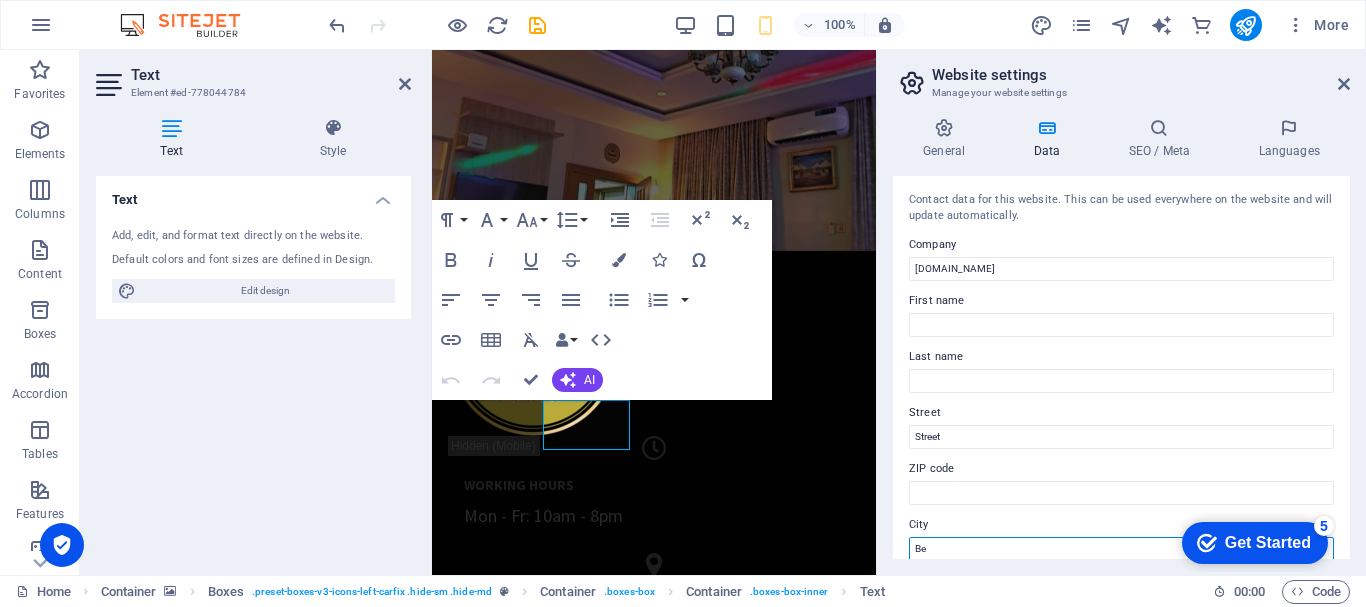 type on "B" 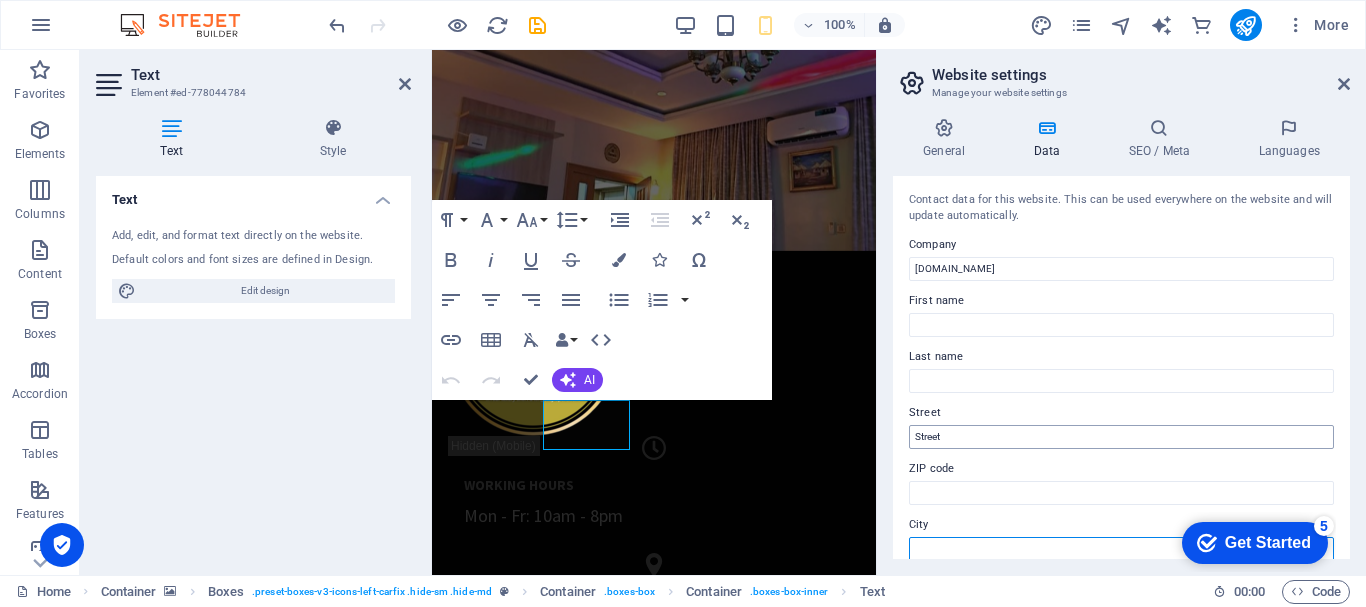 type 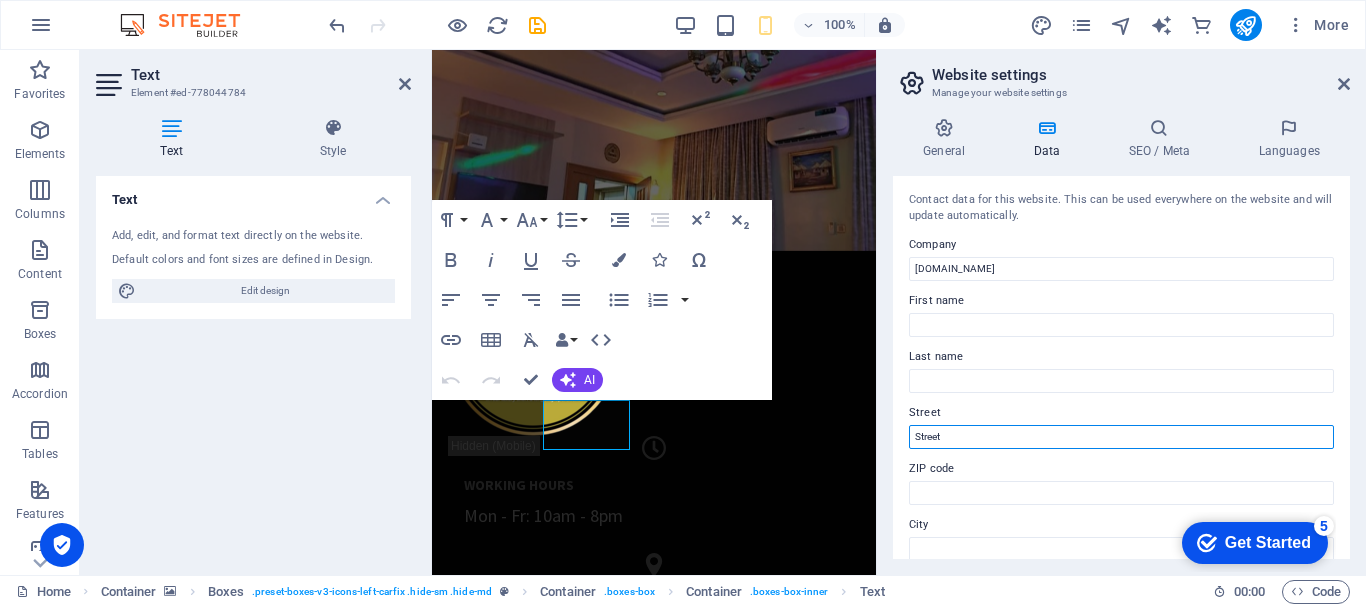 click on "Street" at bounding box center (1121, 437) 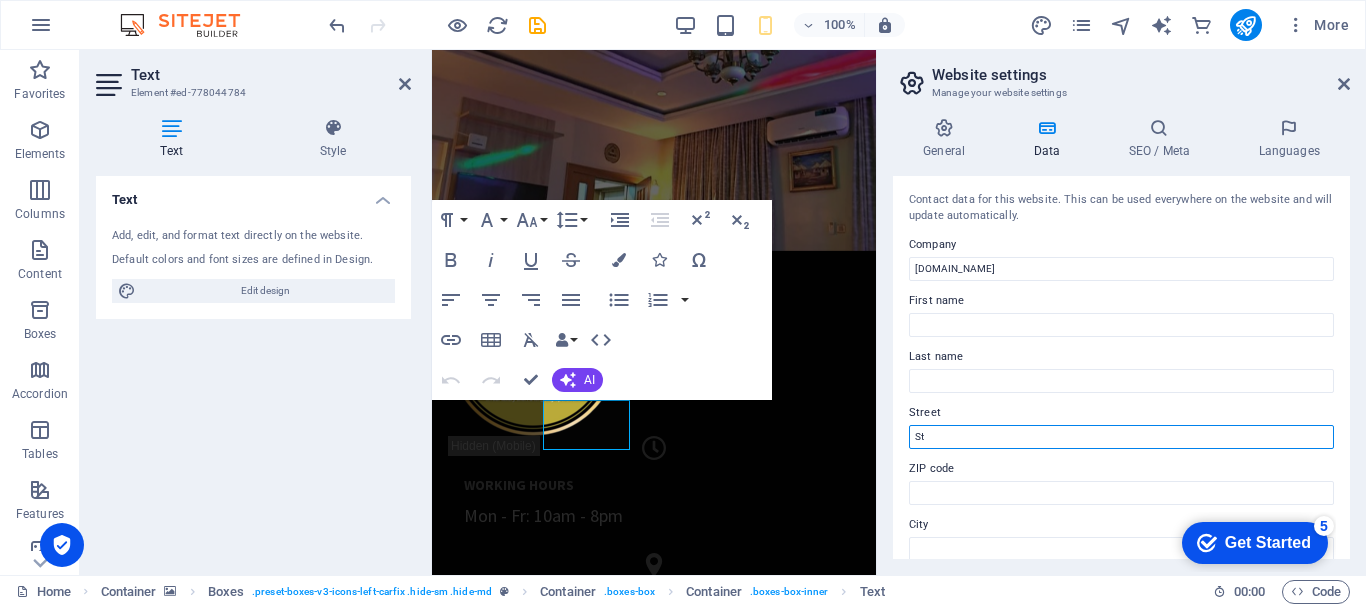 type on "S" 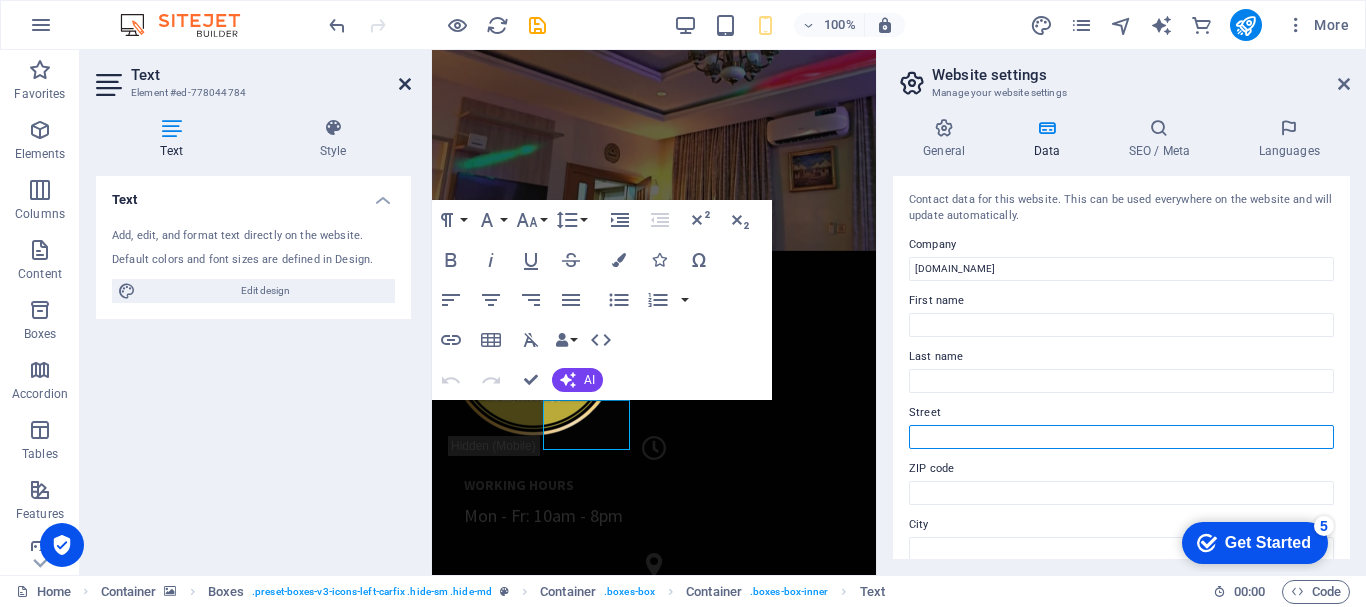 type 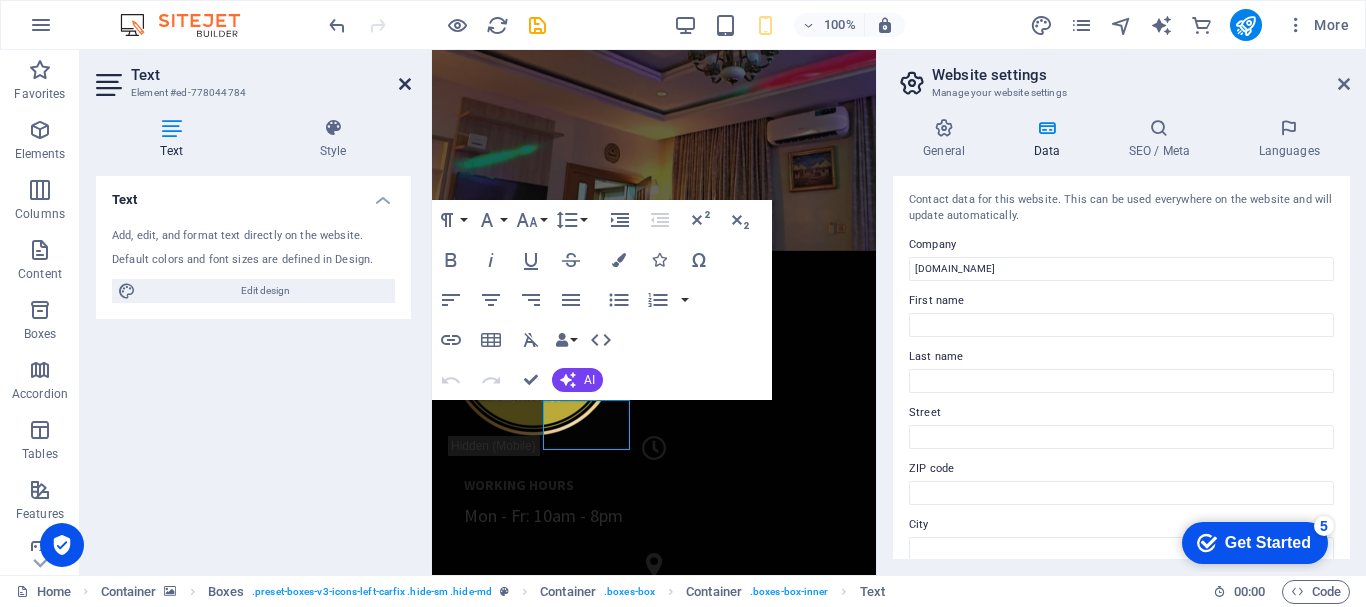 click at bounding box center (405, 84) 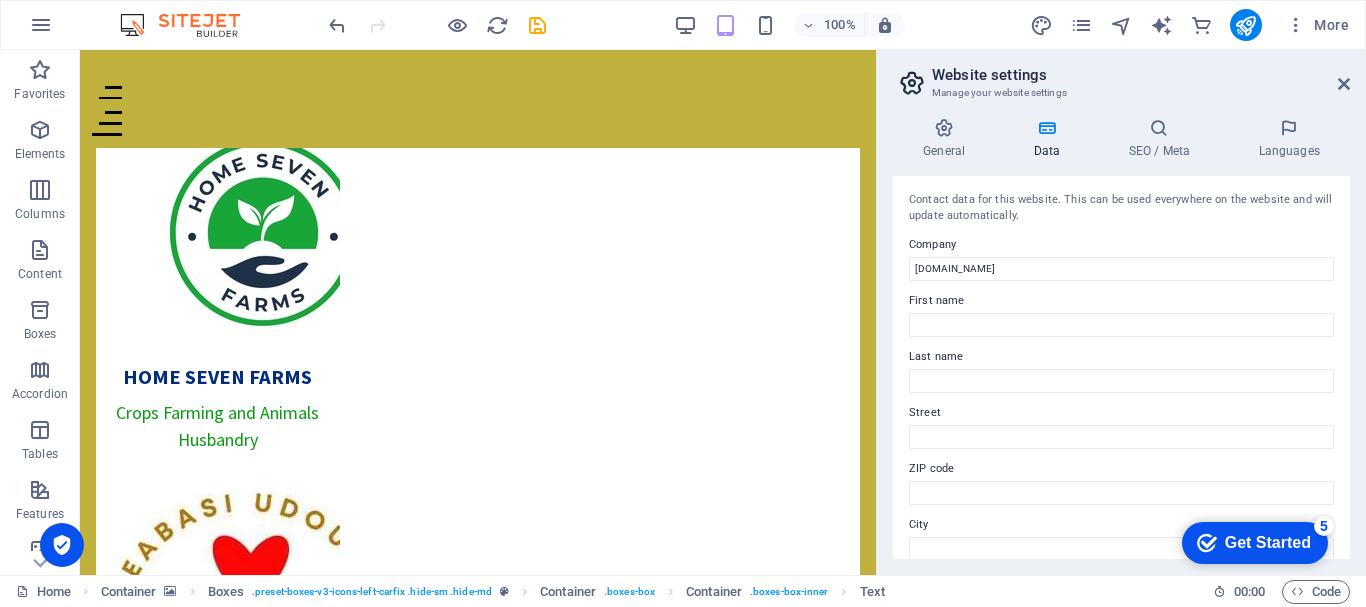 scroll, scrollTop: 2638, scrollLeft: 0, axis: vertical 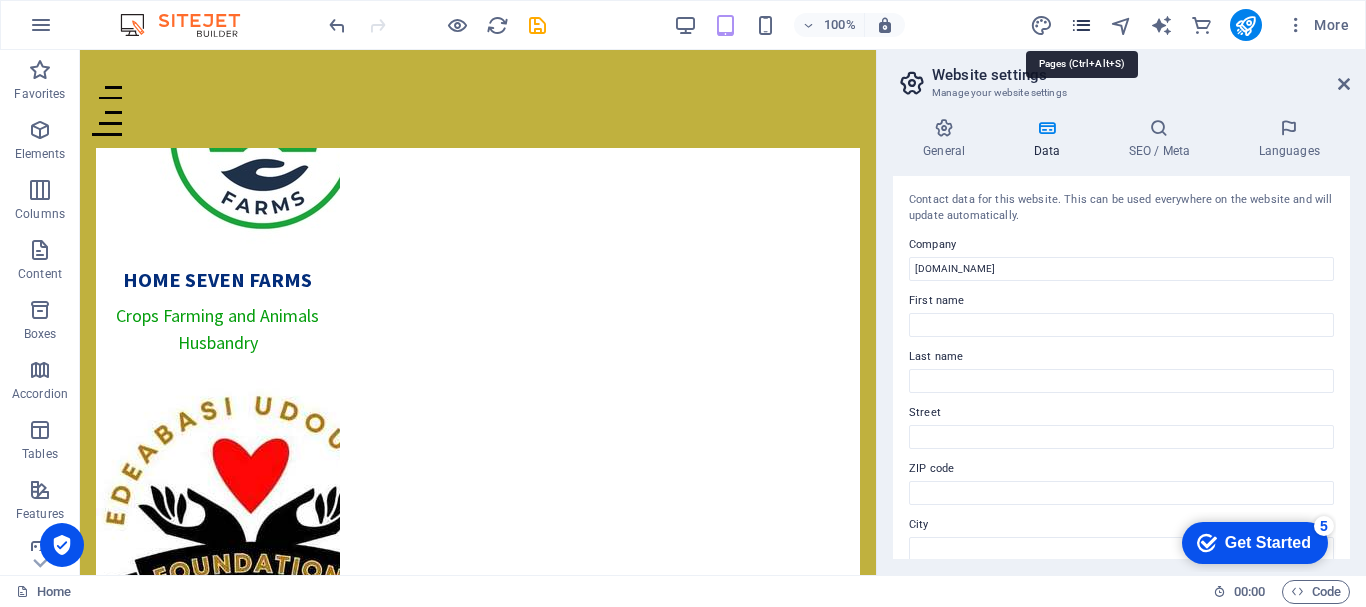 click at bounding box center (1081, 25) 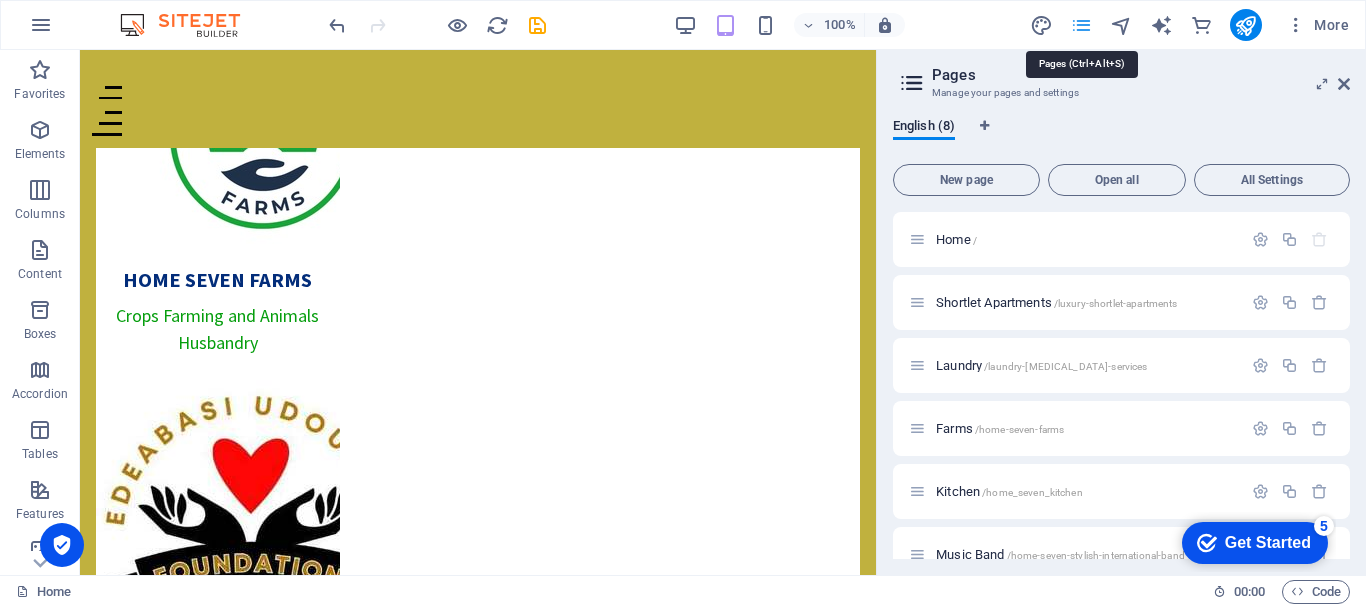 scroll, scrollTop: 2623, scrollLeft: 0, axis: vertical 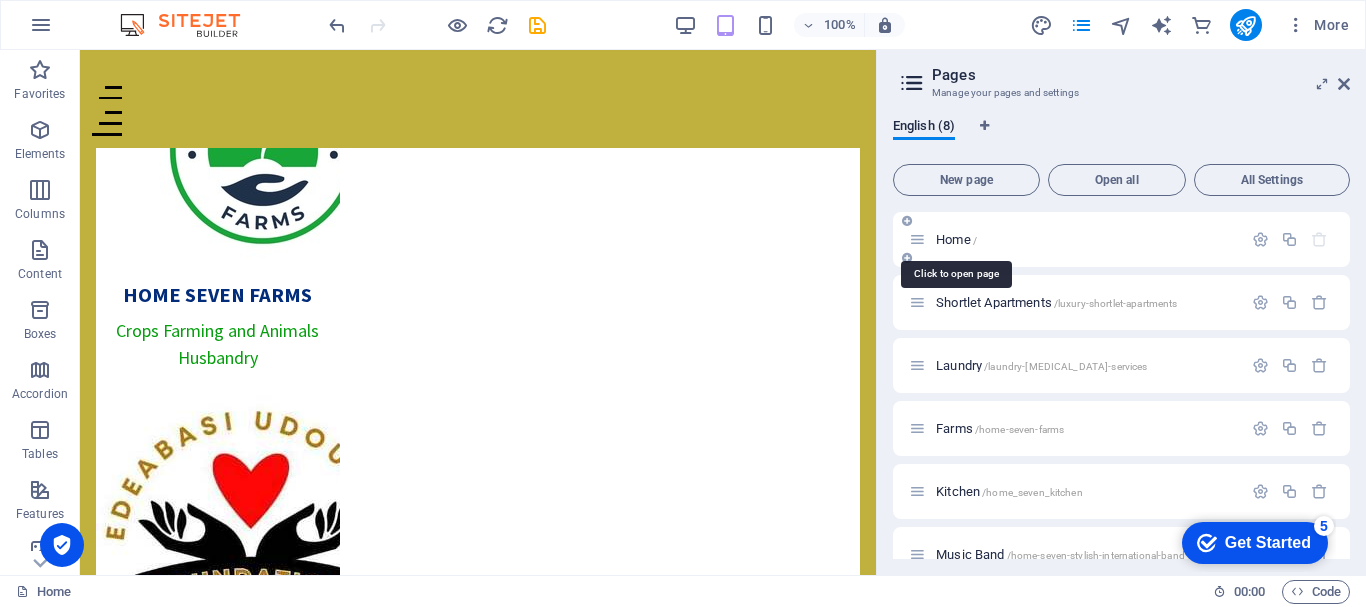 click on "Home /" at bounding box center (956, 239) 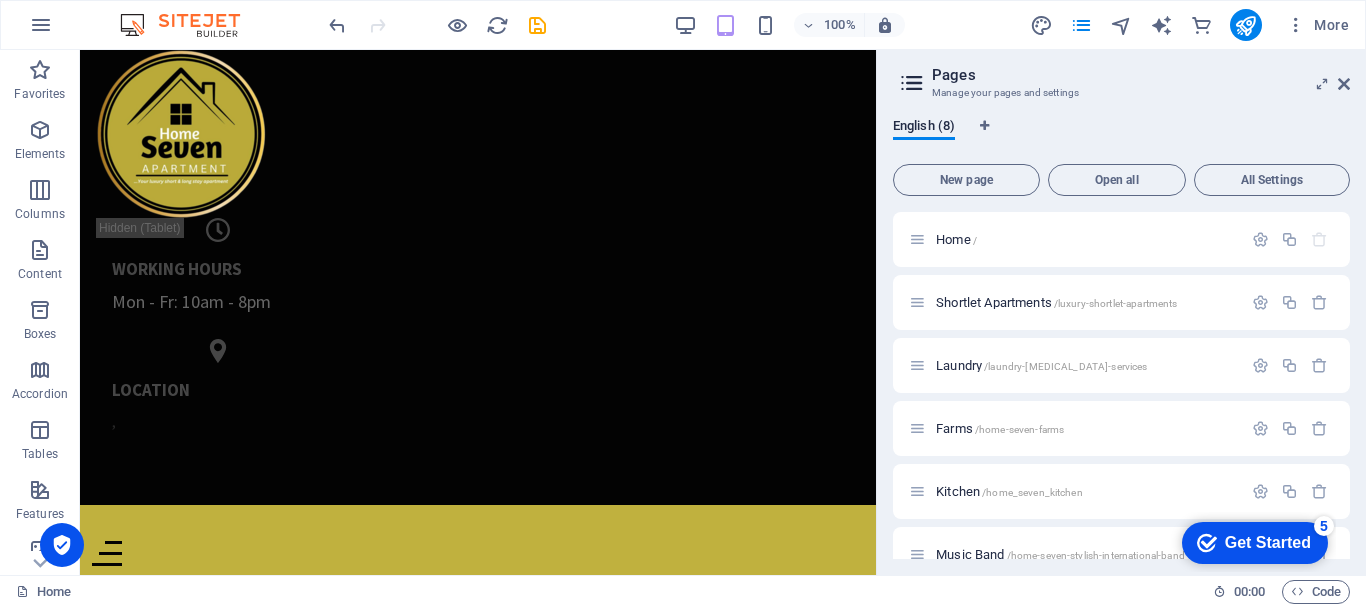 scroll, scrollTop: 0, scrollLeft: 0, axis: both 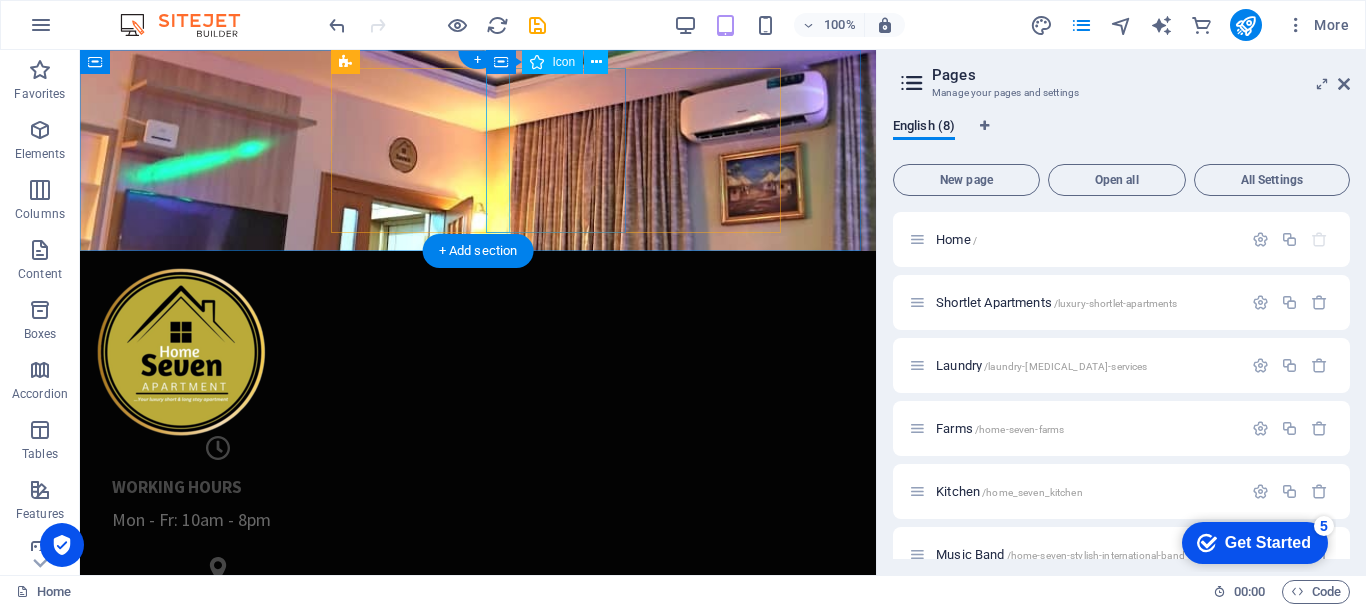 click at bounding box center [218, 569] 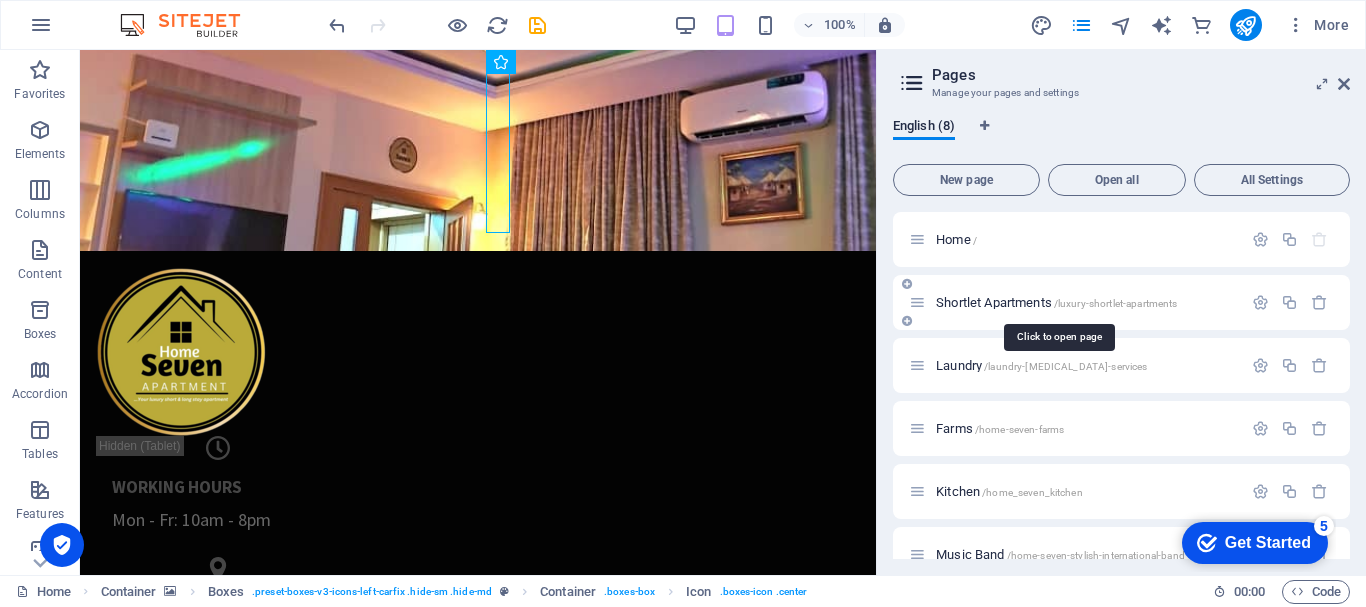 click on "Shortlet Apartments /luxury-shortlet-apartments" at bounding box center (1056, 302) 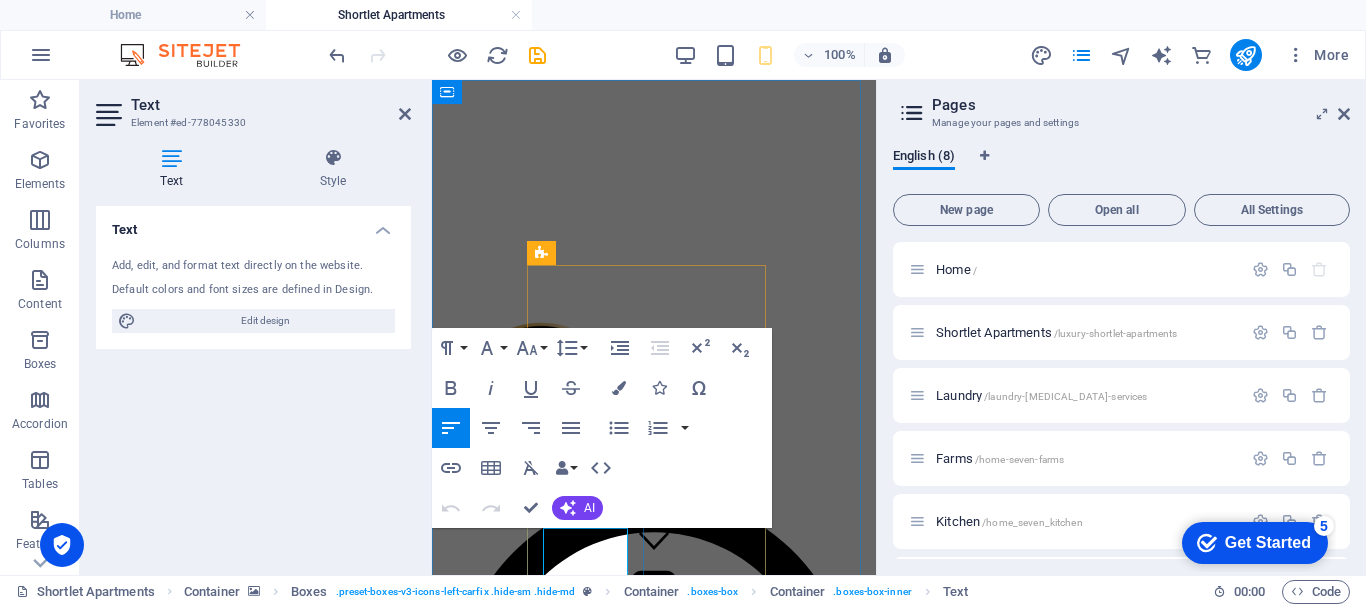 click on "0123 - 456789" at bounding box center (494, 1701) 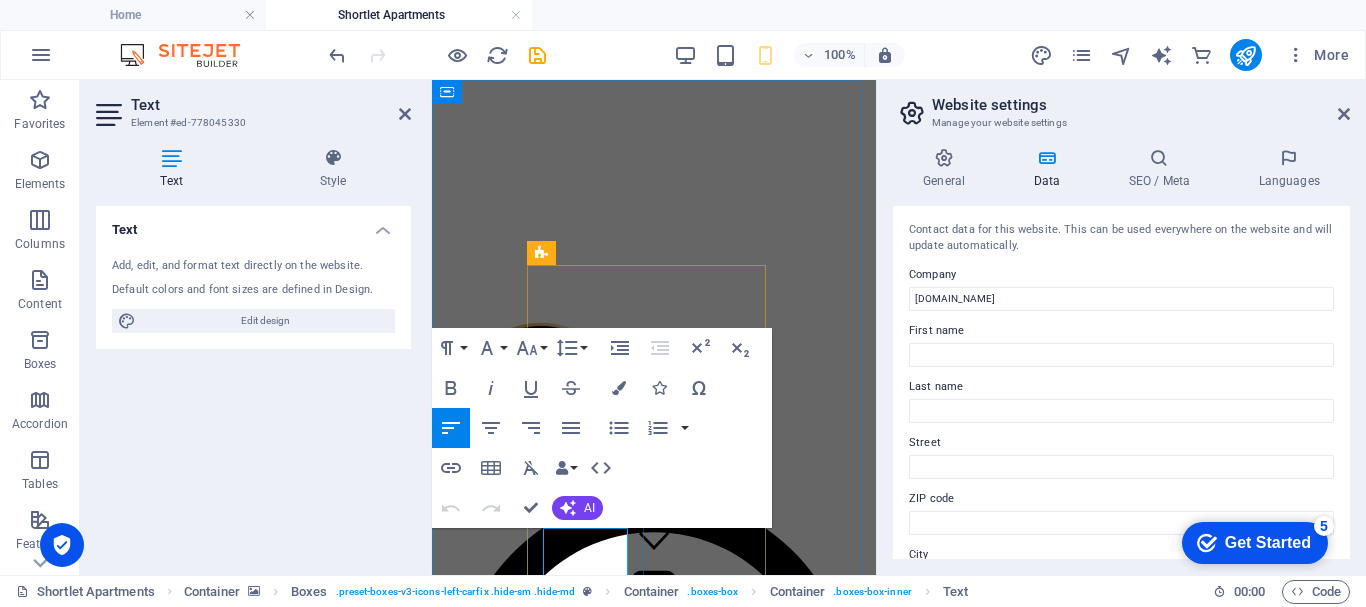 scroll, scrollTop: 0, scrollLeft: 0, axis: both 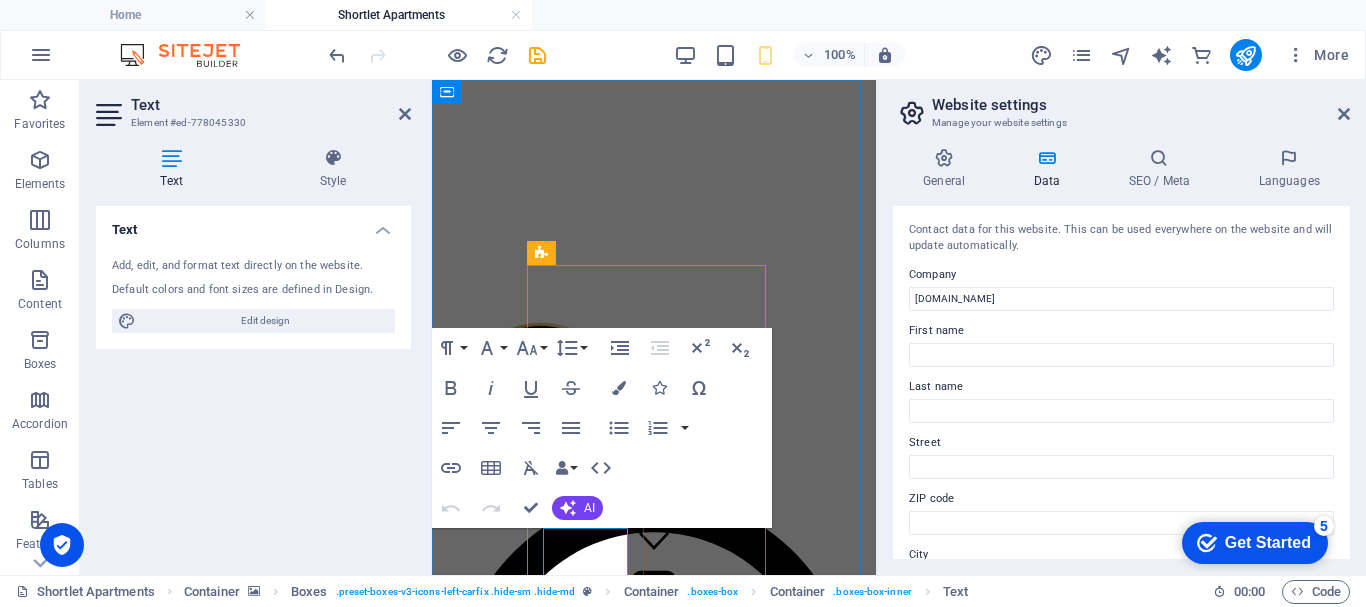 click on "0123 - 456789" at bounding box center [494, 1701] 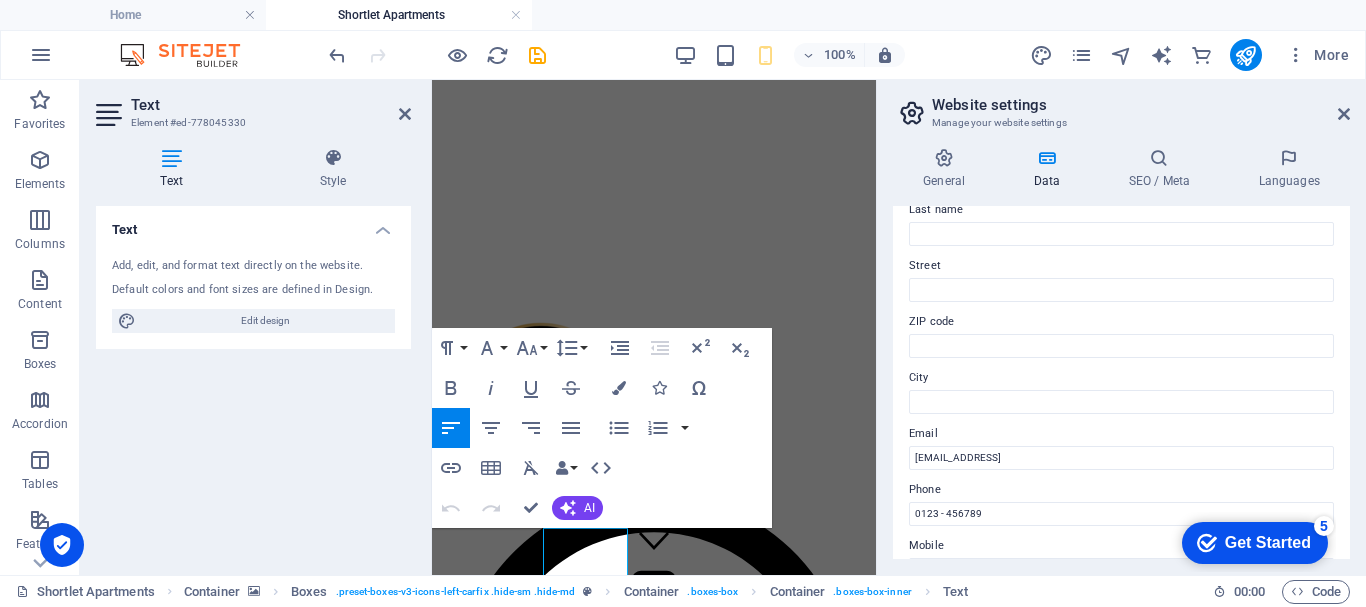 scroll, scrollTop: 330, scrollLeft: 0, axis: vertical 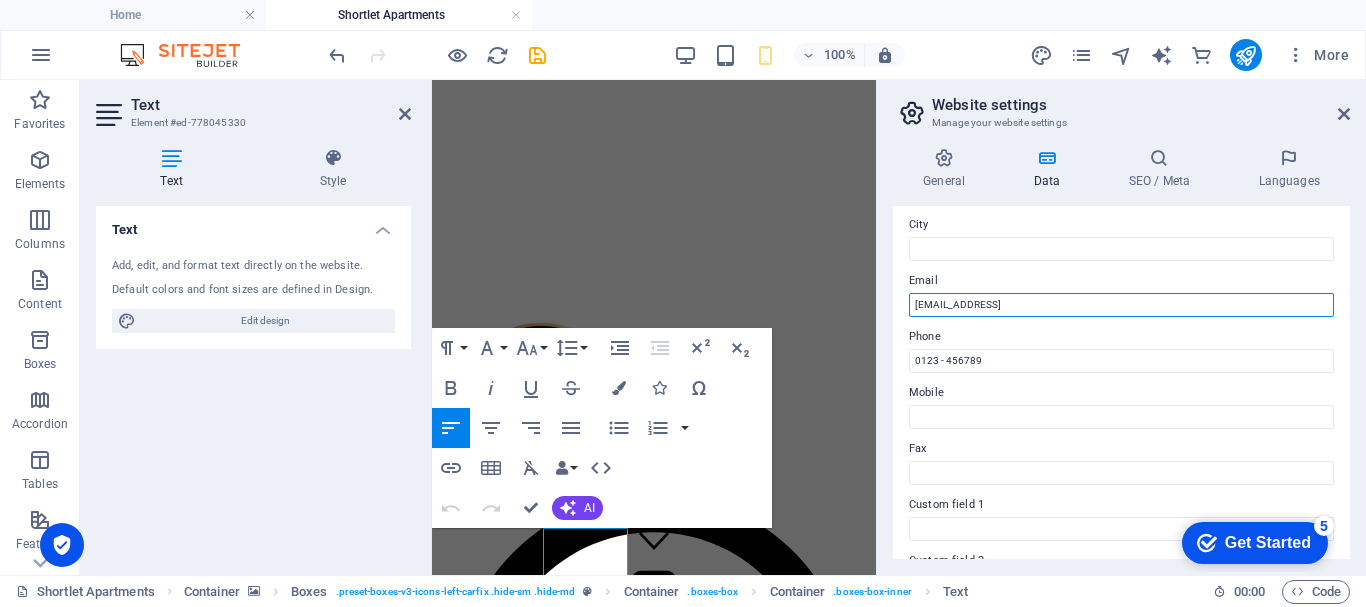click on "[EMAIL_ADDRESS]" at bounding box center (1121, 305) 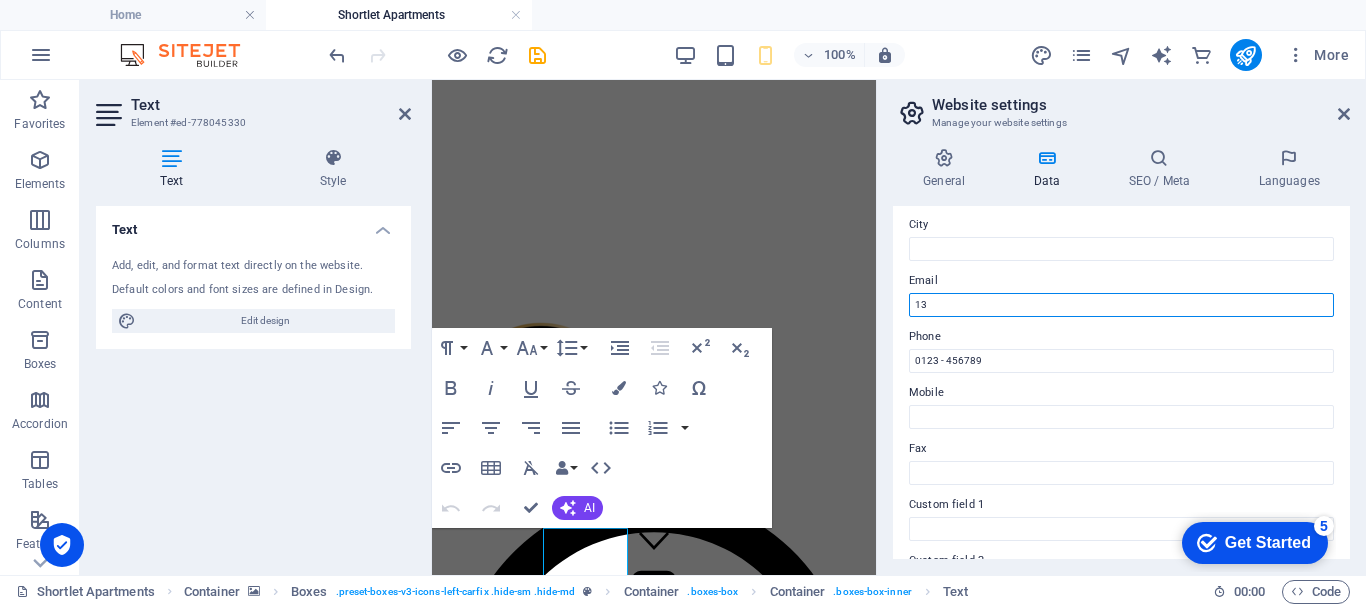 type on "1" 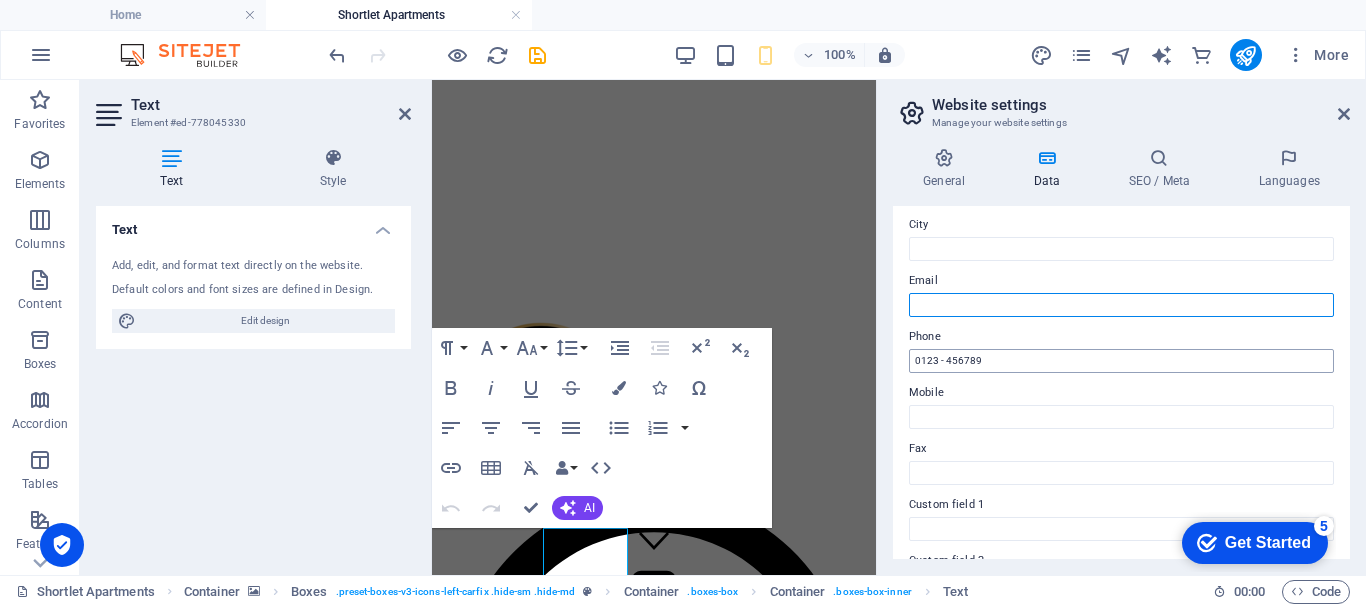 type 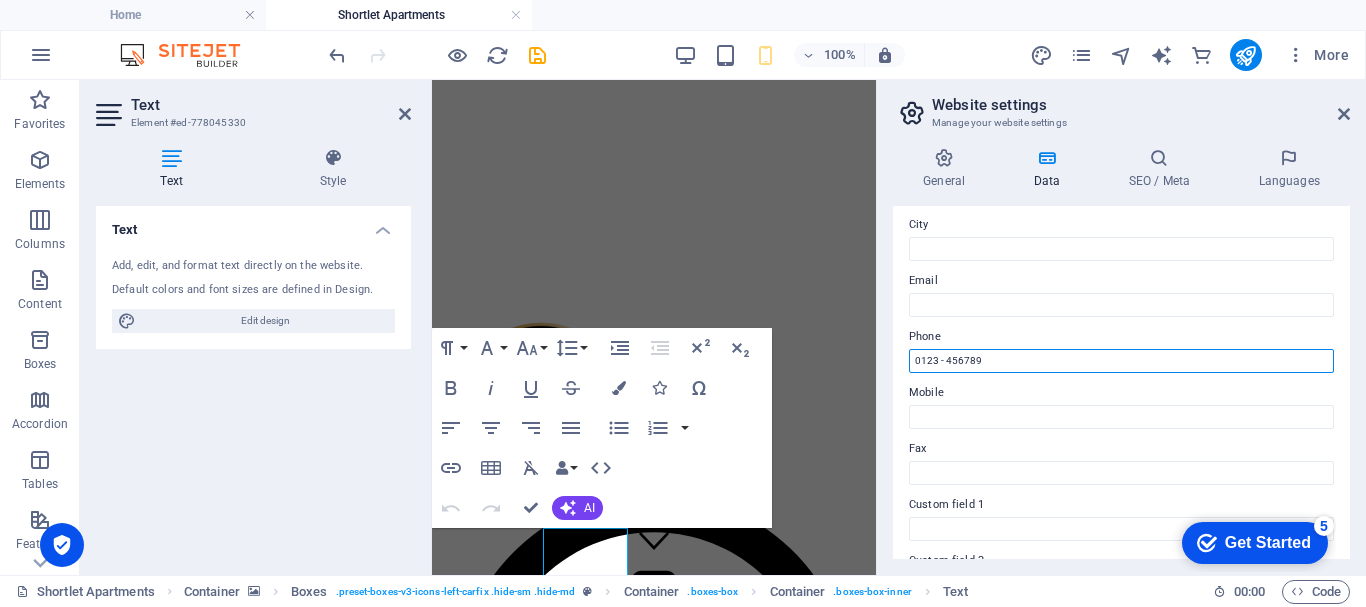 click on "0123 - 456789" at bounding box center (1121, 361) 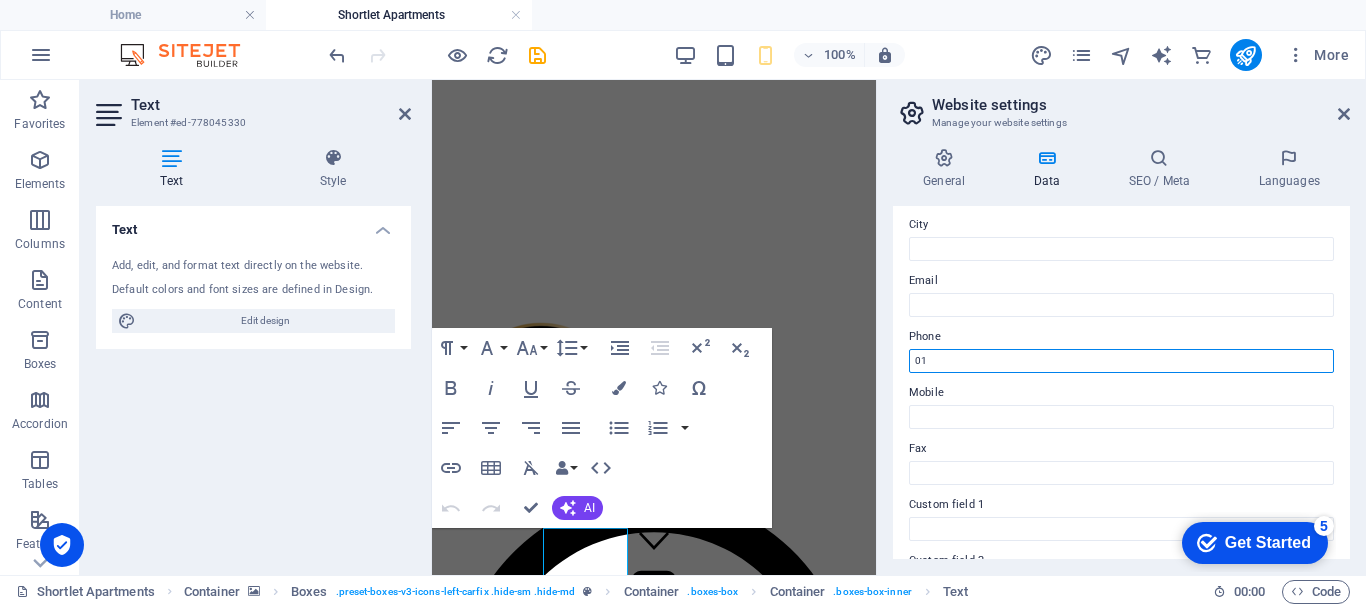 type on "0" 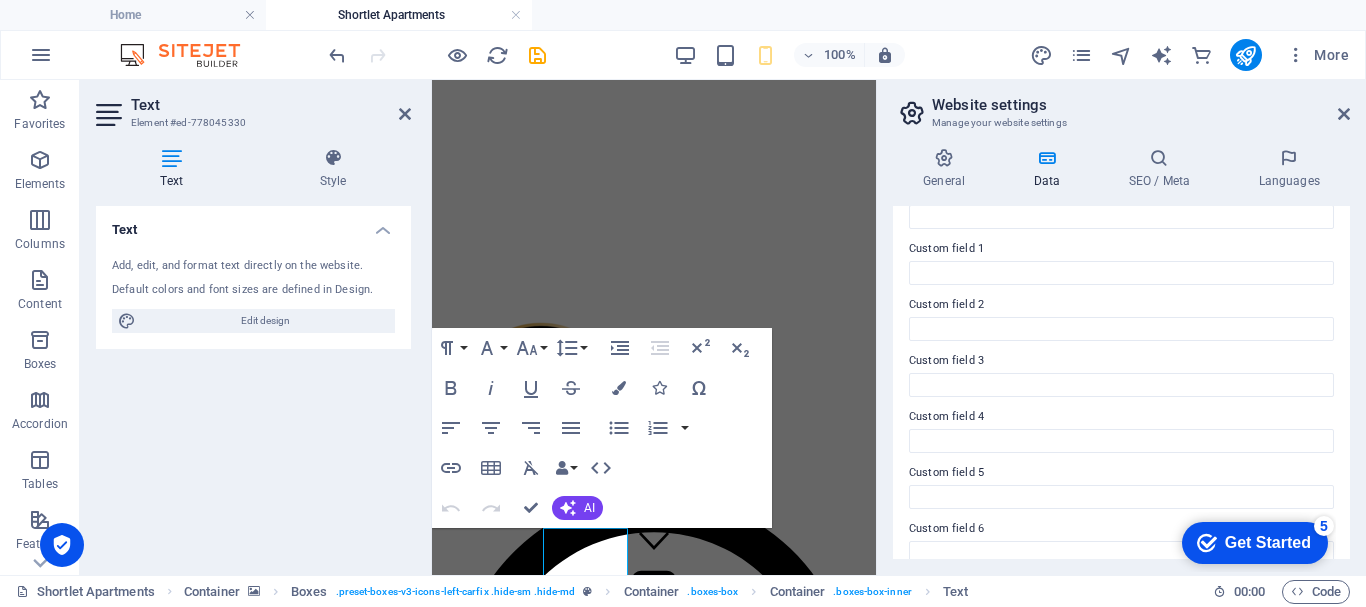 scroll, scrollTop: 608, scrollLeft: 0, axis: vertical 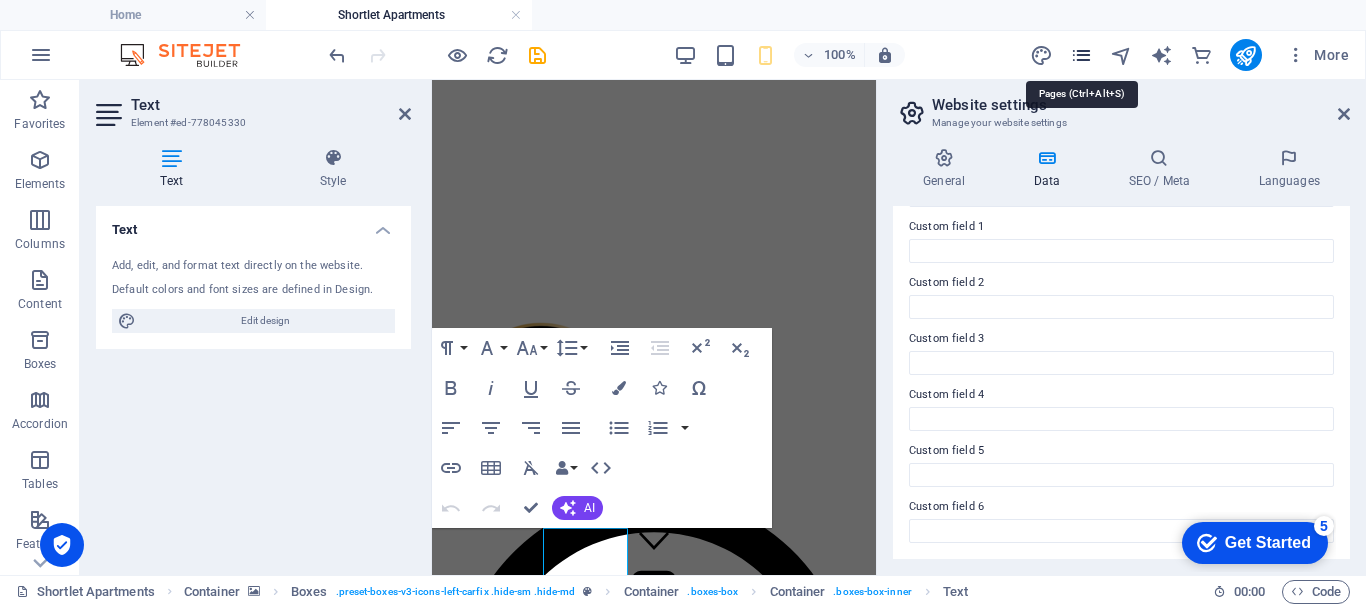 type 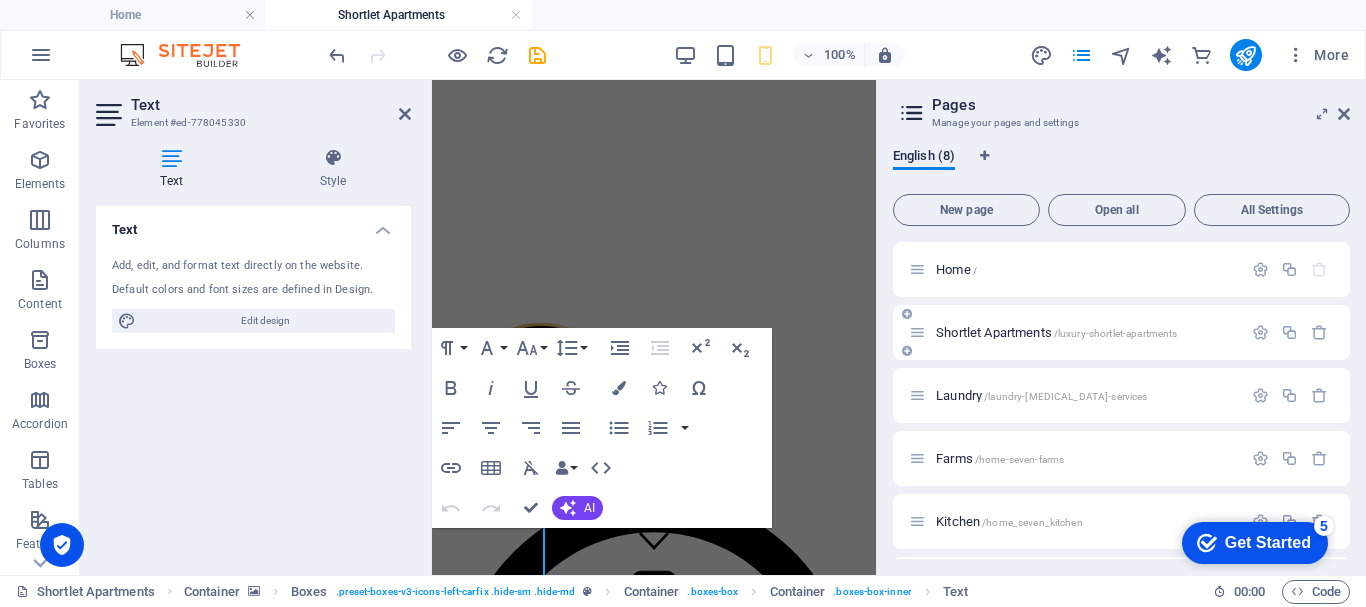 click on "Shortlet Apartments /luxury-shortlet-apartments" at bounding box center (1056, 332) 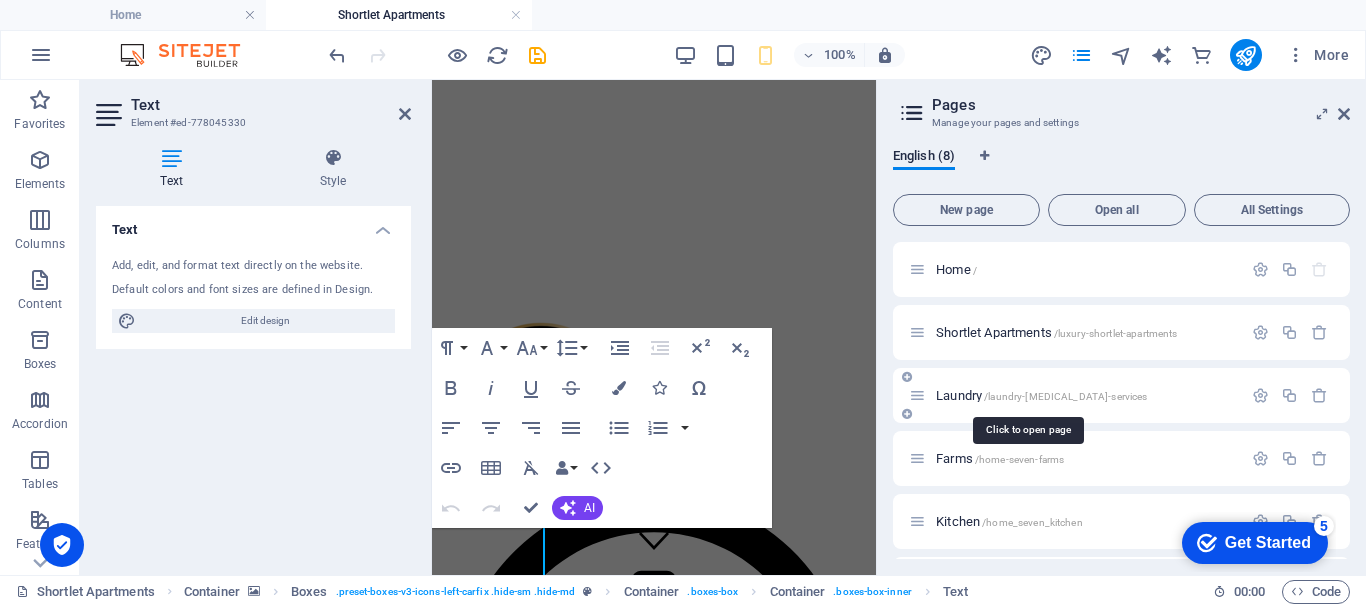 click on "Laundry /laundry-[MEDICAL_DATA]-services" at bounding box center (1041, 395) 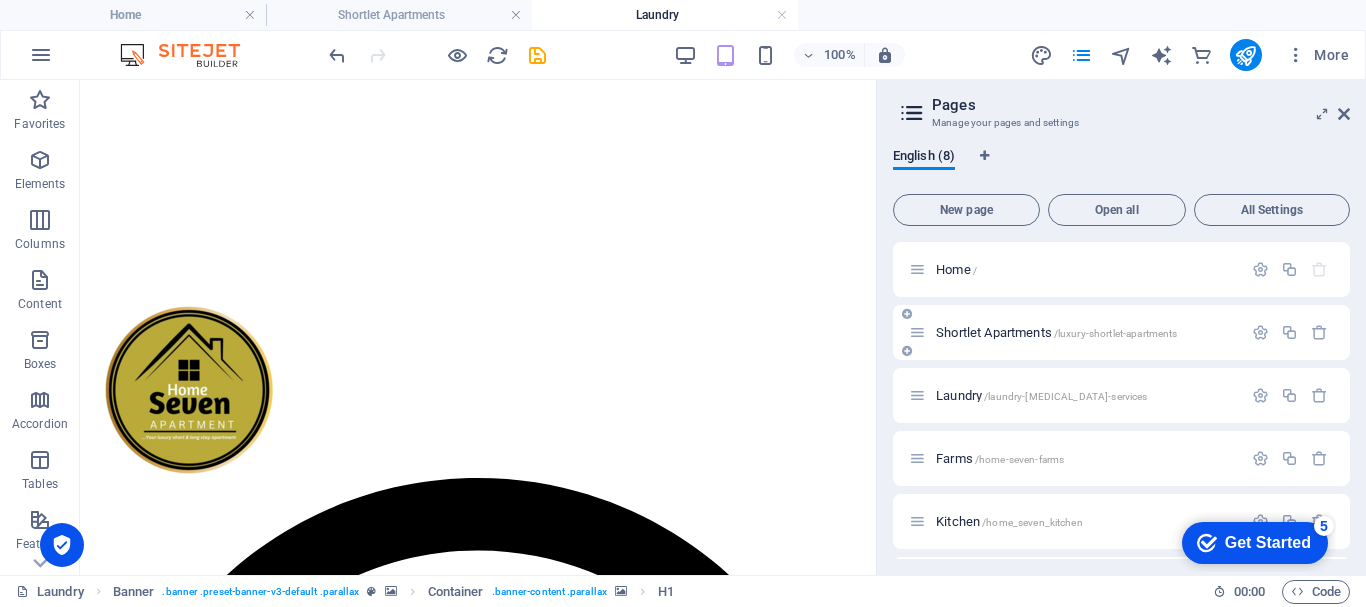 scroll, scrollTop: 0, scrollLeft: 0, axis: both 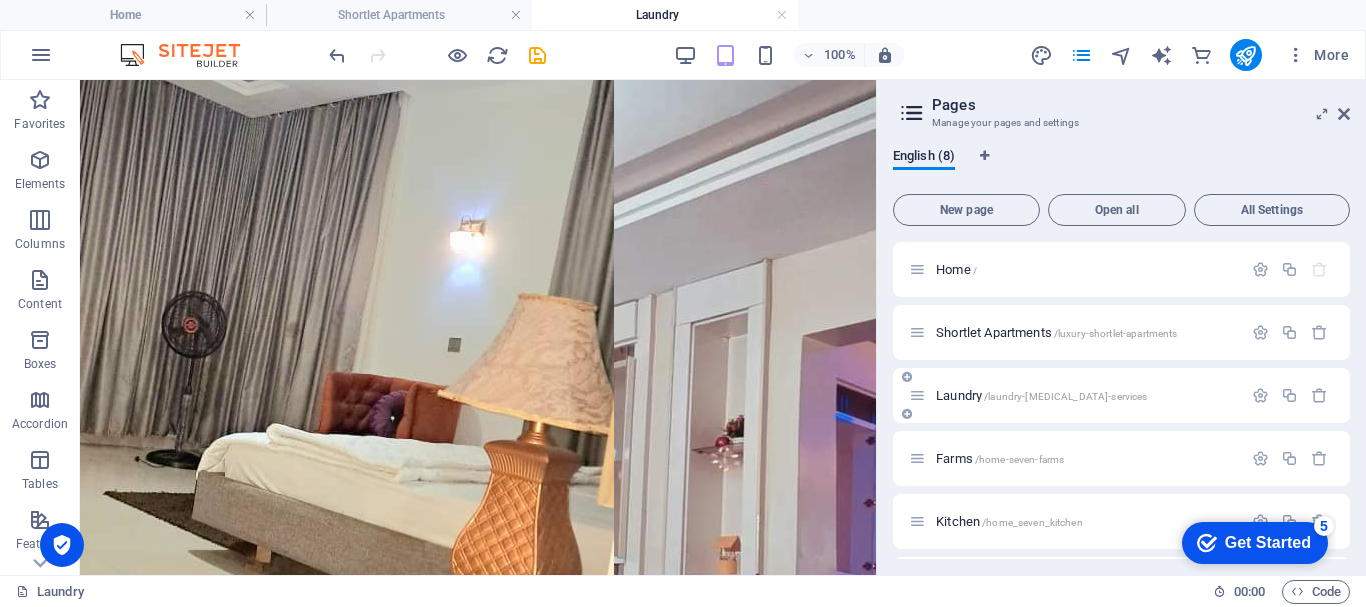 click on "Laundry /laundry-[MEDICAL_DATA]-services" at bounding box center [1041, 395] 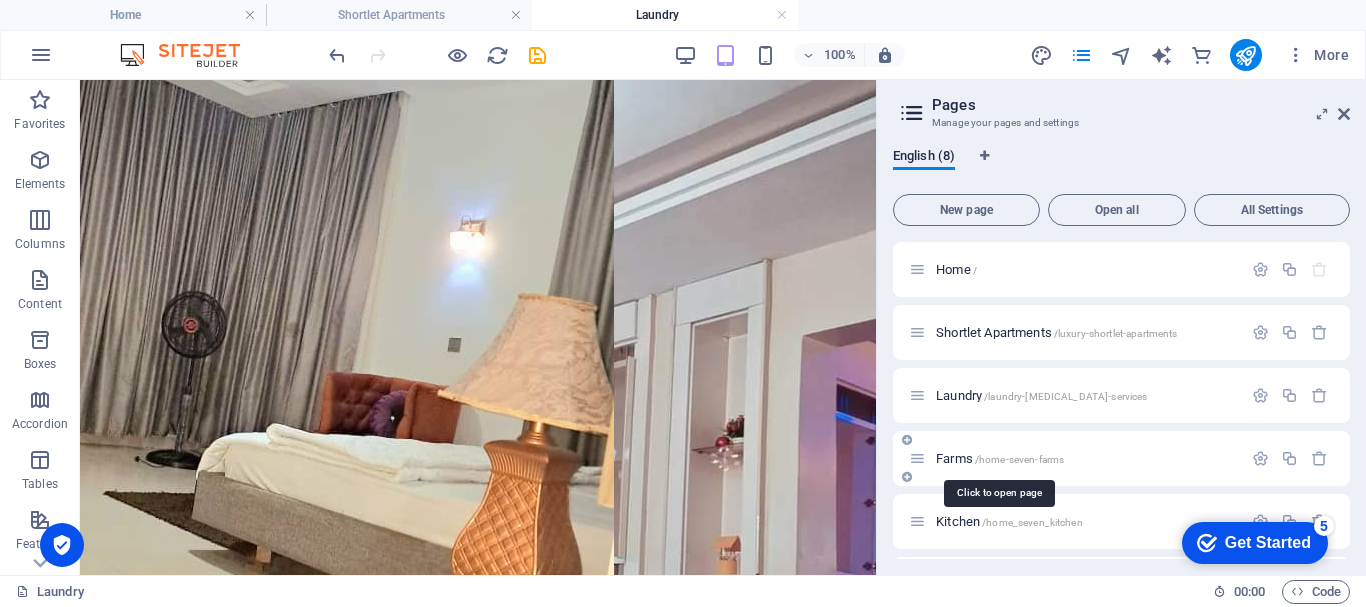 click on "Farms /home-seven-farms" at bounding box center [1000, 458] 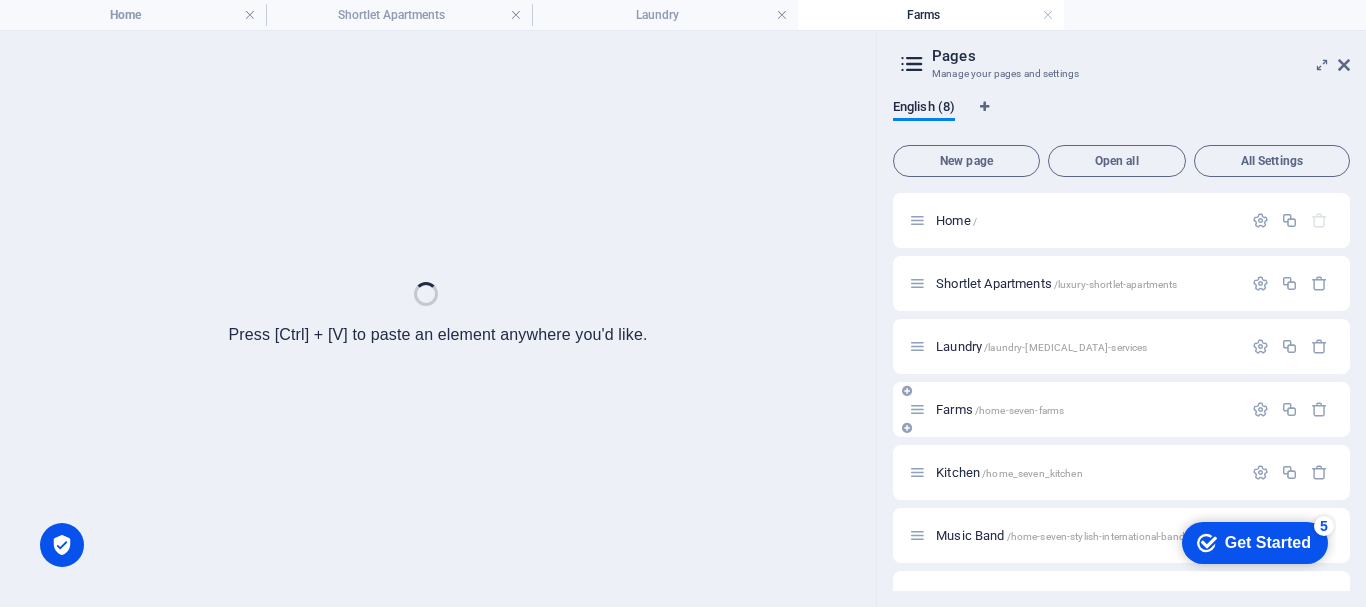 scroll, scrollTop: 0, scrollLeft: 0, axis: both 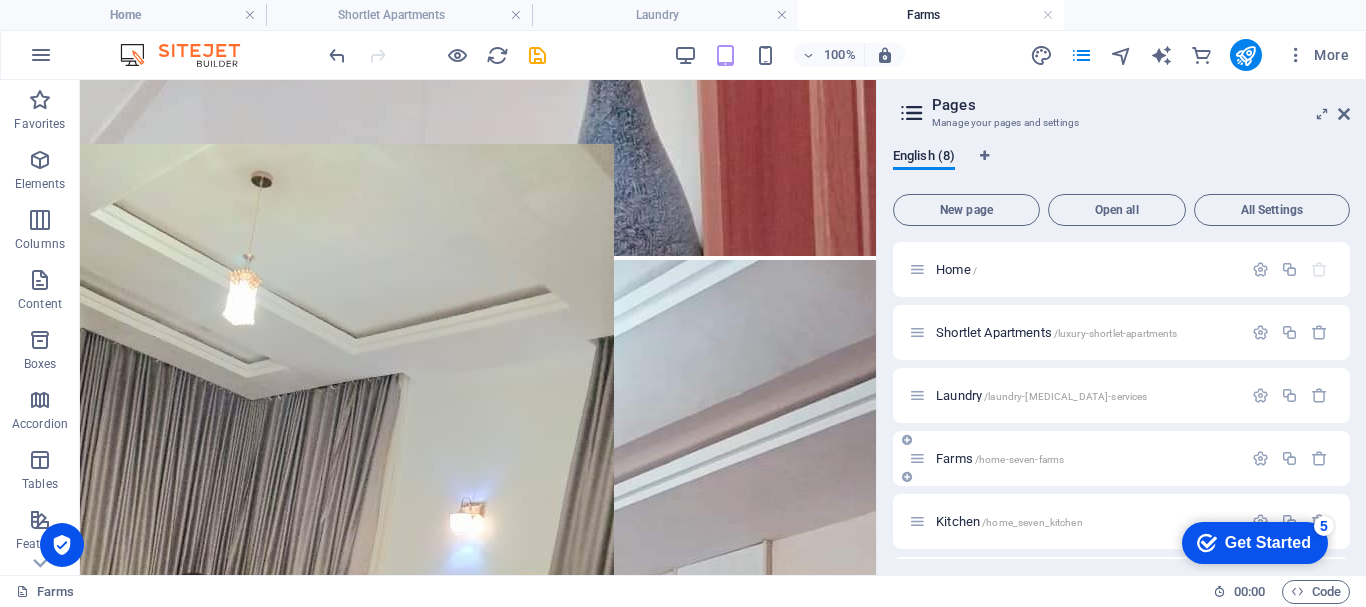 click on "Farms /home-seven-farms" at bounding box center (1000, 458) 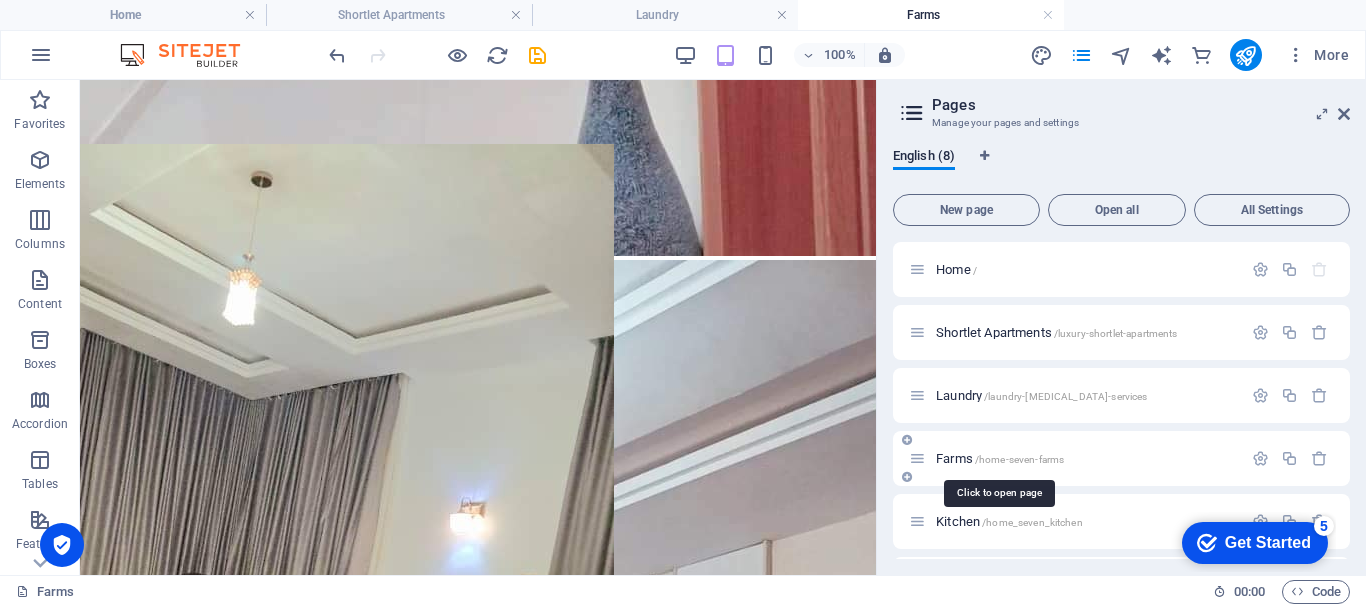 click on "Farms /home-seven-farms" at bounding box center [1000, 458] 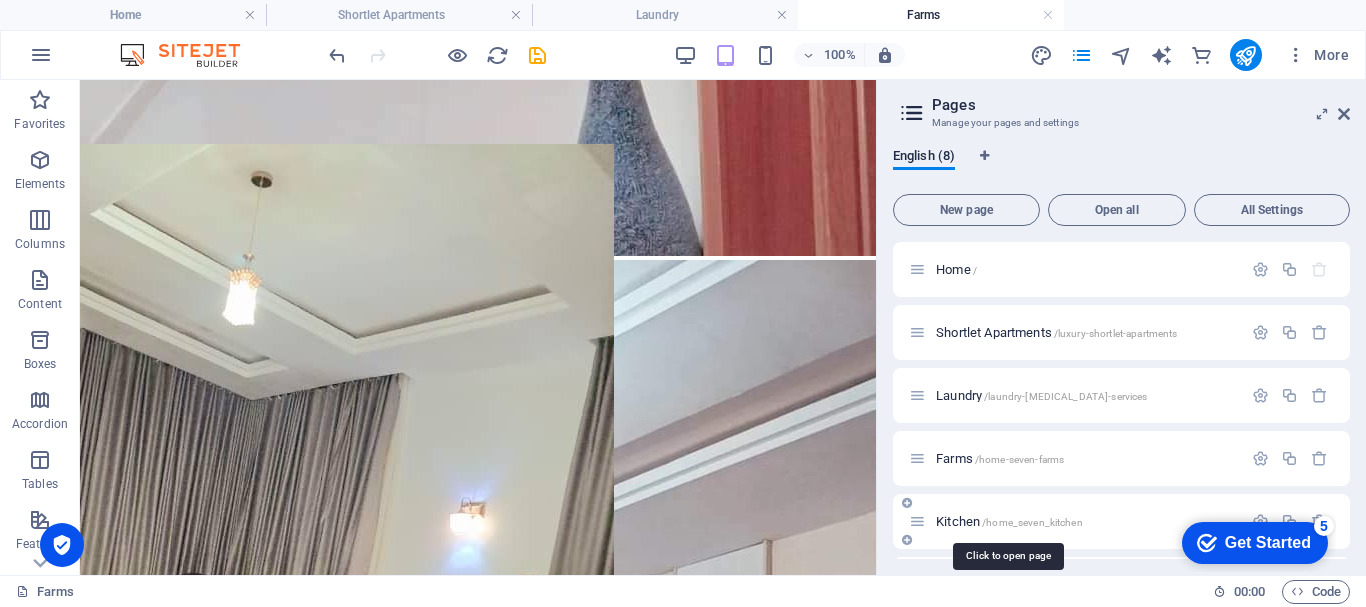 click on "Kitchen /home_seven_kitchen" at bounding box center (1009, 521) 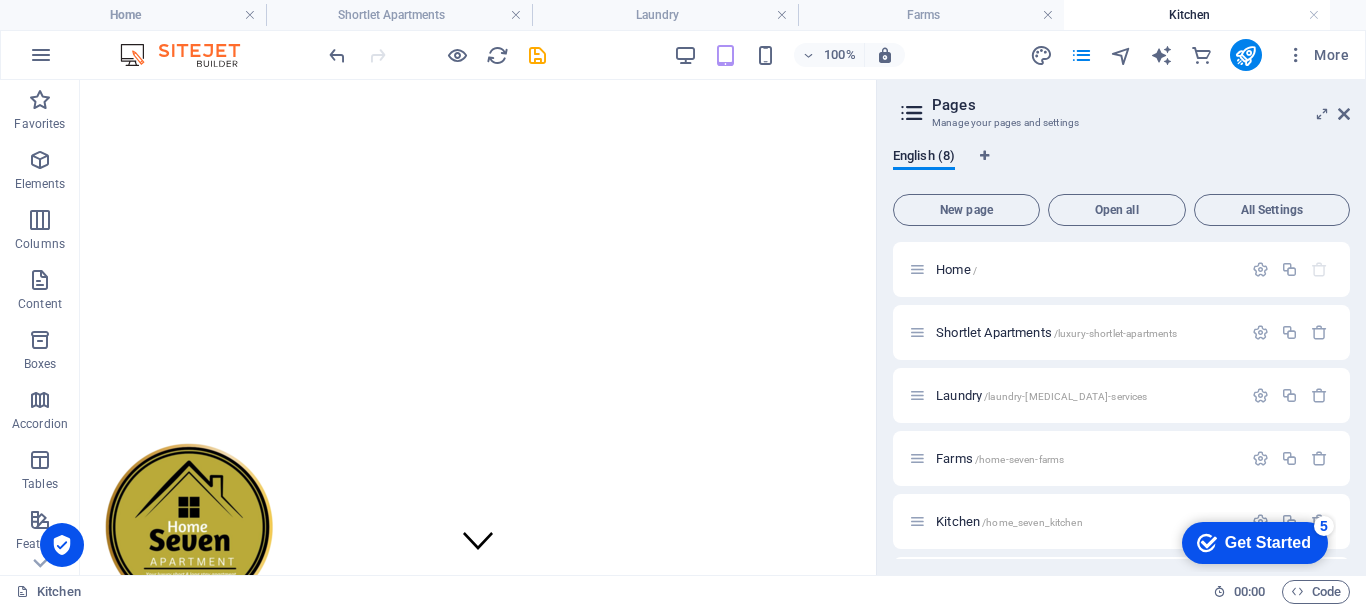 scroll, scrollTop: 8735, scrollLeft: 0, axis: vertical 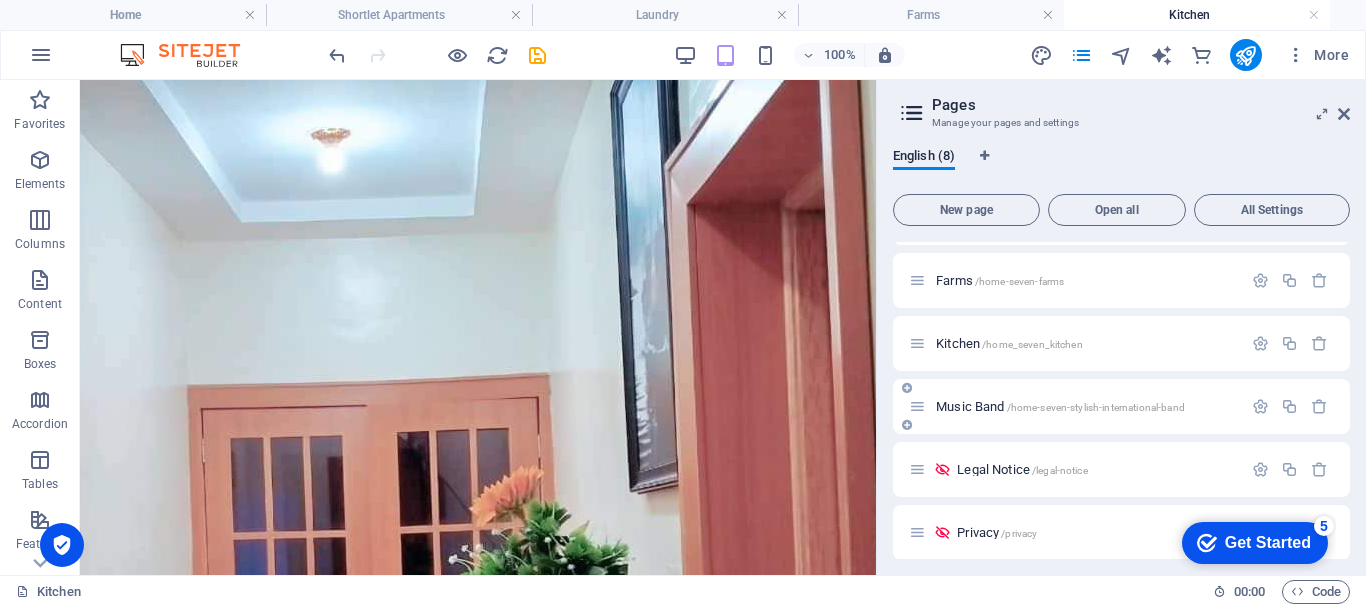 click on "Music Band /home-seven-stylish-international-band" at bounding box center (1060, 406) 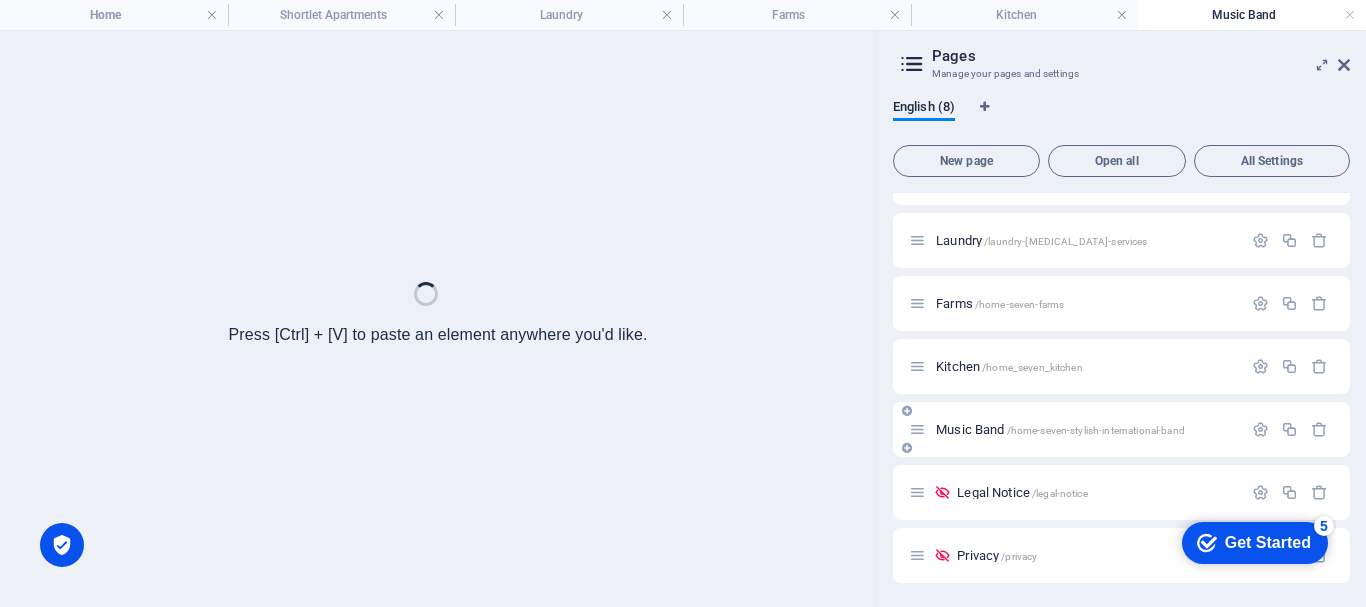 scroll, scrollTop: 0, scrollLeft: 0, axis: both 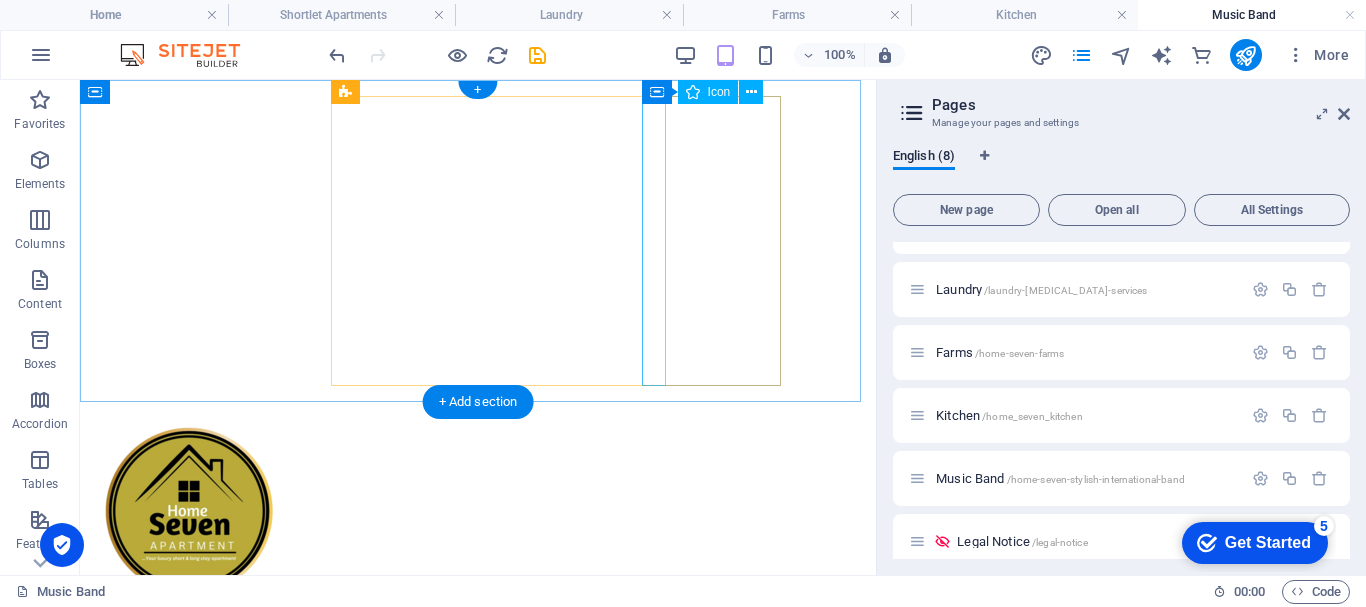 click at bounding box center (478, 3070) 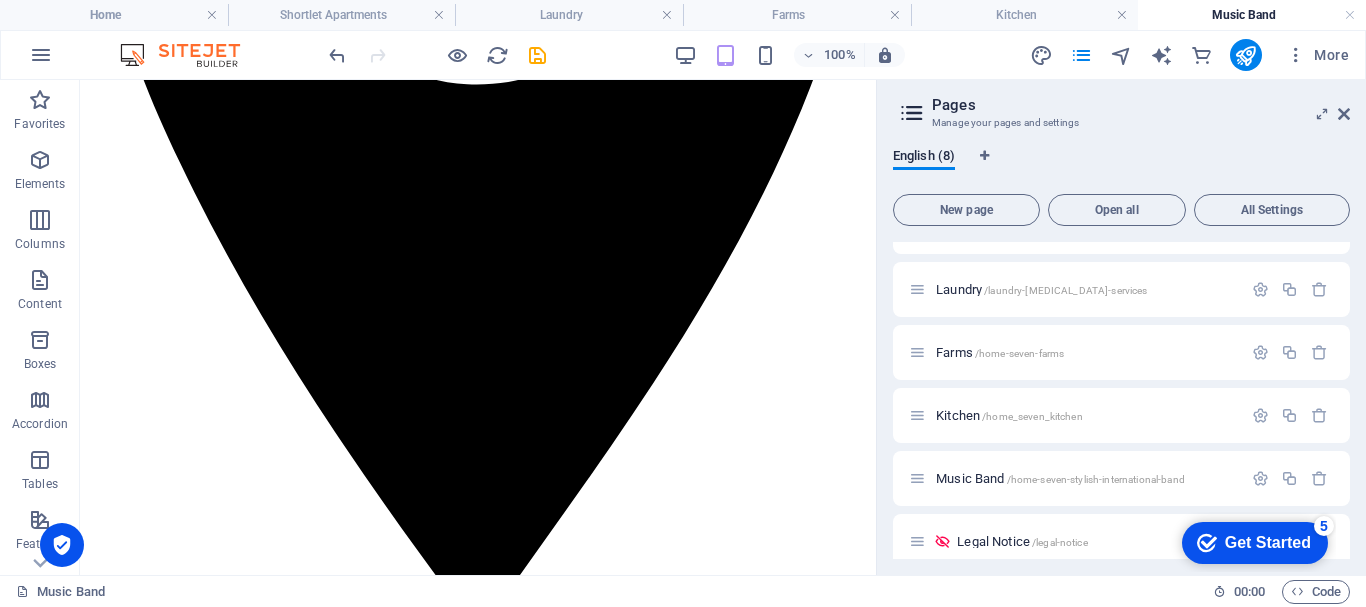 scroll, scrollTop: 1928, scrollLeft: 0, axis: vertical 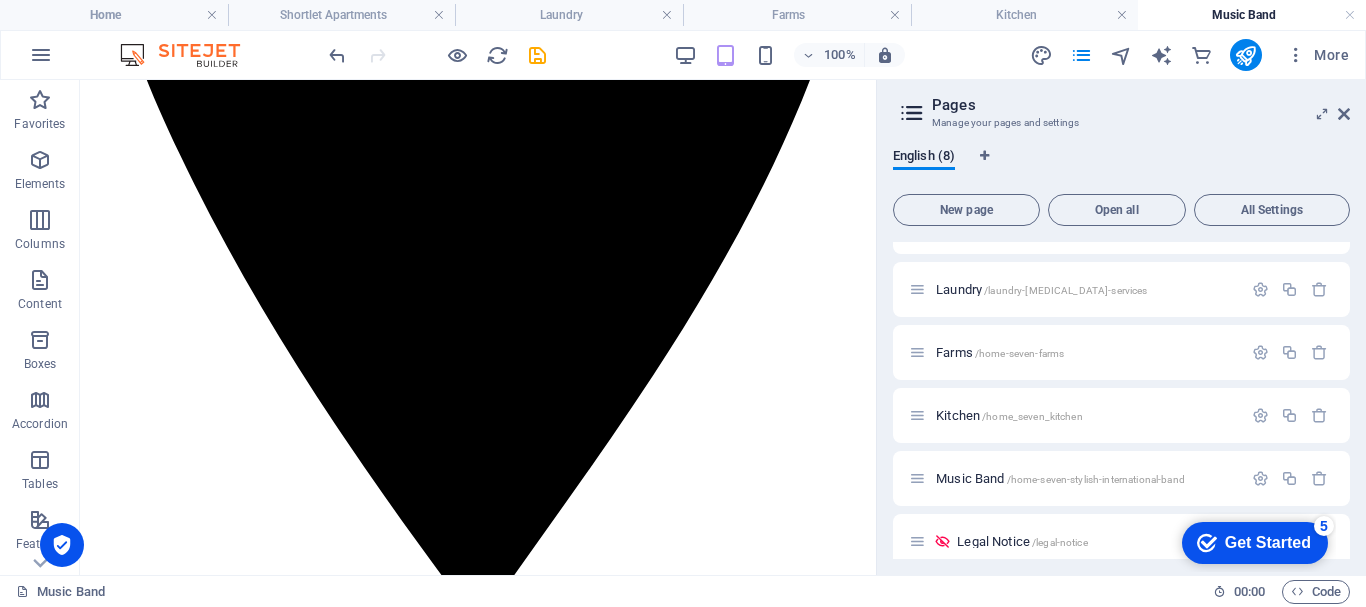 click at bounding box center [478, 2775] 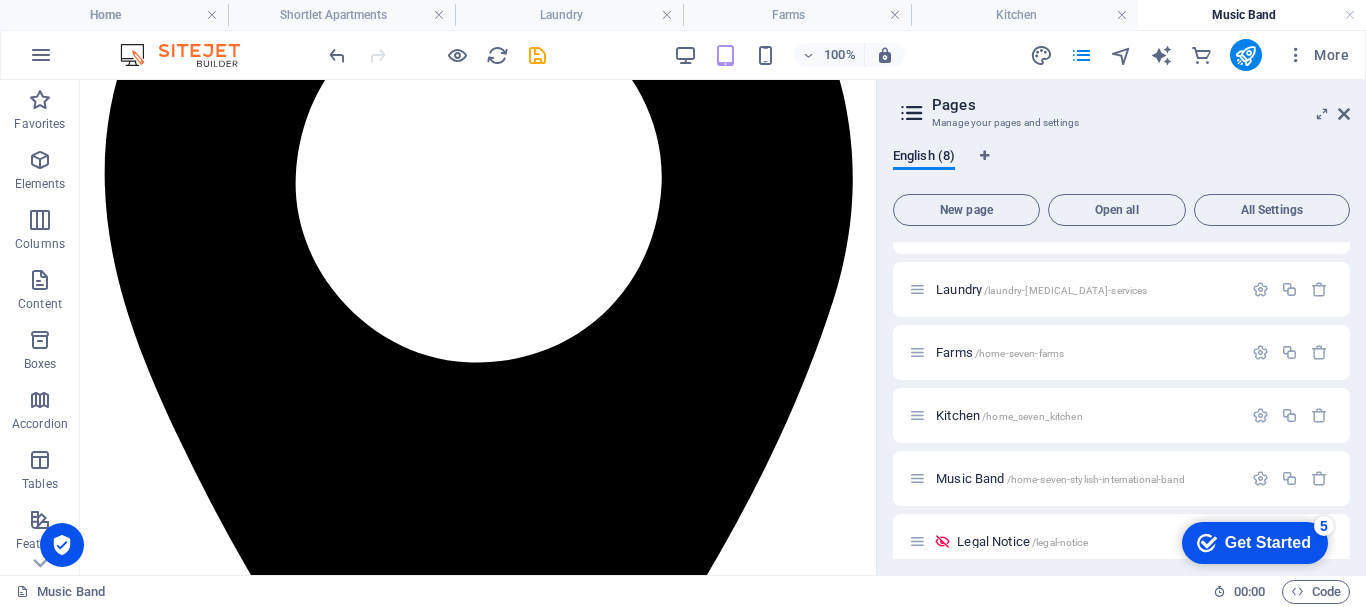 select on "px" 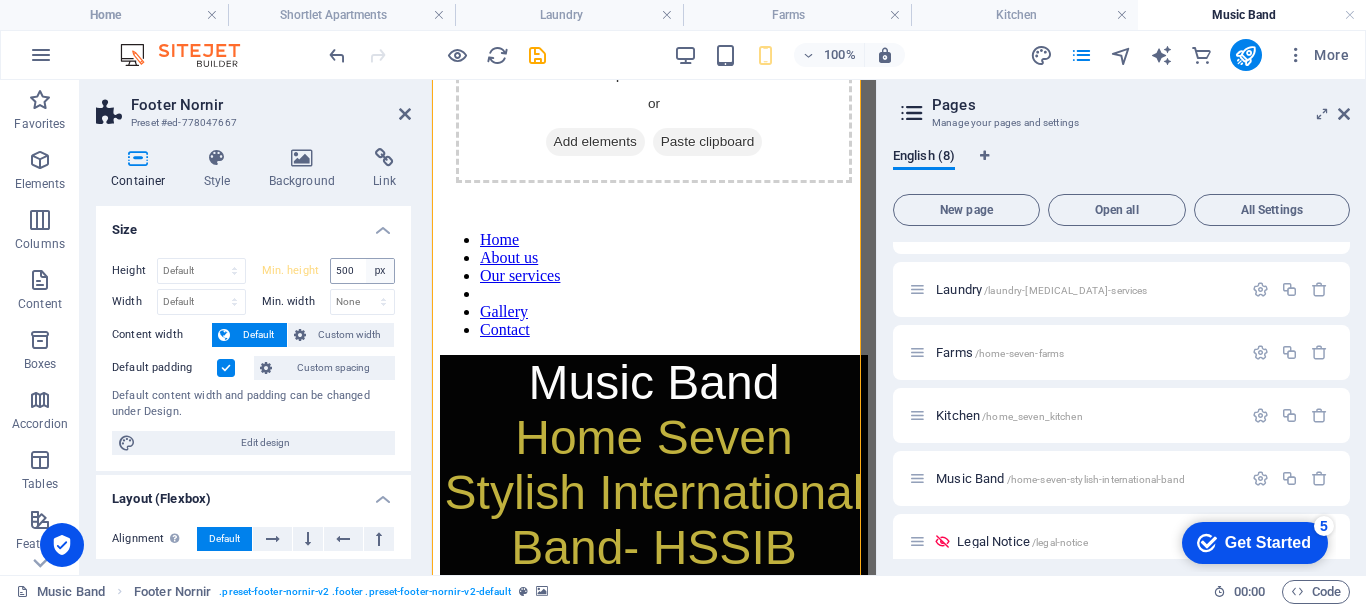 scroll, scrollTop: 2720, scrollLeft: 0, axis: vertical 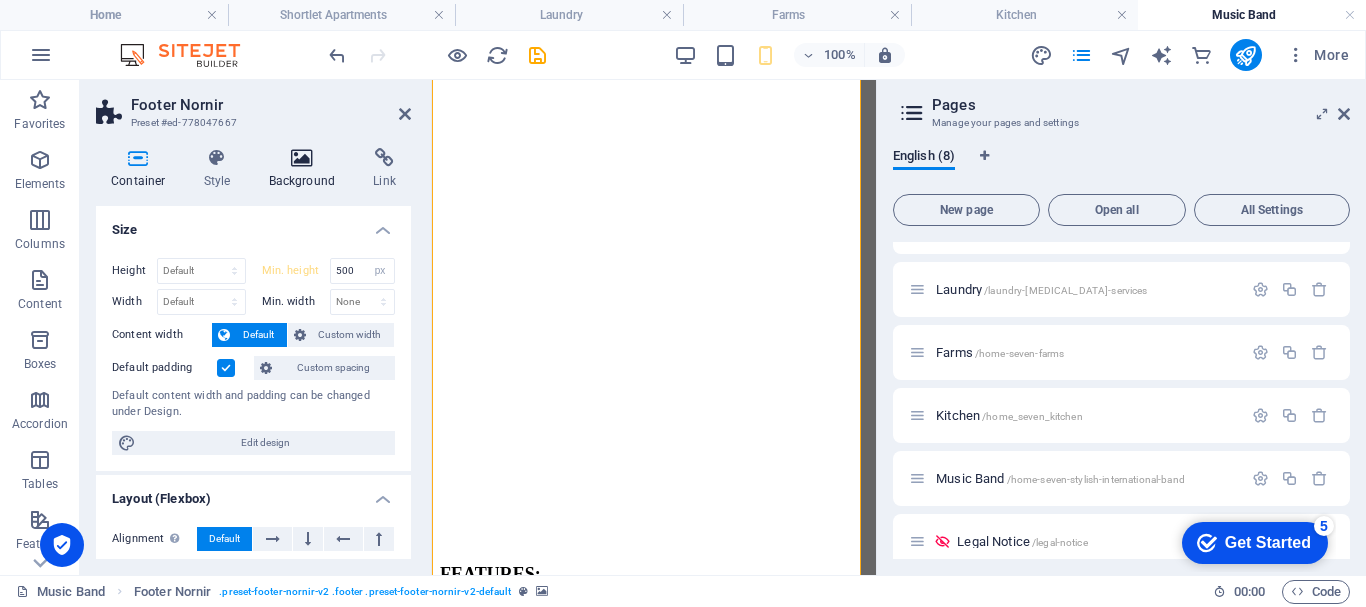 click on "Background" at bounding box center [306, 169] 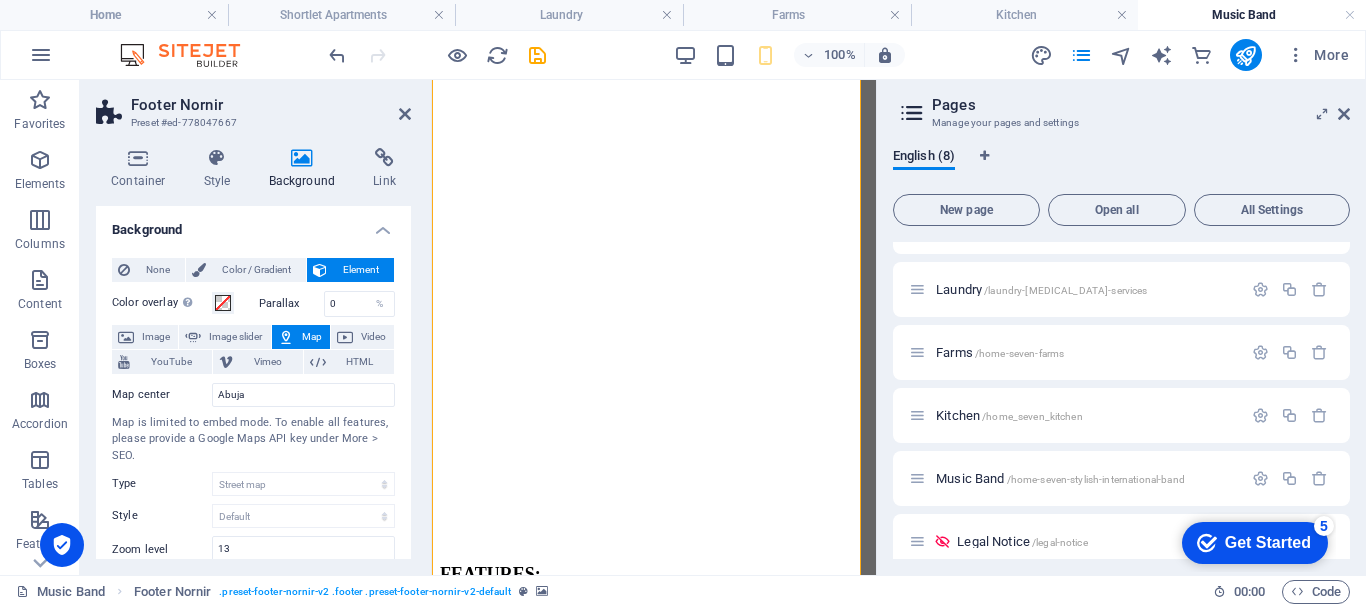 click on "Background" at bounding box center (306, 169) 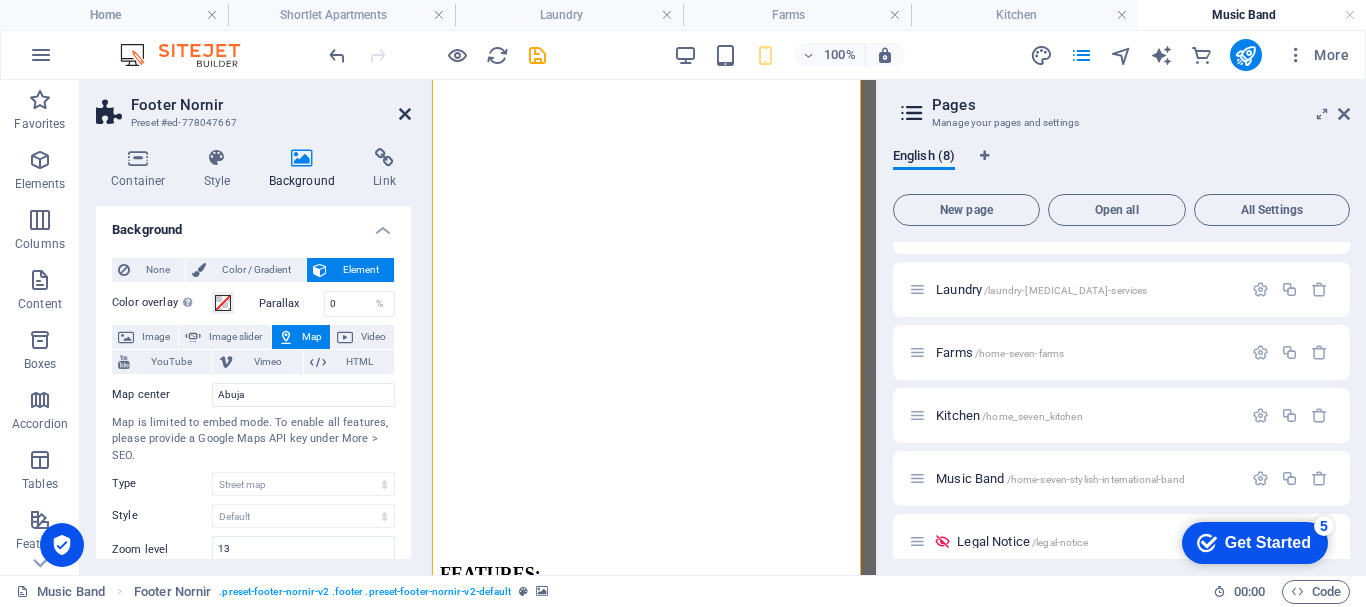 click at bounding box center [405, 114] 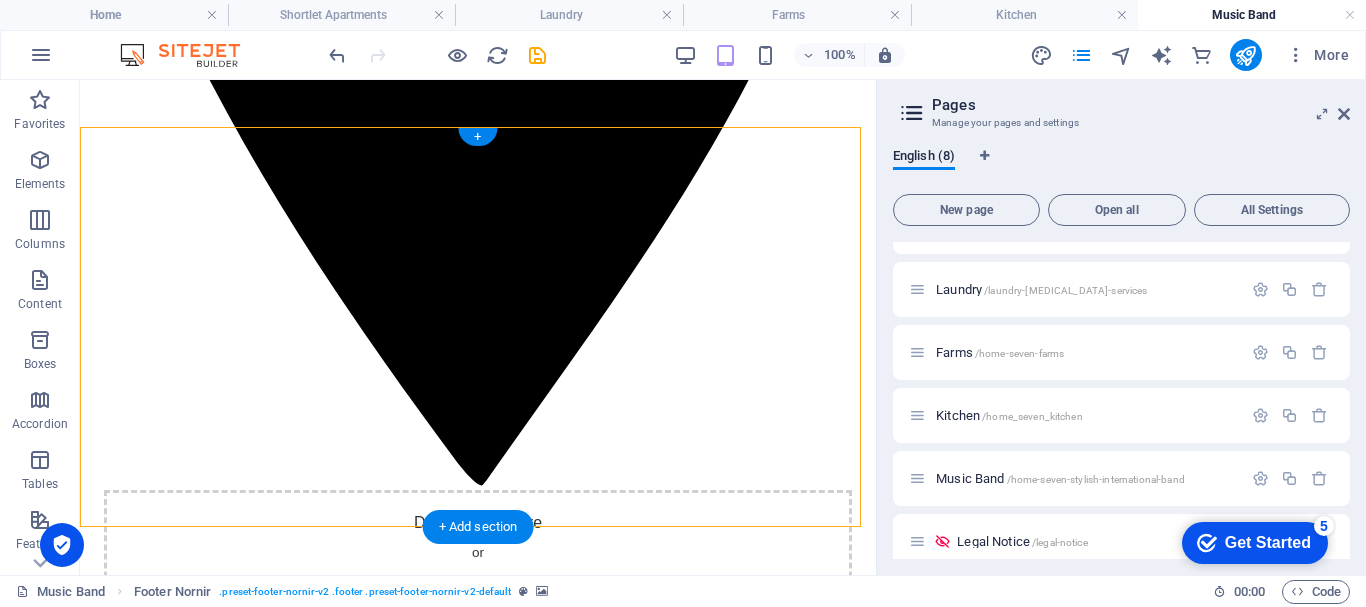 click at bounding box center [478, 2641] 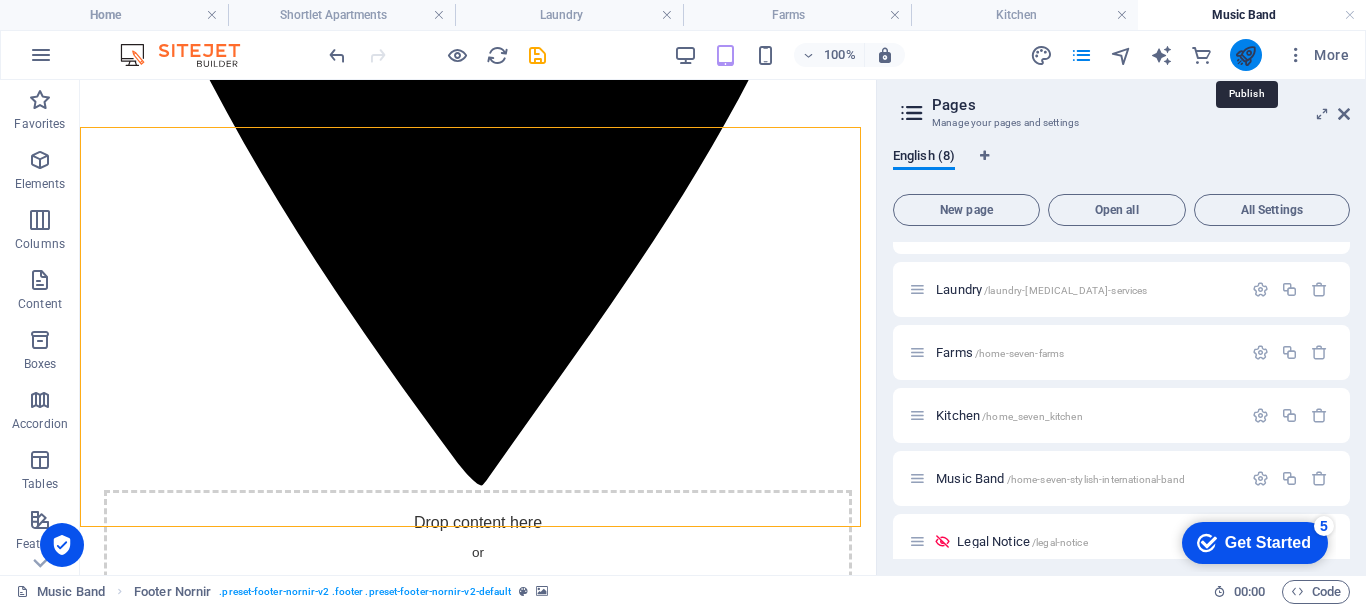 click at bounding box center [1245, 55] 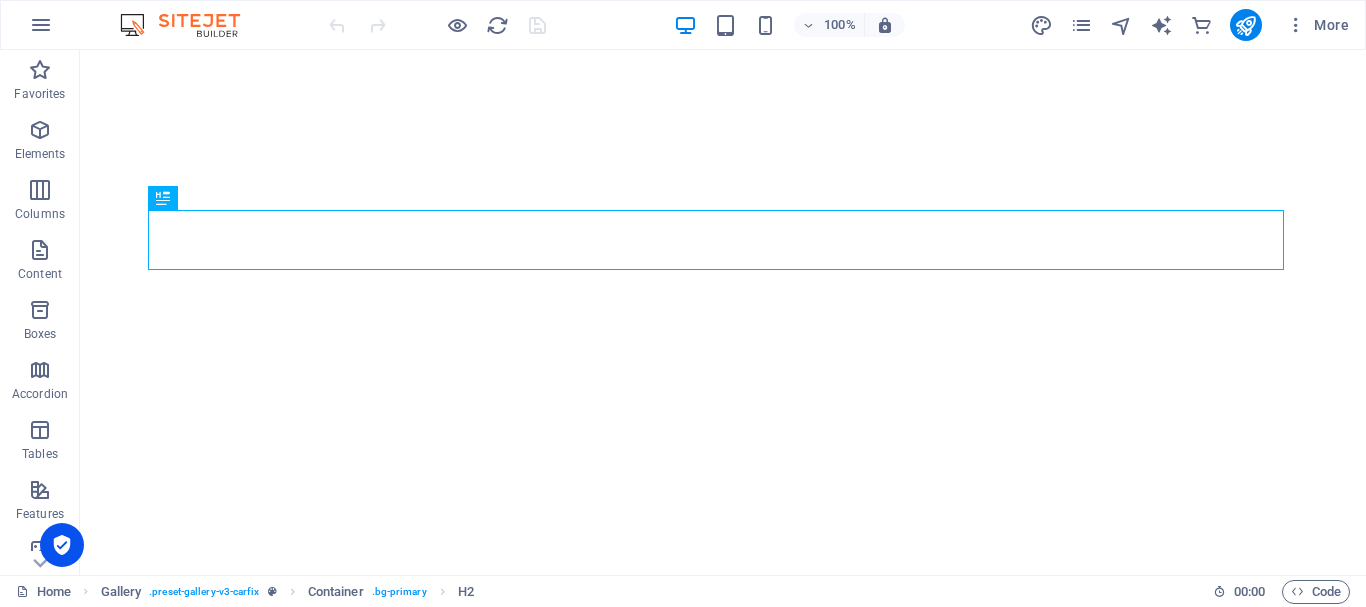 scroll, scrollTop: 0, scrollLeft: 0, axis: both 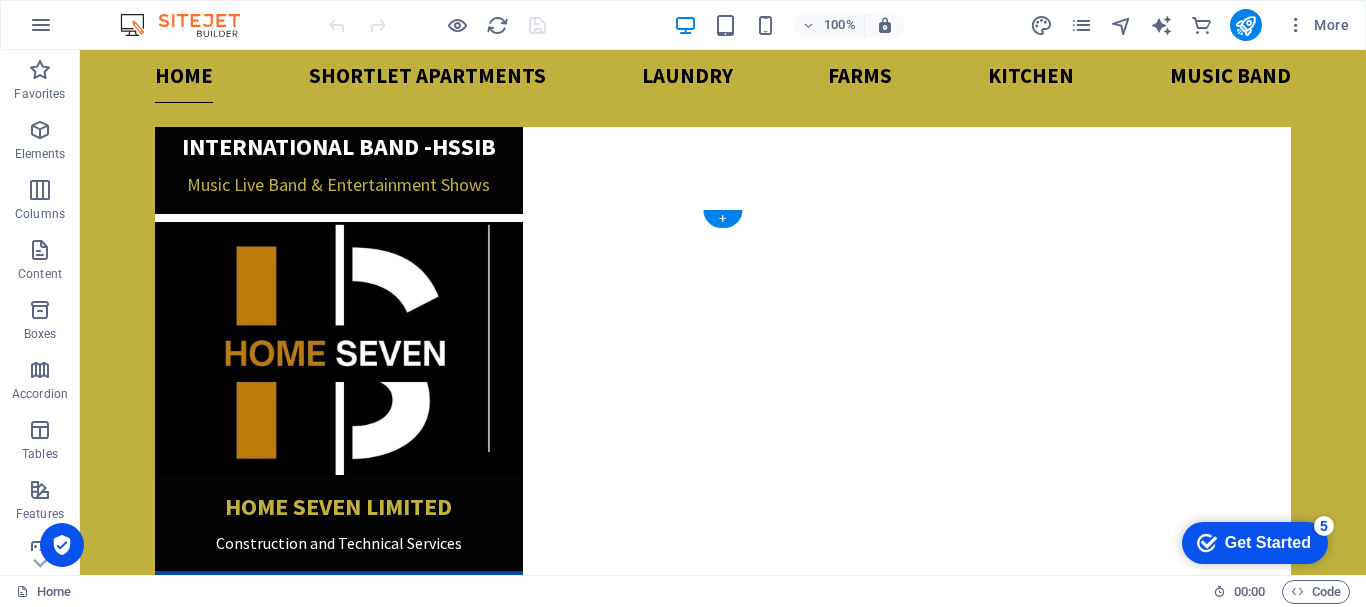 drag, startPoint x: 1325, startPoint y: 432, endPoint x: 588, endPoint y: 444, distance: 737.0977 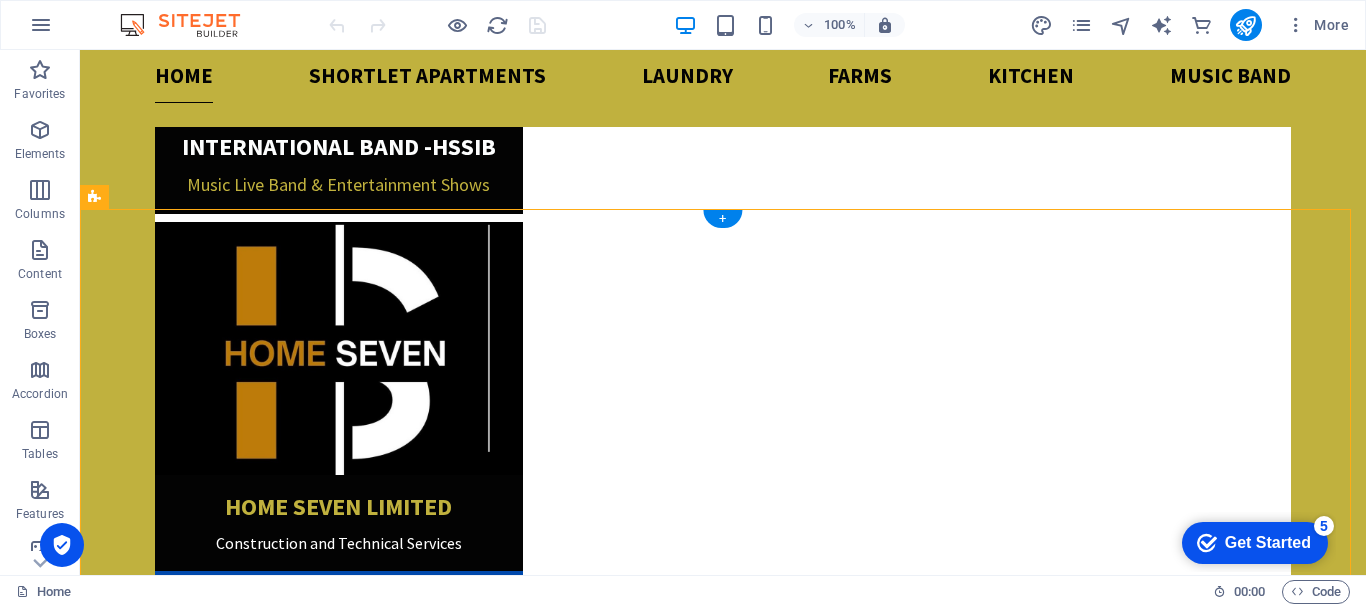 click at bounding box center [723, 3302] 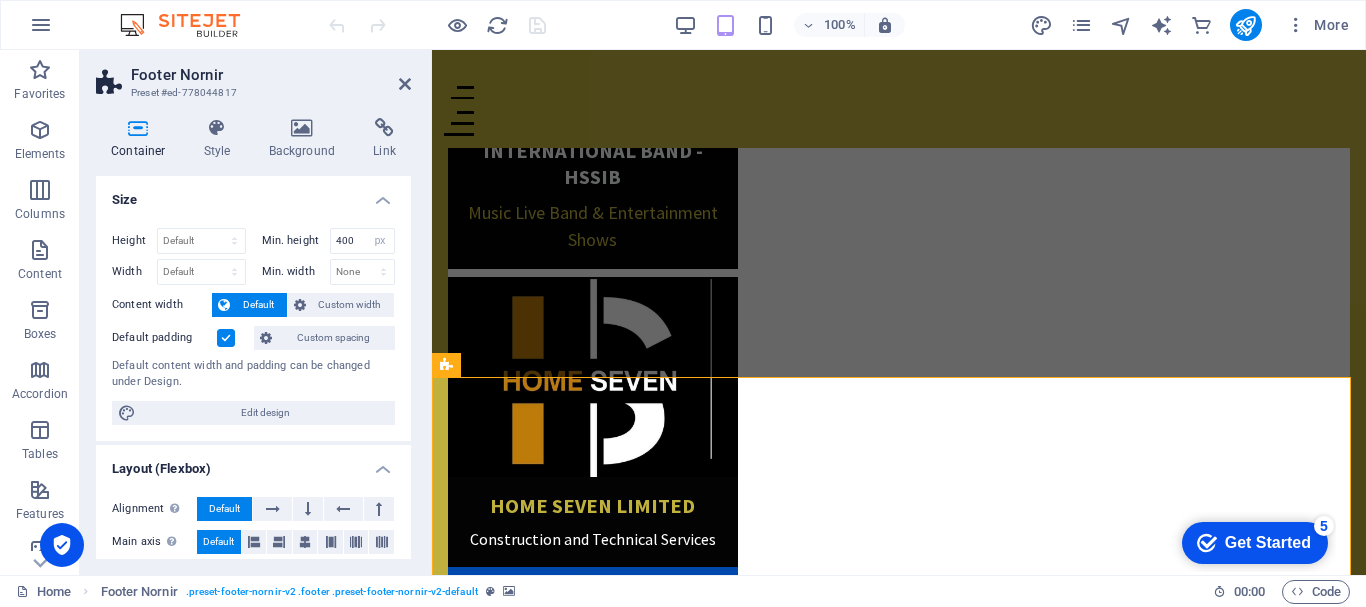 scroll, scrollTop: 1760, scrollLeft: 0, axis: vertical 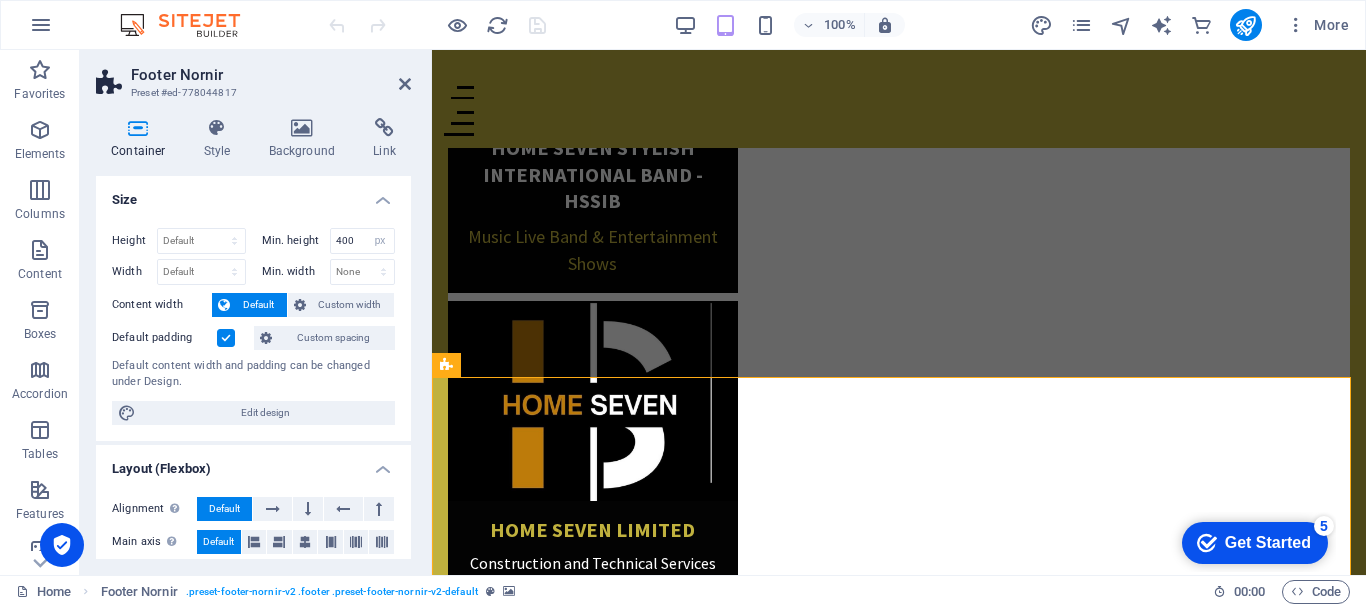 click at bounding box center [899, 3406] 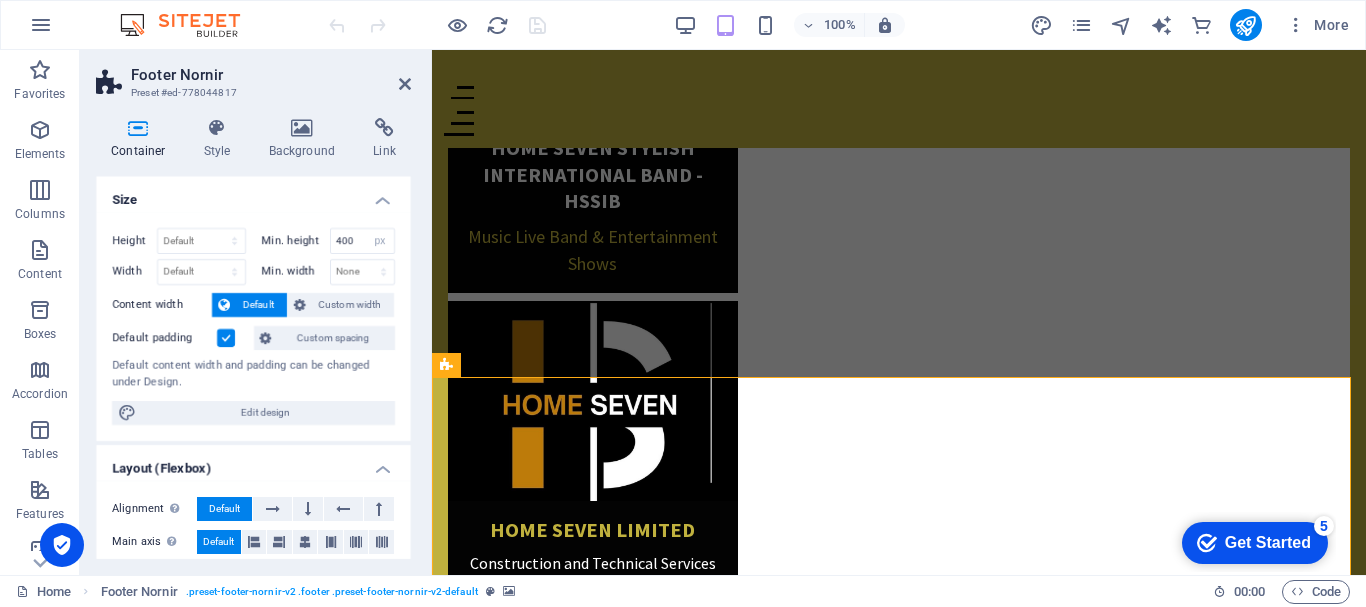 click at bounding box center [899, 3406] 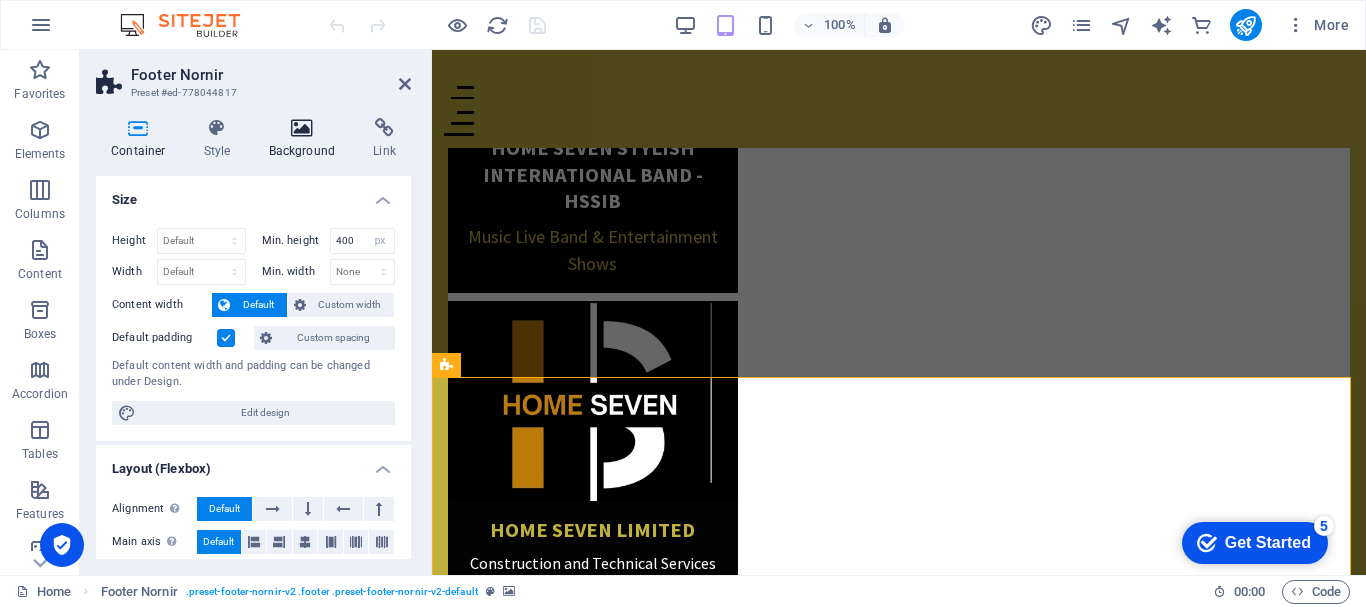 click on "Background" at bounding box center [306, 139] 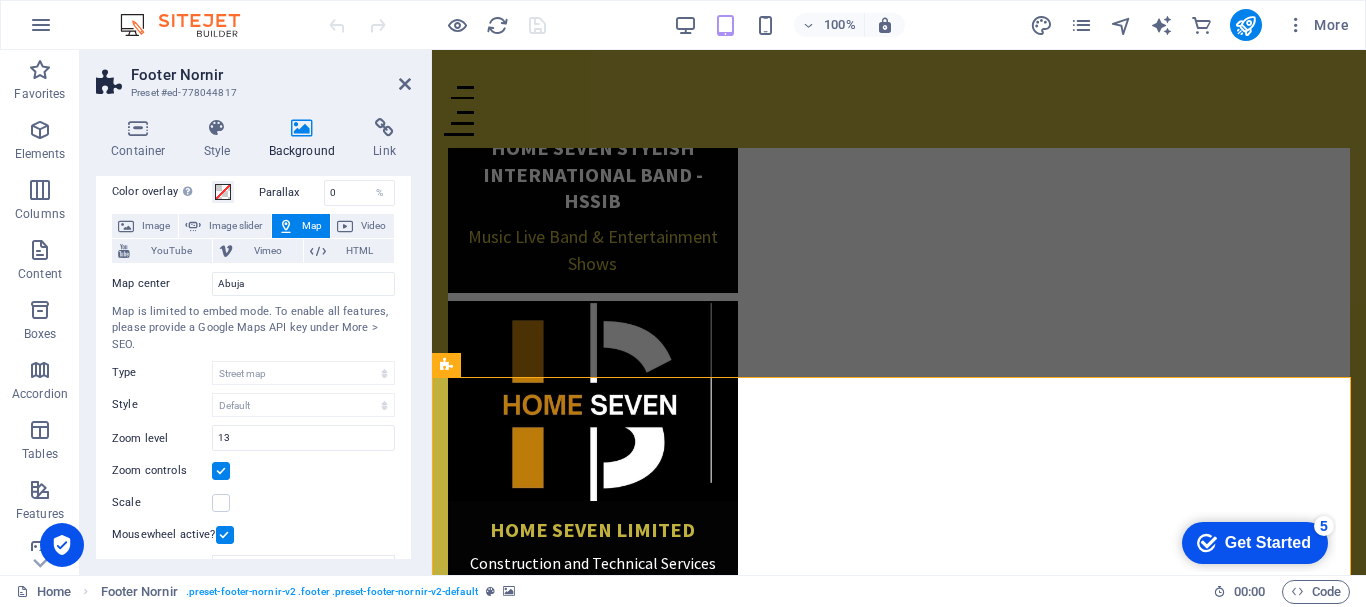 scroll, scrollTop: 0, scrollLeft: 0, axis: both 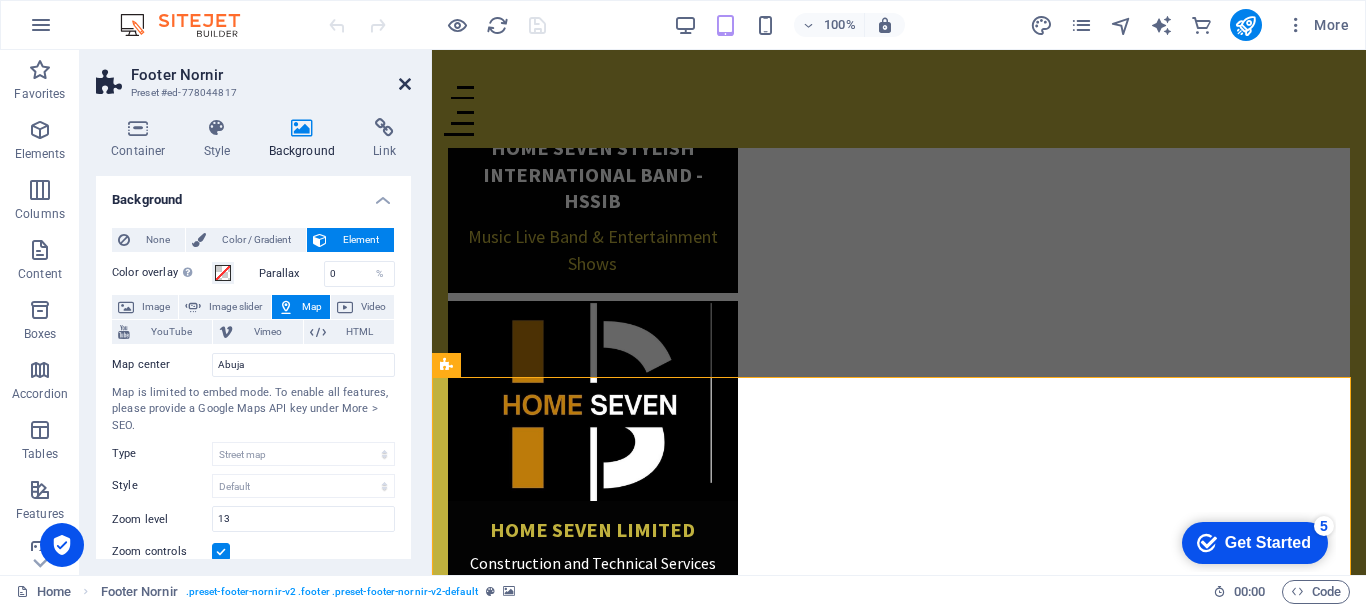 click at bounding box center [405, 84] 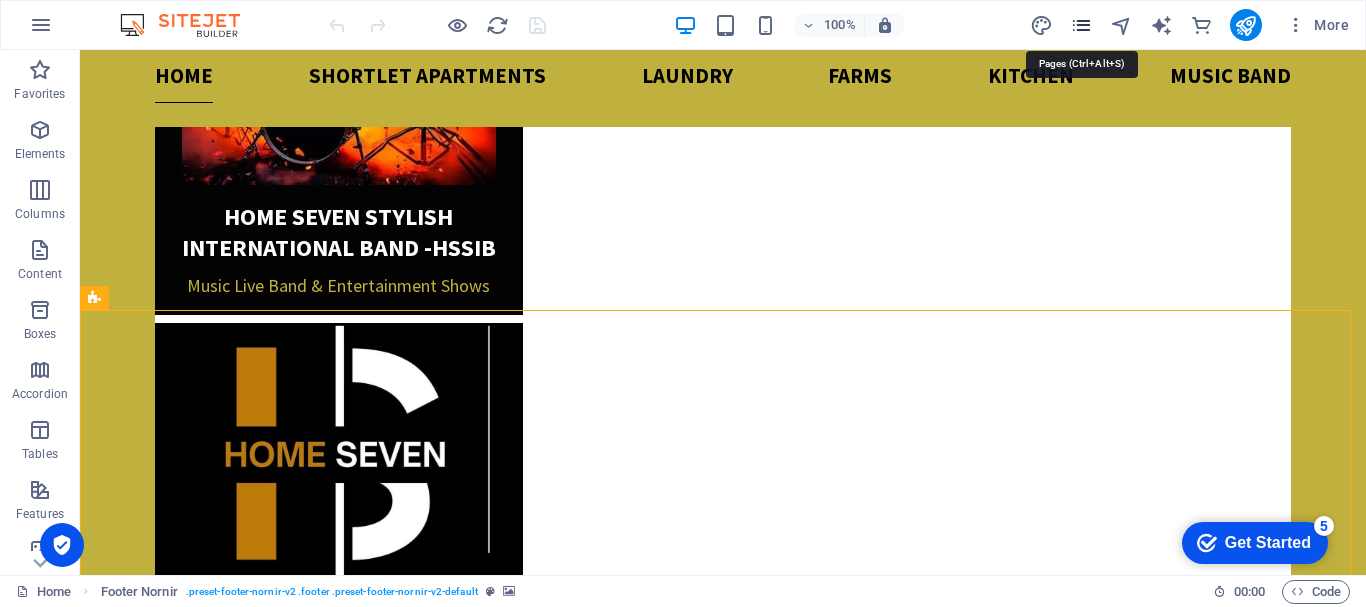 click at bounding box center (1081, 25) 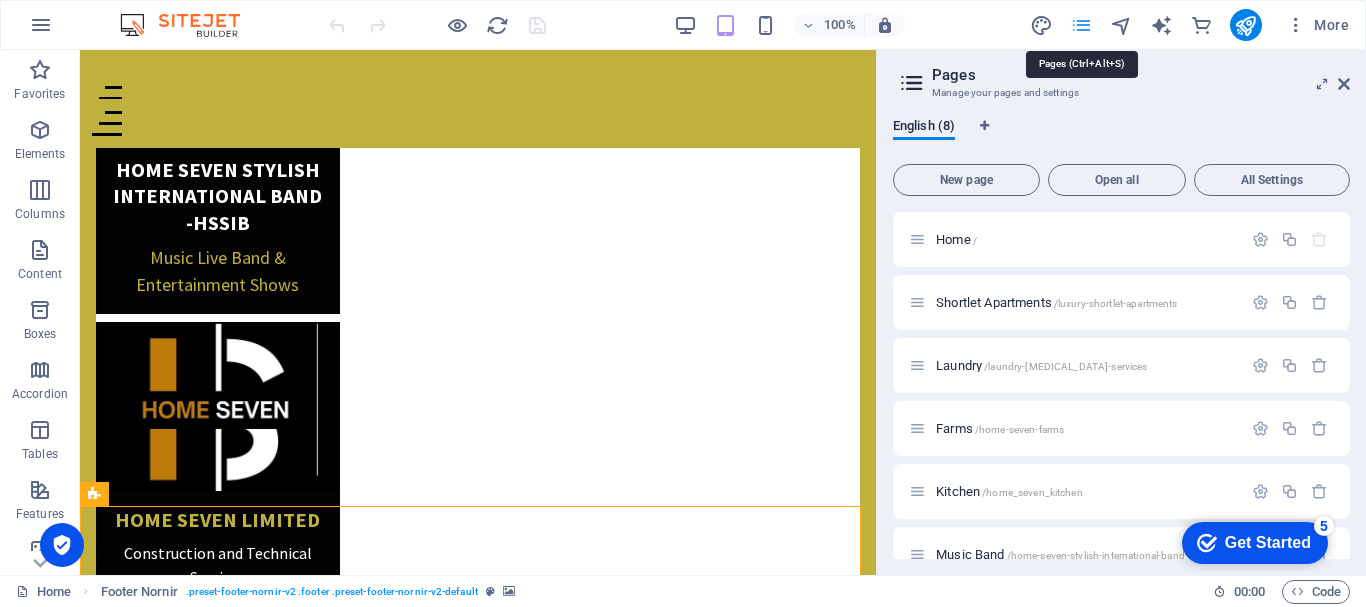 scroll, scrollTop: 1727, scrollLeft: 0, axis: vertical 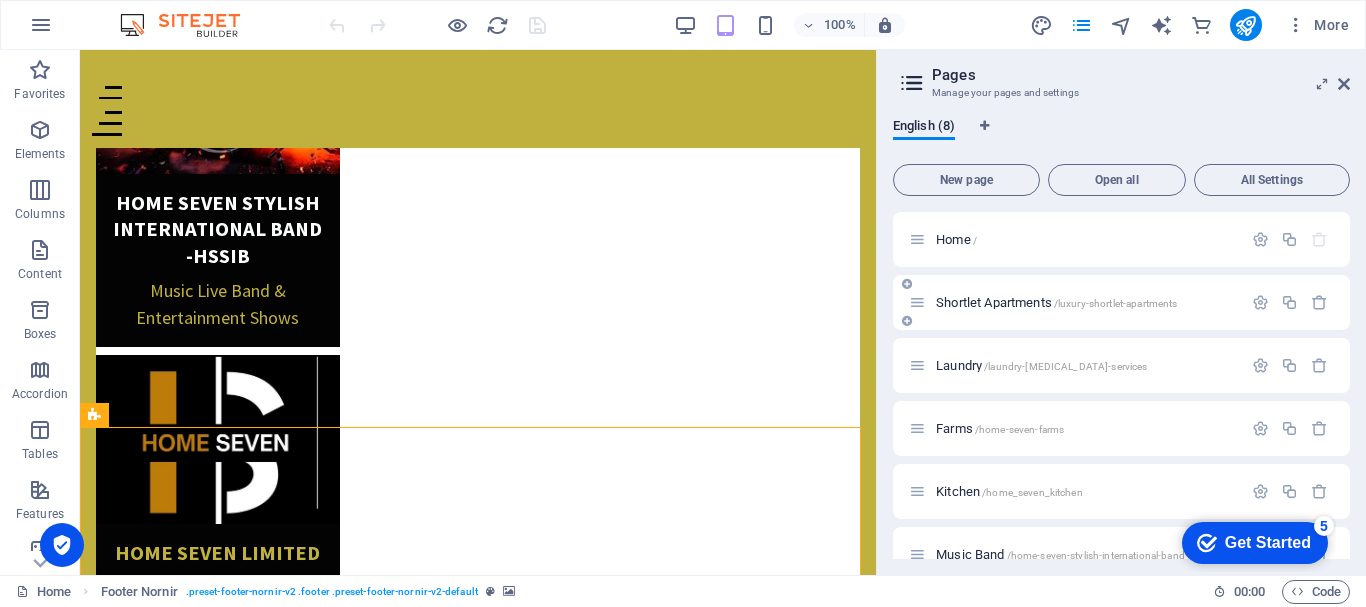 click on "Shortlet Apartments /luxury-shortlet-apartments" at bounding box center [1056, 302] 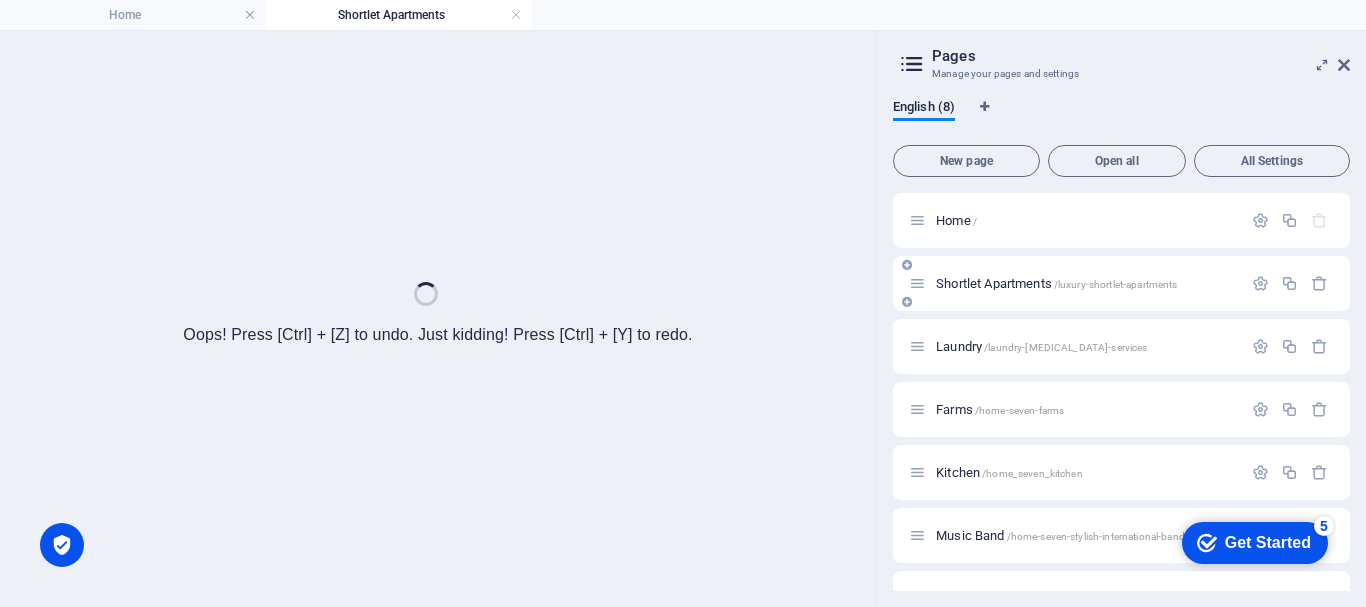 scroll, scrollTop: 0, scrollLeft: 0, axis: both 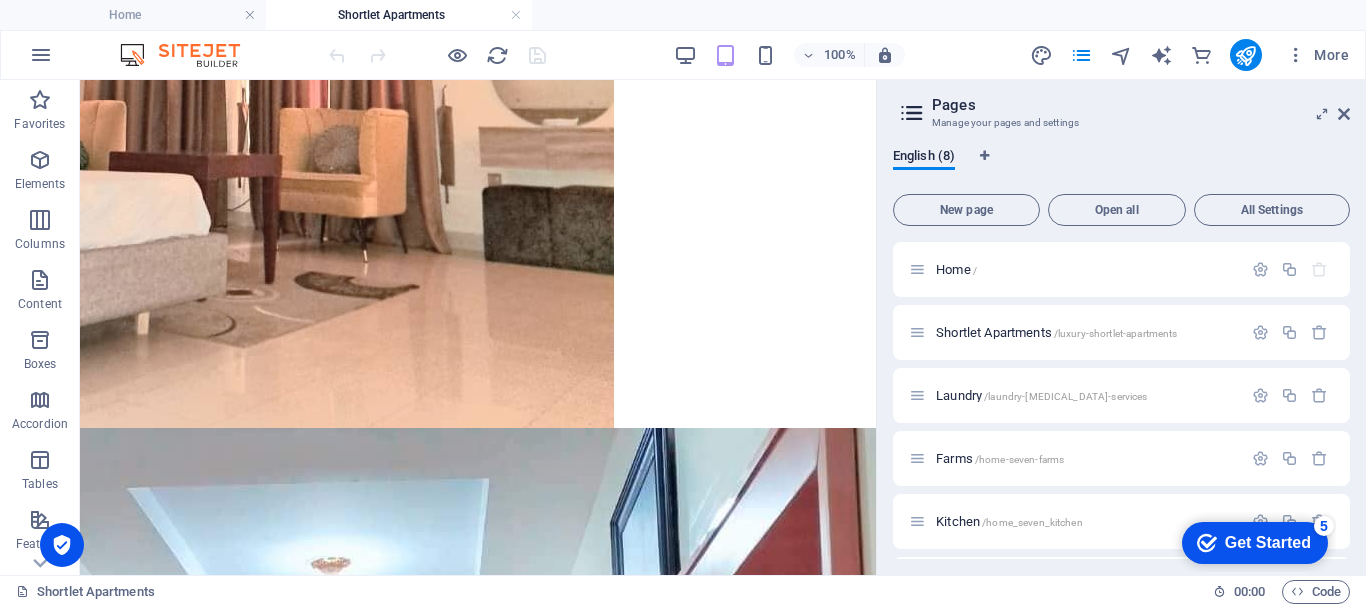 click at bounding box center [478, 22812] 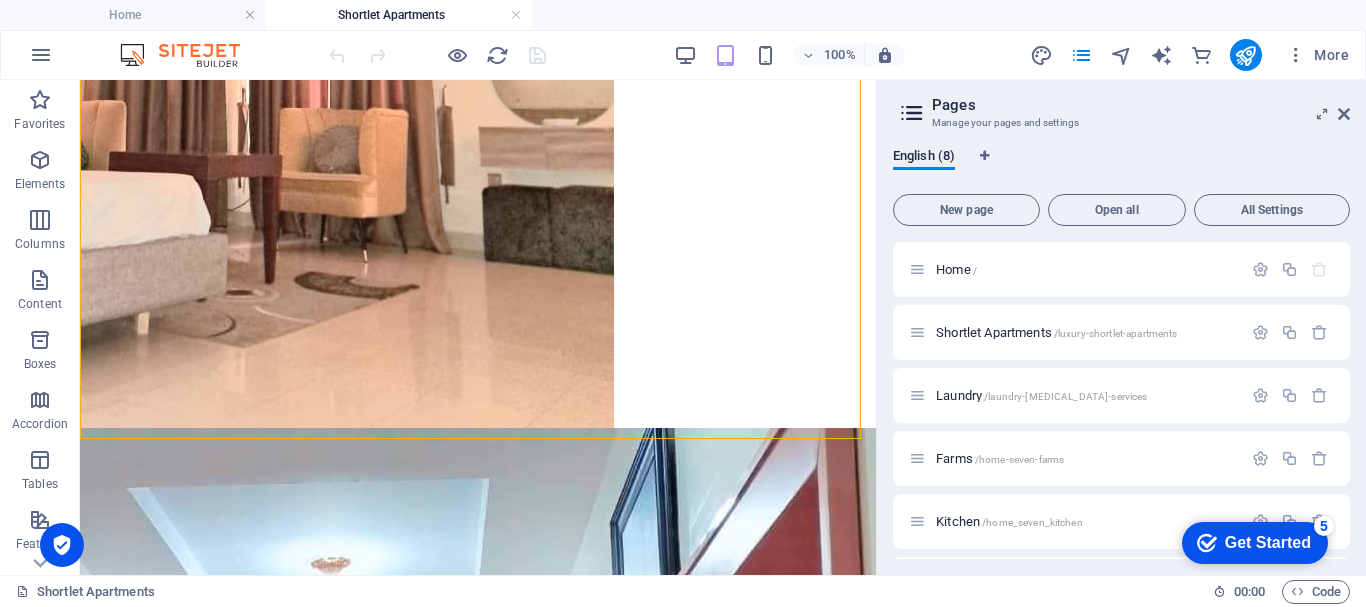click at bounding box center [478, 22812] 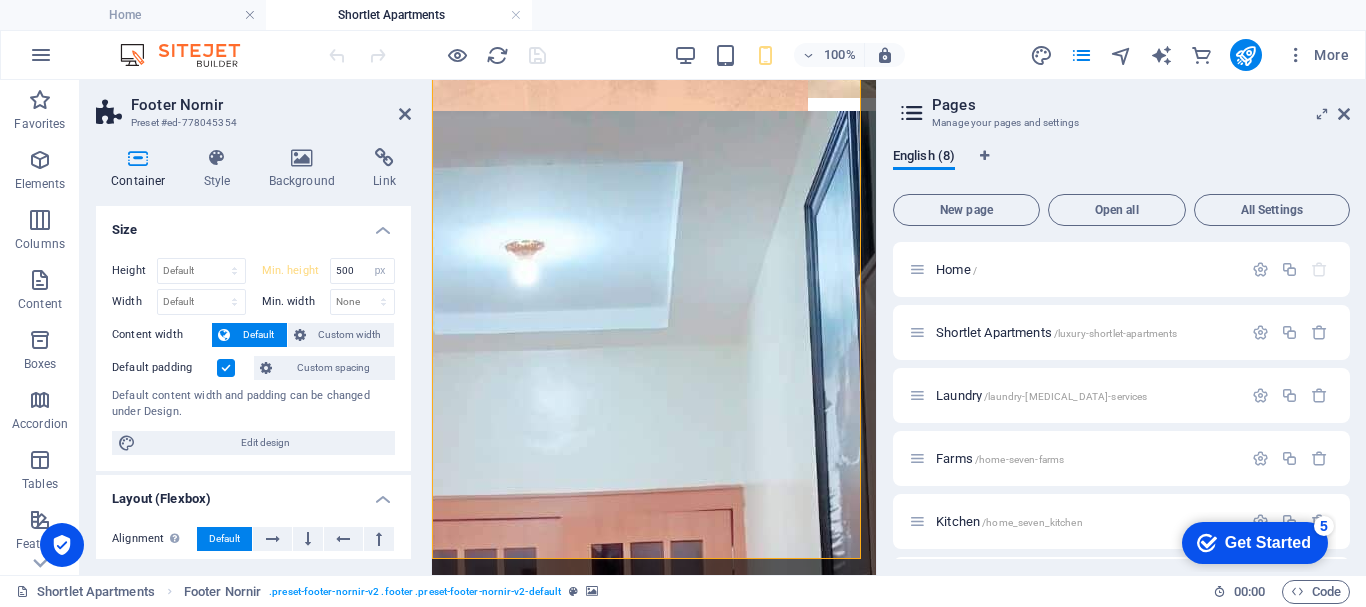 scroll, scrollTop: 13679, scrollLeft: 0, axis: vertical 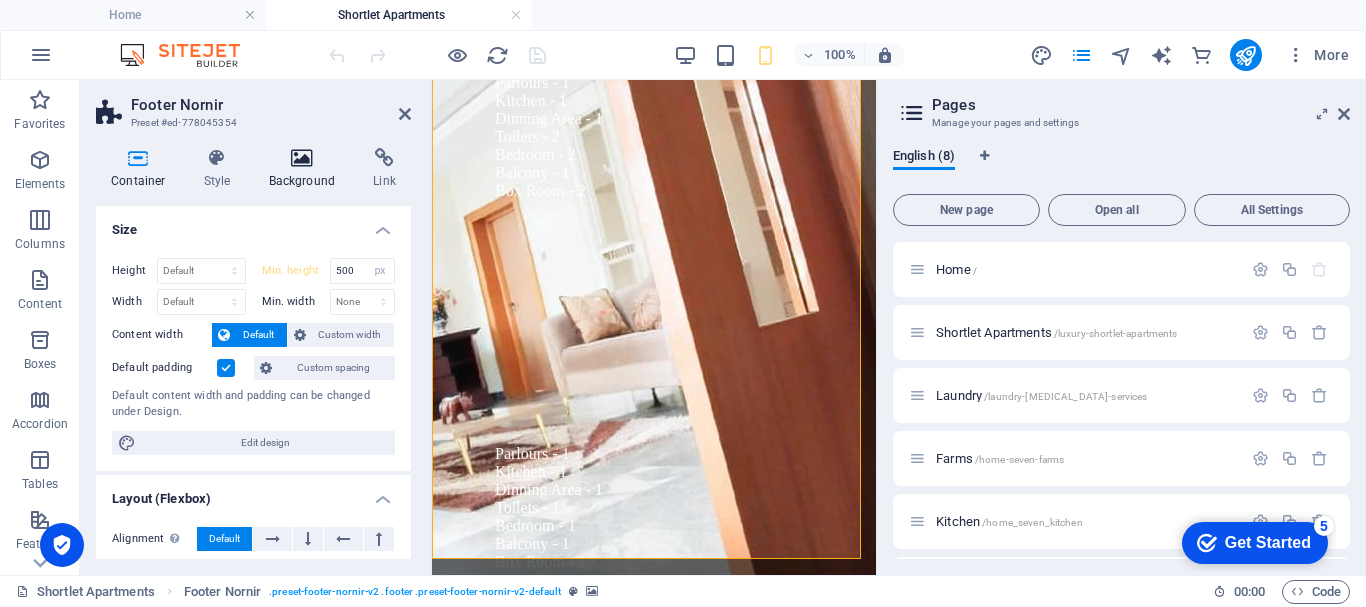 click on "Background" at bounding box center [306, 169] 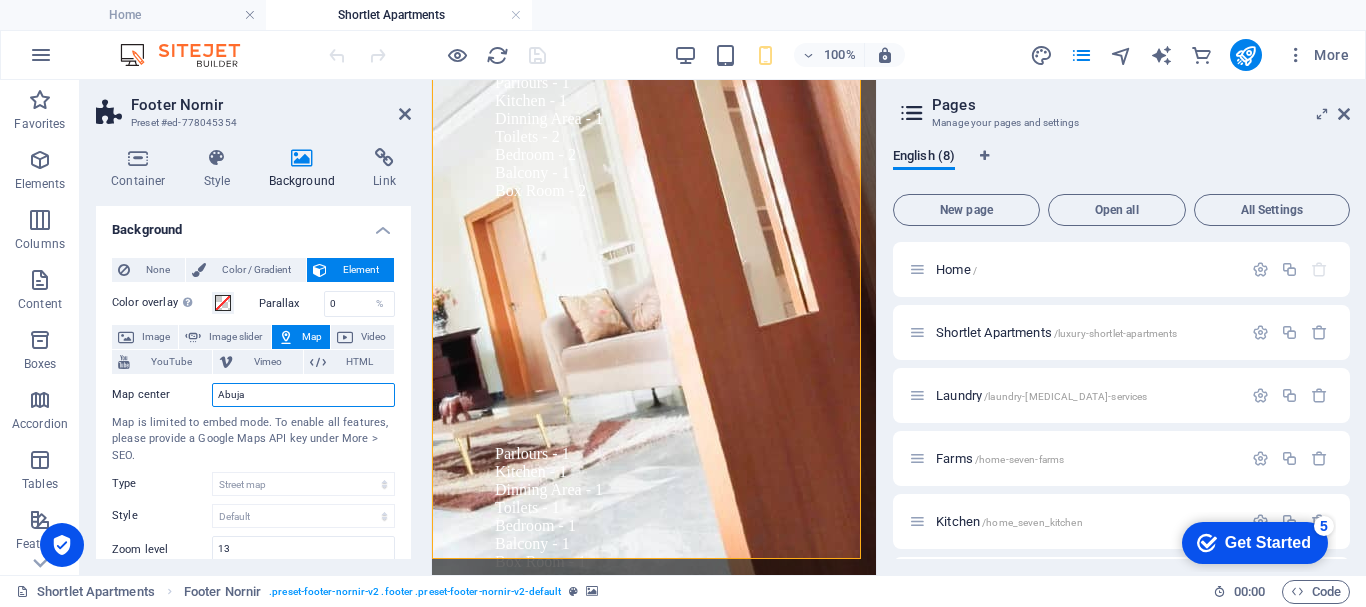 click on "Abuja" at bounding box center (303, 395) 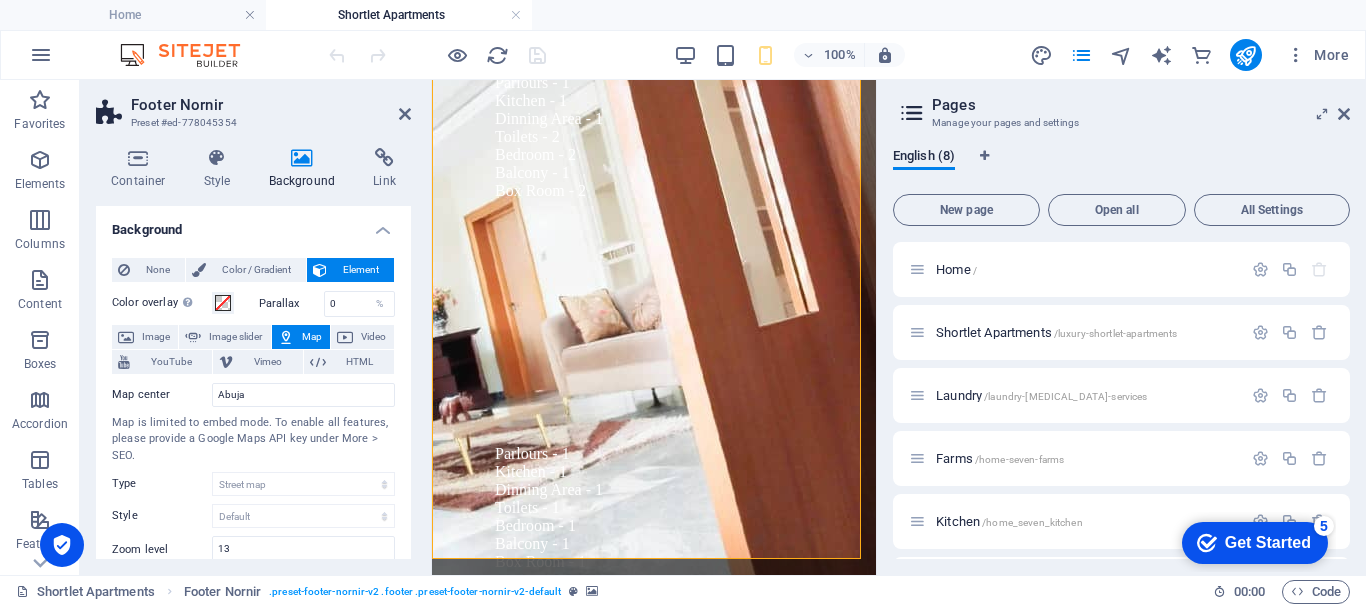 drag, startPoint x: 405, startPoint y: 349, endPoint x: 405, endPoint y: 426, distance: 77 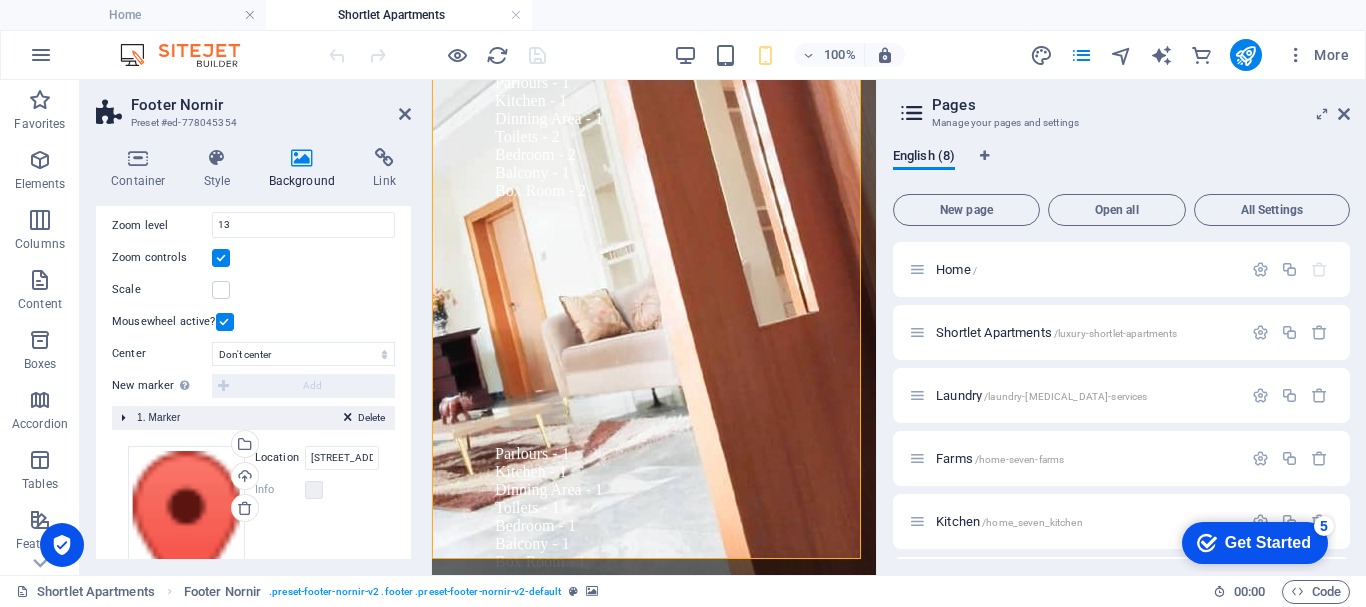 scroll, scrollTop: 331, scrollLeft: 0, axis: vertical 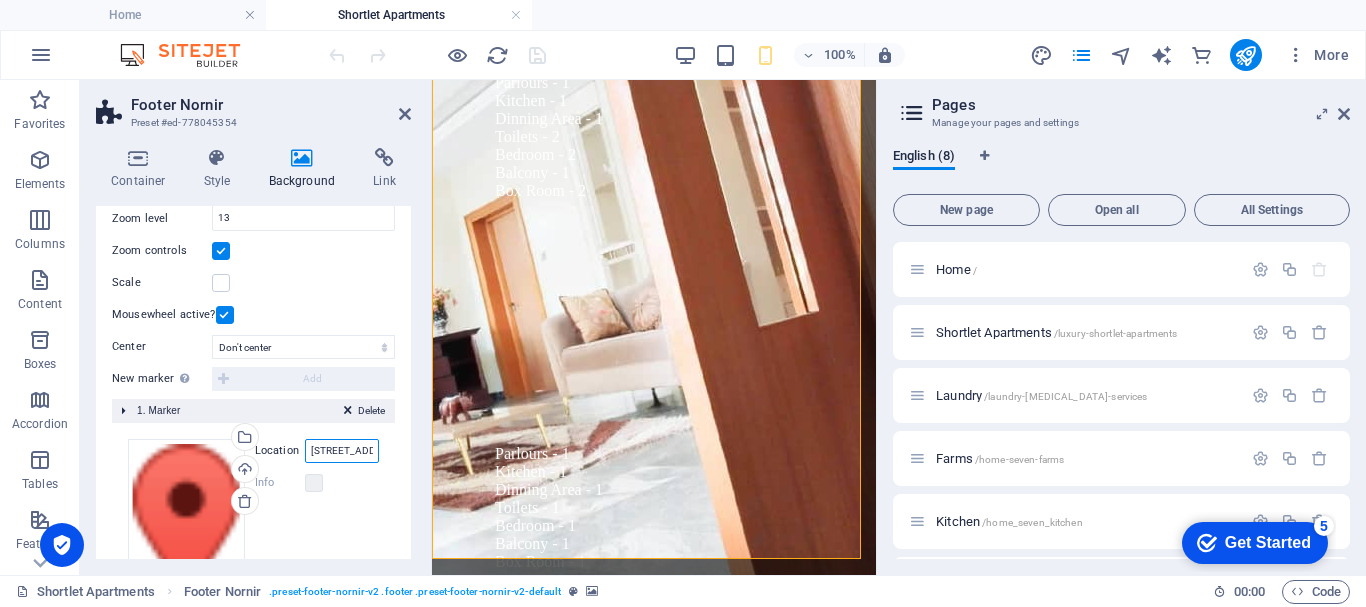 click on "[STREET_ADDRESS][PERSON_NAME]" at bounding box center [342, 451] 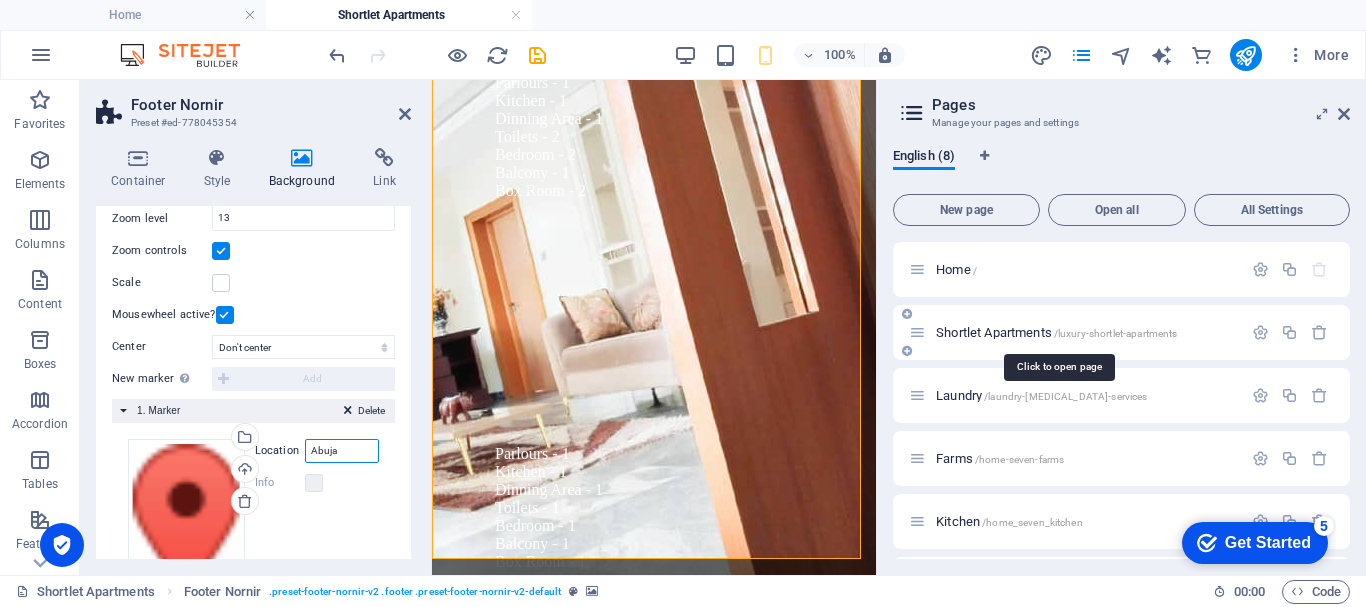 type on "Abuja" 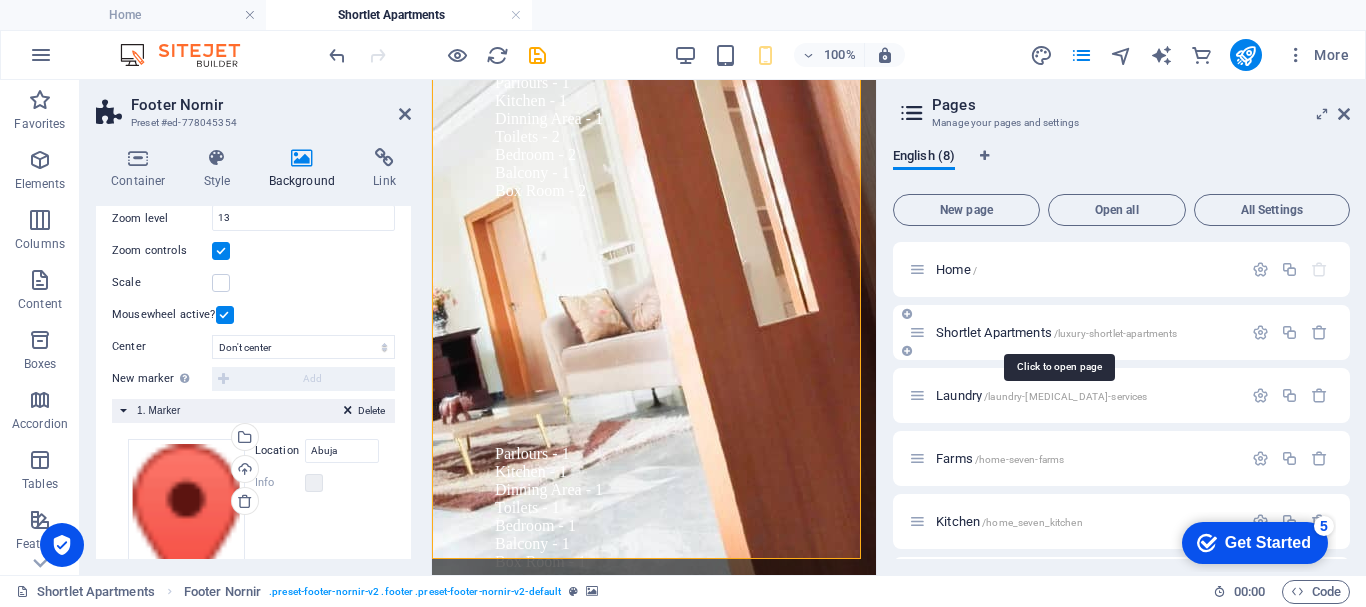 click on "Shortlet Apartments /luxury-shortlet-apartments" at bounding box center (1056, 332) 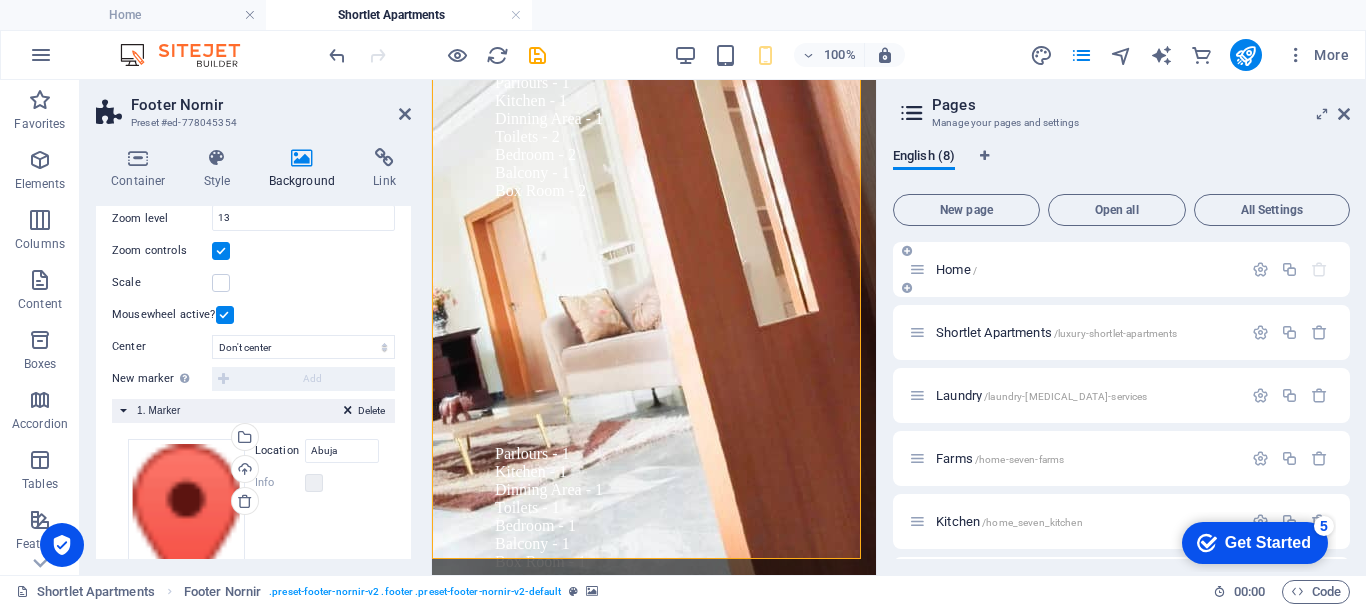 click on "Home /" at bounding box center [956, 269] 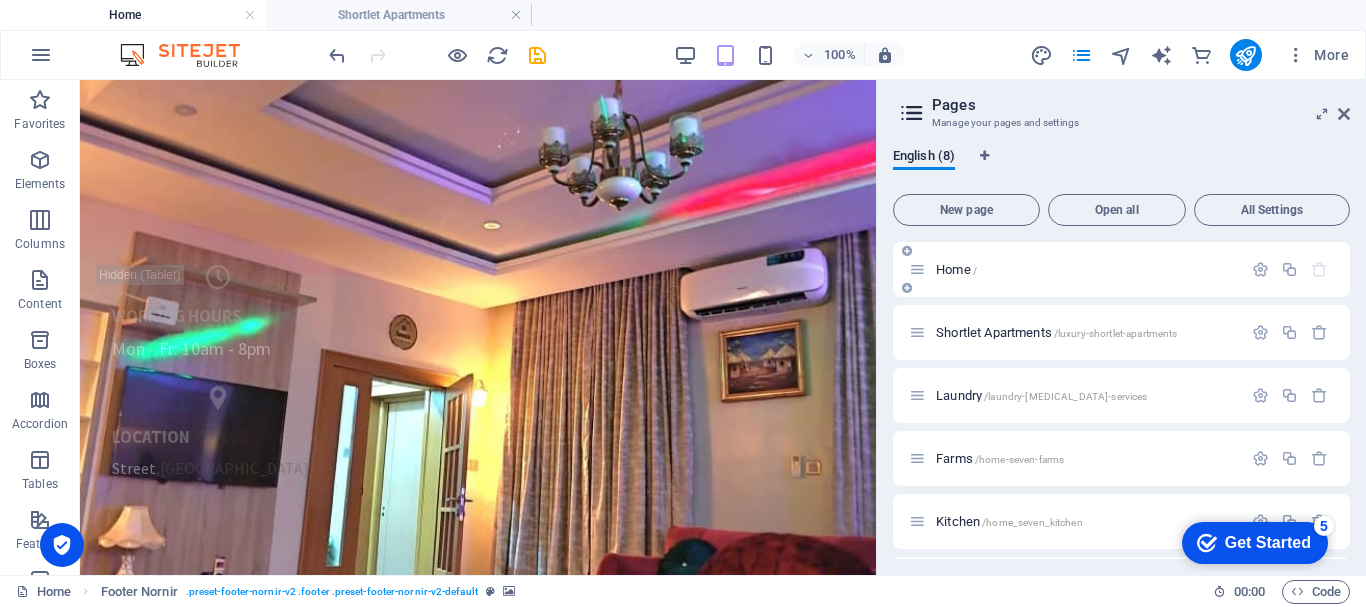 scroll, scrollTop: 0, scrollLeft: 0, axis: both 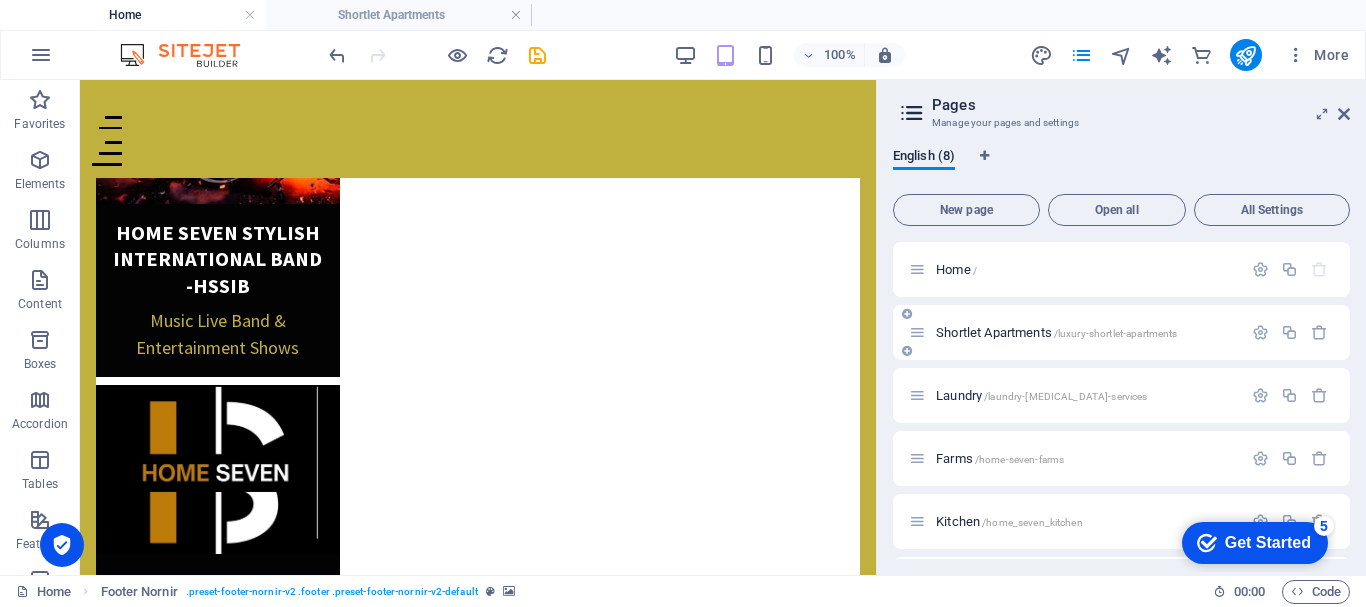 click on "Shortlet Apartments /luxury-shortlet-apartments" at bounding box center (1056, 332) 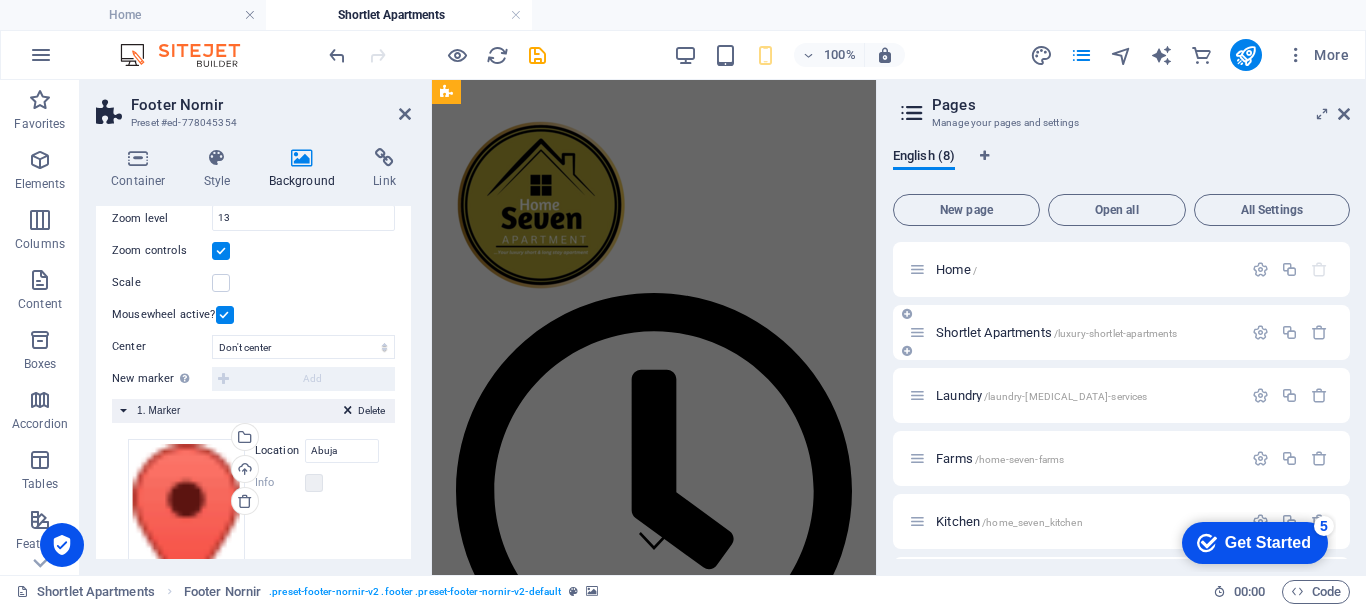 scroll, scrollTop: 13679, scrollLeft: 0, axis: vertical 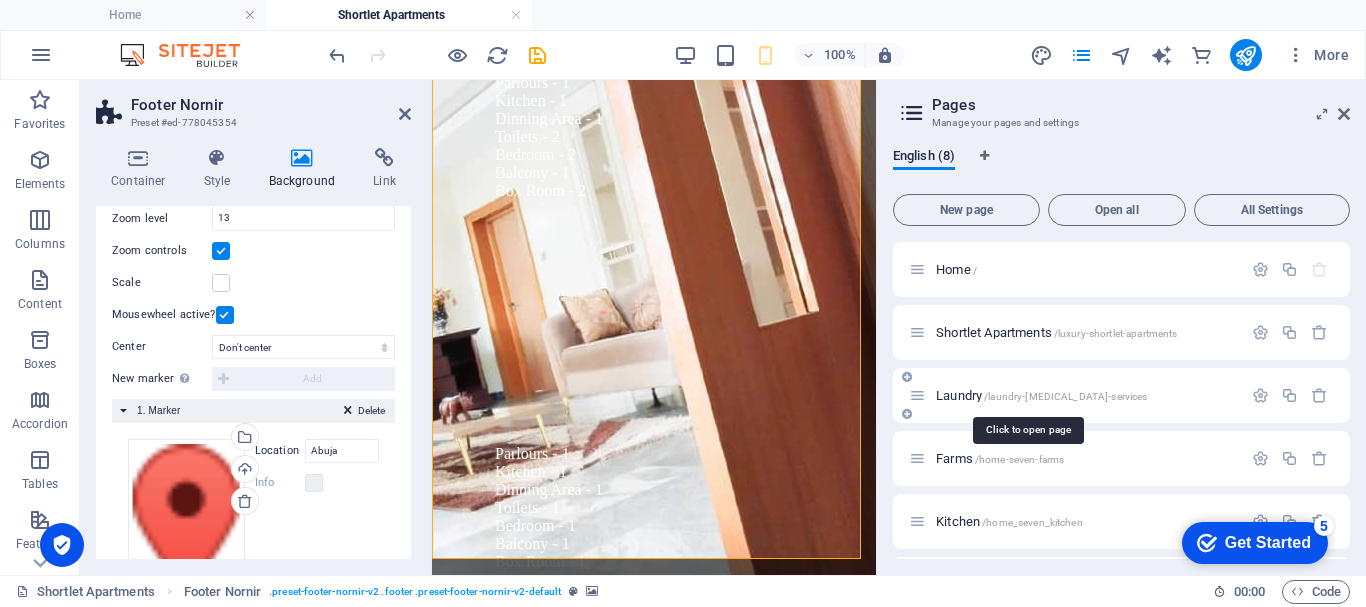 click on "Laundry /laundry-[MEDICAL_DATA]-services" at bounding box center (1041, 395) 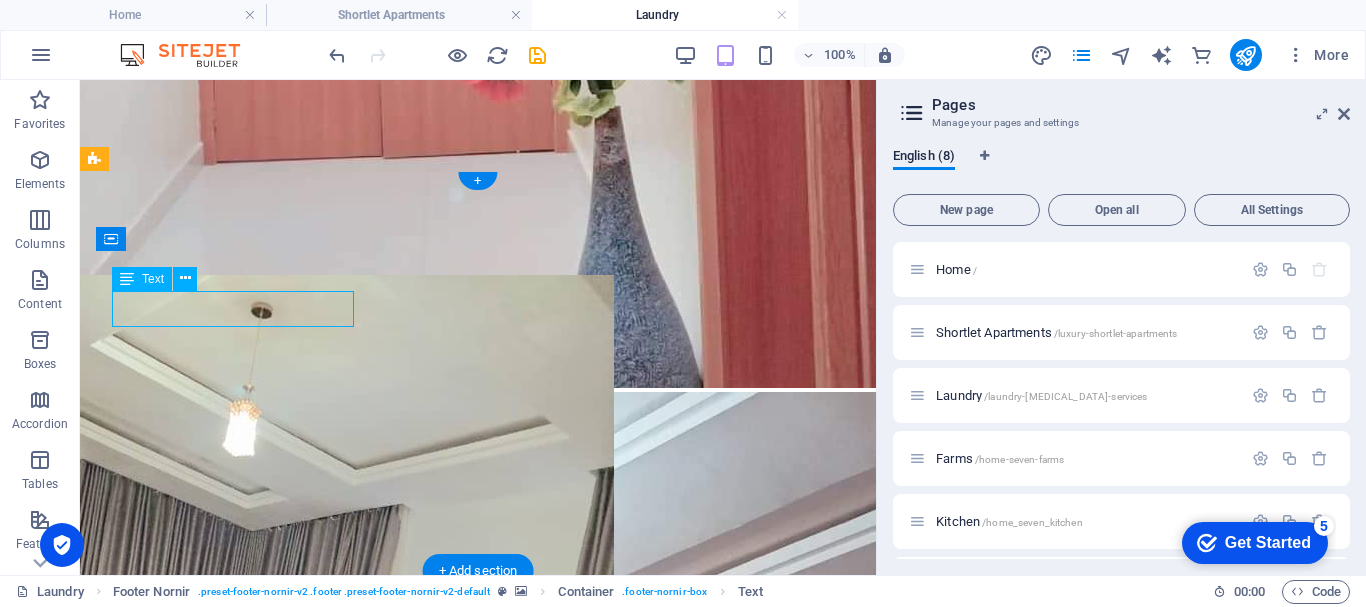 scroll, scrollTop: 8122, scrollLeft: 0, axis: vertical 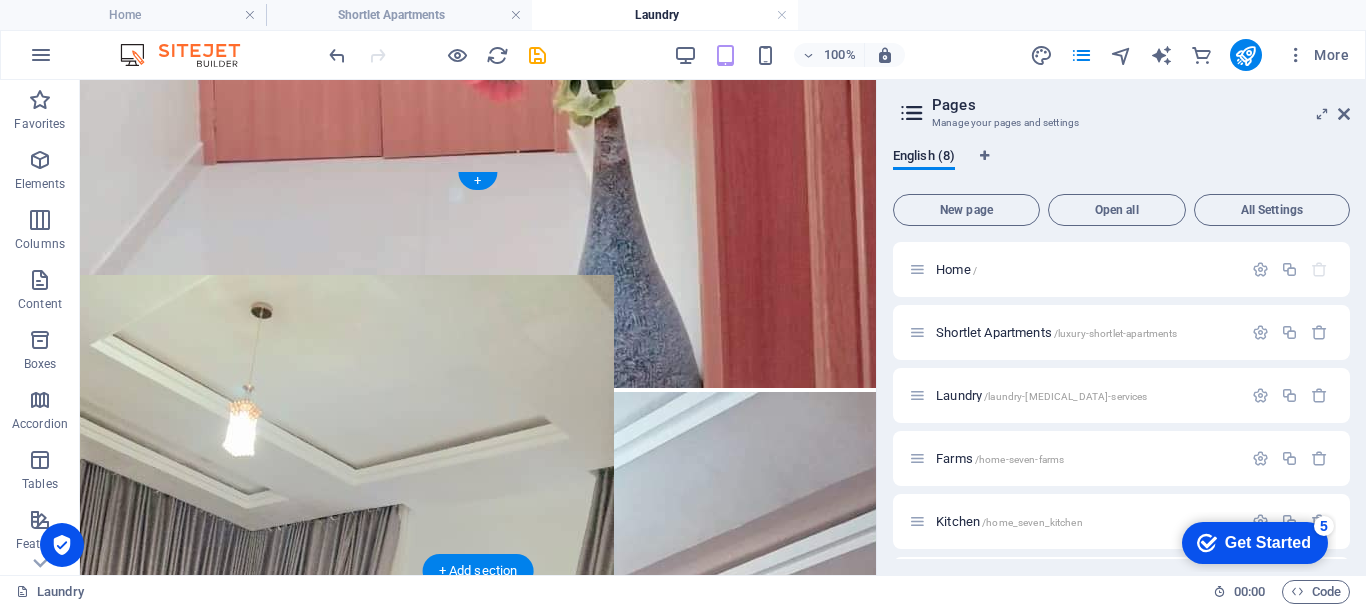 click at bounding box center (478, 21660) 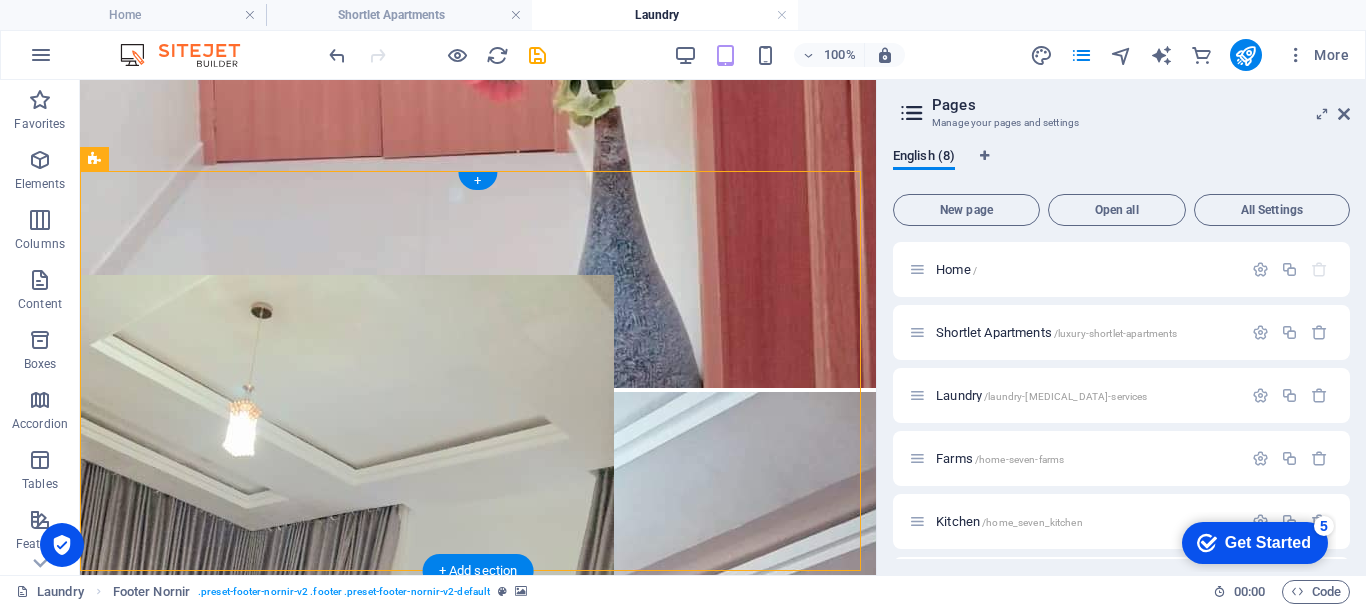 click at bounding box center (478, 21660) 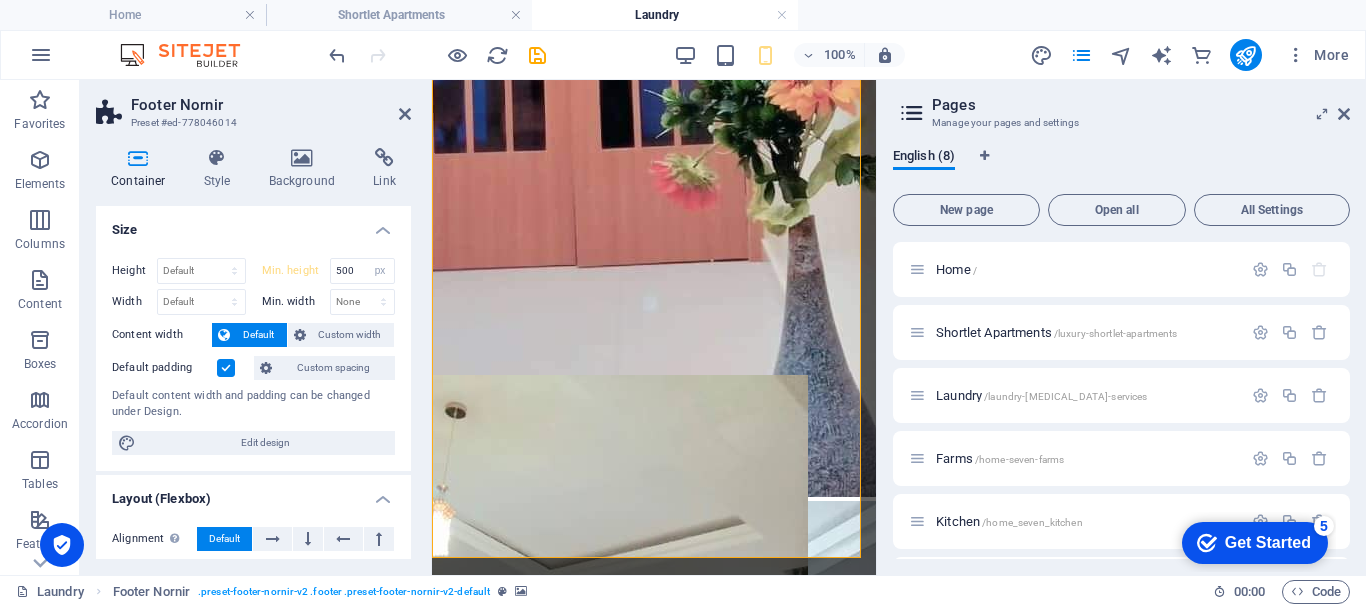 scroll, scrollTop: 13944, scrollLeft: 0, axis: vertical 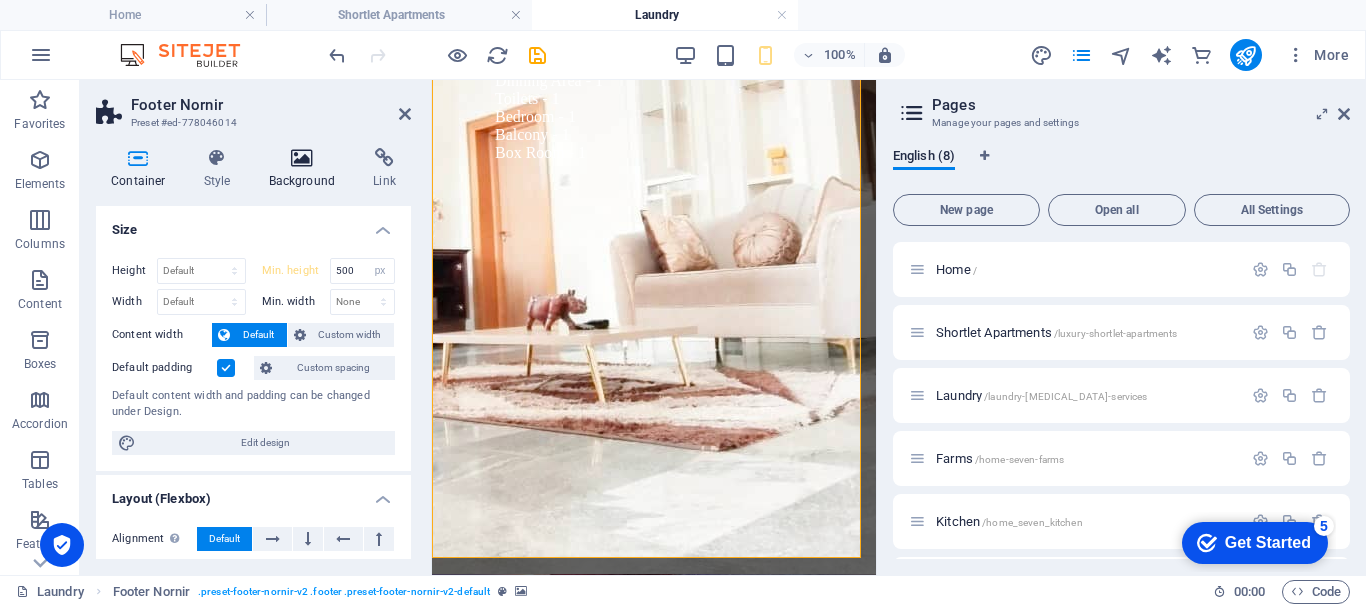 click on "Background" at bounding box center [306, 169] 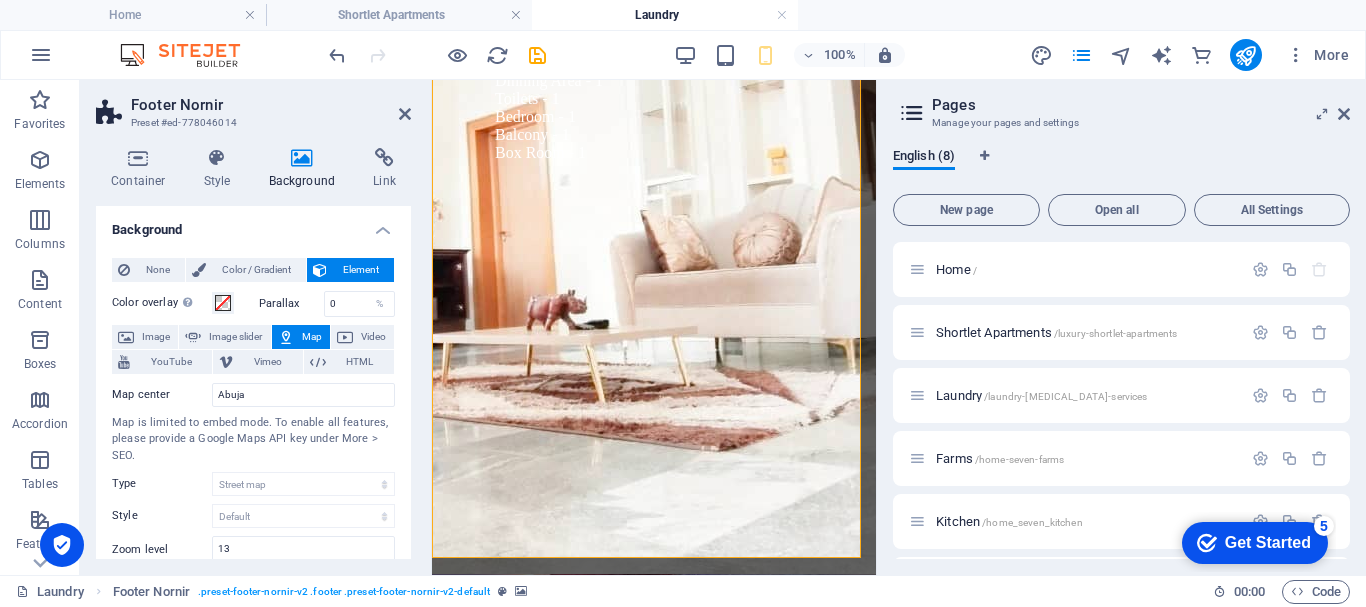 click on "Background" at bounding box center (306, 169) 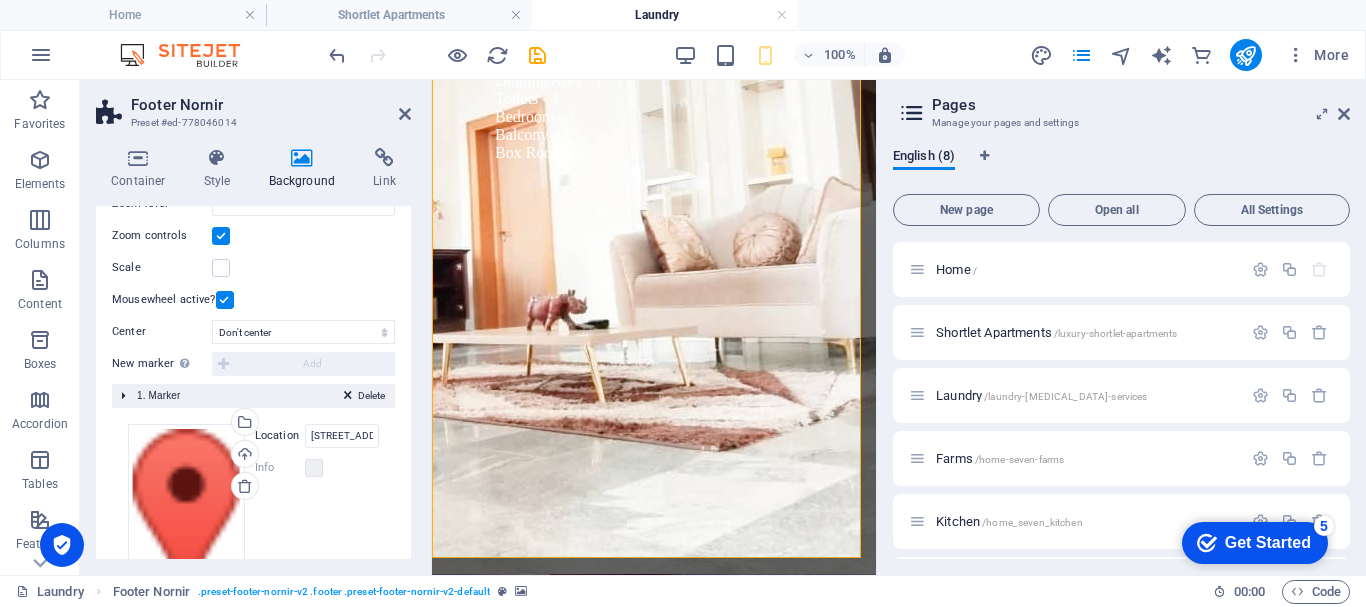 scroll, scrollTop: 362, scrollLeft: 0, axis: vertical 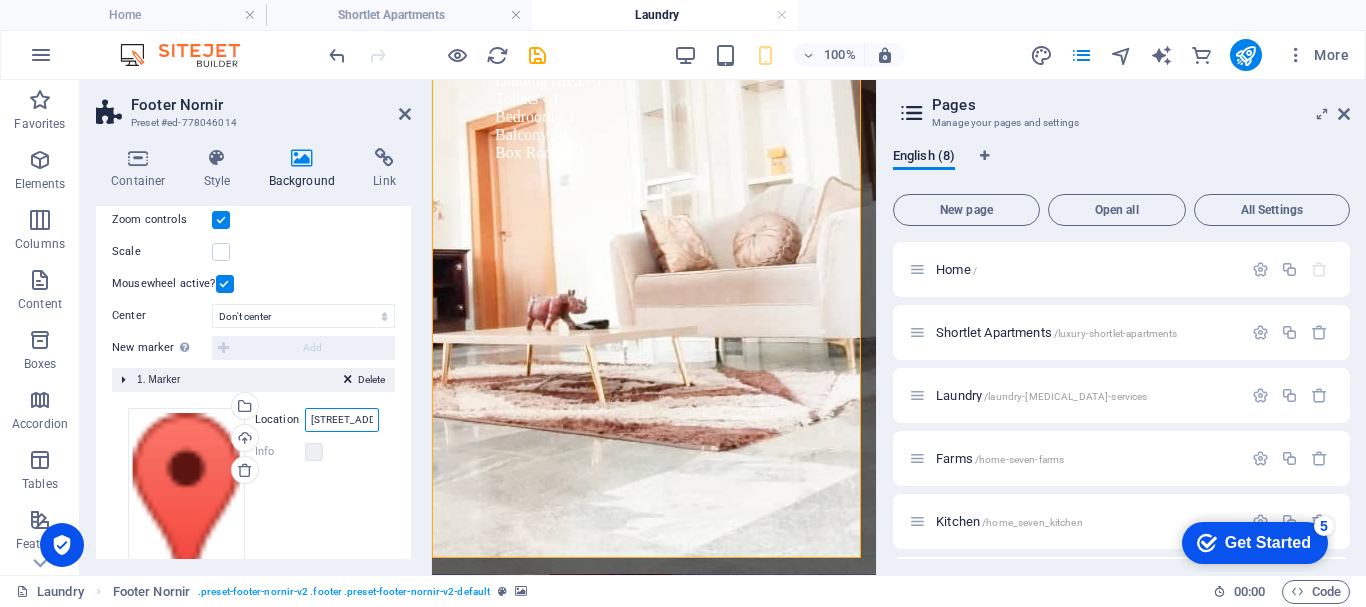 click on "[STREET_ADDRESS][PERSON_NAME]" at bounding box center [342, 420] 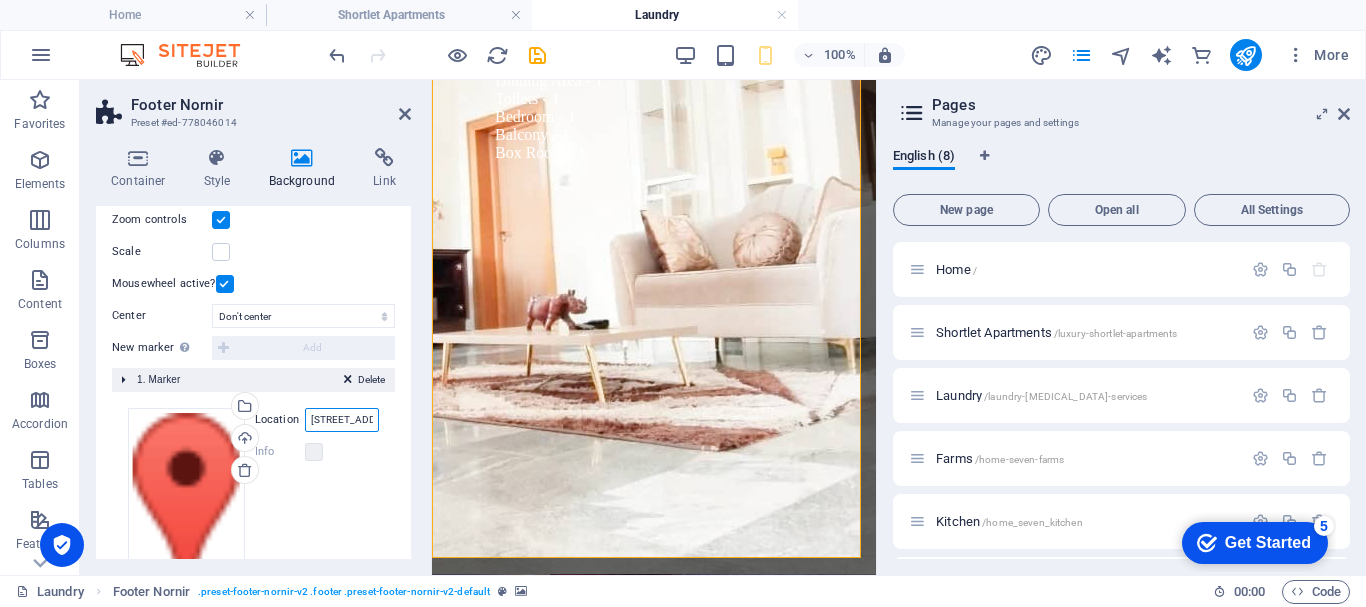 click on "[STREET_ADDRESS][PERSON_NAME]" at bounding box center (342, 420) 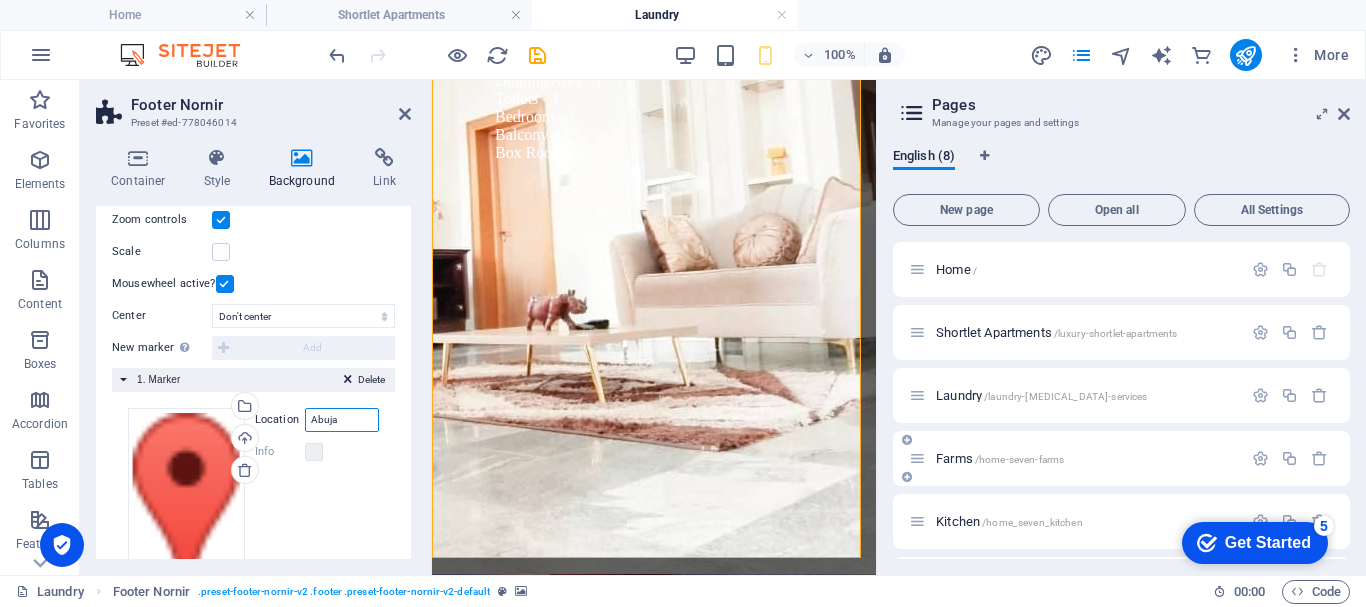 type on "Abuja" 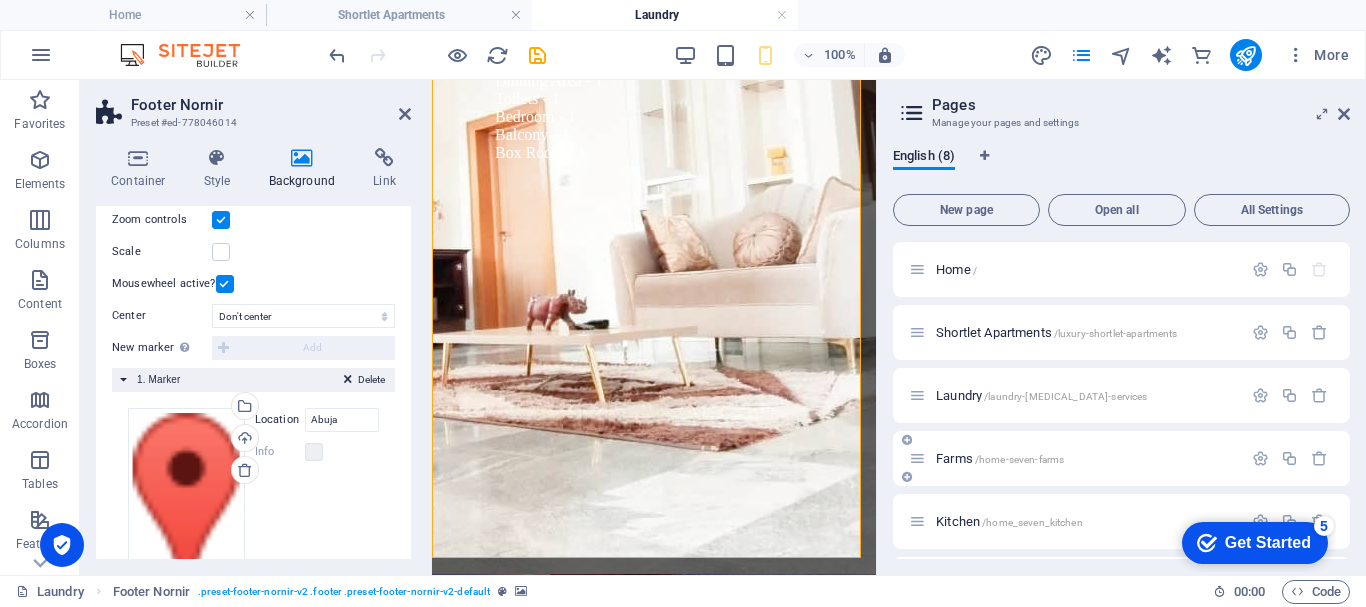 click on "Farms /home-seven-farms" at bounding box center [1000, 458] 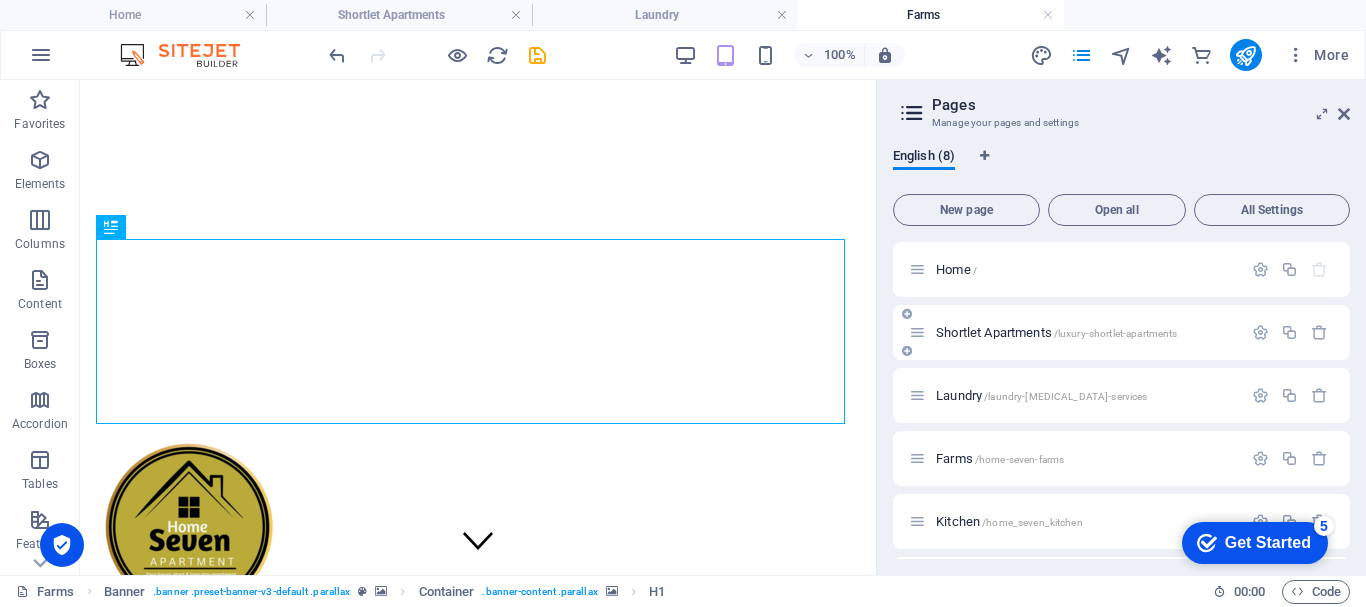 scroll, scrollTop: 700, scrollLeft: 0, axis: vertical 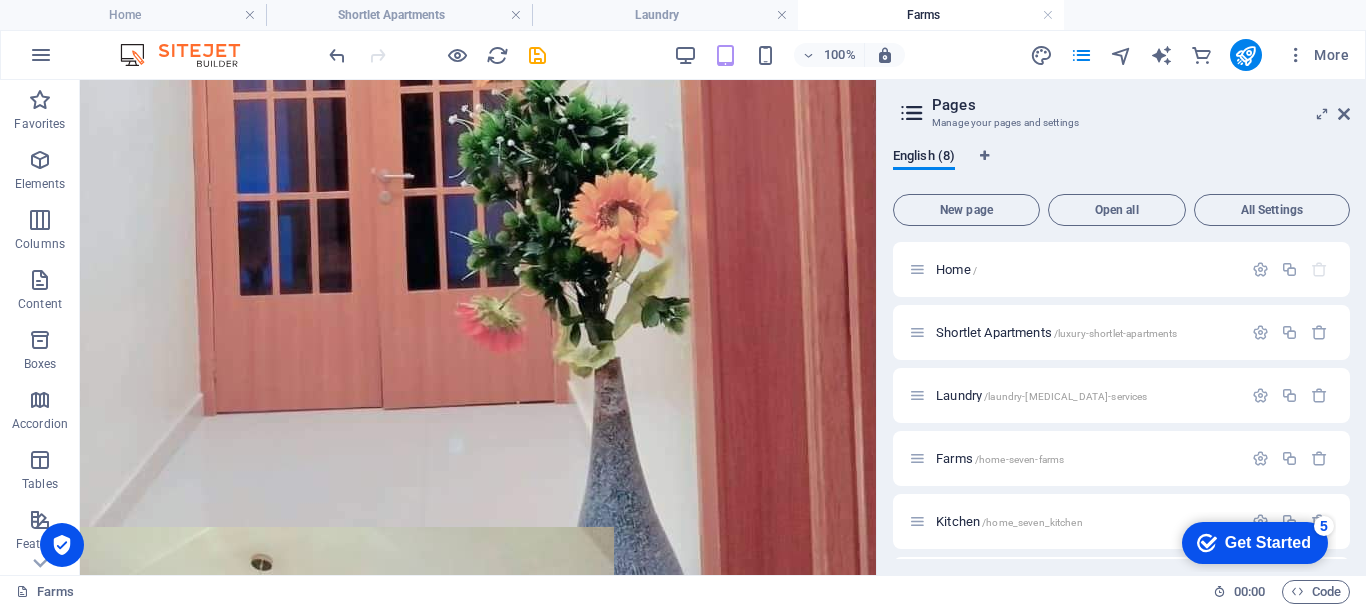 click at bounding box center [478, 21909] 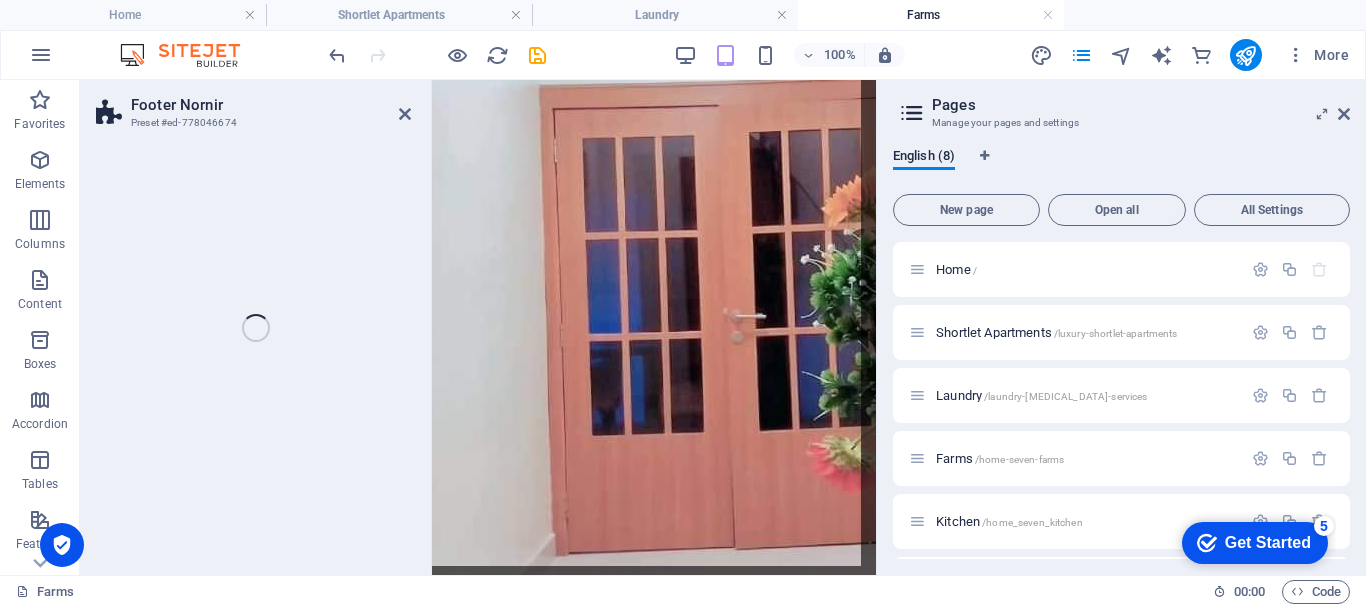 select on "px" 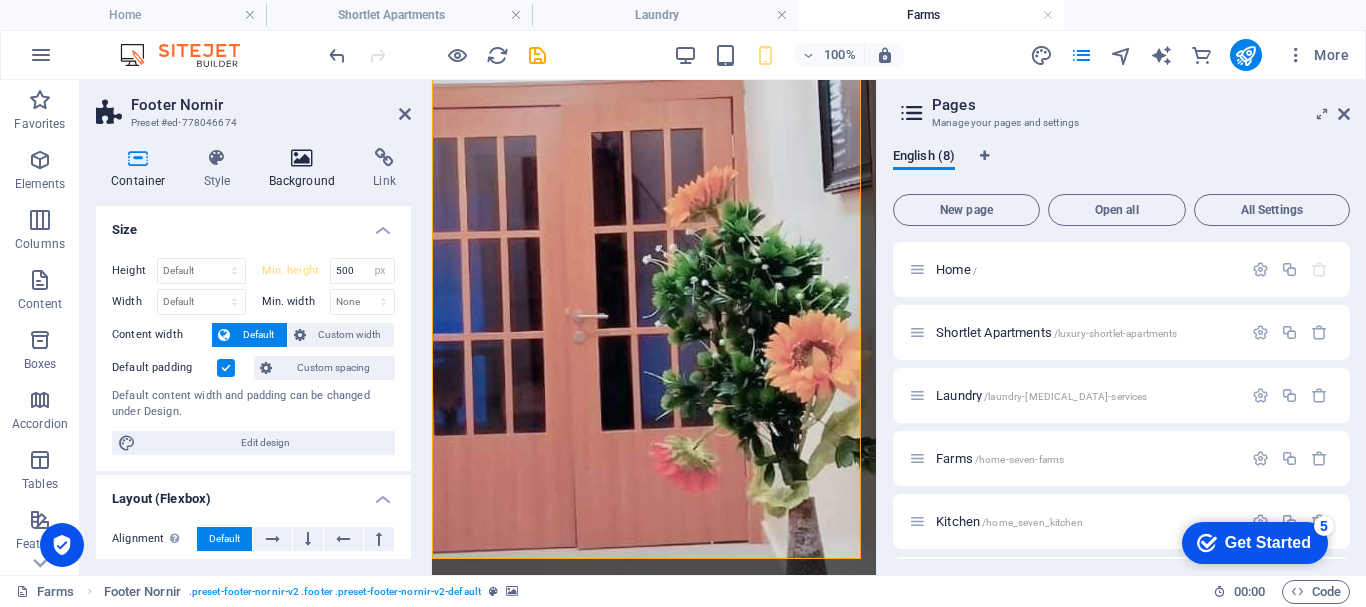 scroll, scrollTop: 13996, scrollLeft: 0, axis: vertical 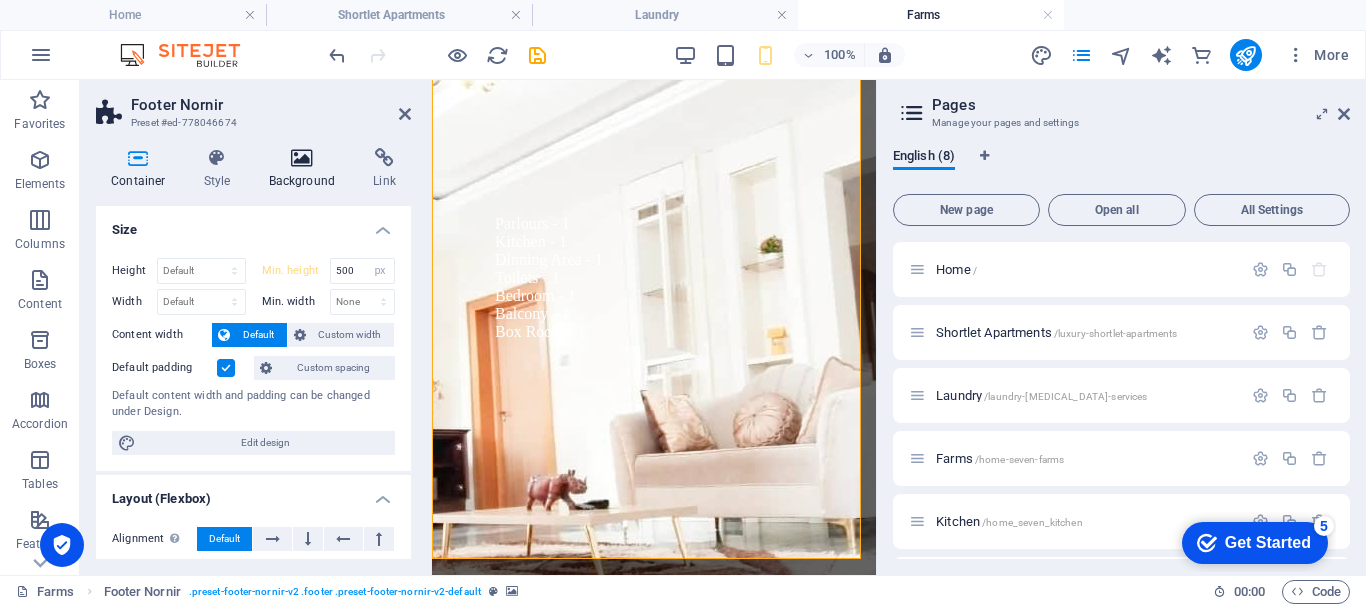 click at bounding box center (302, 158) 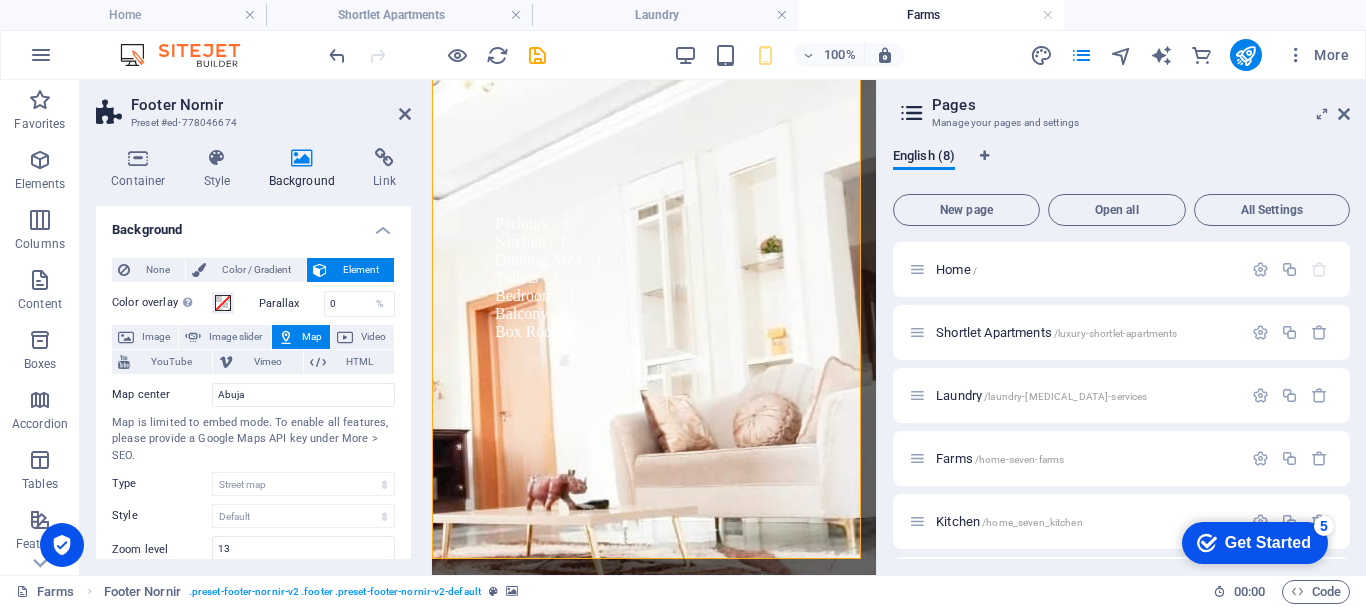 drag, startPoint x: 405, startPoint y: 345, endPoint x: 408, endPoint y: 468, distance: 123.03658 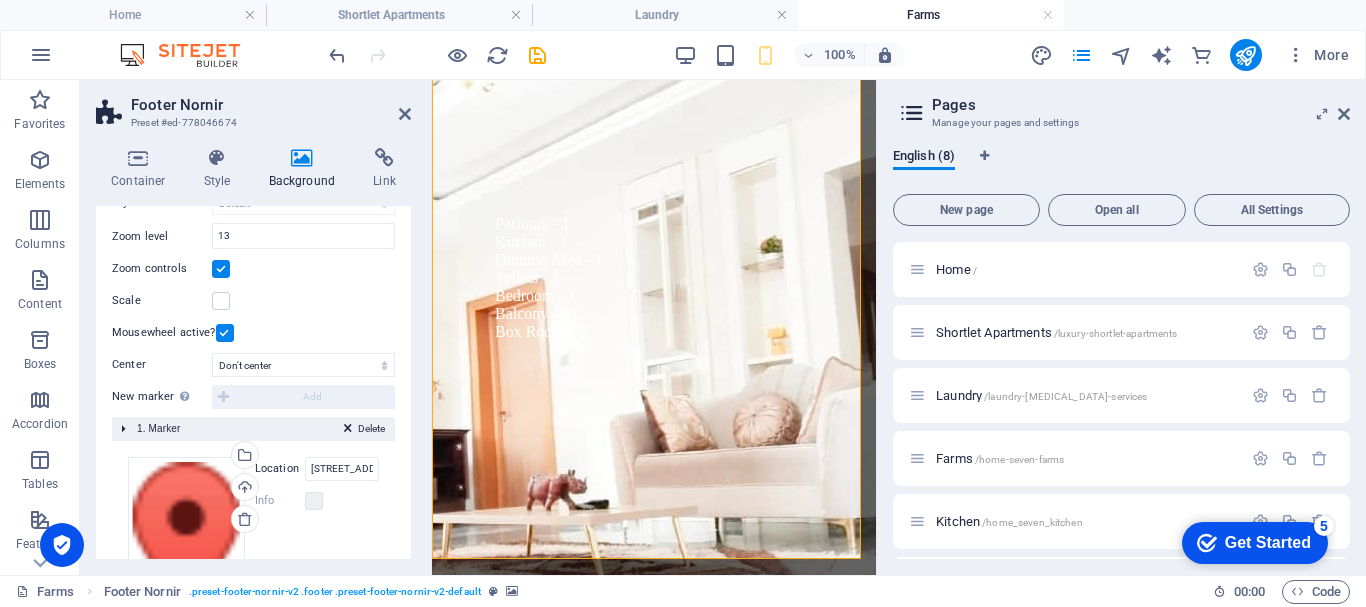 scroll, scrollTop: 315, scrollLeft: 0, axis: vertical 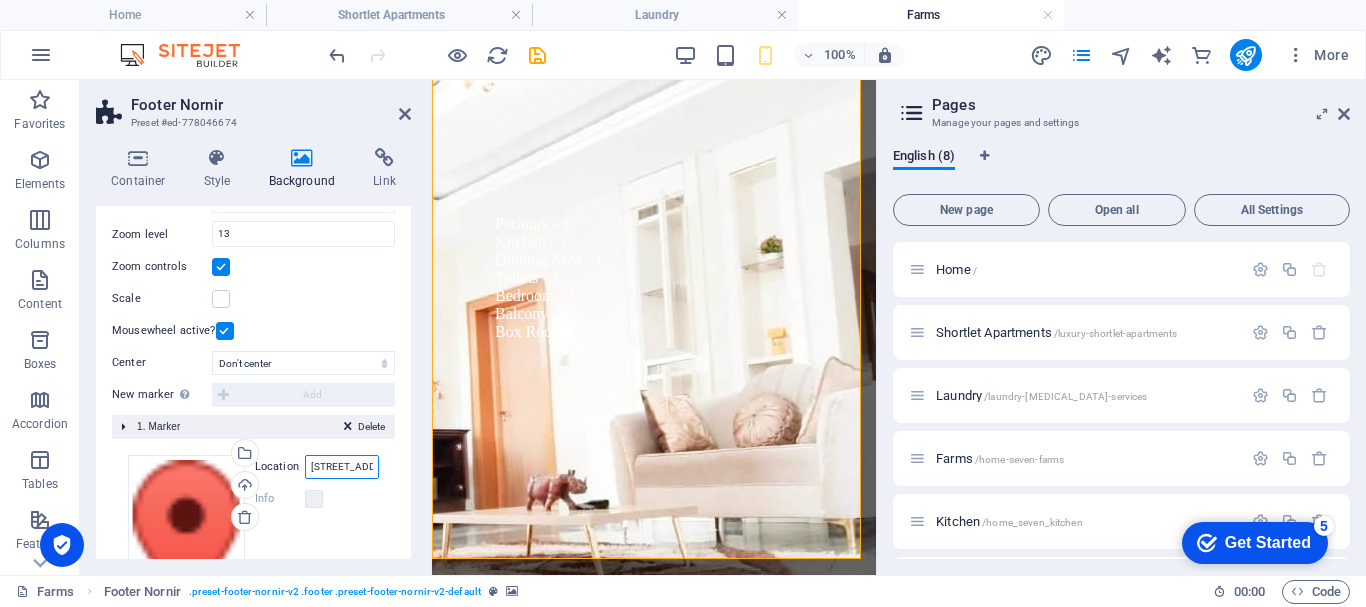 click on "[STREET_ADDRESS][PERSON_NAME]" at bounding box center (342, 467) 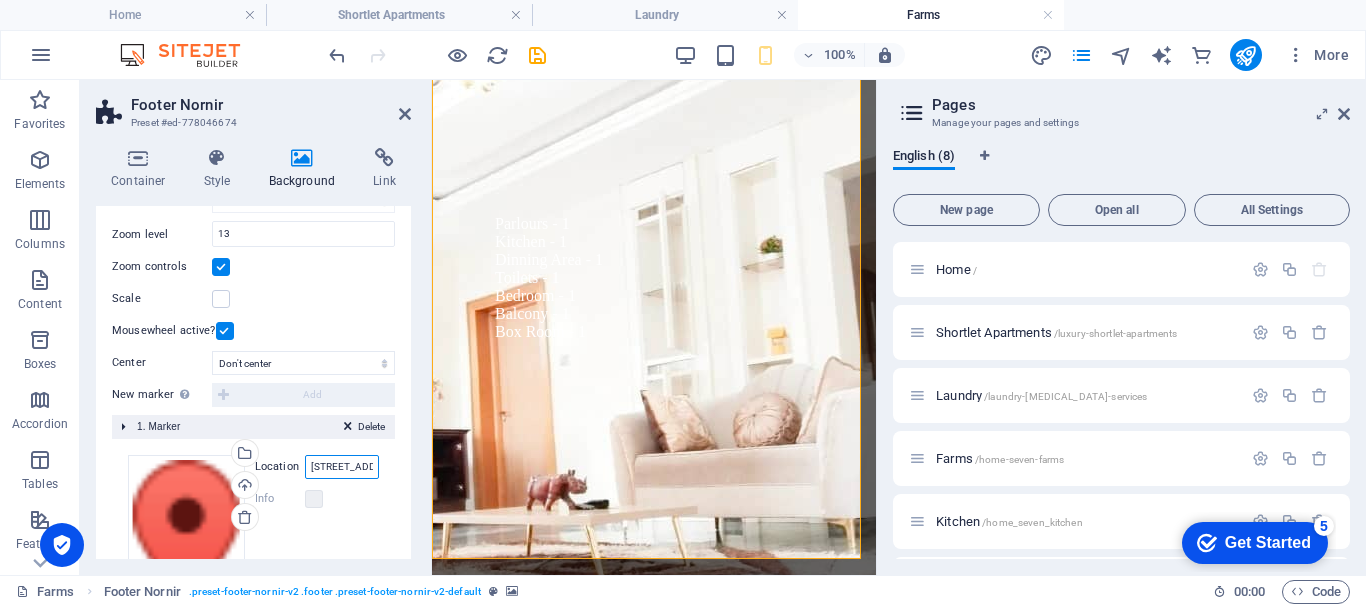 paste on "Abuja" 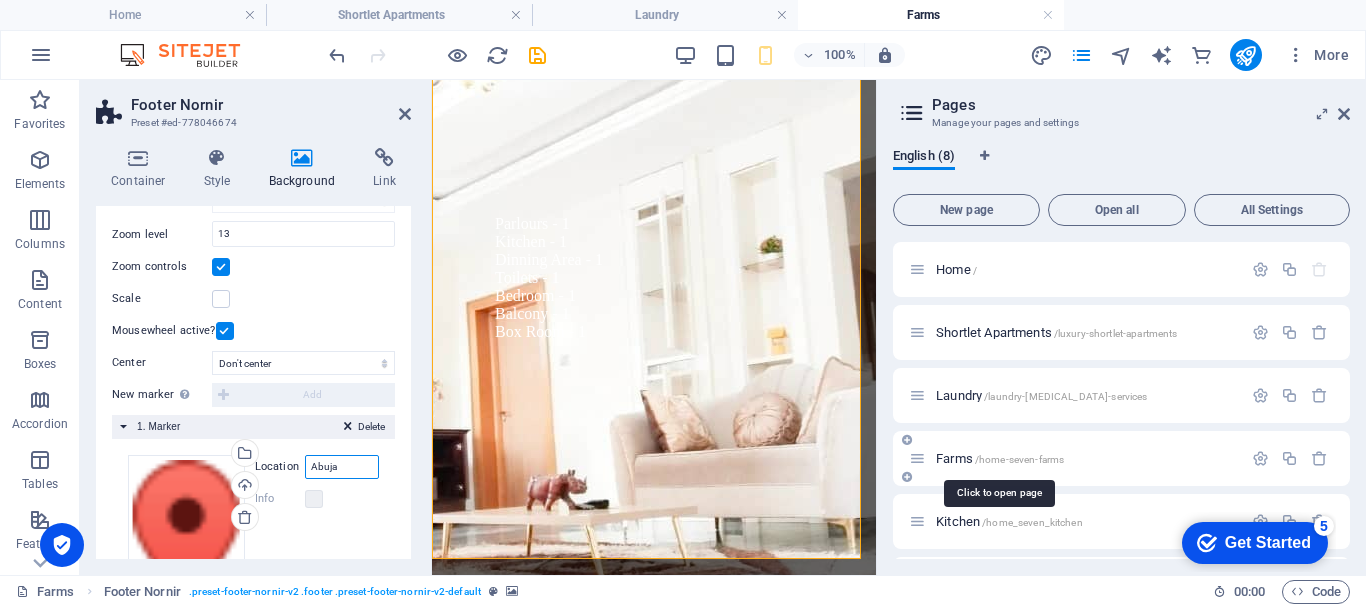 type on "Abuja" 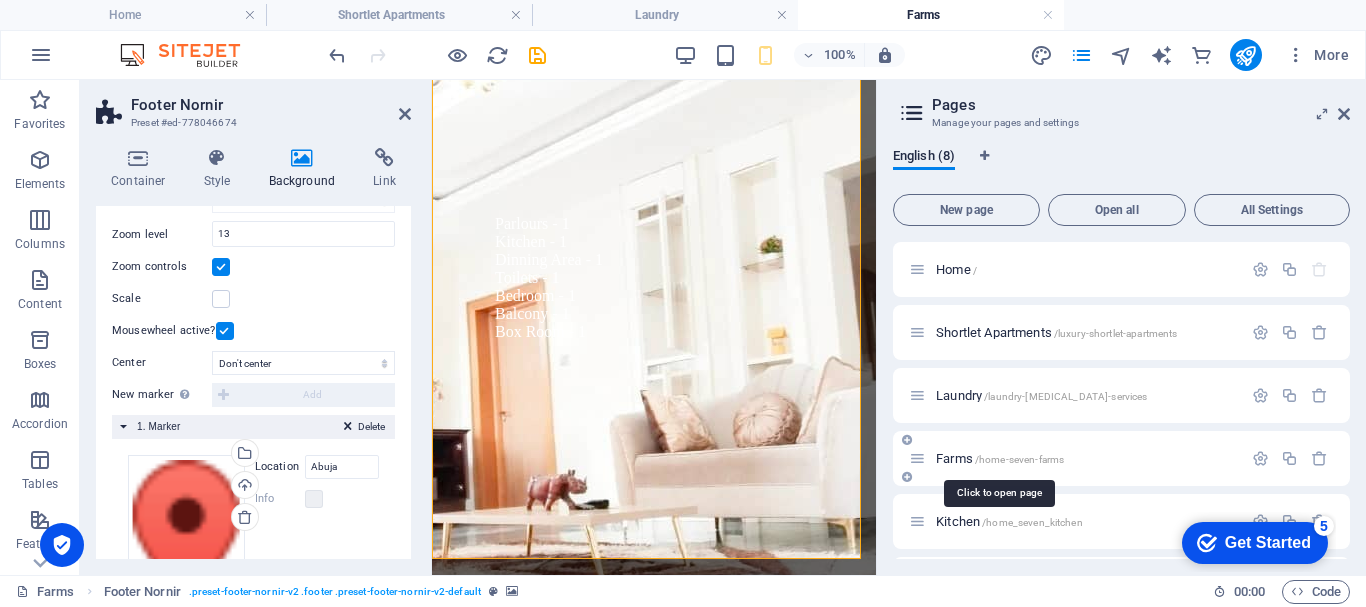 click on "Farms /home-seven-farms" at bounding box center [1000, 458] 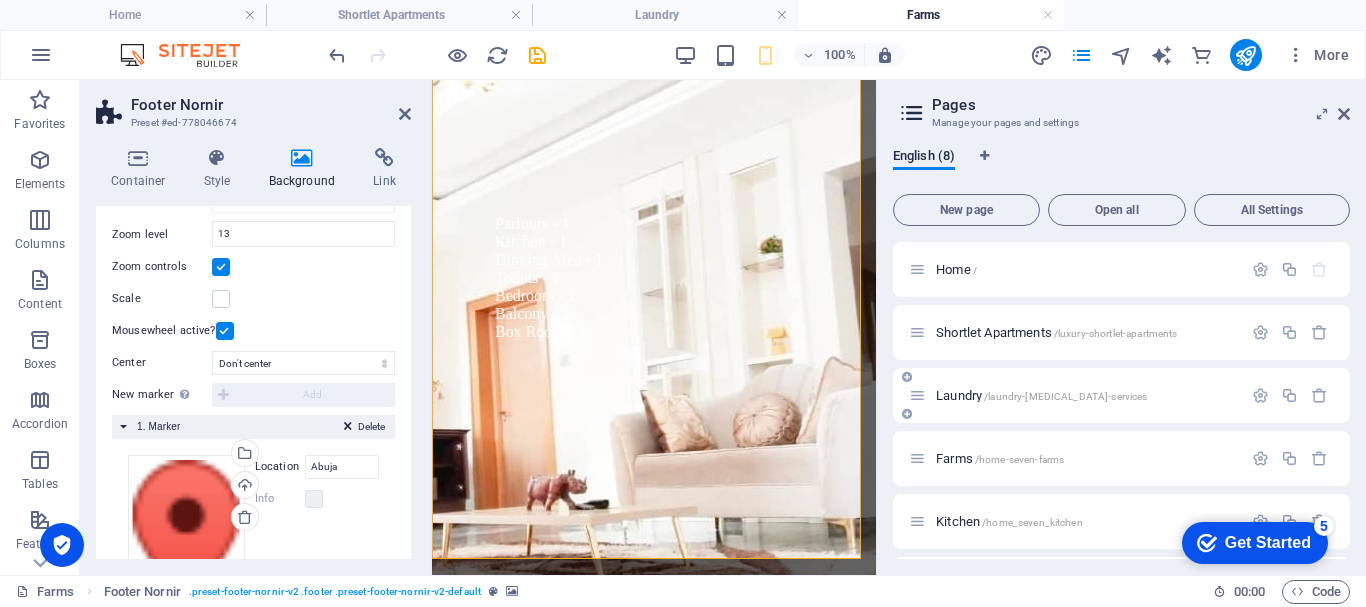 click on "Laundry /laundry-[MEDICAL_DATA]-services" at bounding box center [1041, 395] 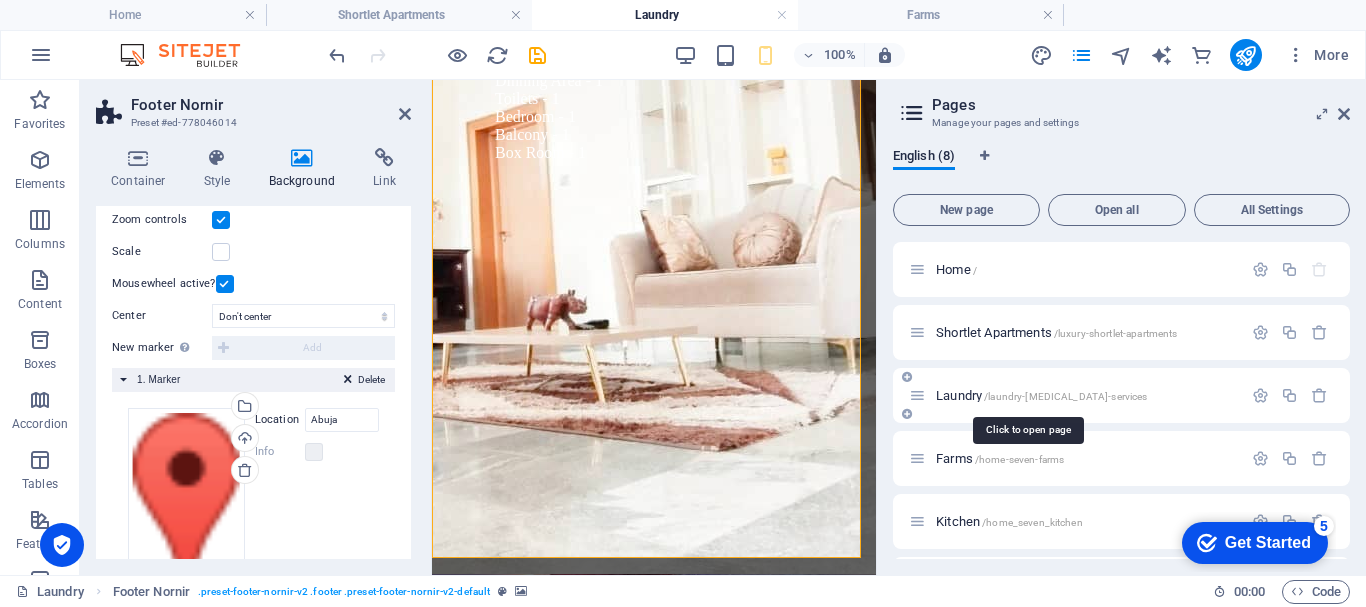 scroll, scrollTop: 0, scrollLeft: 0, axis: both 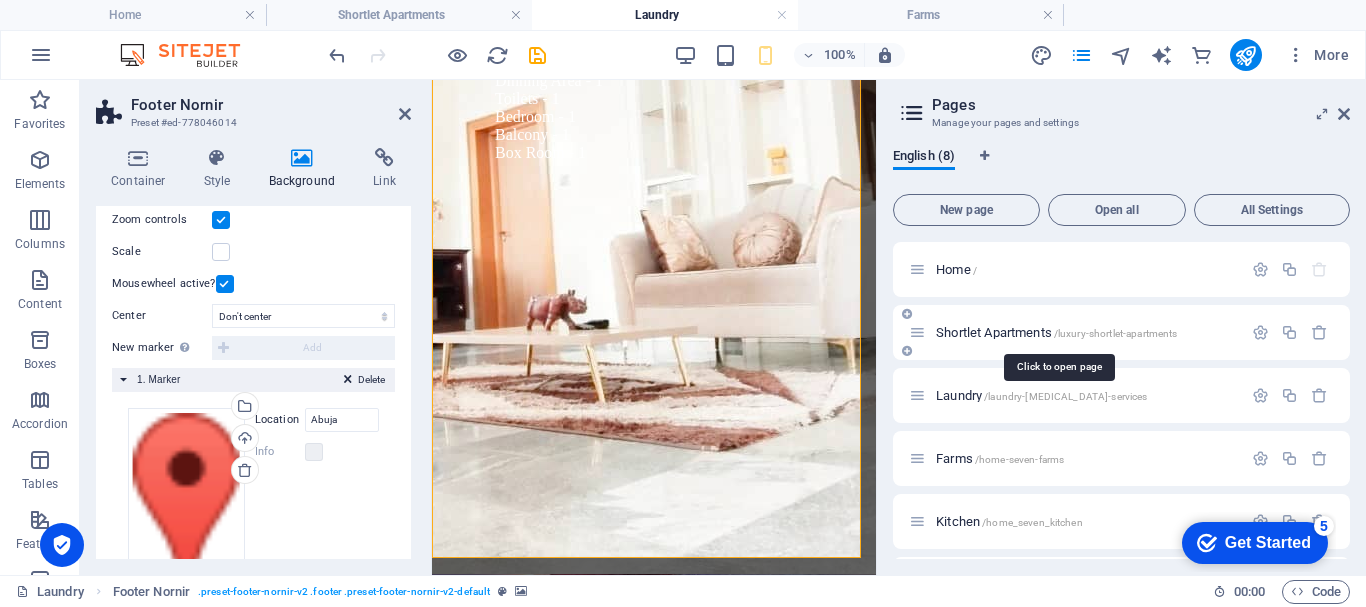 click on "Shortlet Apartments /luxury-shortlet-apartments" at bounding box center (1056, 332) 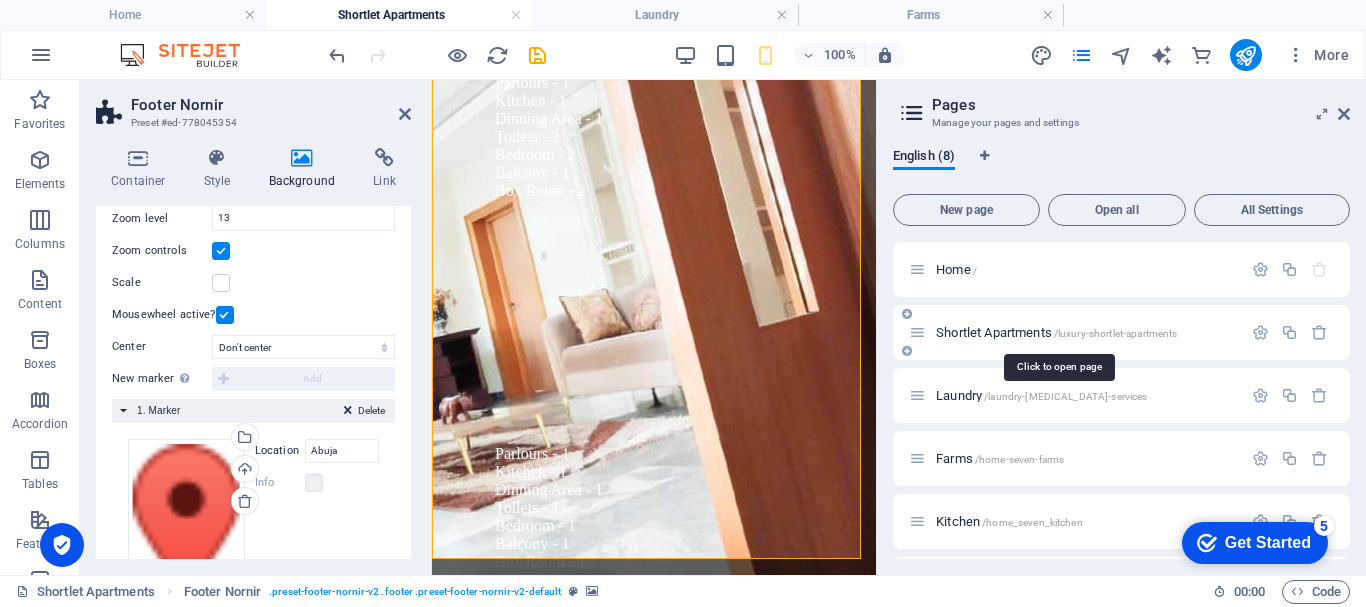 scroll, scrollTop: 0, scrollLeft: 0, axis: both 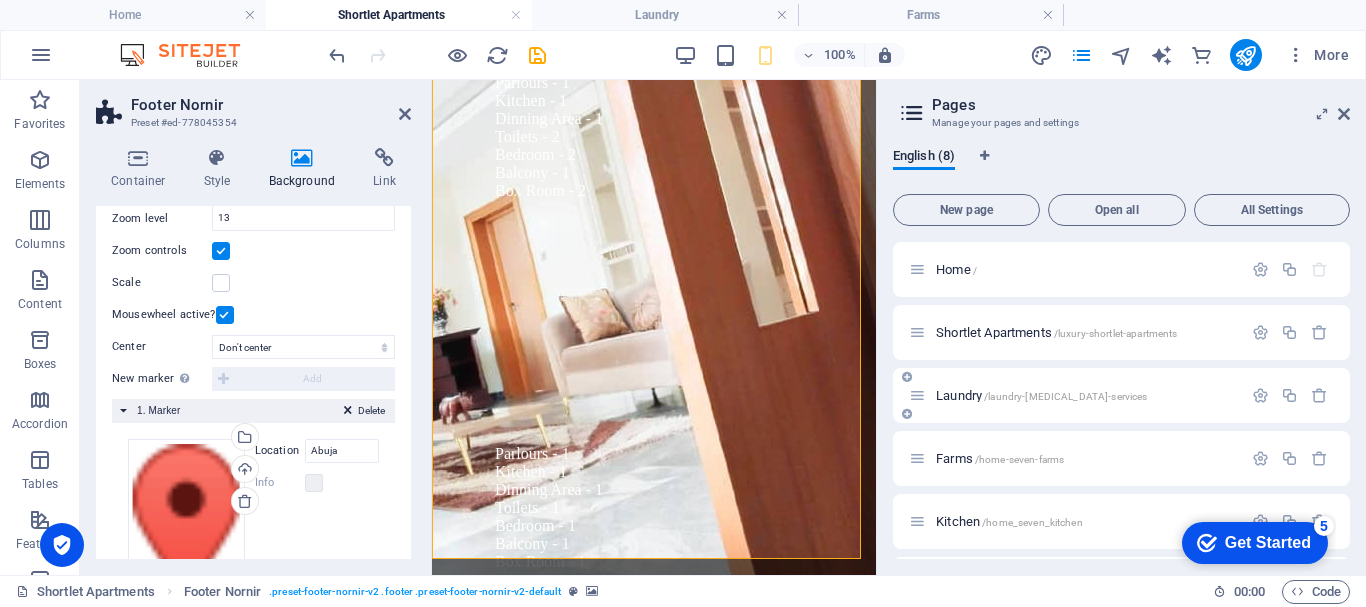 click on "Laundry /laundry-[MEDICAL_DATA]-services" at bounding box center (1041, 395) 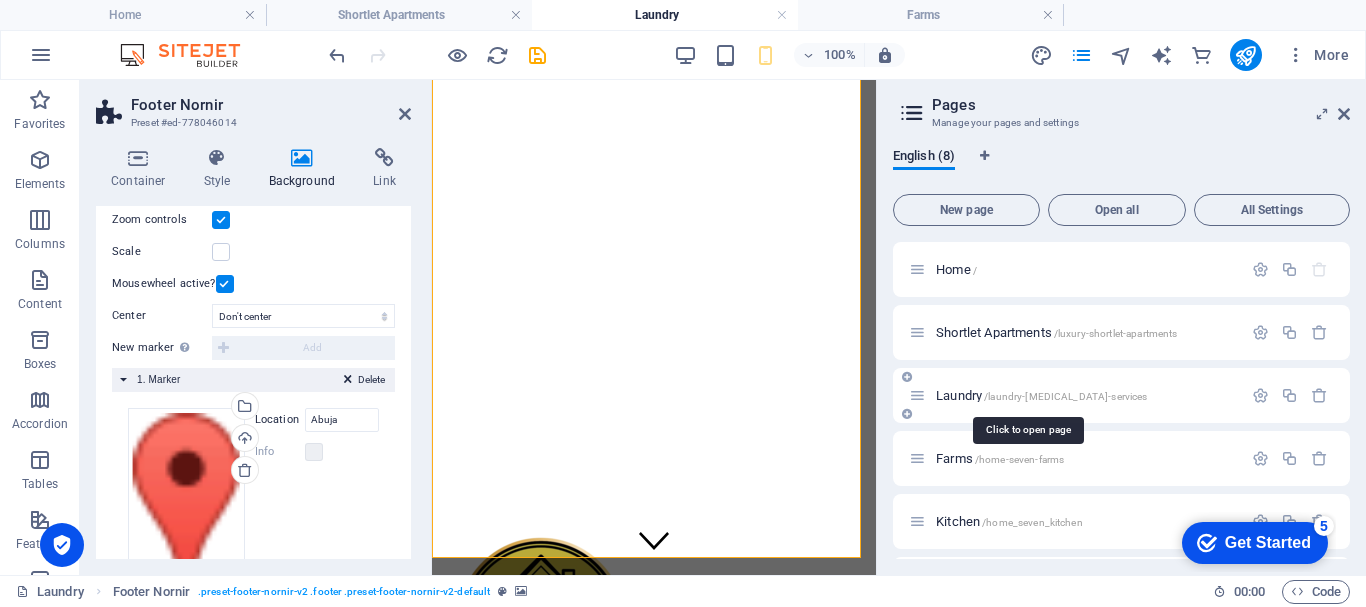scroll, scrollTop: 13944, scrollLeft: 0, axis: vertical 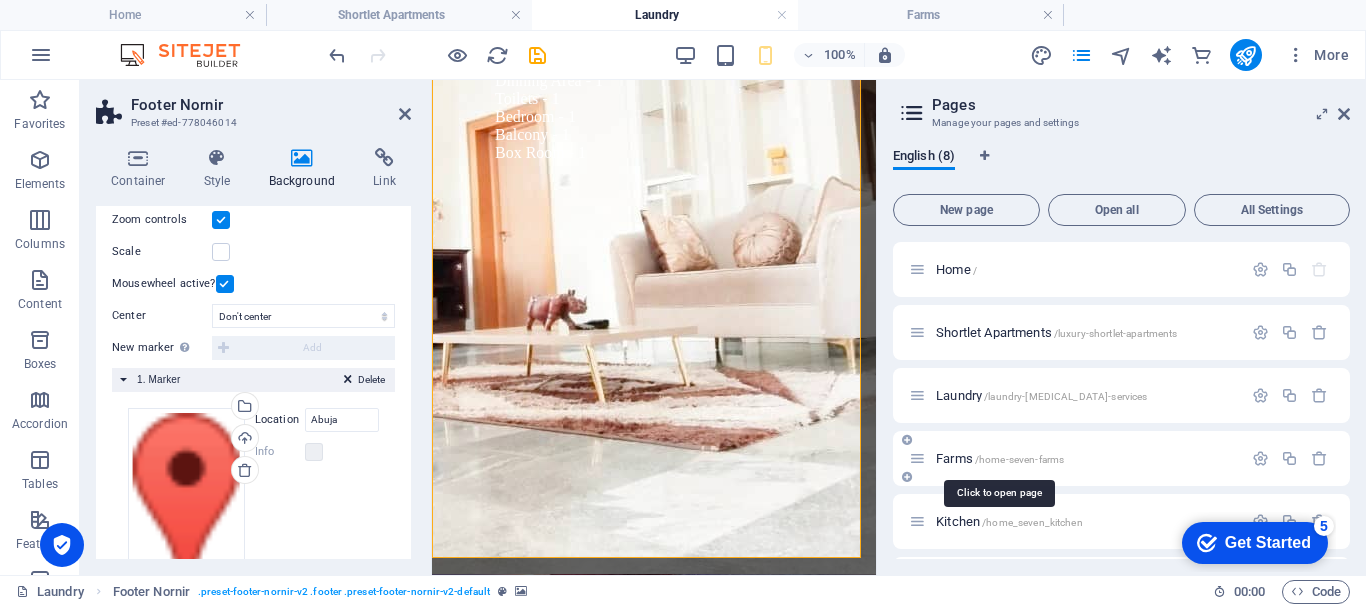 click on "Farms /home-seven-farms" at bounding box center (1000, 458) 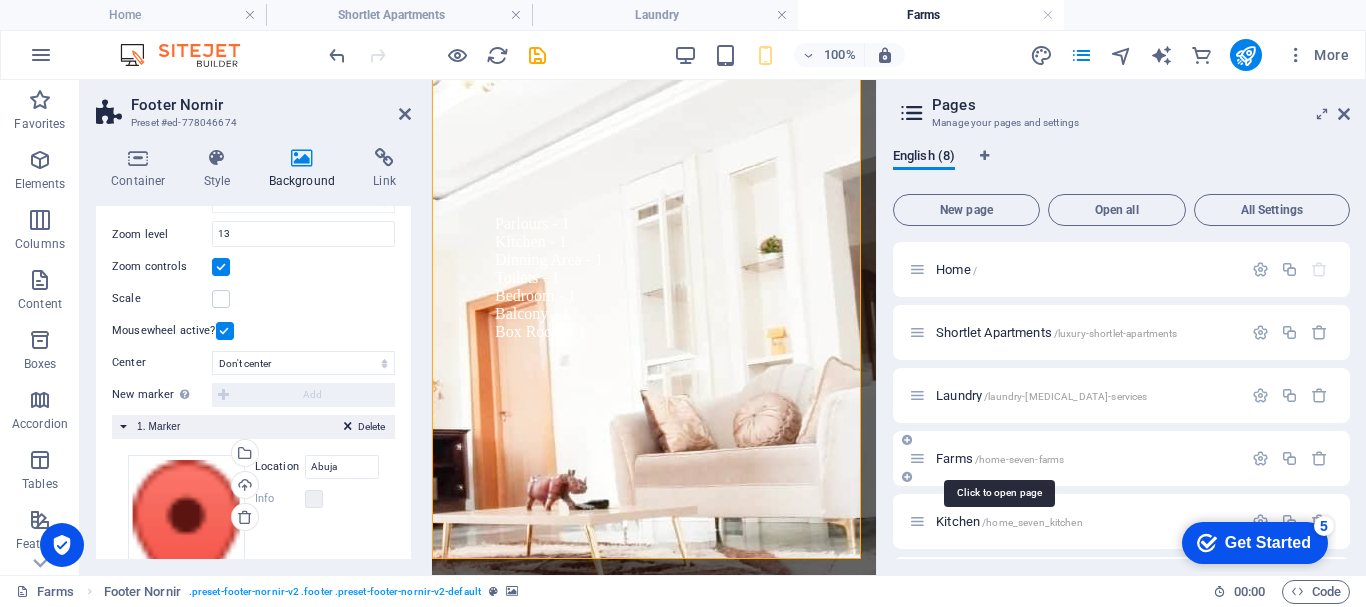 scroll, scrollTop: 0, scrollLeft: 0, axis: both 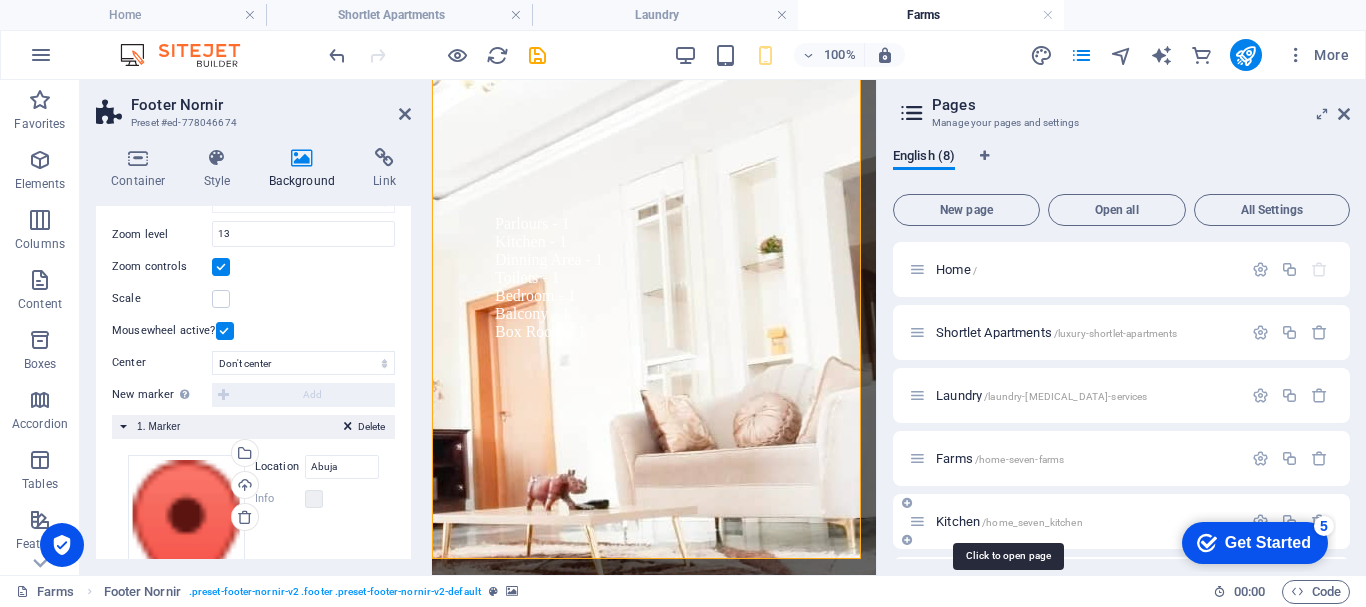 click on "Kitchen /home_seven_kitchen" at bounding box center (1009, 521) 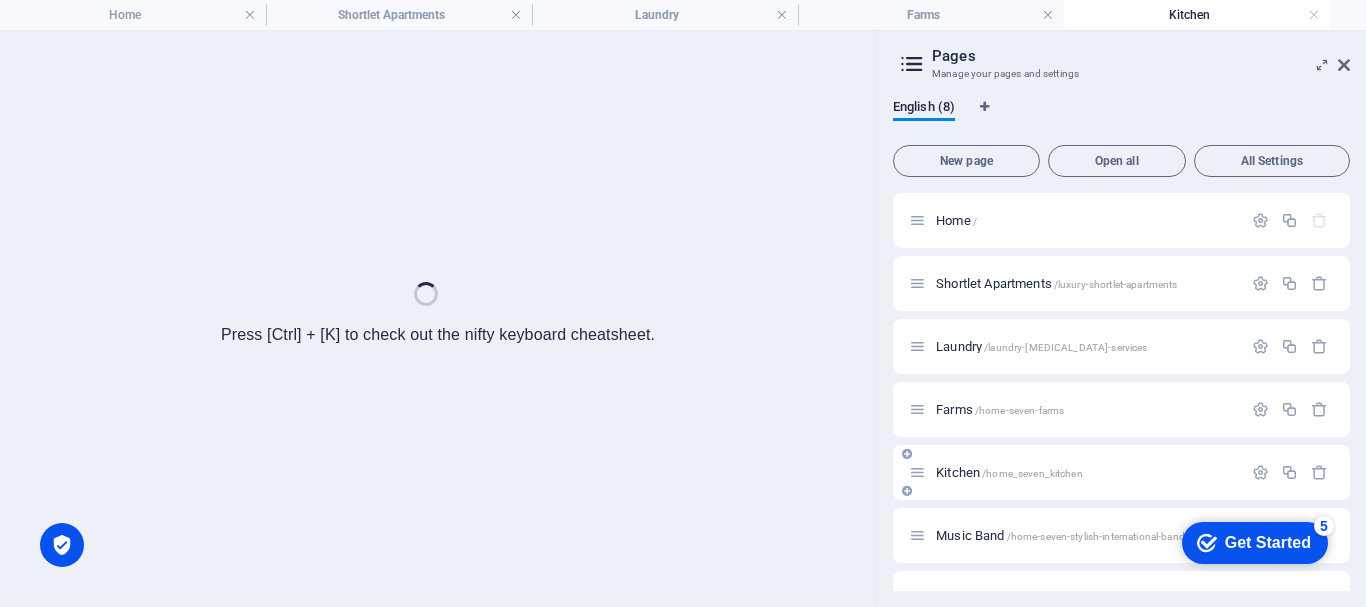 scroll, scrollTop: 0, scrollLeft: 0, axis: both 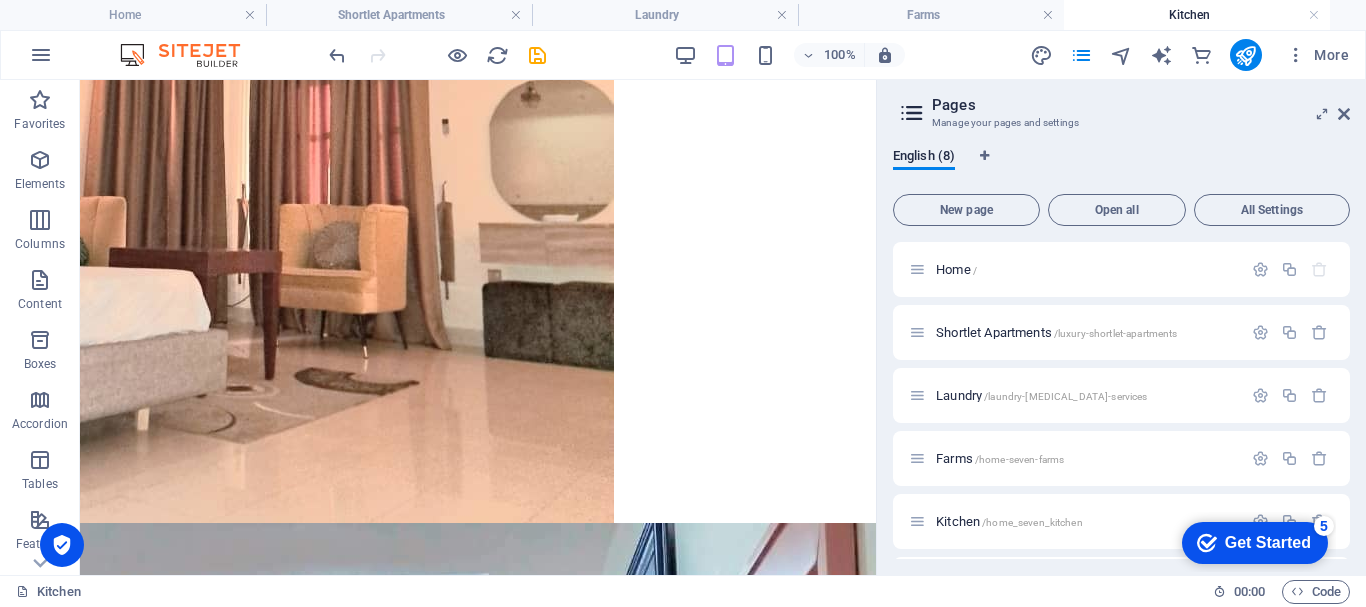 click at bounding box center (478, 22873) 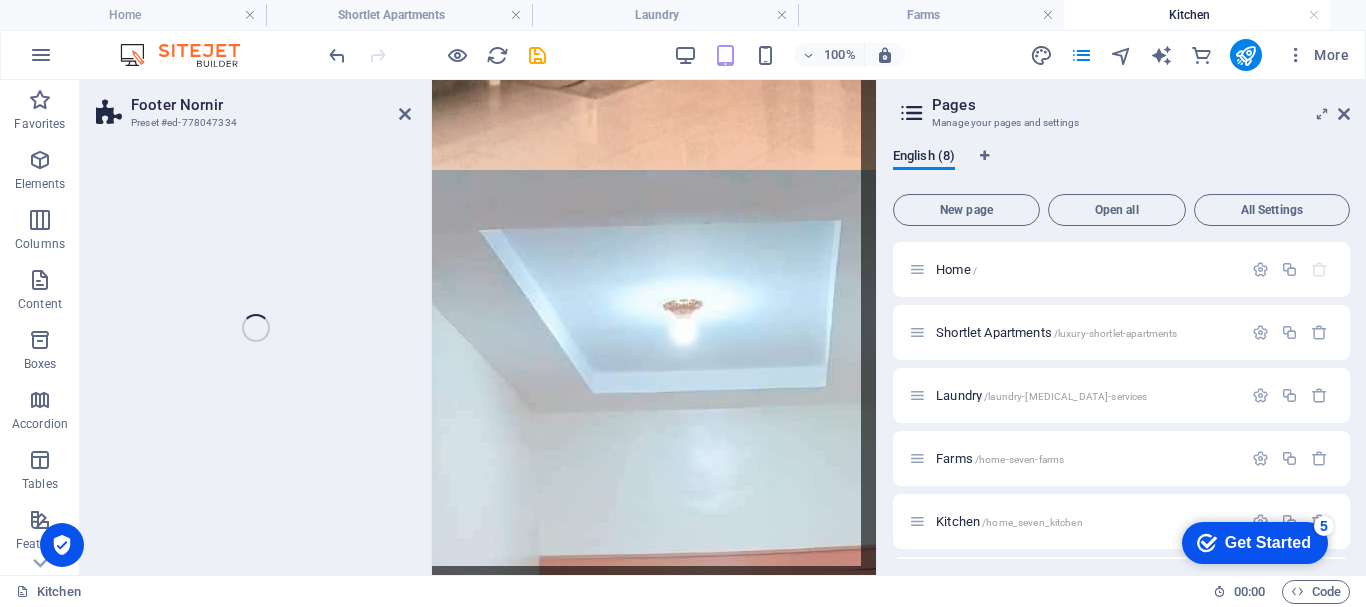 select on "px" 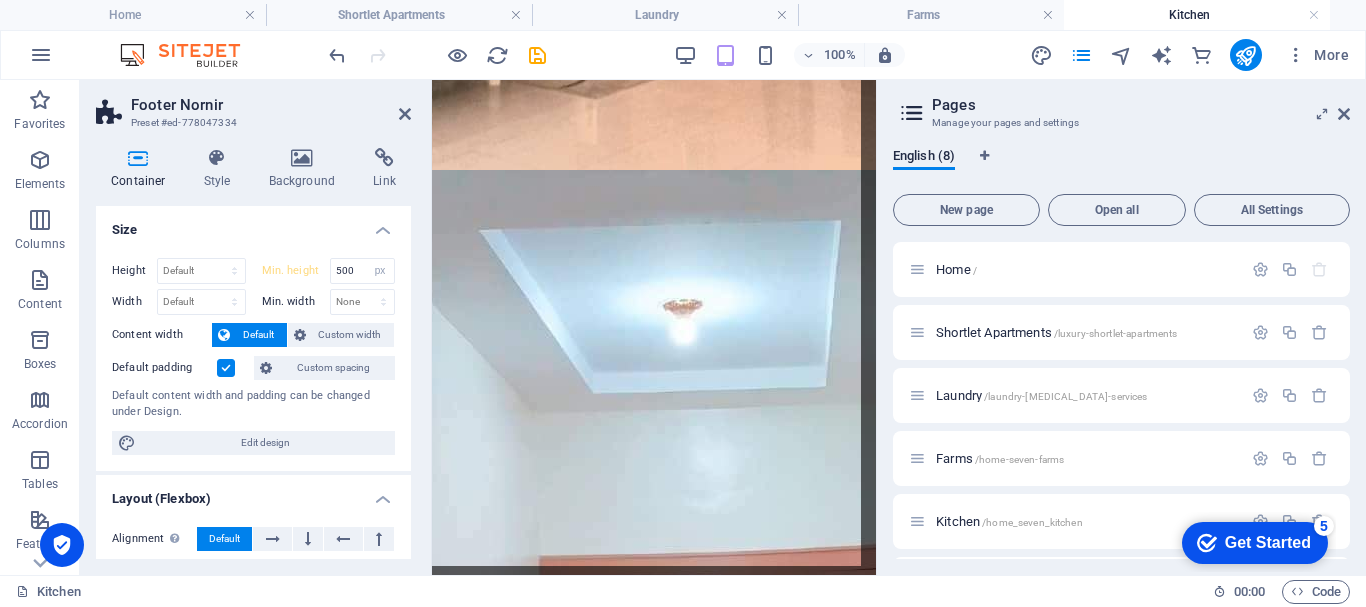 scroll, scrollTop: 14020, scrollLeft: 0, axis: vertical 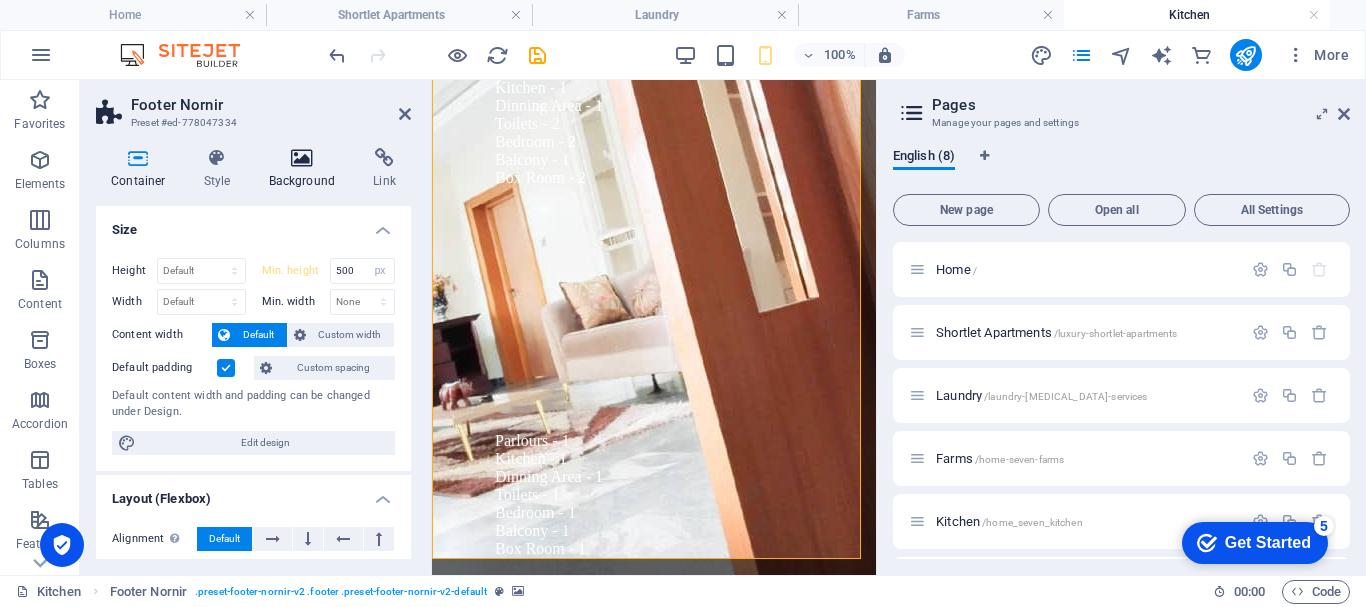 click on "Background" at bounding box center (306, 169) 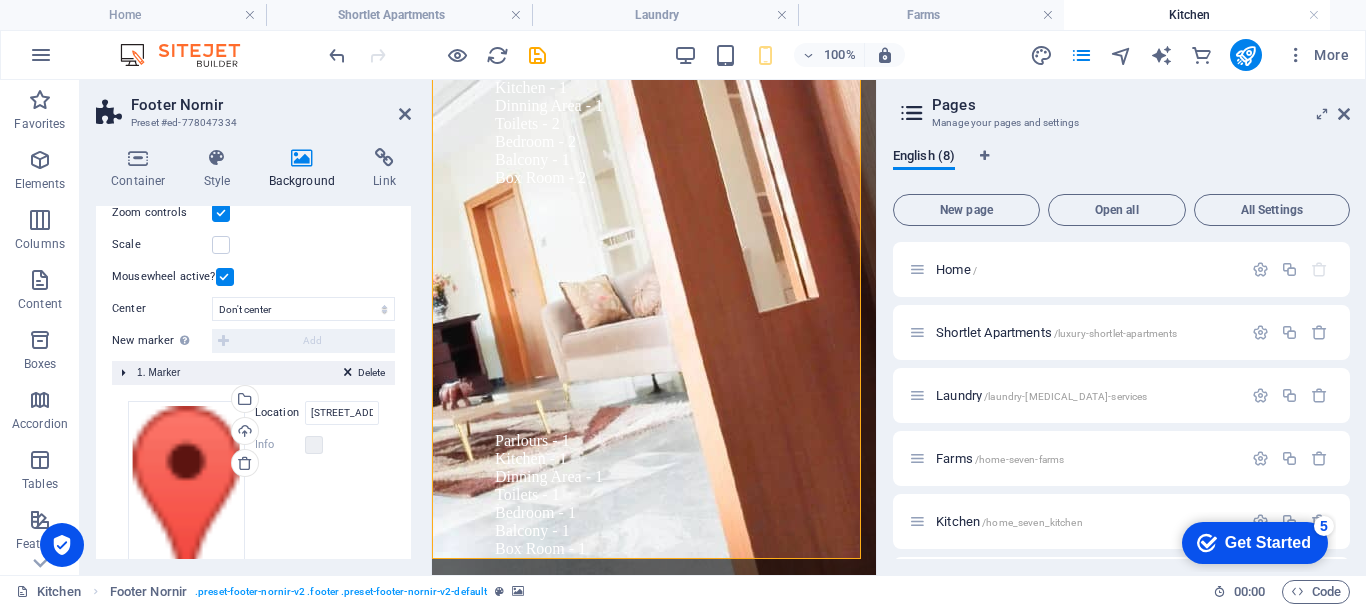 scroll, scrollTop: 396, scrollLeft: 0, axis: vertical 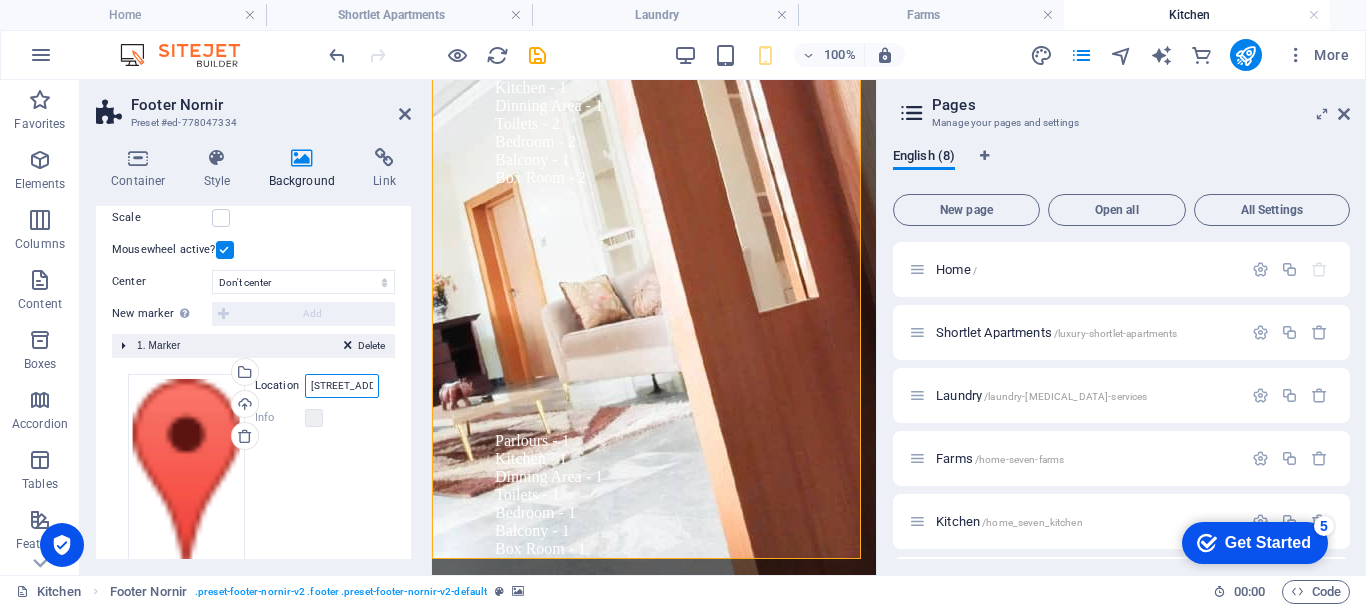 click on "[STREET_ADDRESS][PERSON_NAME]" at bounding box center (342, 386) 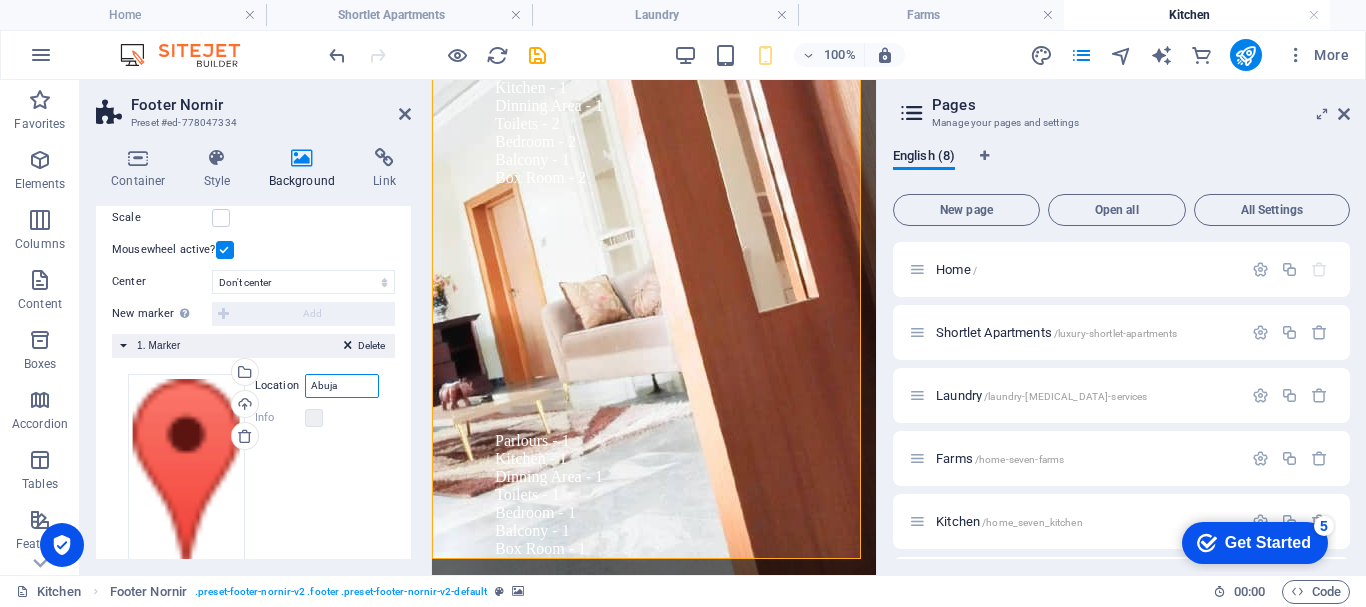 type on "Abuja" 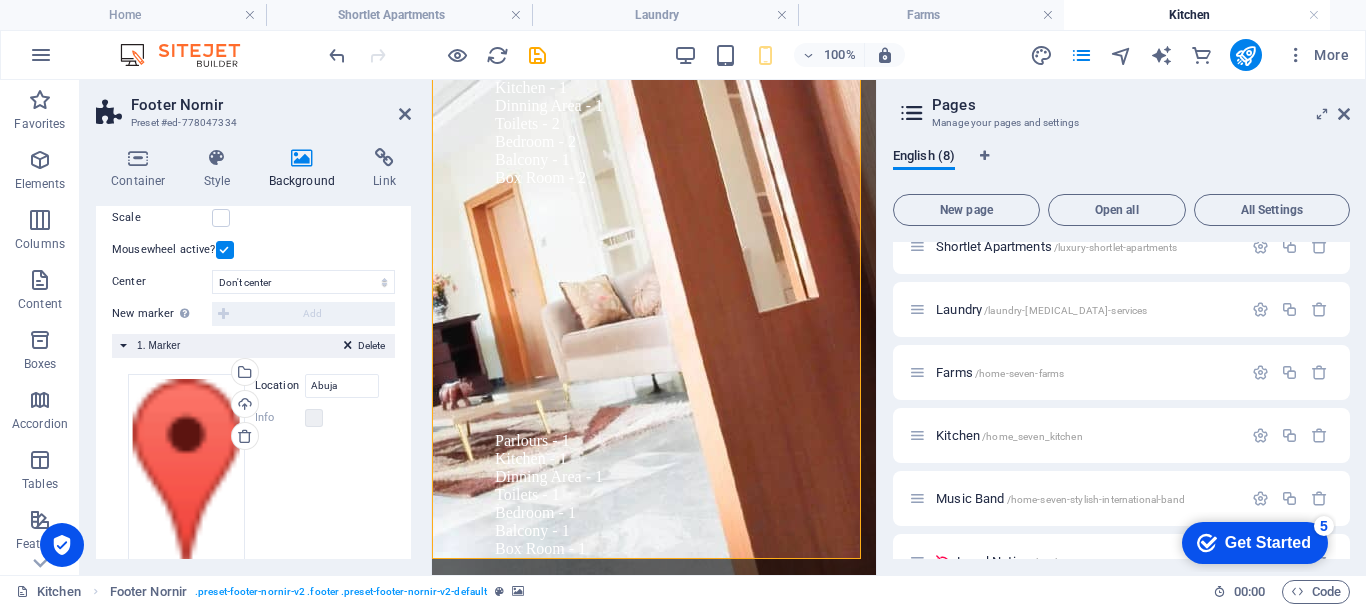 scroll, scrollTop: 117, scrollLeft: 0, axis: vertical 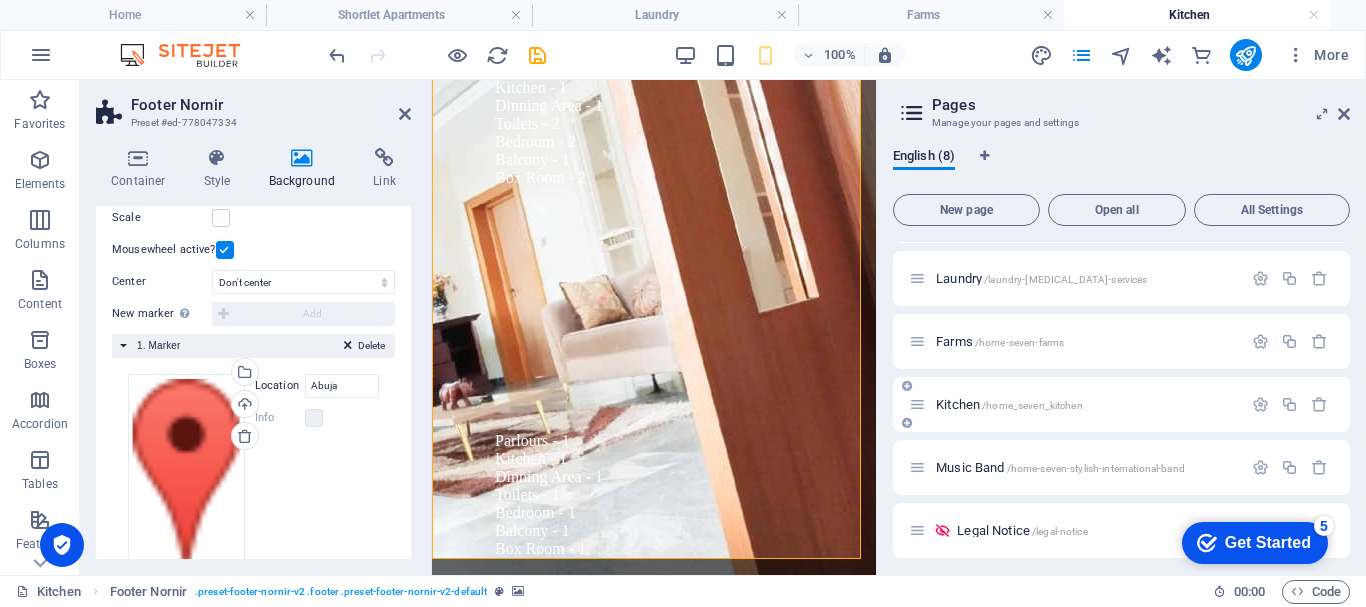 click on "Kitchen /home_seven_kitchen" at bounding box center [1009, 404] 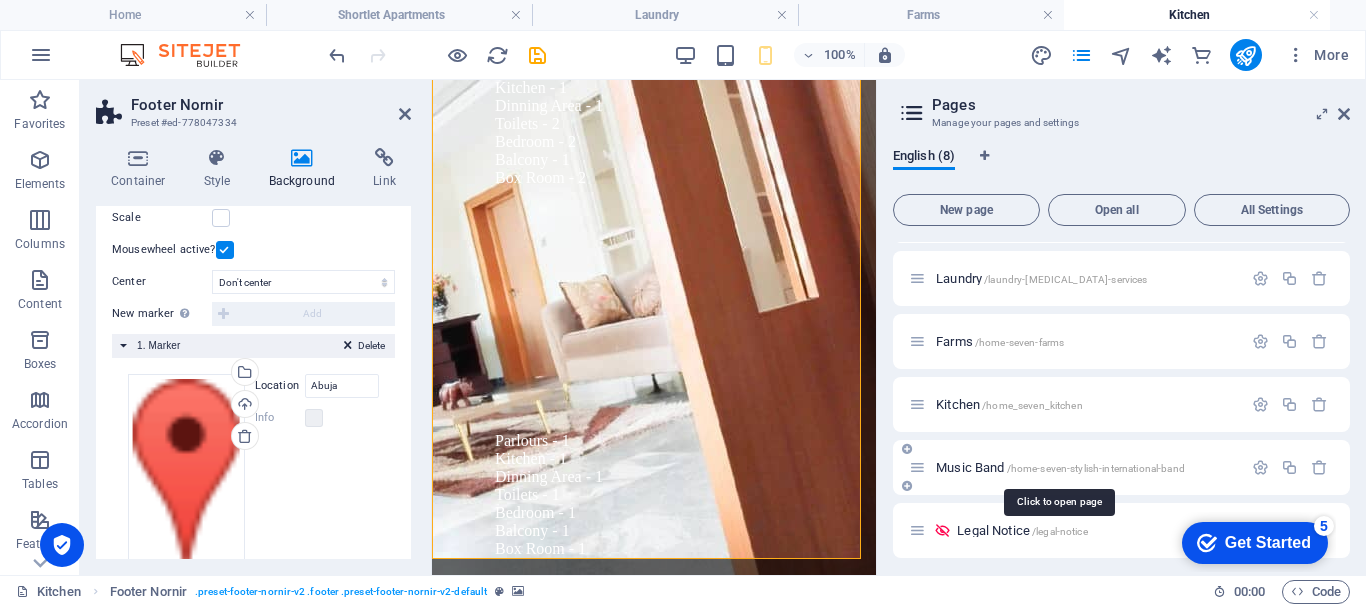 click on "Music Band /home-seven-stylish-international-band" at bounding box center [1060, 467] 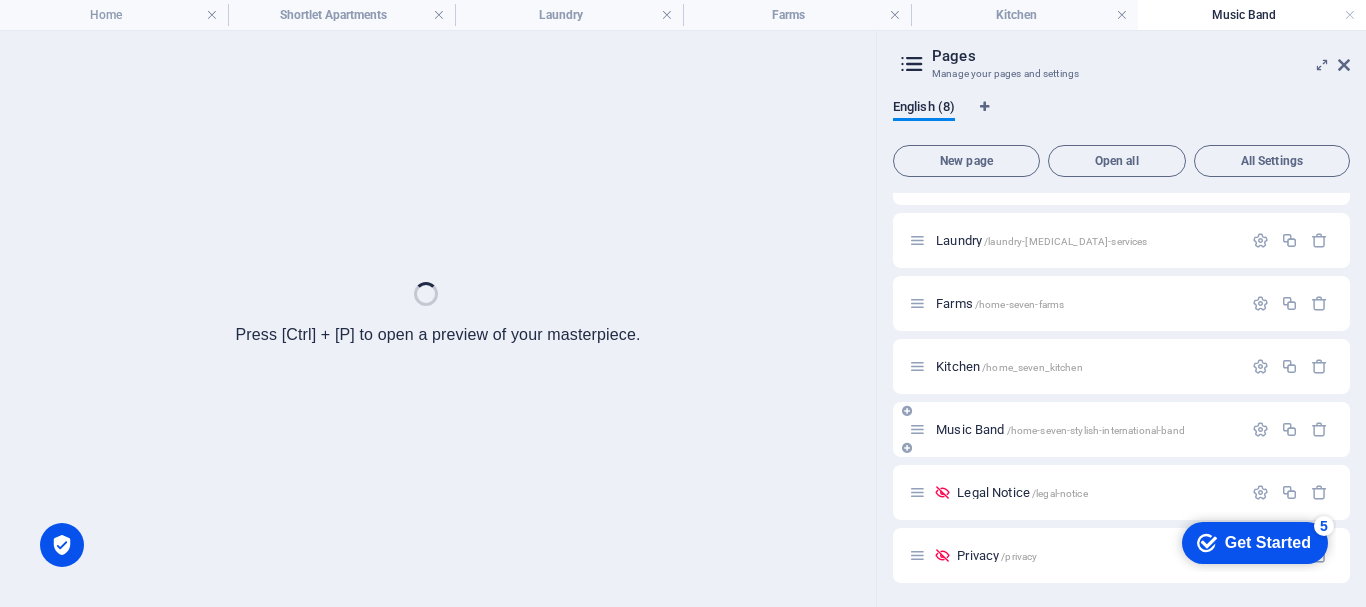 scroll, scrollTop: 0, scrollLeft: 0, axis: both 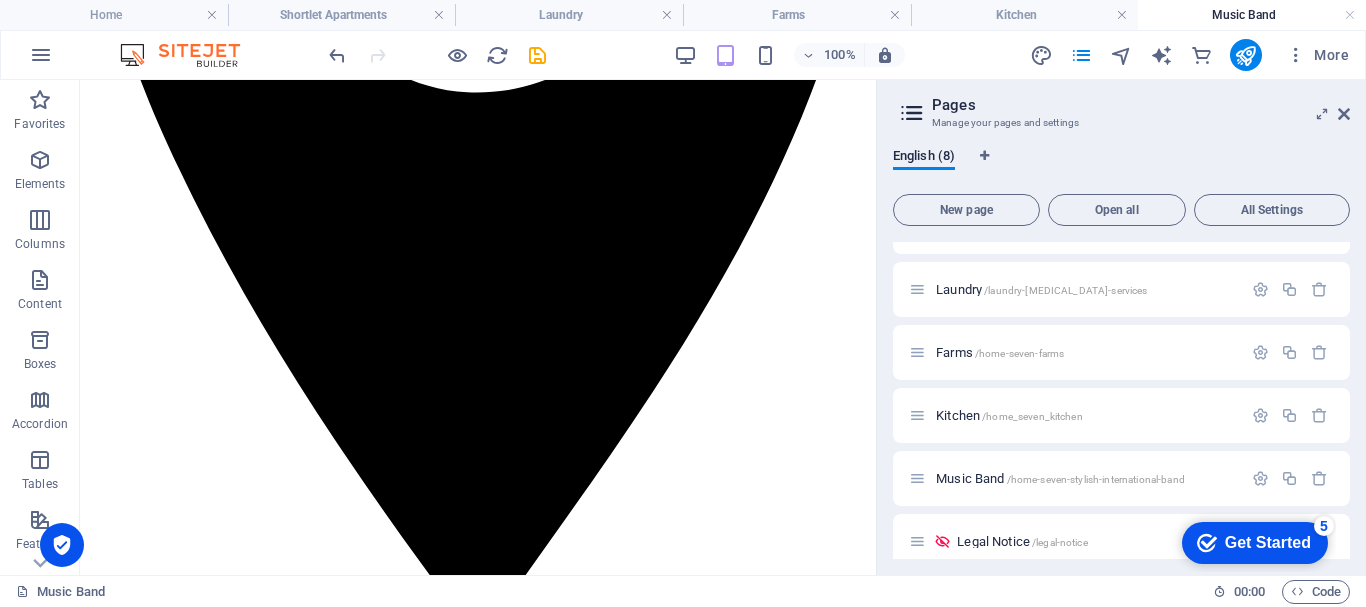 click at bounding box center (478, 2791) 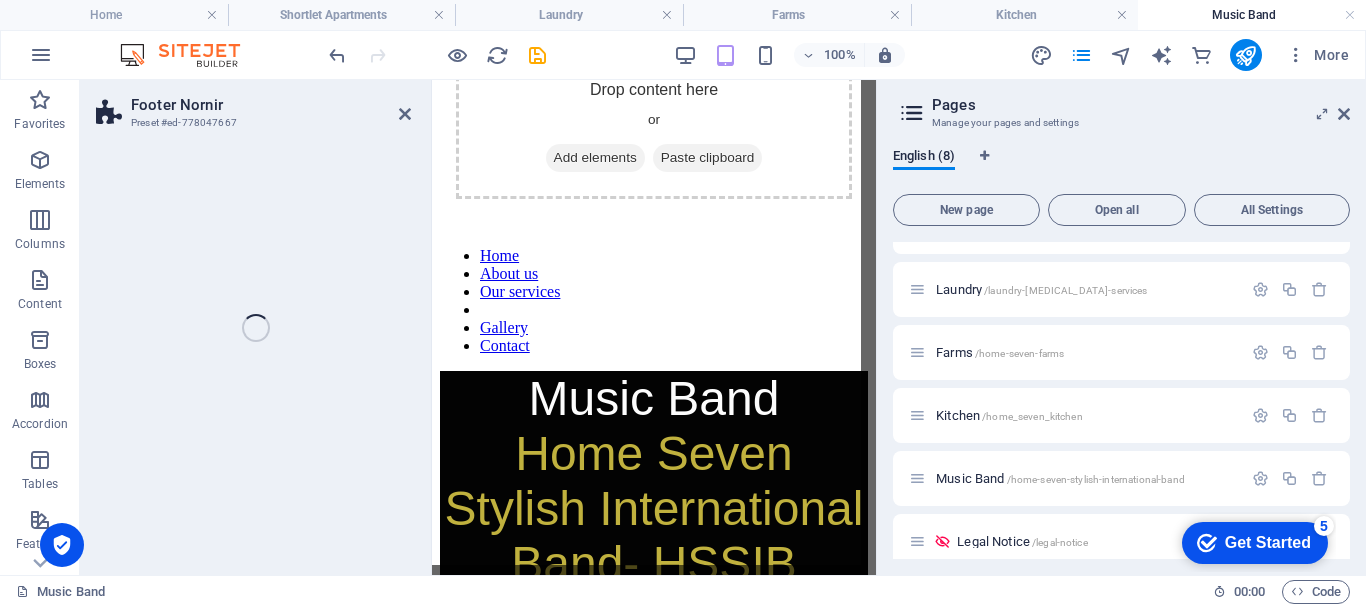 select on "px" 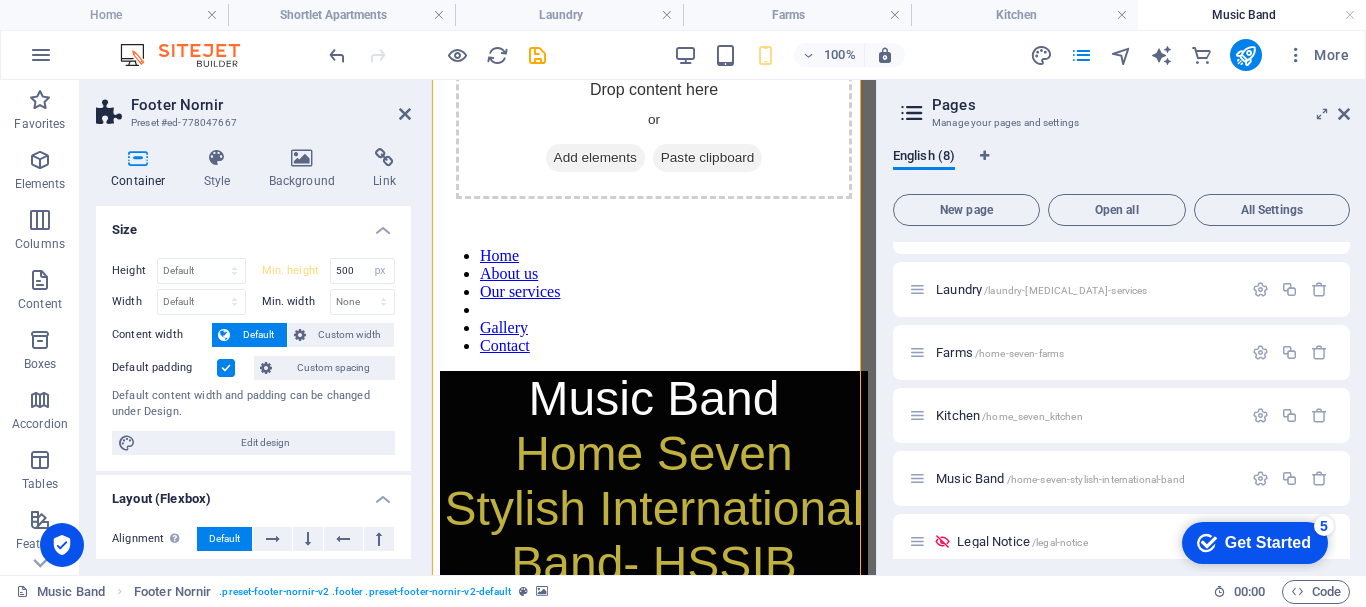 scroll, scrollTop: 2720, scrollLeft: 0, axis: vertical 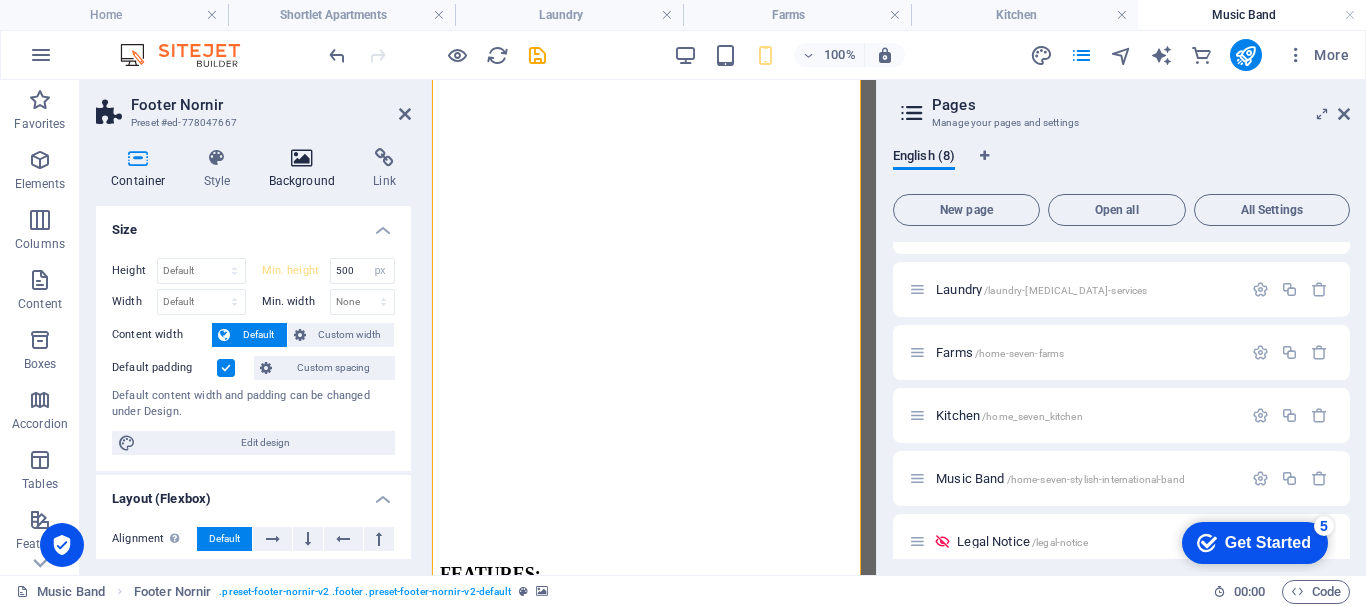 click on "Background" at bounding box center [306, 169] 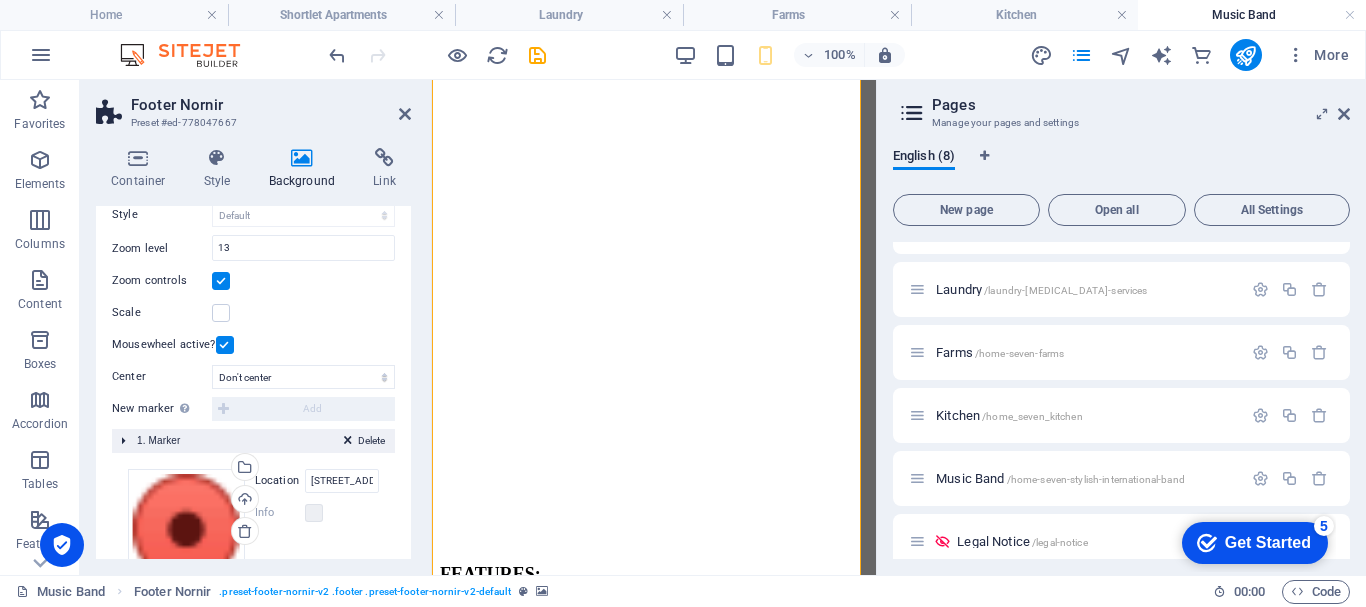 scroll, scrollTop: 351, scrollLeft: 0, axis: vertical 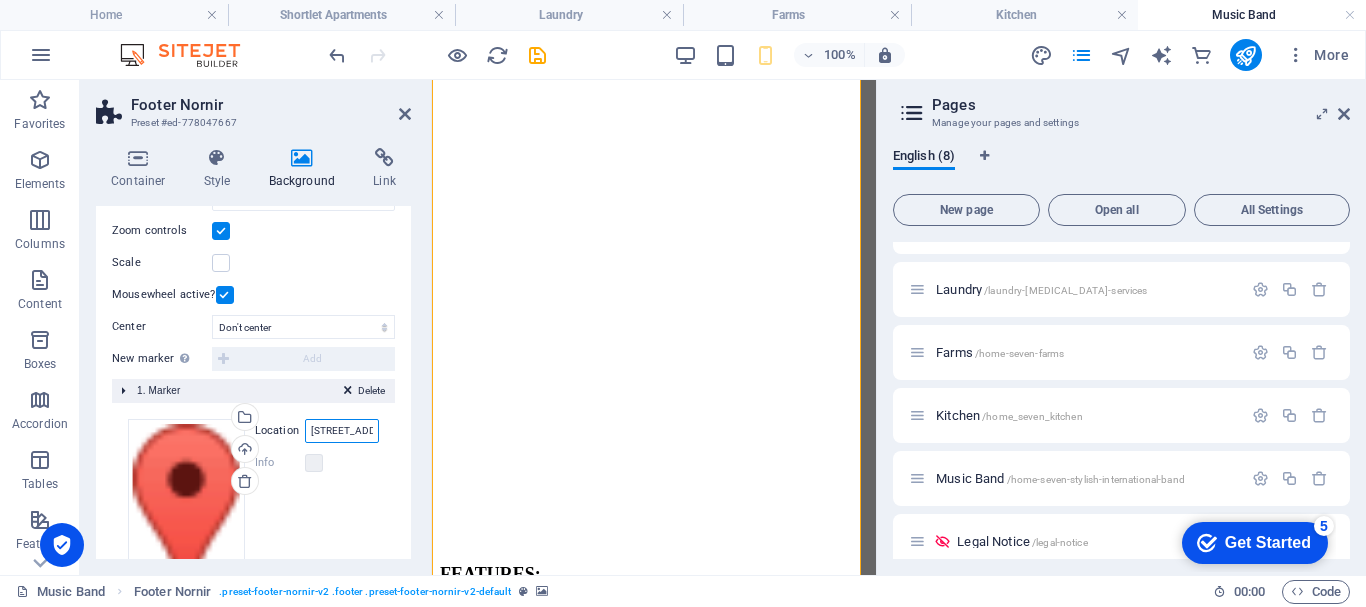 click on "[STREET_ADDRESS][PERSON_NAME]" at bounding box center [342, 431] 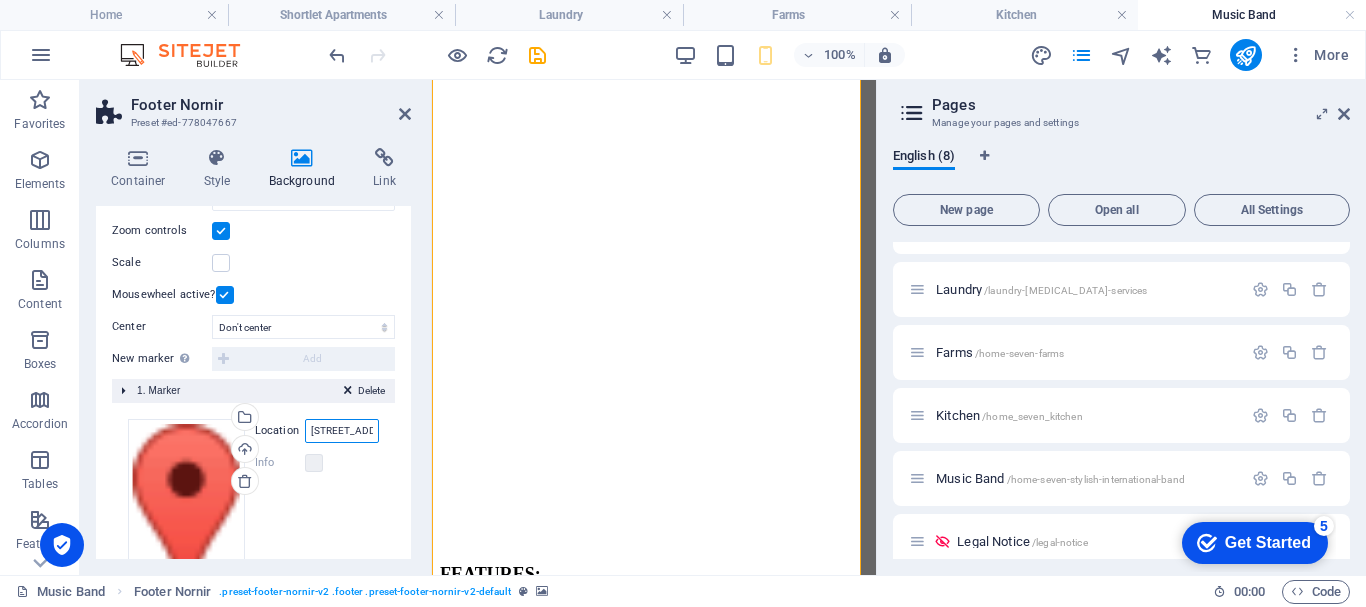 click on "[STREET_ADDRESS][PERSON_NAME]" at bounding box center [342, 431] 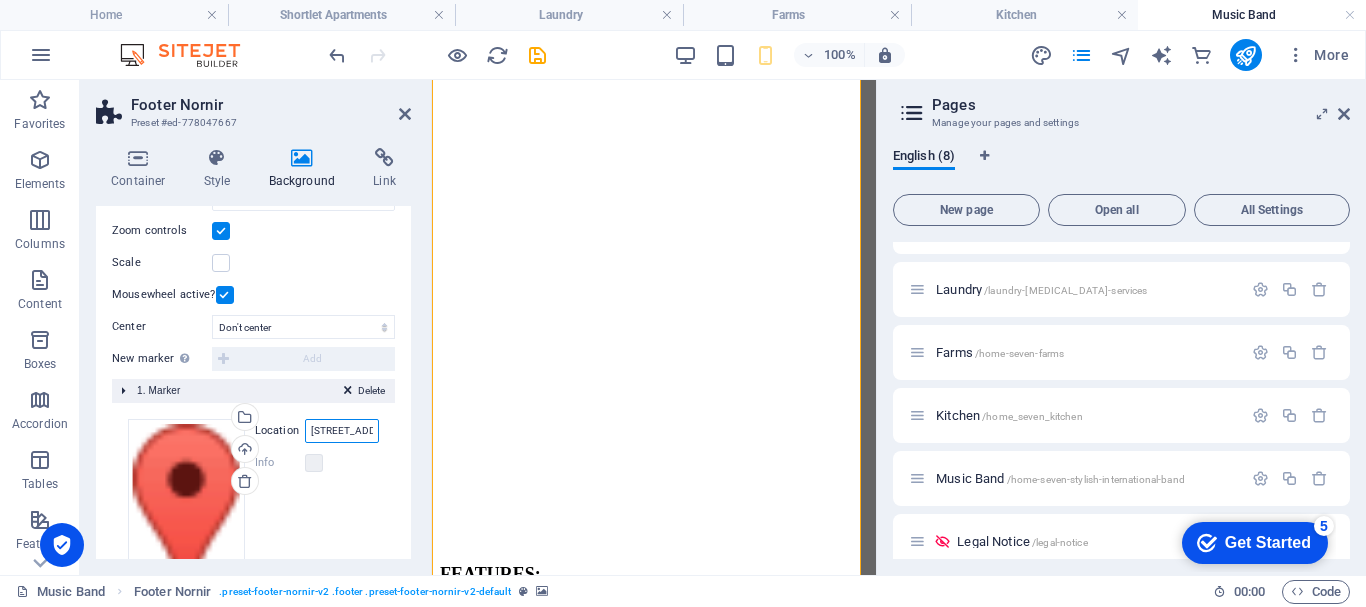 paste on "Abuja" 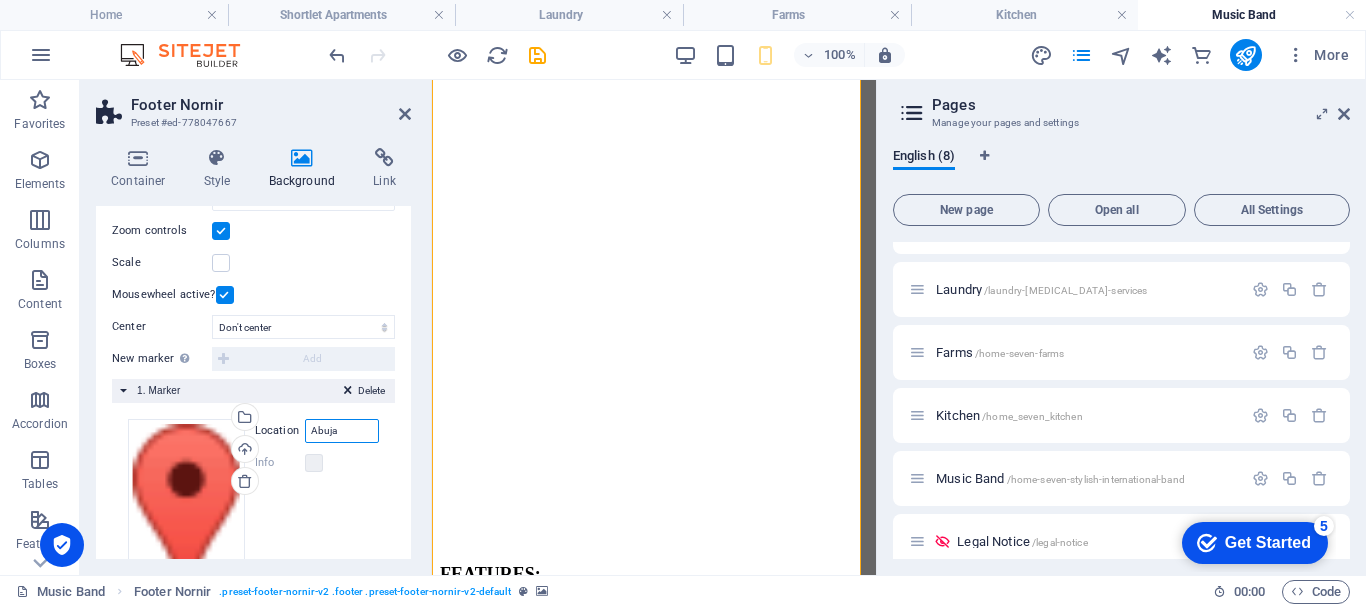 type on "Abuja" 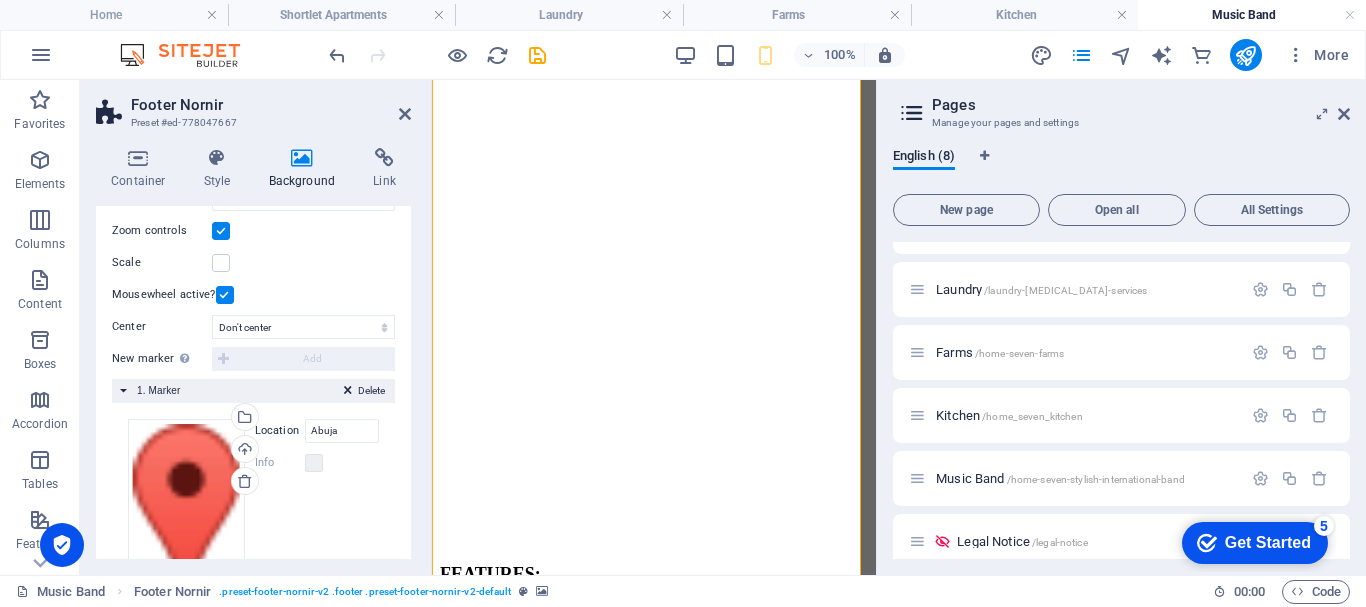 scroll, scrollTop: 183, scrollLeft: 0, axis: vertical 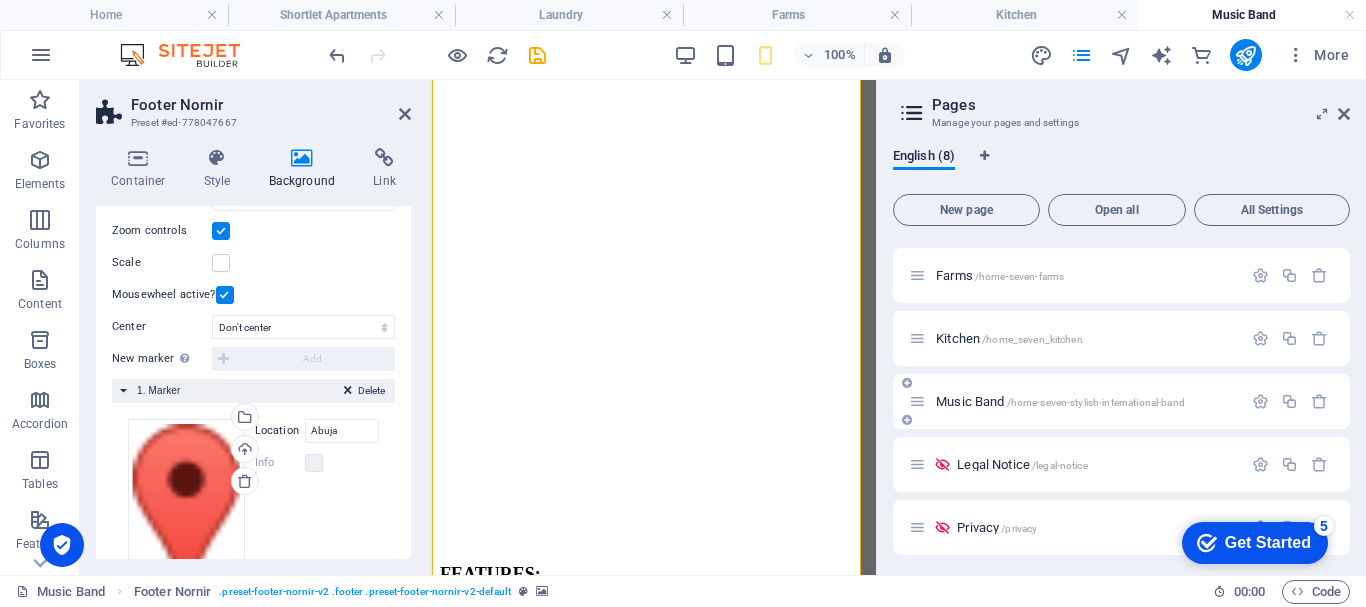 click on "Music Band /home-seven-stylish-international-band" at bounding box center [1060, 401] 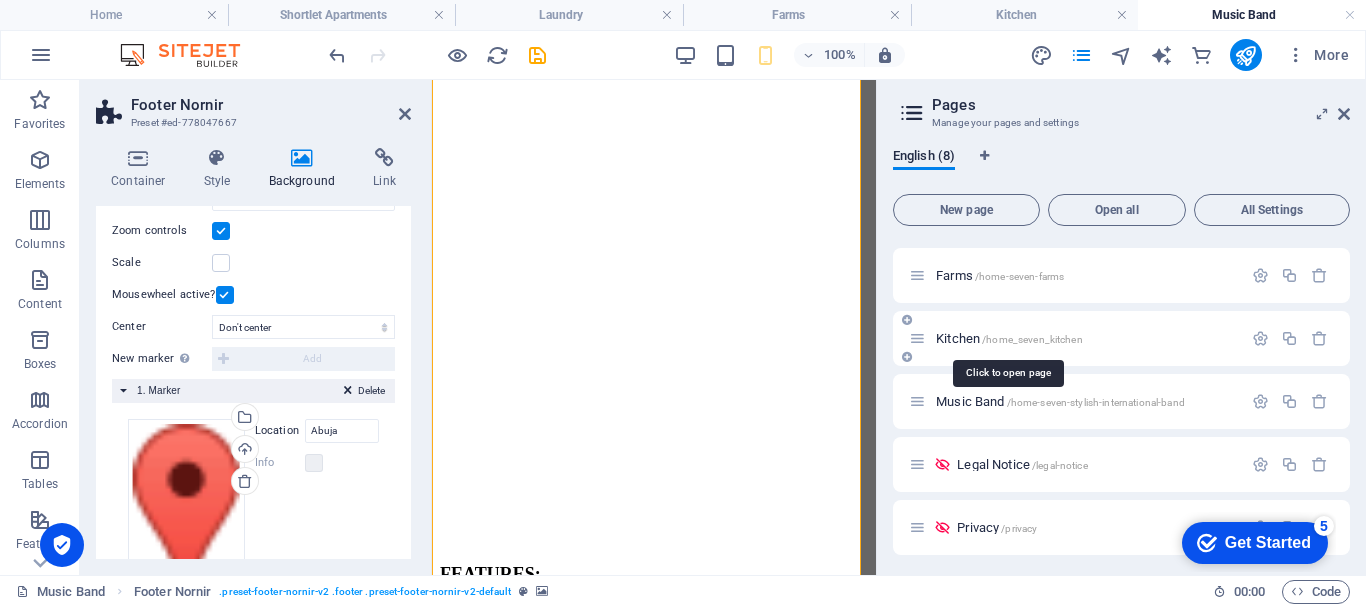 click on "Kitchen /home_seven_kitchen" at bounding box center [1009, 338] 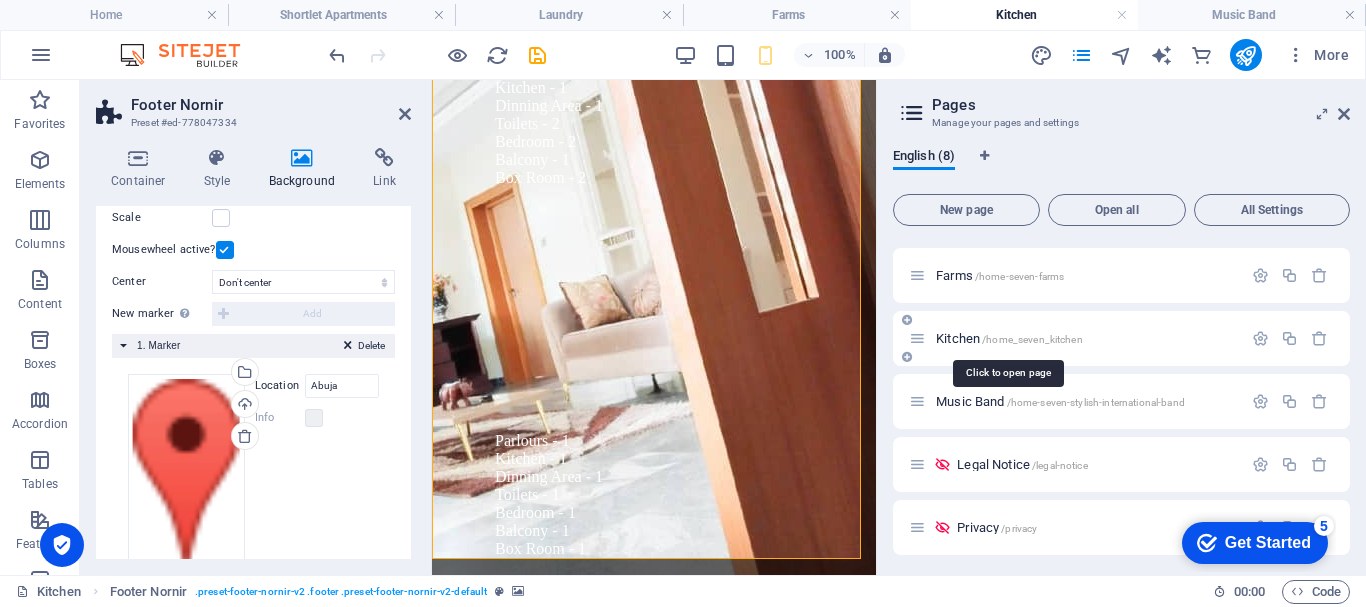 scroll, scrollTop: 0, scrollLeft: 0, axis: both 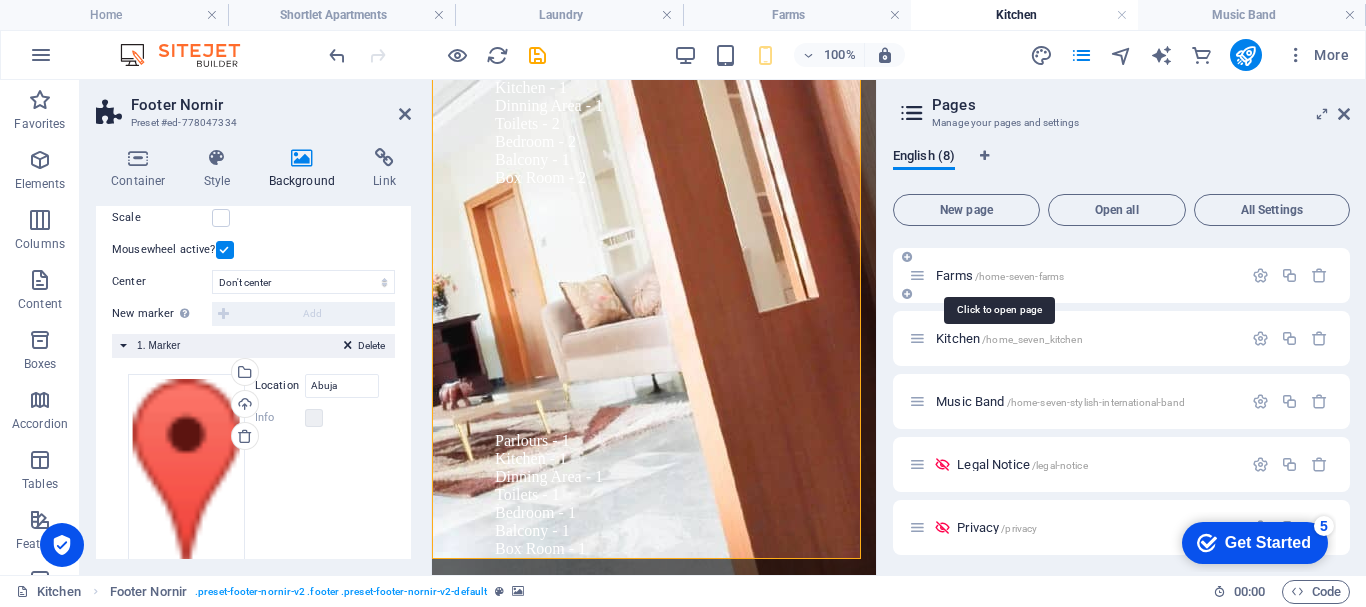 click on "Farms /home-seven-farms" at bounding box center [1000, 275] 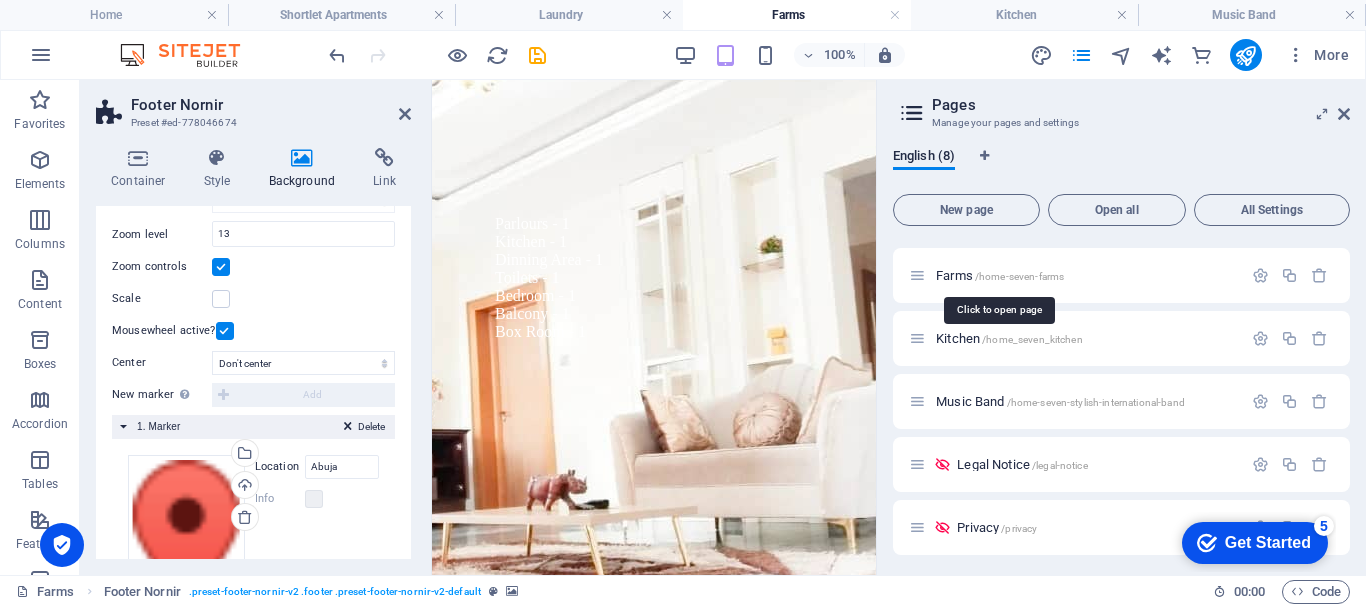 scroll, scrollTop: 0, scrollLeft: 0, axis: both 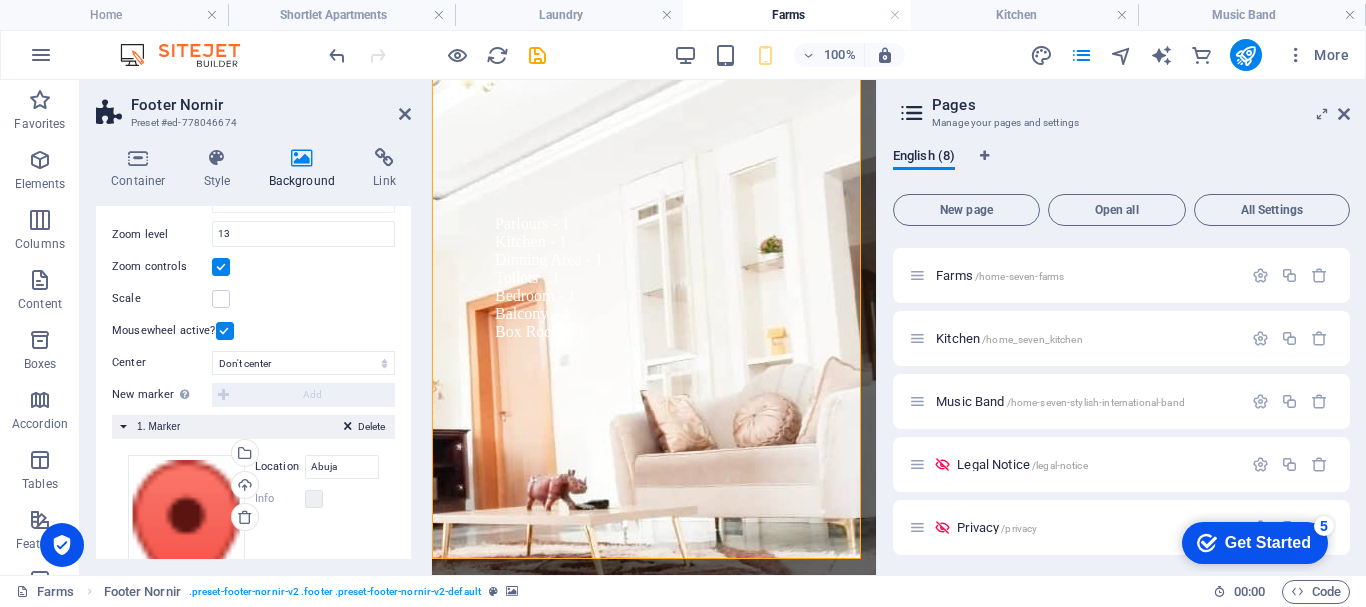 drag, startPoint x: 1350, startPoint y: 406, endPoint x: 1350, endPoint y: 360, distance: 46 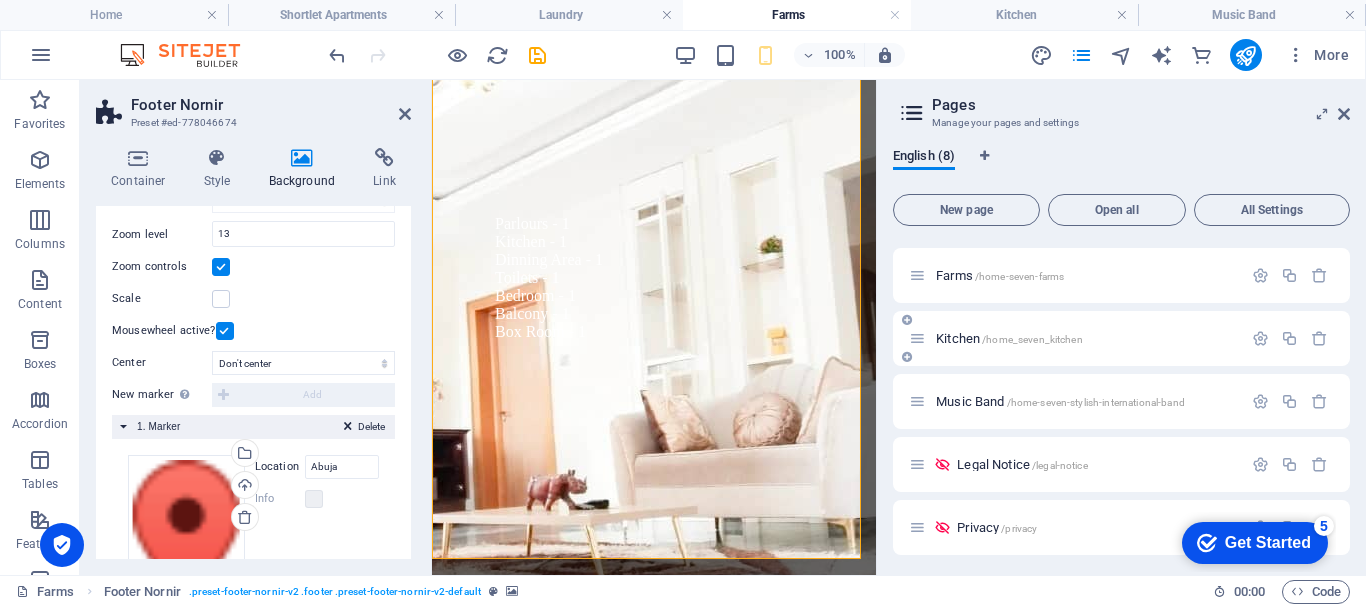 drag, startPoint x: 1345, startPoint y: 380, endPoint x: 1344, endPoint y: 330, distance: 50.01 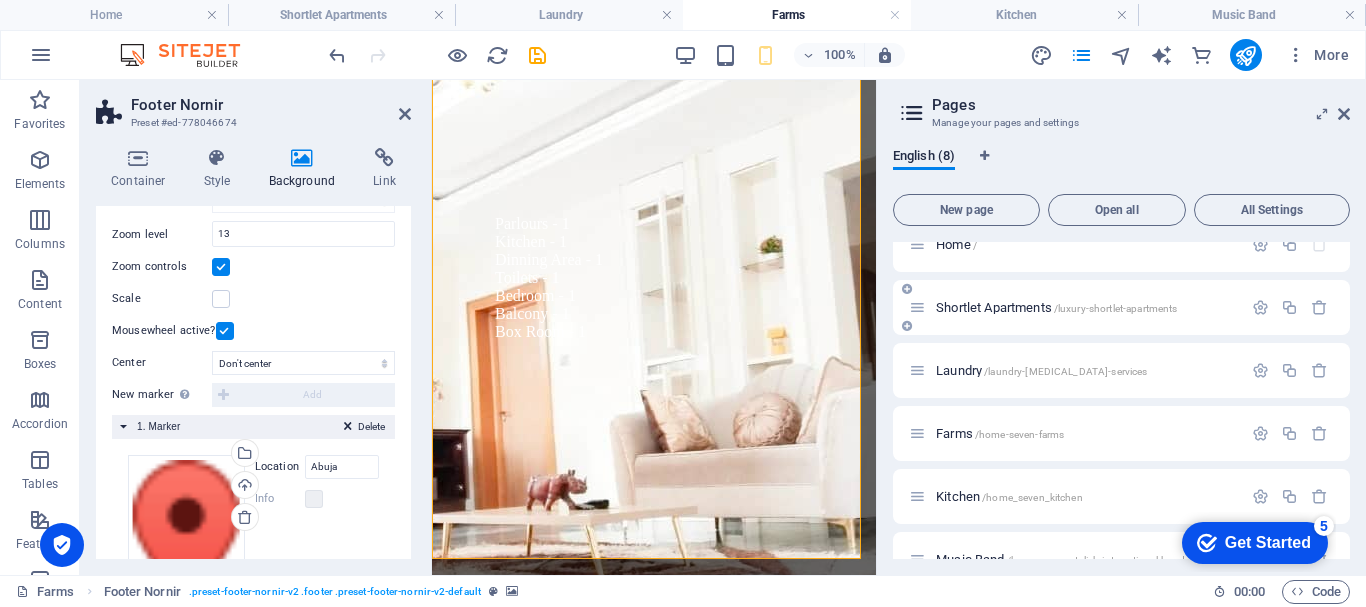 scroll, scrollTop: 19, scrollLeft: 0, axis: vertical 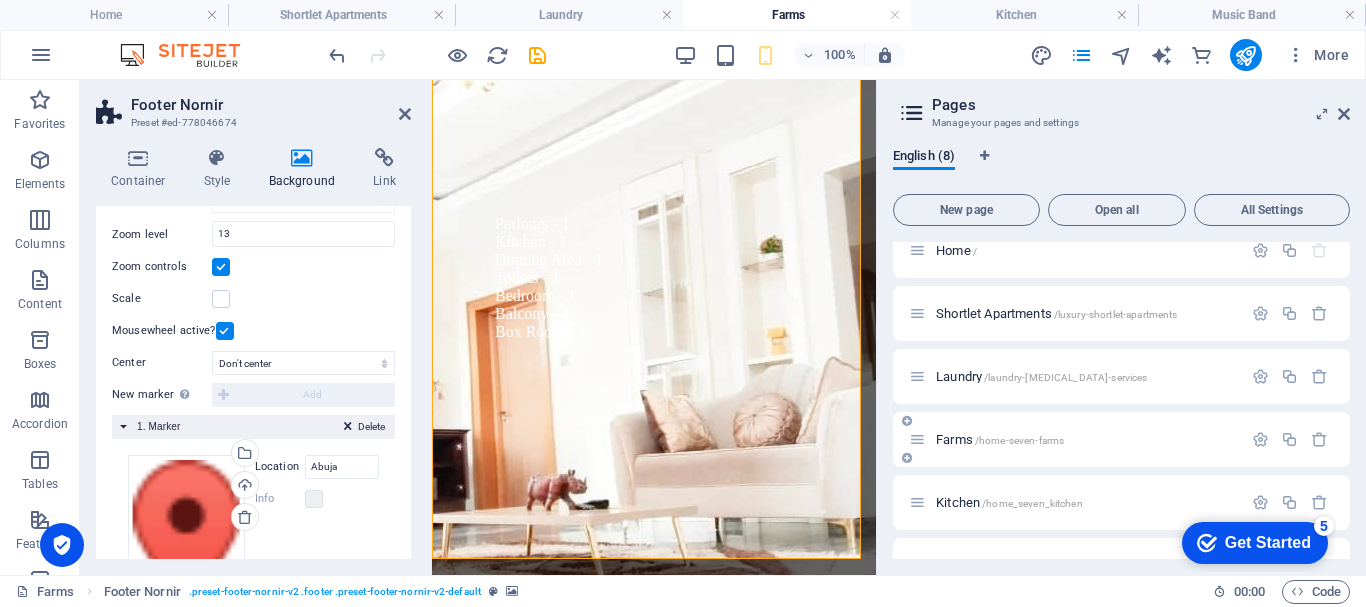 click on "Farms /home-seven-farms" at bounding box center [1000, 439] 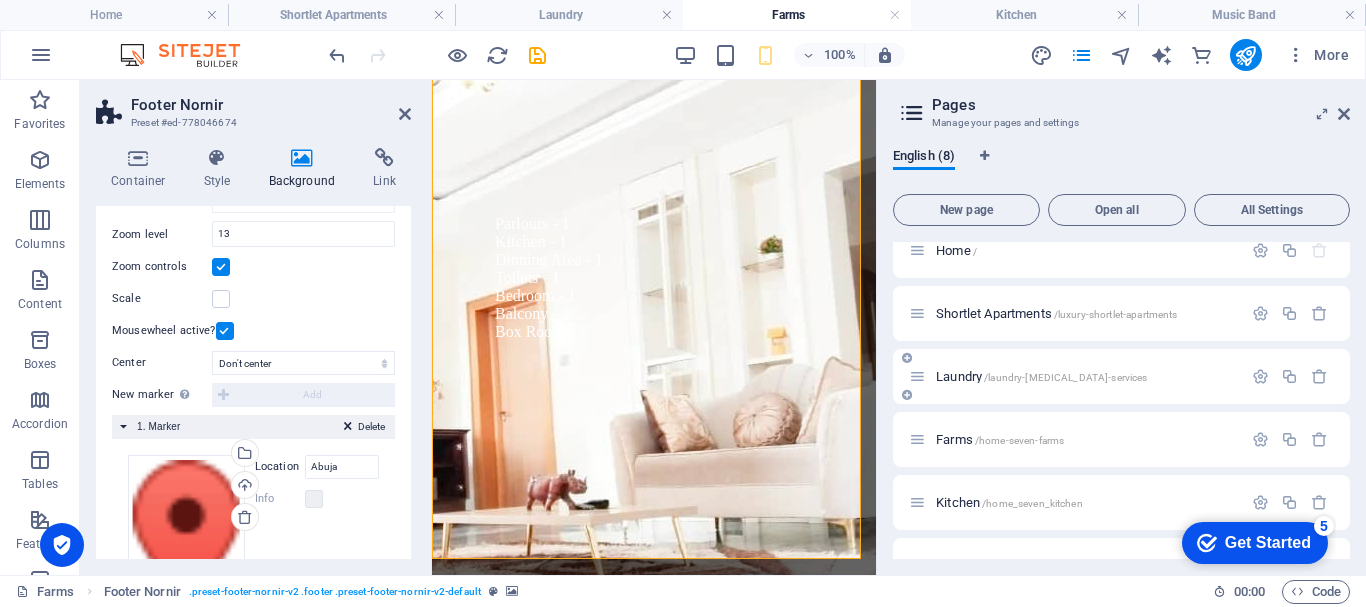 click on "Laundry /laundry-[MEDICAL_DATA]-services" at bounding box center [1041, 376] 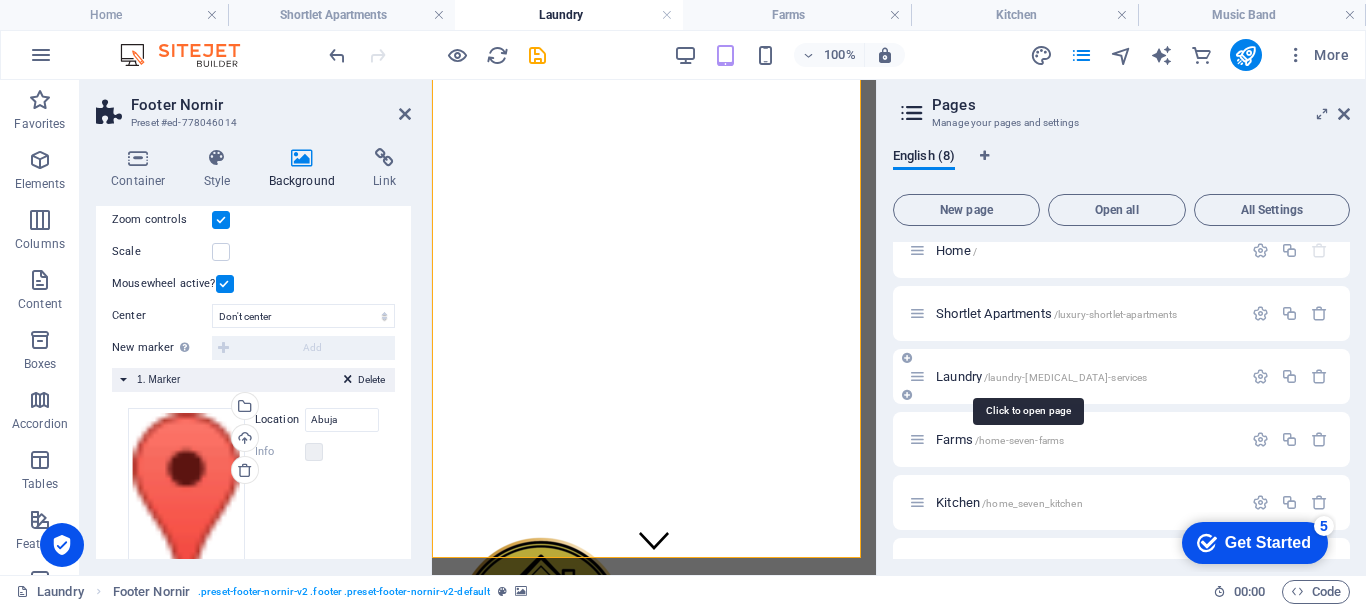 scroll, scrollTop: 13944, scrollLeft: 0, axis: vertical 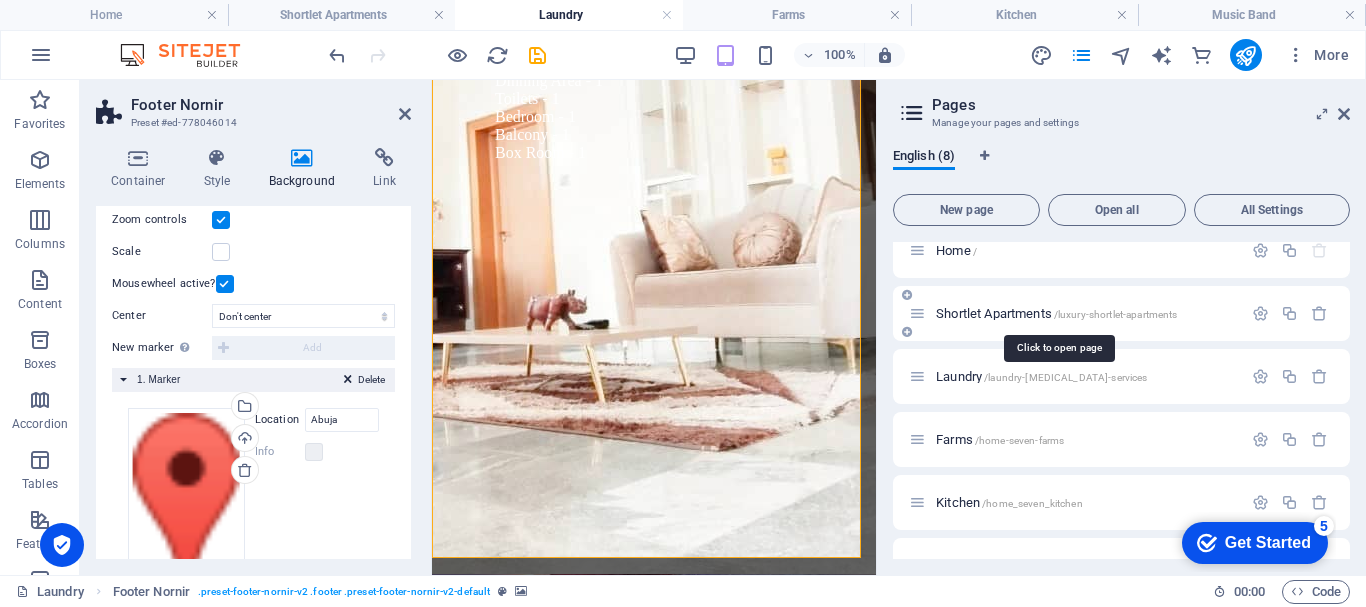 click on "Shortlet Apartments /luxury-shortlet-apartments" at bounding box center [1056, 313] 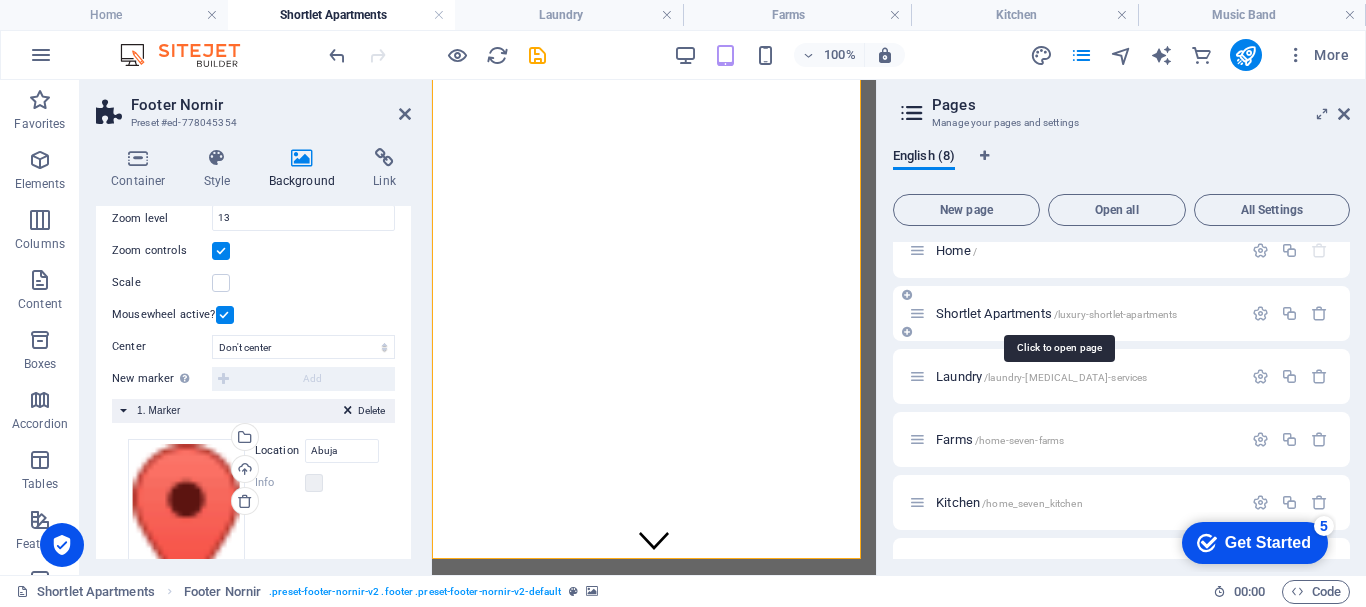 scroll, scrollTop: 13679, scrollLeft: 0, axis: vertical 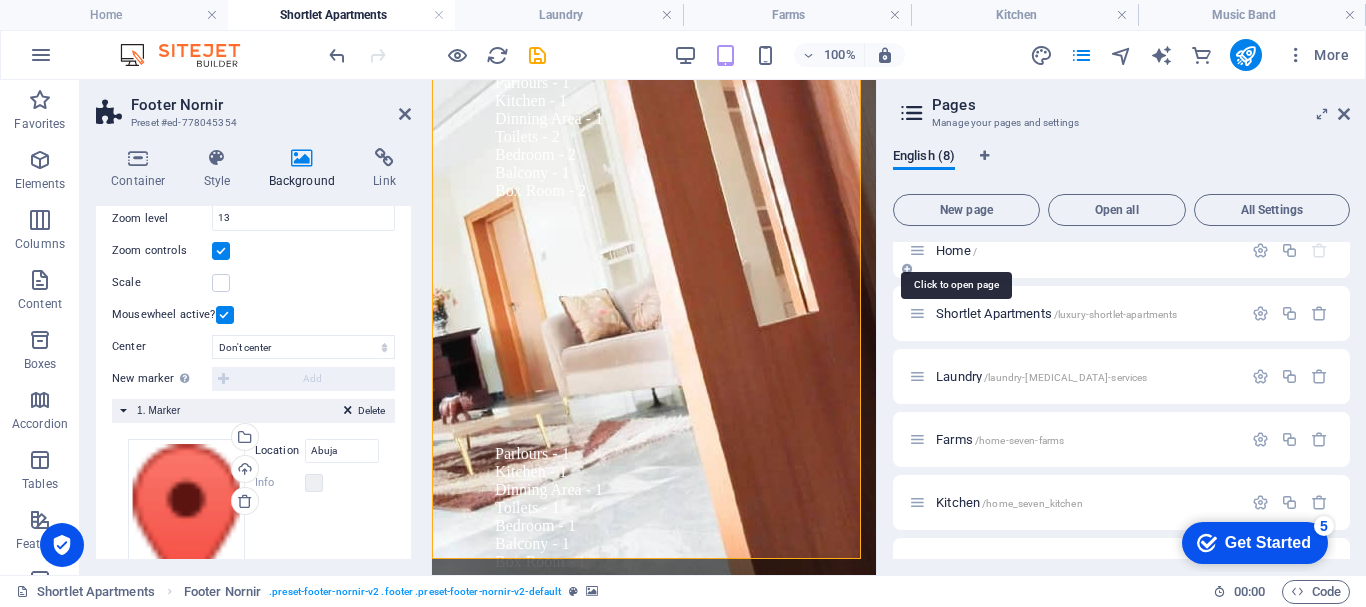click on "Home /" at bounding box center [956, 250] 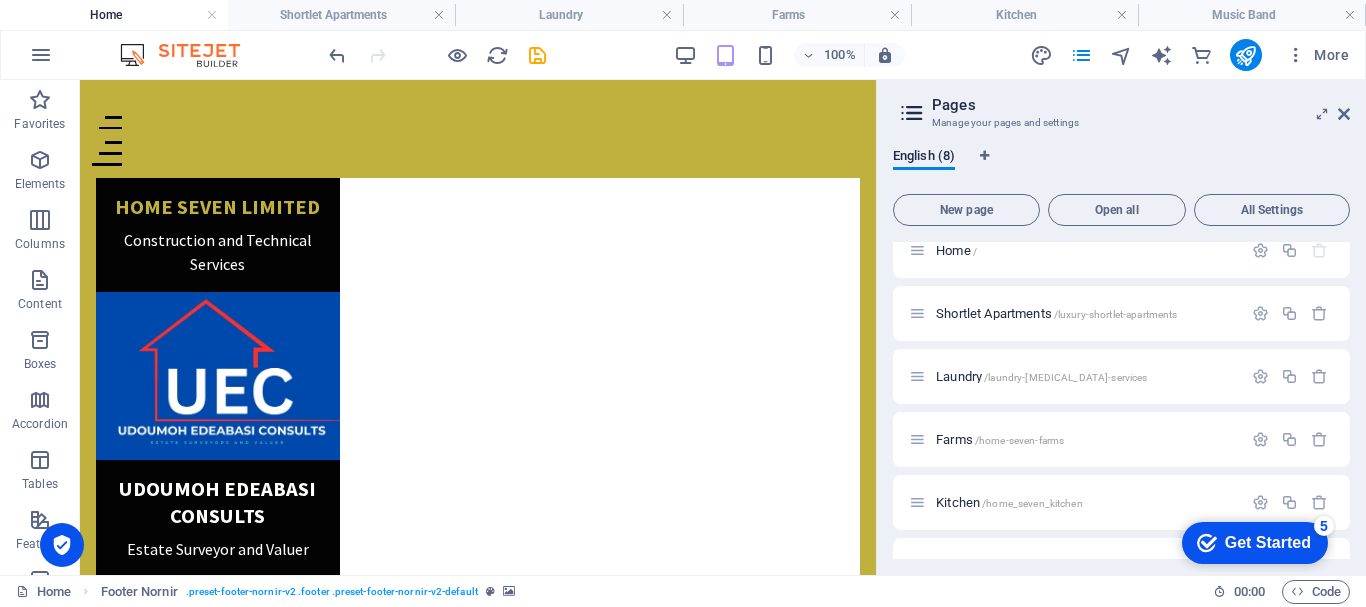 scroll, scrollTop: 2082, scrollLeft: 0, axis: vertical 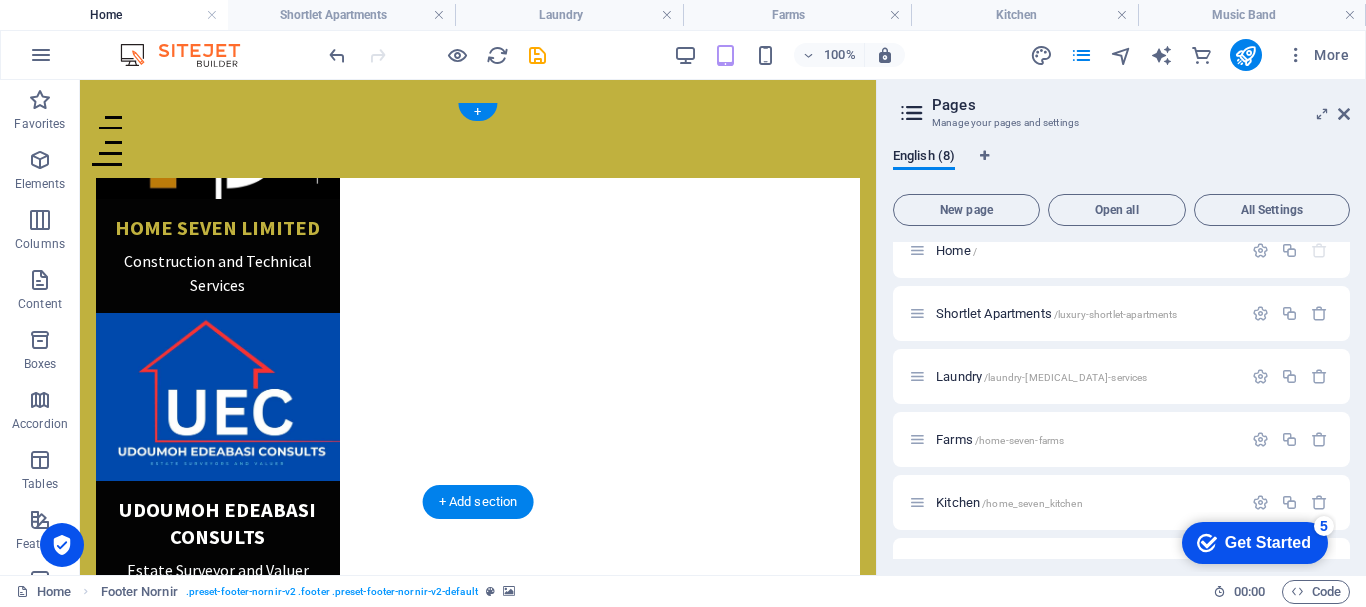 click at bounding box center (478, 3140) 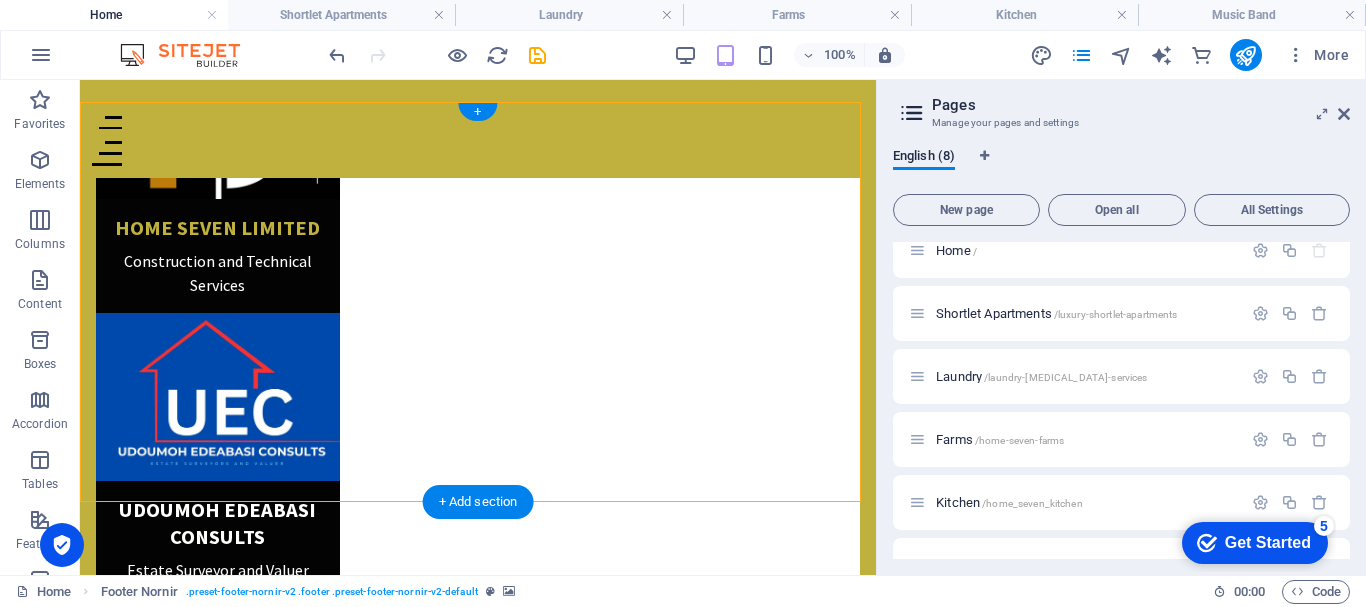 click at bounding box center (478, 3140) 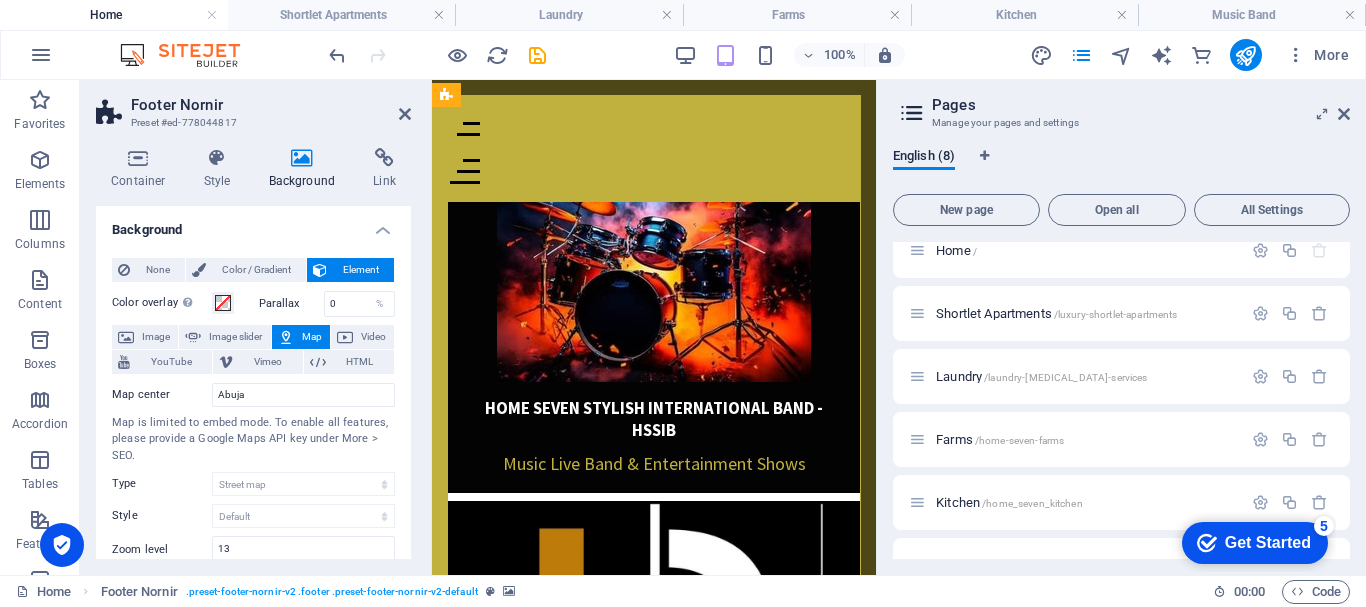 scroll, scrollTop: 4029, scrollLeft: 0, axis: vertical 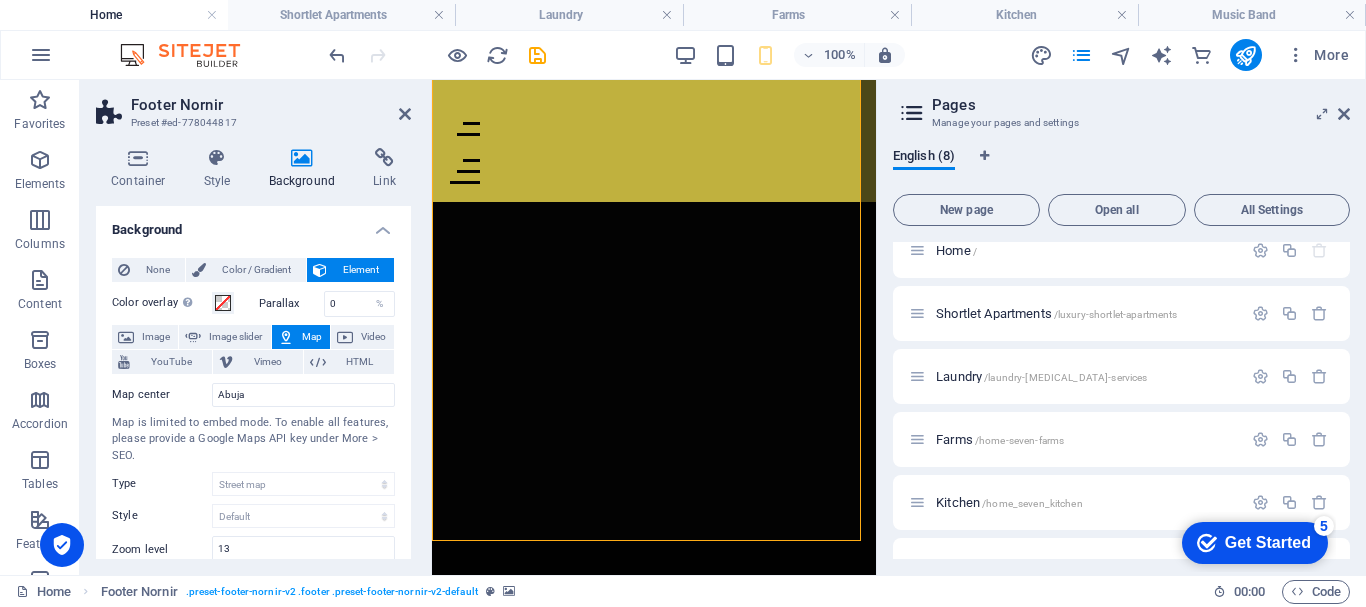 click at bounding box center [302, 158] 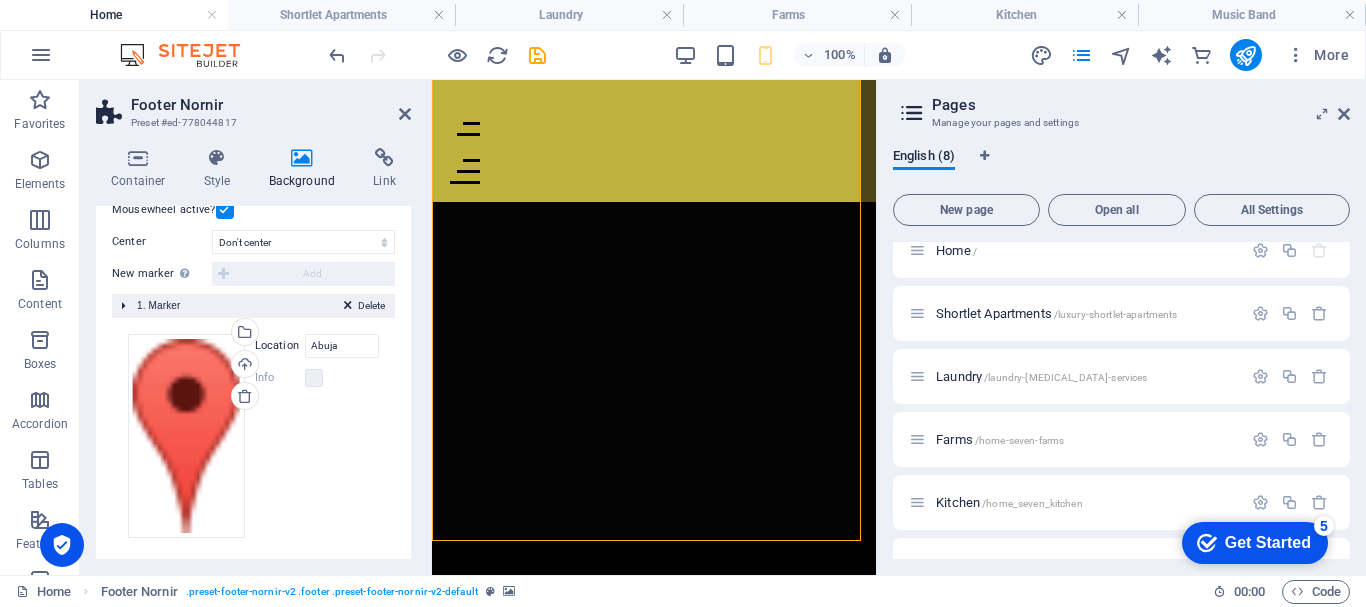 scroll, scrollTop: 440, scrollLeft: 0, axis: vertical 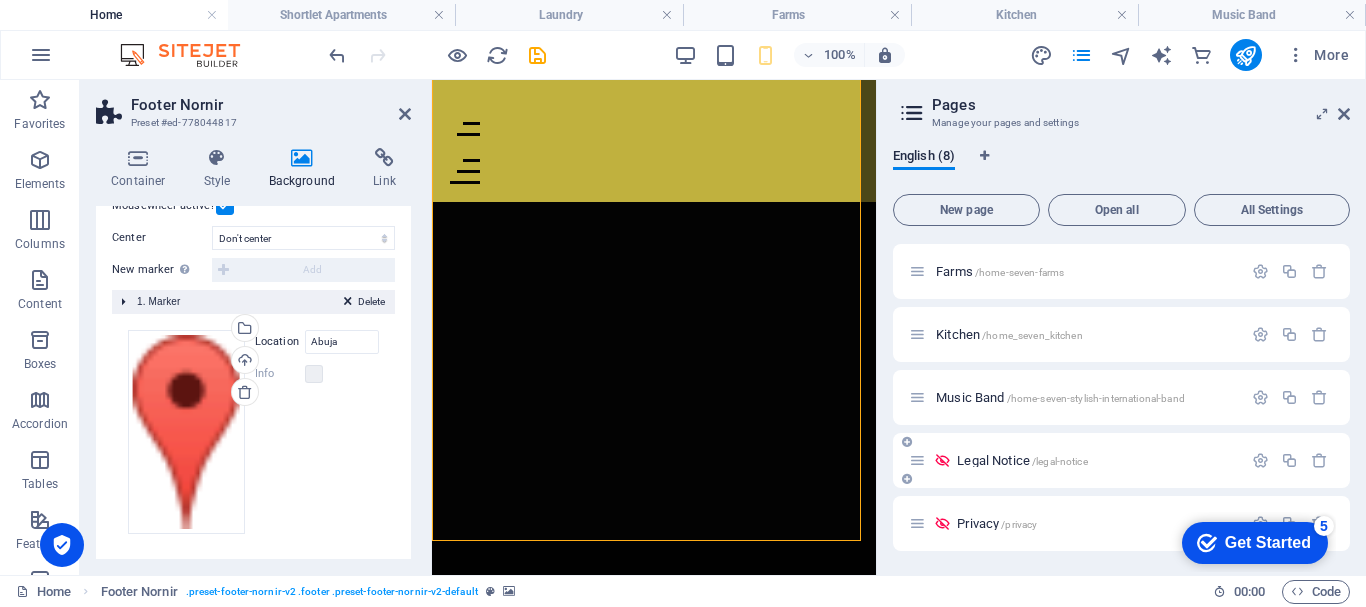 click on "Legal Notice /legal-notice" at bounding box center [1022, 460] 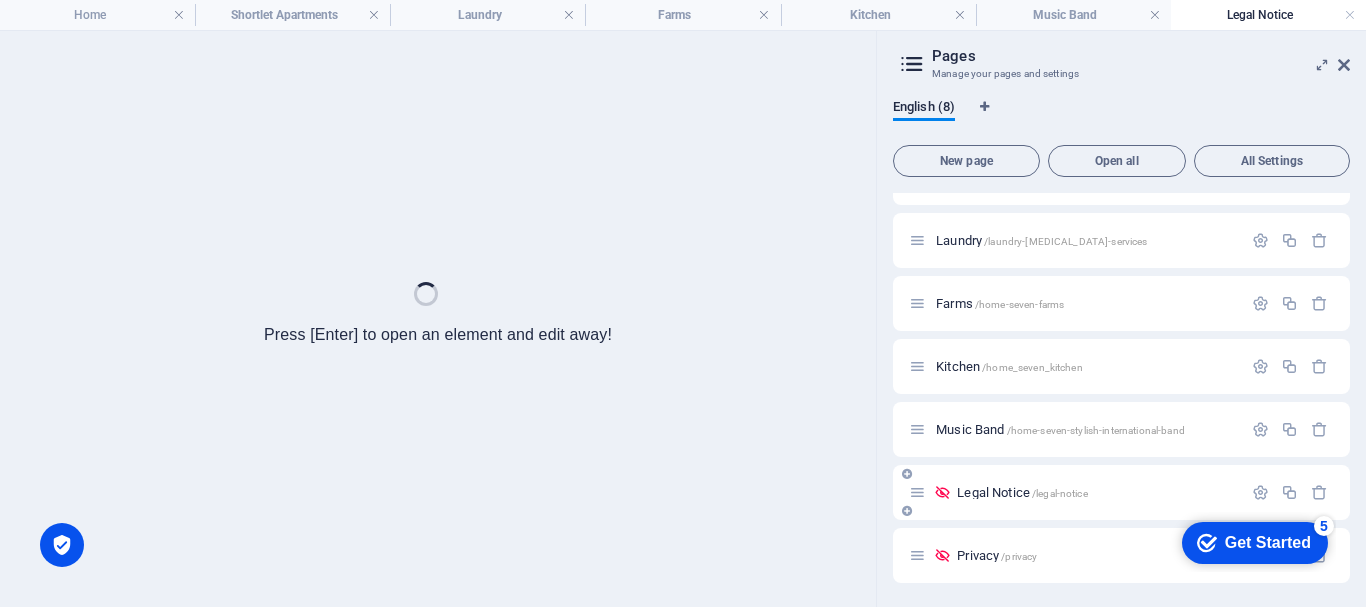 scroll, scrollTop: 106, scrollLeft: 0, axis: vertical 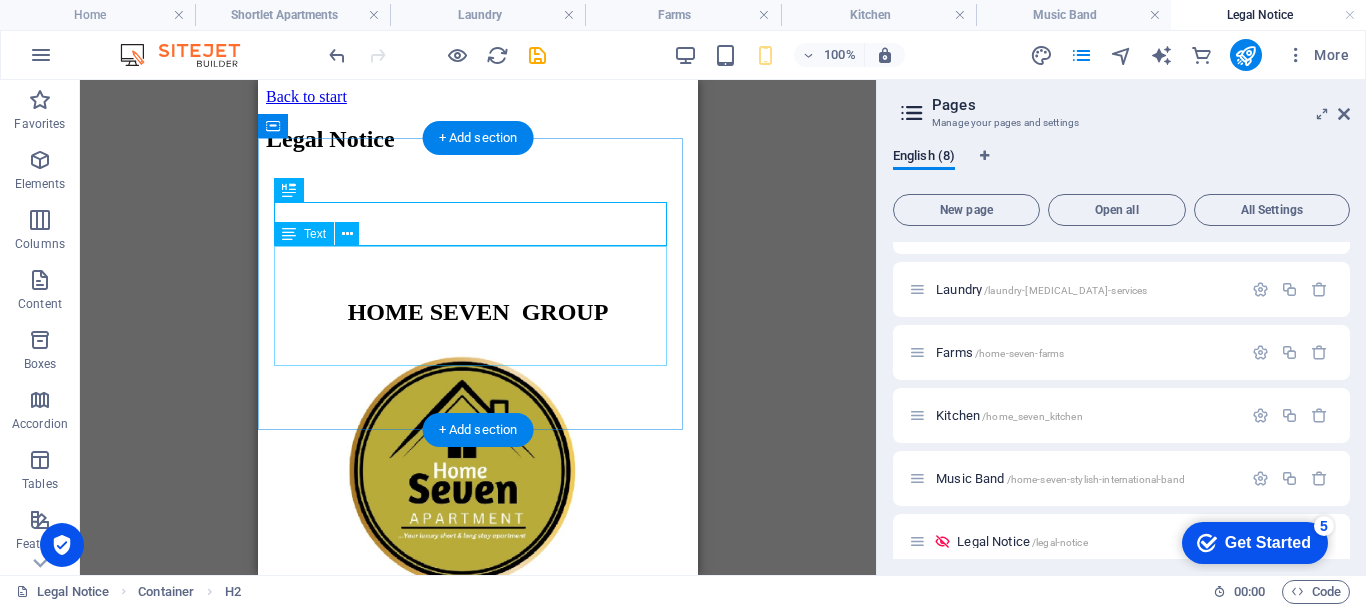 click on "[DOMAIN_NAME]   [GEOGRAPHIC_DATA]   12345 Tel.:  0123 - 456789 E-Mail:  [EMAIL_ADDRESS]" at bounding box center [478, 226] 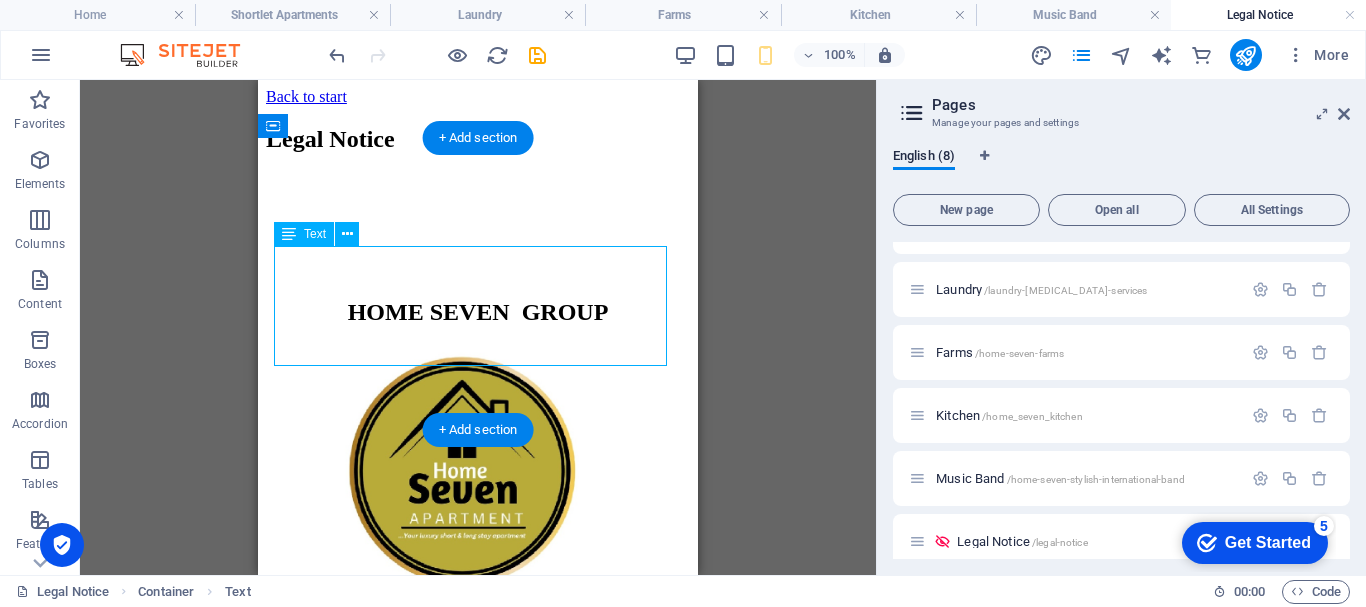 click on "[DOMAIN_NAME]   [GEOGRAPHIC_DATA]   12345 Tel.:  0123 - 456789 E-Mail:  [EMAIL_ADDRESS]" at bounding box center (478, 226) 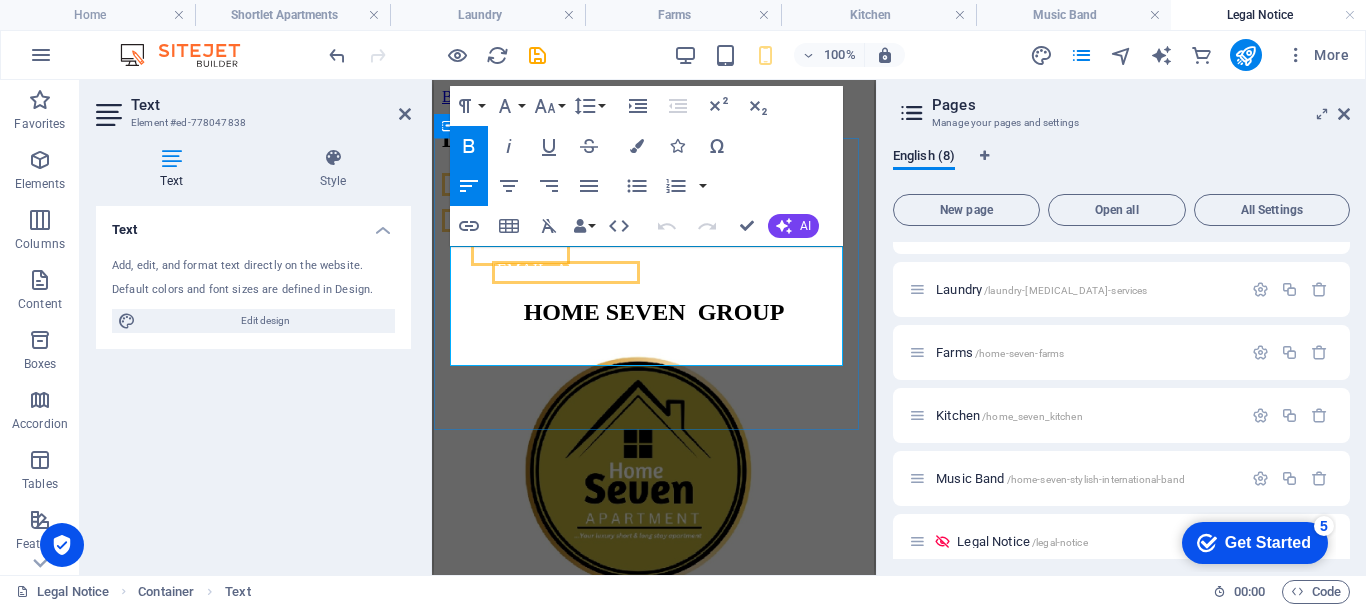 click on "[EMAIL_ADDRESS]" at bounding box center [563, 269] 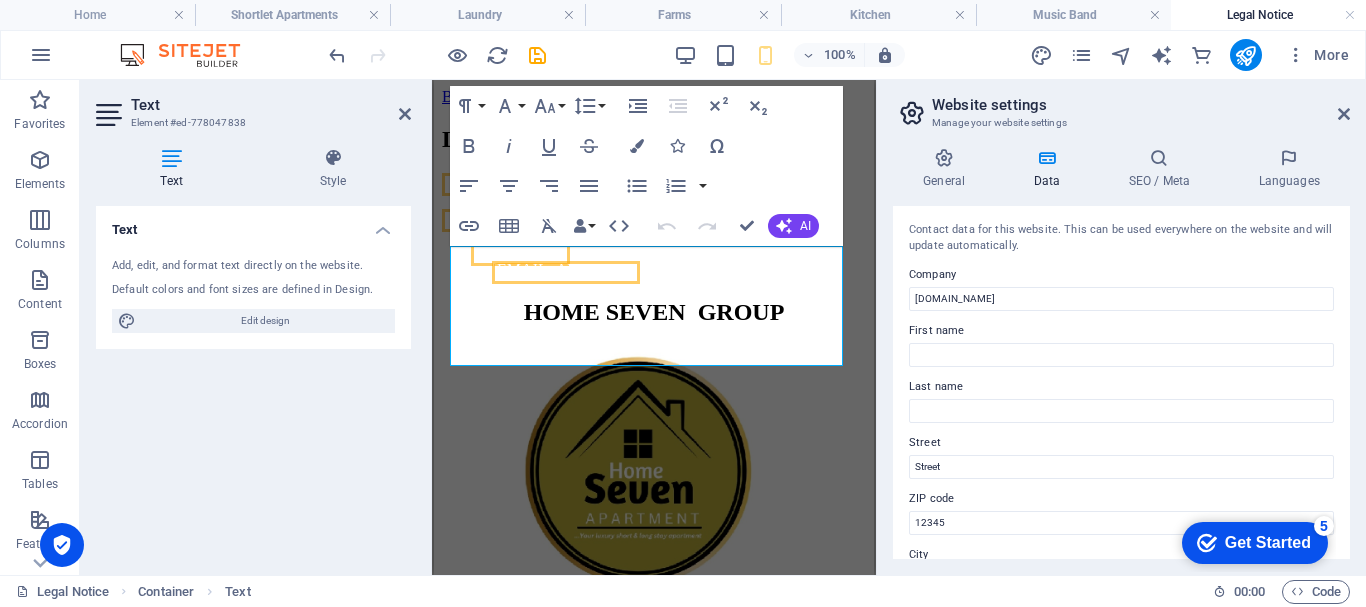 drag, startPoint x: 1344, startPoint y: 319, endPoint x: 1345, endPoint y: 370, distance: 51.009804 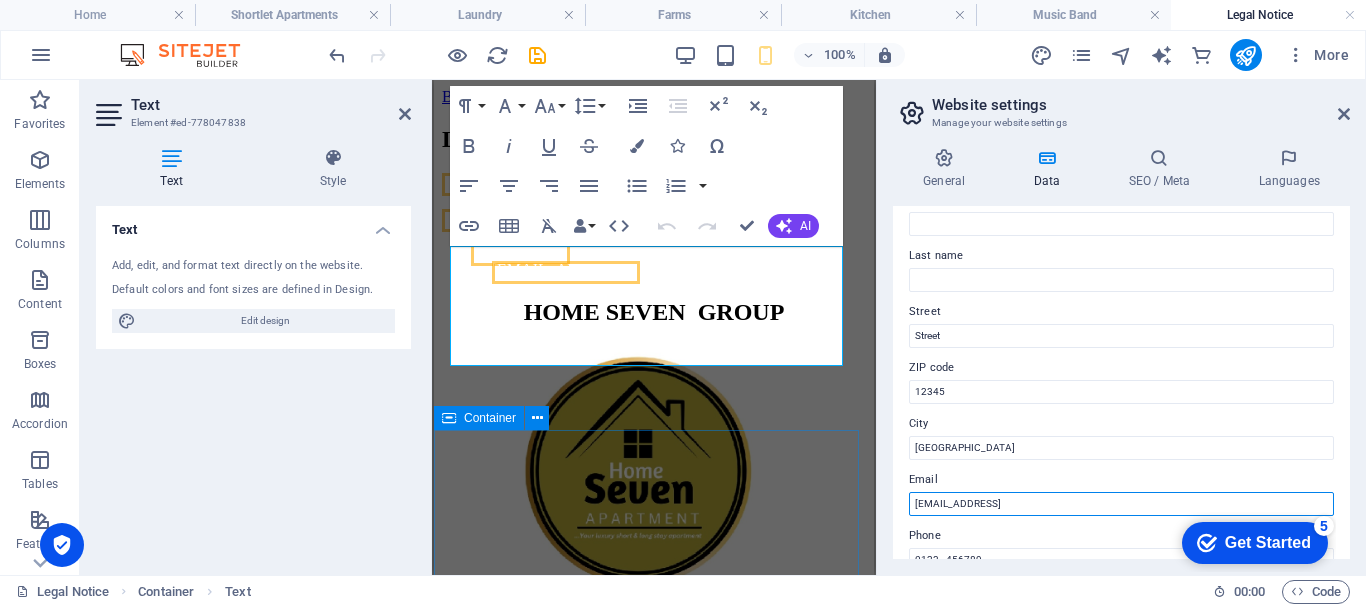drag, startPoint x: 1585, startPoint y: 581, endPoint x: 849, endPoint y: 520, distance: 738.5235 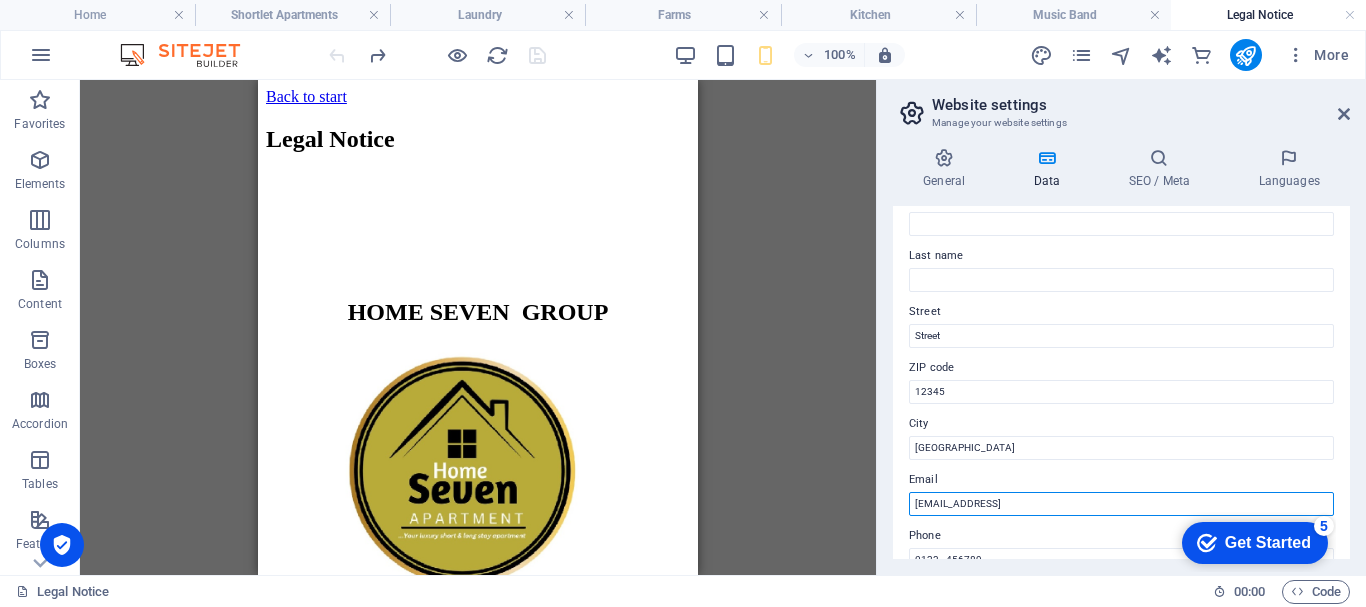 click on "[EMAIL_ADDRESS]" at bounding box center (1121, 504) 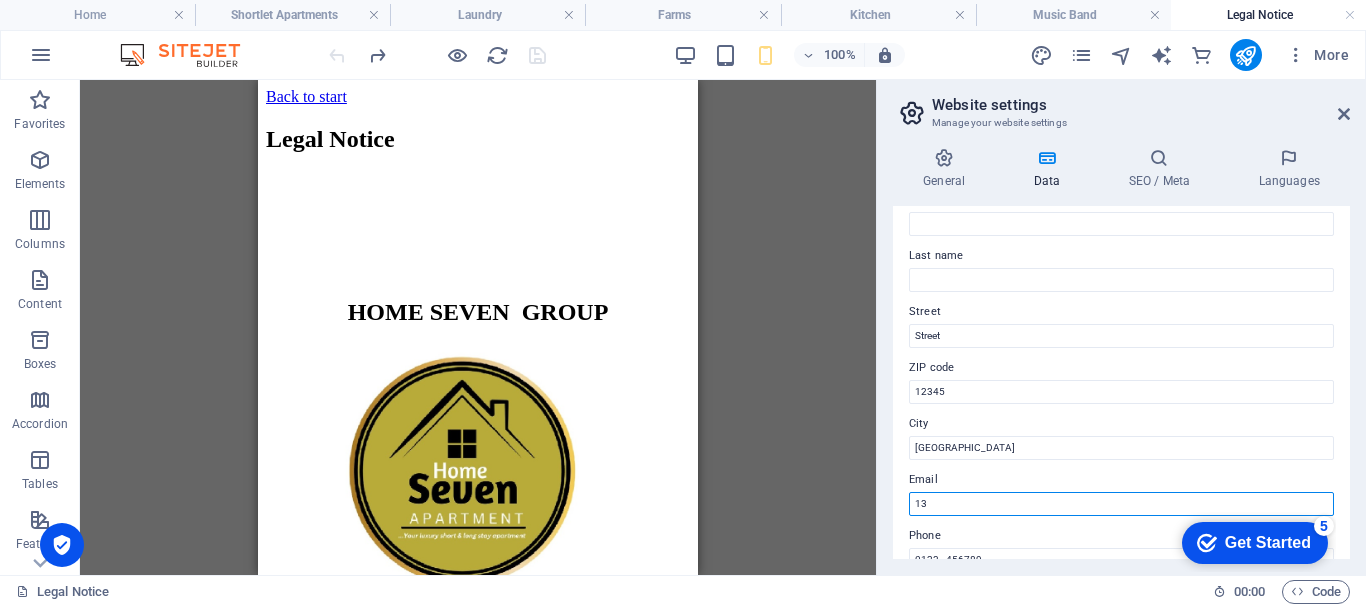 type on "1" 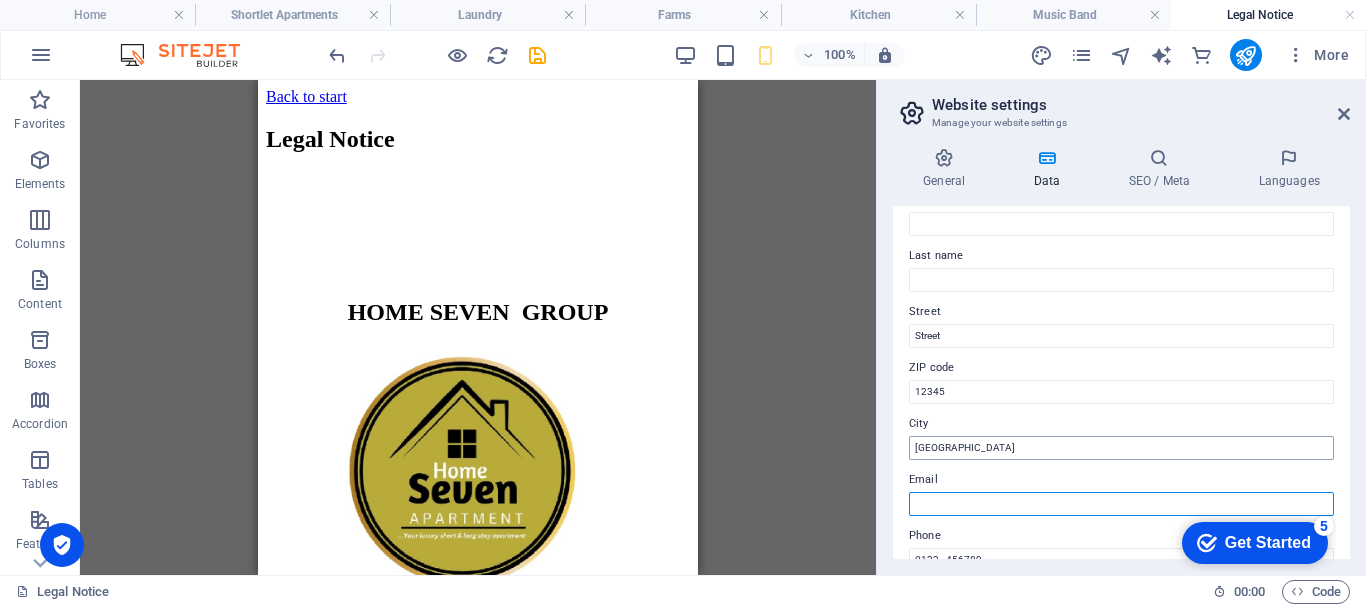 type 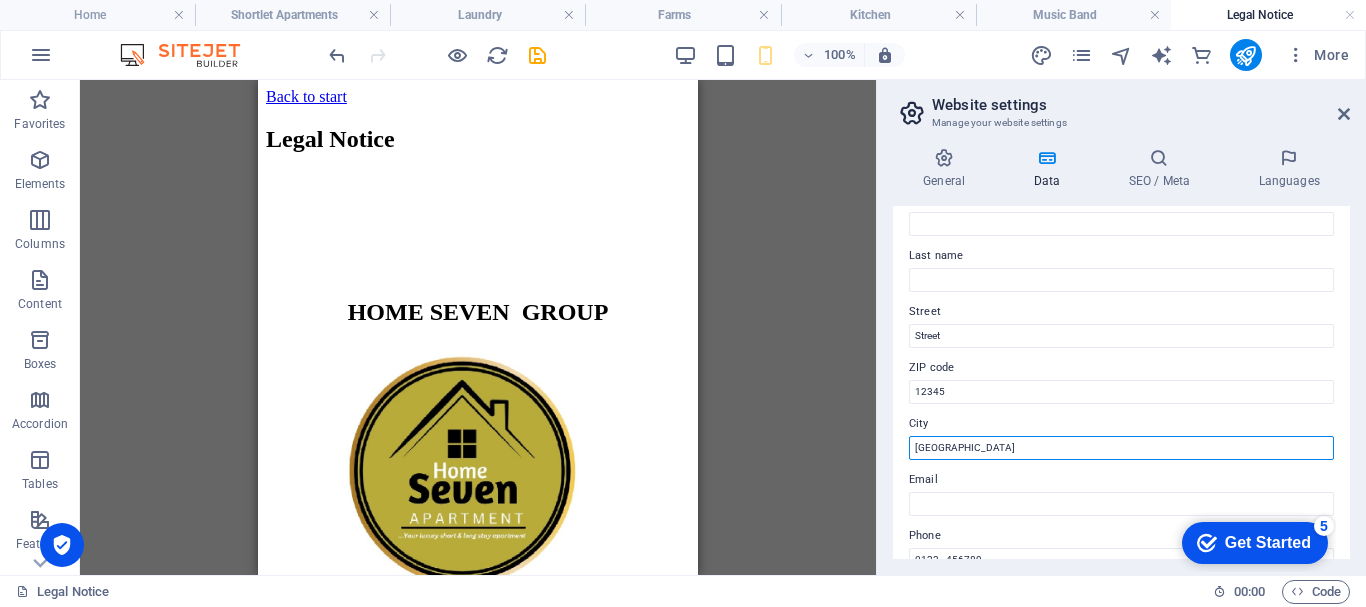 click on "[GEOGRAPHIC_DATA]" at bounding box center [1121, 448] 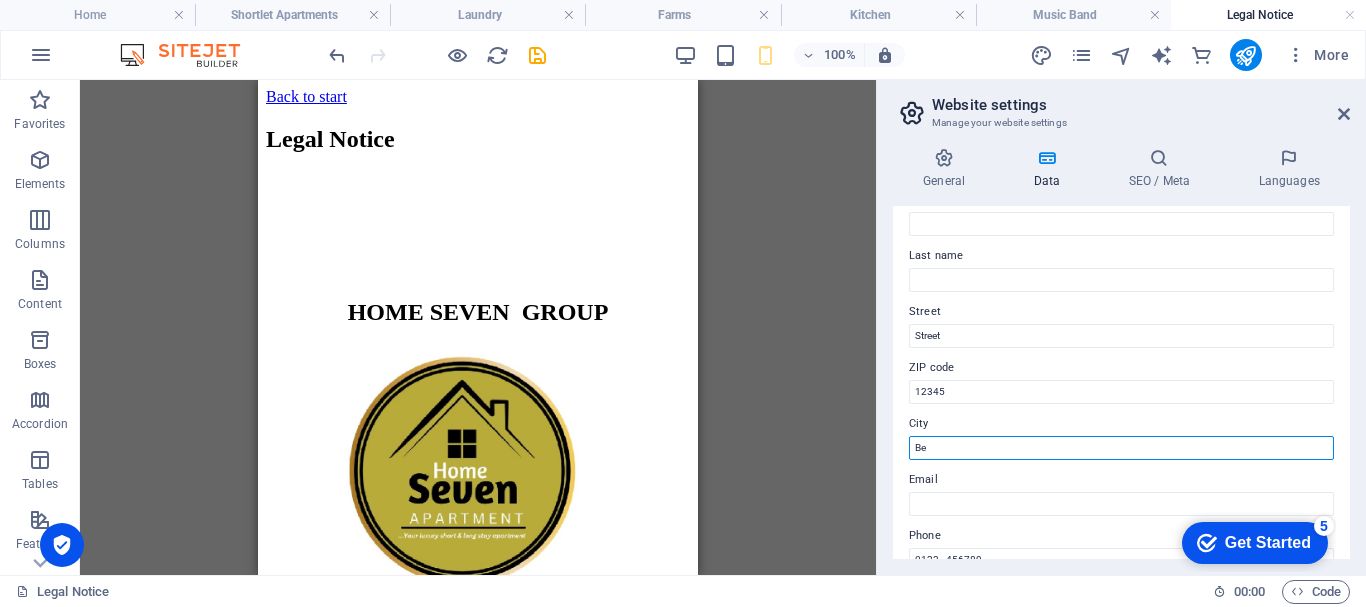type on "B" 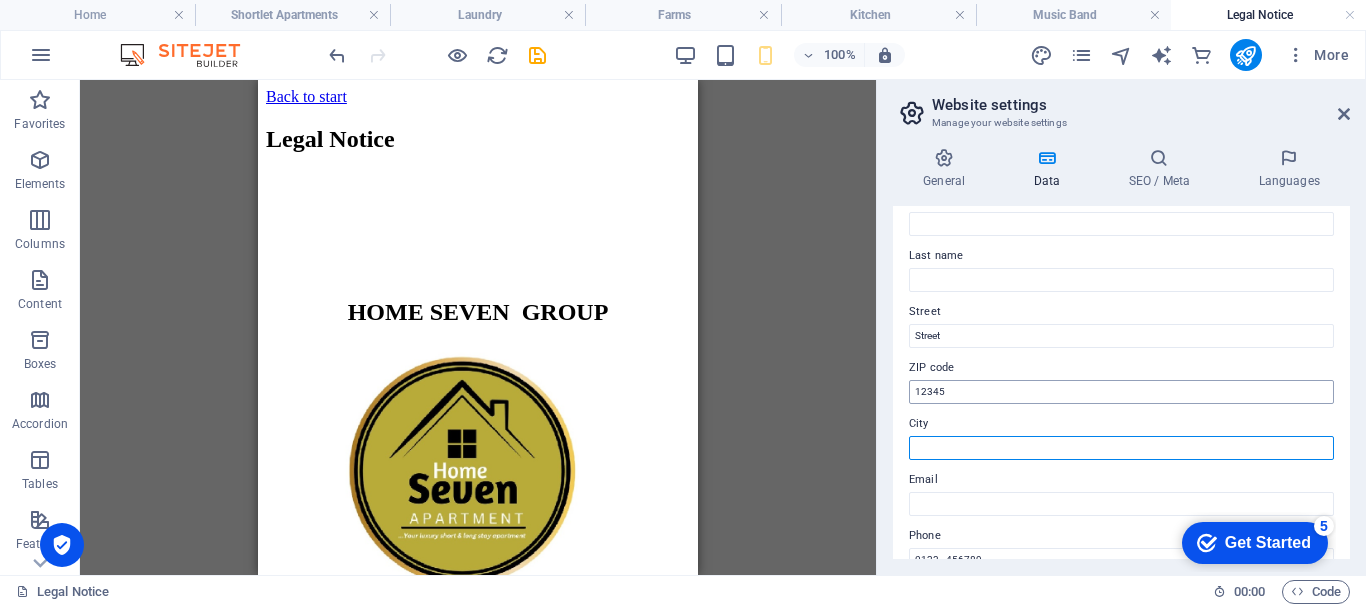 type 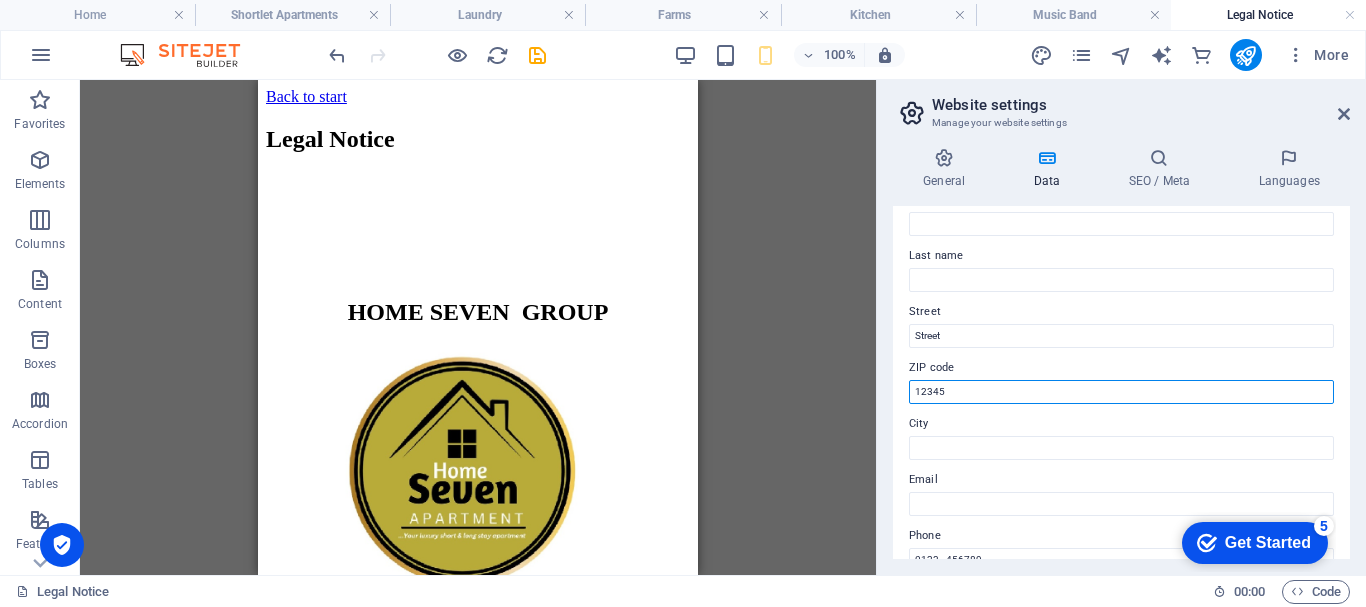 click on "12345" at bounding box center [1121, 392] 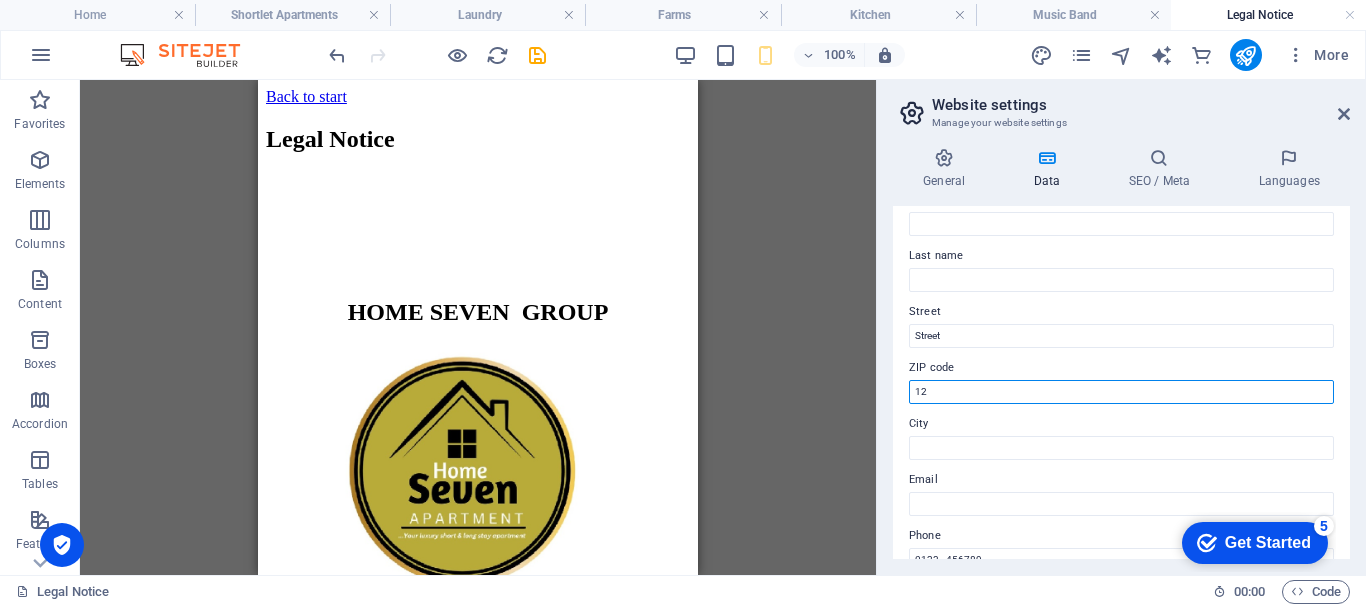 type on "1" 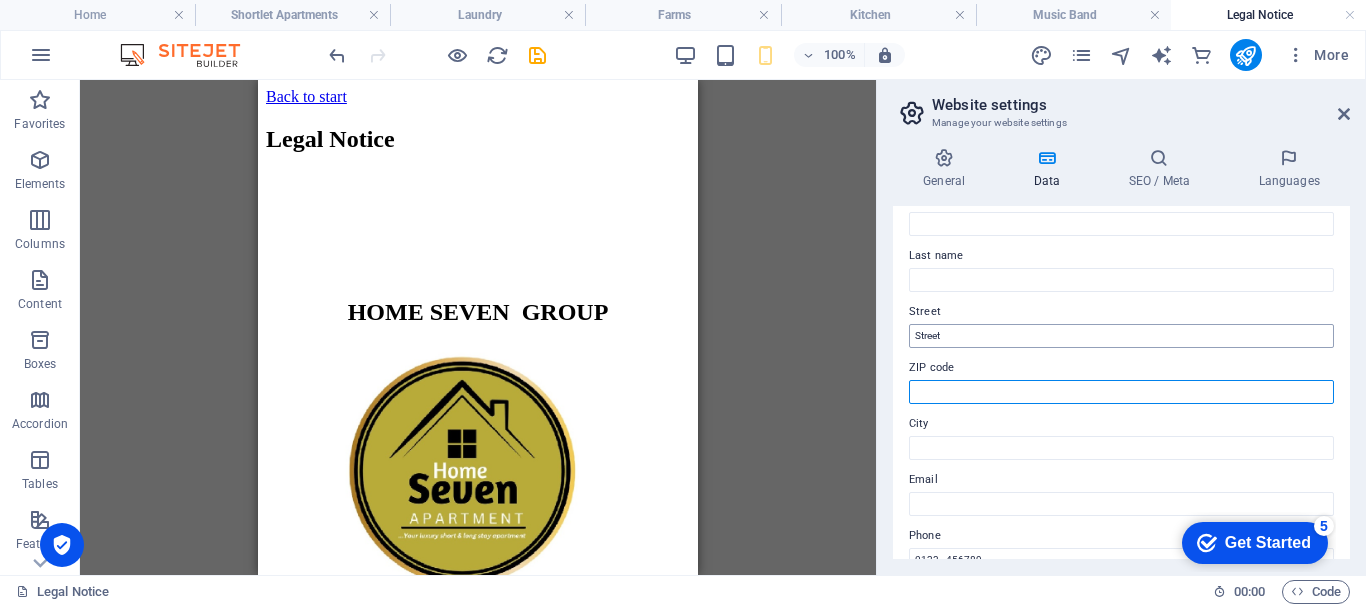type 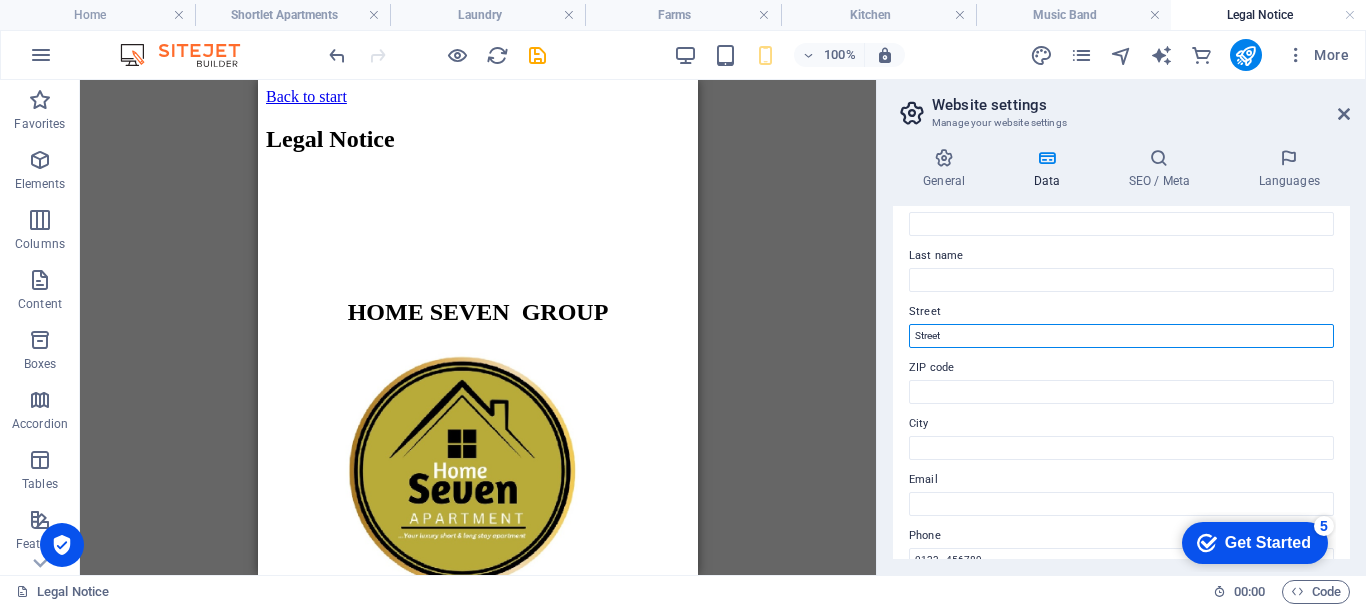 click on "Street" at bounding box center (1121, 336) 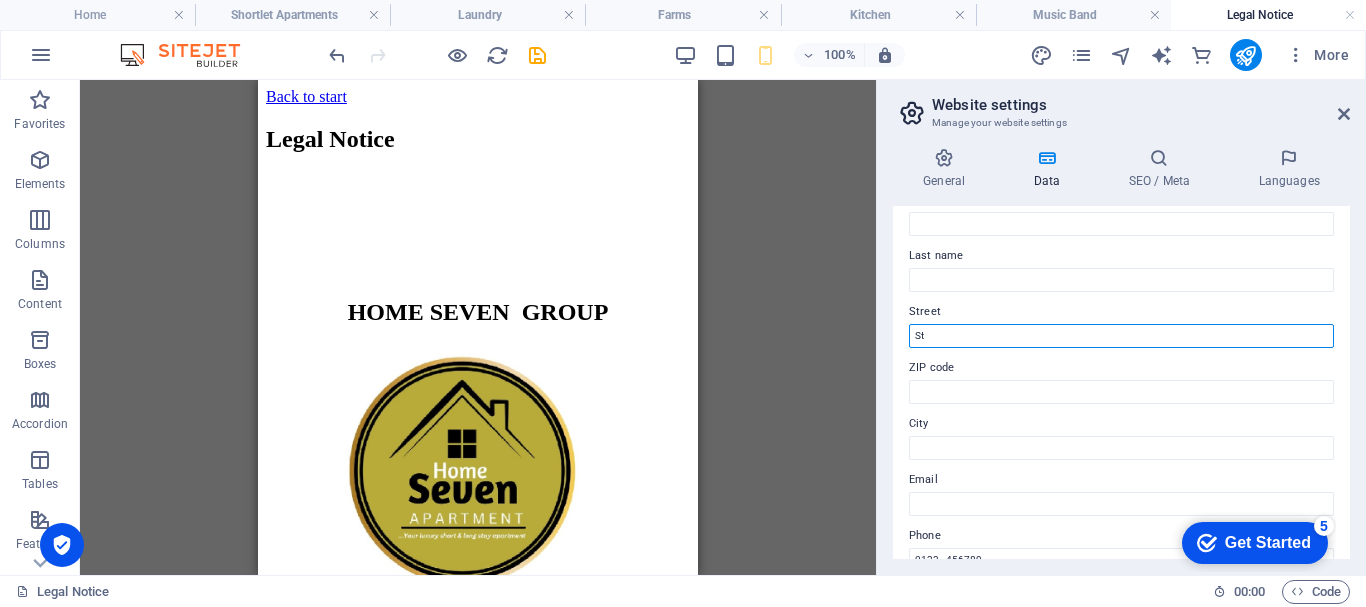 type on "S" 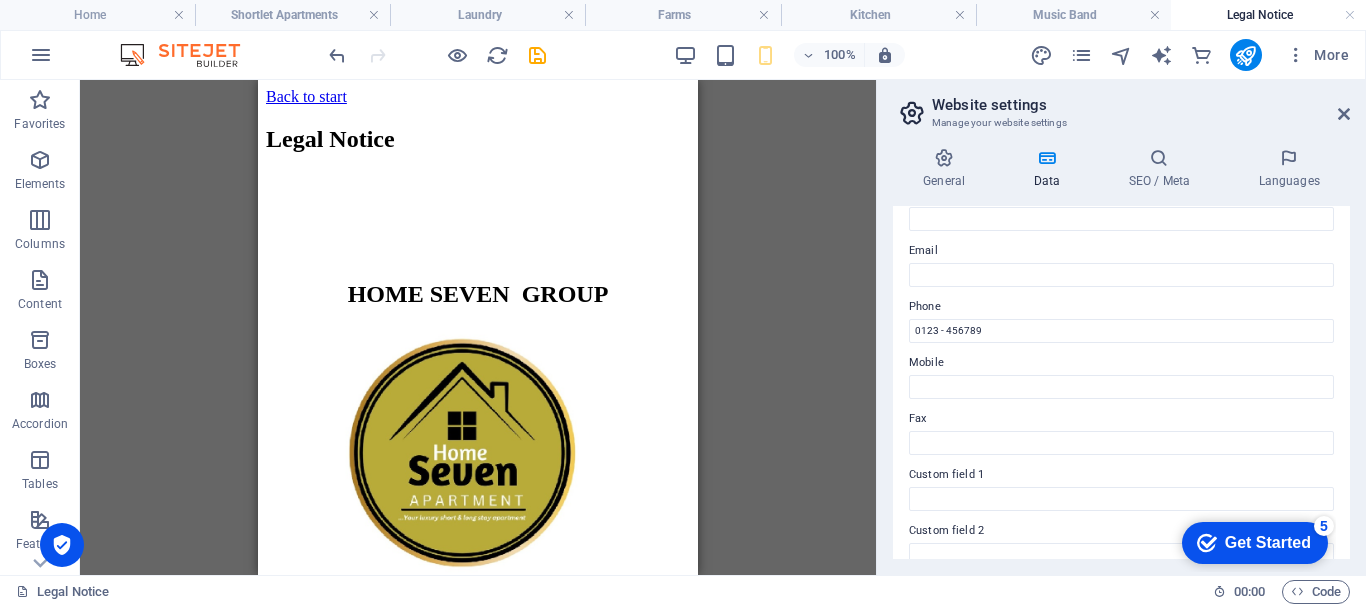 scroll, scrollTop: 362, scrollLeft: 0, axis: vertical 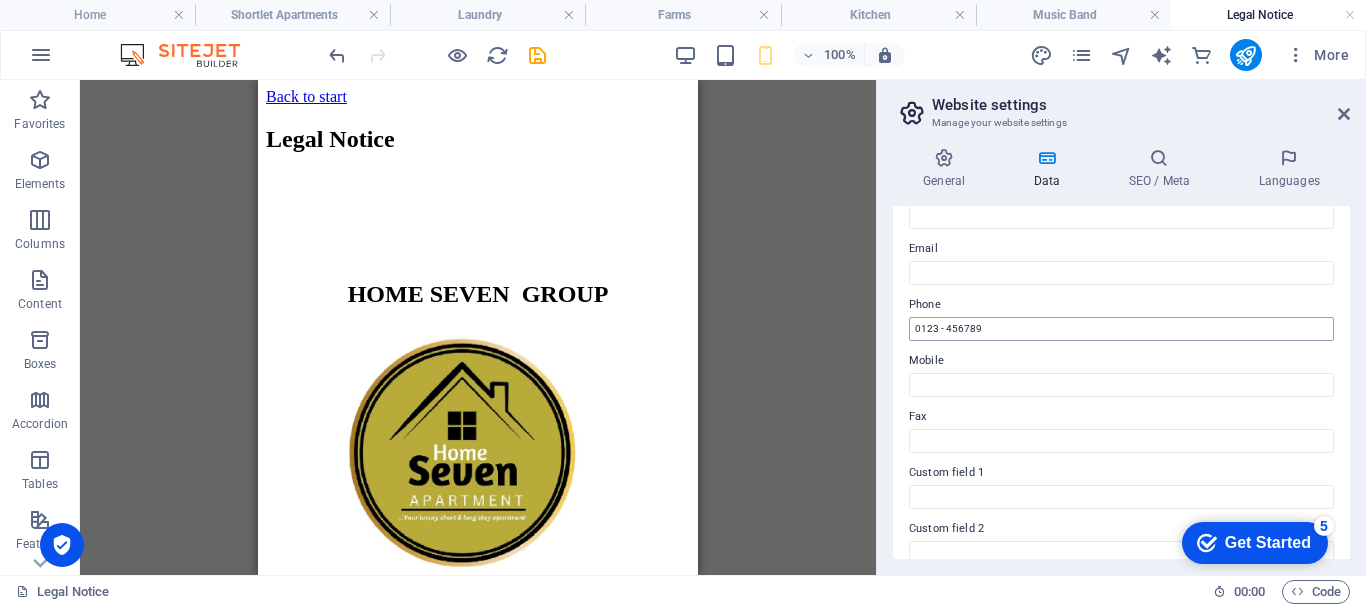 type 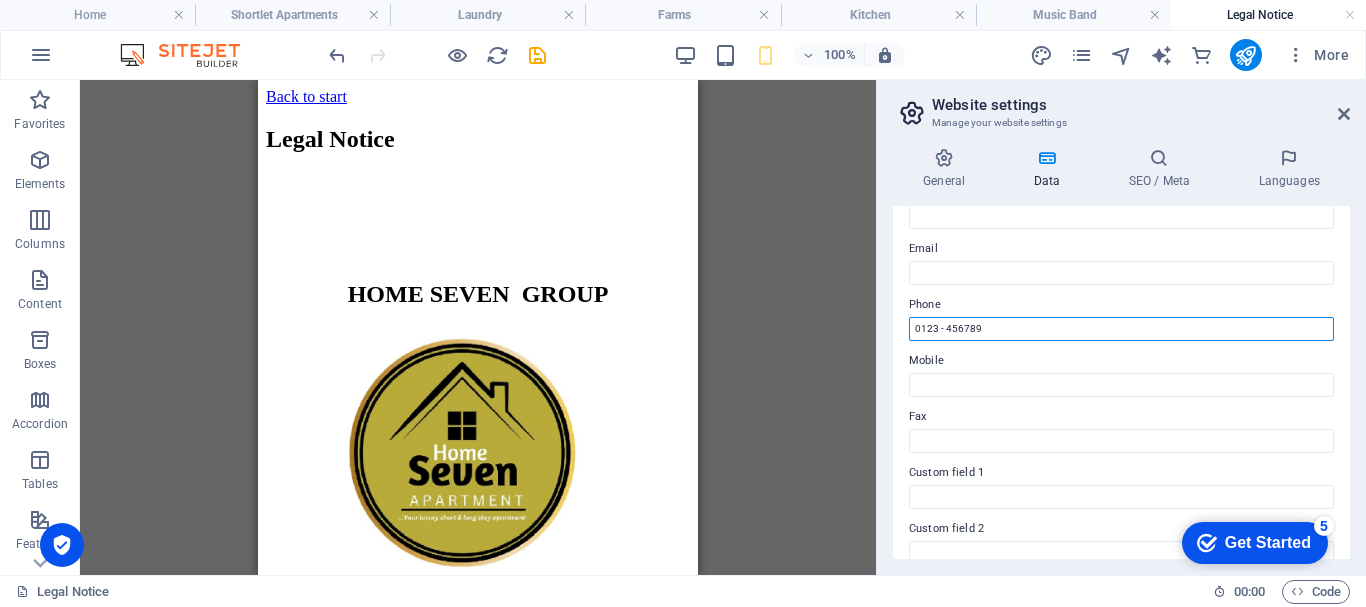 click on "0123 - 456789" at bounding box center [1121, 329] 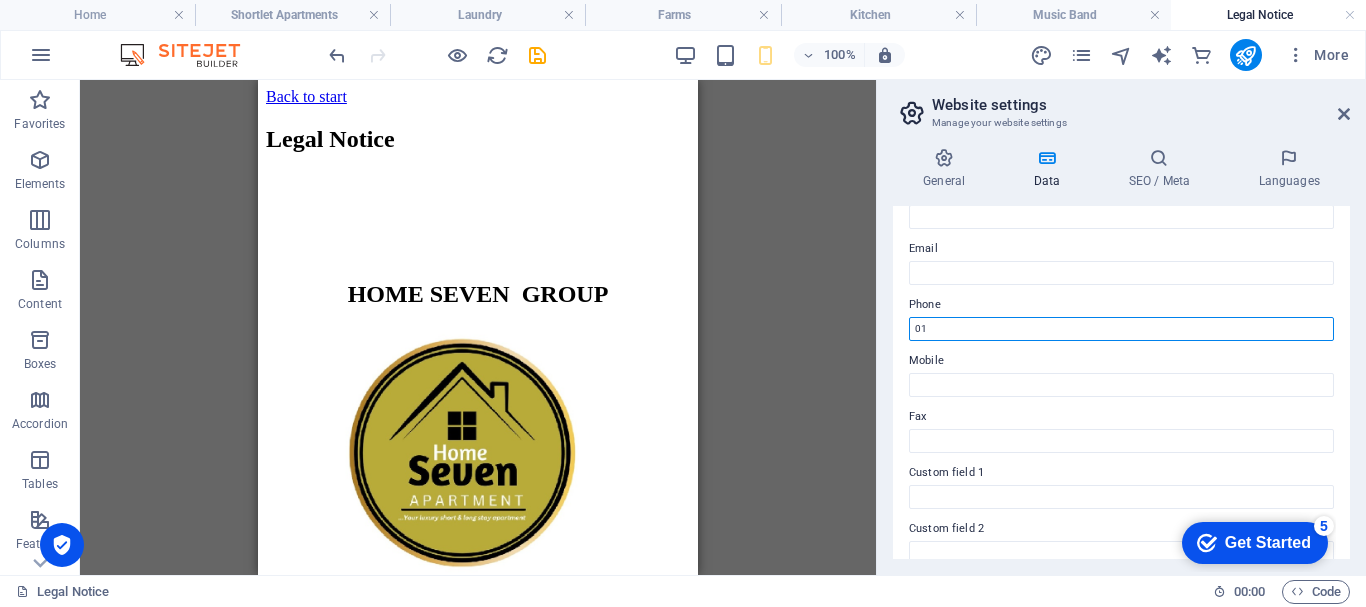 type on "0" 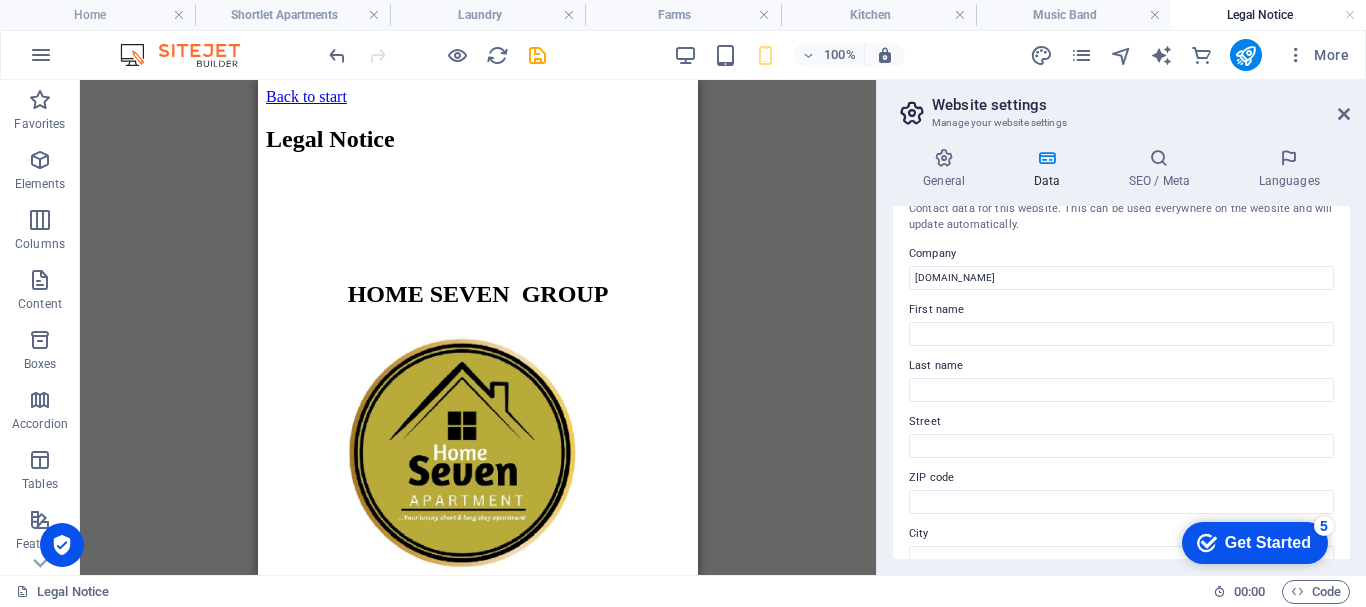 scroll, scrollTop: 0, scrollLeft: 0, axis: both 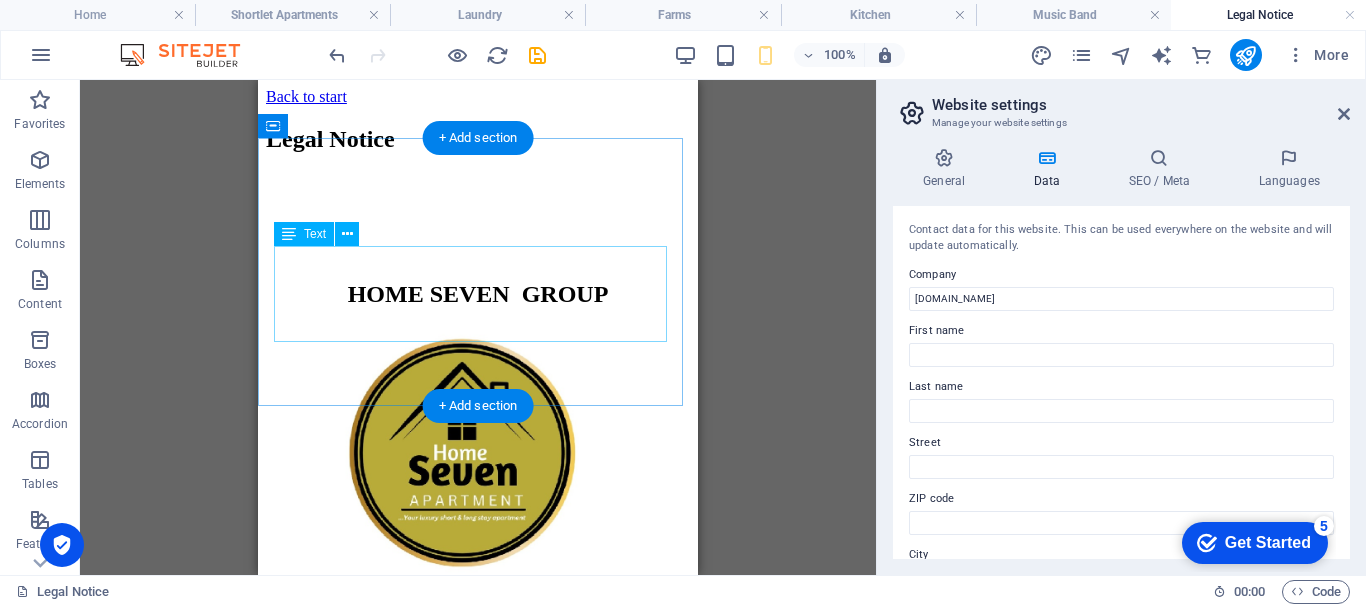 type 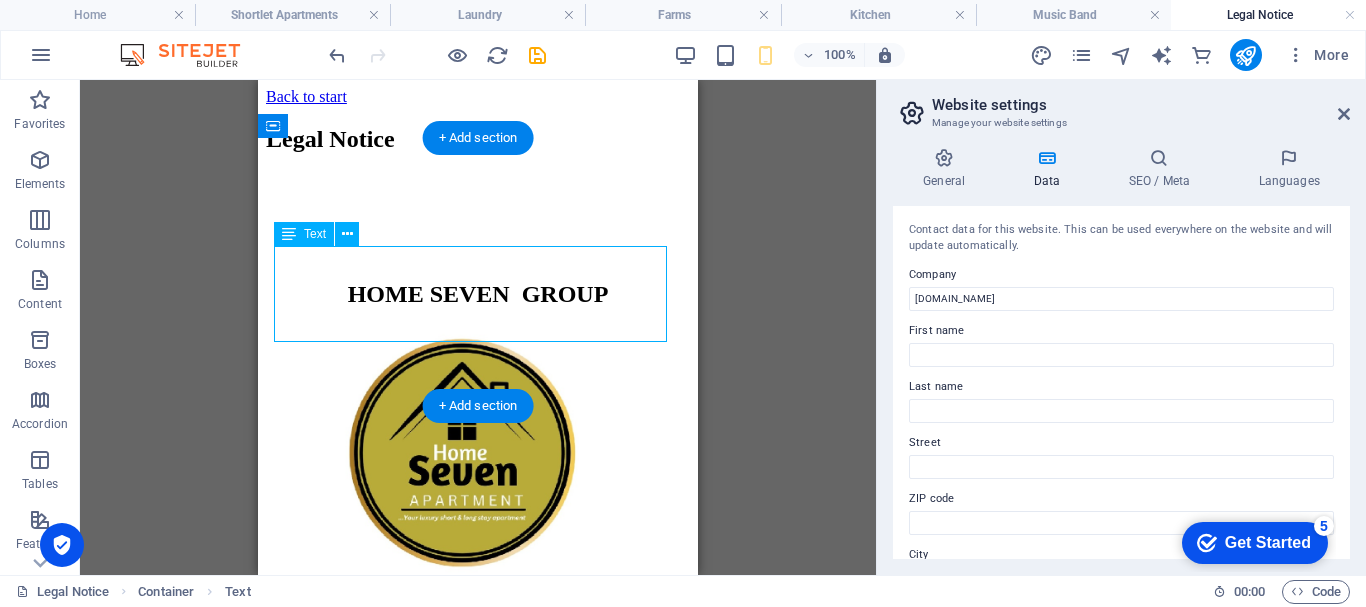 click on "[DOMAIN_NAME]     Tel.:  E-Mail:" at bounding box center [478, 217] 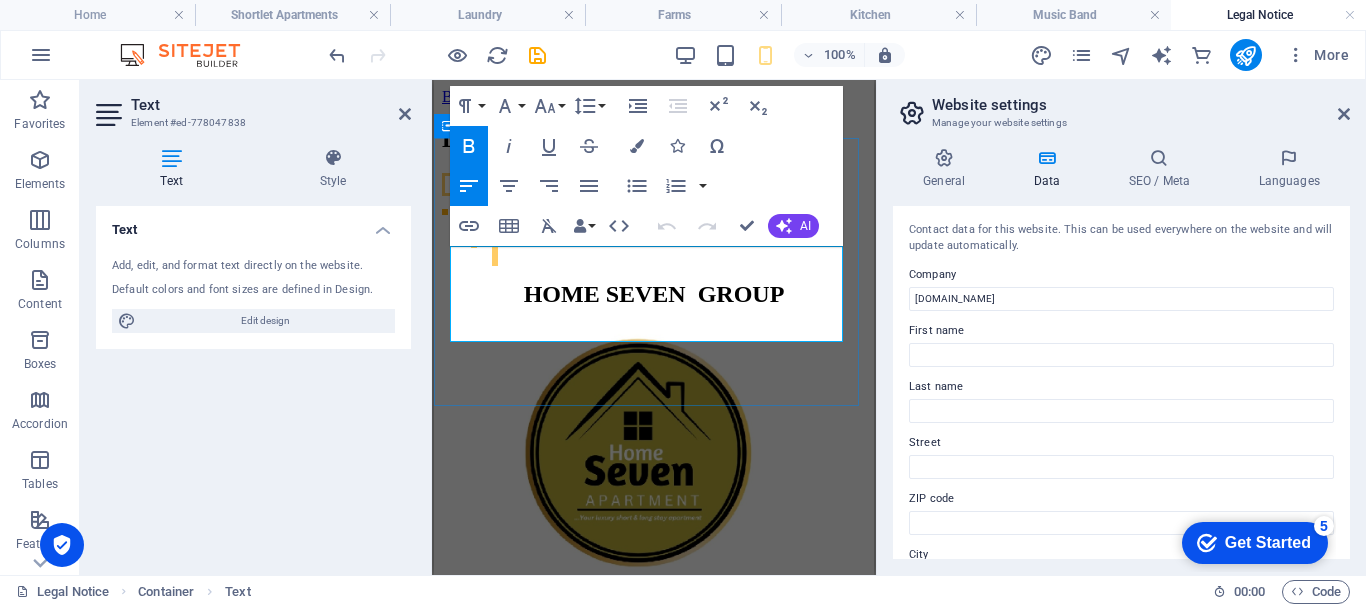 click on "E-Mail:" at bounding box center (467, 251) 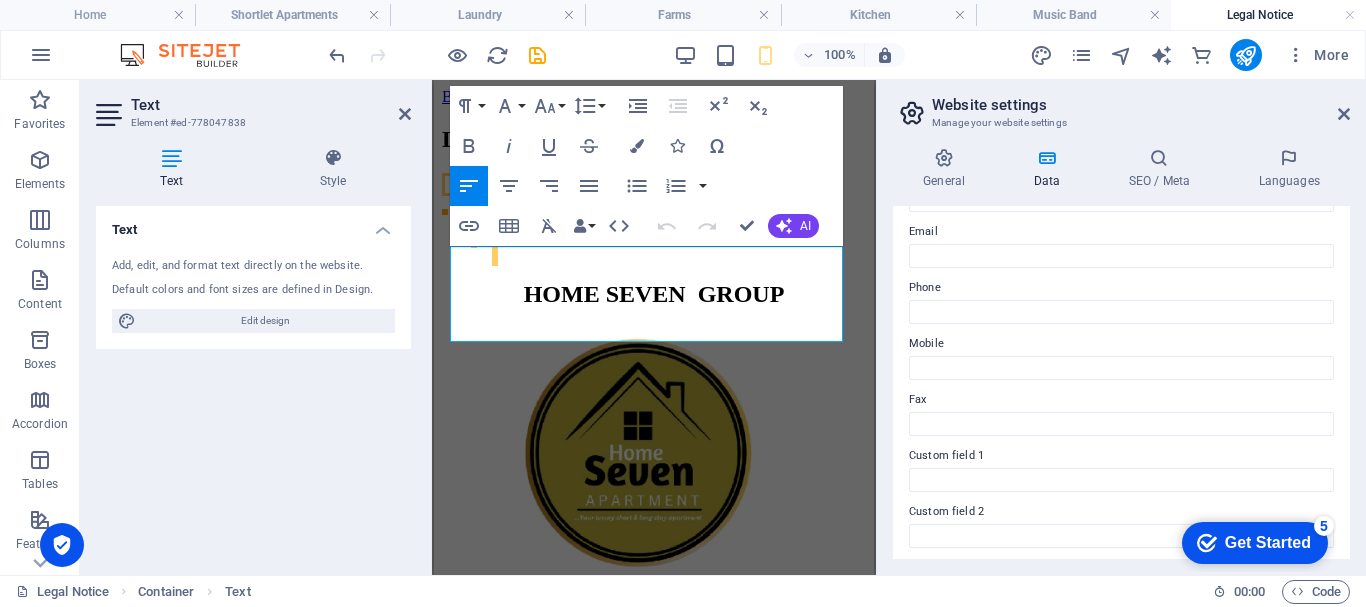 scroll, scrollTop: 382, scrollLeft: 0, axis: vertical 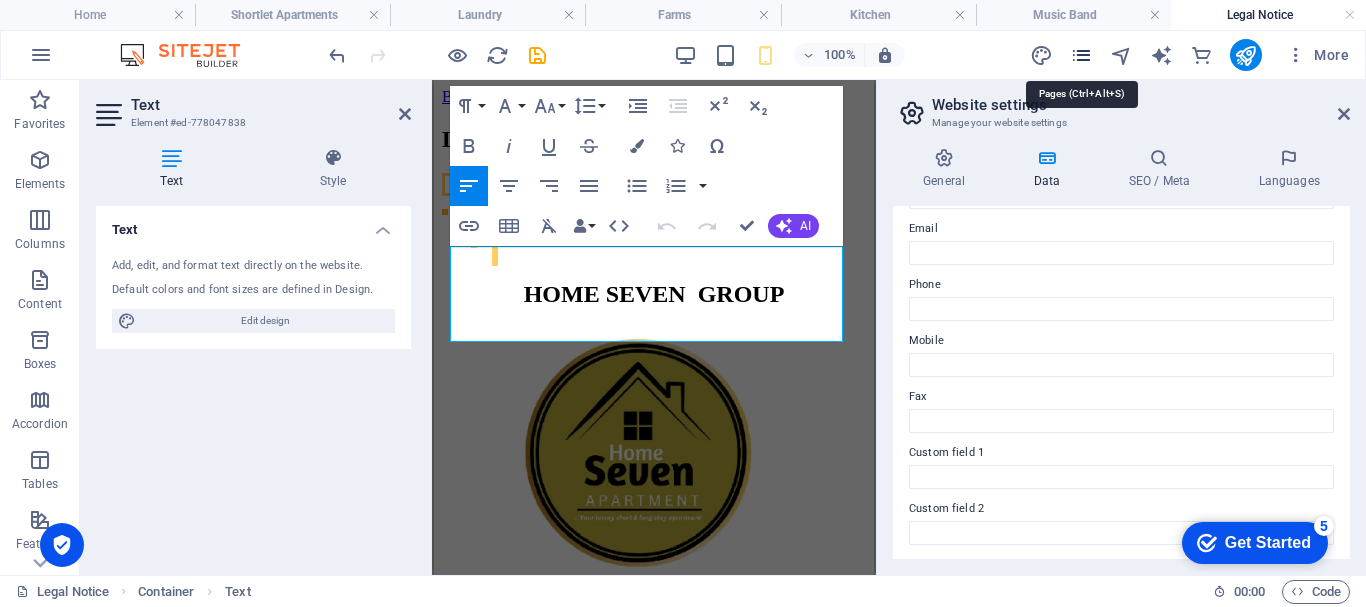click at bounding box center (1081, 55) 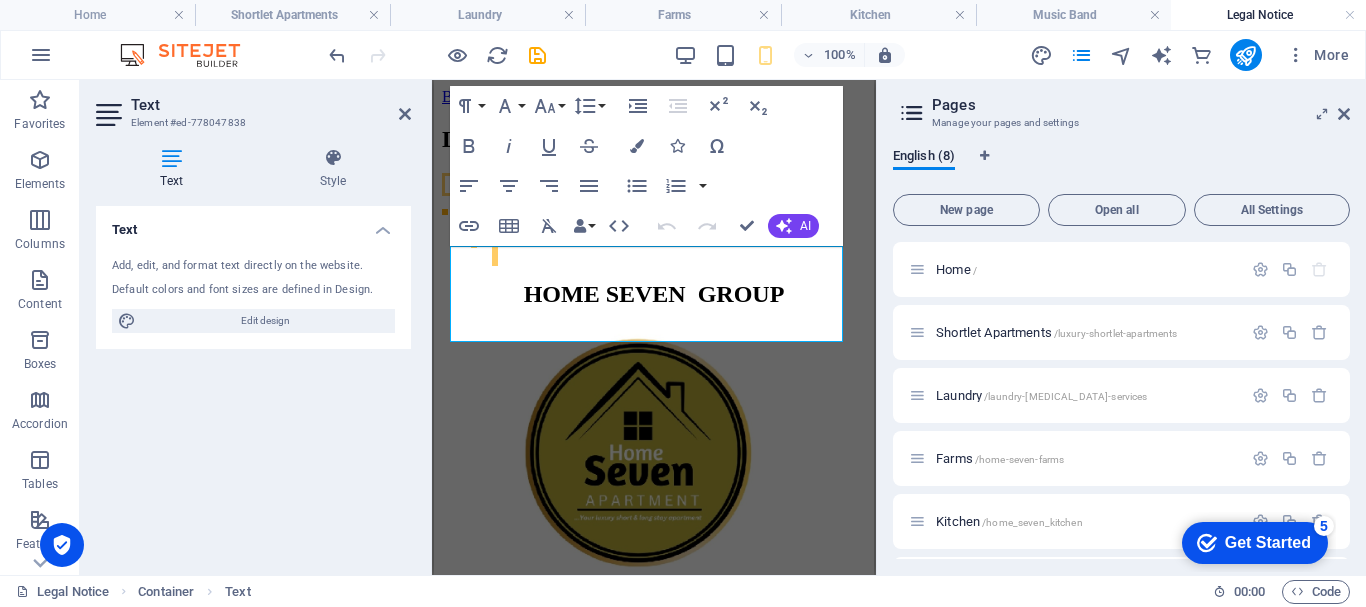 drag, startPoint x: 1350, startPoint y: 322, endPoint x: 1347, endPoint y: 463, distance: 141.0319 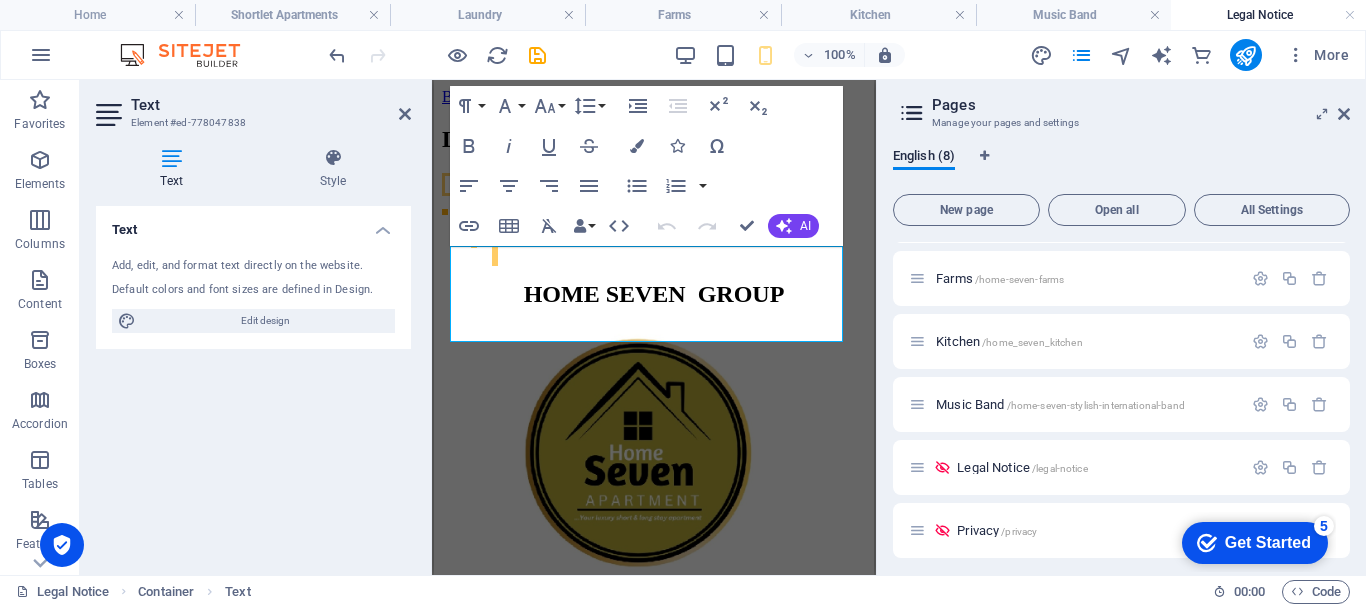 scroll, scrollTop: 187, scrollLeft: 0, axis: vertical 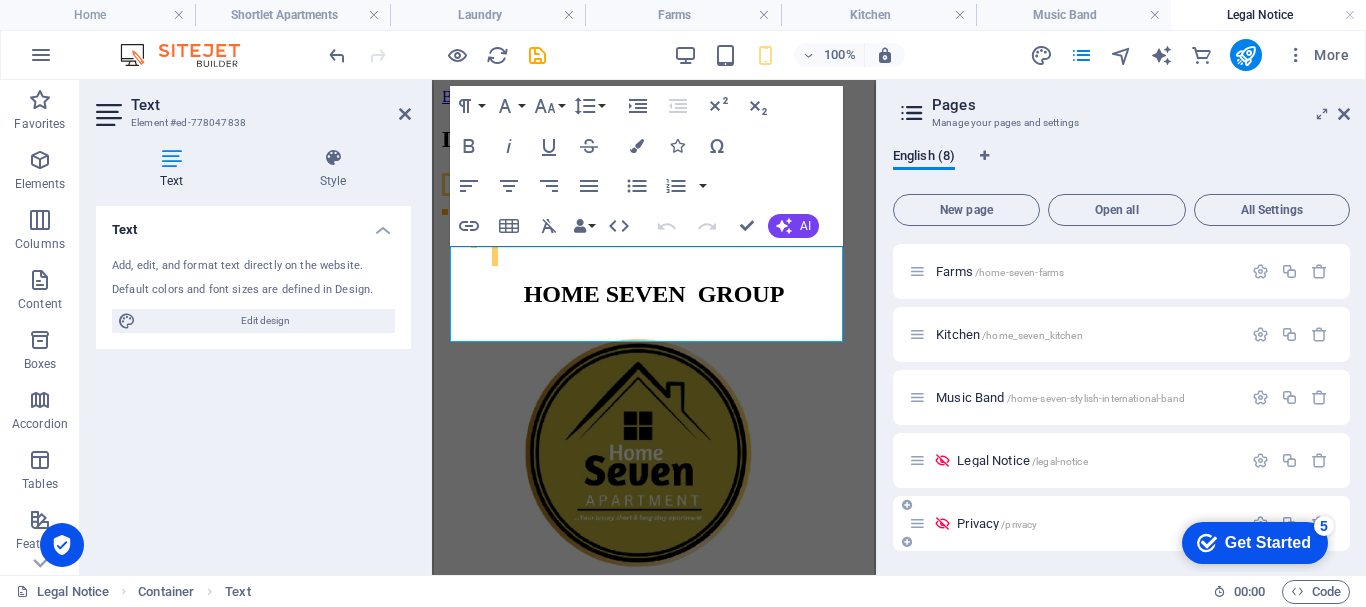 click on "Privacy /privacy" at bounding box center (997, 523) 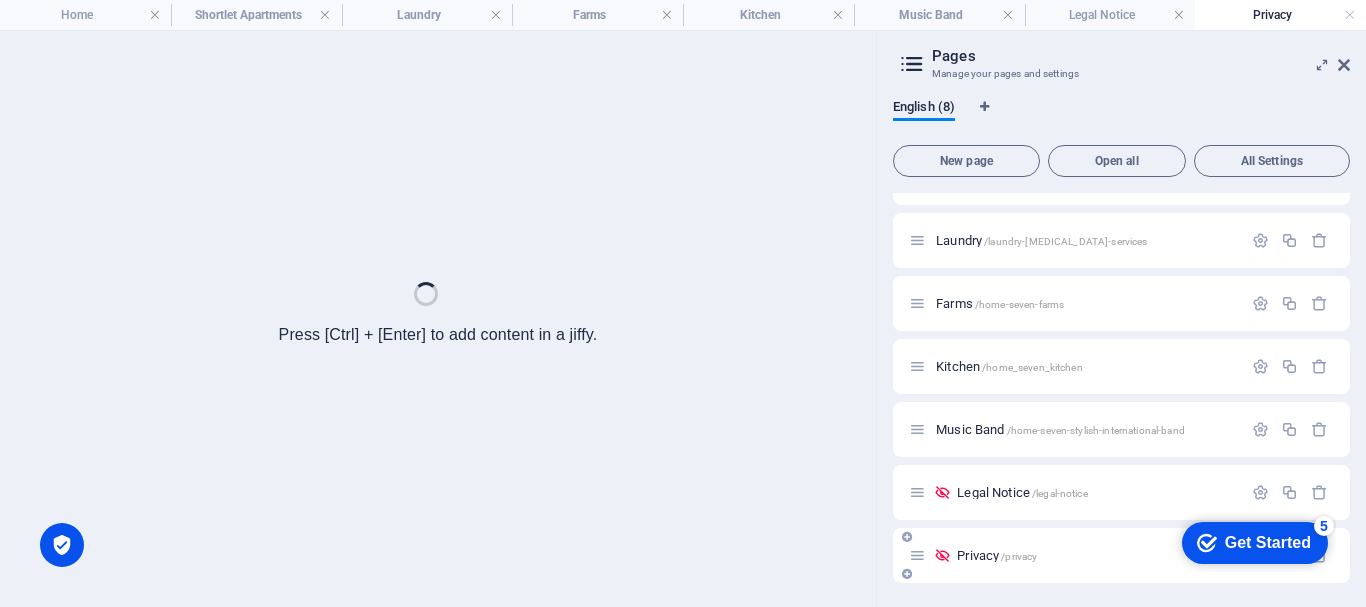 scroll, scrollTop: 106, scrollLeft: 0, axis: vertical 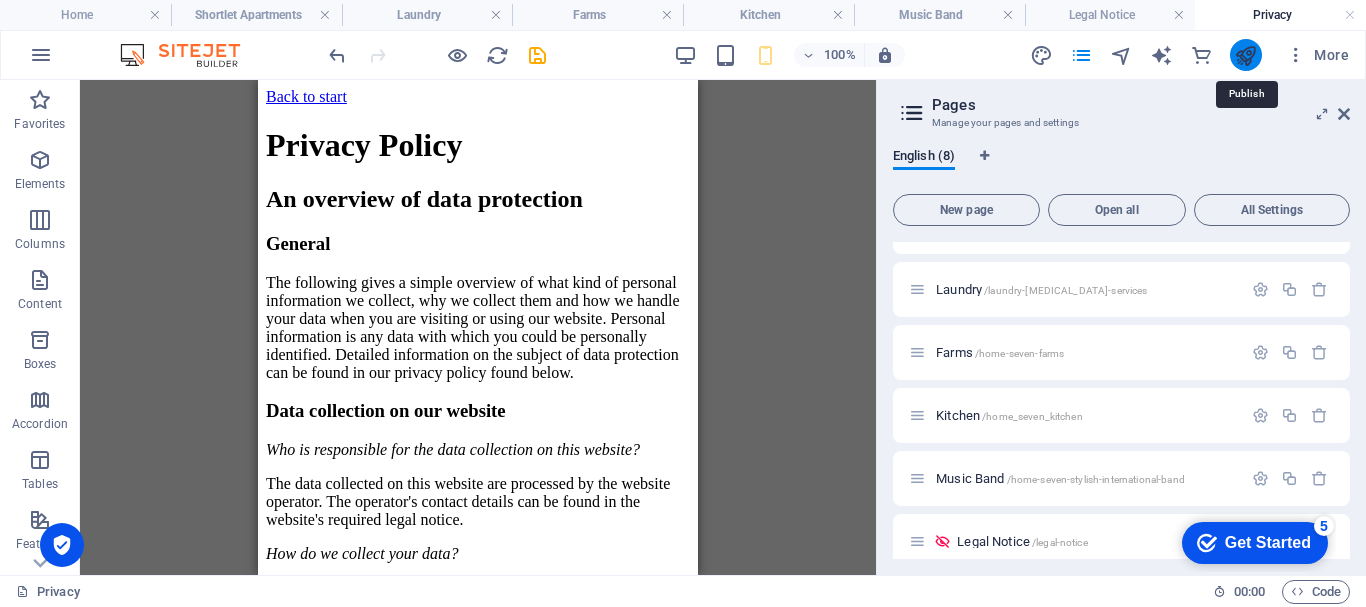click at bounding box center (1245, 55) 